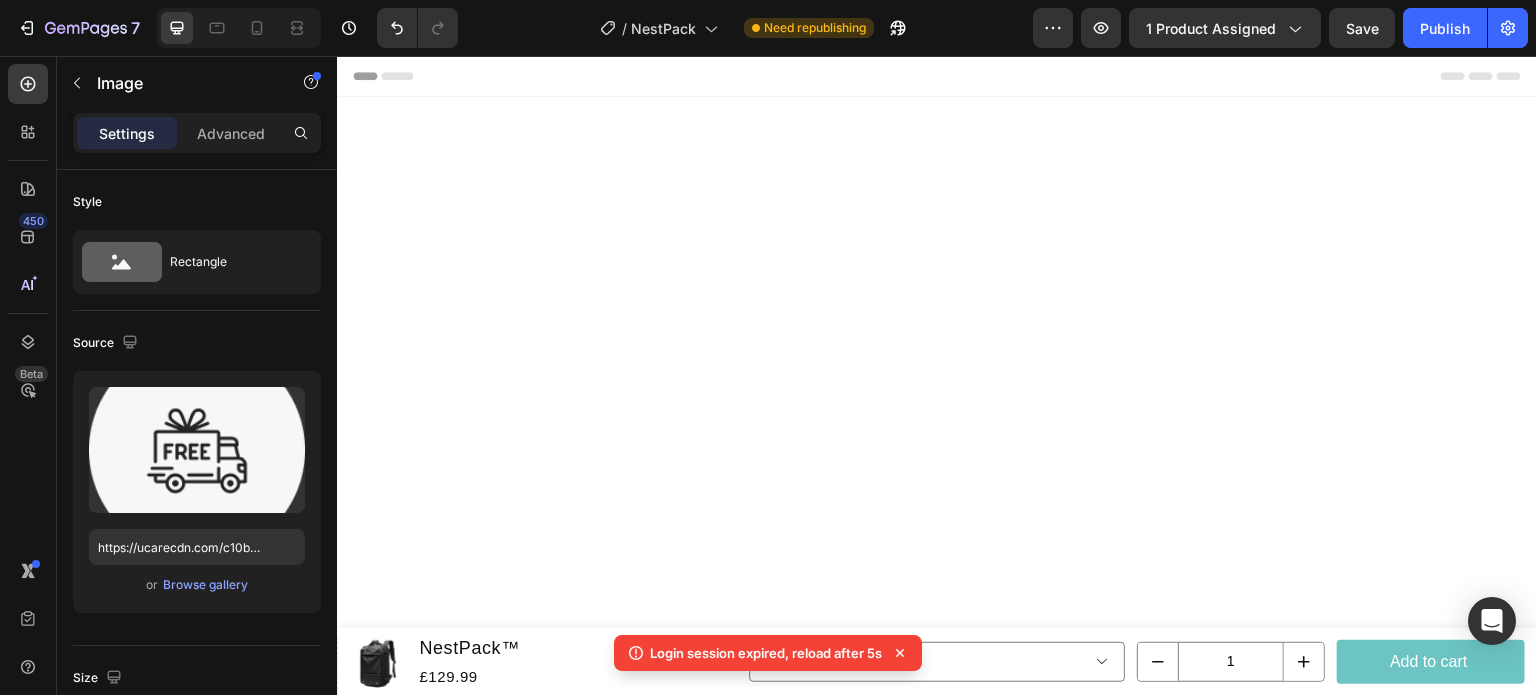 scroll, scrollTop: 1696, scrollLeft: 0, axis: vertical 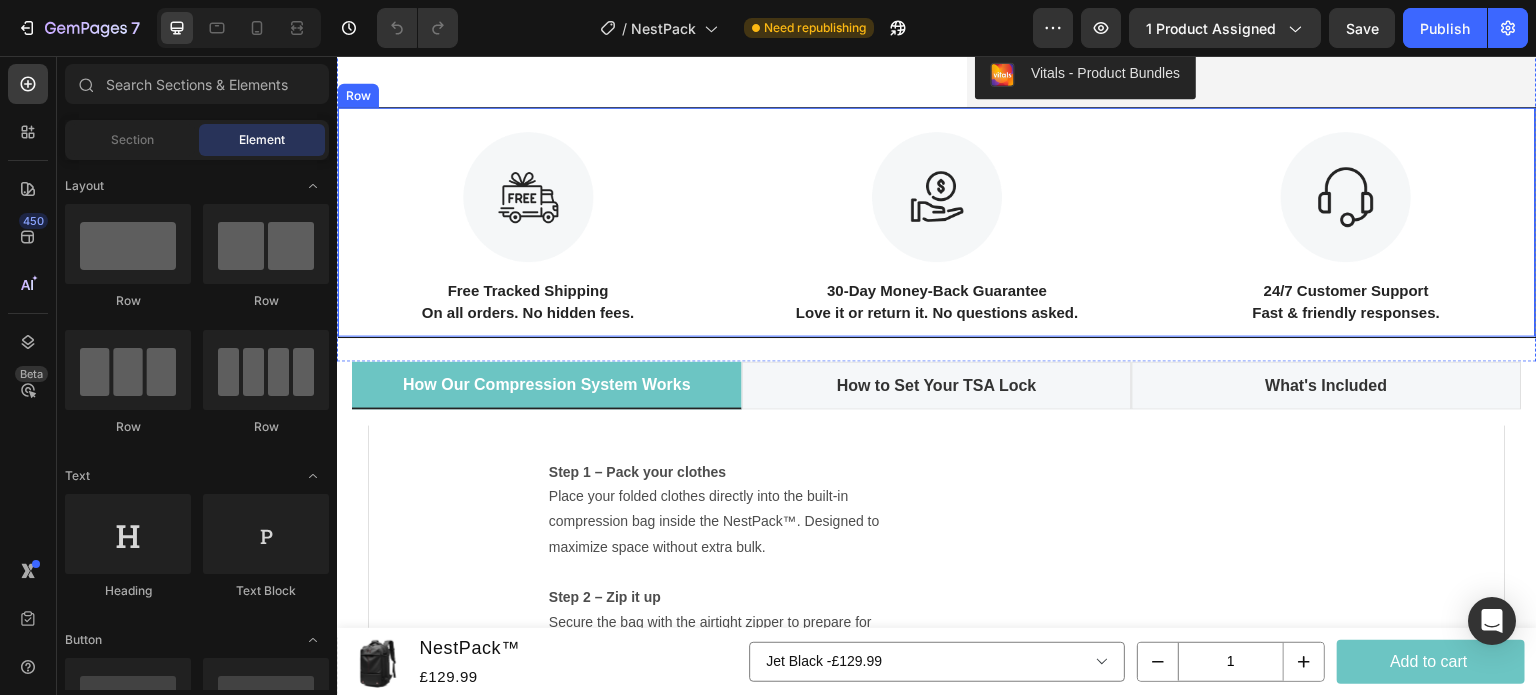 click on "Image Free Tracked Shipping On all orders. No hidden fees. Text Block Image 30-Day Money-Back Guarantee Love it or return it. No questions asked. Text Block Image 24/7 Customer Support Fast & friendly responses. Text Block Row" at bounding box center [937, 222] 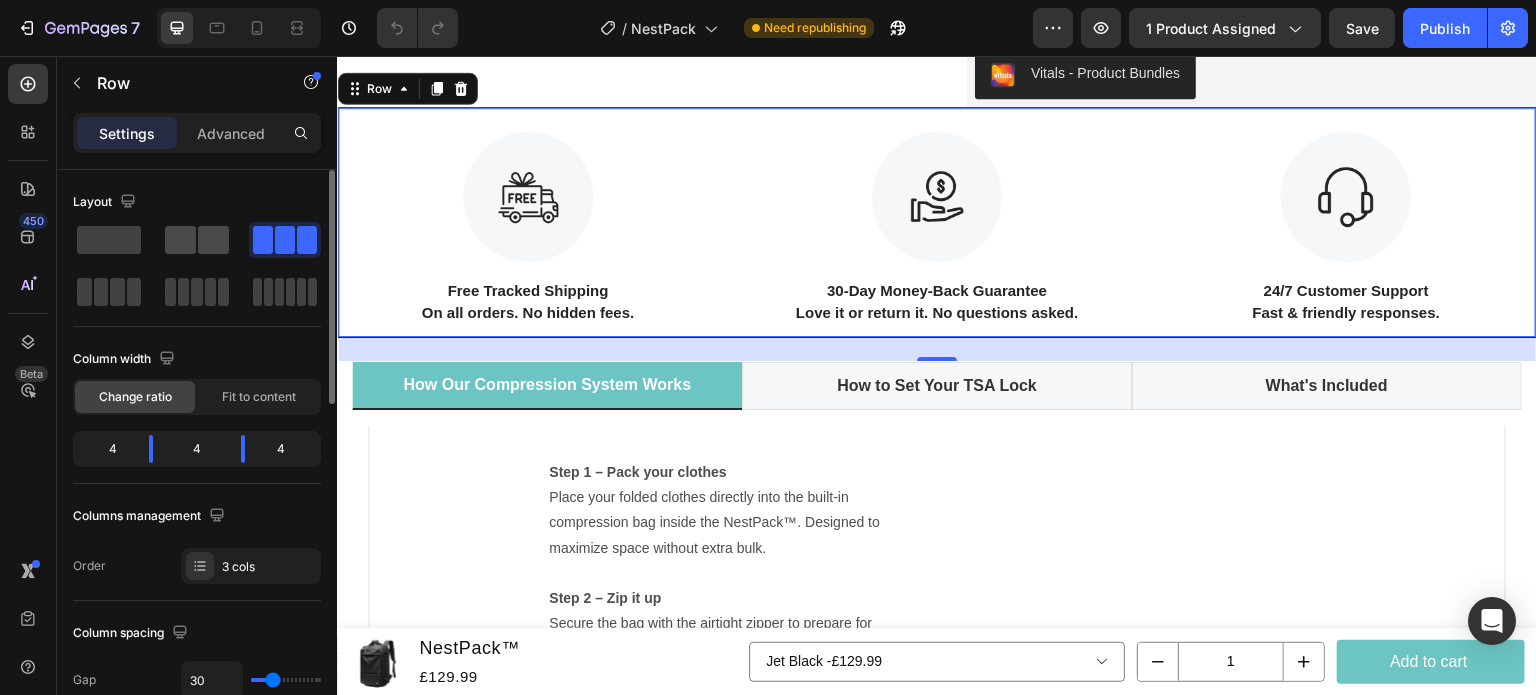 click 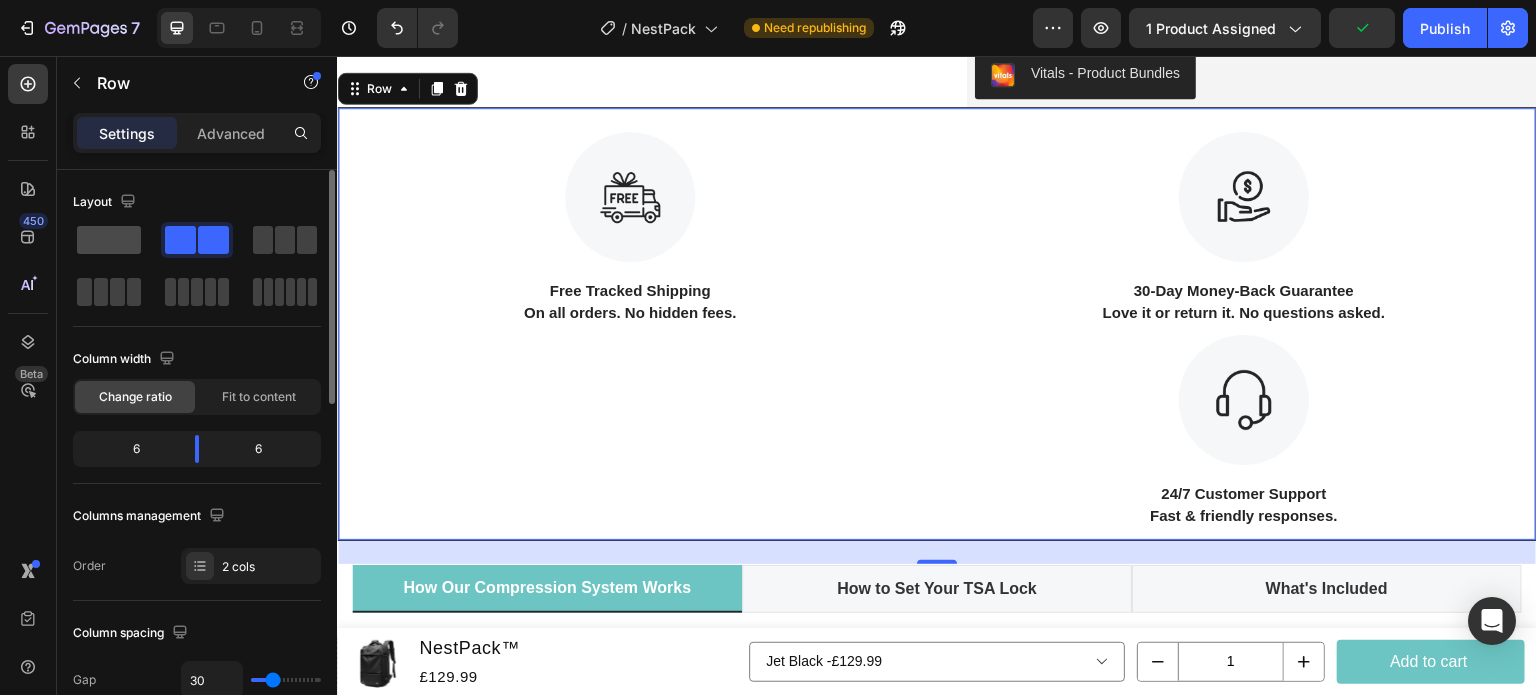 click 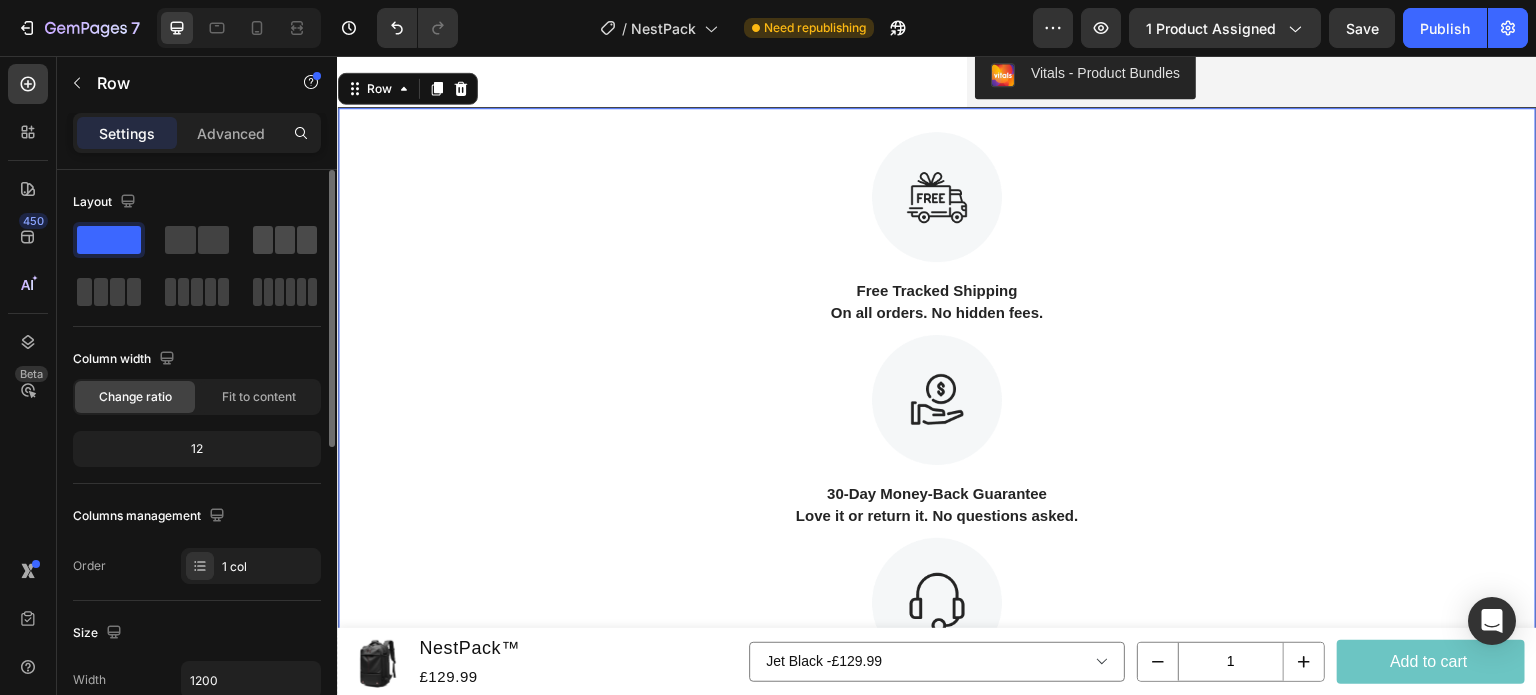 click 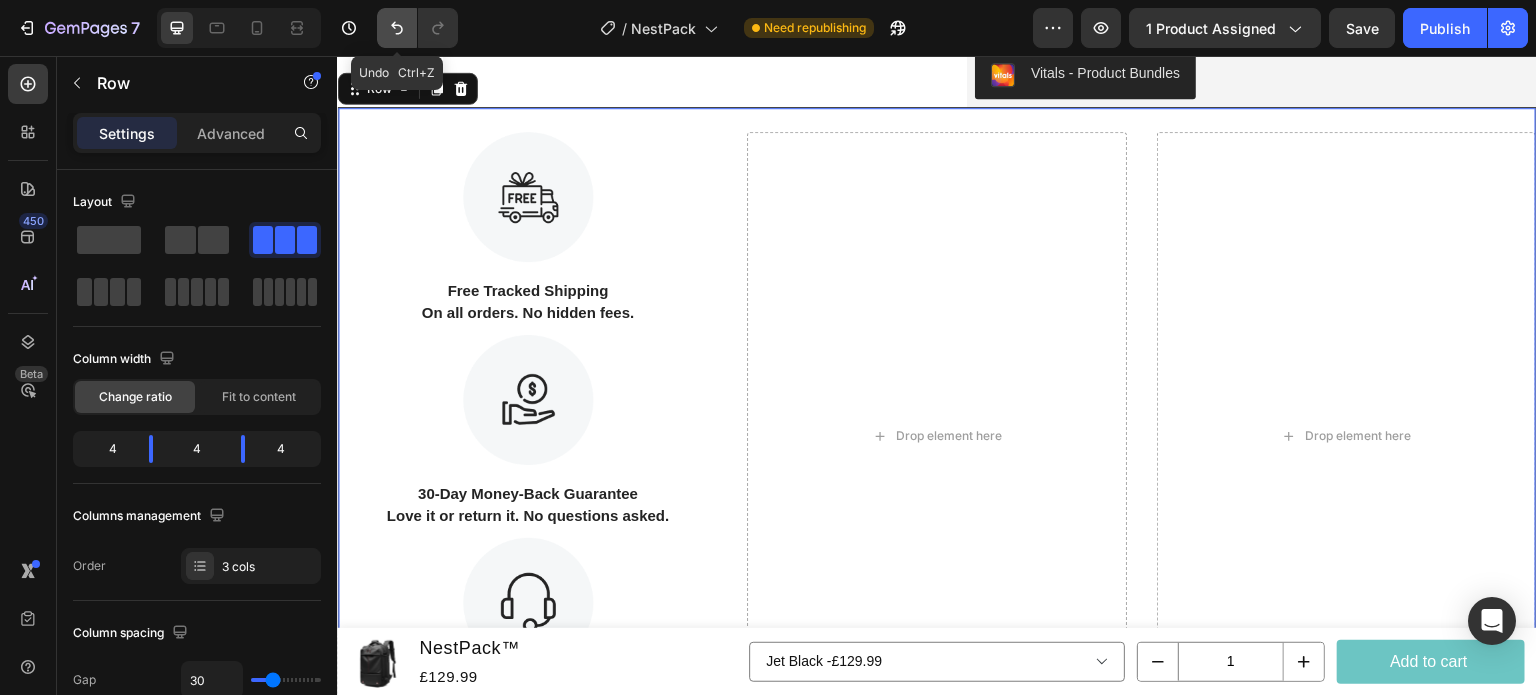 click 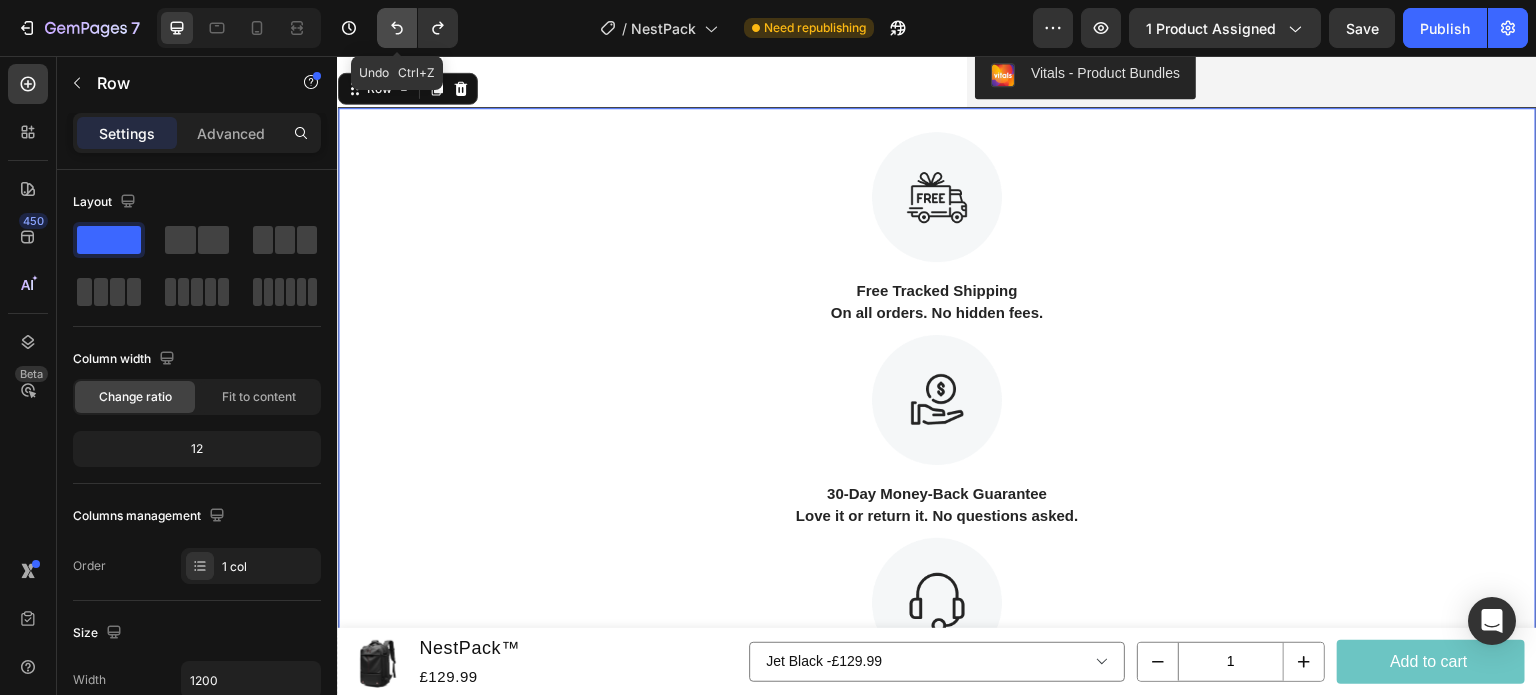 click 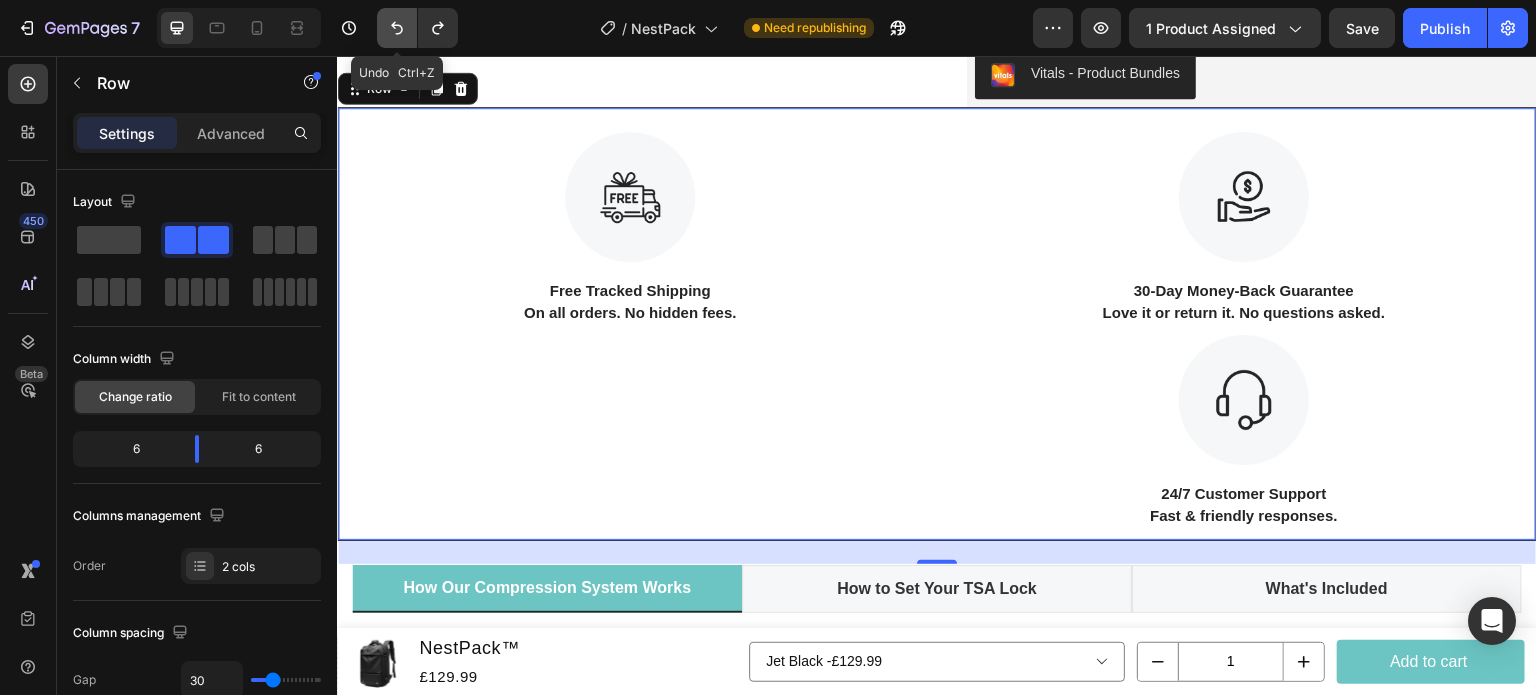 click 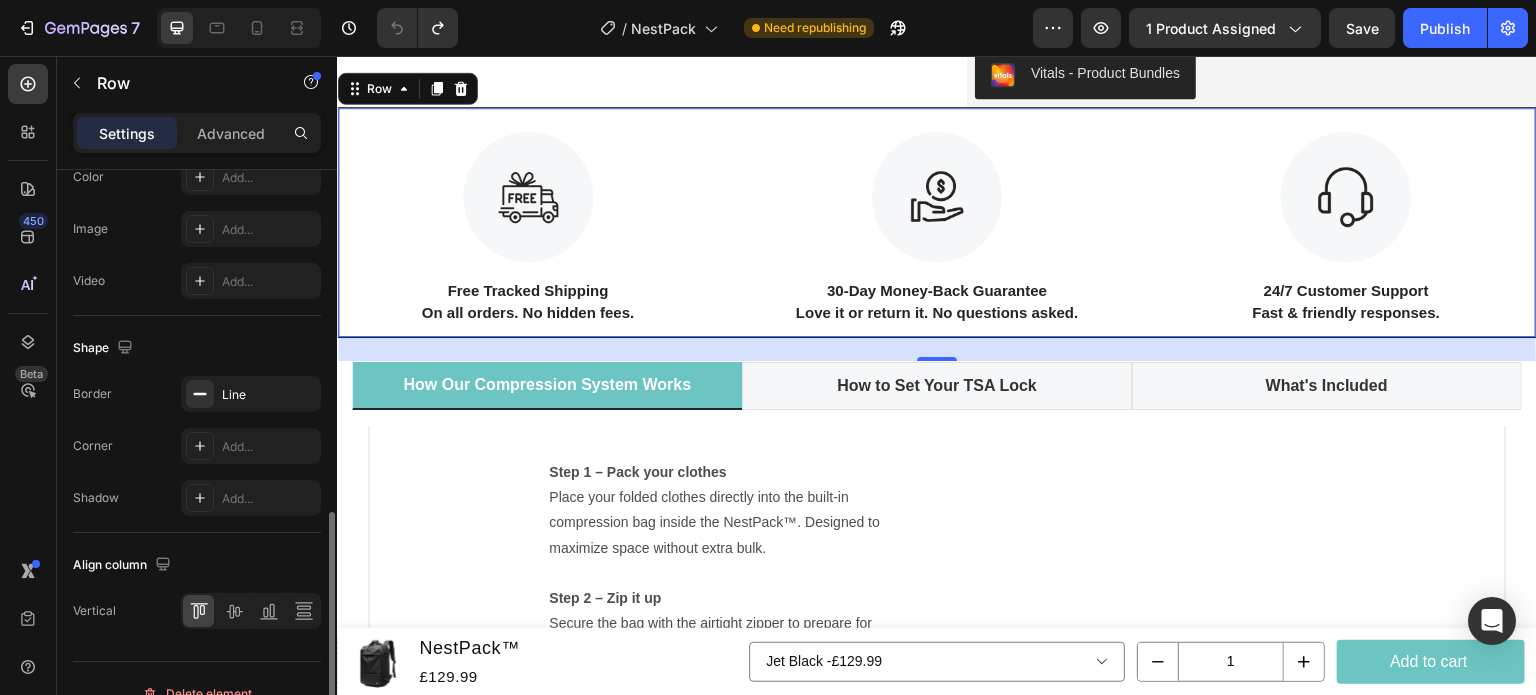 scroll, scrollTop: 863, scrollLeft: 0, axis: vertical 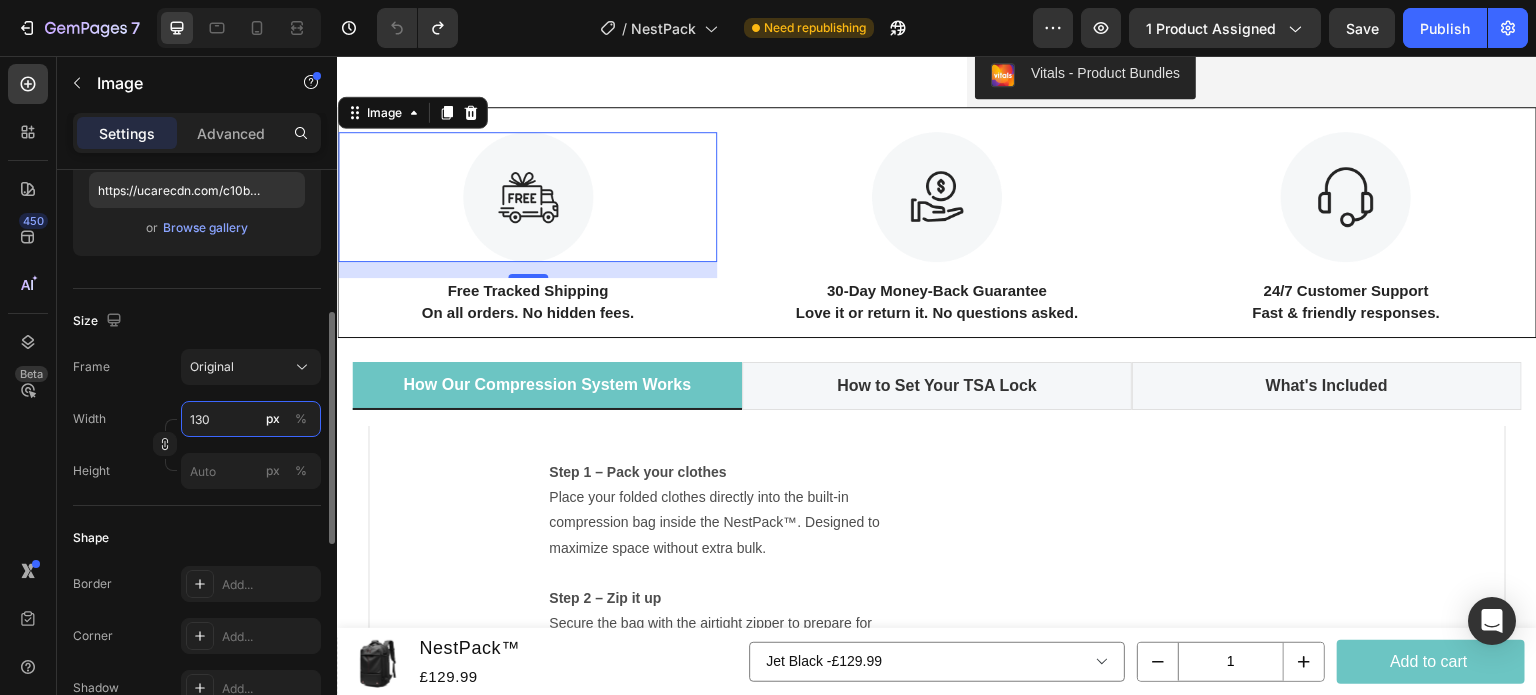 click on "130" at bounding box center [251, 419] 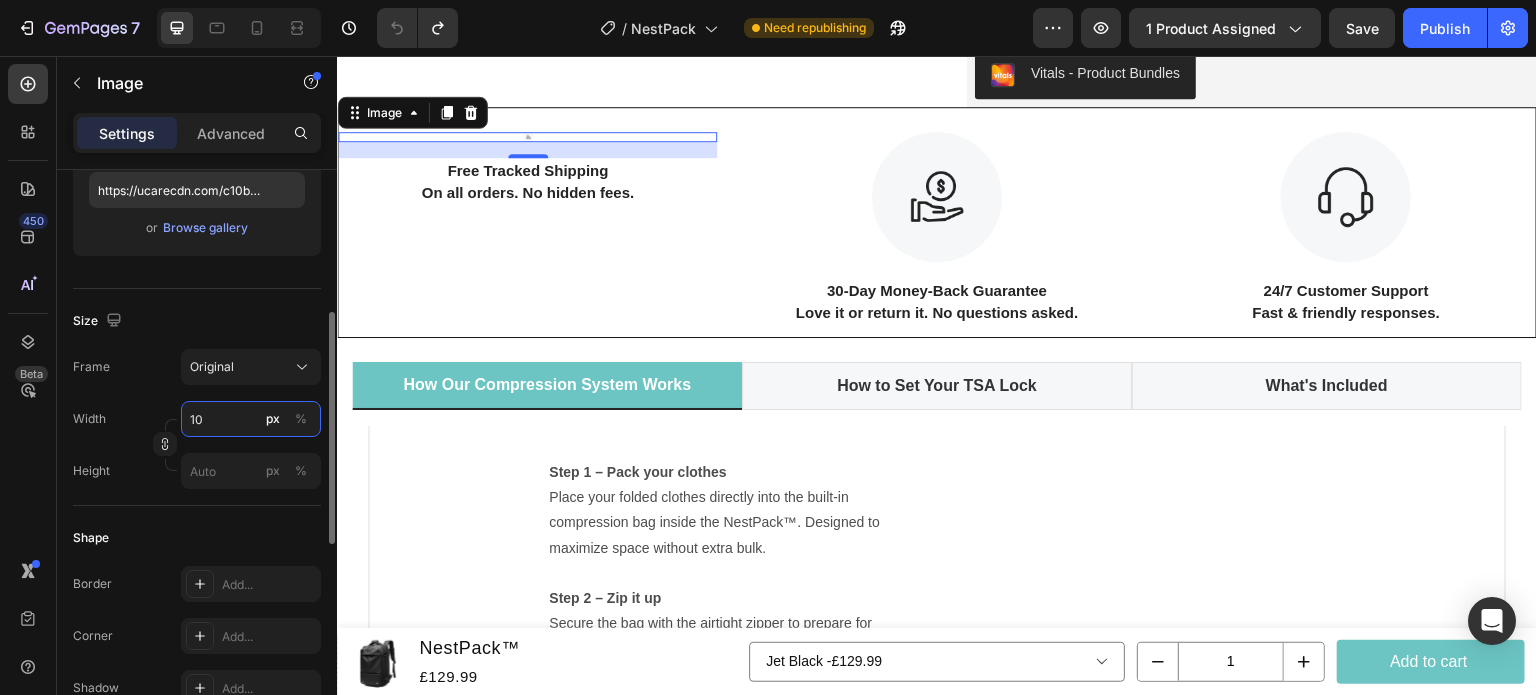 type on "100" 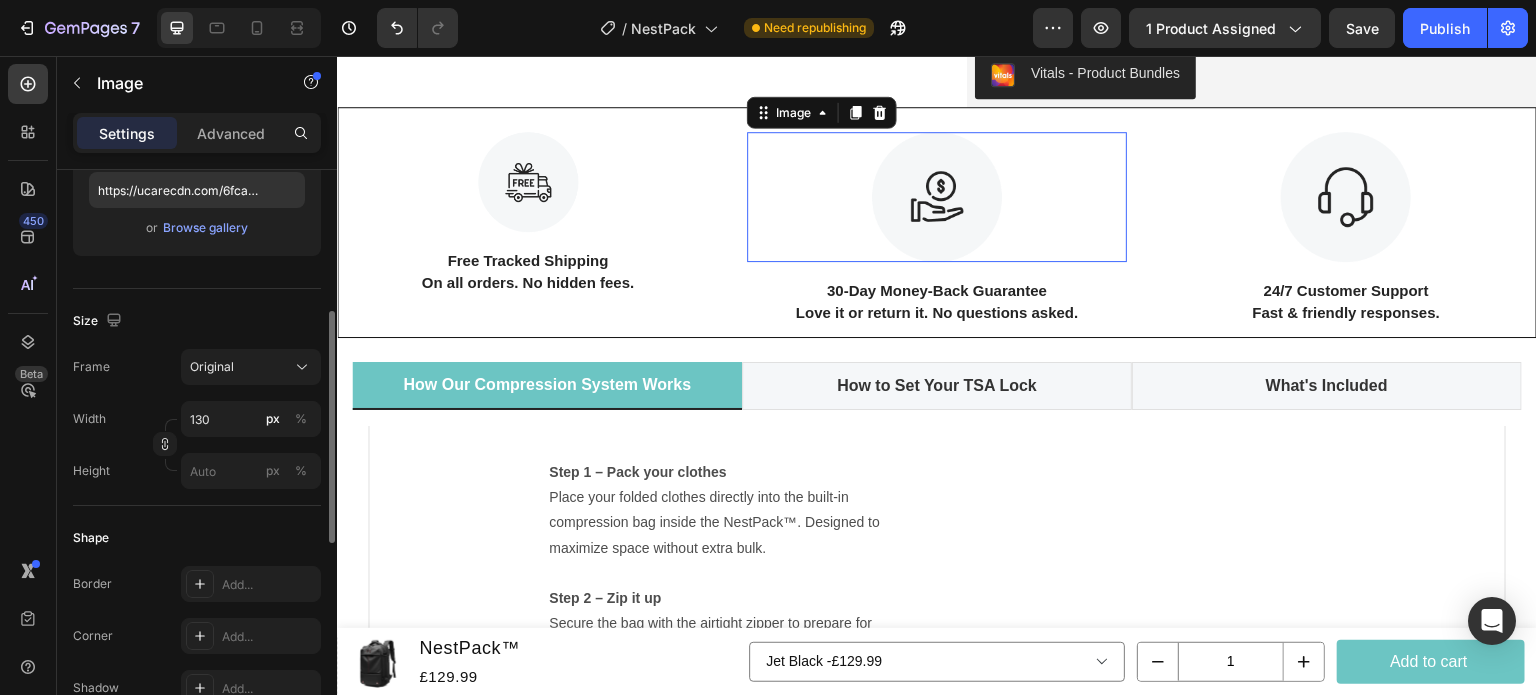 scroll, scrollTop: 356, scrollLeft: 0, axis: vertical 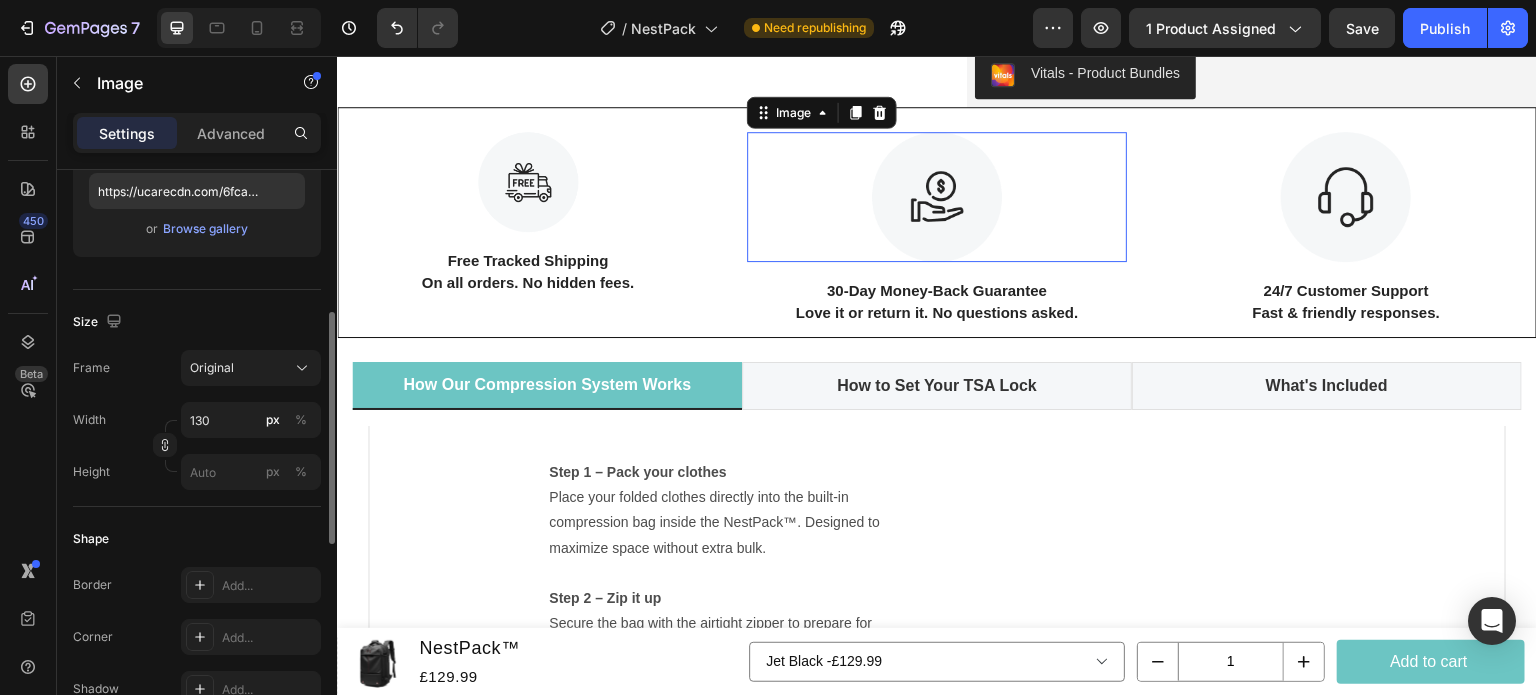 click at bounding box center [937, 197] 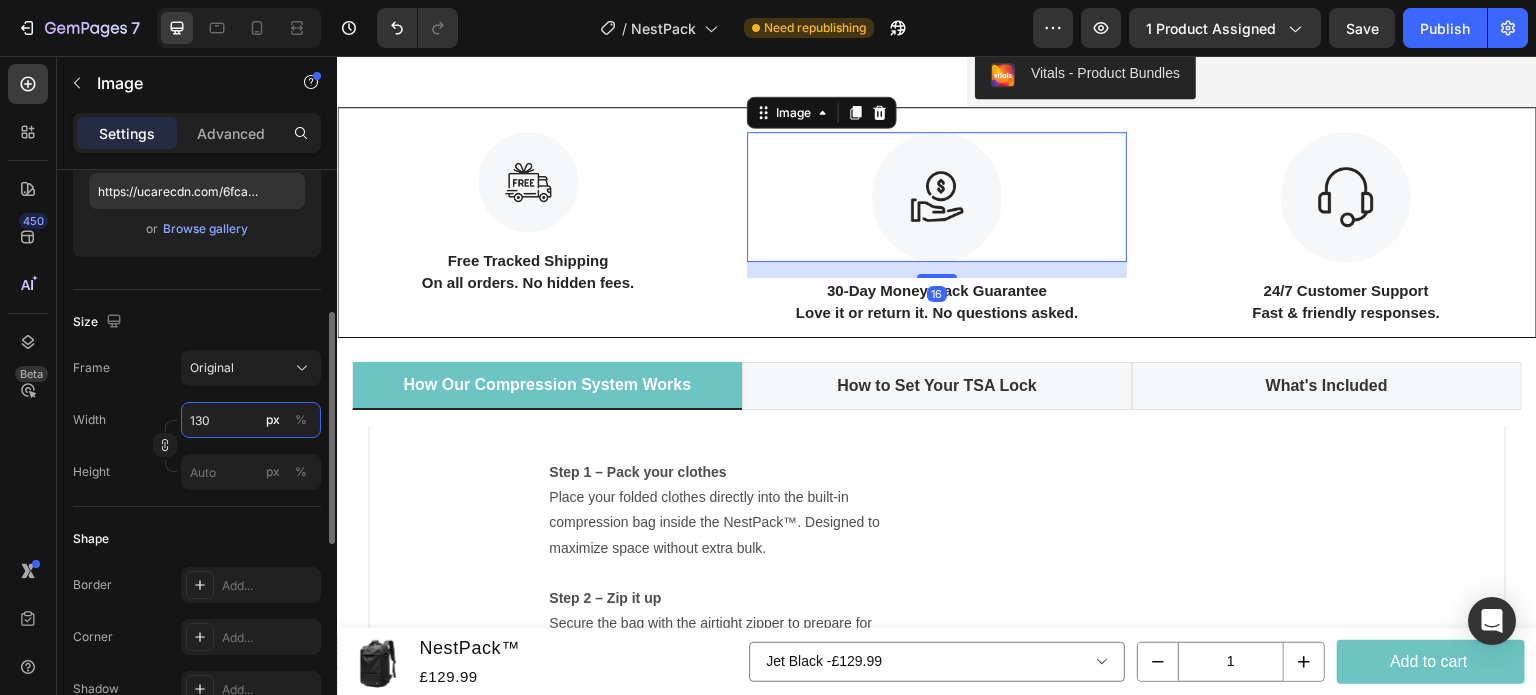 click on "130" at bounding box center (251, 420) 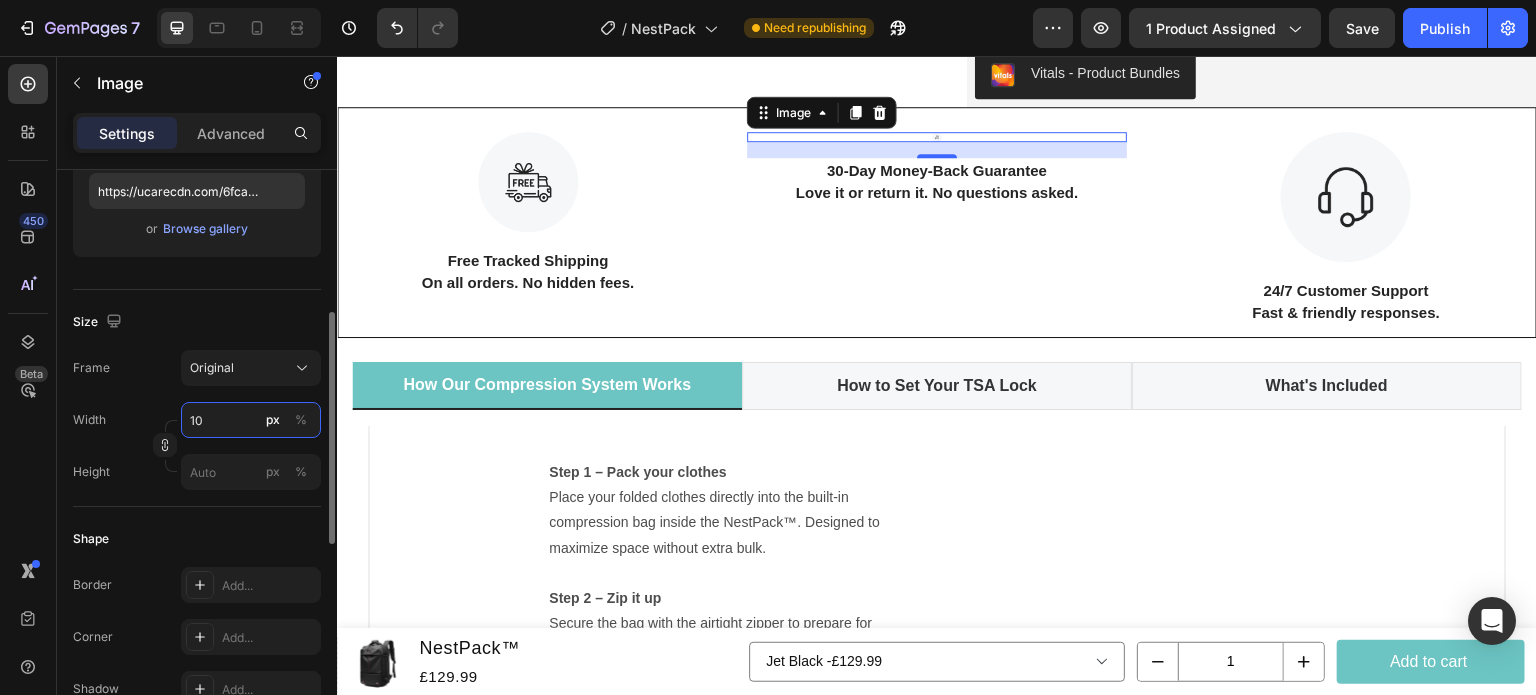 type on "100" 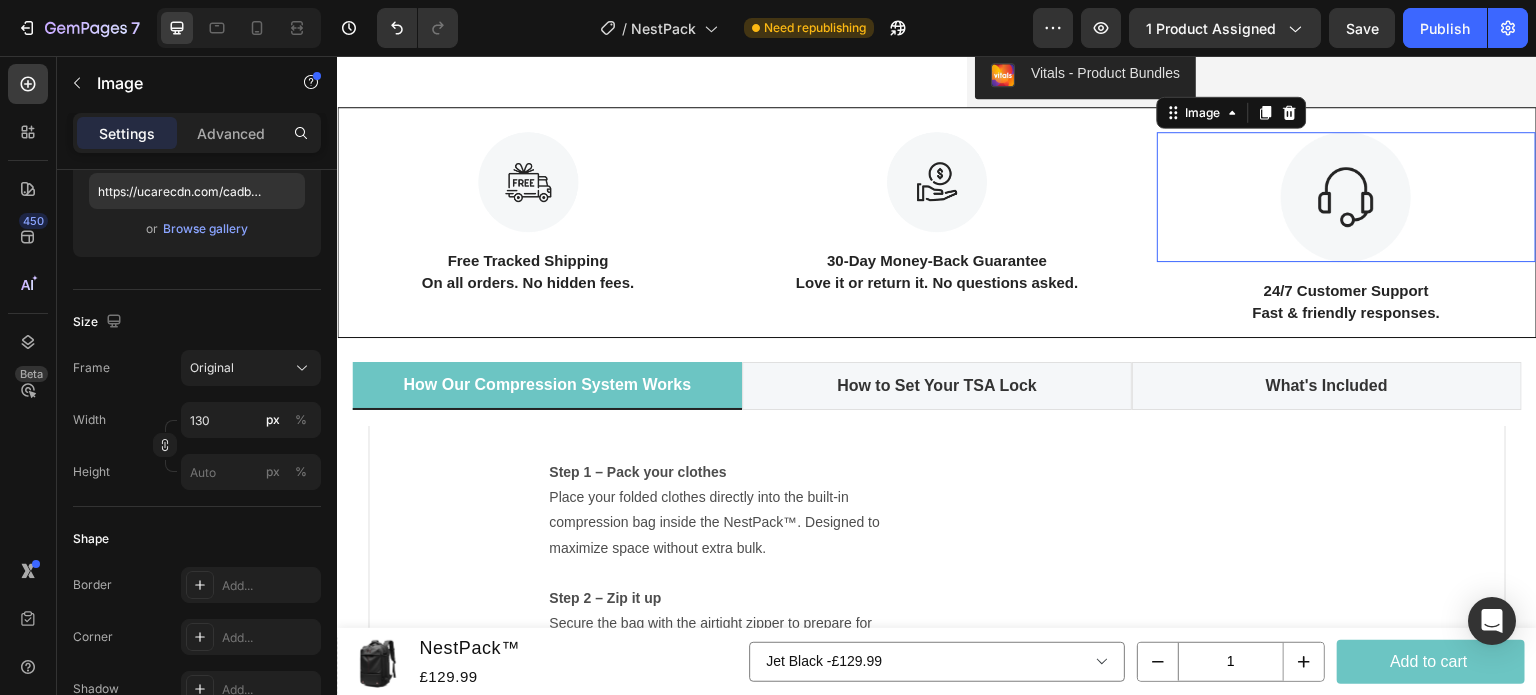 scroll, scrollTop: 356, scrollLeft: 0, axis: vertical 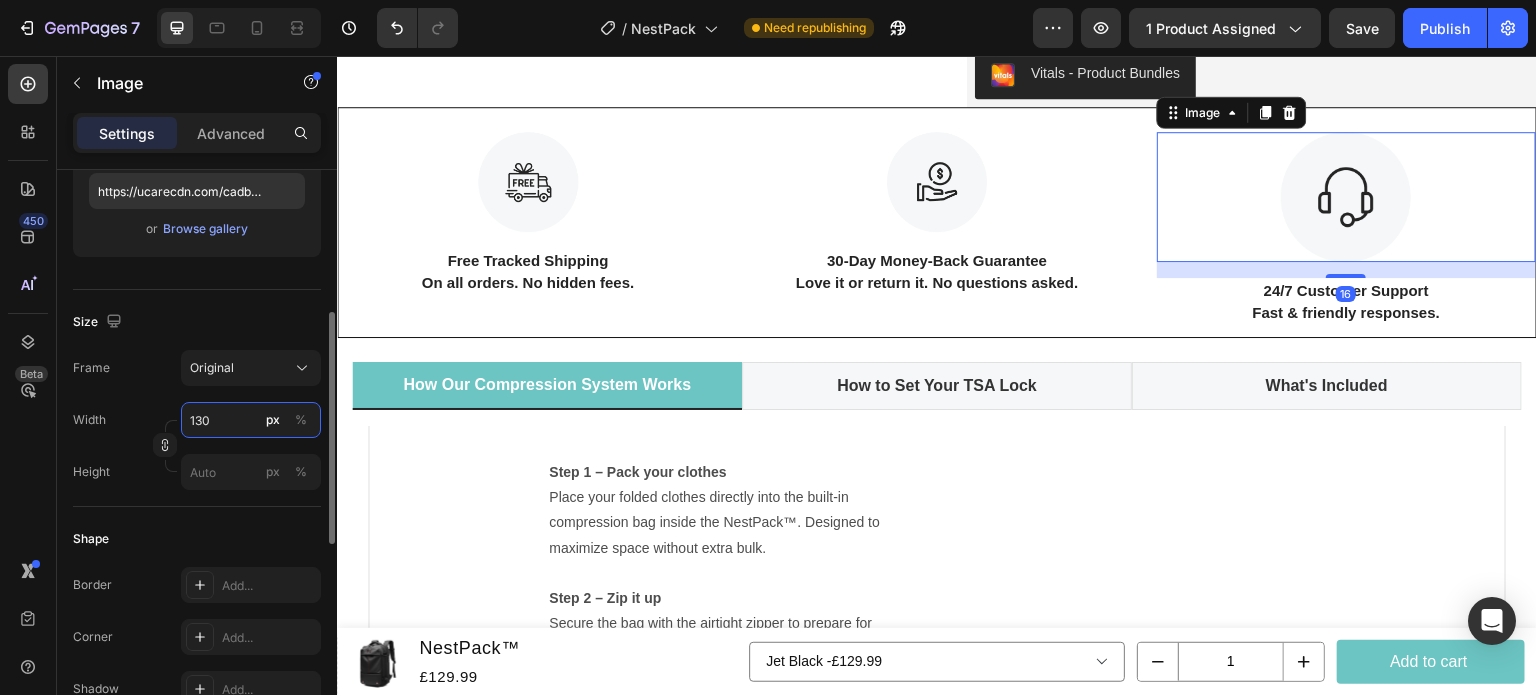 click on "130" at bounding box center (251, 420) 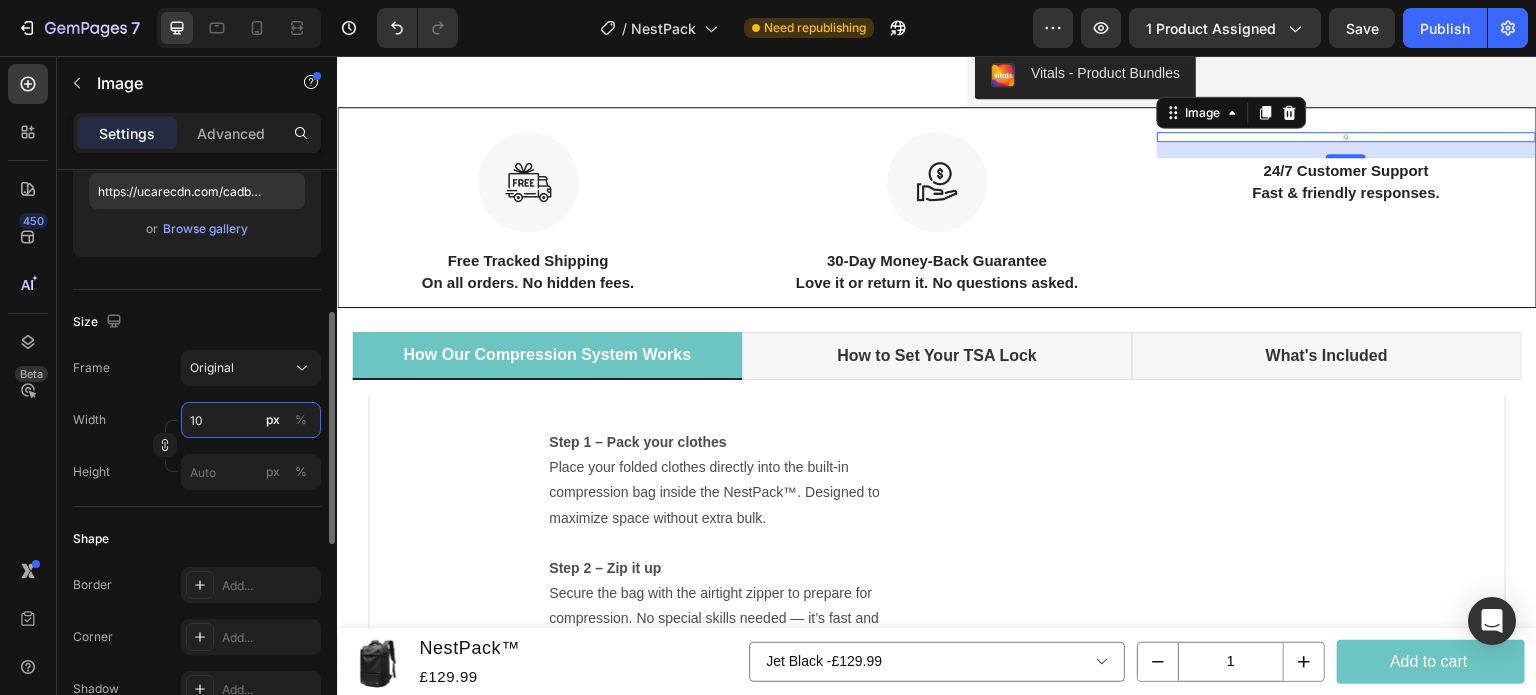 type on "100" 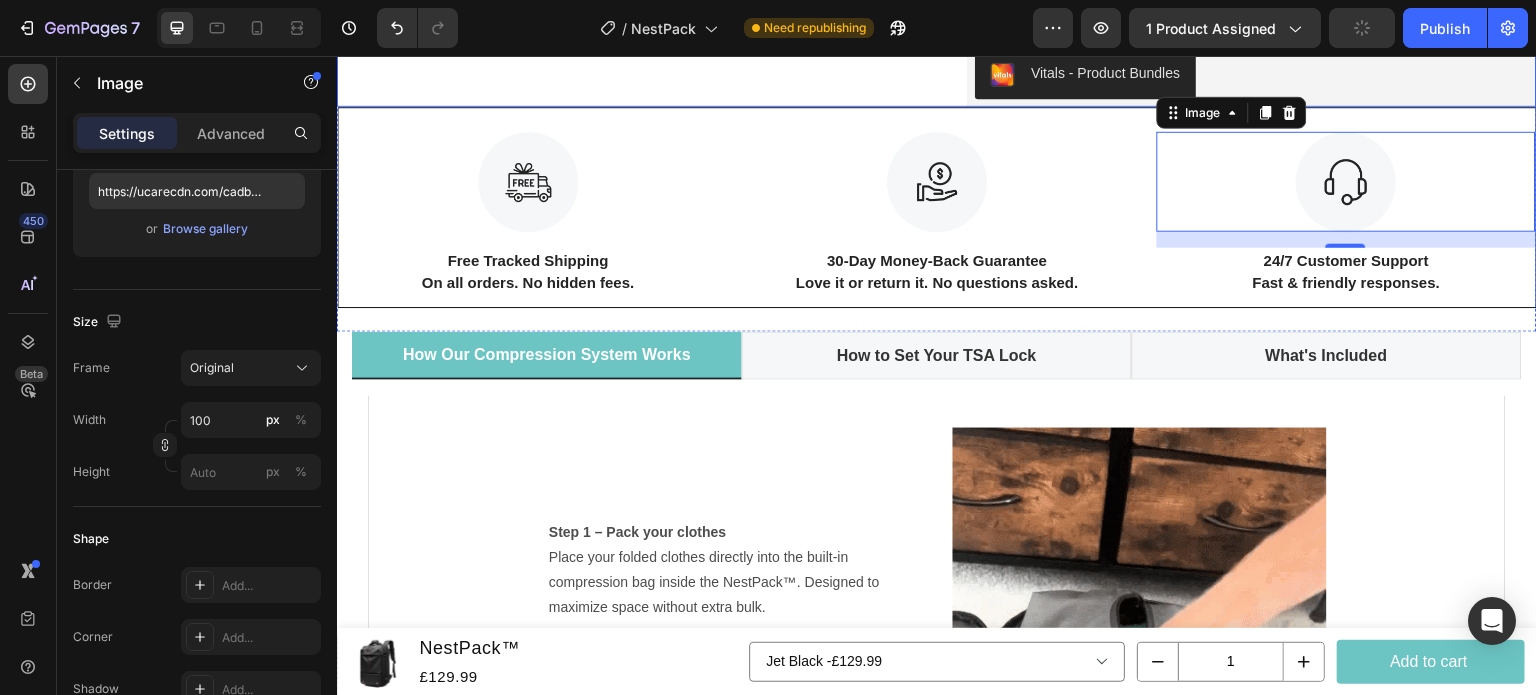 click on "Product Images" at bounding box center (622, -552) 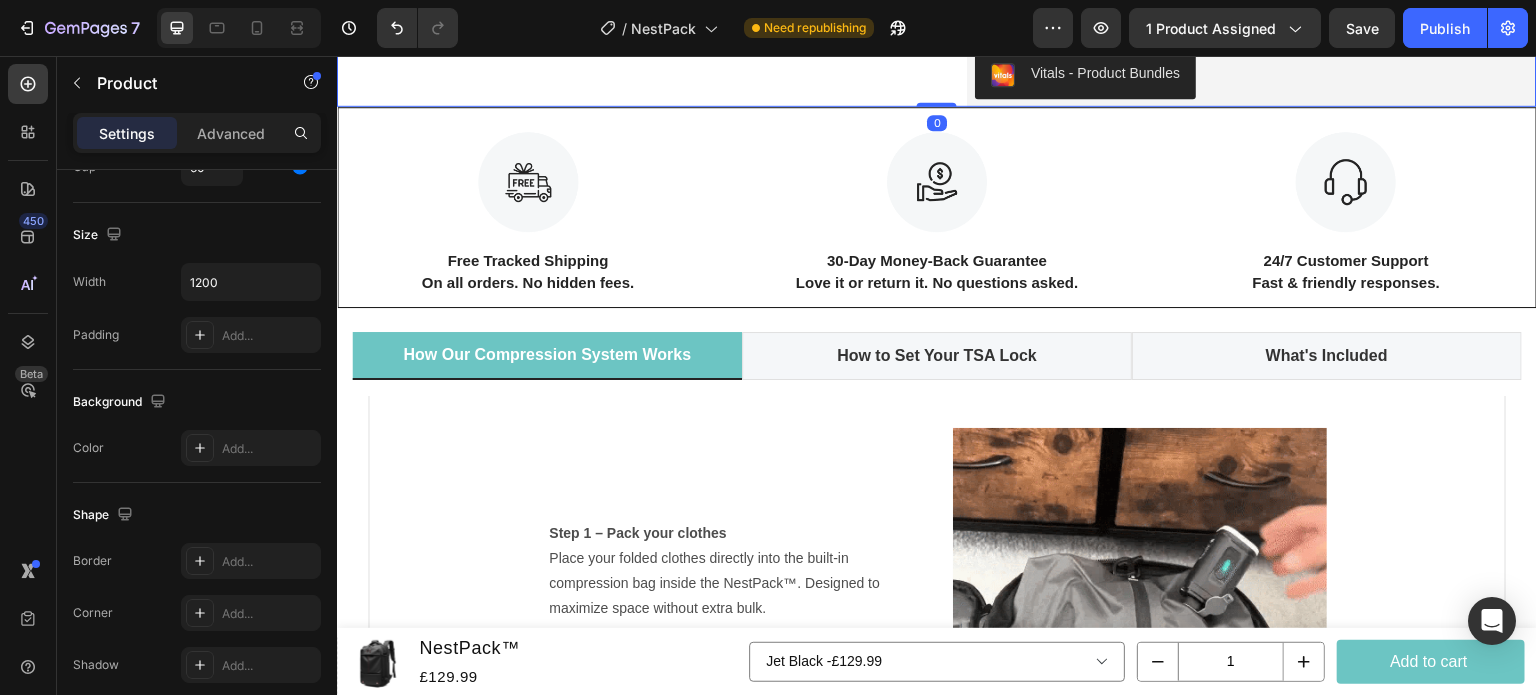 scroll, scrollTop: 0, scrollLeft: 0, axis: both 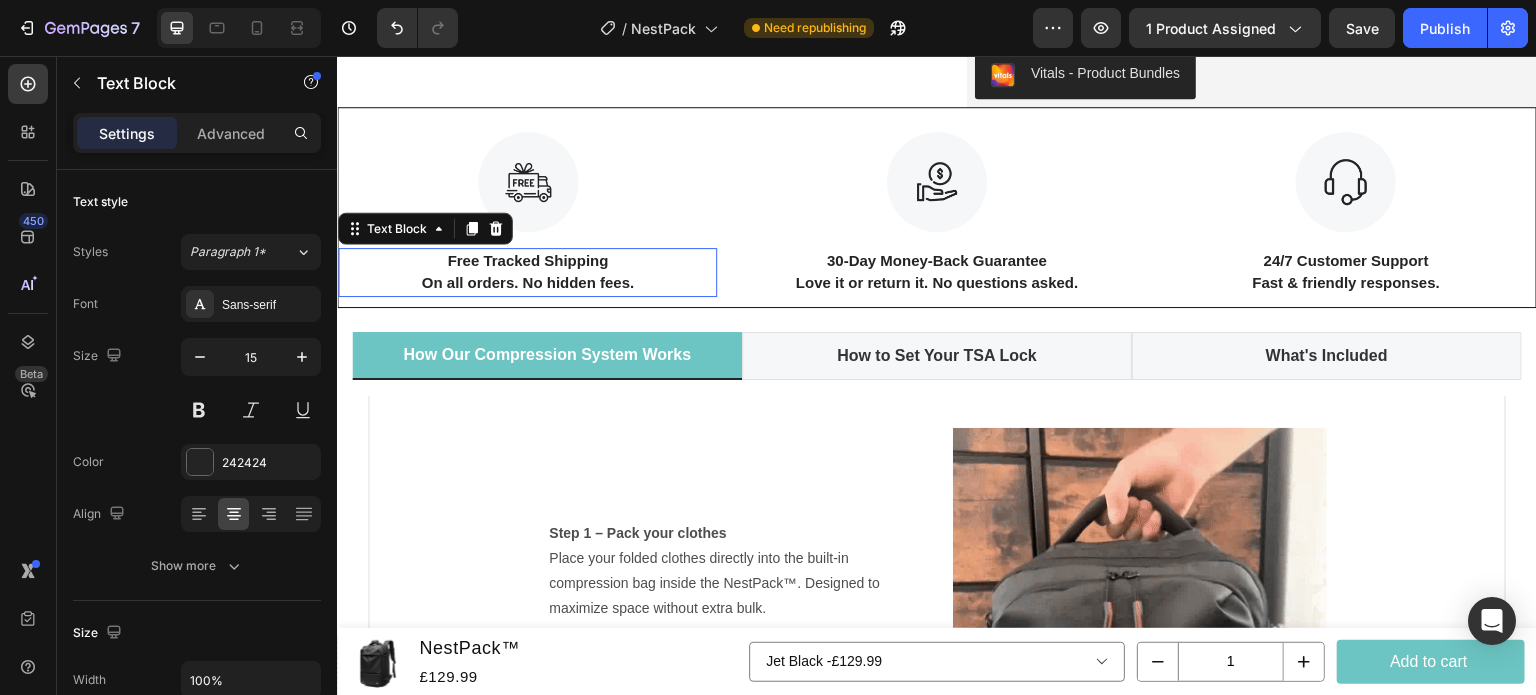 click on "Free Tracked Shipping On all orders. No hidden fees." at bounding box center [527, 272] 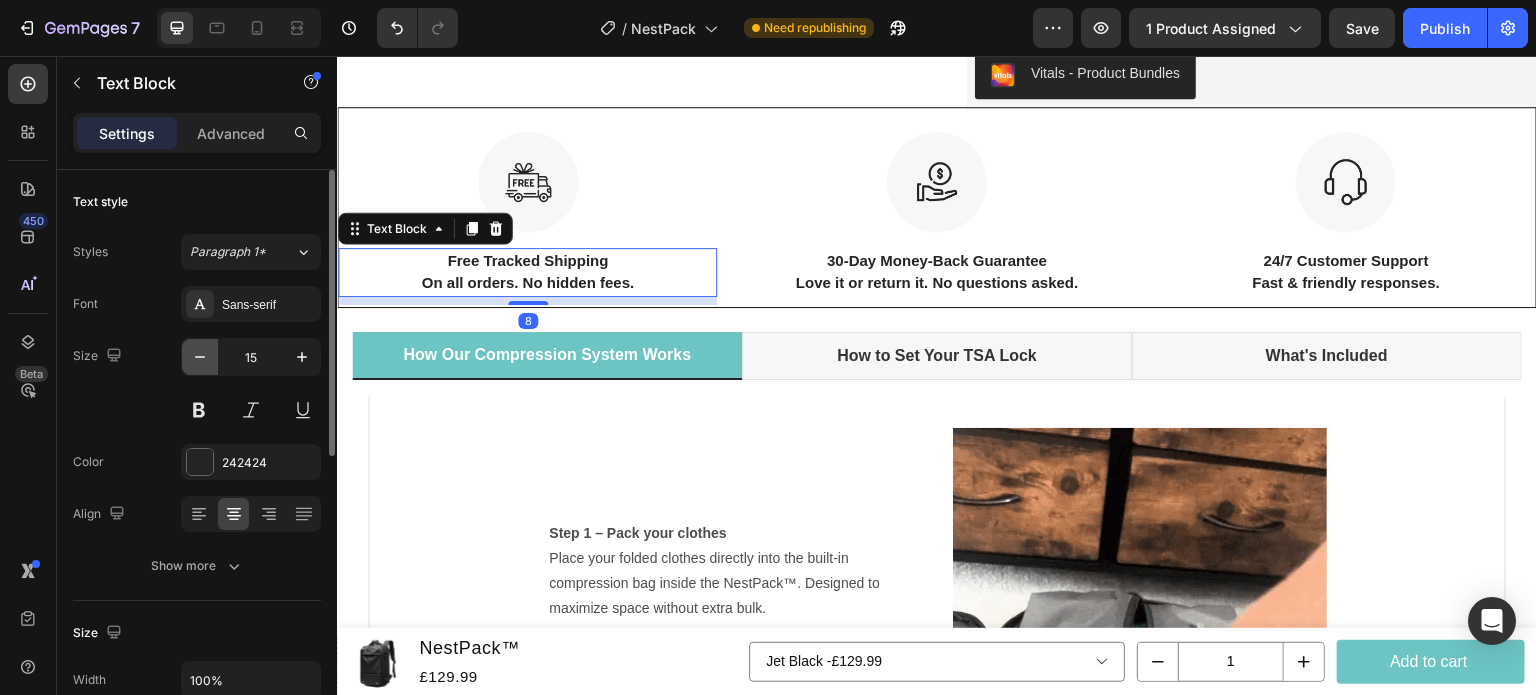 click 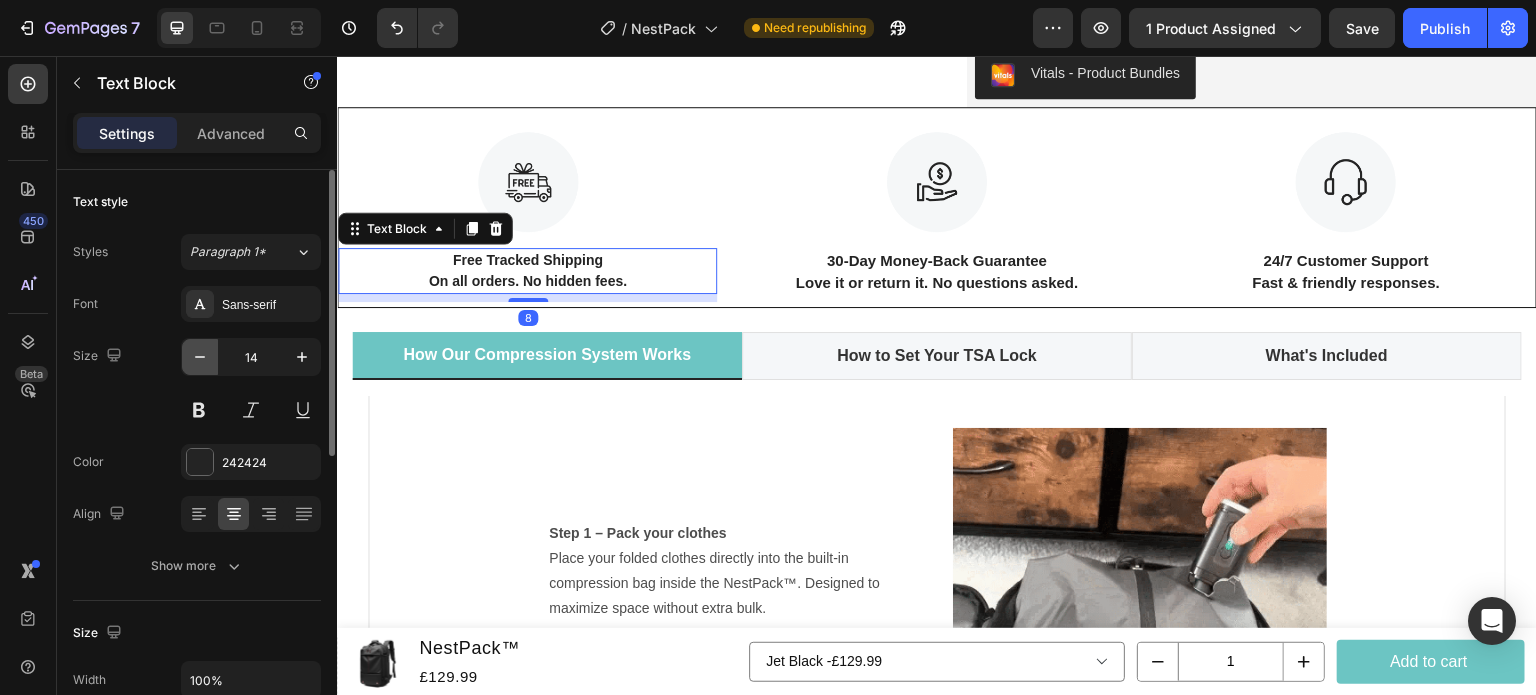 click 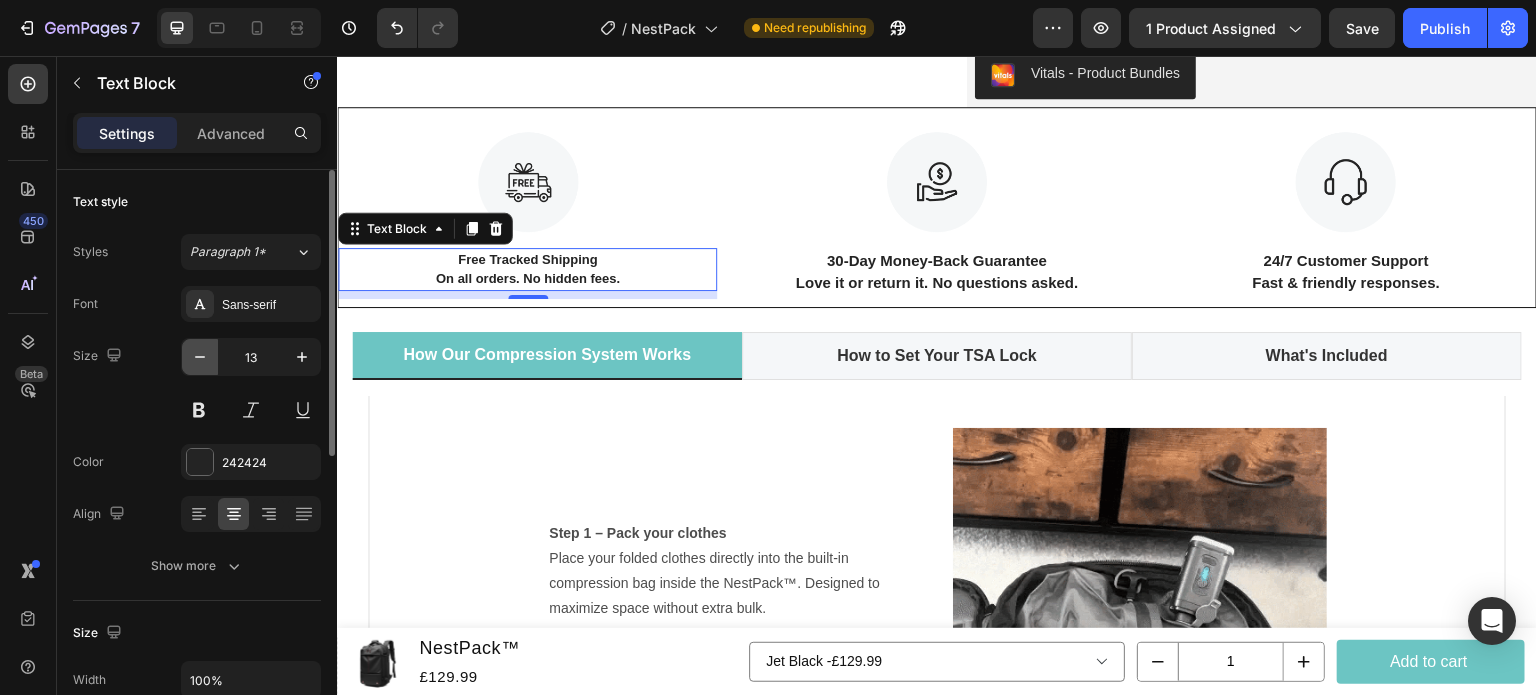 click 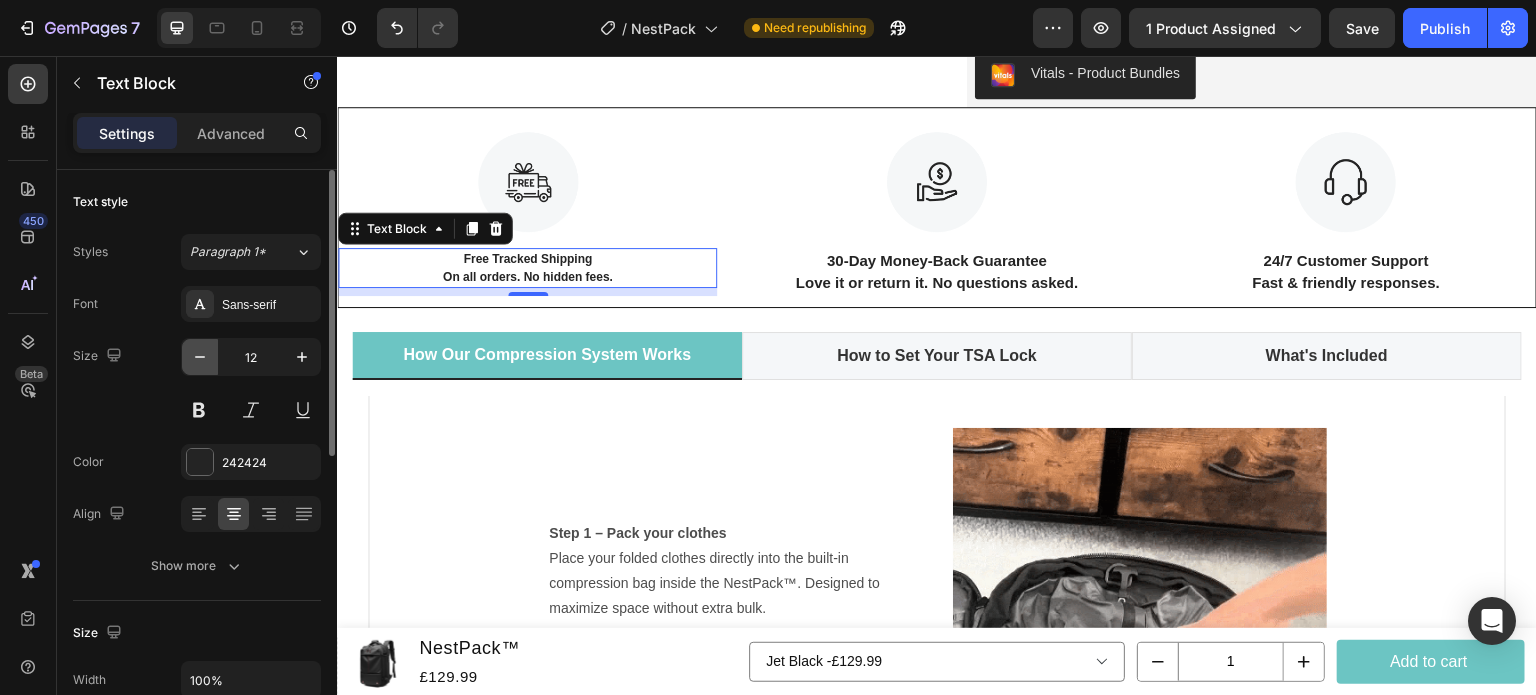 click 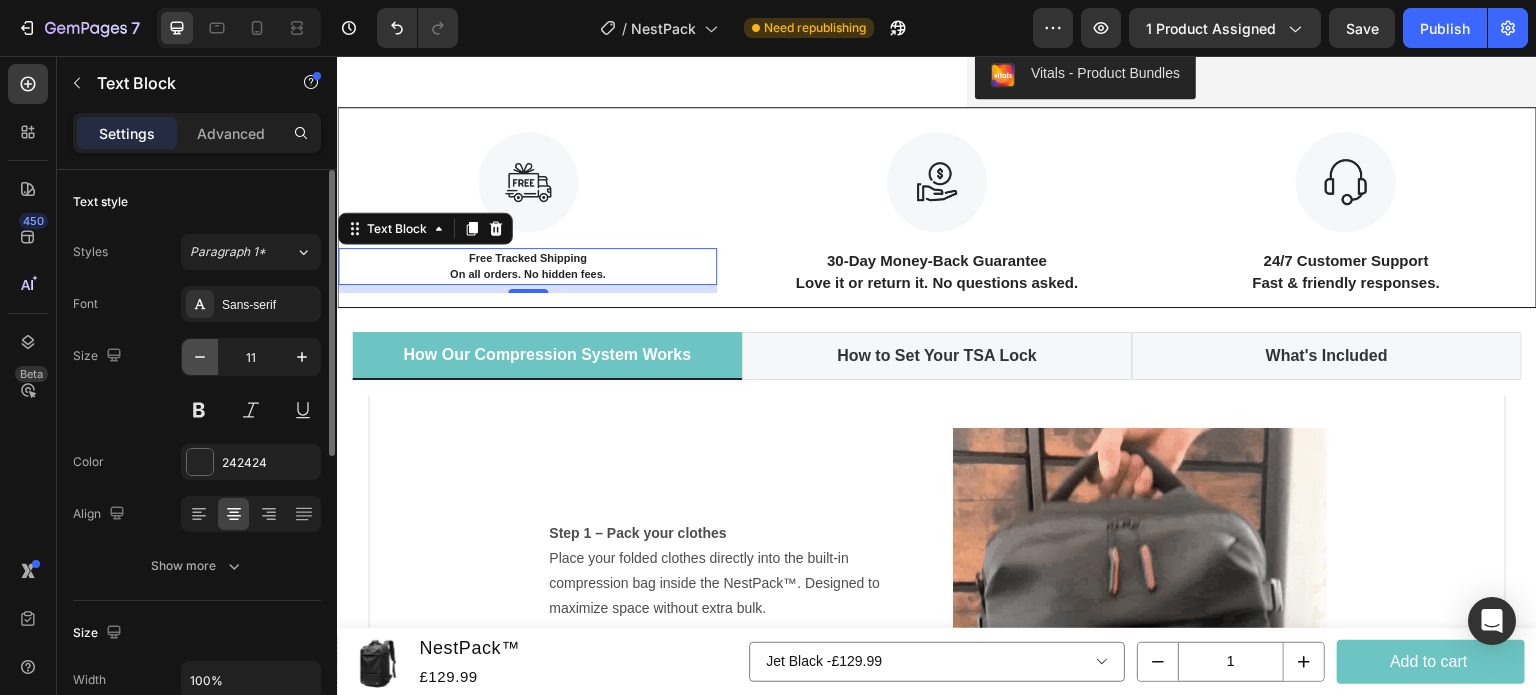 click 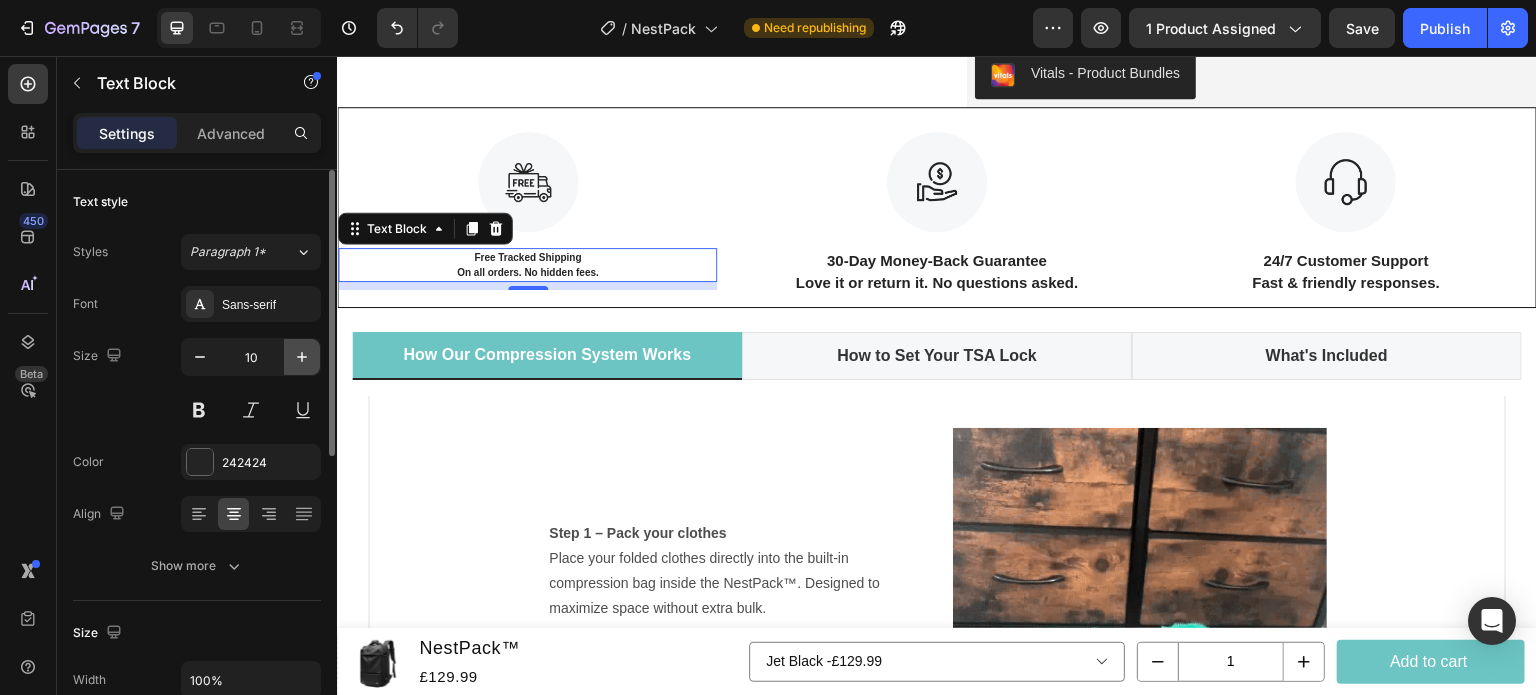 click at bounding box center (302, 357) 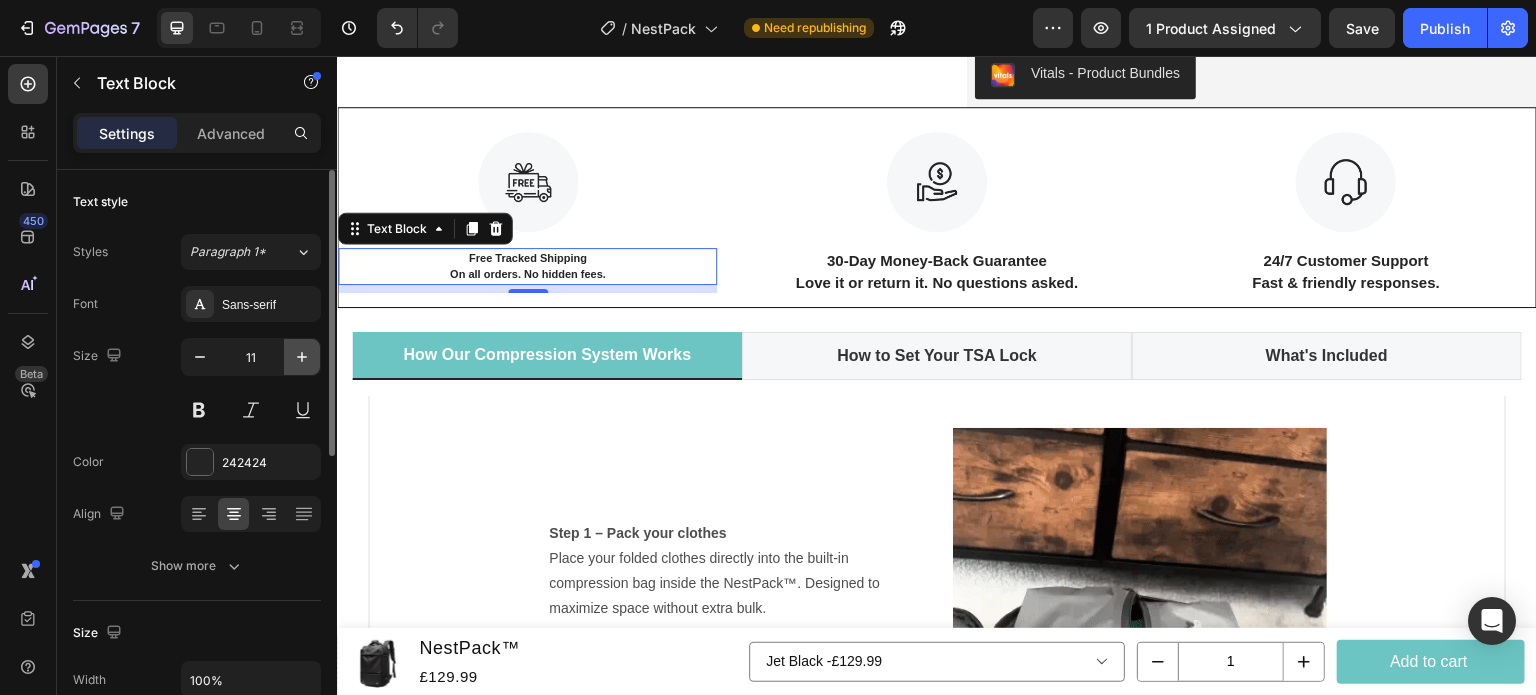 click at bounding box center [302, 357] 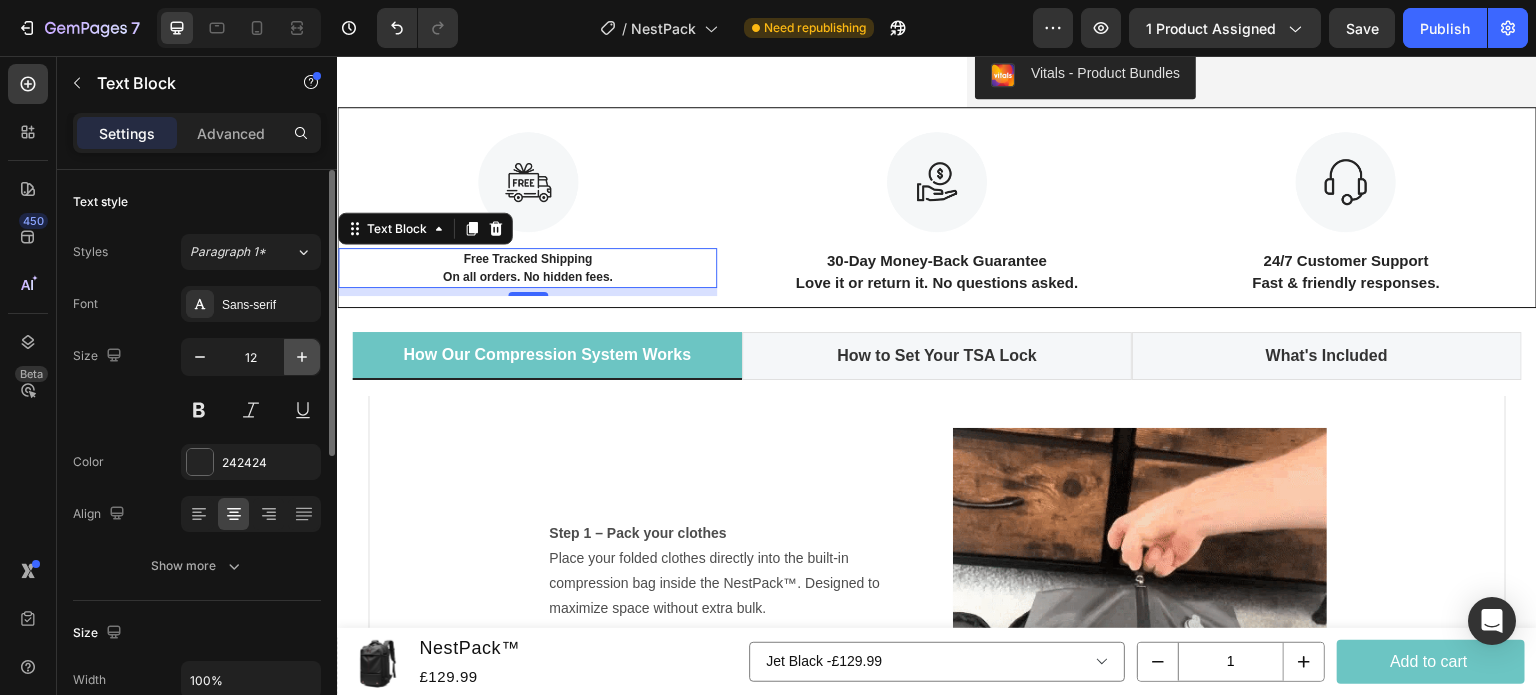 click at bounding box center [302, 357] 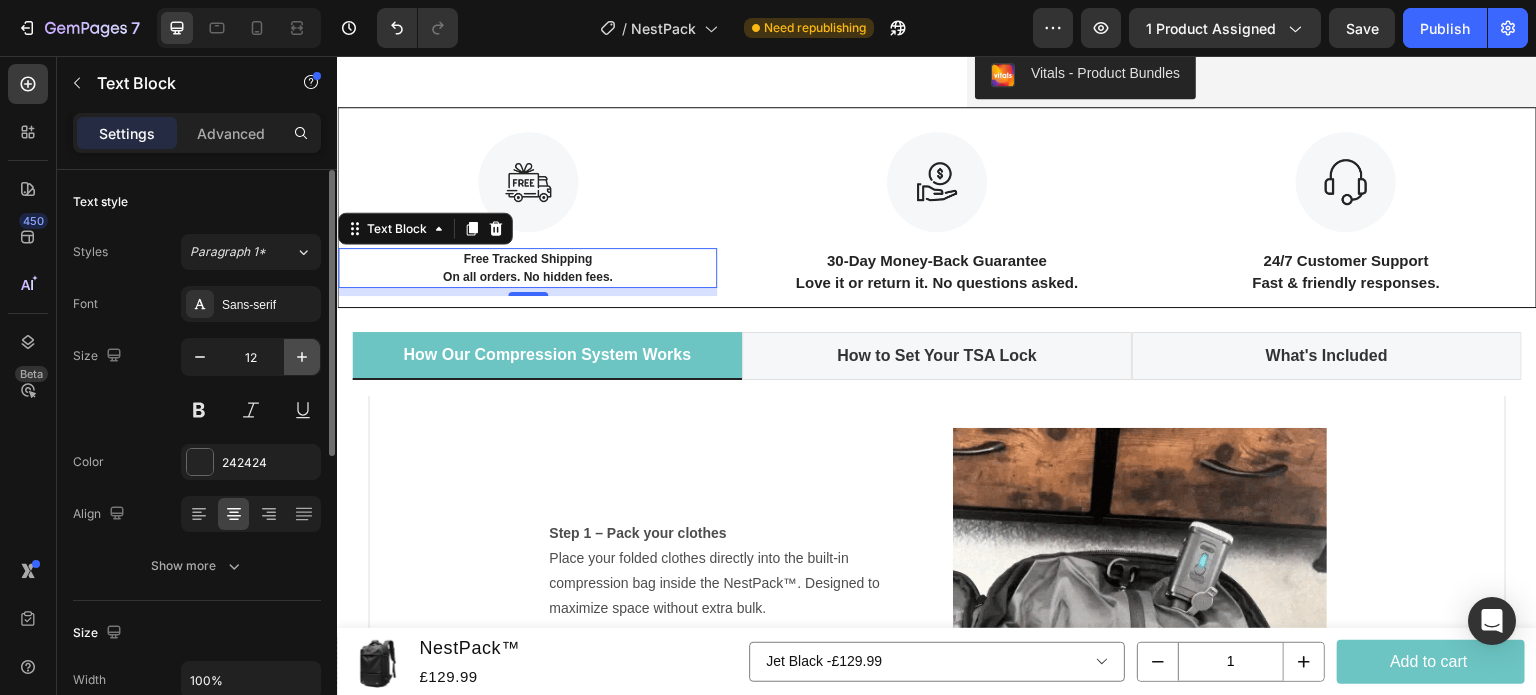 type on "13" 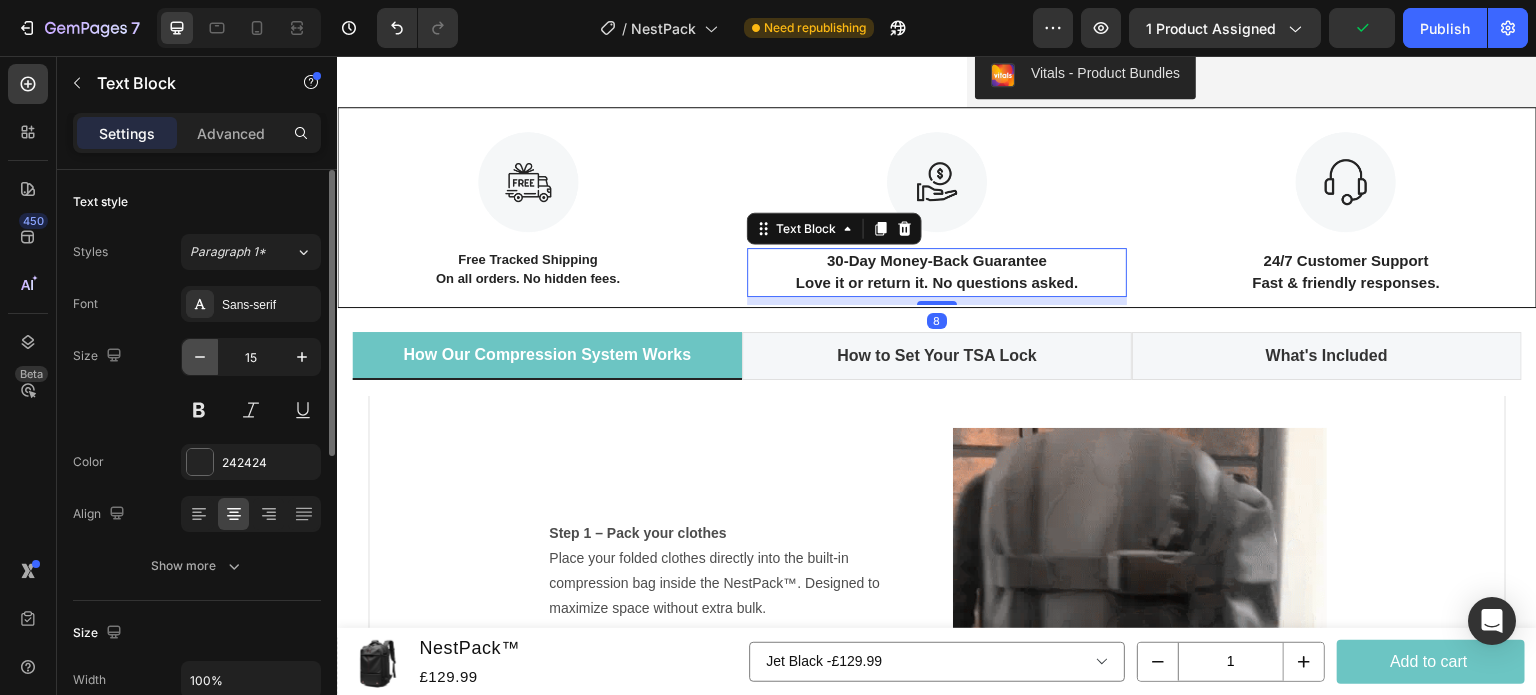 click at bounding box center (200, 357) 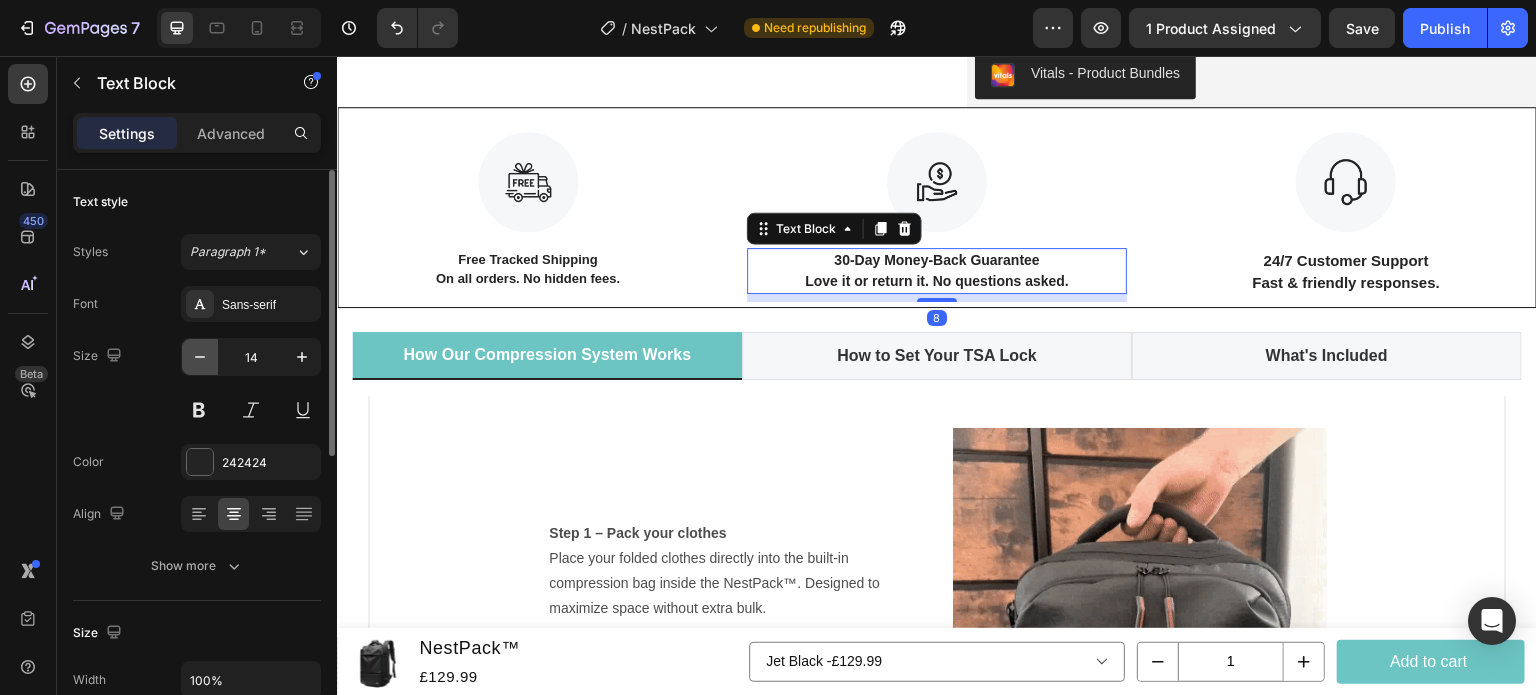 click at bounding box center [200, 357] 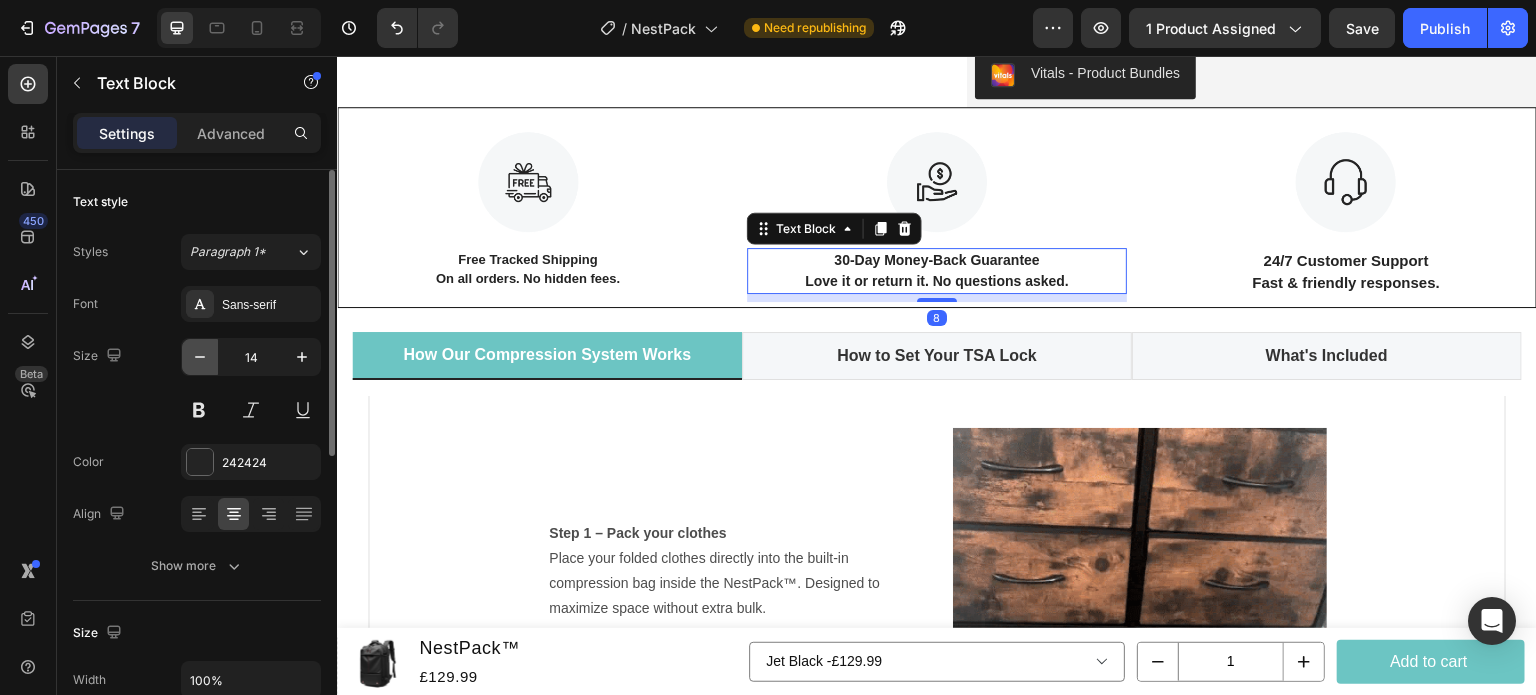 type on "13" 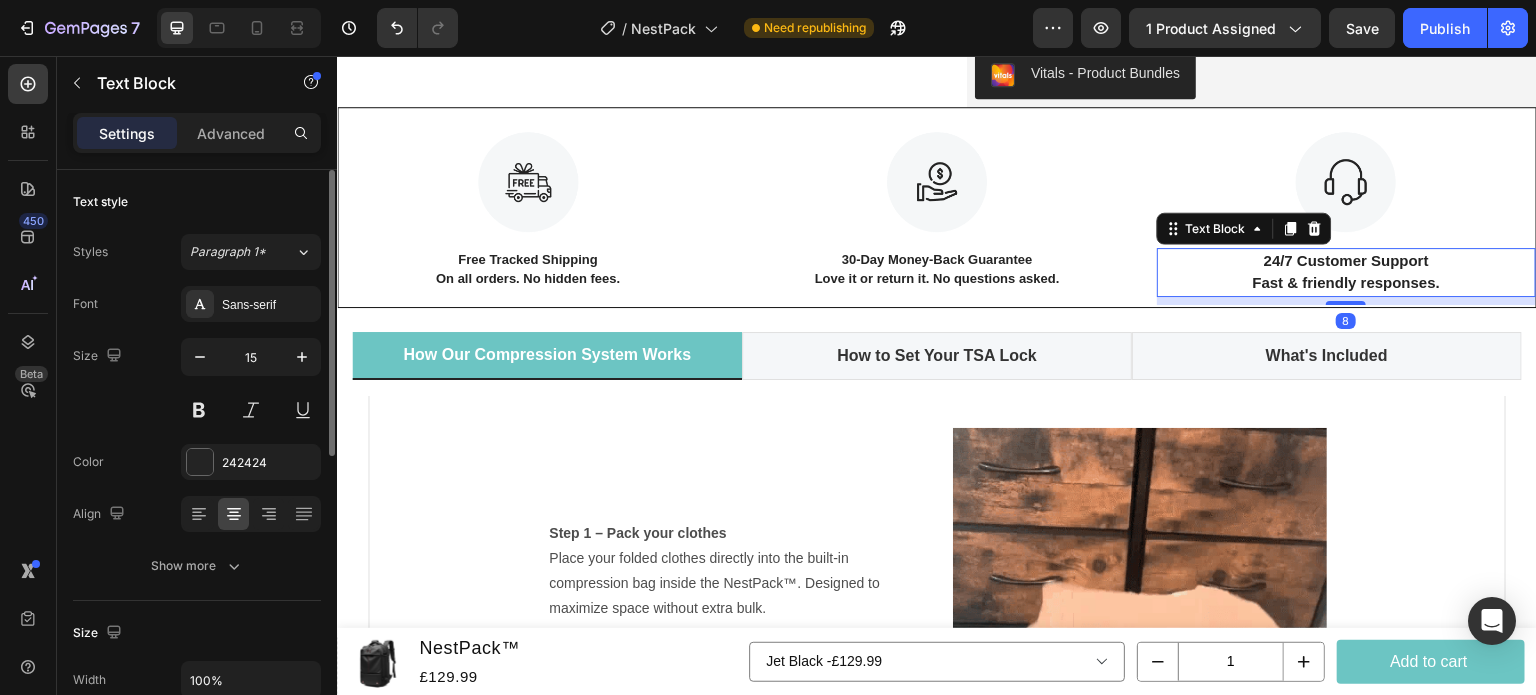click on "Fast & friendly responses." at bounding box center (1347, 282) 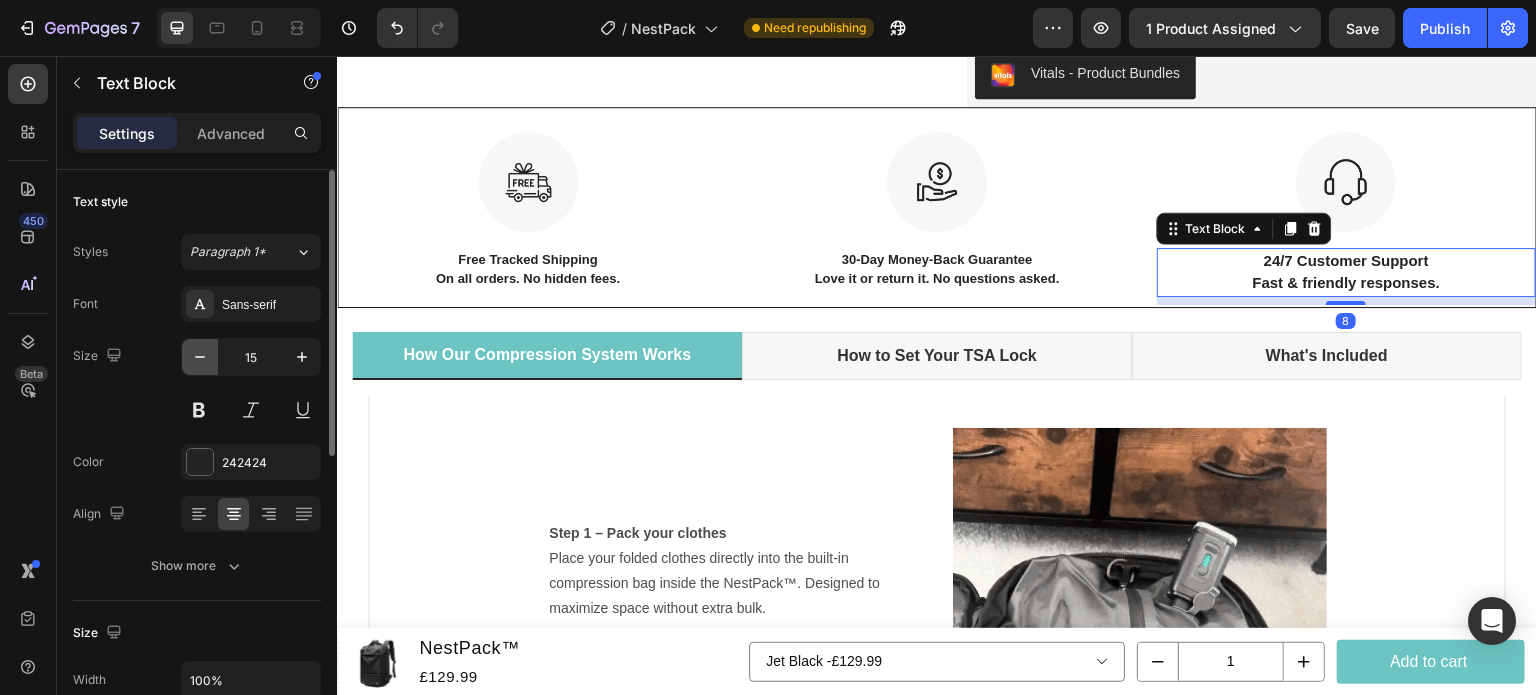 click at bounding box center [200, 357] 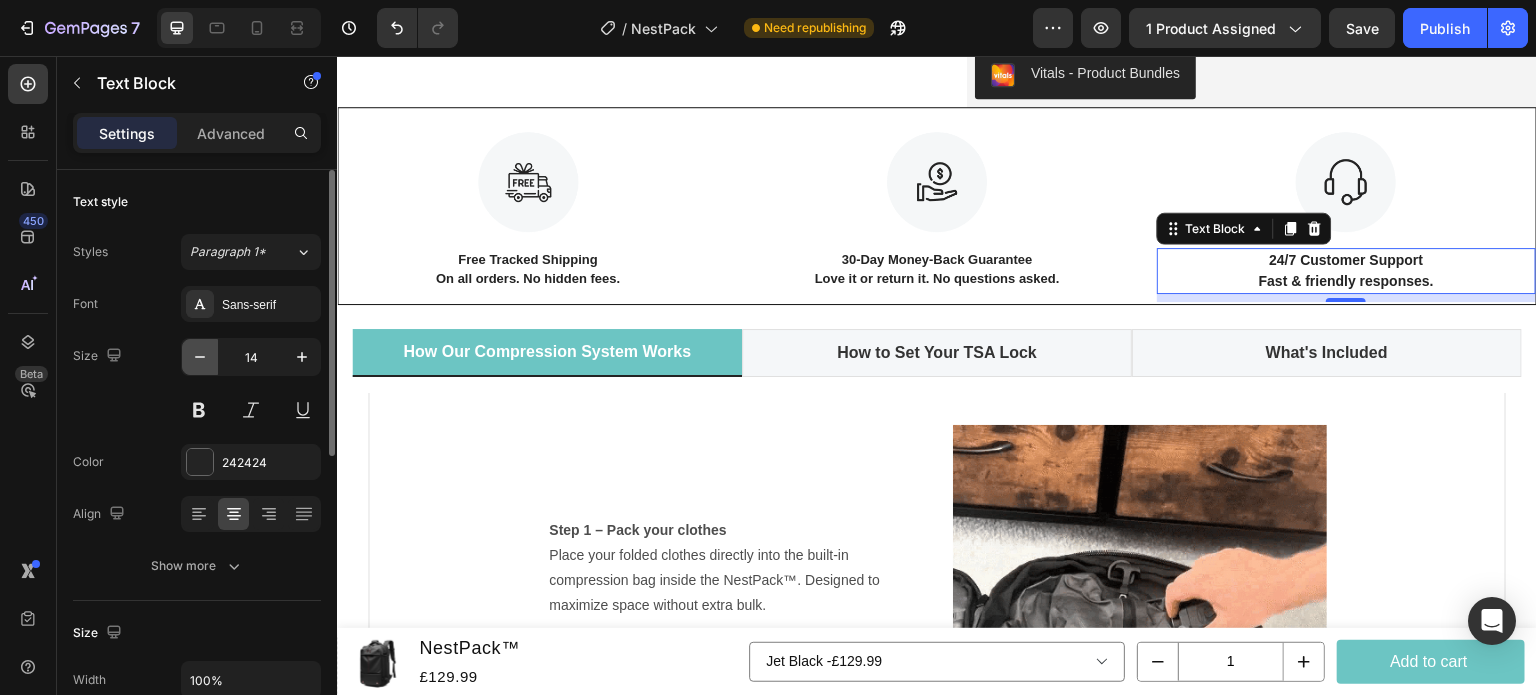click at bounding box center (200, 357) 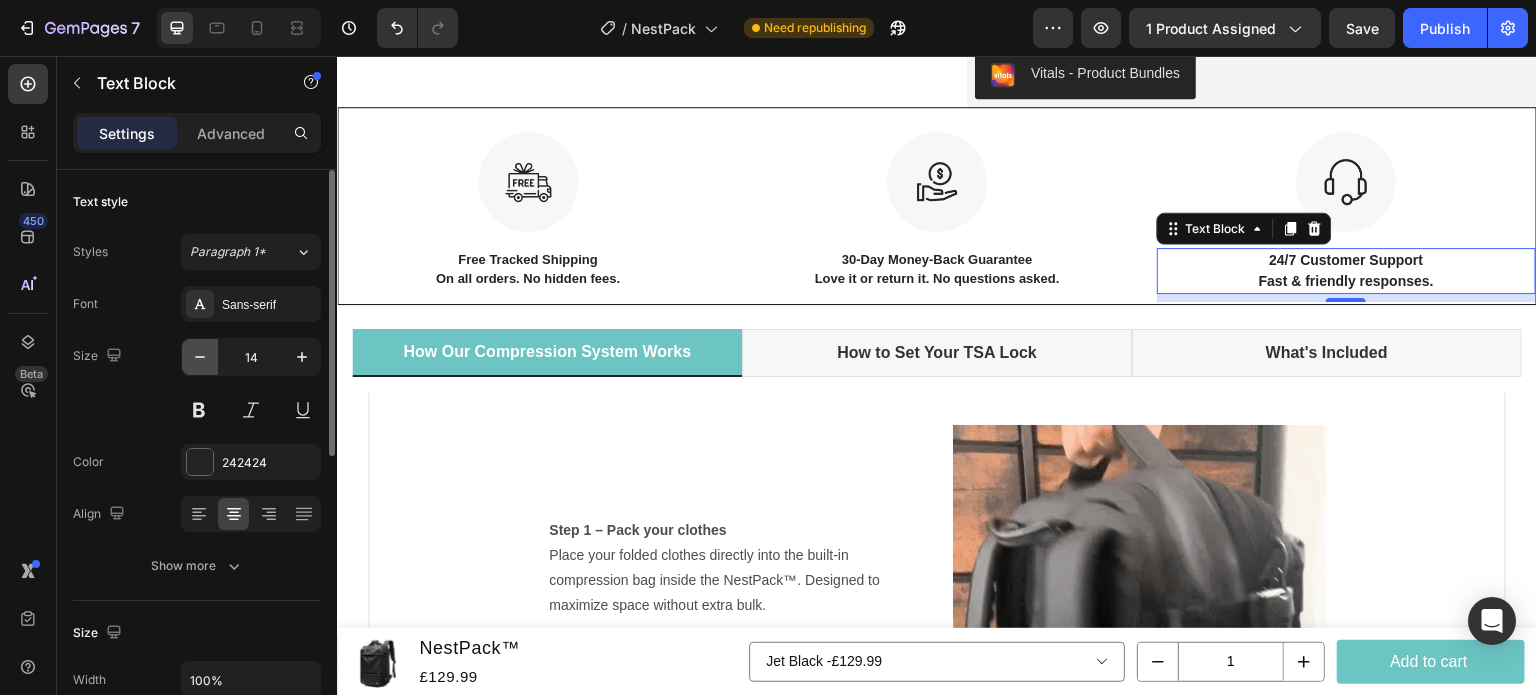 type on "13" 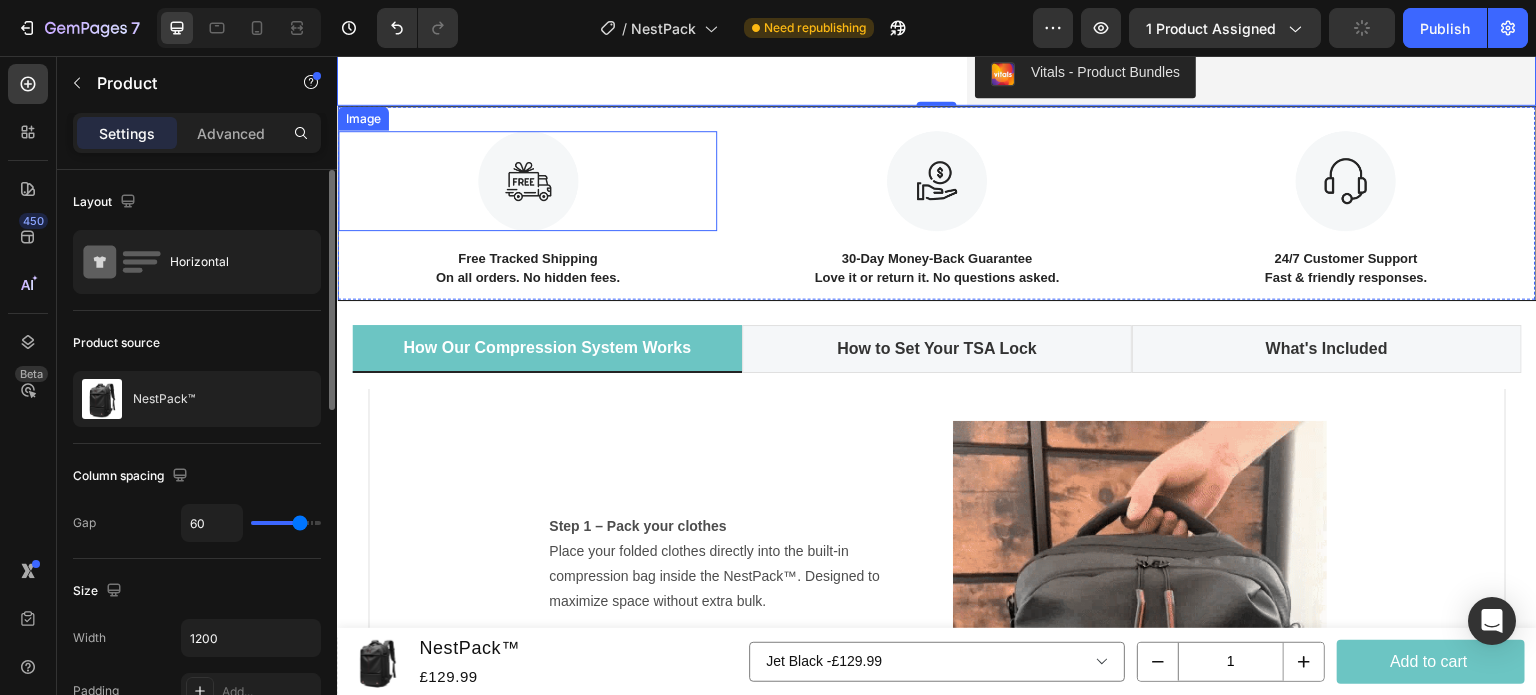 scroll, scrollTop: 1372, scrollLeft: 0, axis: vertical 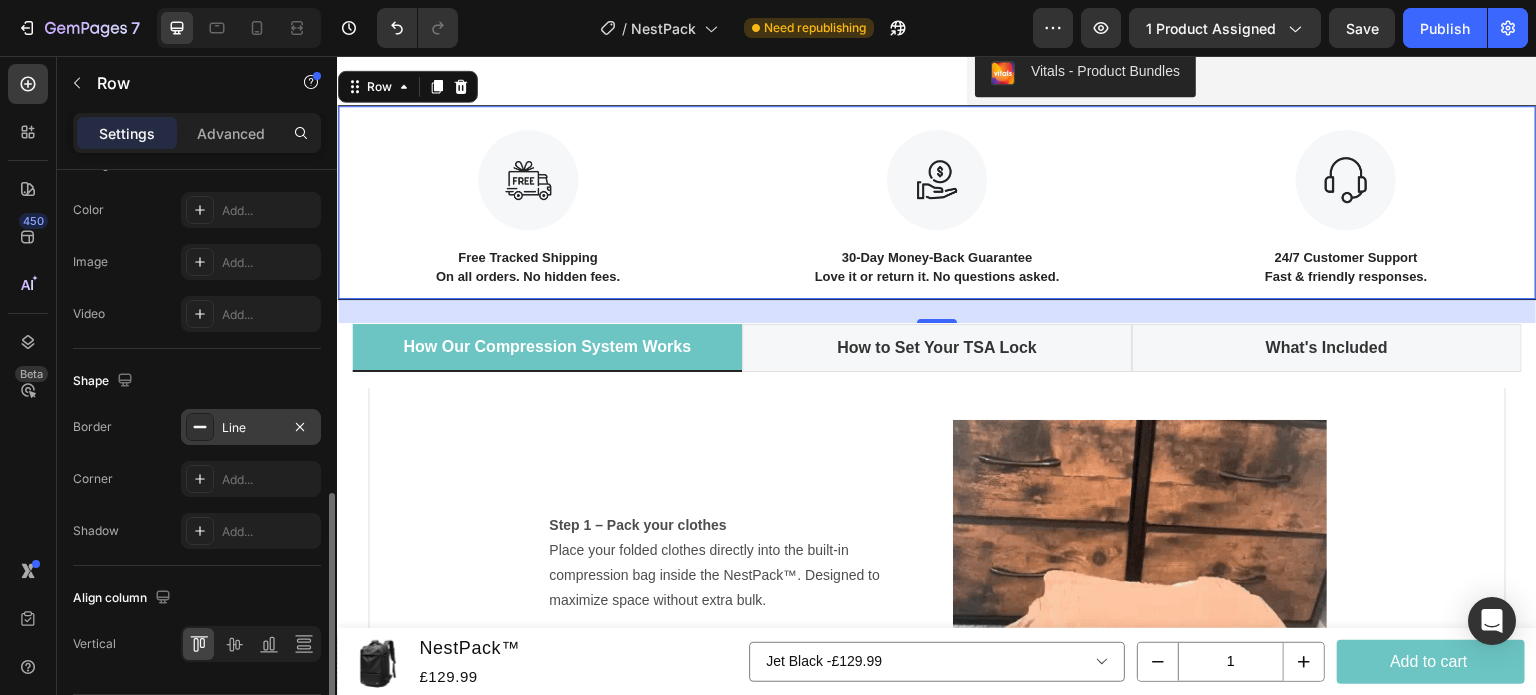 click on "Line" at bounding box center [251, 427] 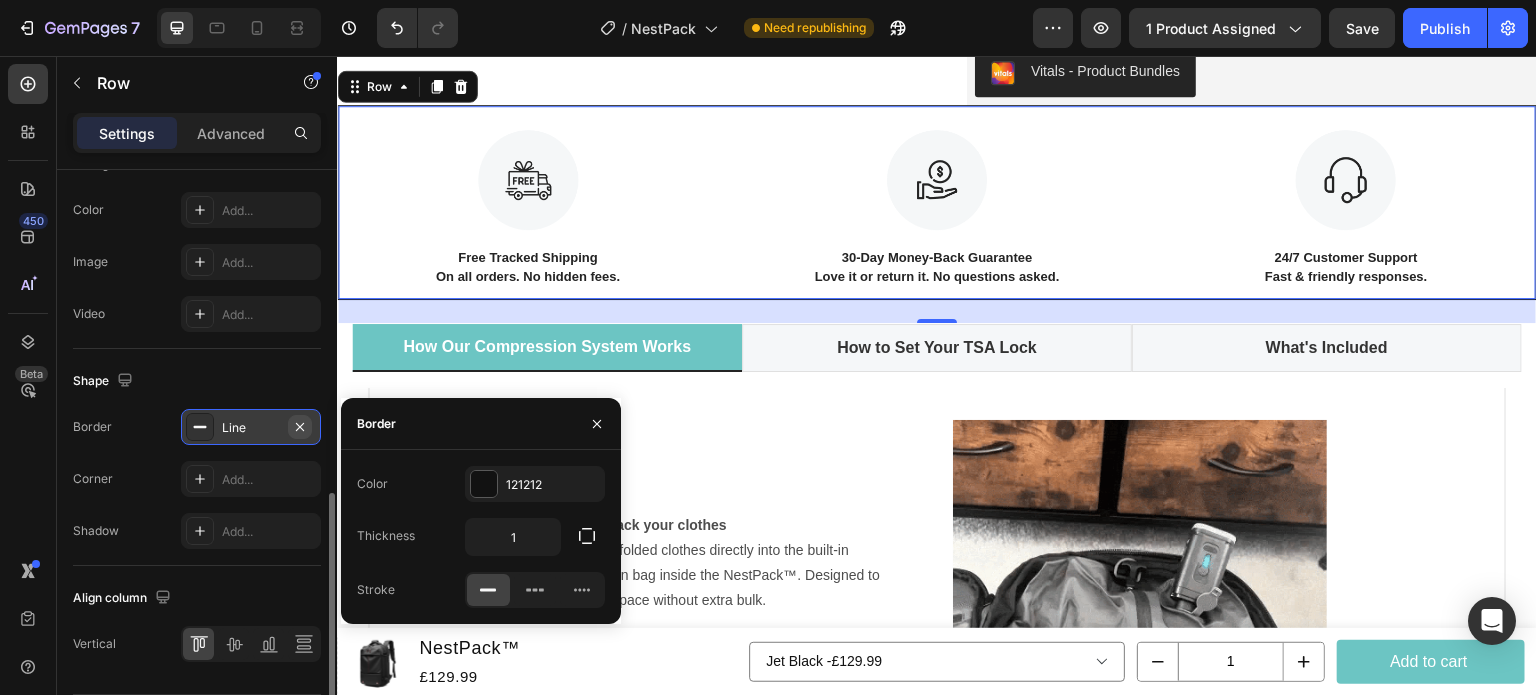 click 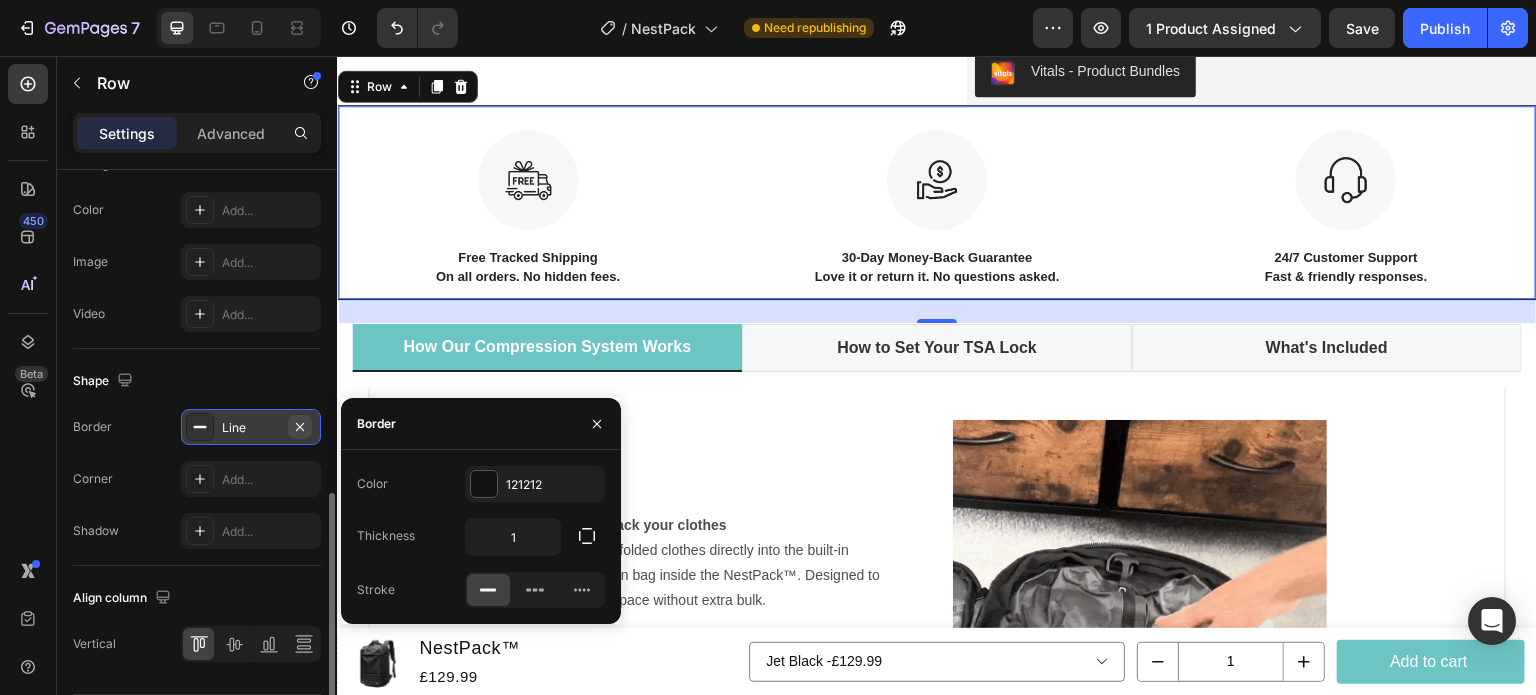 type 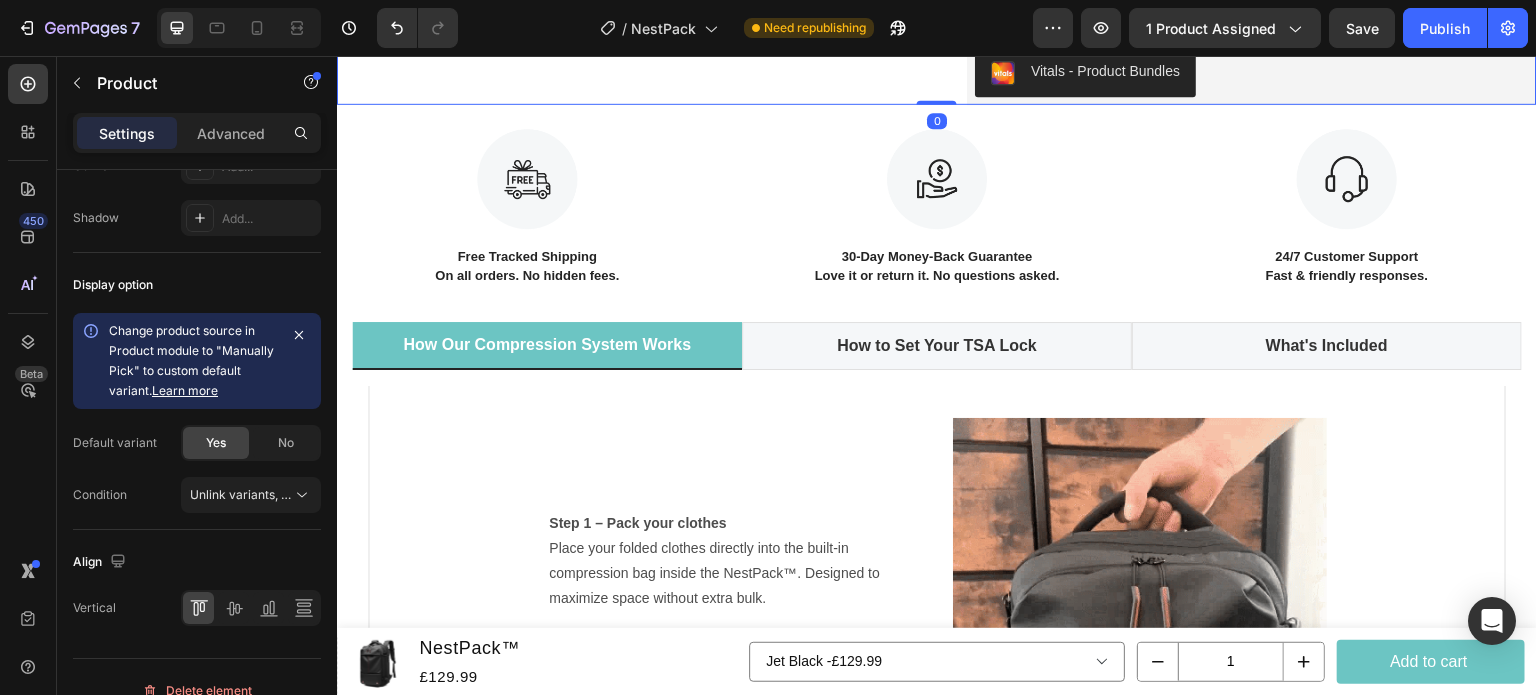 scroll, scrollTop: 0, scrollLeft: 0, axis: both 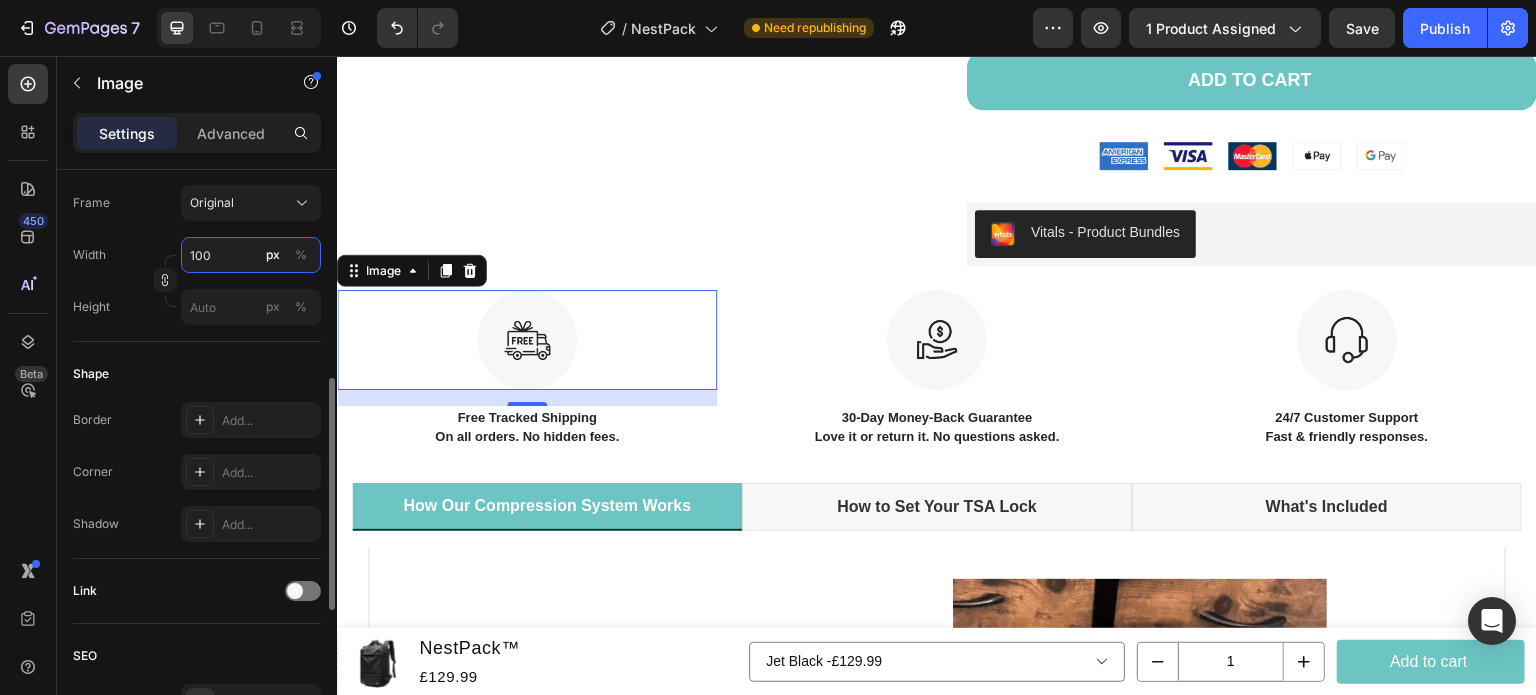 click on "100" at bounding box center [251, 255] 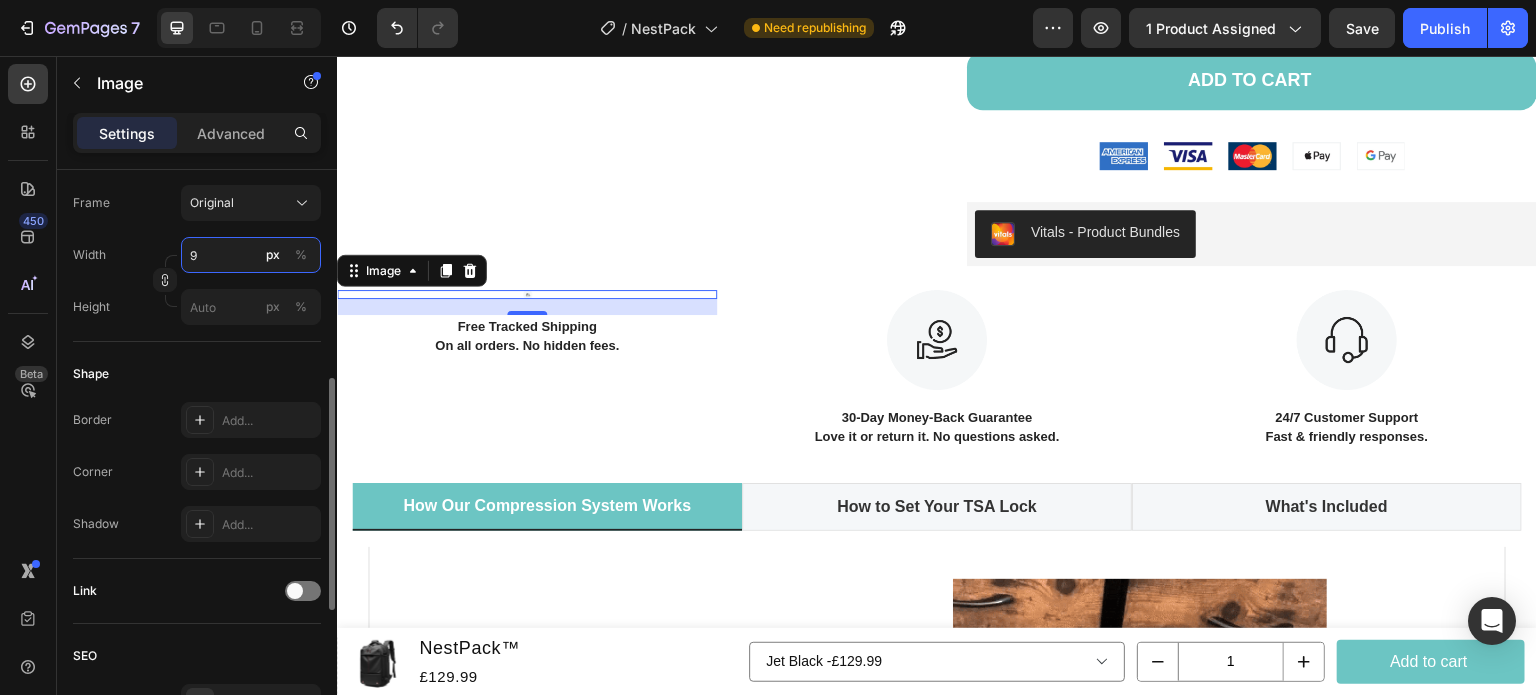 type on "90" 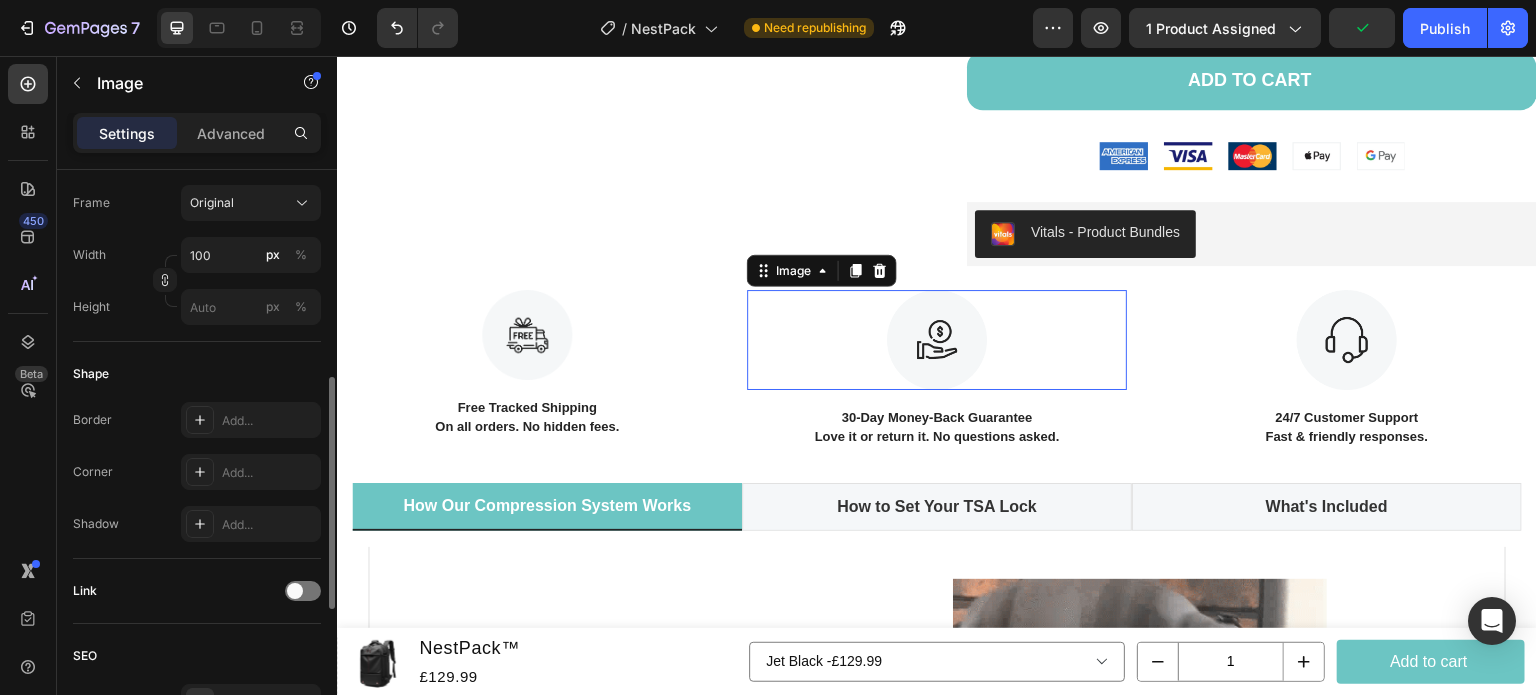 click at bounding box center (937, 340) 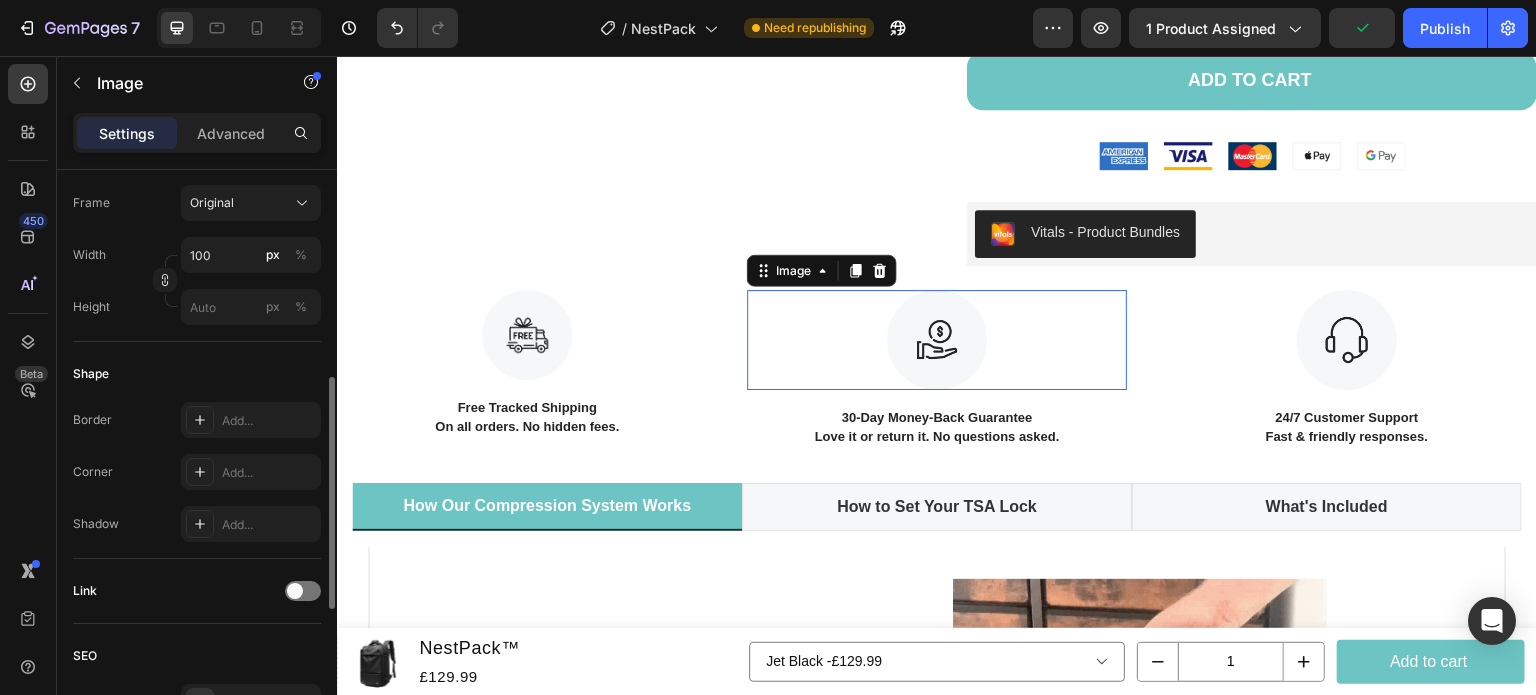 scroll, scrollTop: 520, scrollLeft: 0, axis: vertical 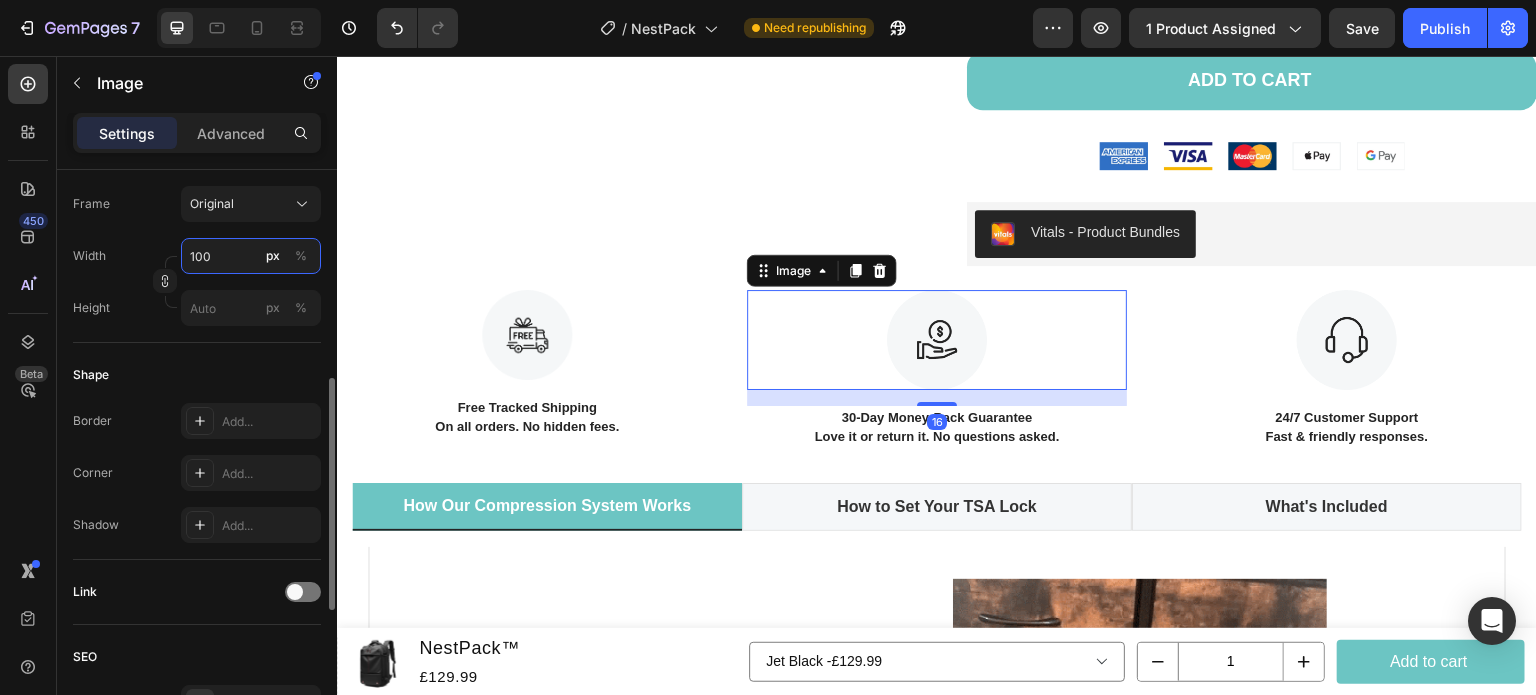 click on "100" at bounding box center [251, 256] 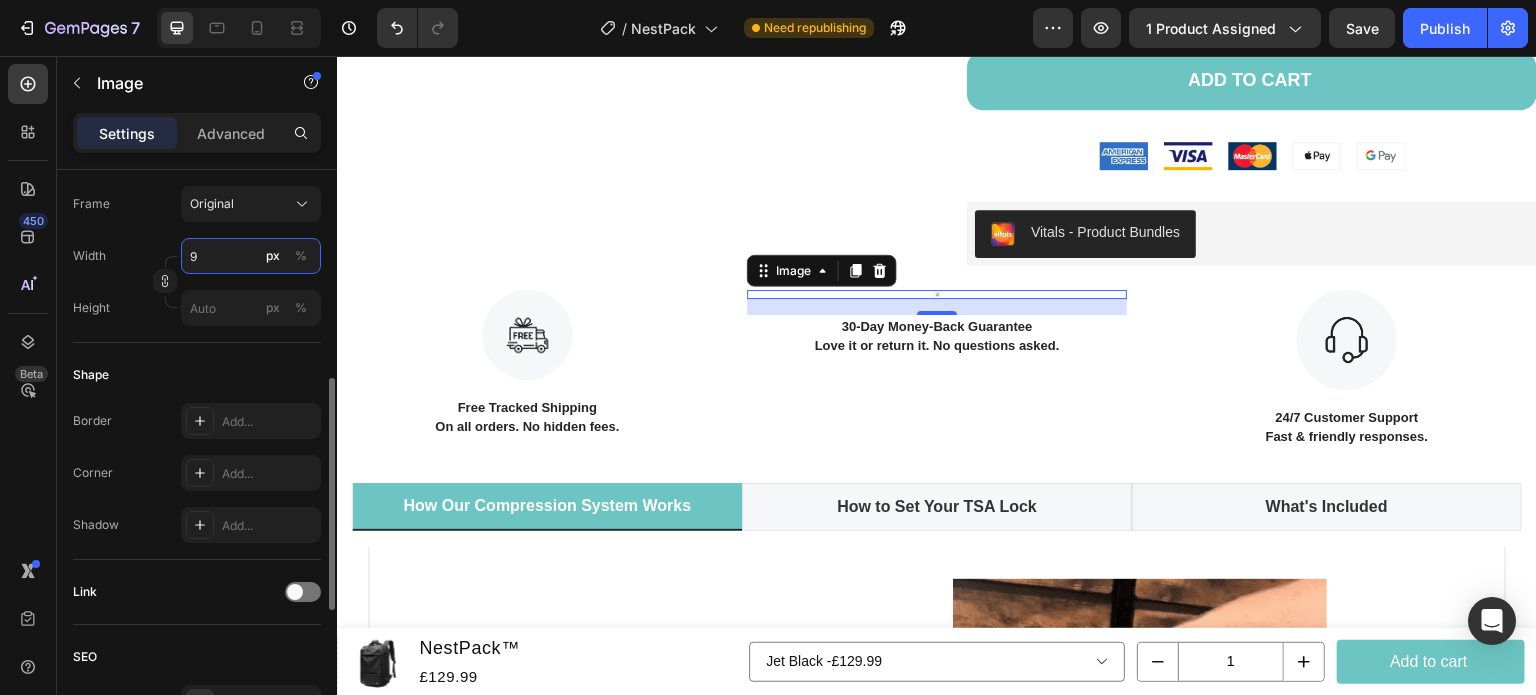 type on "90" 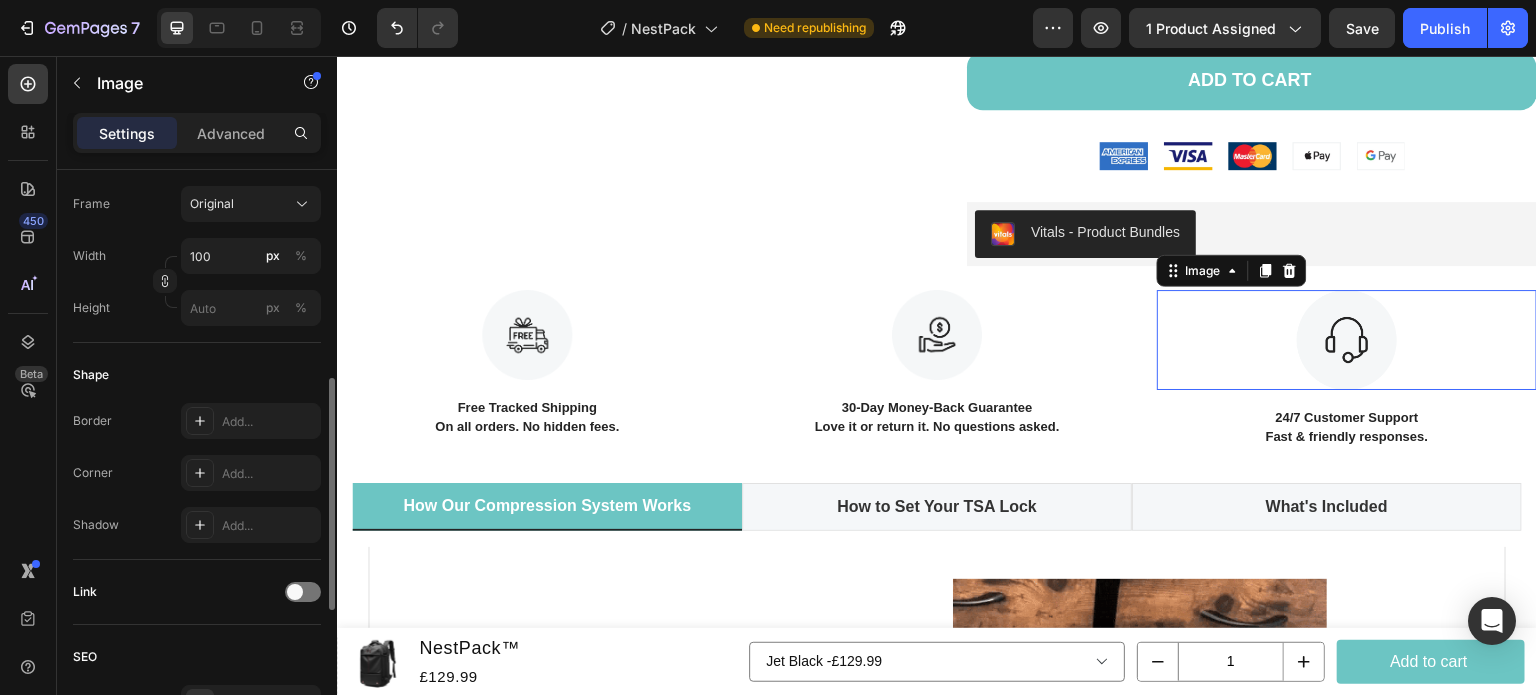 click at bounding box center [1347, 340] 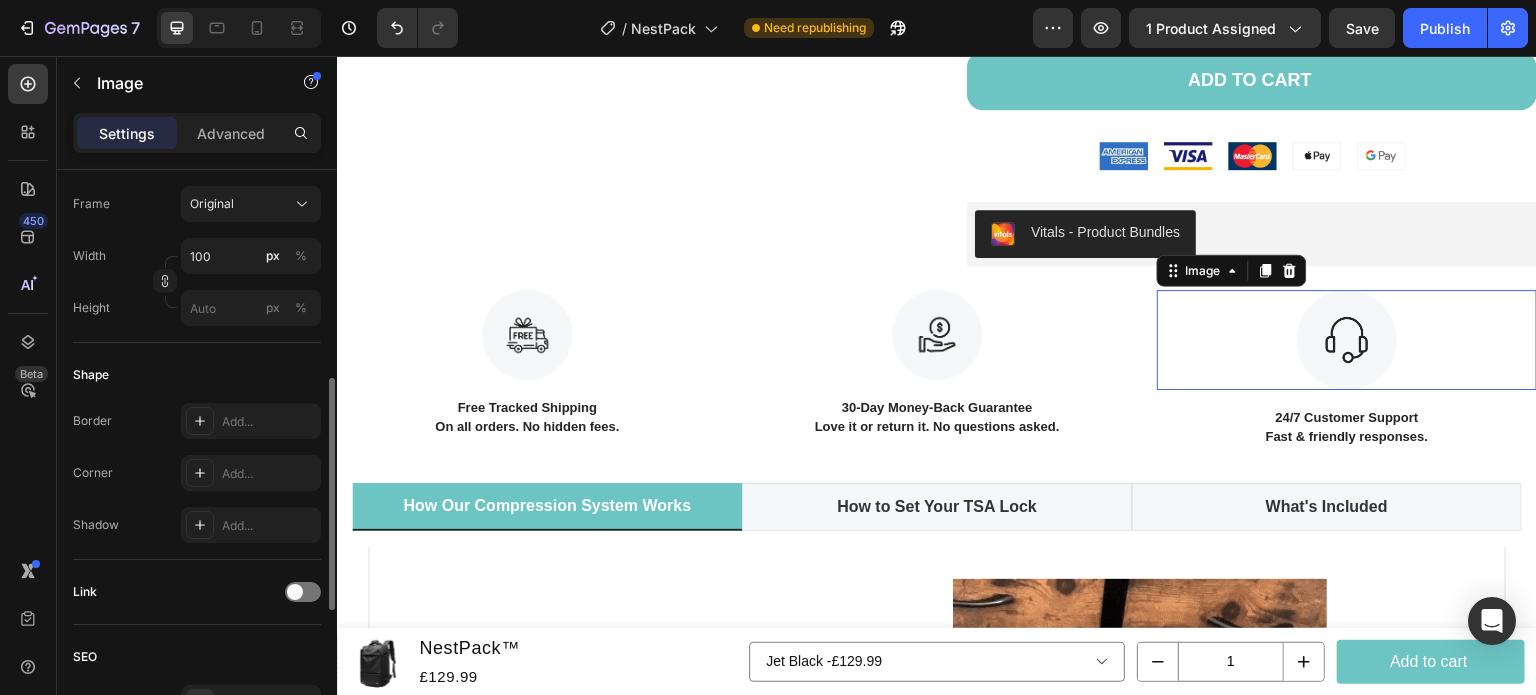 scroll, scrollTop: 520, scrollLeft: 0, axis: vertical 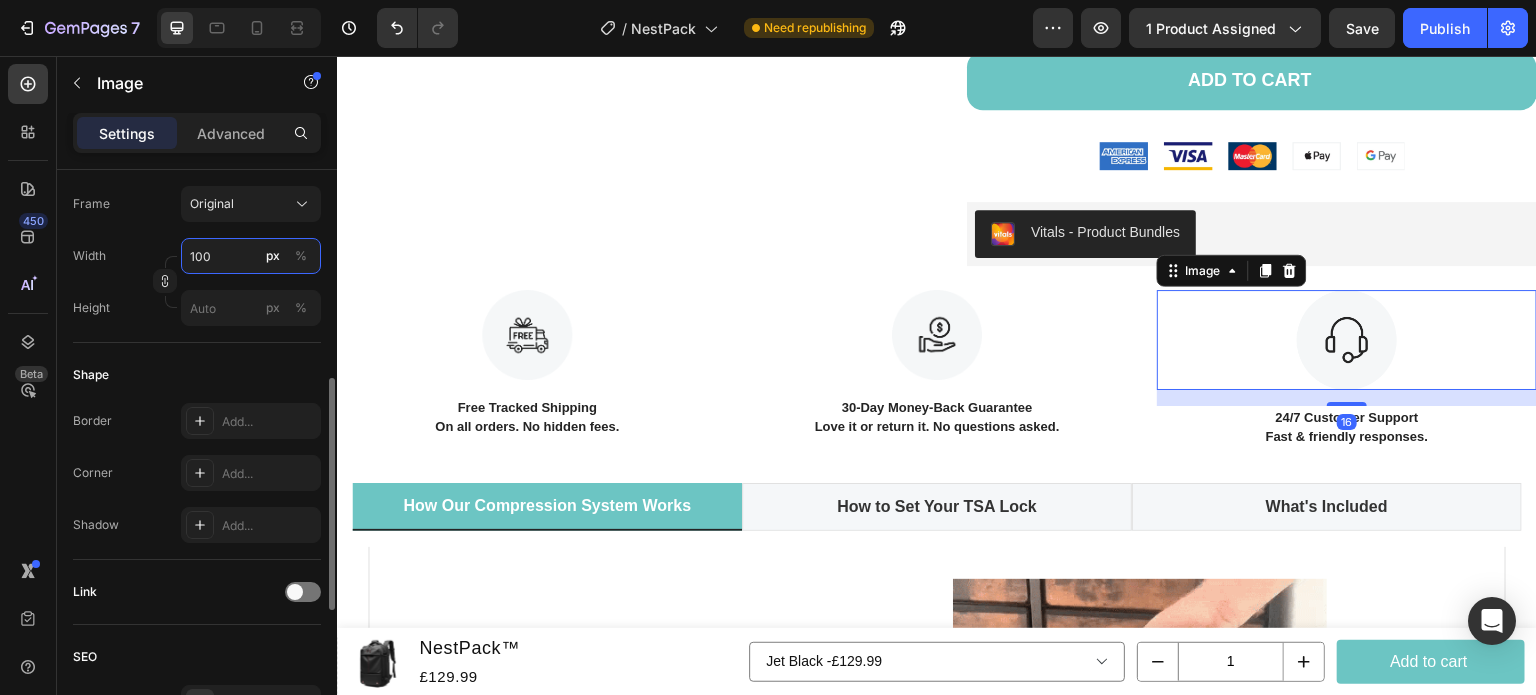 click on "100" at bounding box center (251, 256) 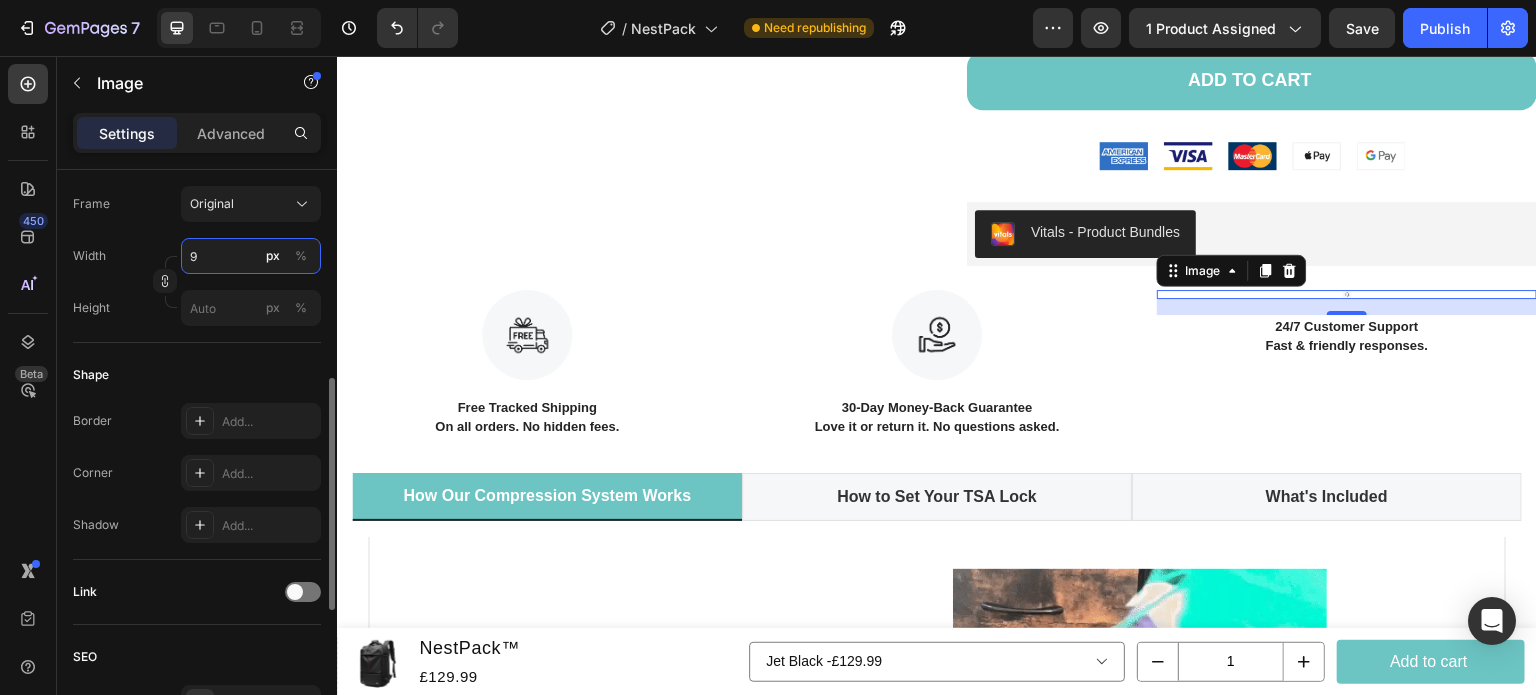 type on "90" 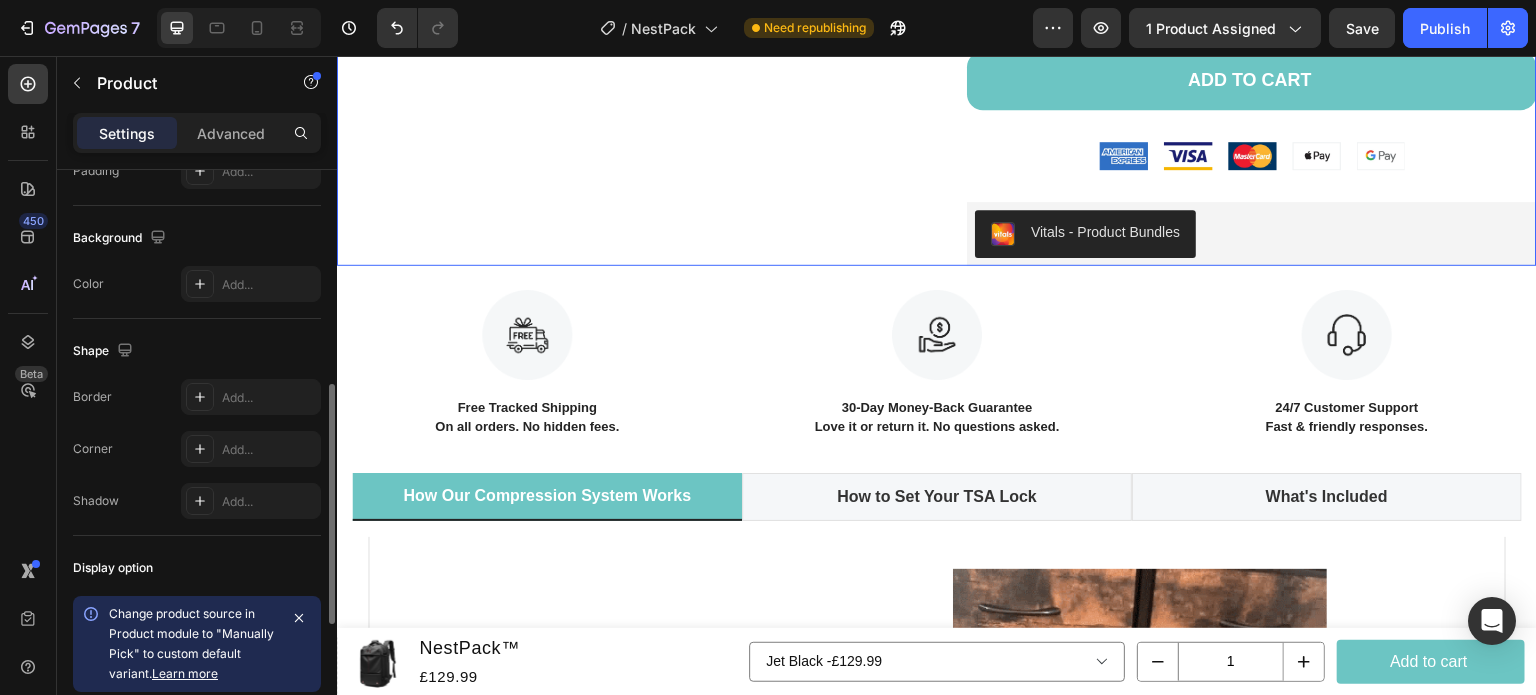 click on "Product Images" at bounding box center [622, -407] 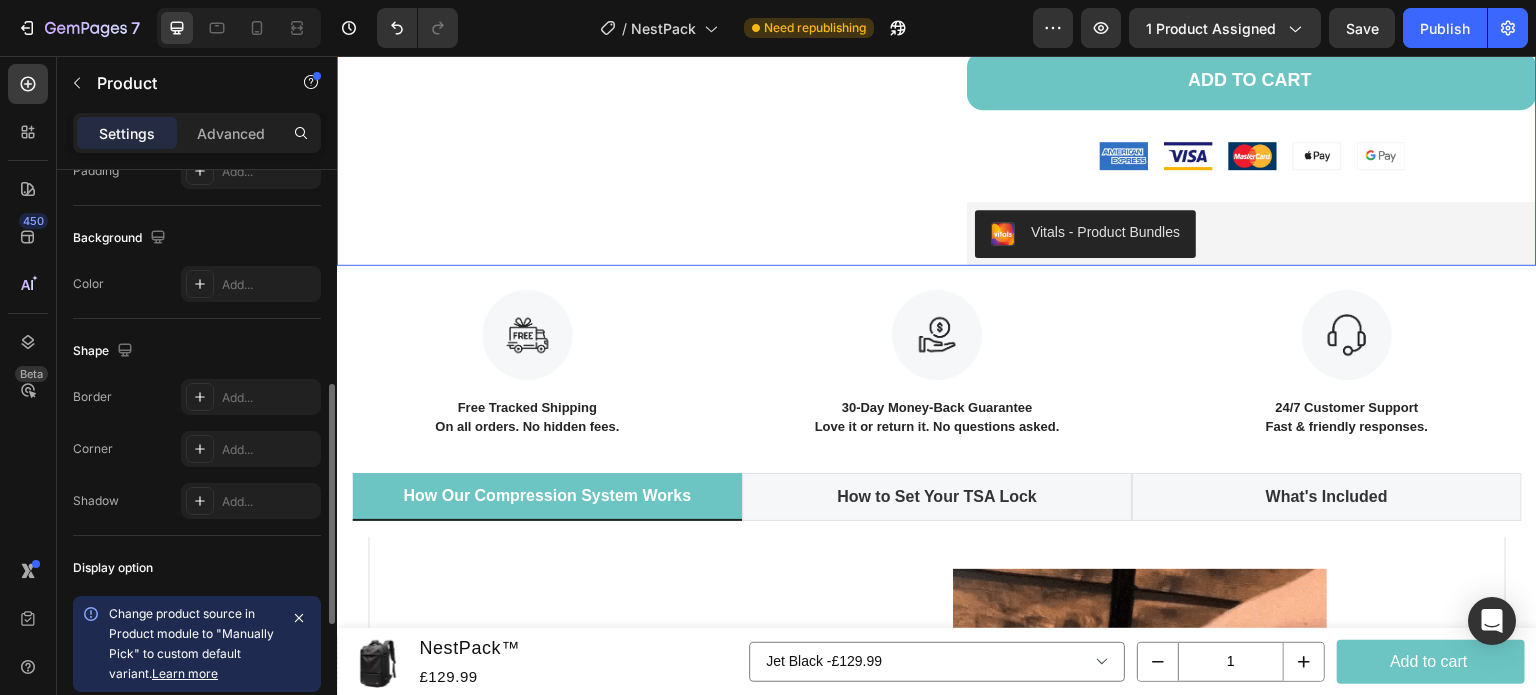 scroll, scrollTop: 0, scrollLeft: 0, axis: both 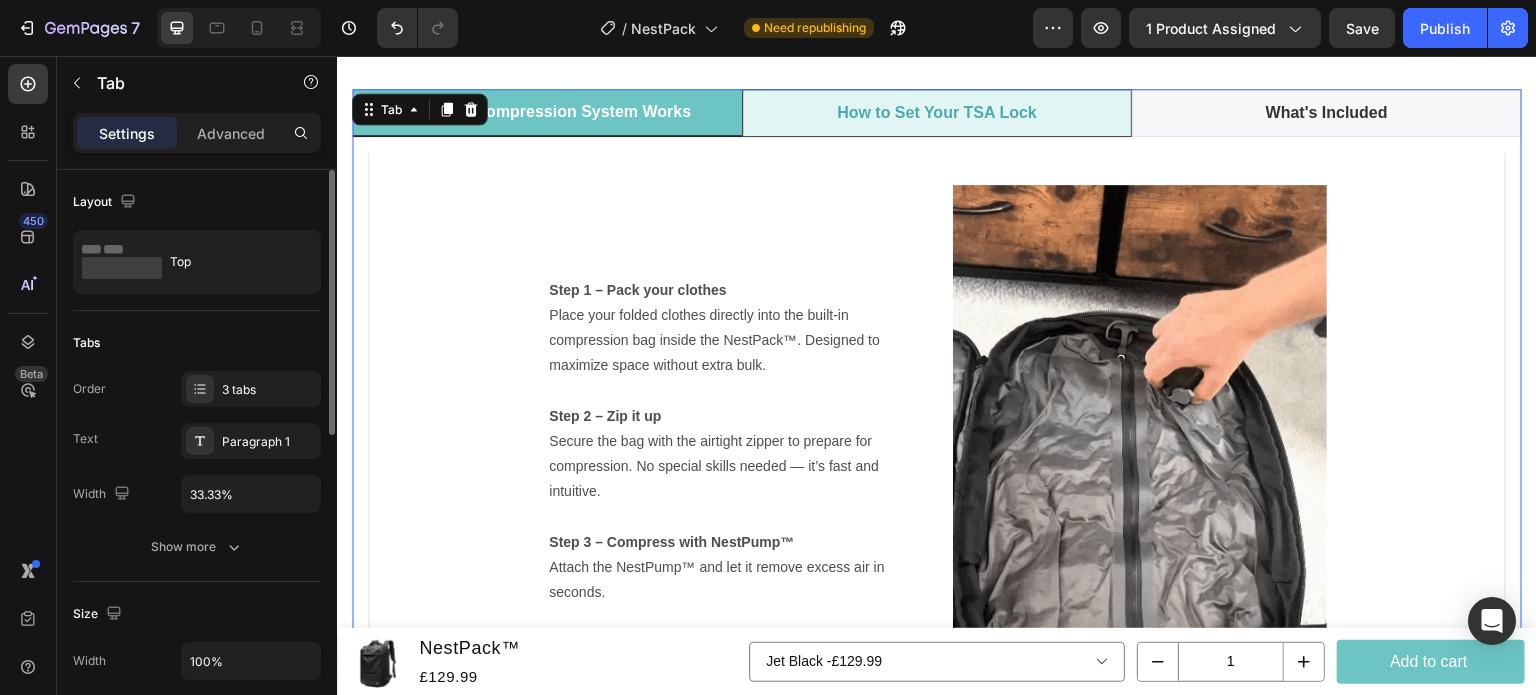 click on "How to Set Your TSA Lock" at bounding box center [937, 113] 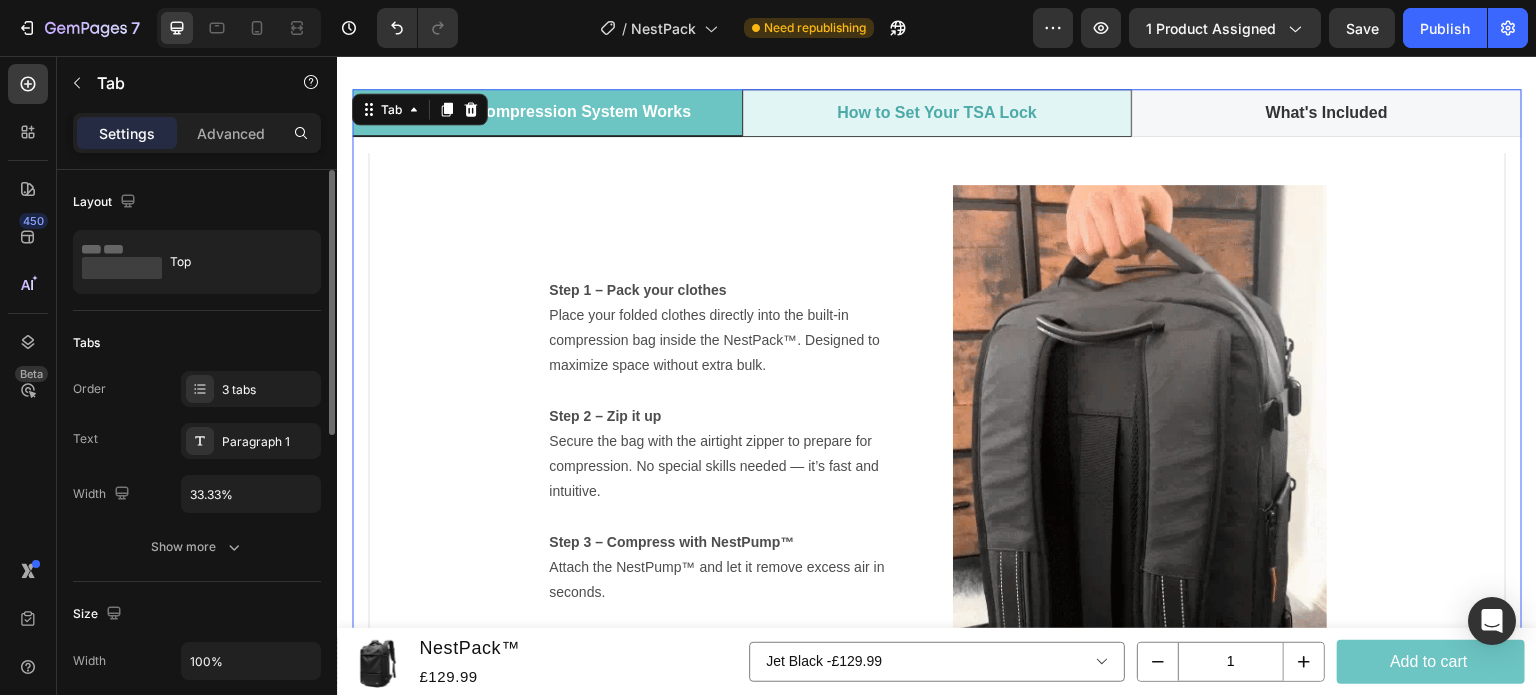 click on "How to Set Your TSA Lock" at bounding box center [937, 113] 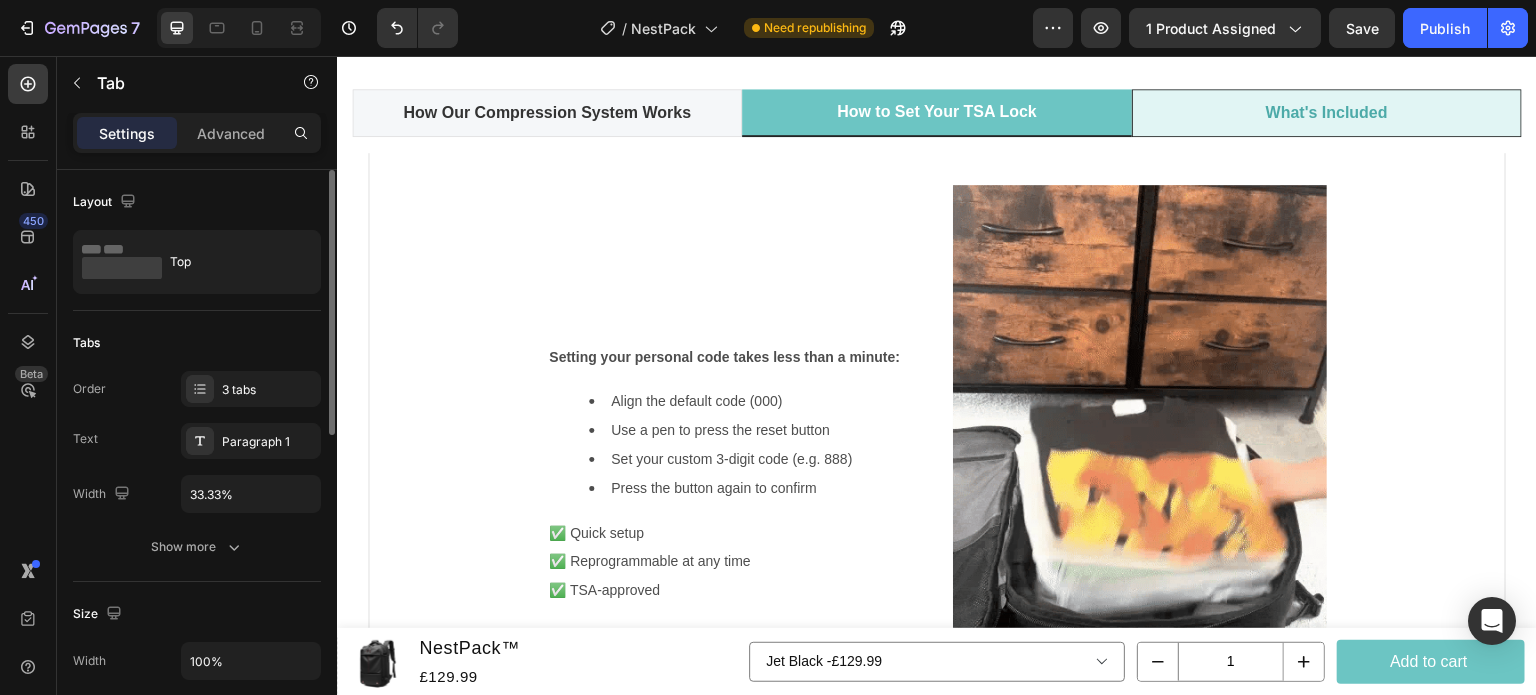 click on "What's Included" at bounding box center [1327, 113] 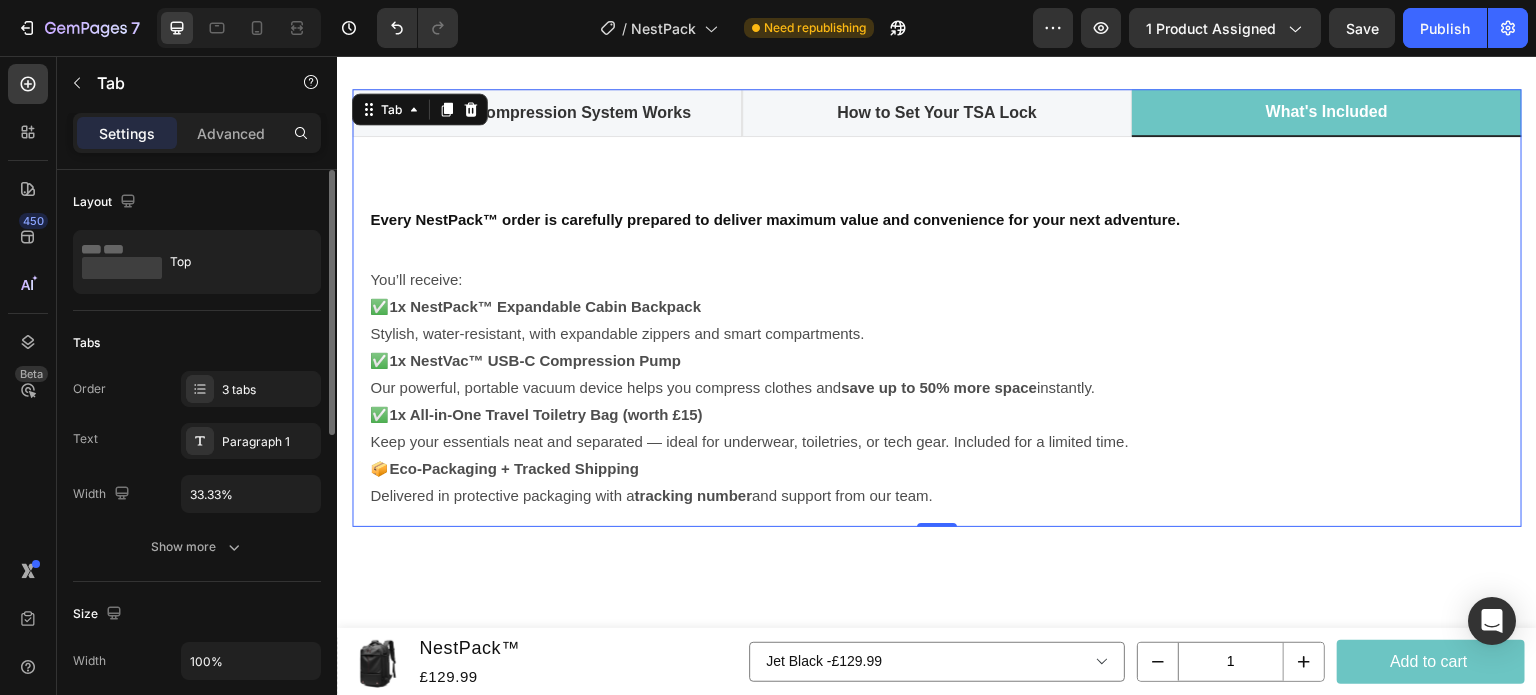 click on "What's Included" at bounding box center [1327, 113] 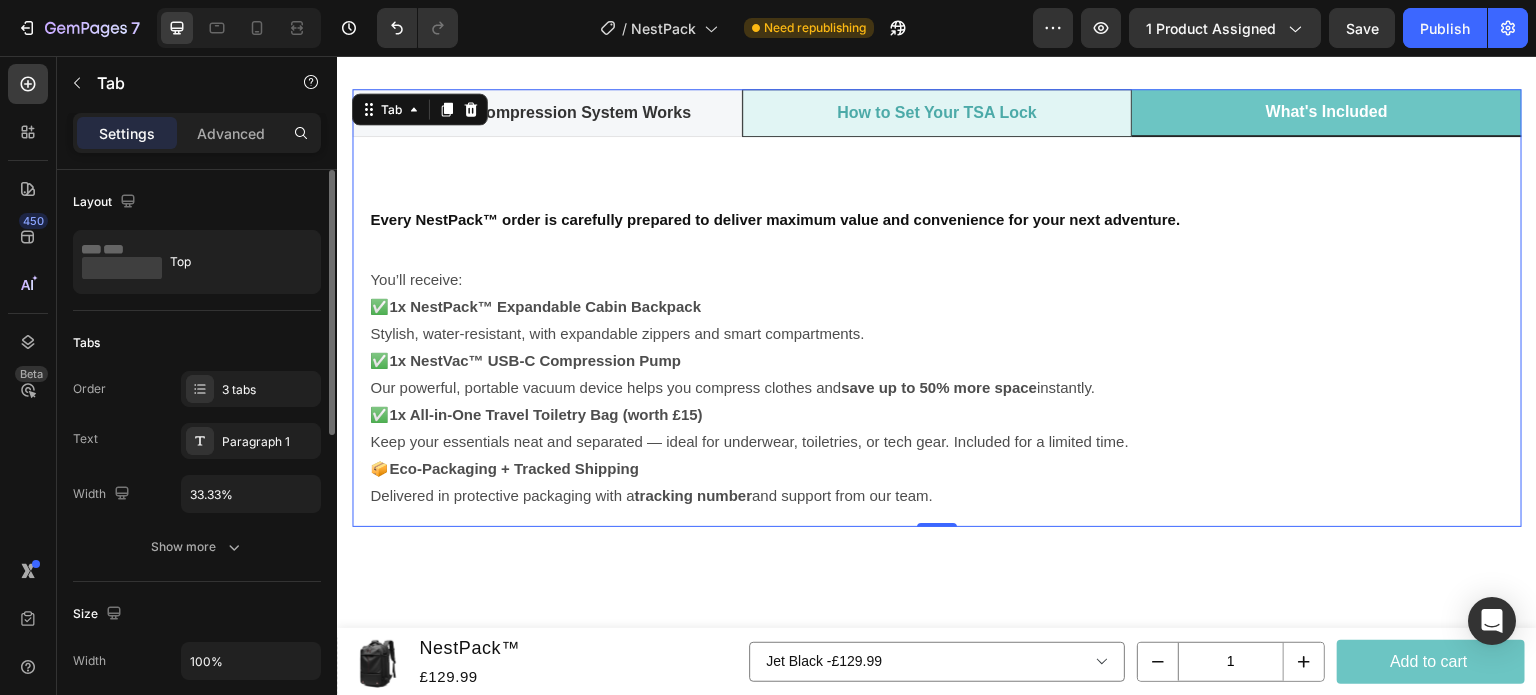 click on "How to Set Your TSA Lock" at bounding box center [937, 113] 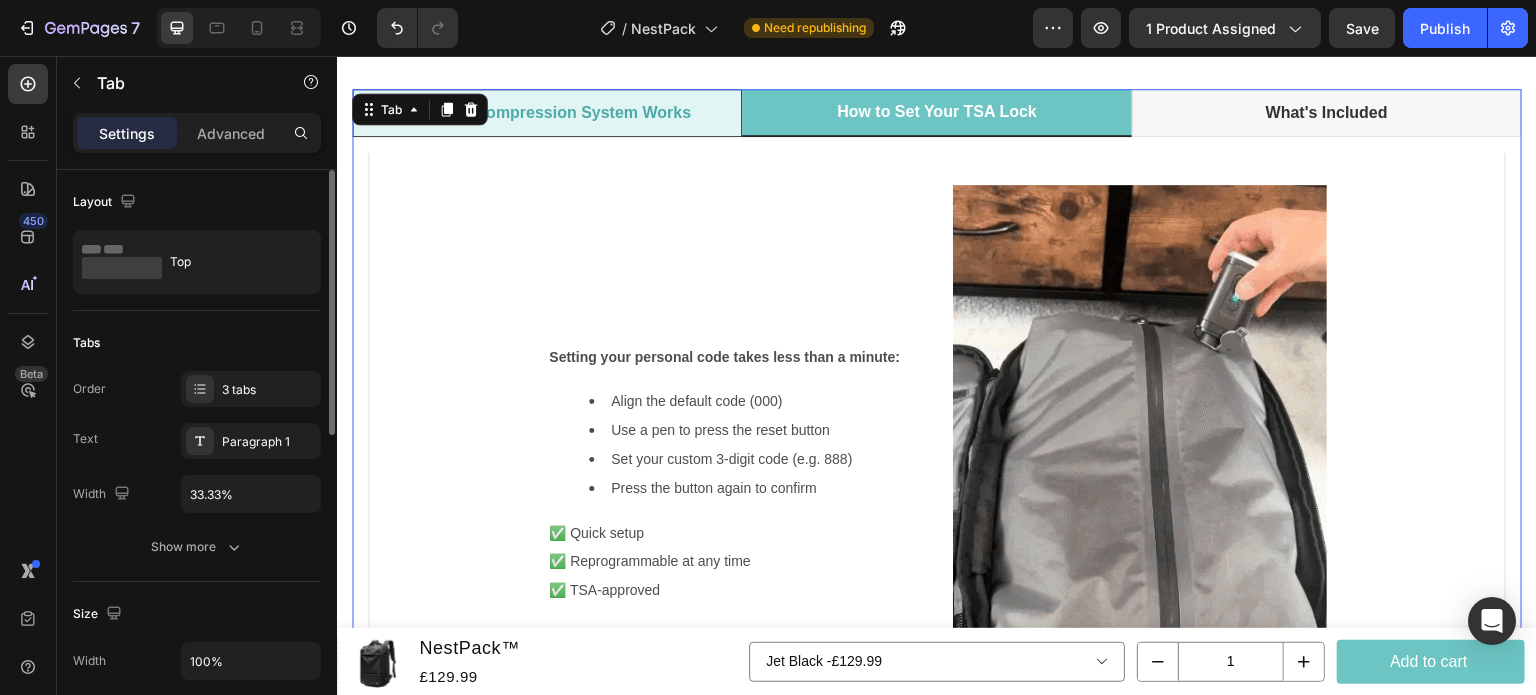 click on "How Our Compression System Works" at bounding box center [547, 113] 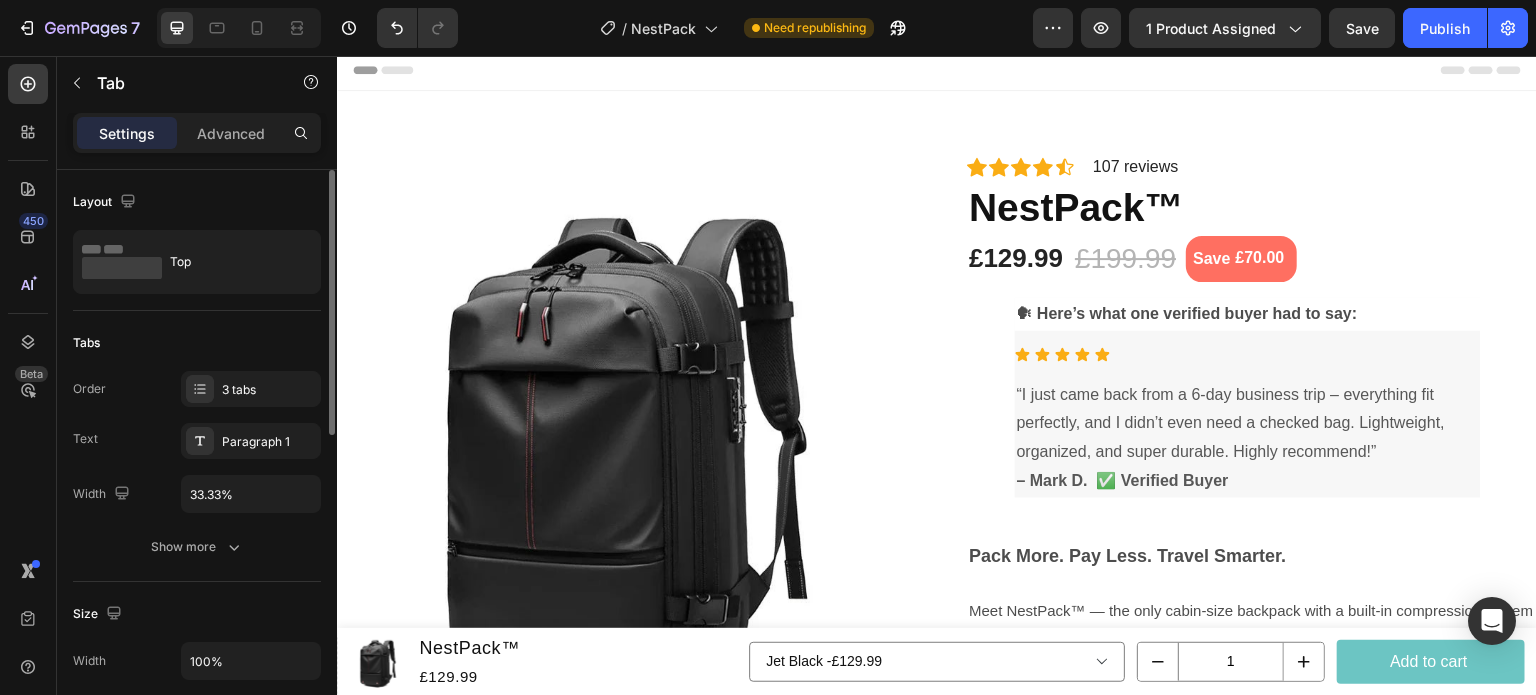 scroll, scrollTop: 0, scrollLeft: 0, axis: both 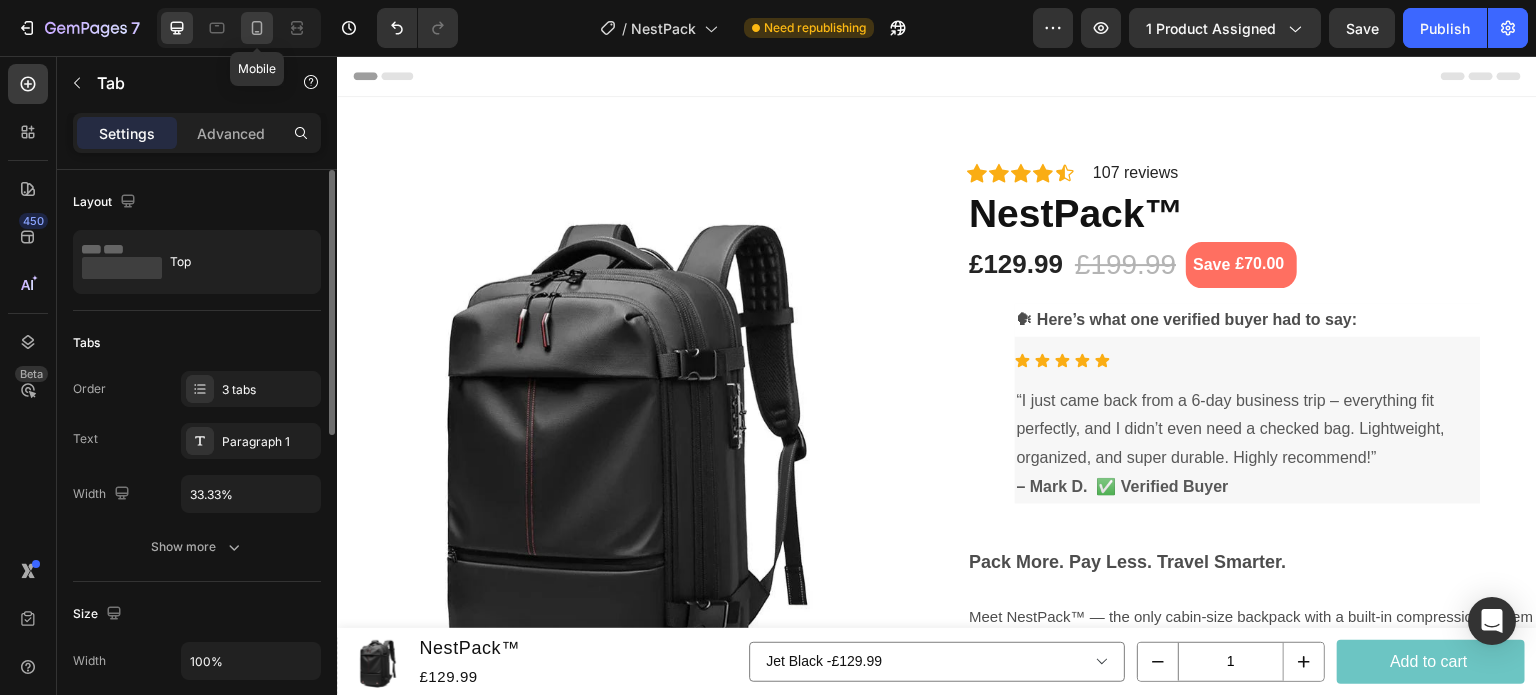 click 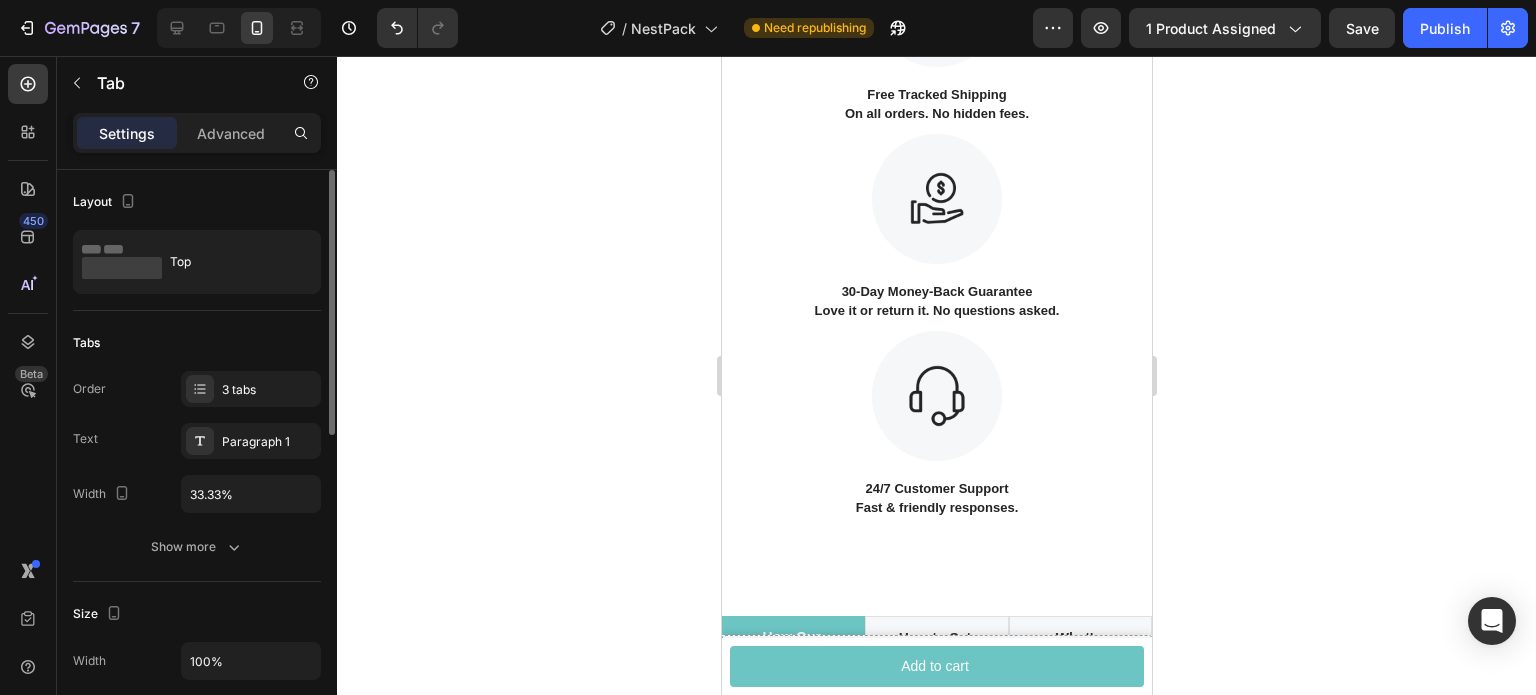 scroll, scrollTop: 2176, scrollLeft: 0, axis: vertical 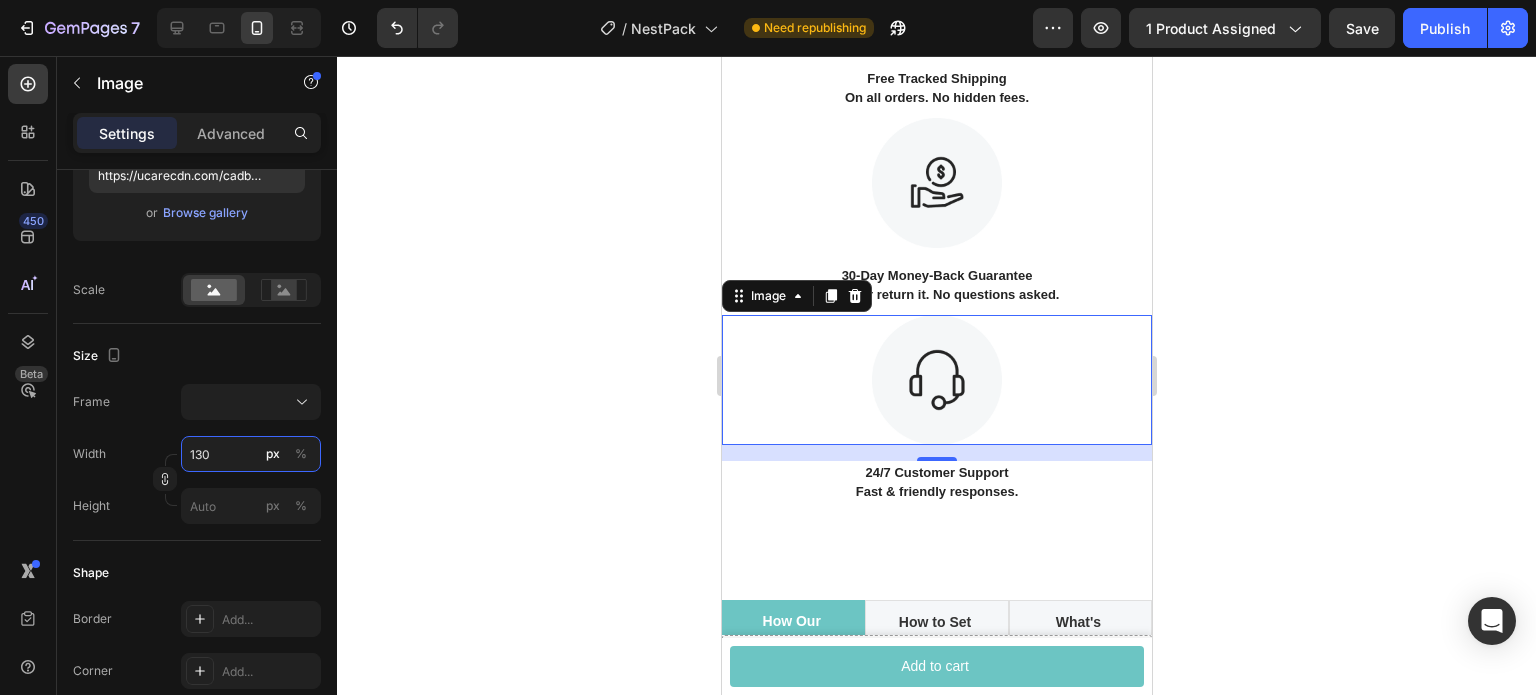 click on "130" at bounding box center (251, 454) 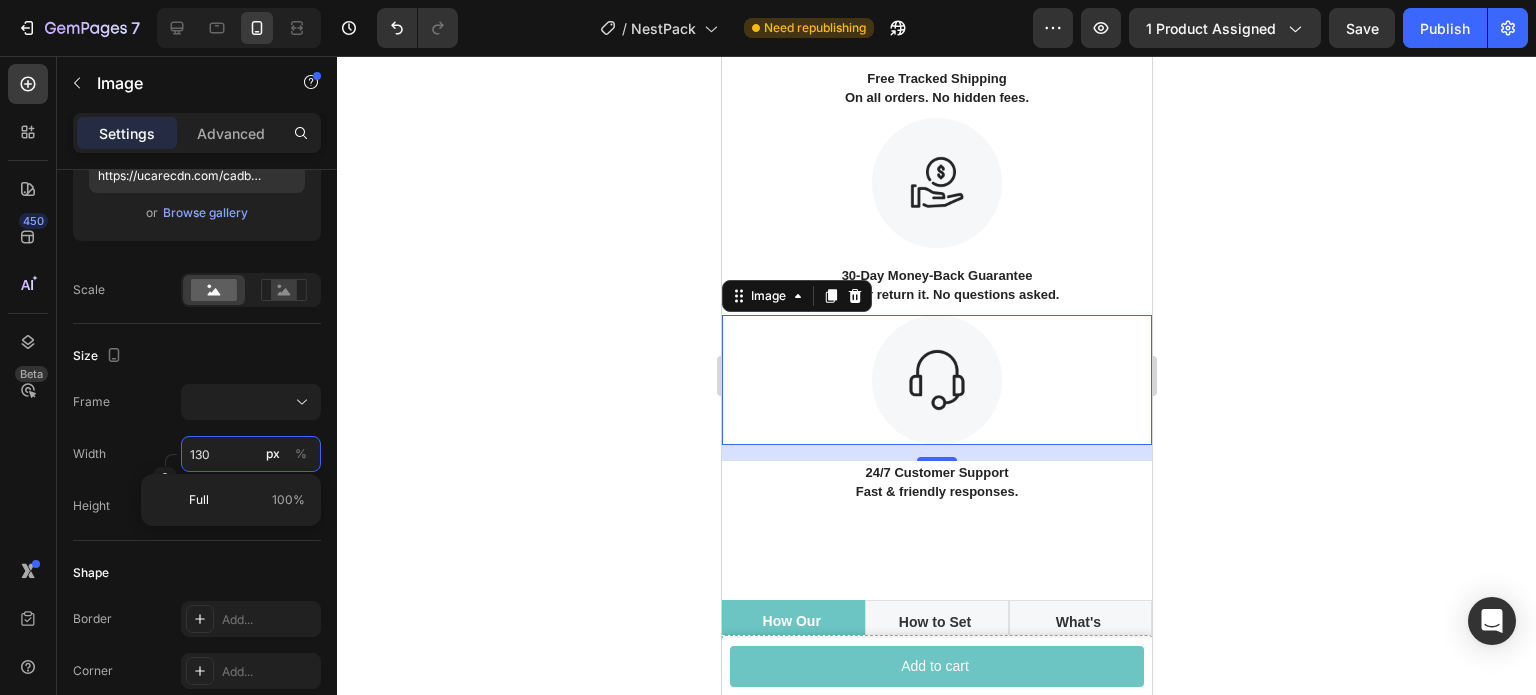 type on "9" 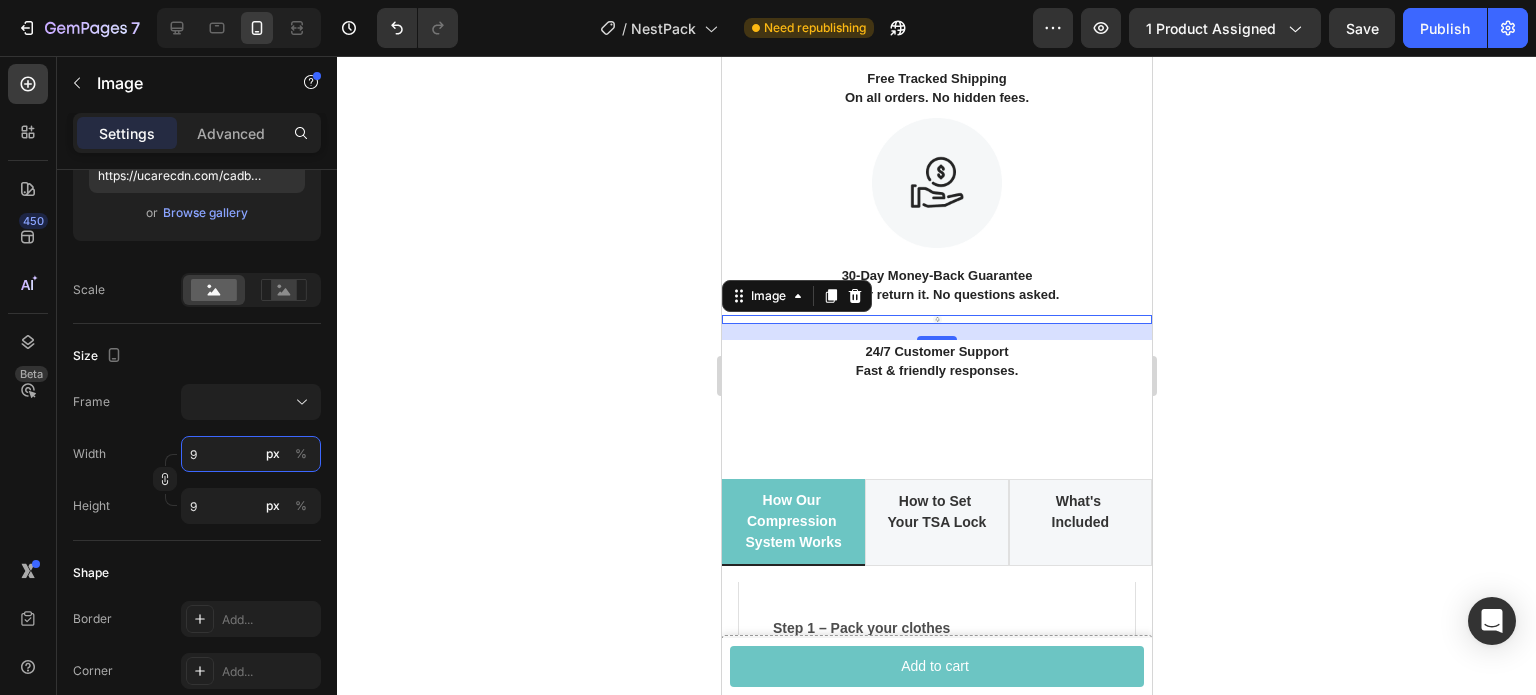 type on "90" 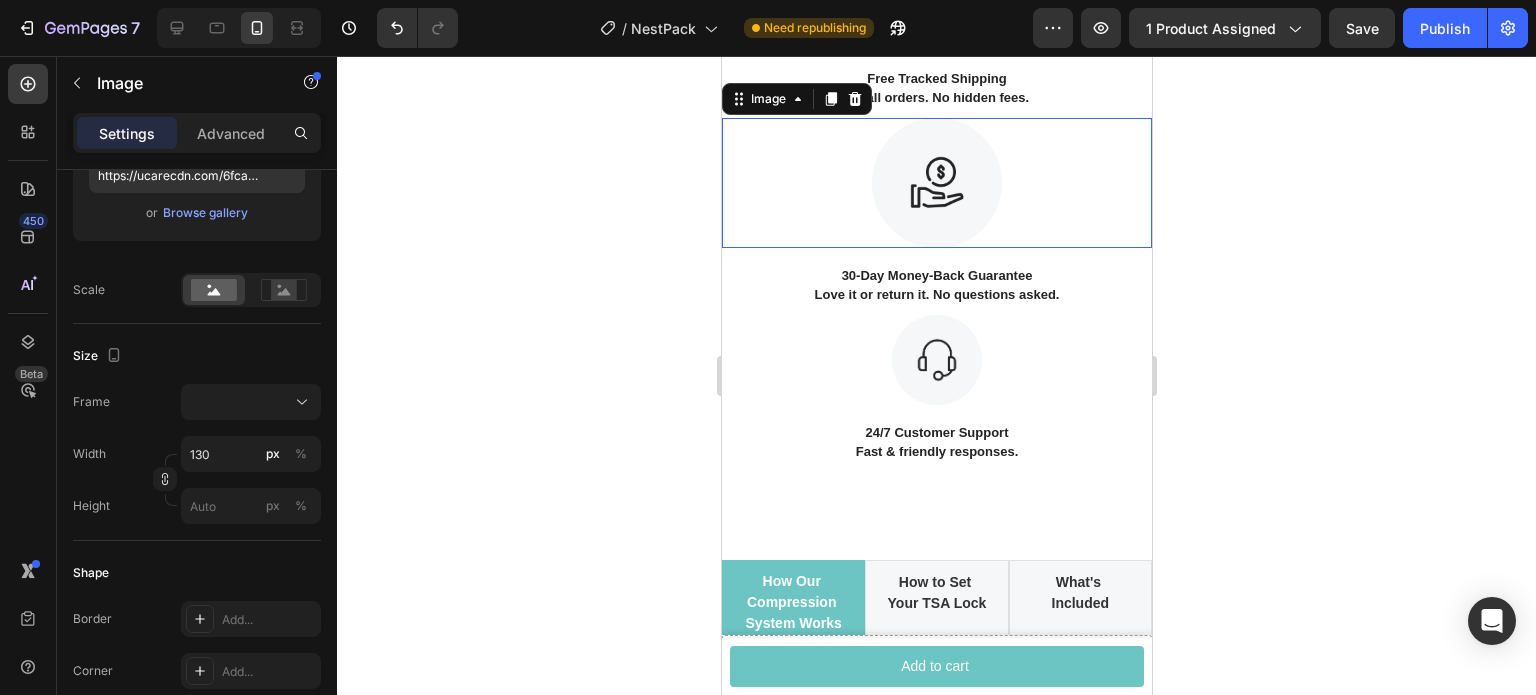 click at bounding box center [936, 183] 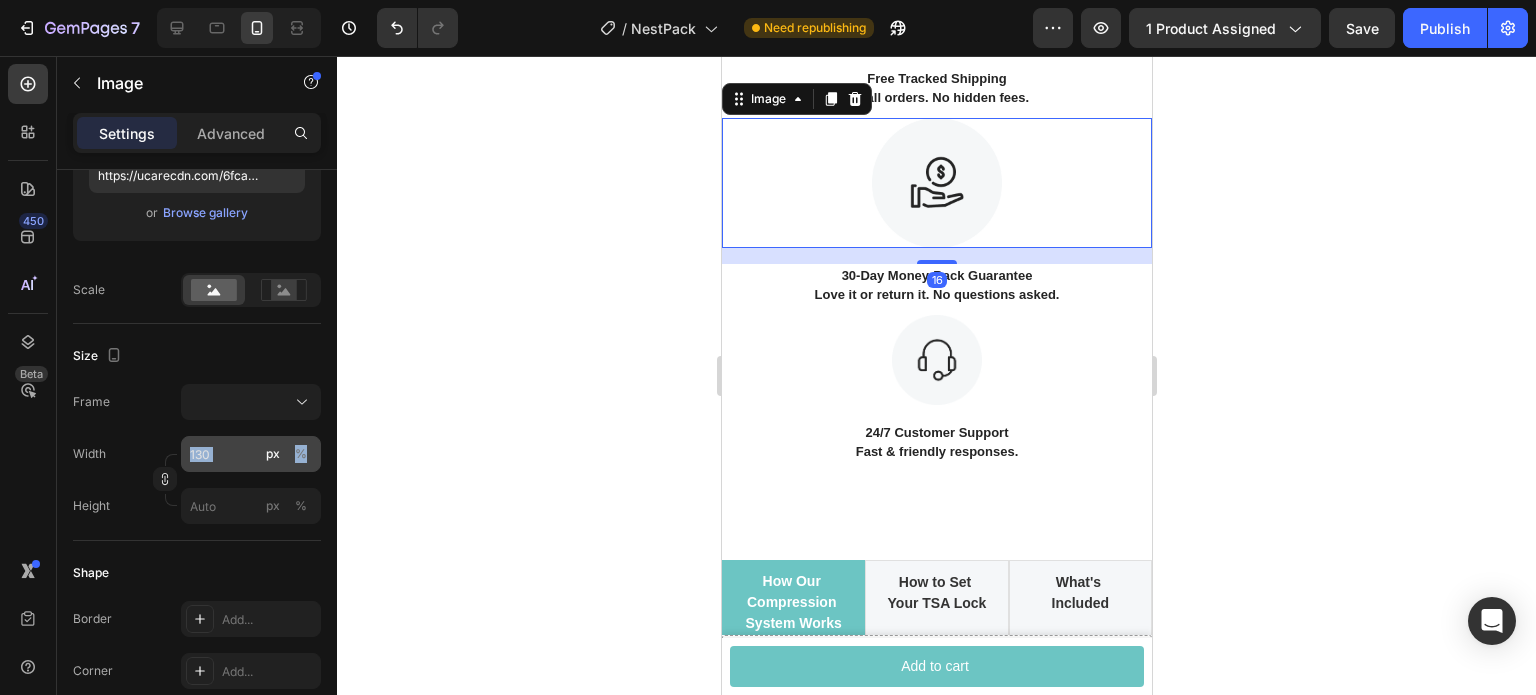 drag, startPoint x: 220, startPoint y: 472, endPoint x: 228, endPoint y: 455, distance: 18.788294 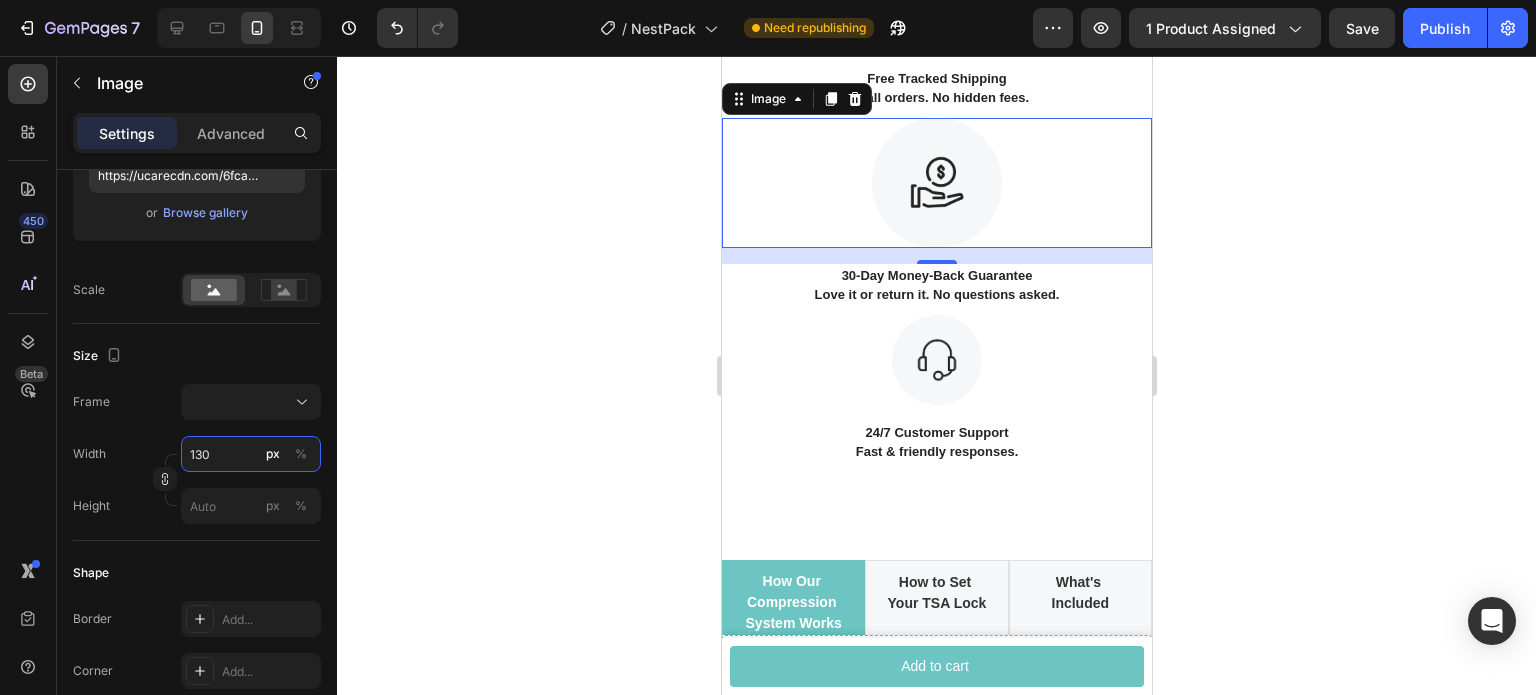 click on "130" at bounding box center (251, 454) 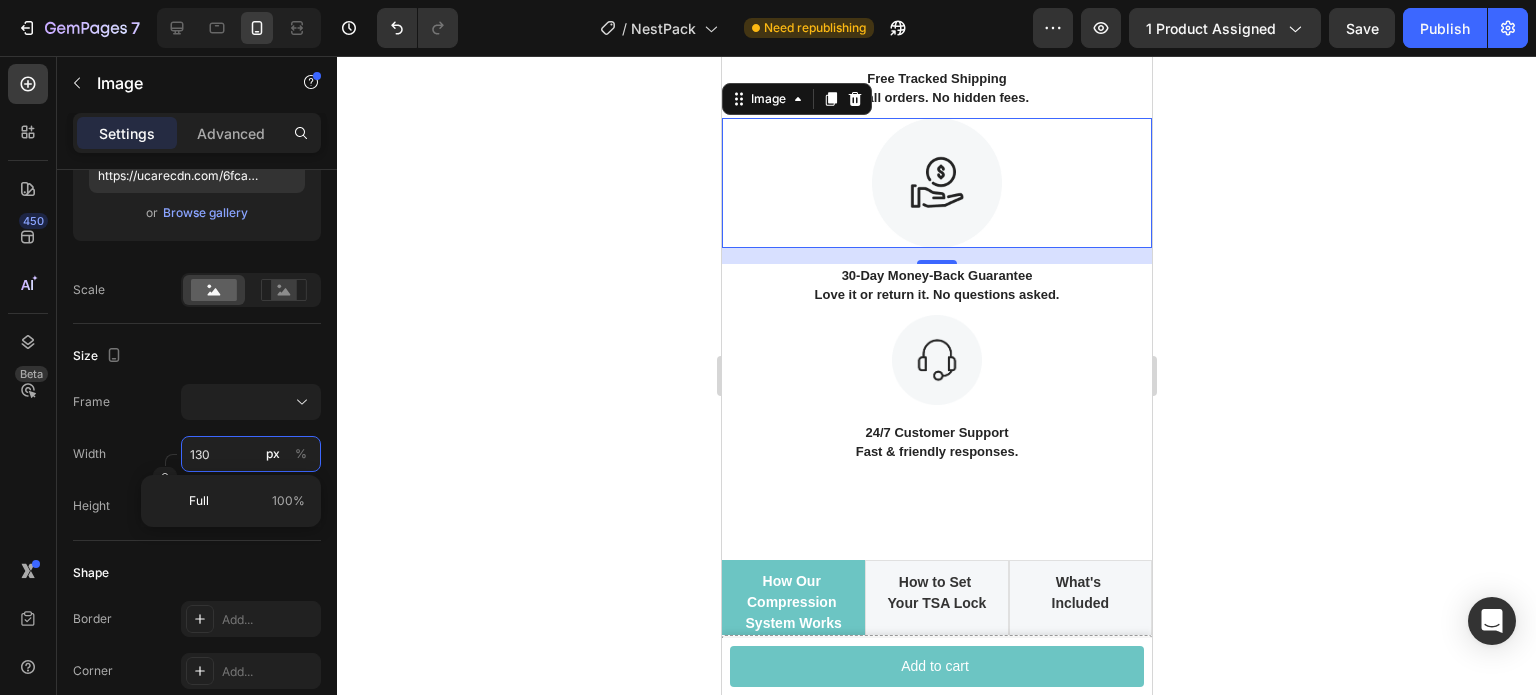 type on "9" 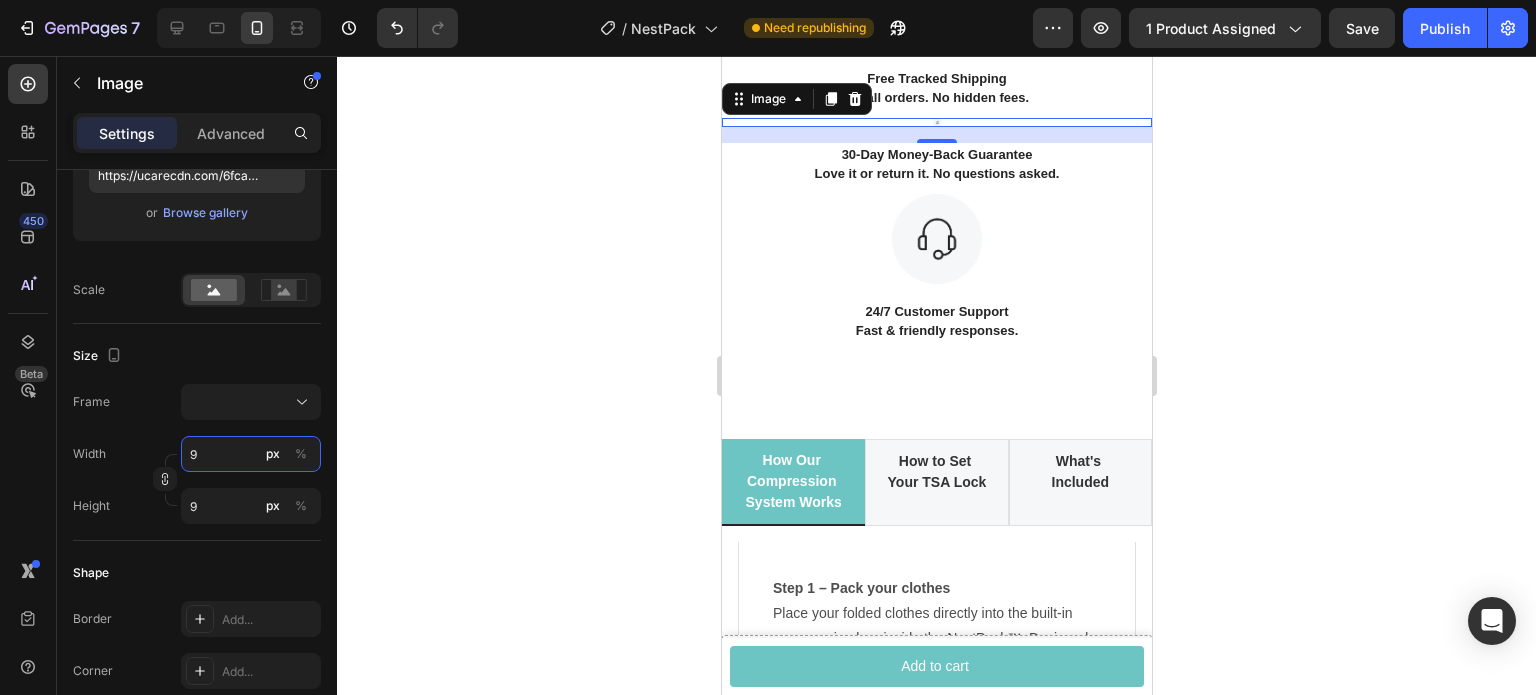 type on "90" 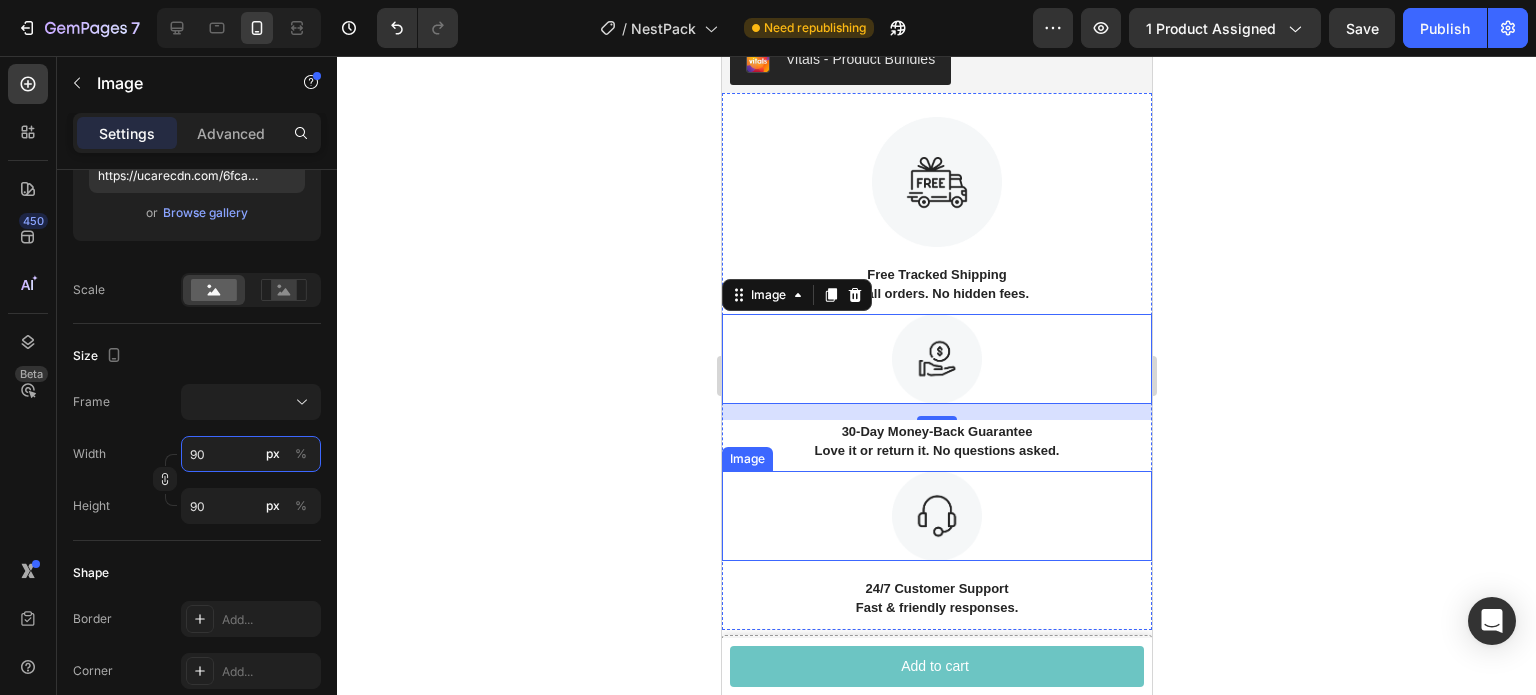 scroll, scrollTop: 1950, scrollLeft: 0, axis: vertical 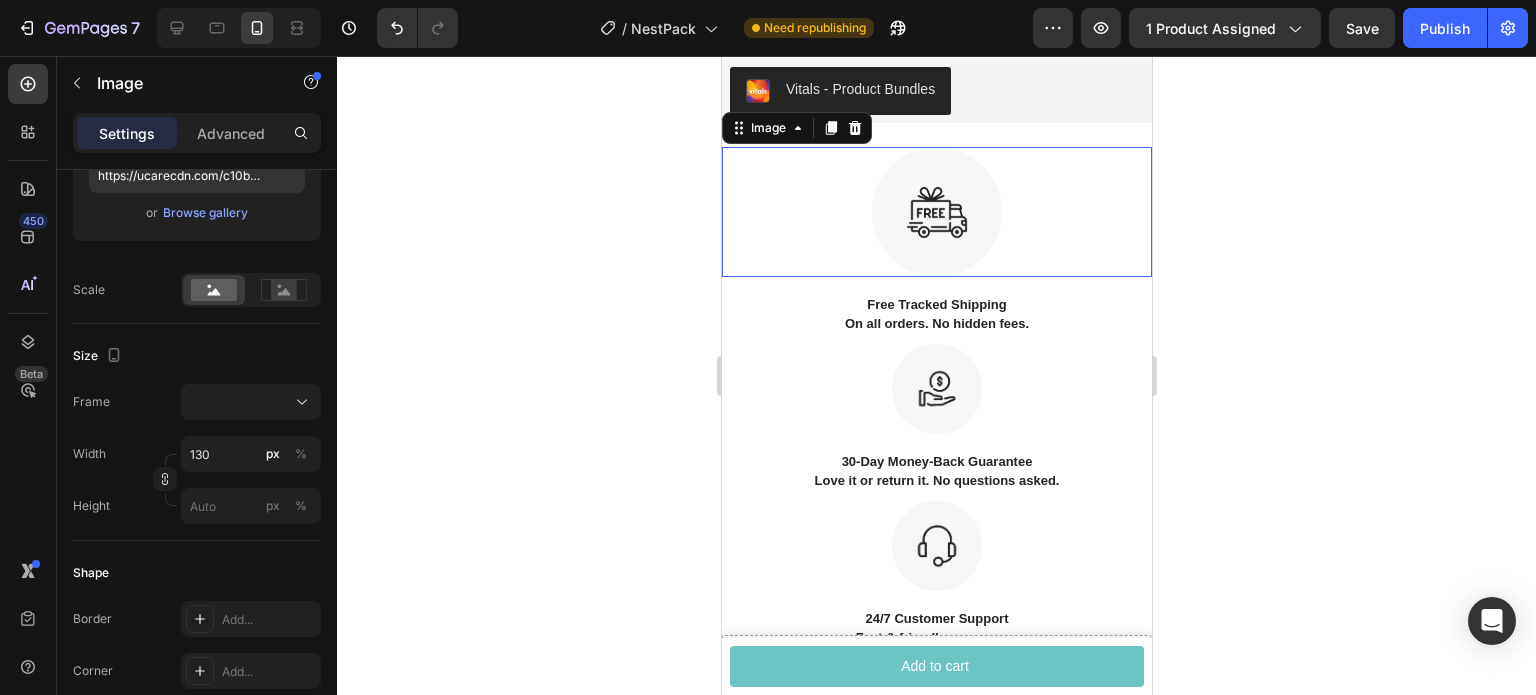 click at bounding box center (936, 212) 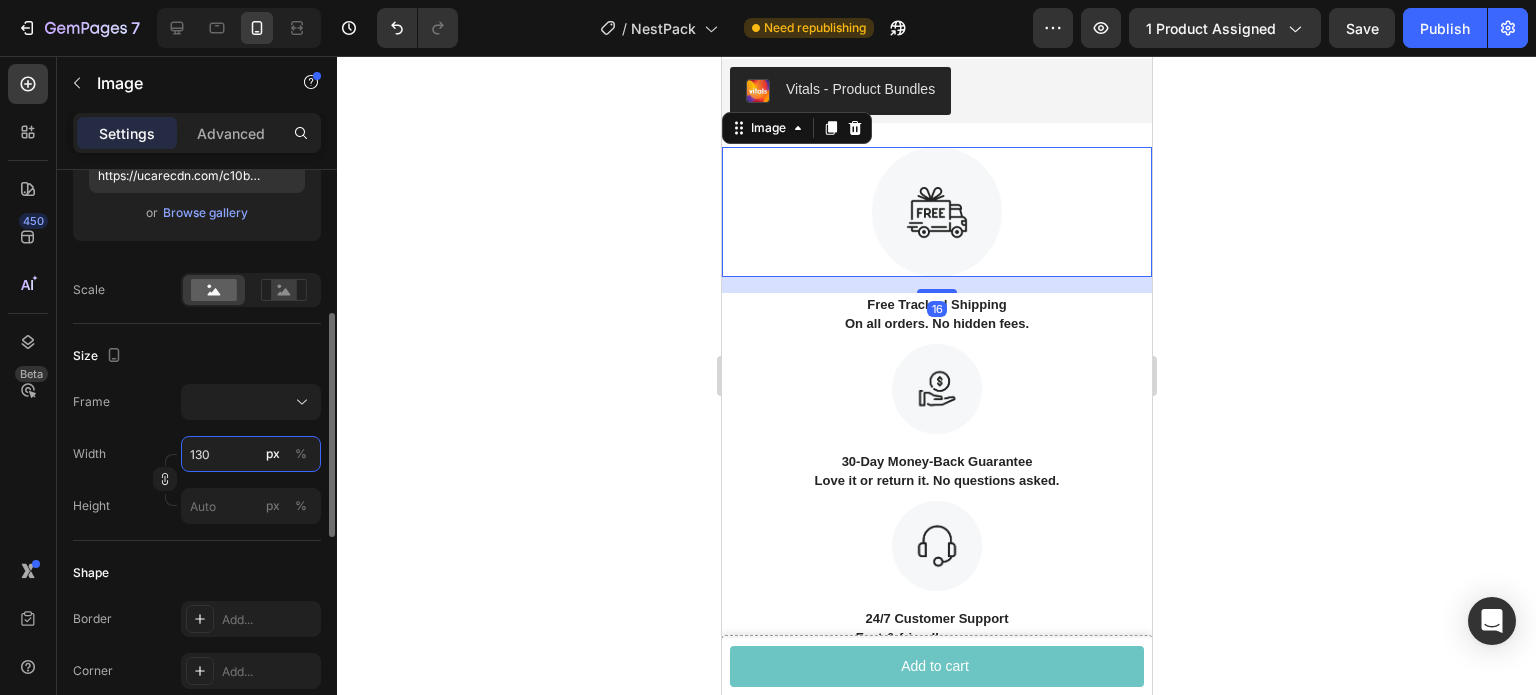 click on "130" at bounding box center (251, 454) 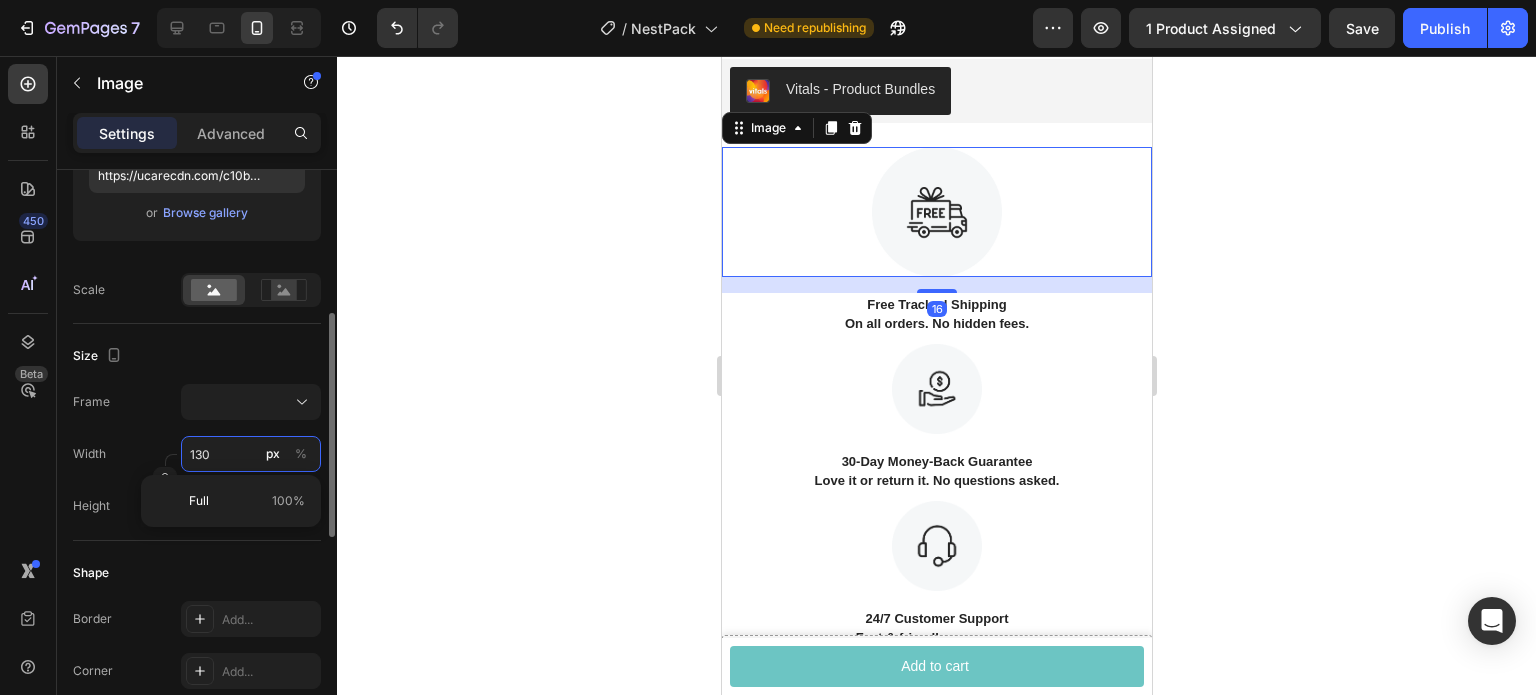 type on "9" 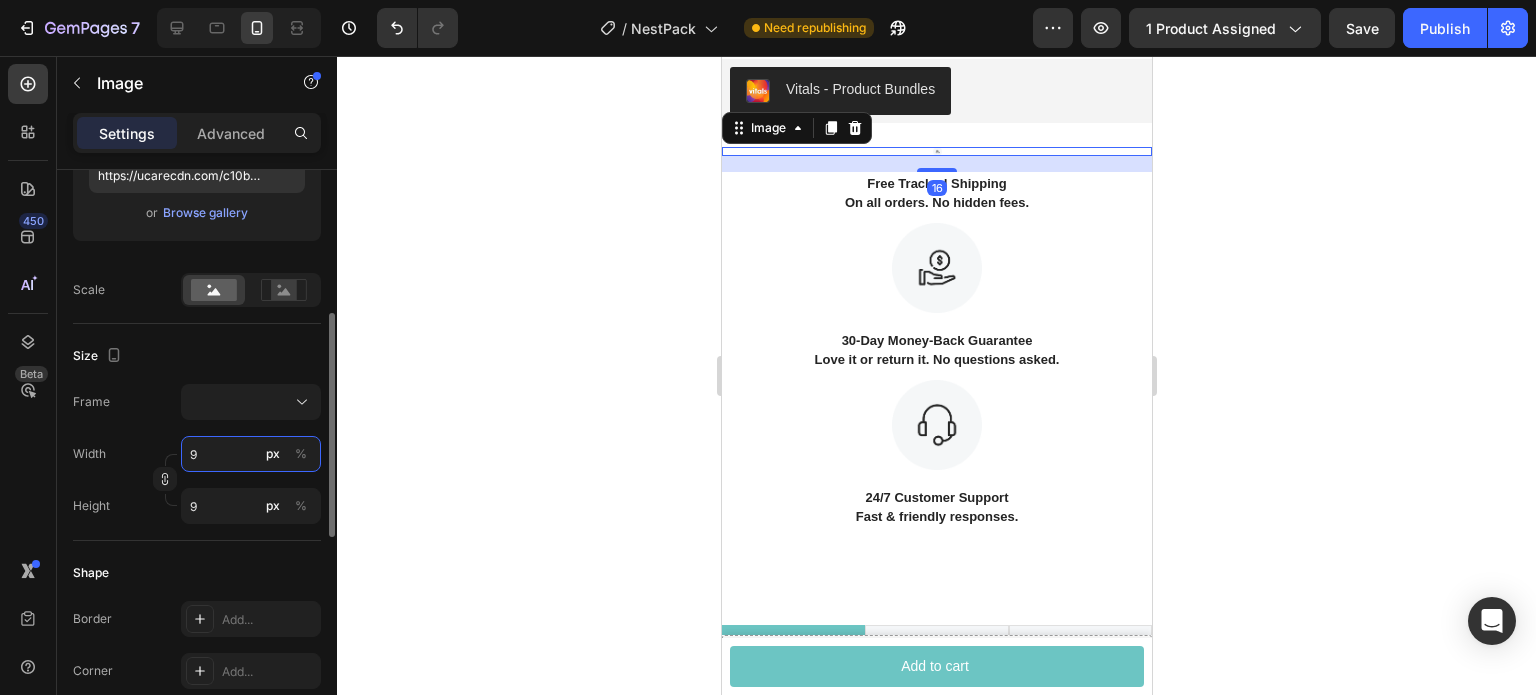 type on "90" 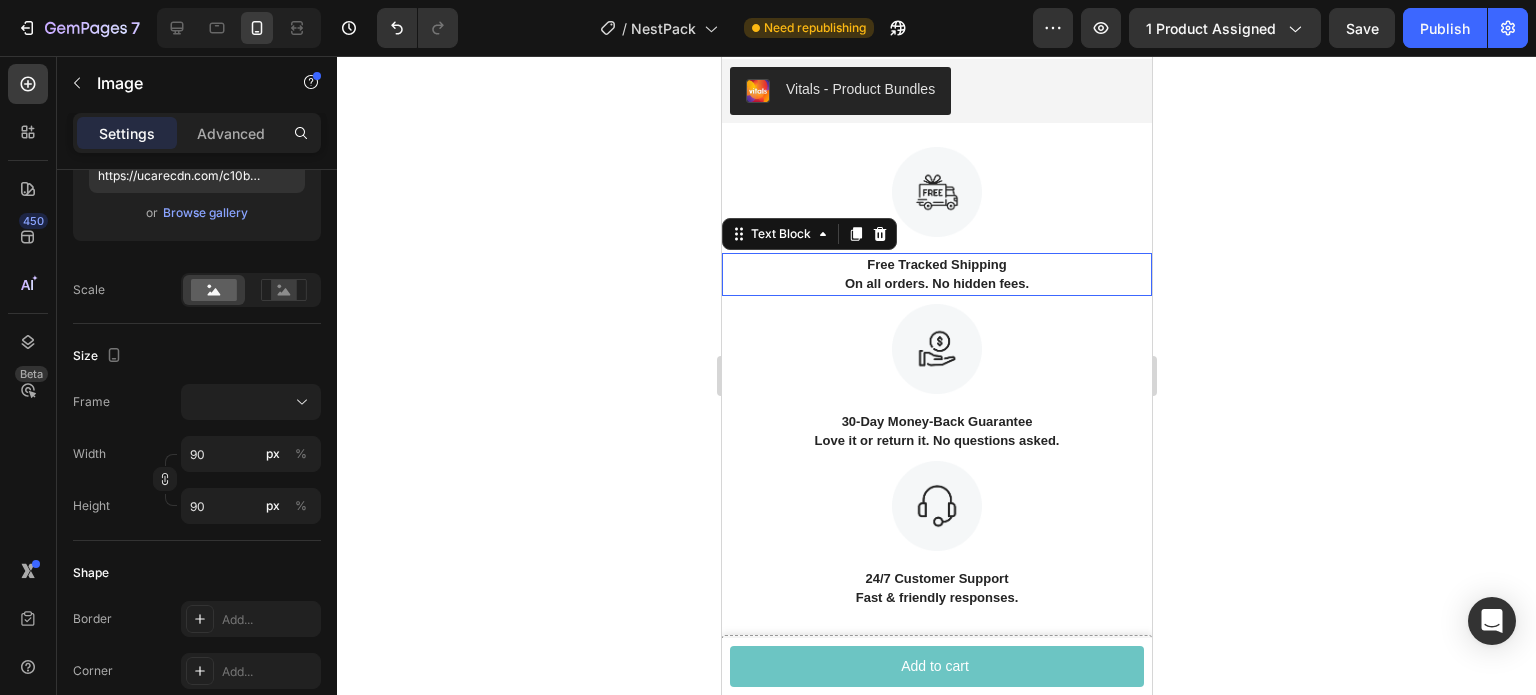 click on "Free Tracked Shipping On all orders. No hidden fees." at bounding box center [936, 274] 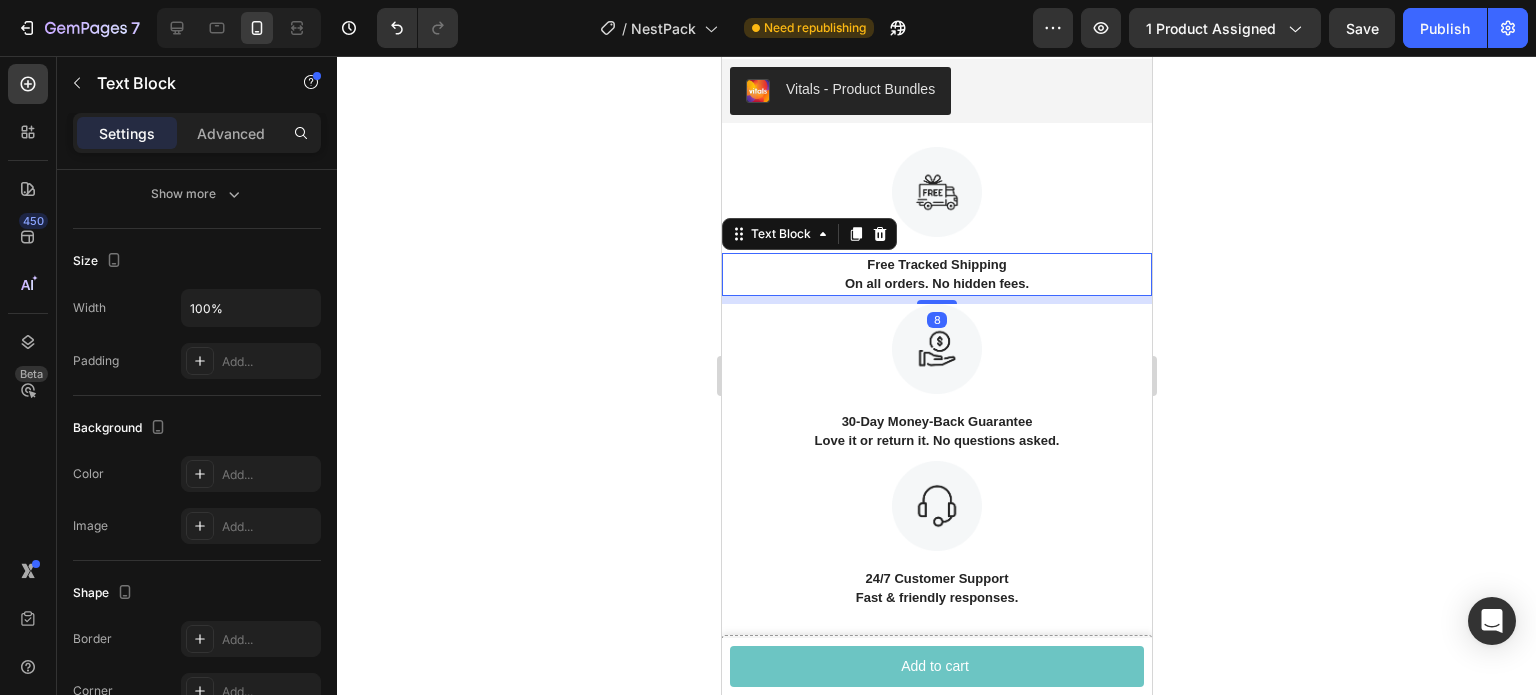 scroll, scrollTop: 0, scrollLeft: 0, axis: both 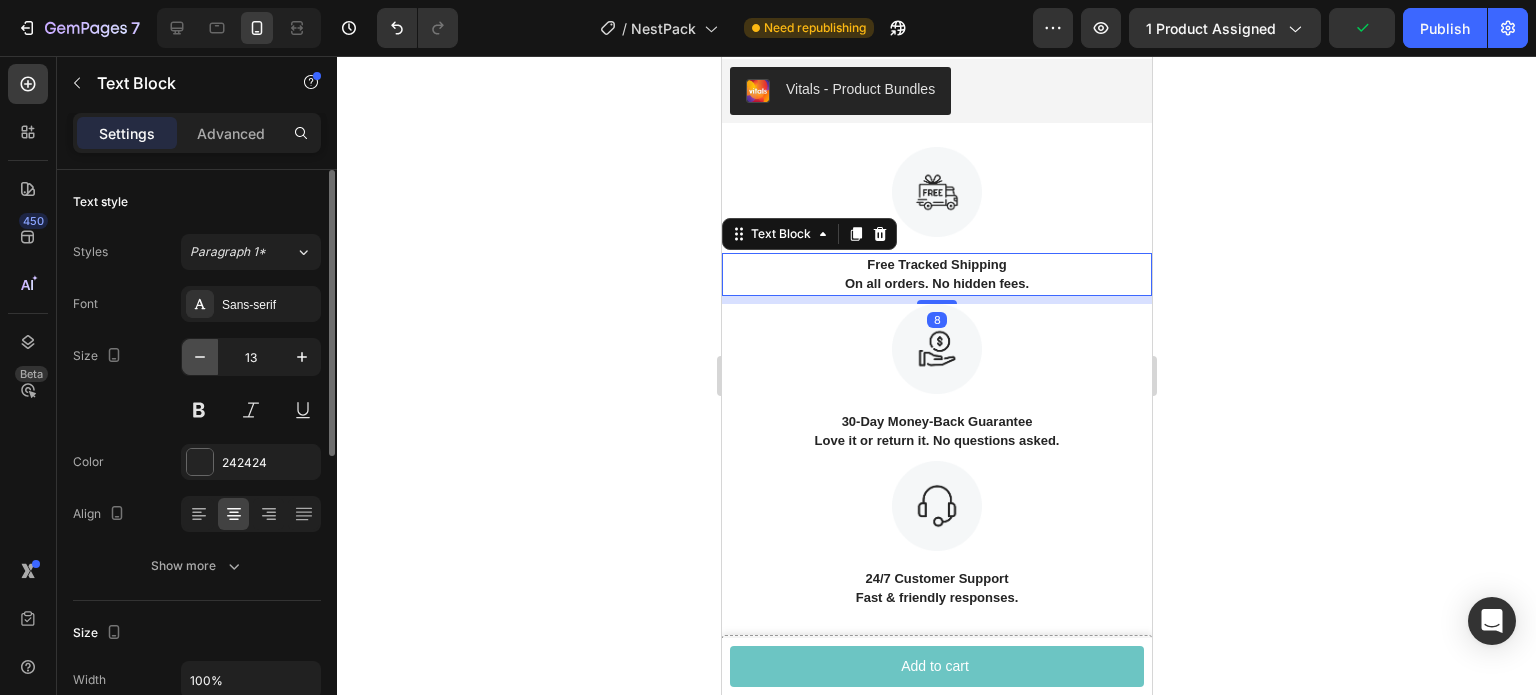 click at bounding box center [200, 357] 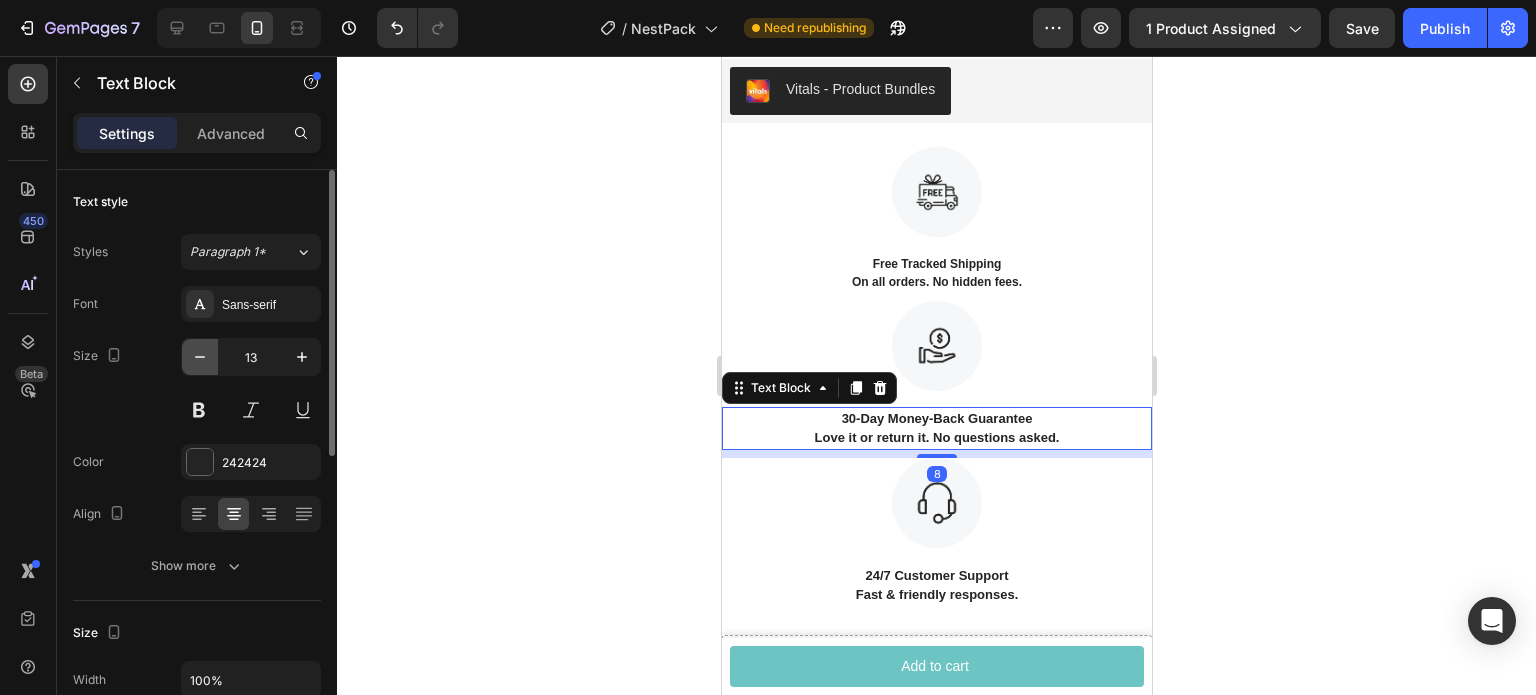 click 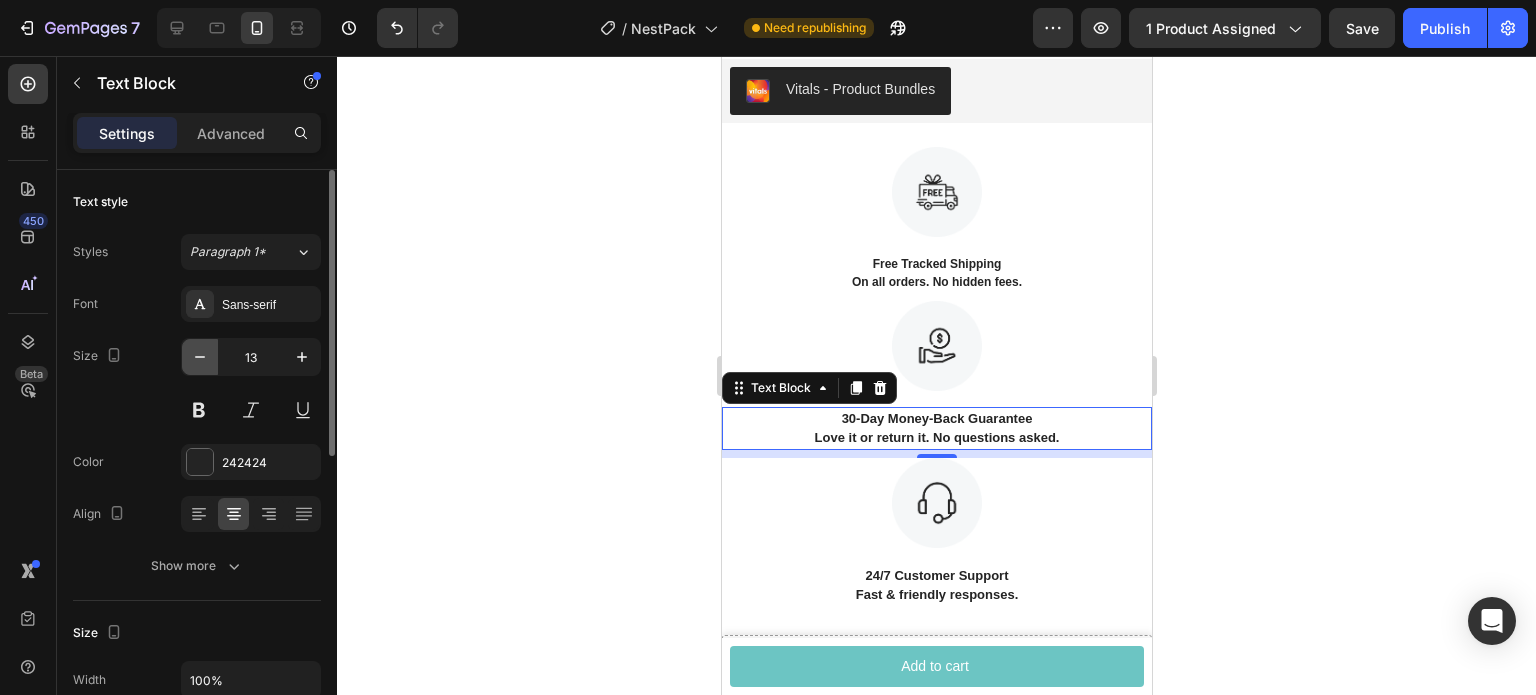 type on "12" 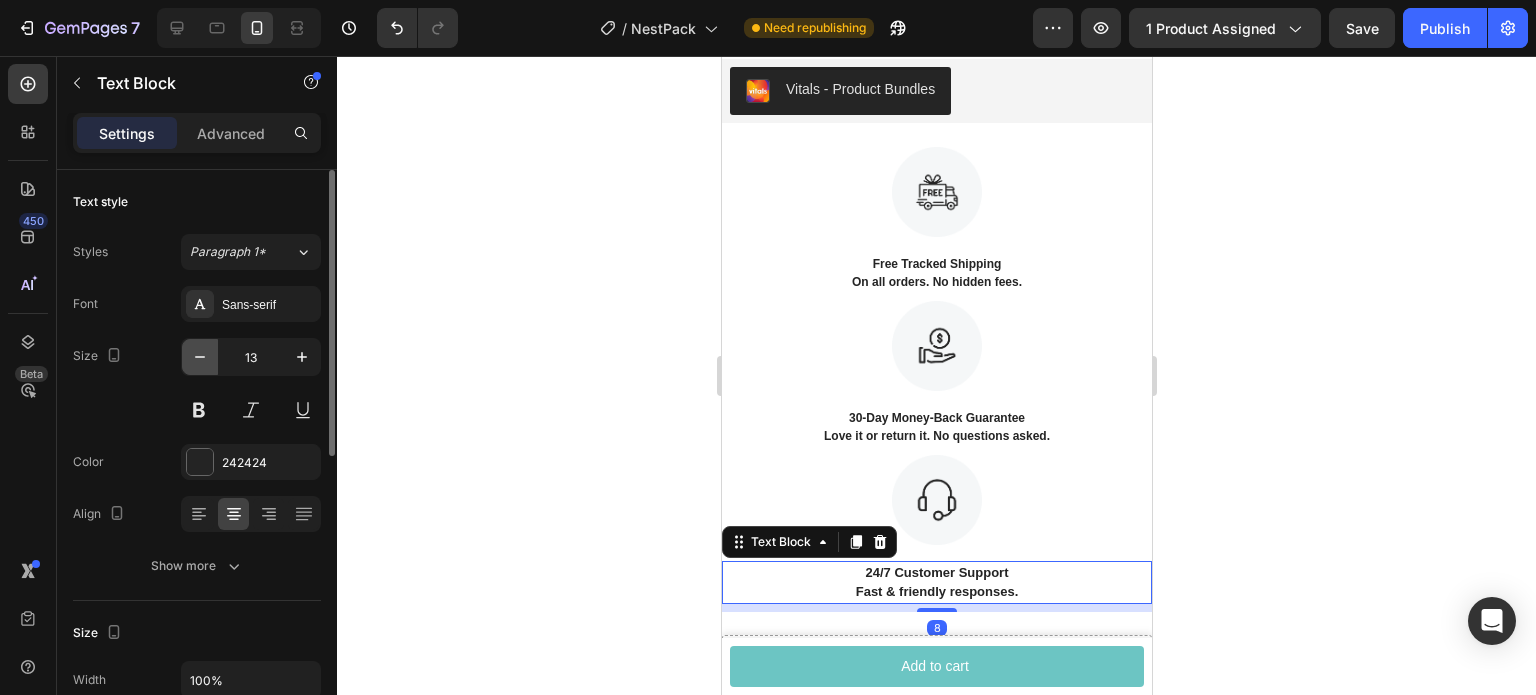 click 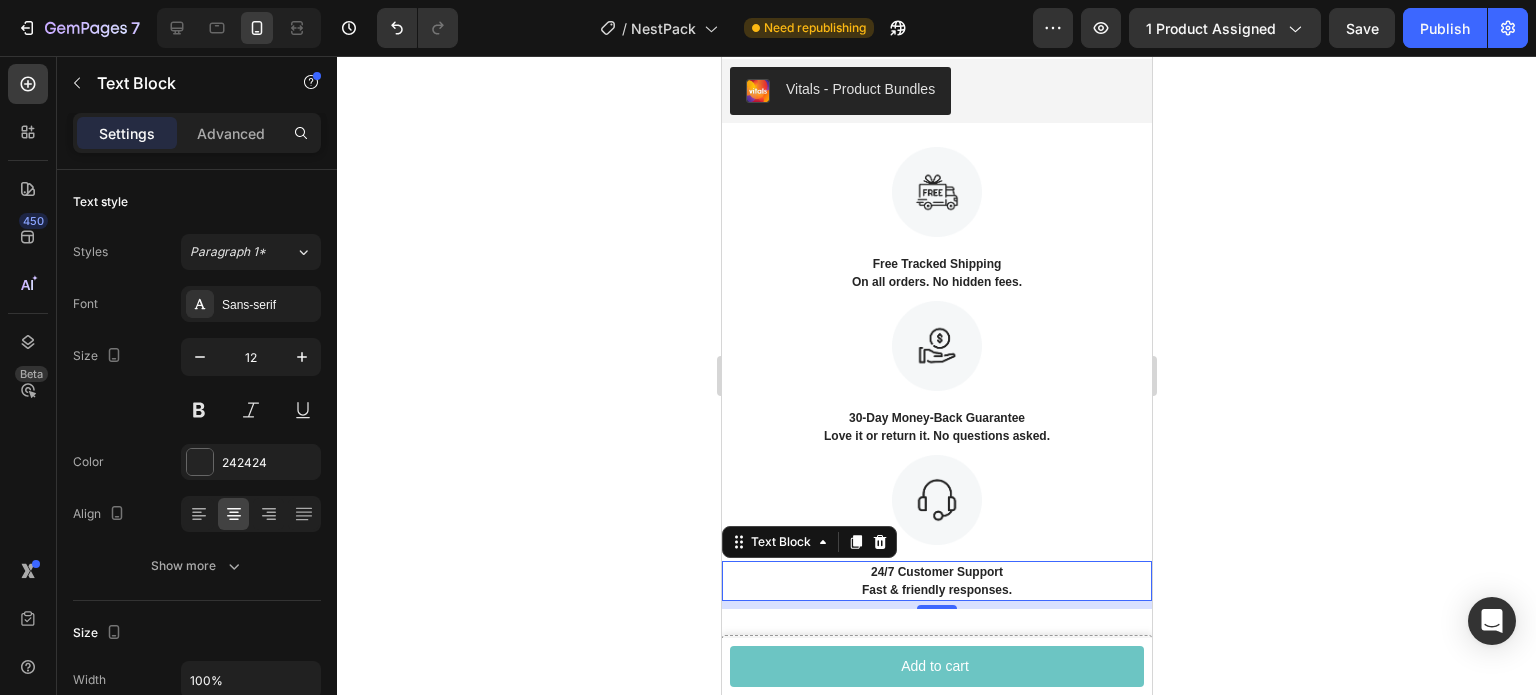 click 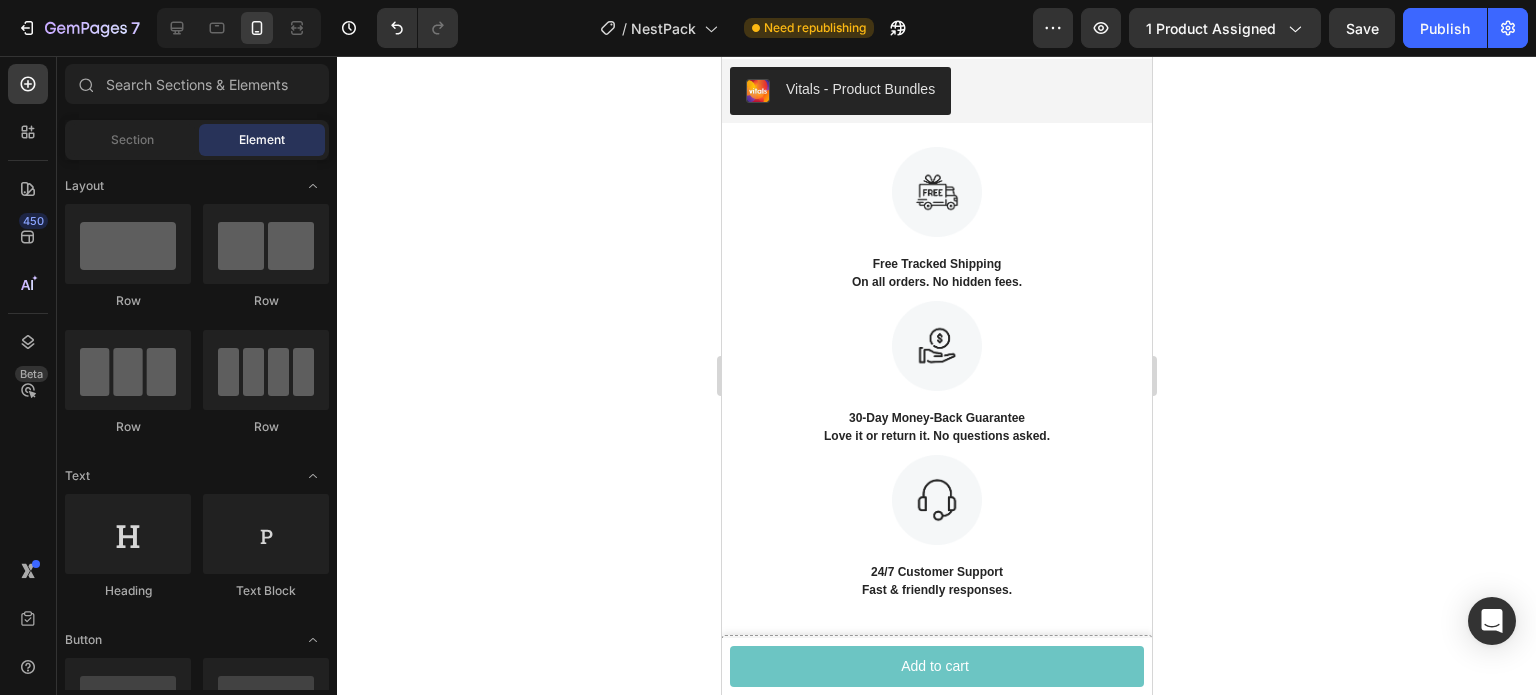 drag, startPoint x: 1362, startPoint y: 378, endPoint x: 300, endPoint y: 327, distance: 1063.2239 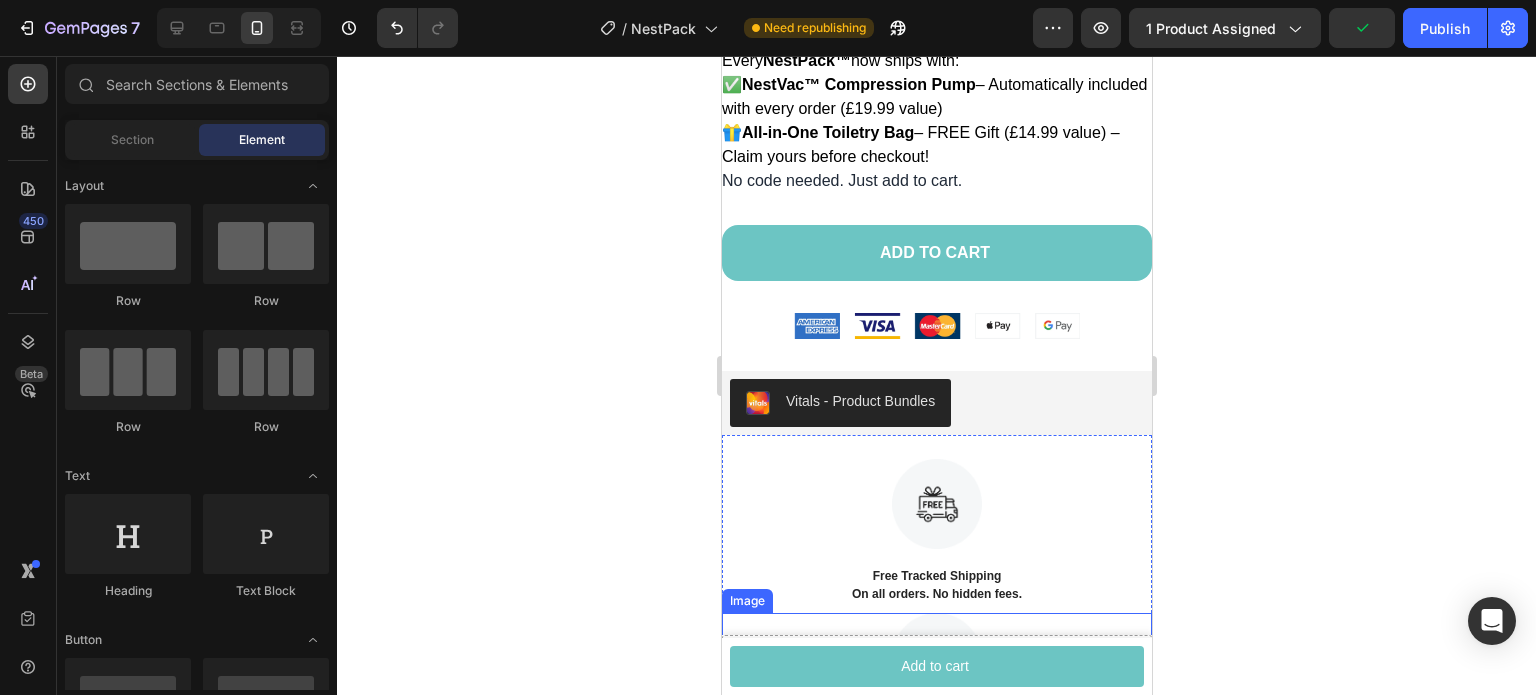 scroll, scrollTop: 1636, scrollLeft: 0, axis: vertical 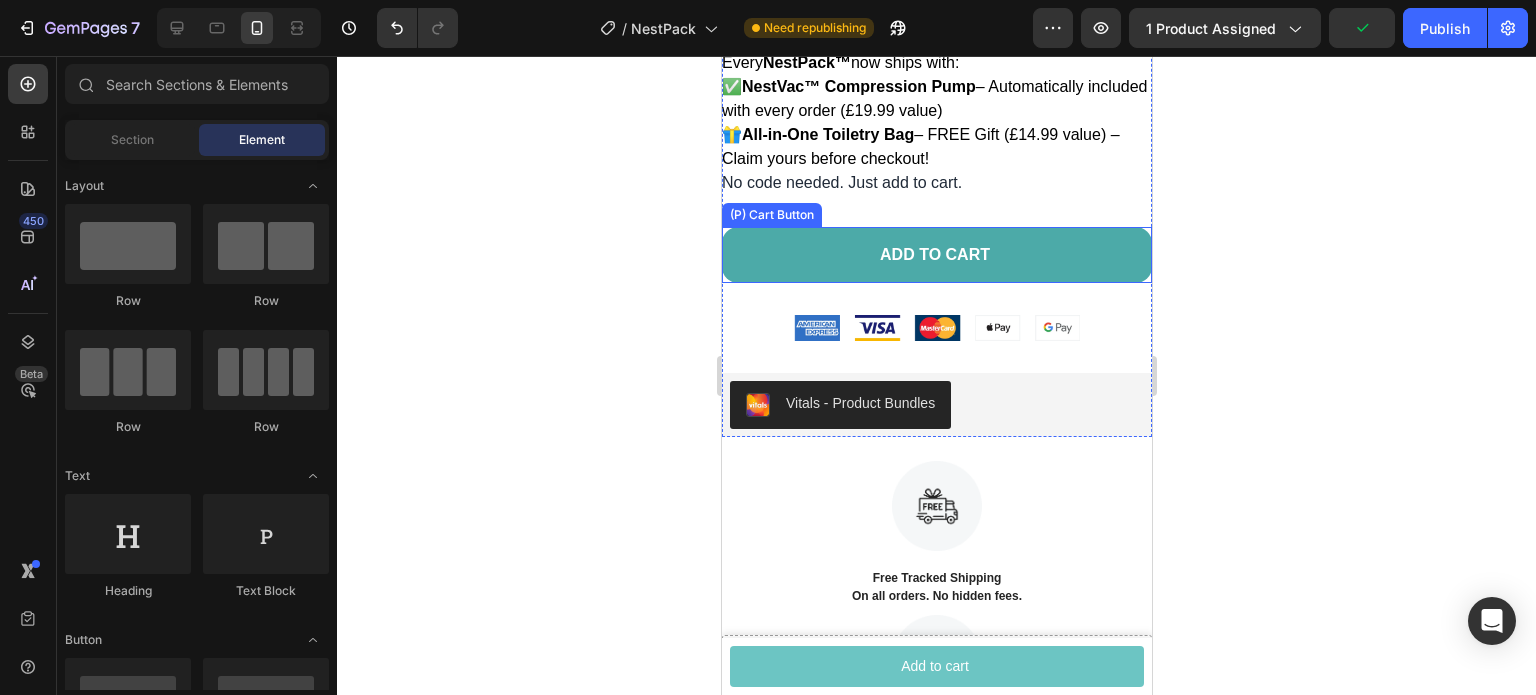 click on "ADD TO CART" at bounding box center [936, 255] 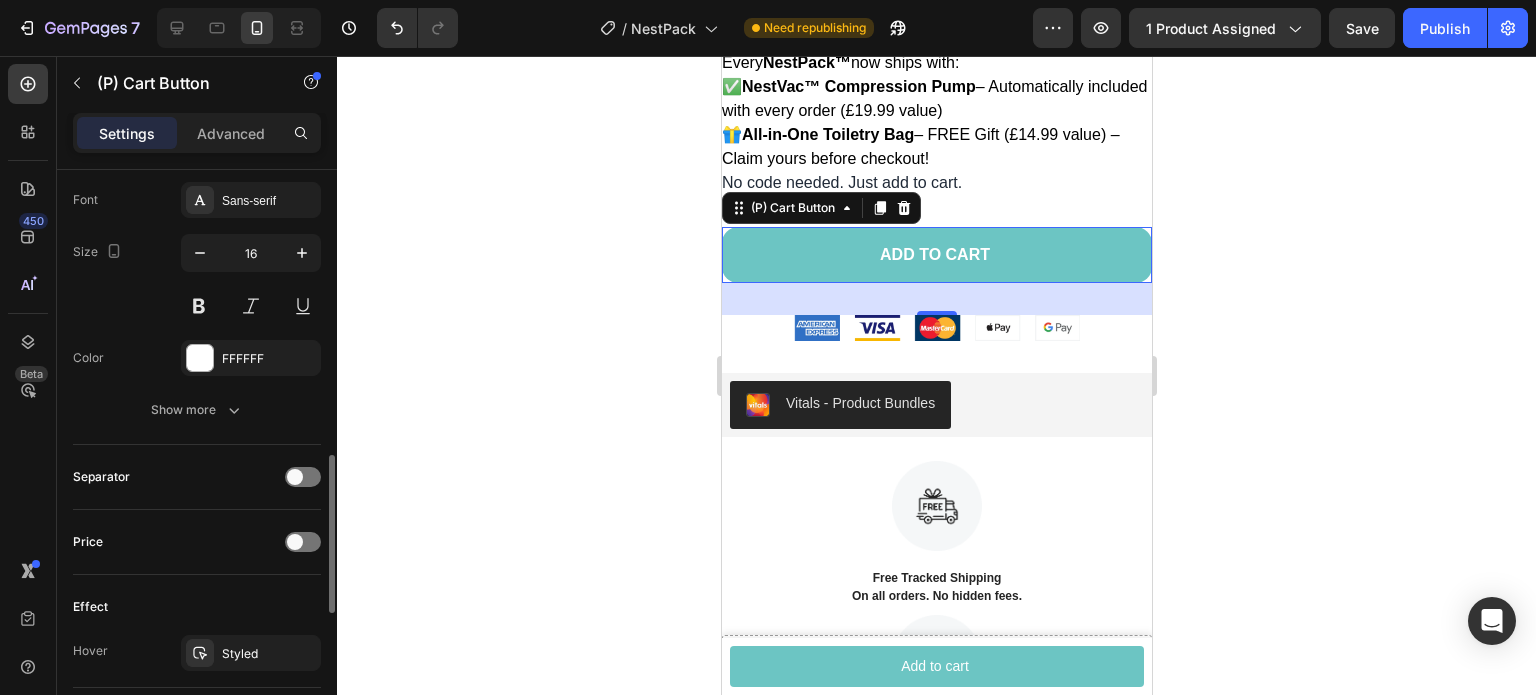 scroll, scrollTop: 1041, scrollLeft: 0, axis: vertical 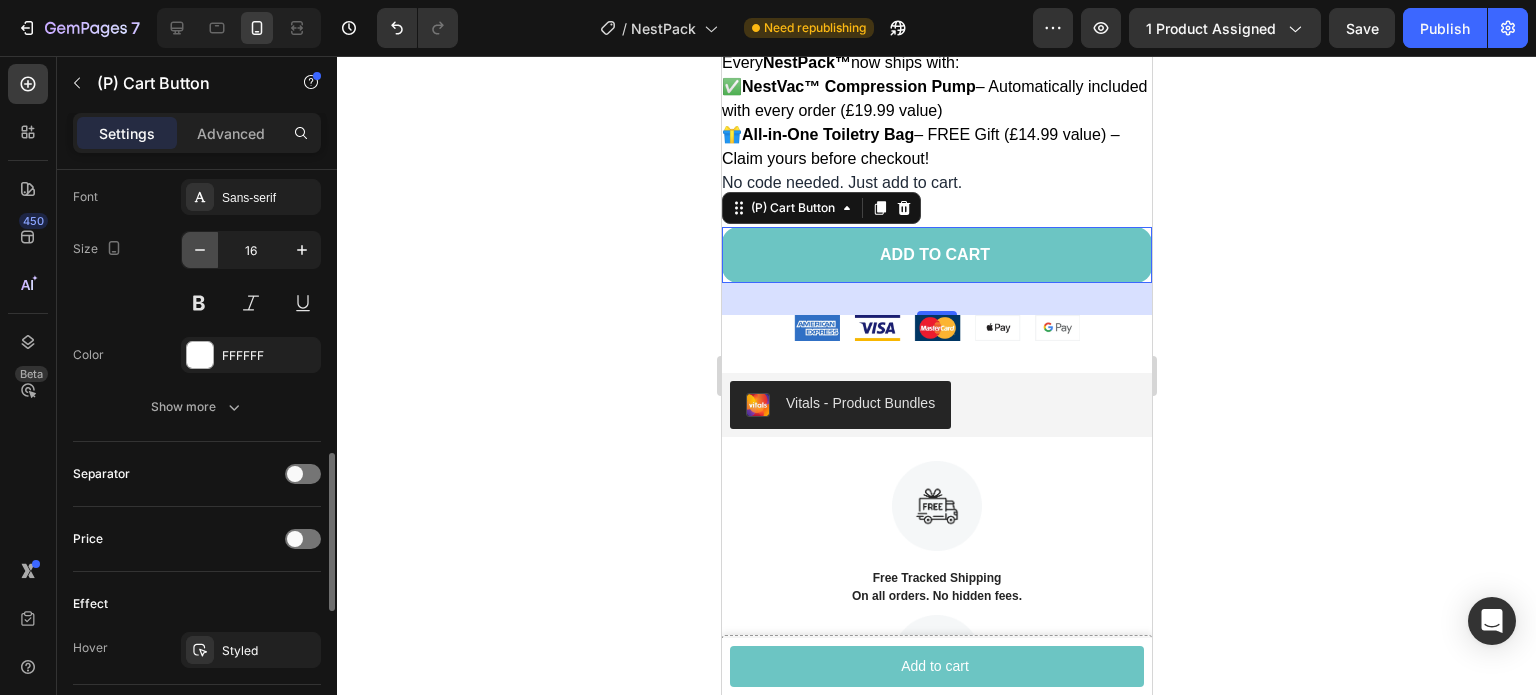 click 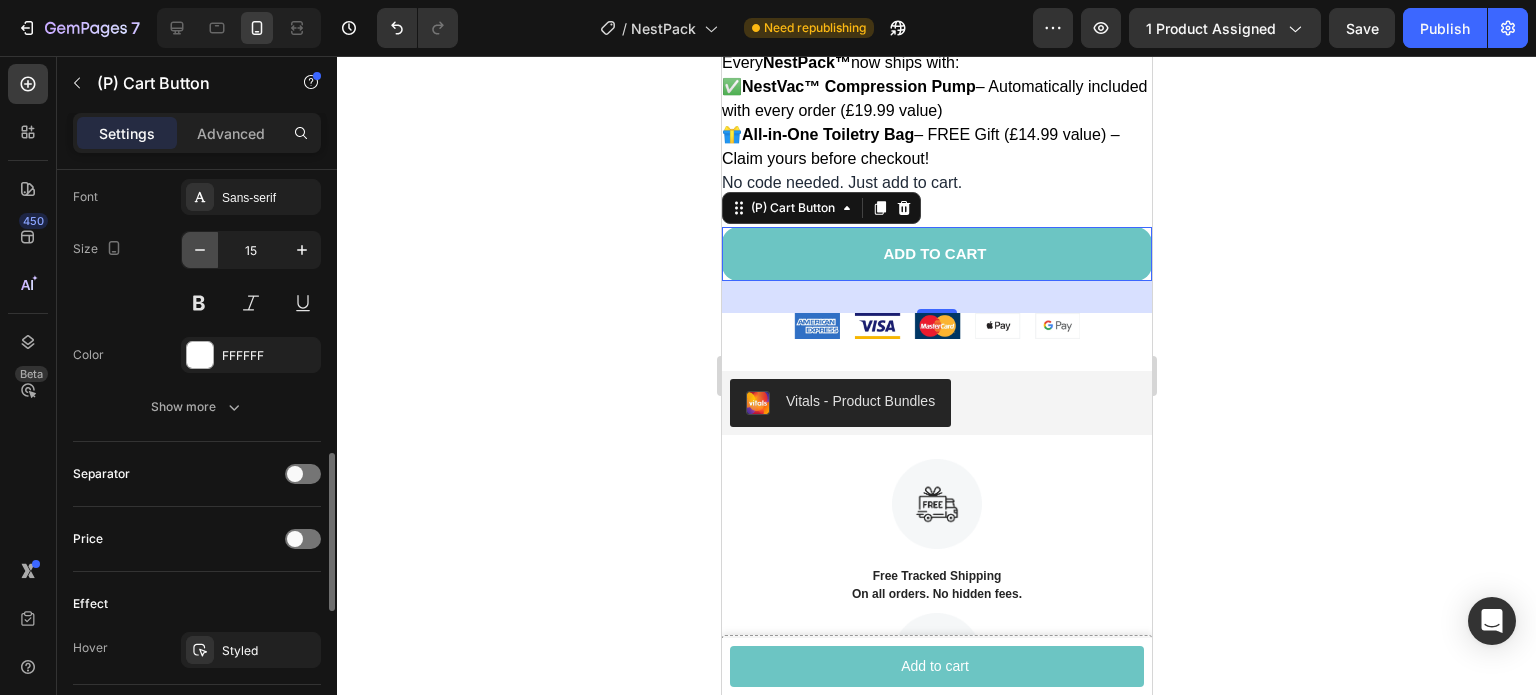 click 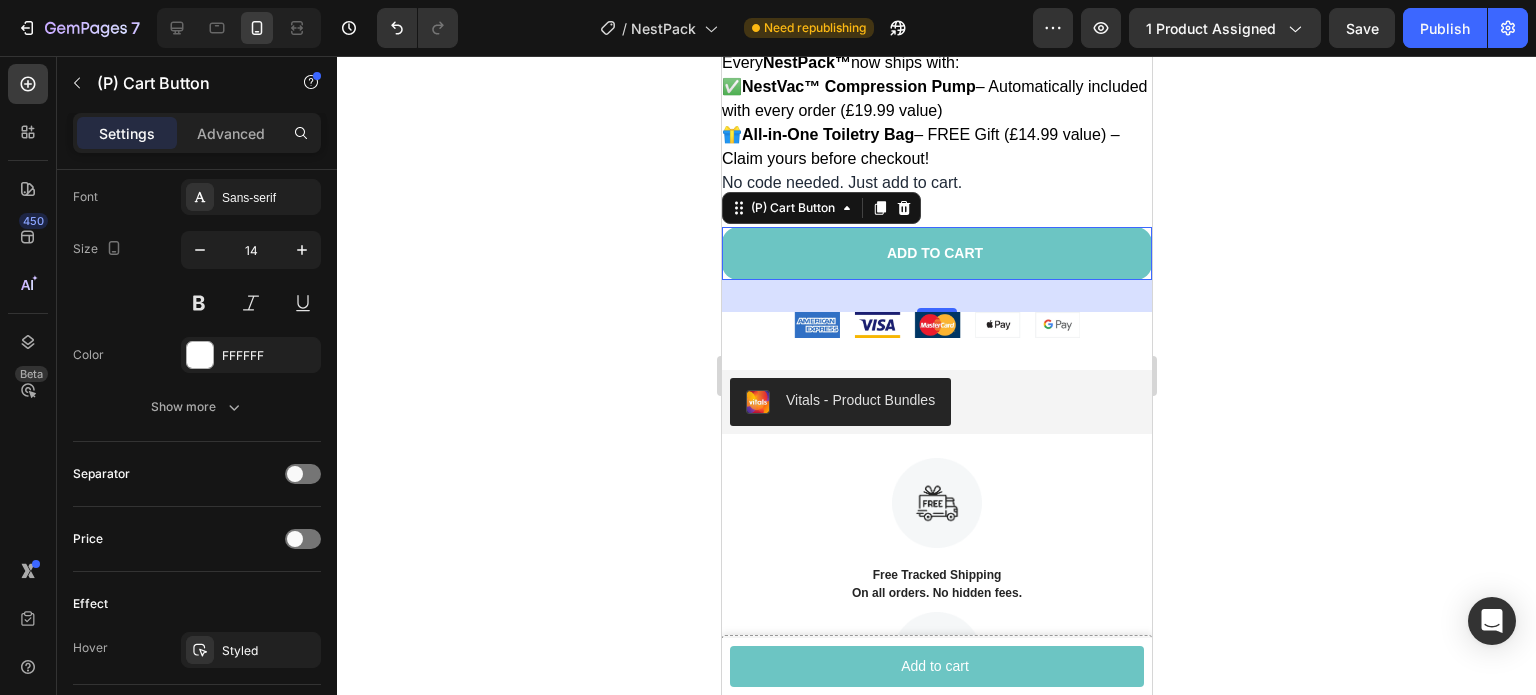 click 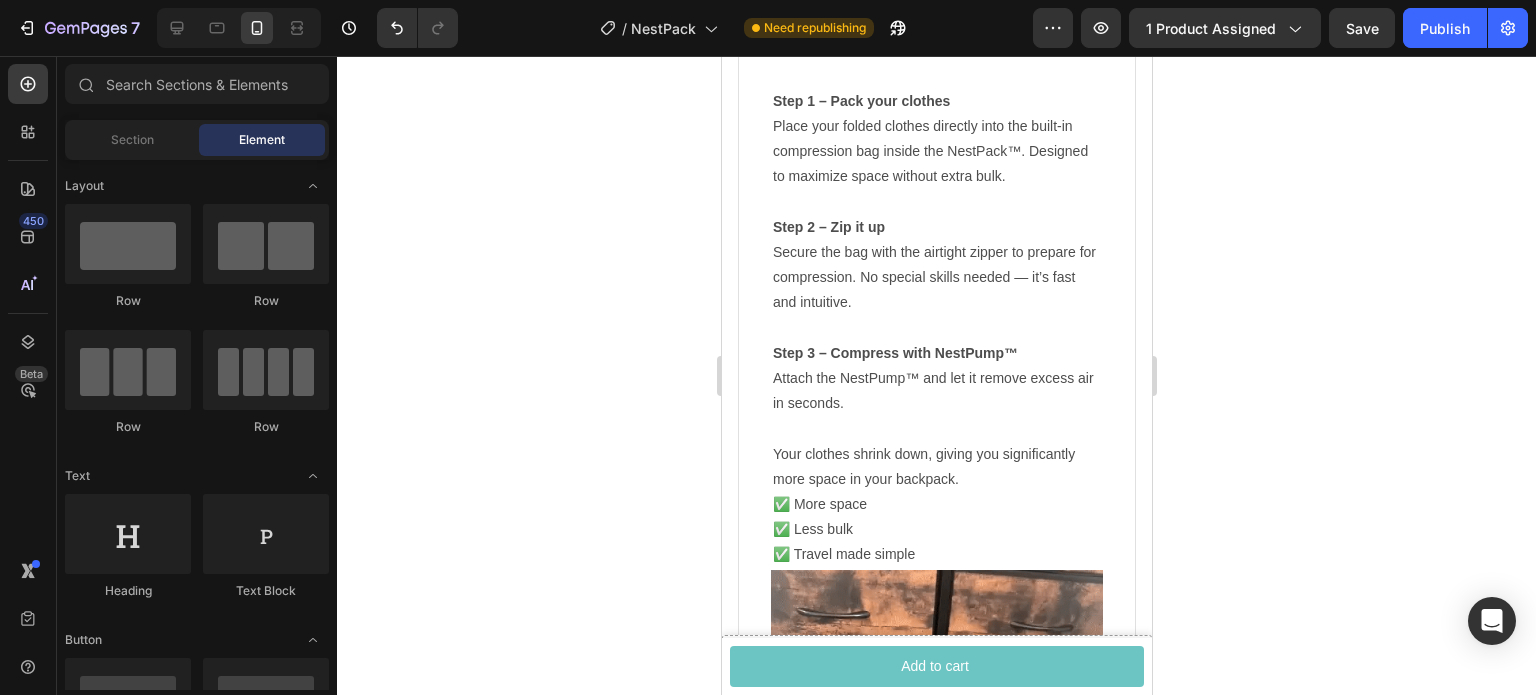 scroll, scrollTop: 2417, scrollLeft: 0, axis: vertical 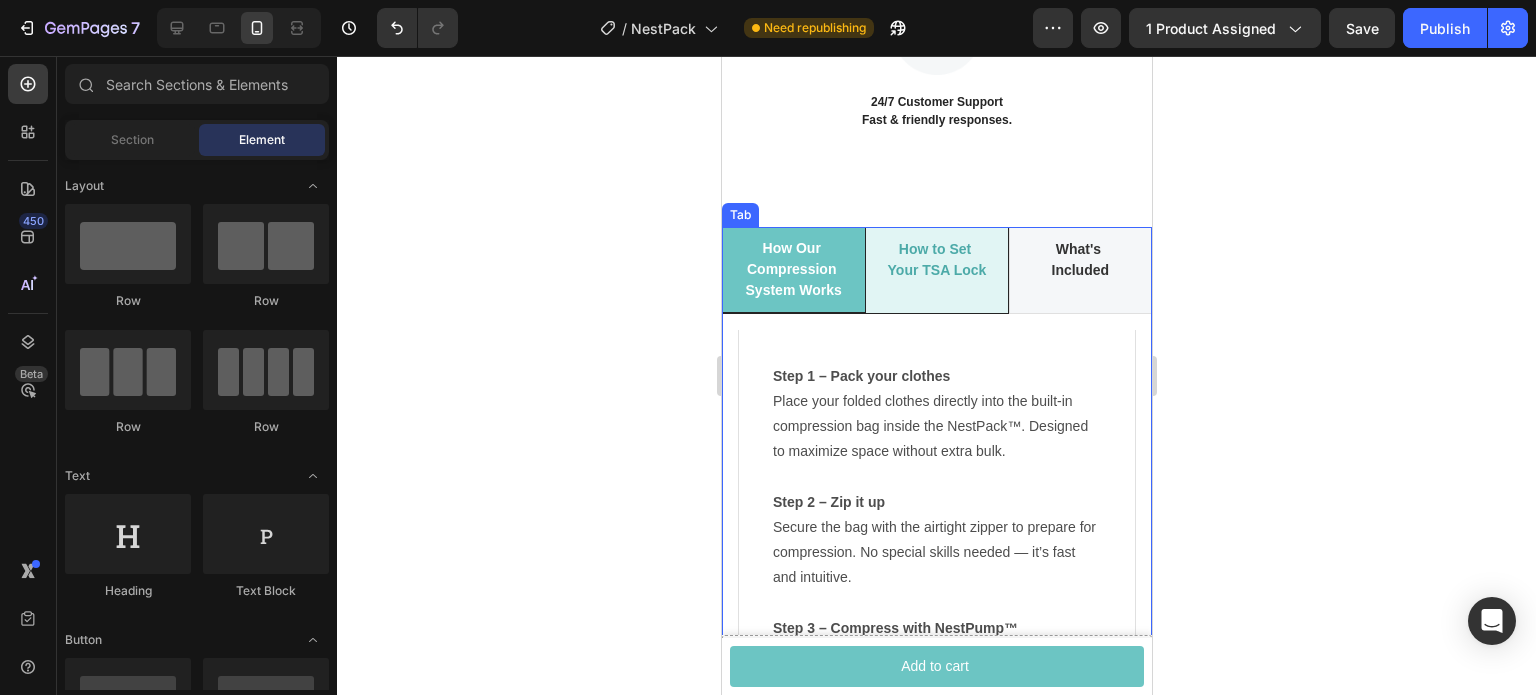 click on "How to Set Your TSA Lock" at bounding box center [935, 270] 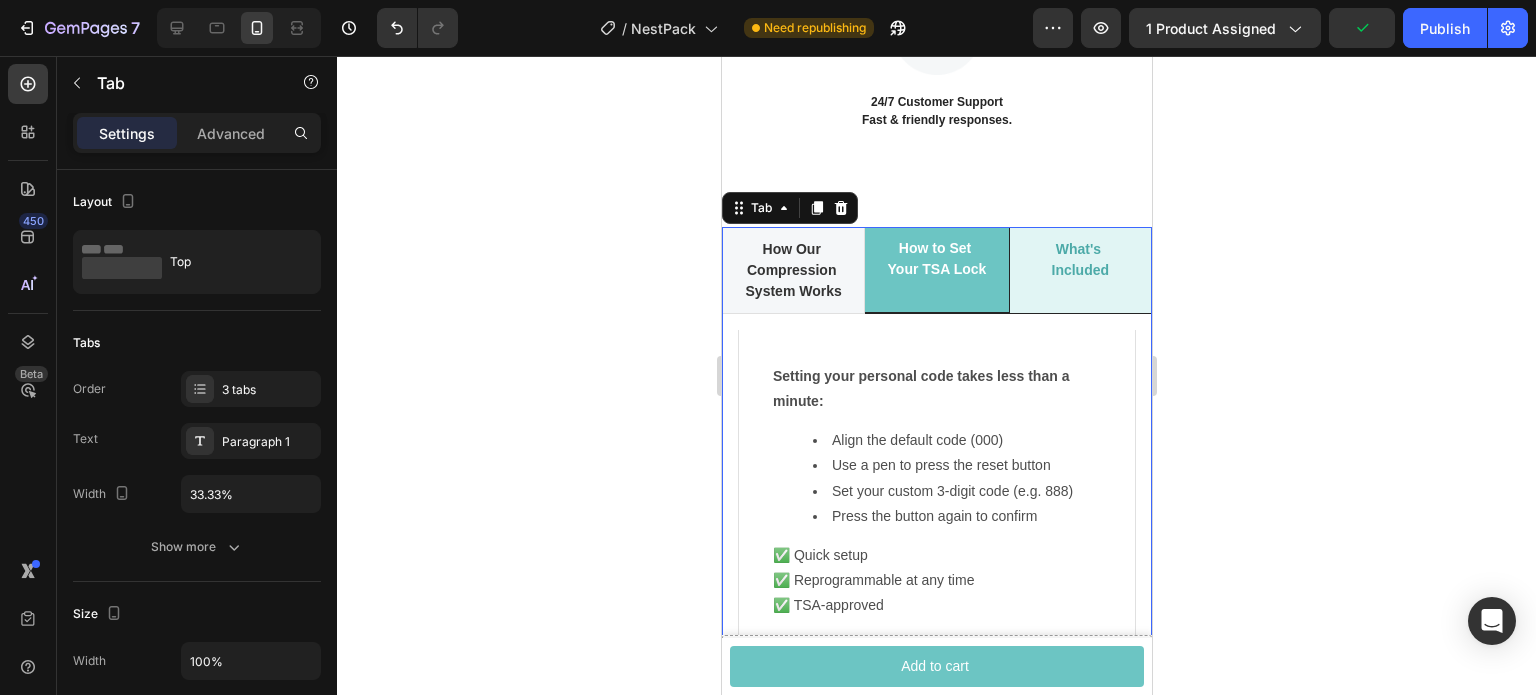 click on "What's Included" at bounding box center (1079, 260) 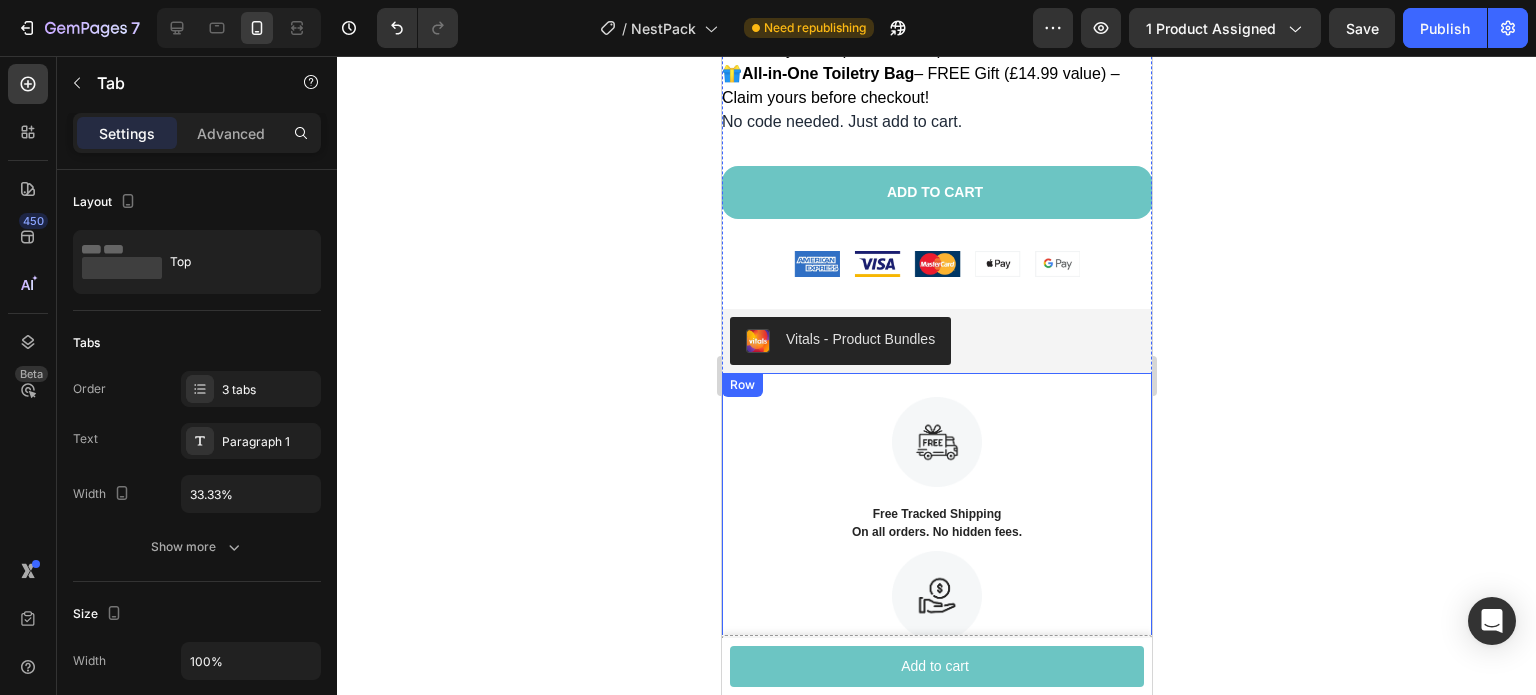 scroll, scrollTop: 1687, scrollLeft: 0, axis: vertical 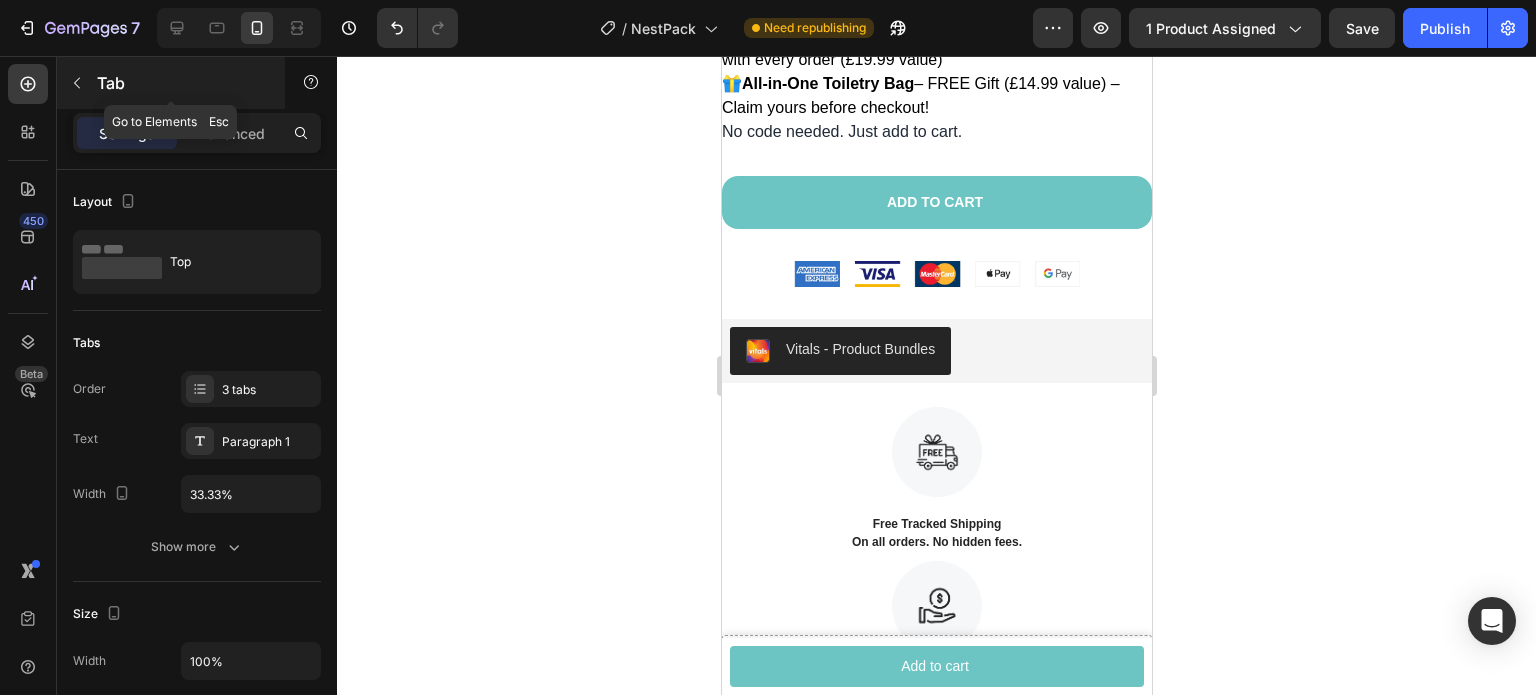 click 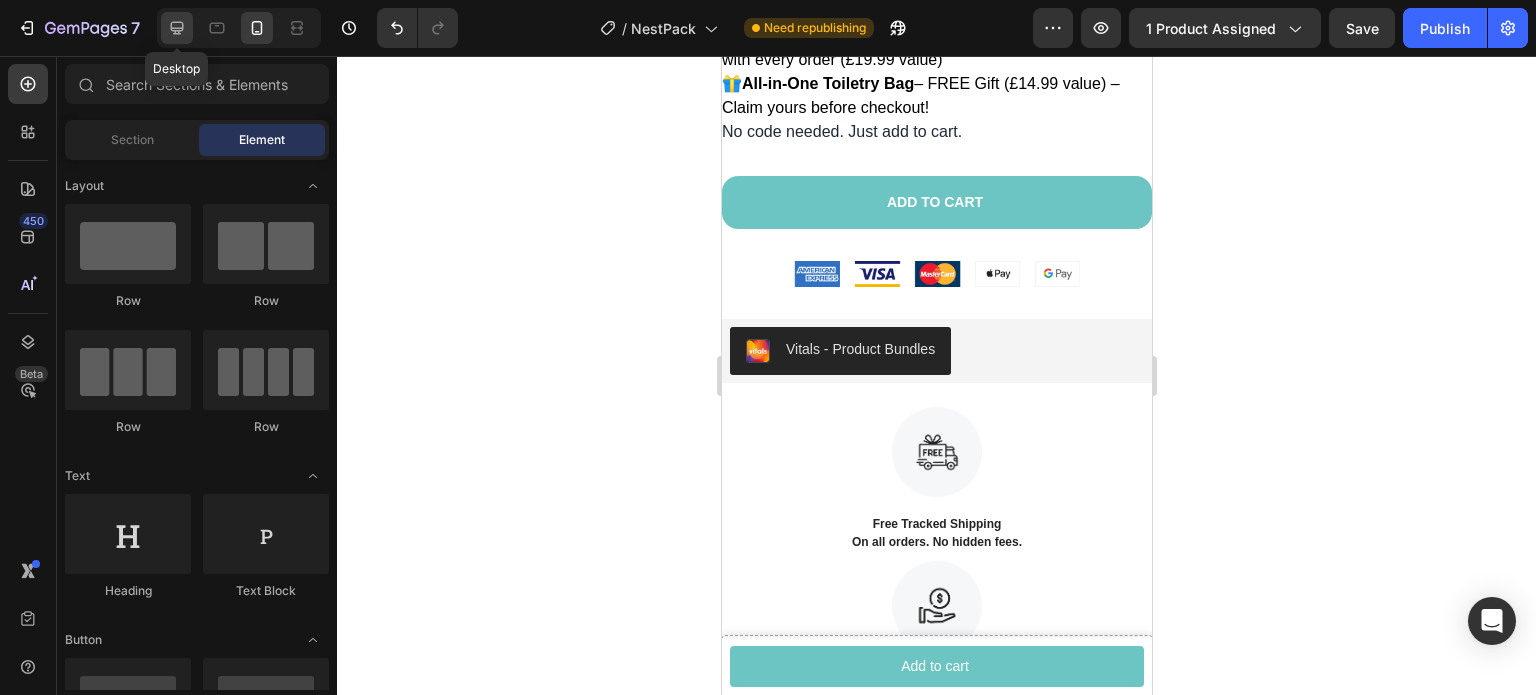 click 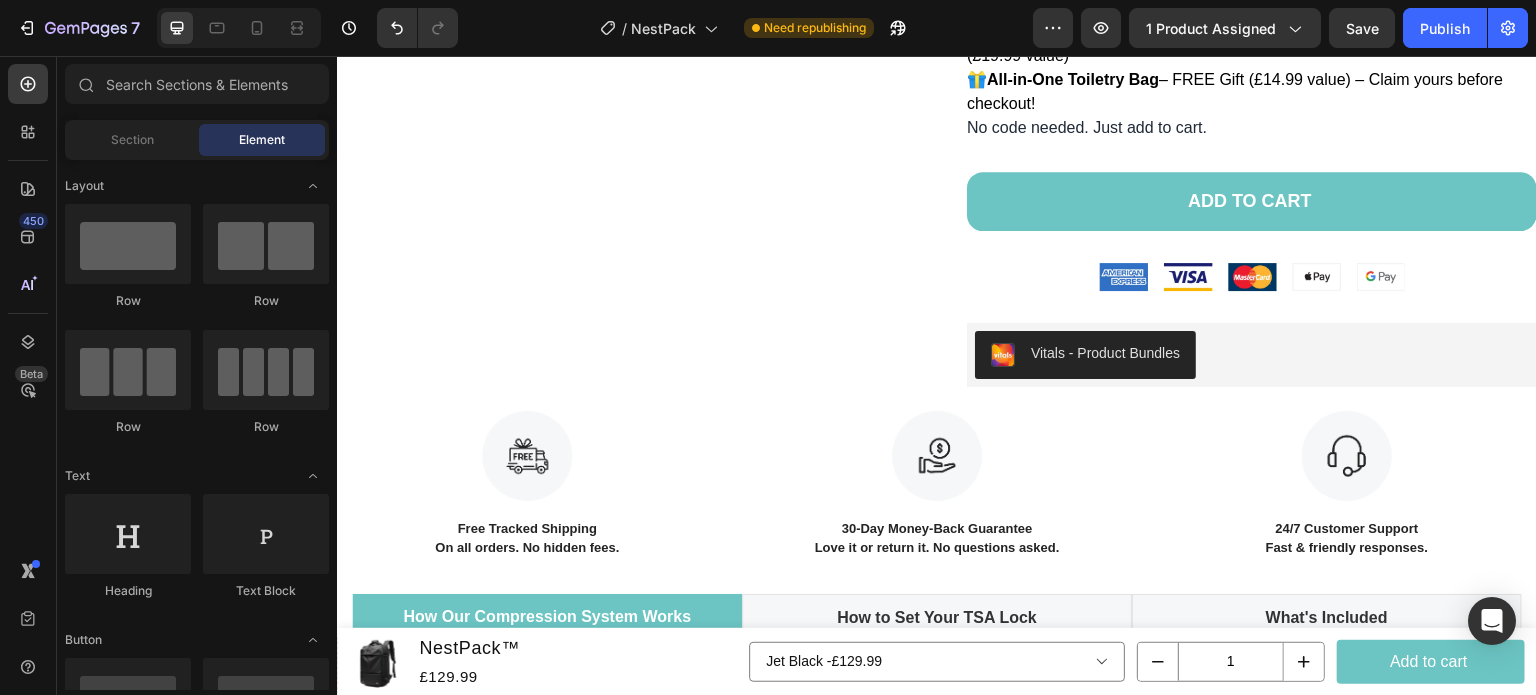 scroll, scrollTop: 1138, scrollLeft: 0, axis: vertical 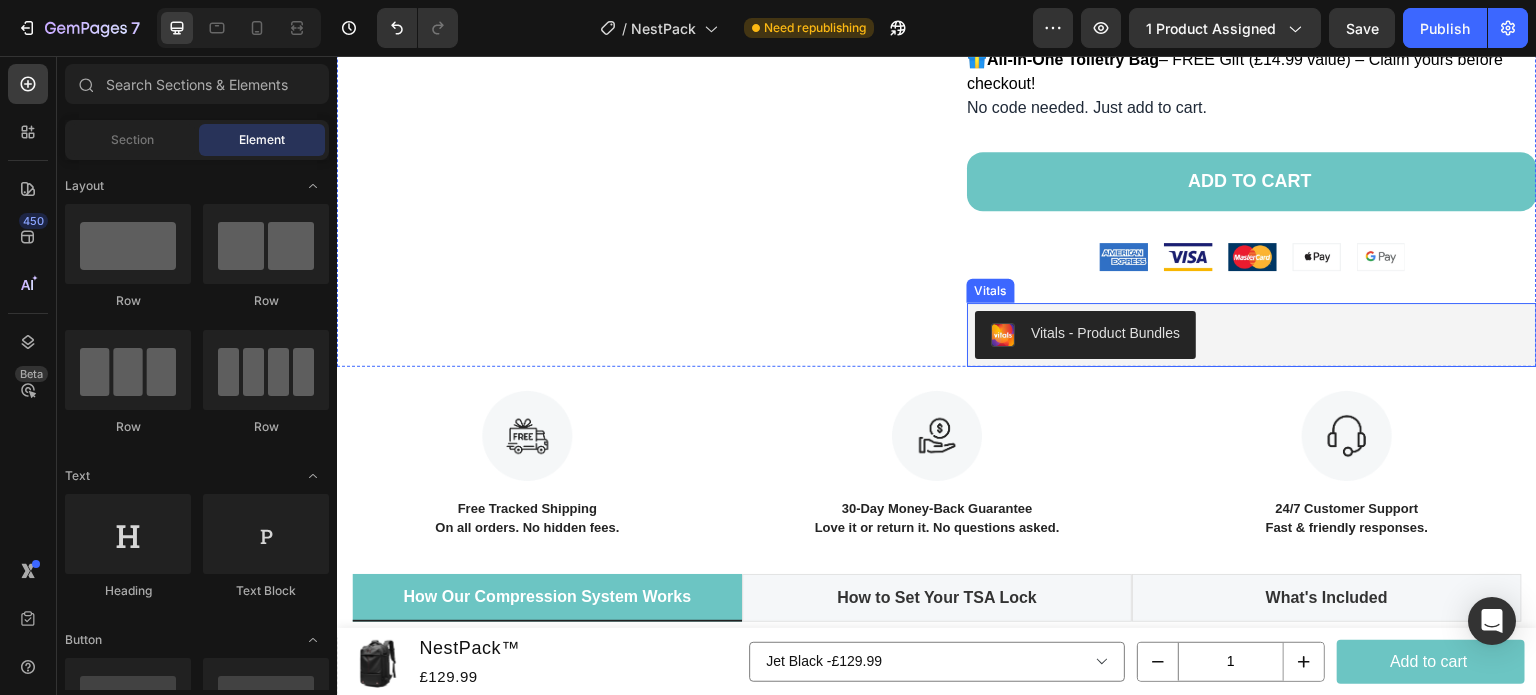 click on "Vitals - Product Bundles" at bounding box center (1252, 335) 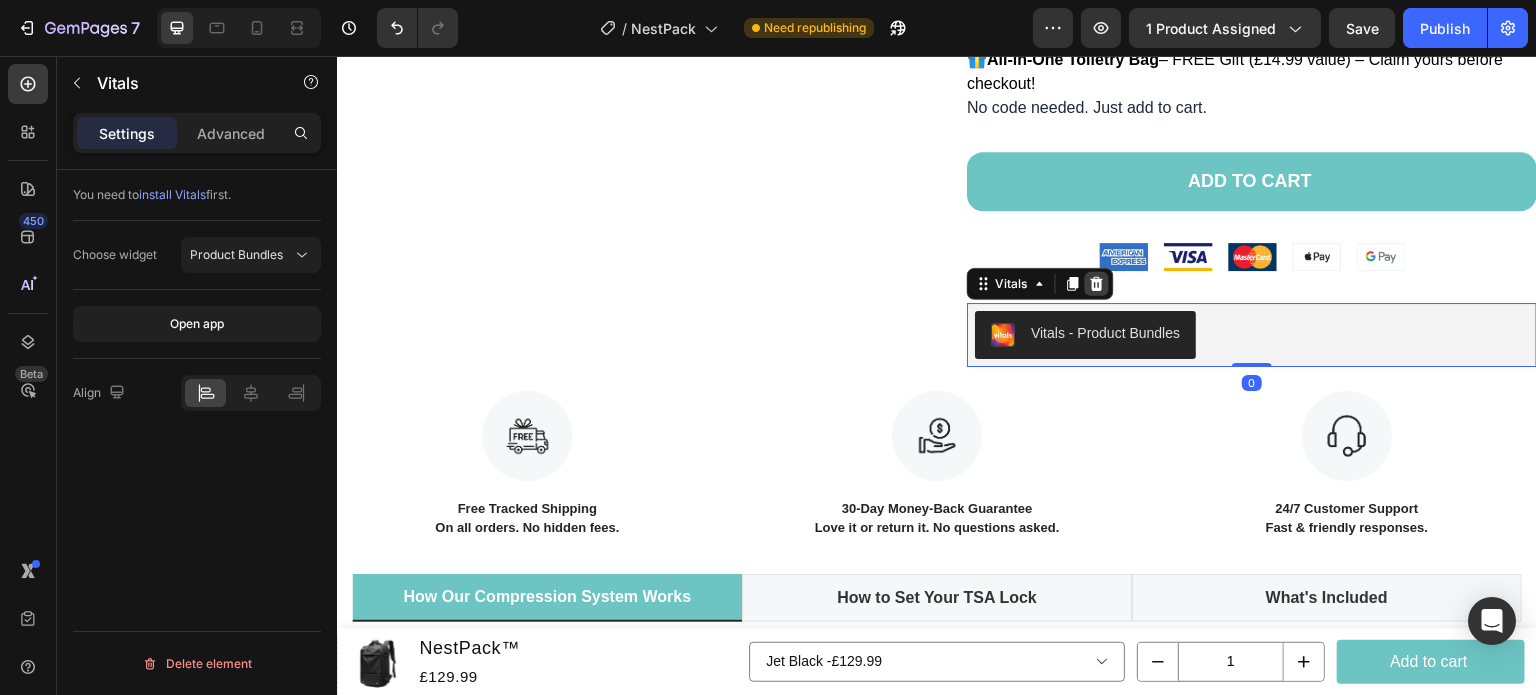 click 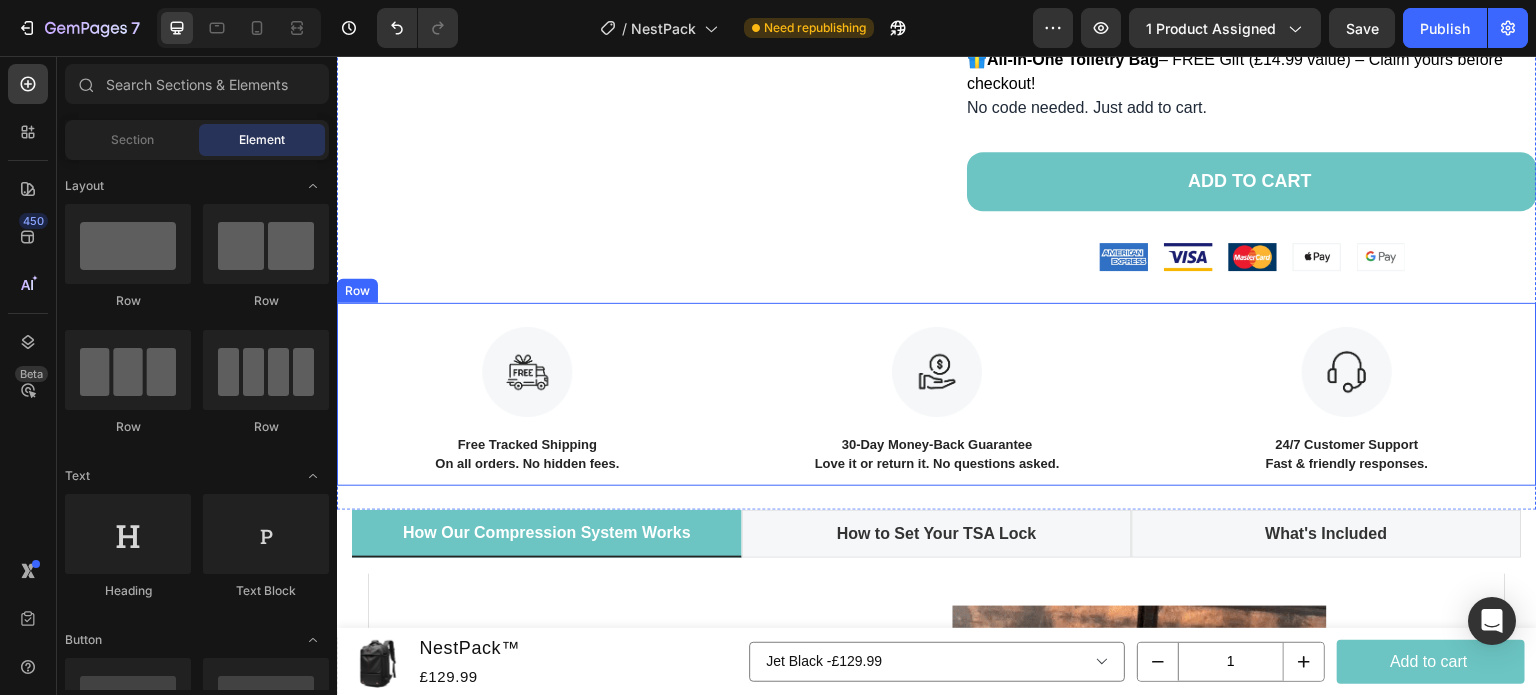 click on "Image Free Tracked Shipping On all orders. No hidden fees. Text Block Image 30-Day Money-Back Guarantee Love it or return it. No questions asked. Text Block Image 24/7 Customer Support Fast & friendly responses. Text Block Row" at bounding box center (937, 394) 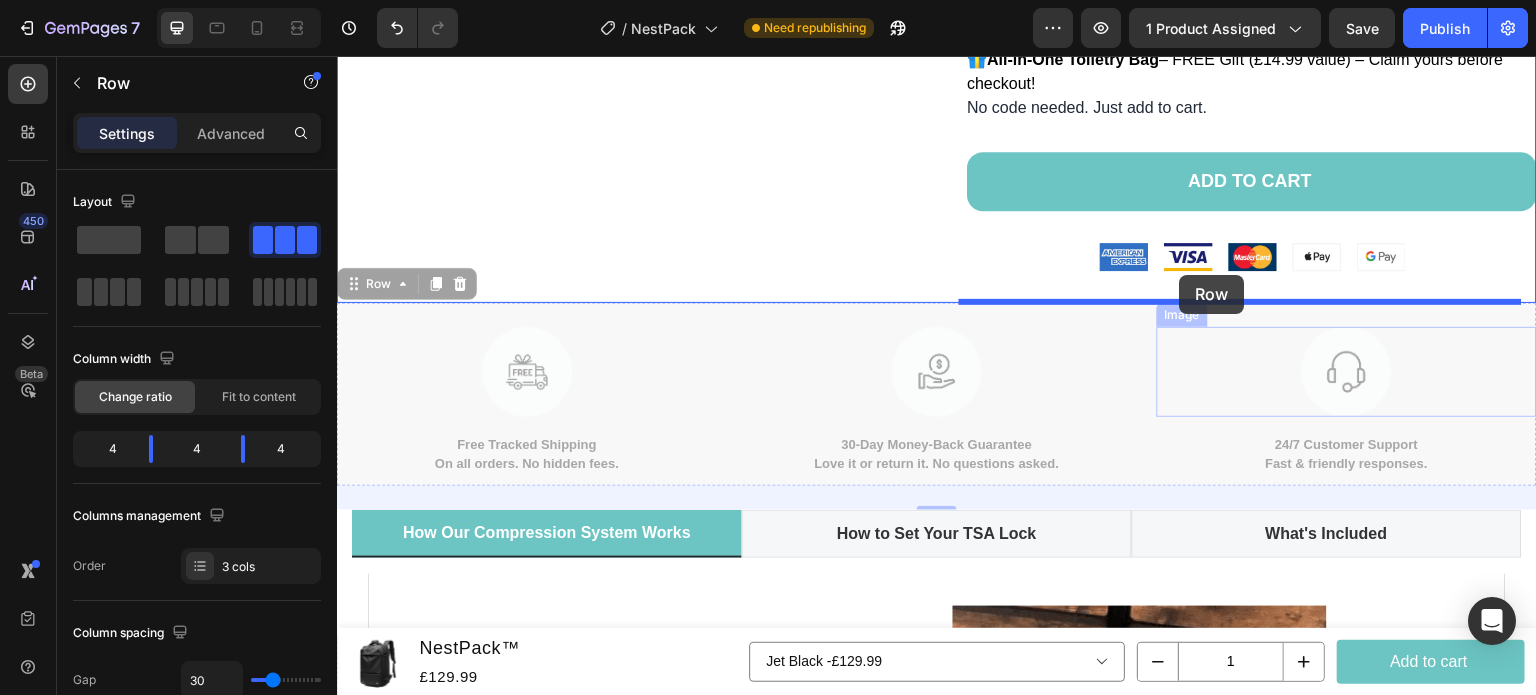 drag, startPoint x: 1139, startPoint y: 352, endPoint x: 1180, endPoint y: 275, distance: 87.23531 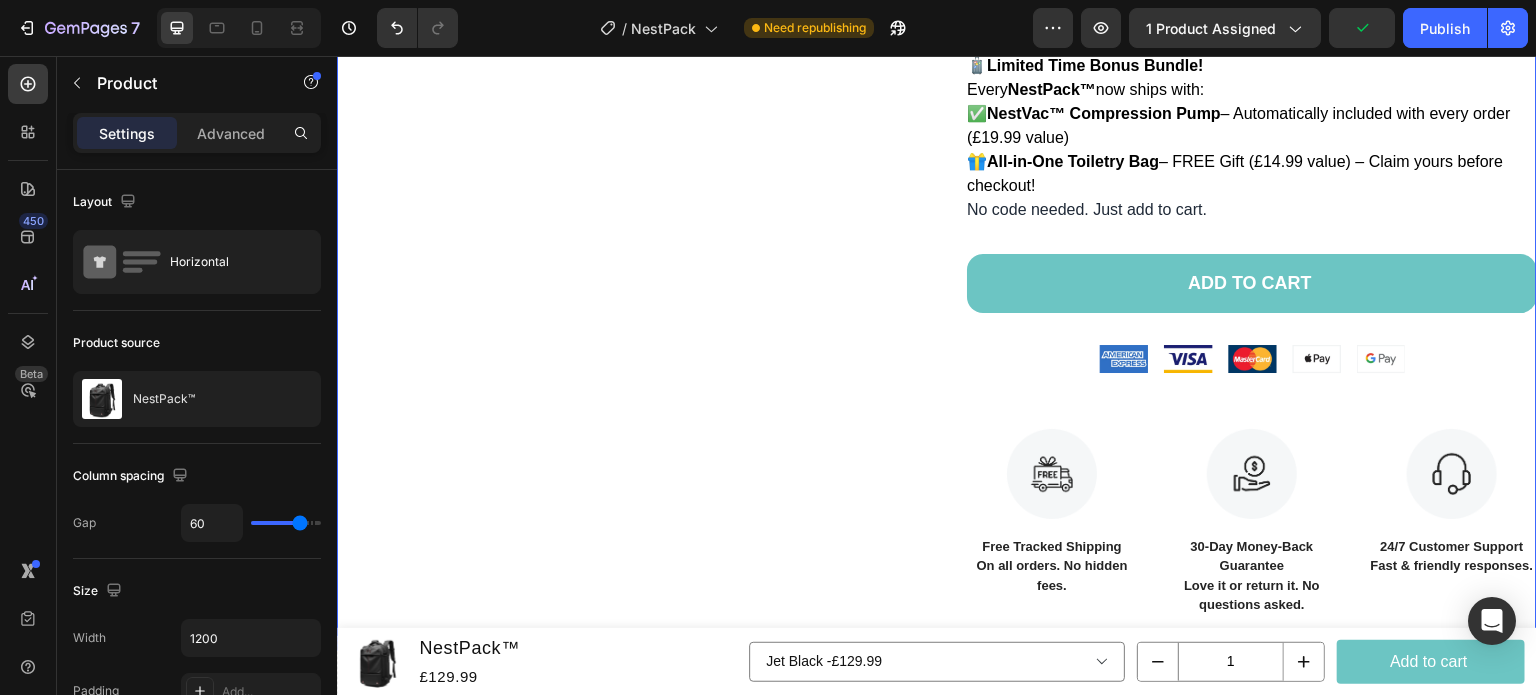 scroll, scrollTop: 1025, scrollLeft: 0, axis: vertical 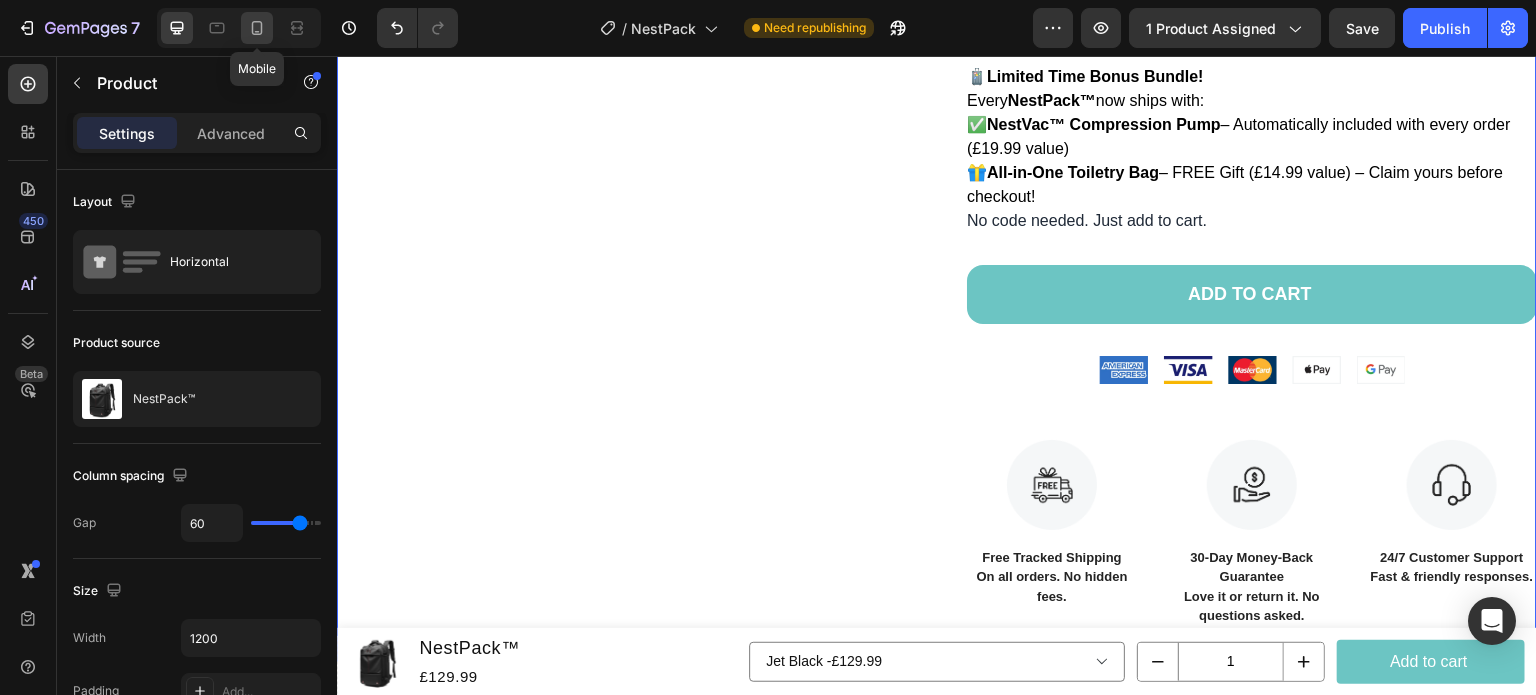 click 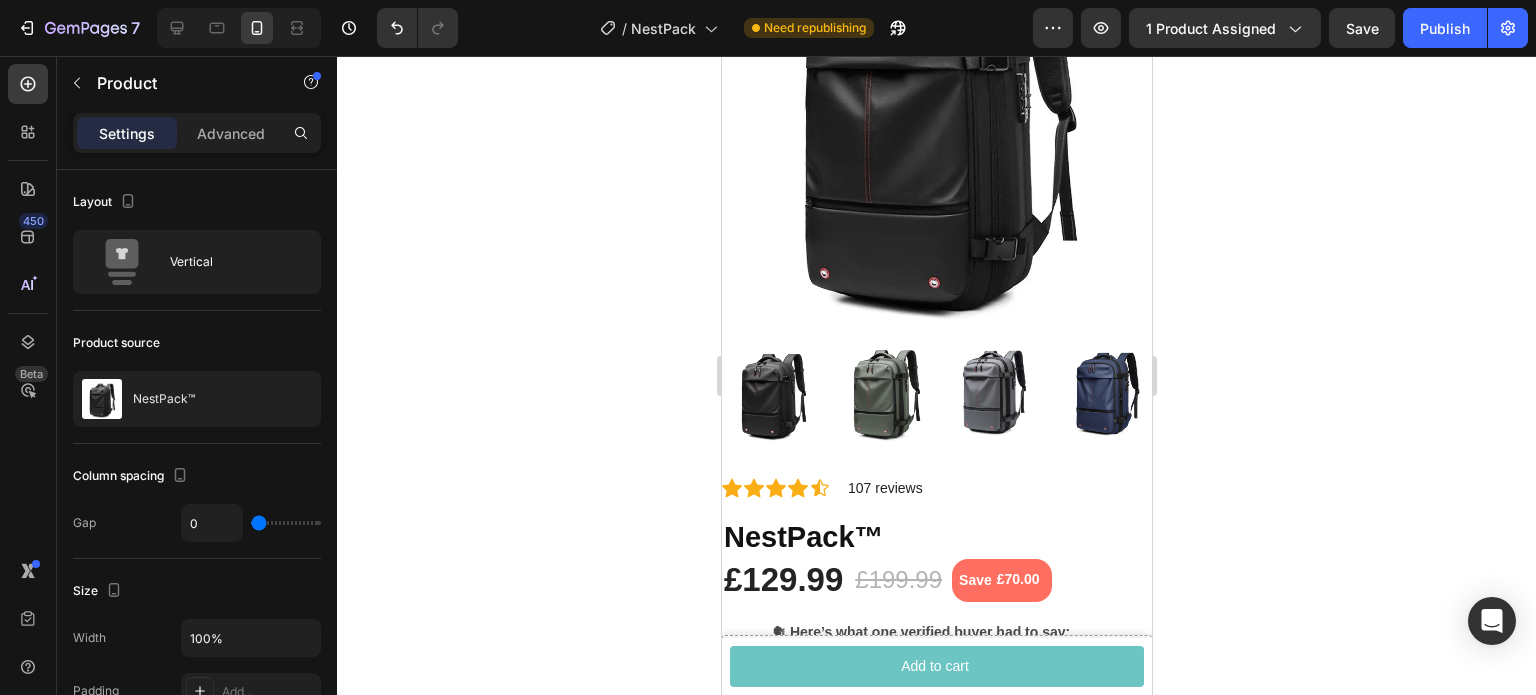 scroll, scrollTop: 0, scrollLeft: 0, axis: both 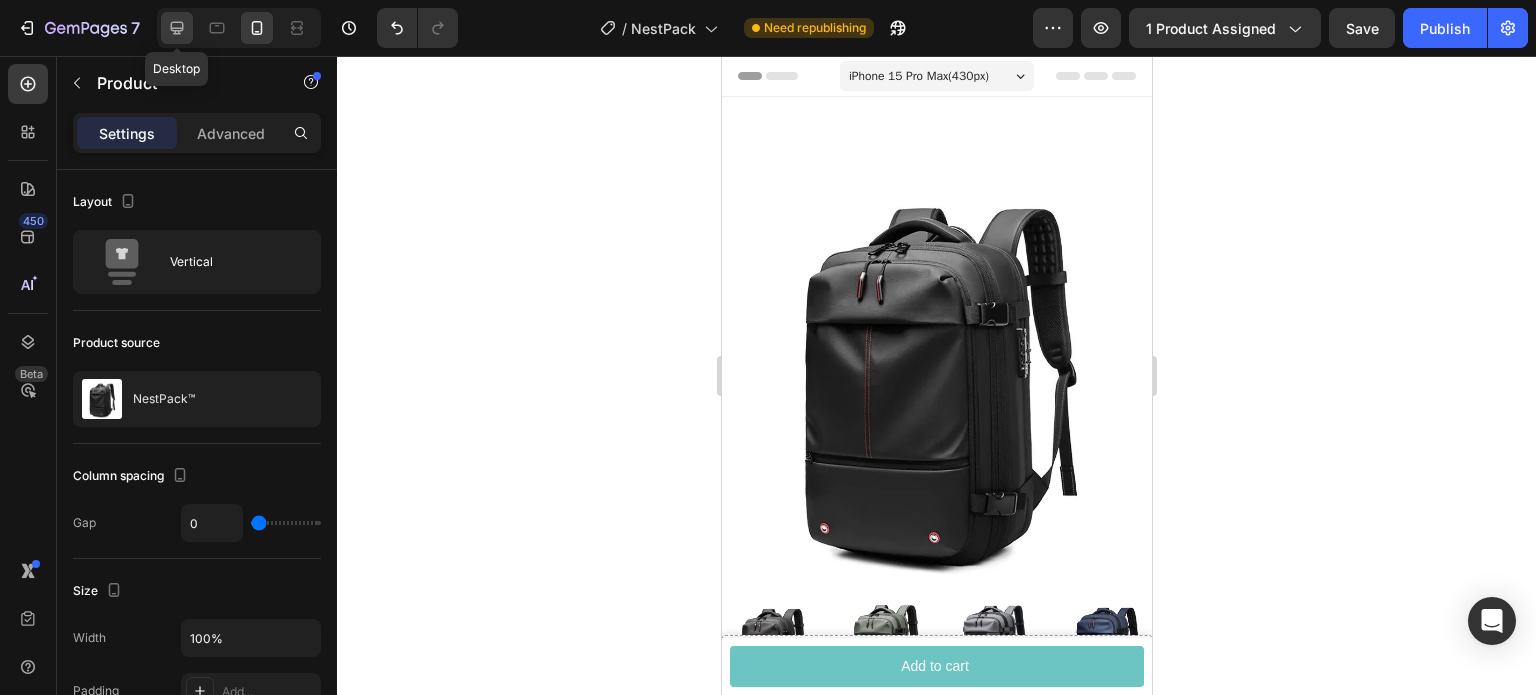click 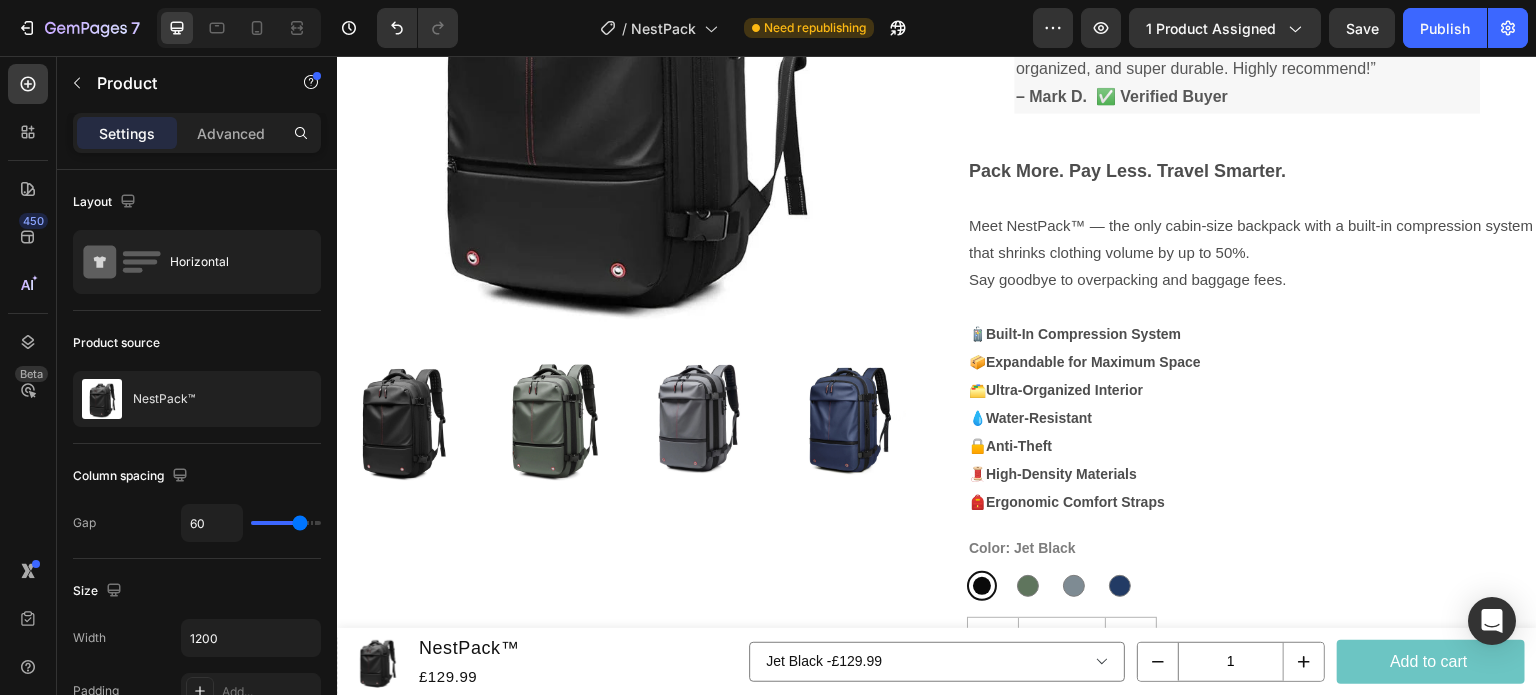 scroll, scrollTop: 0, scrollLeft: 0, axis: both 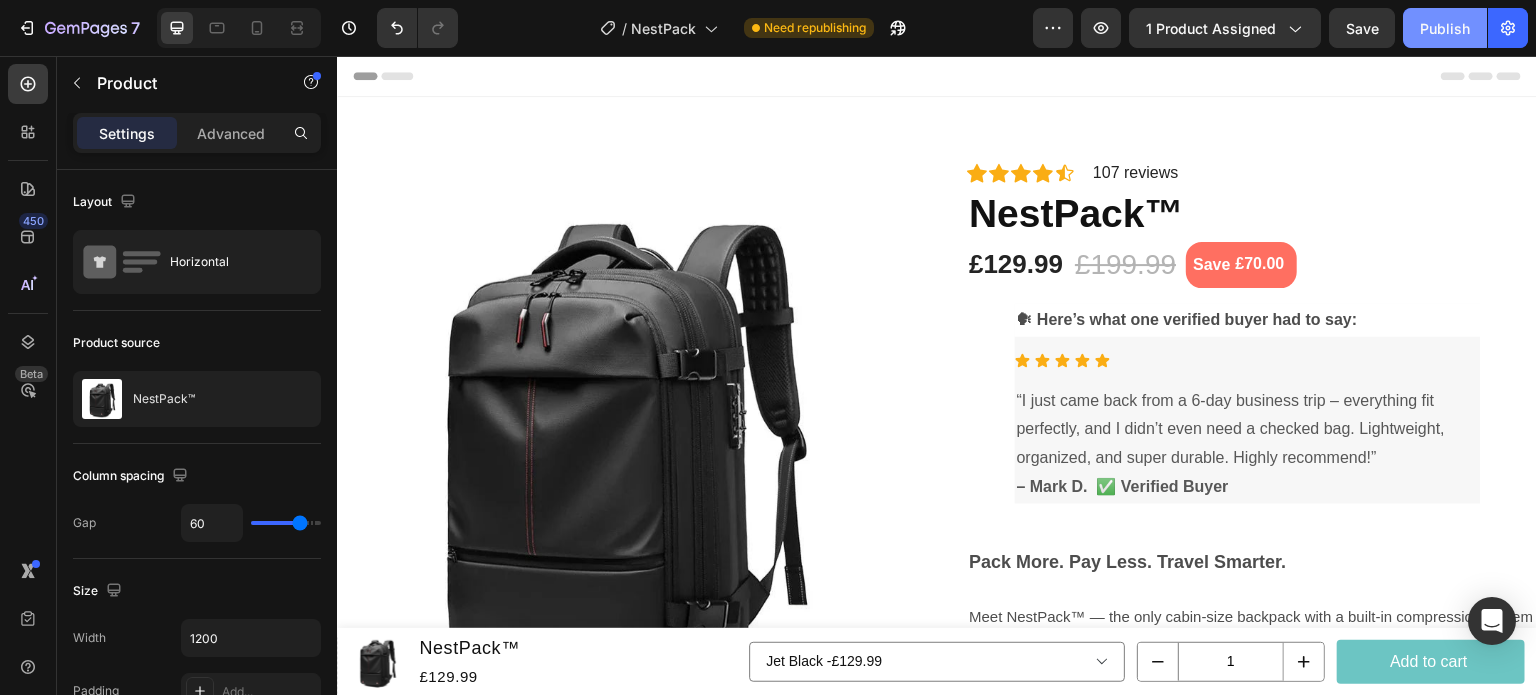 click on "Publish" at bounding box center (1445, 28) 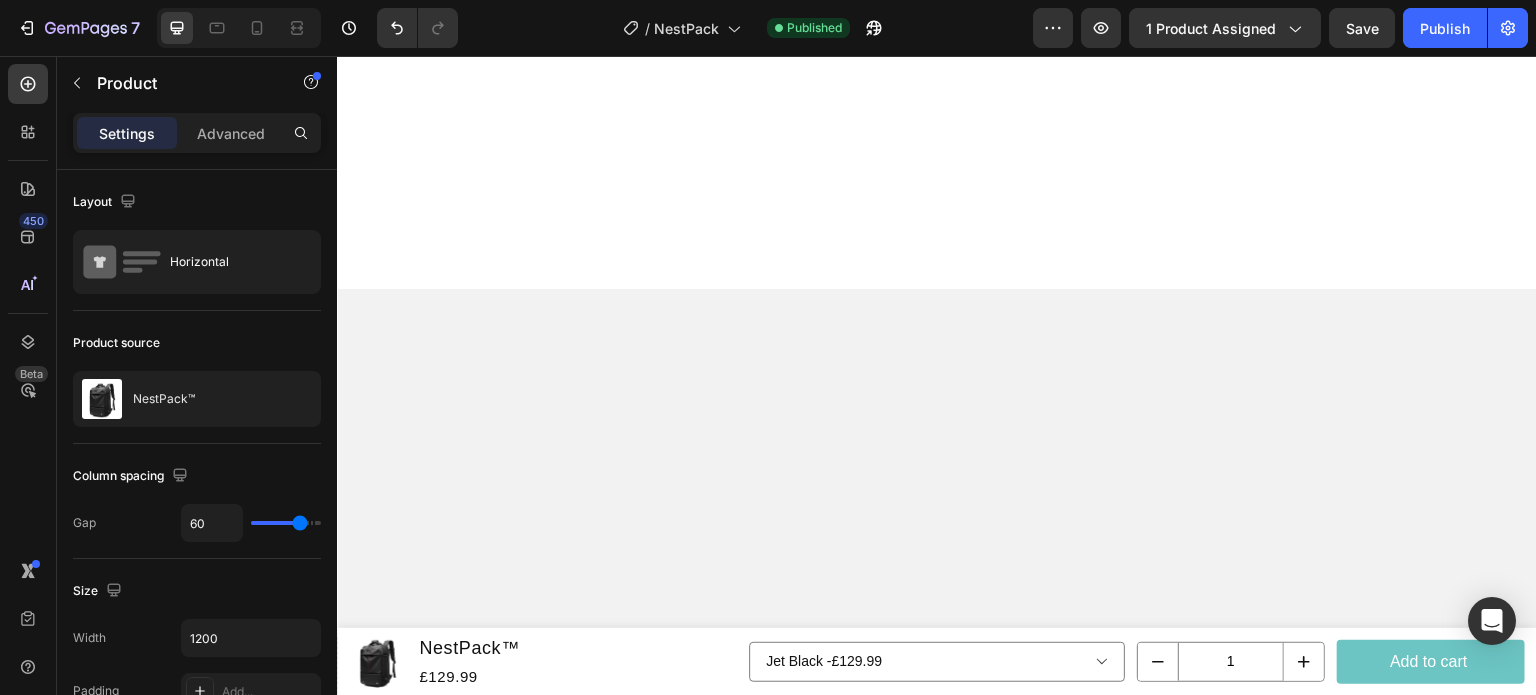 scroll, scrollTop: 3701, scrollLeft: 0, axis: vertical 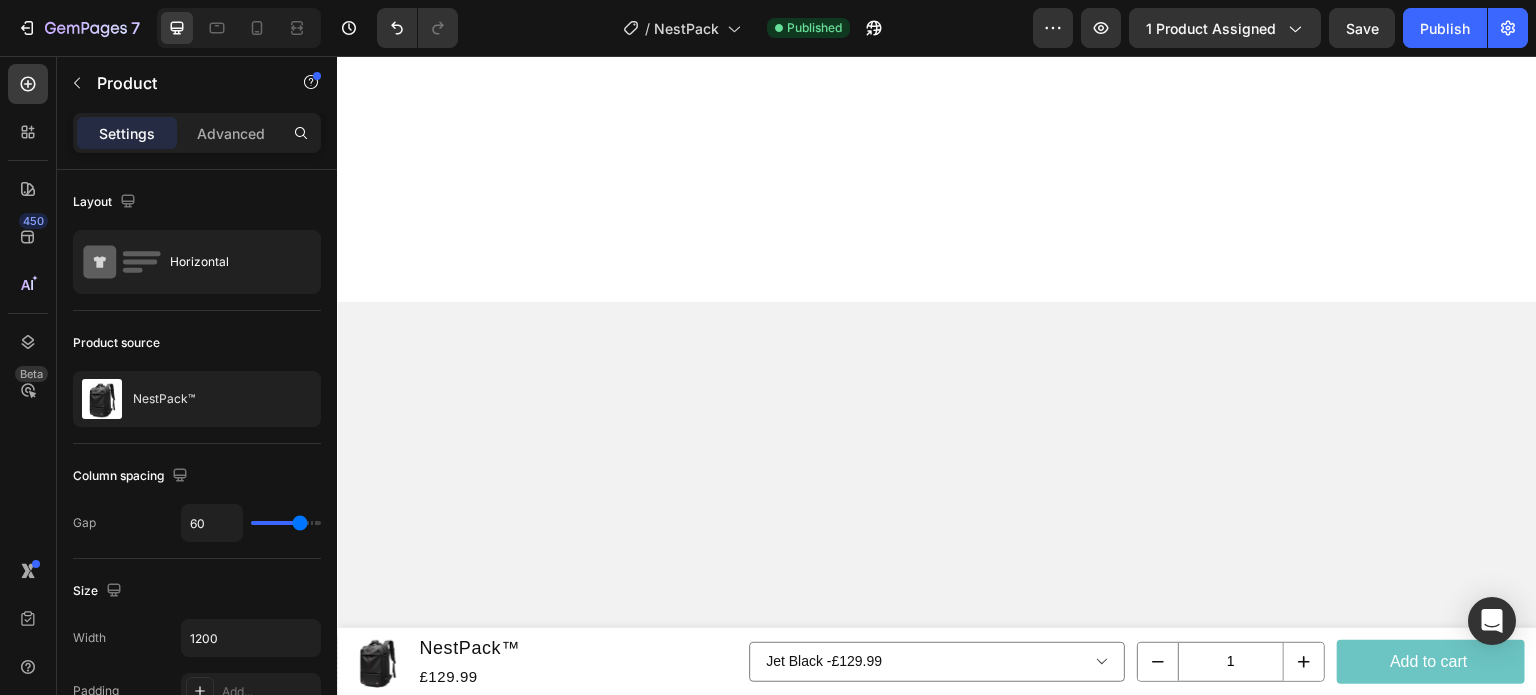 click on "Maximum Functionality, Zero Compromise" at bounding box center (1260, -438) 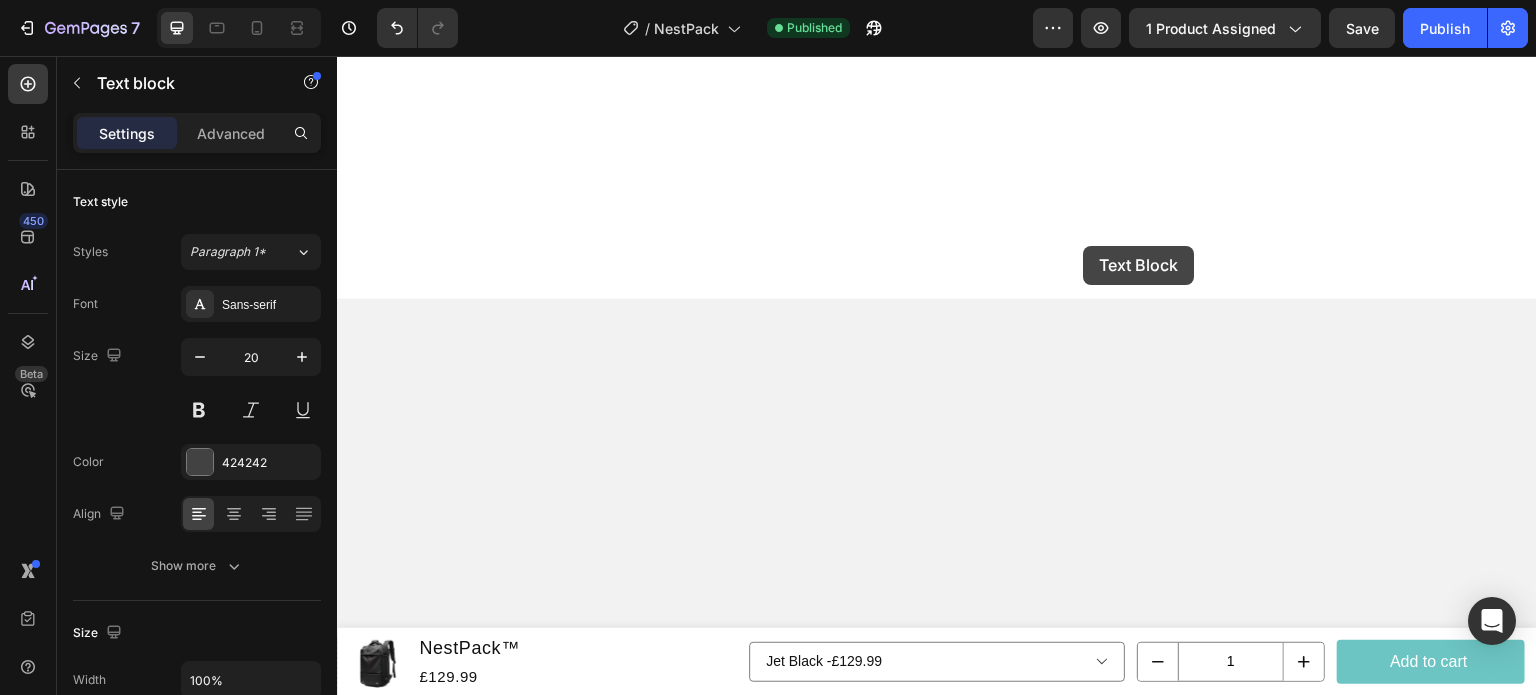 scroll, scrollTop: 3617, scrollLeft: 0, axis: vertical 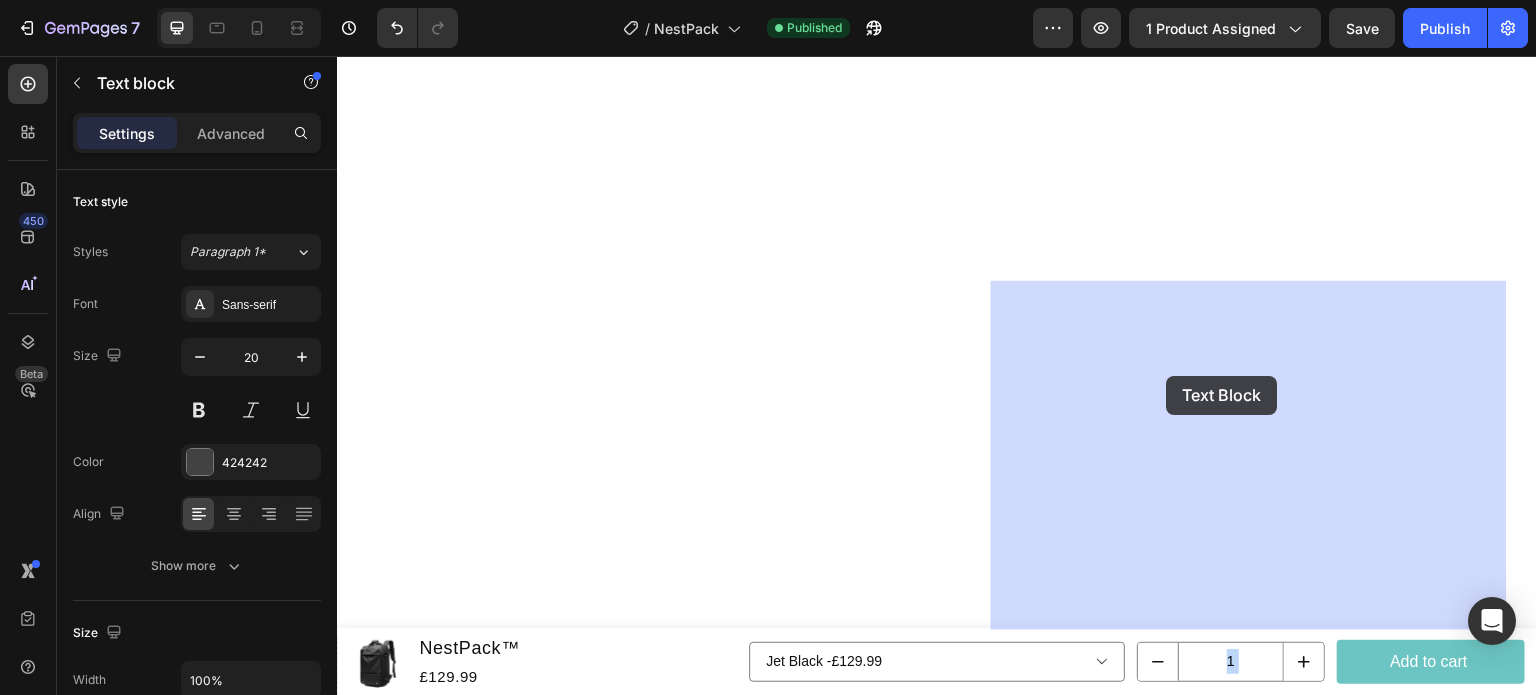 drag, startPoint x: 1311, startPoint y: 207, endPoint x: 1172, endPoint y: 376, distance: 218.81956 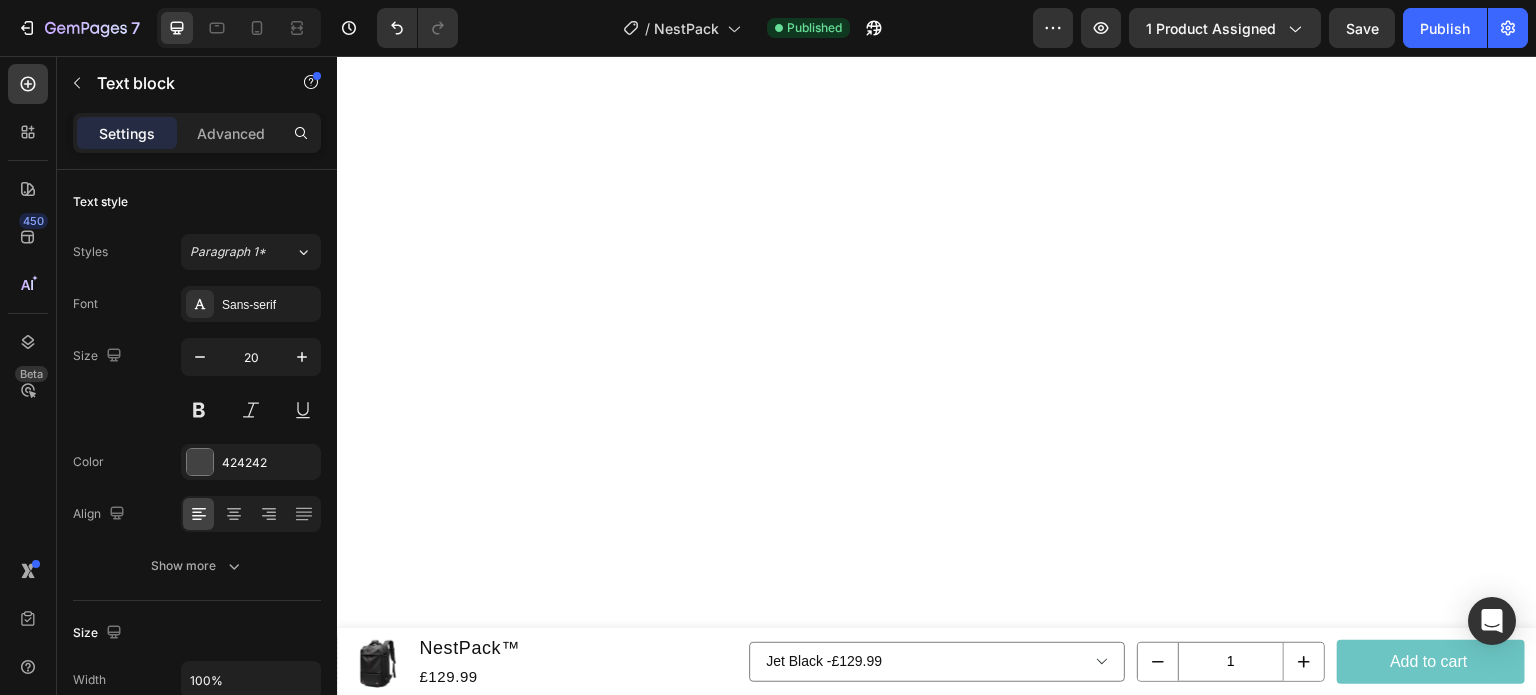 scroll, scrollTop: 3633, scrollLeft: 0, axis: vertical 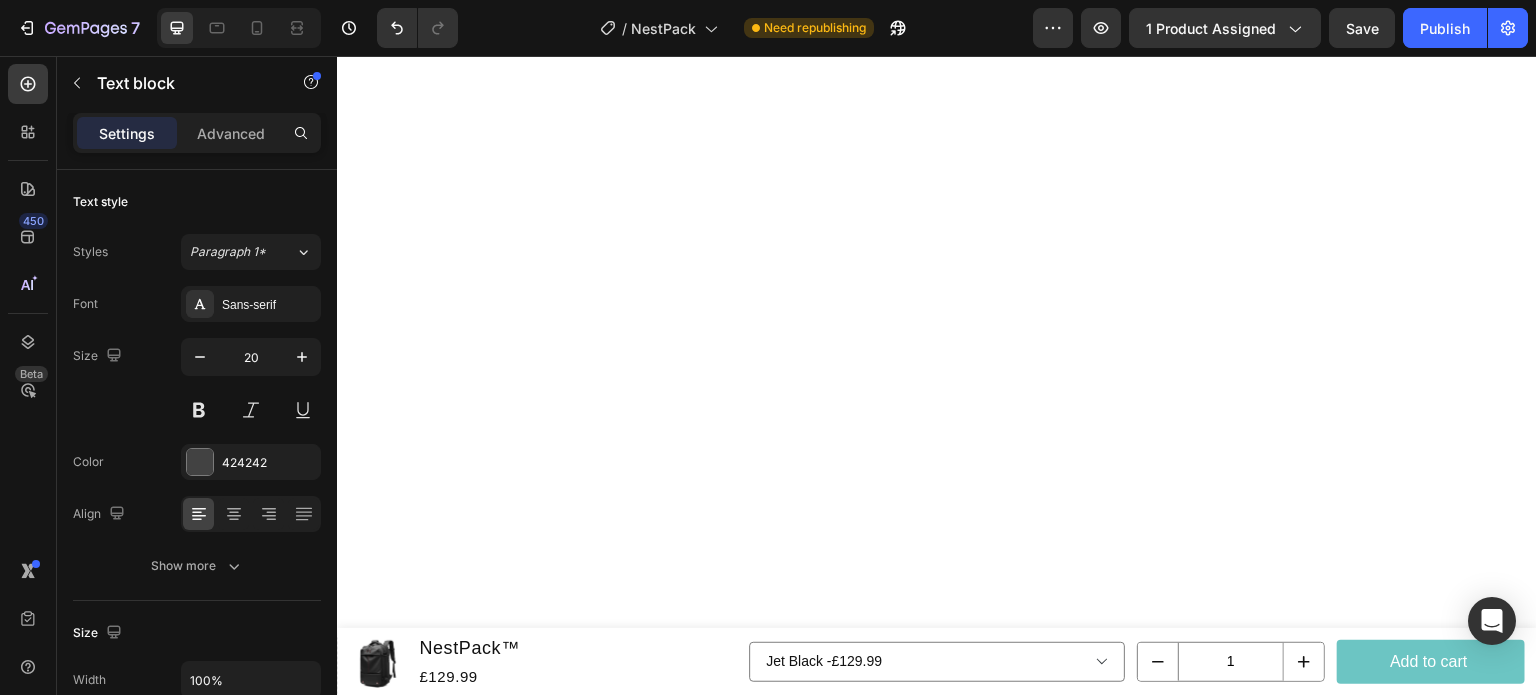 drag, startPoint x: 998, startPoint y: 295, endPoint x: 1426, endPoint y: 584, distance: 516.4349 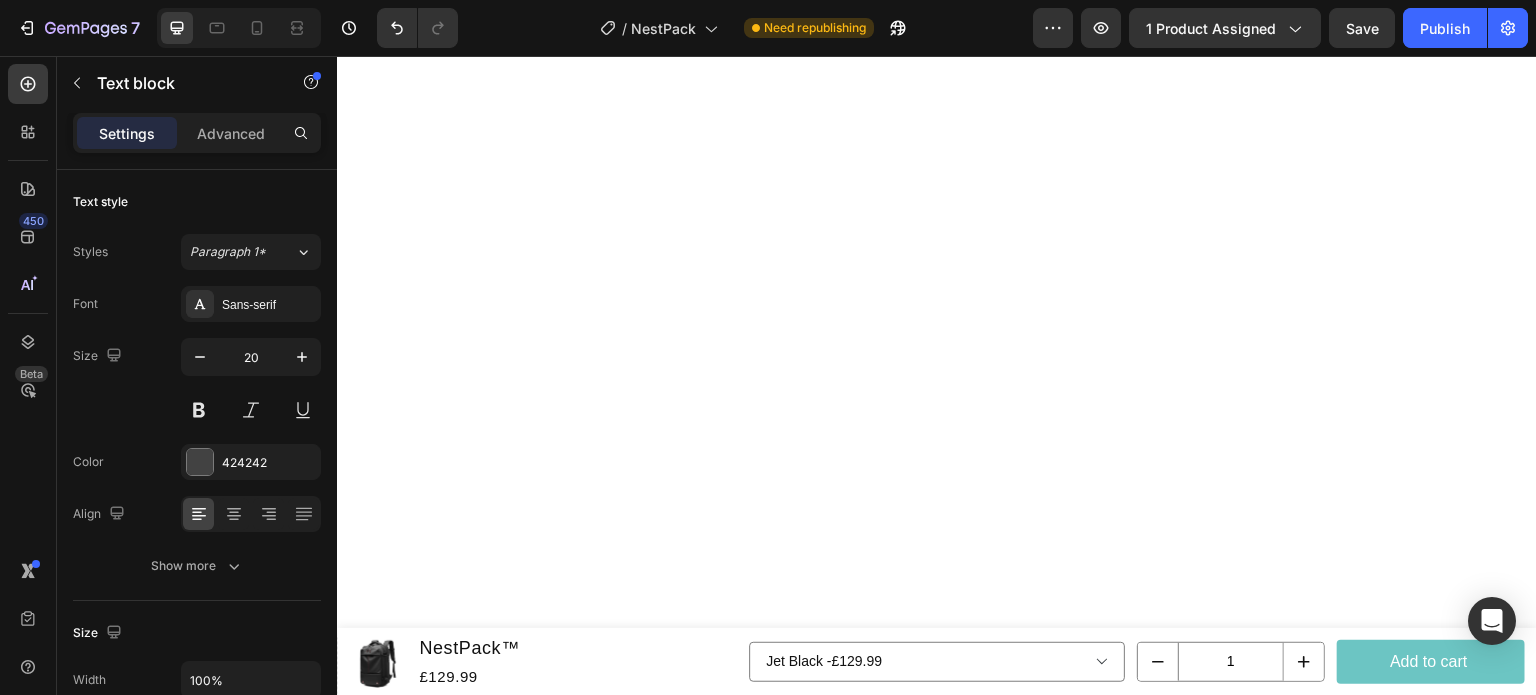 click on "Maximum Functionality, Zero Compromise" at bounding box center (1260, -403) 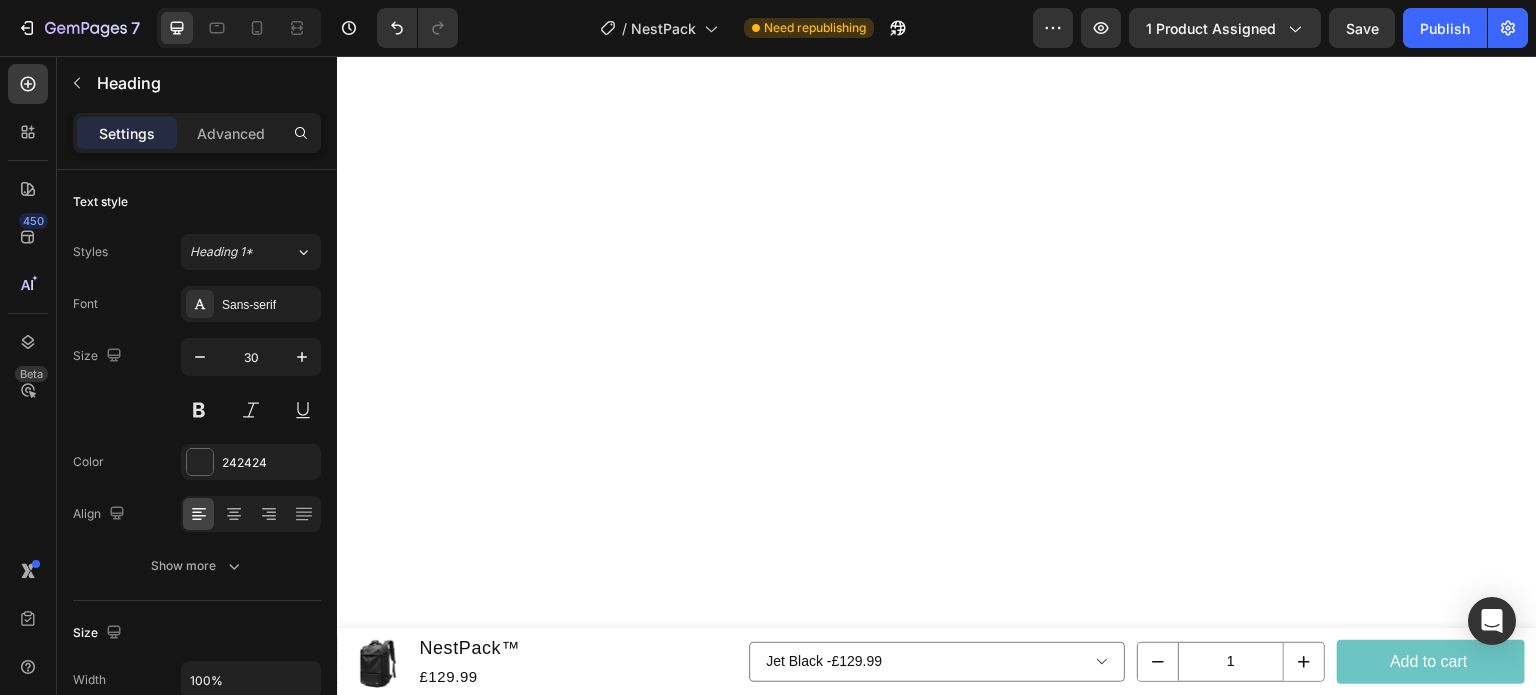 click 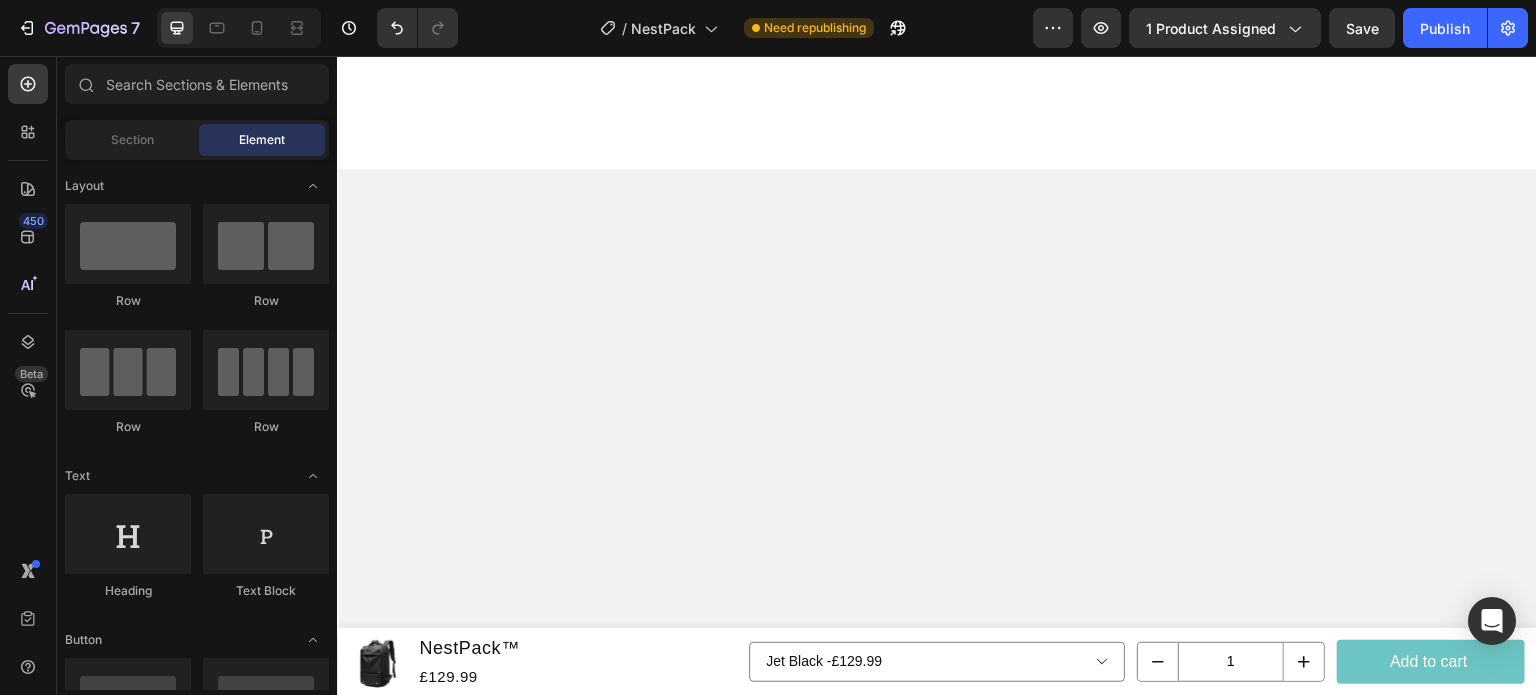 scroll, scrollTop: 3726, scrollLeft: 0, axis: vertical 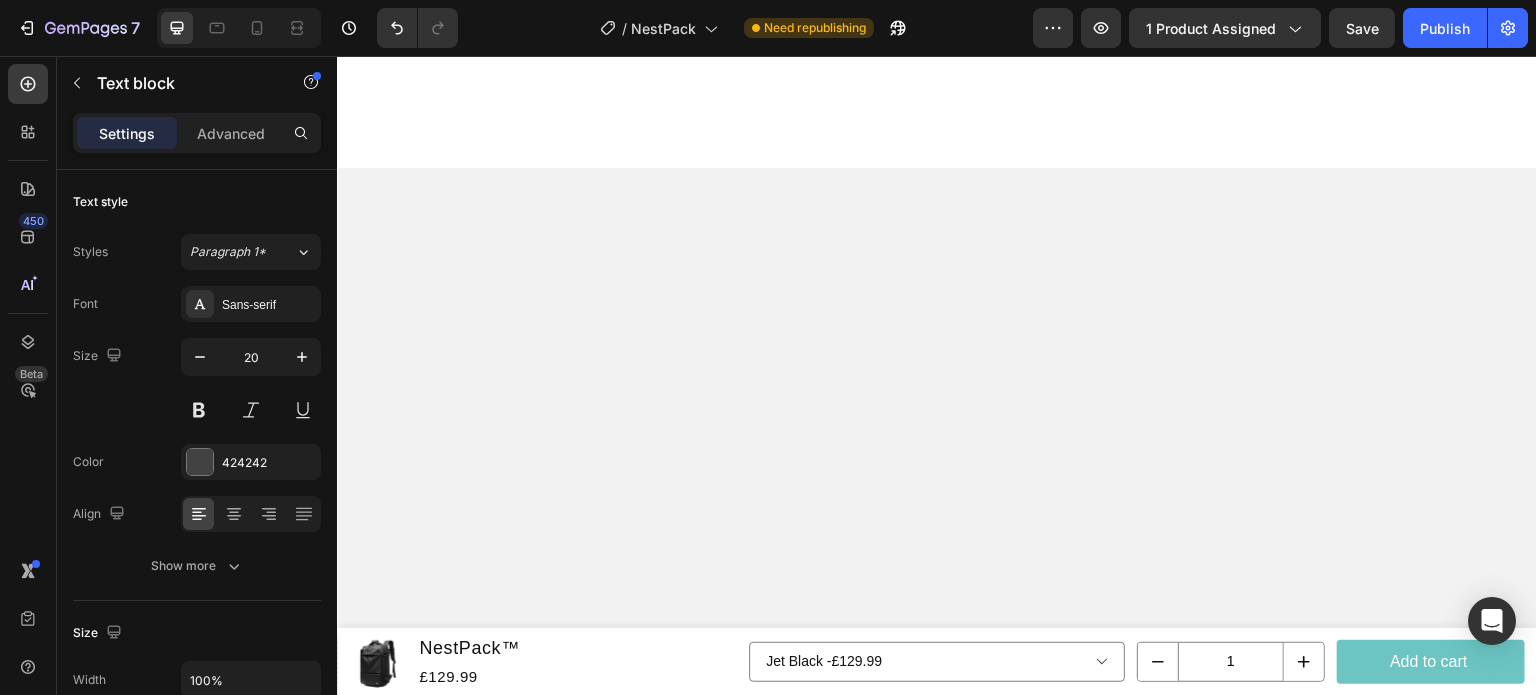 drag, startPoint x: 995, startPoint y: 152, endPoint x: 1446, endPoint y: 480, distance: 557.6603 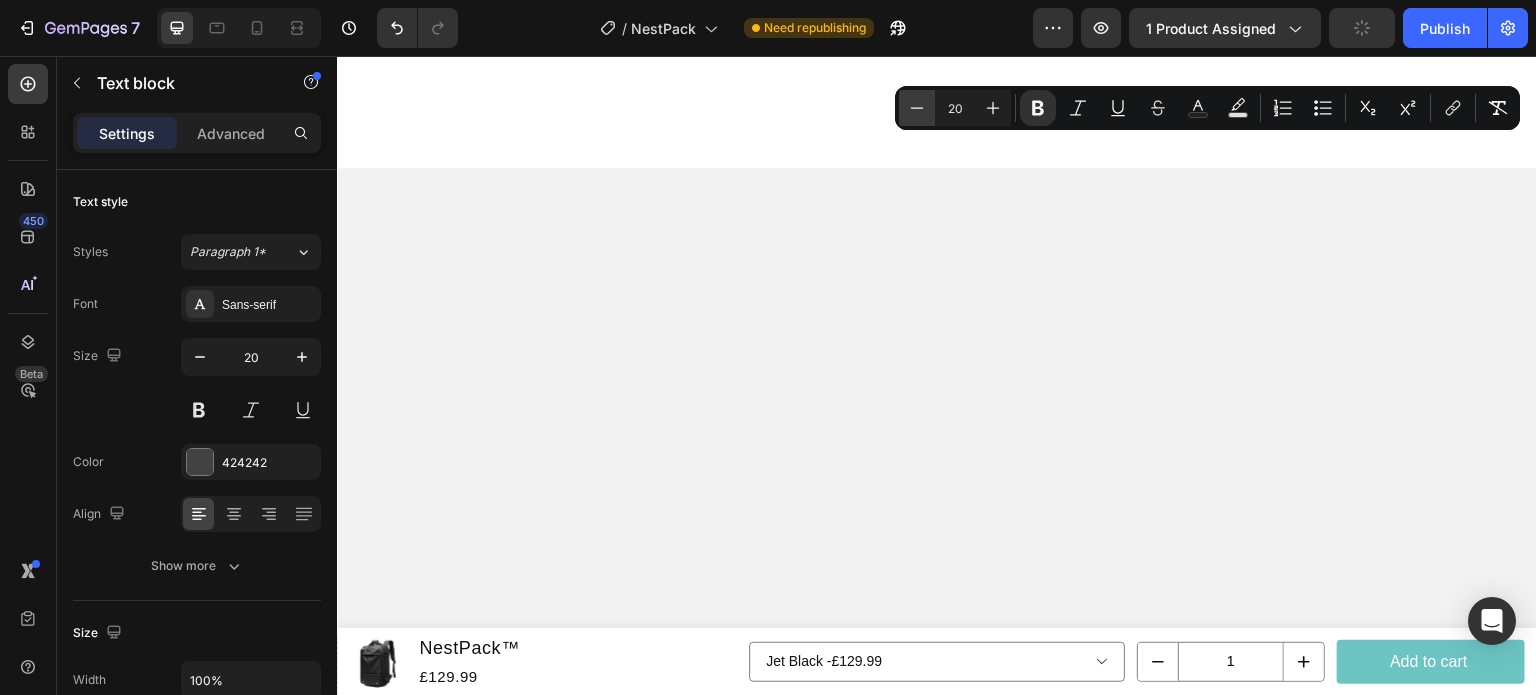 click on "Minus" at bounding box center (917, 108) 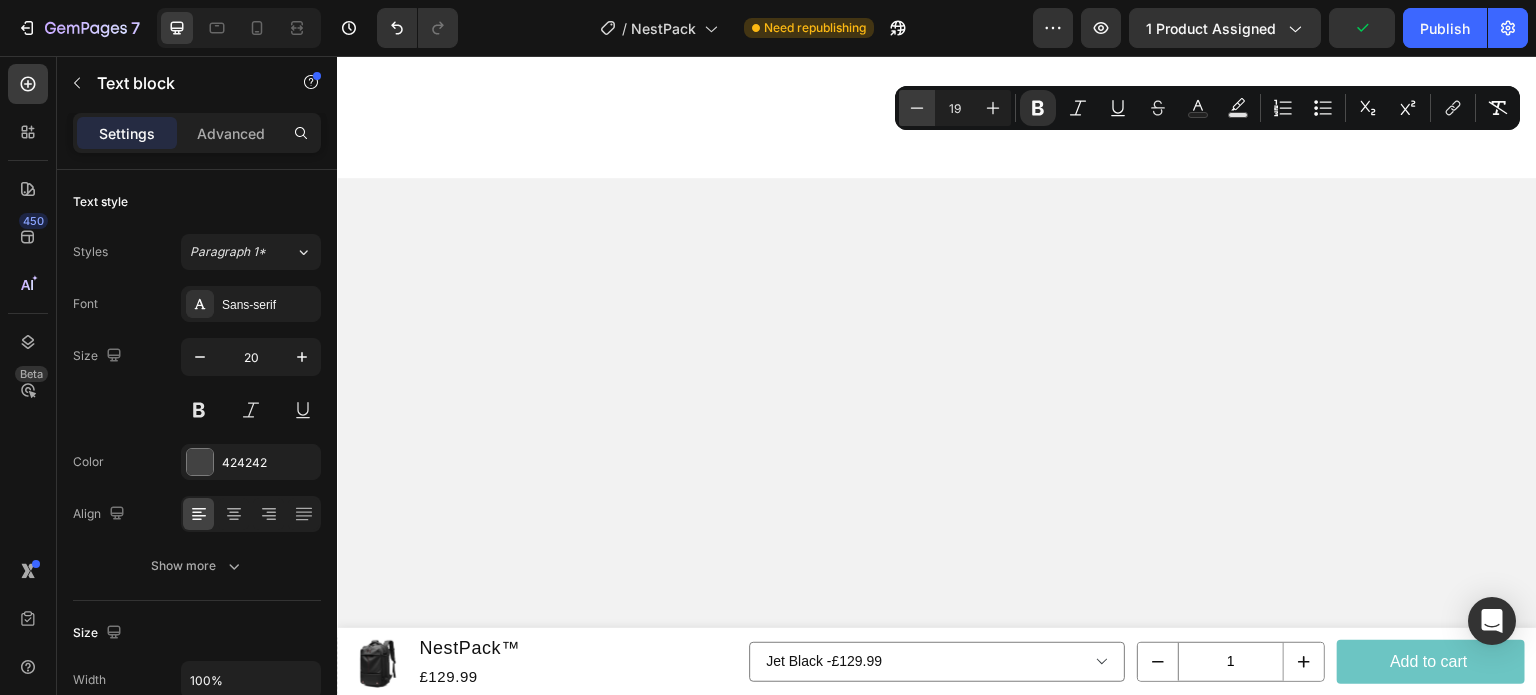 click on "Minus" at bounding box center [917, 108] 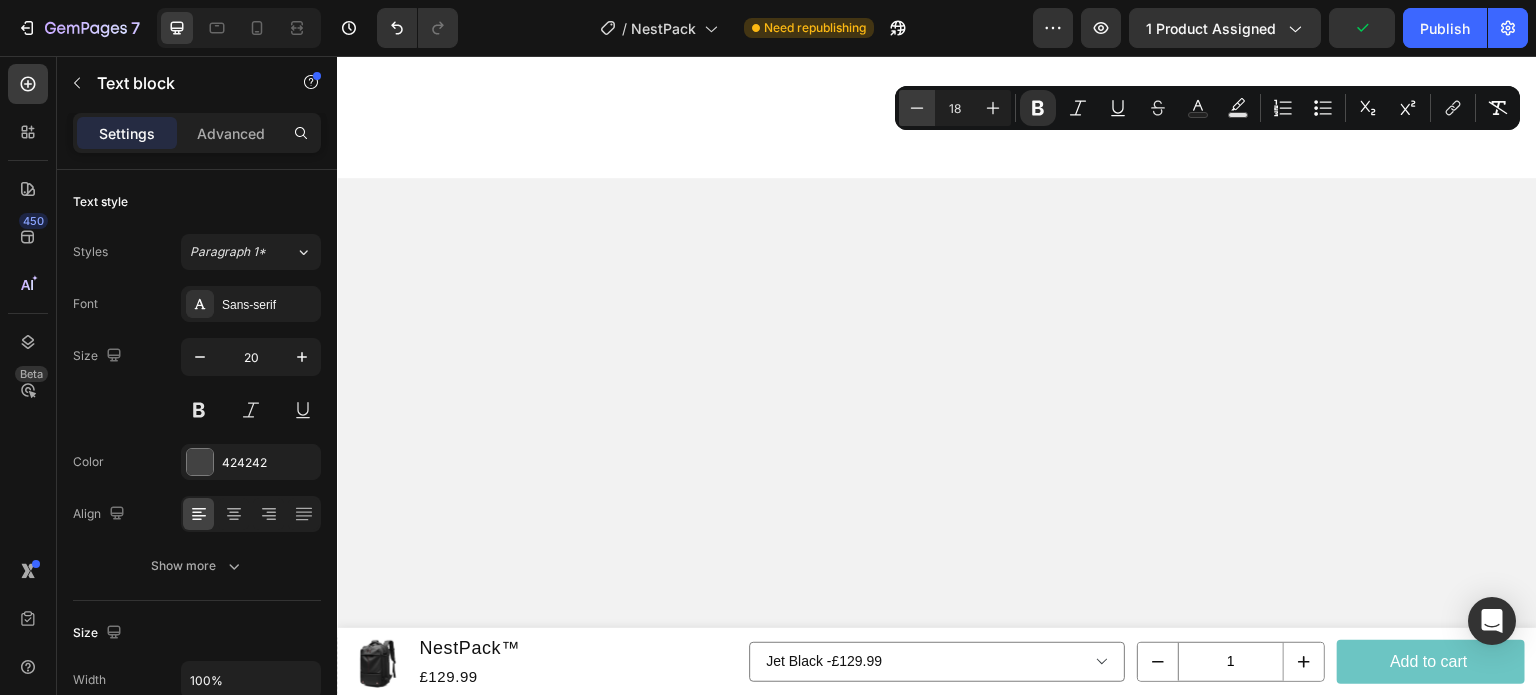 click on "Minus" at bounding box center [917, 108] 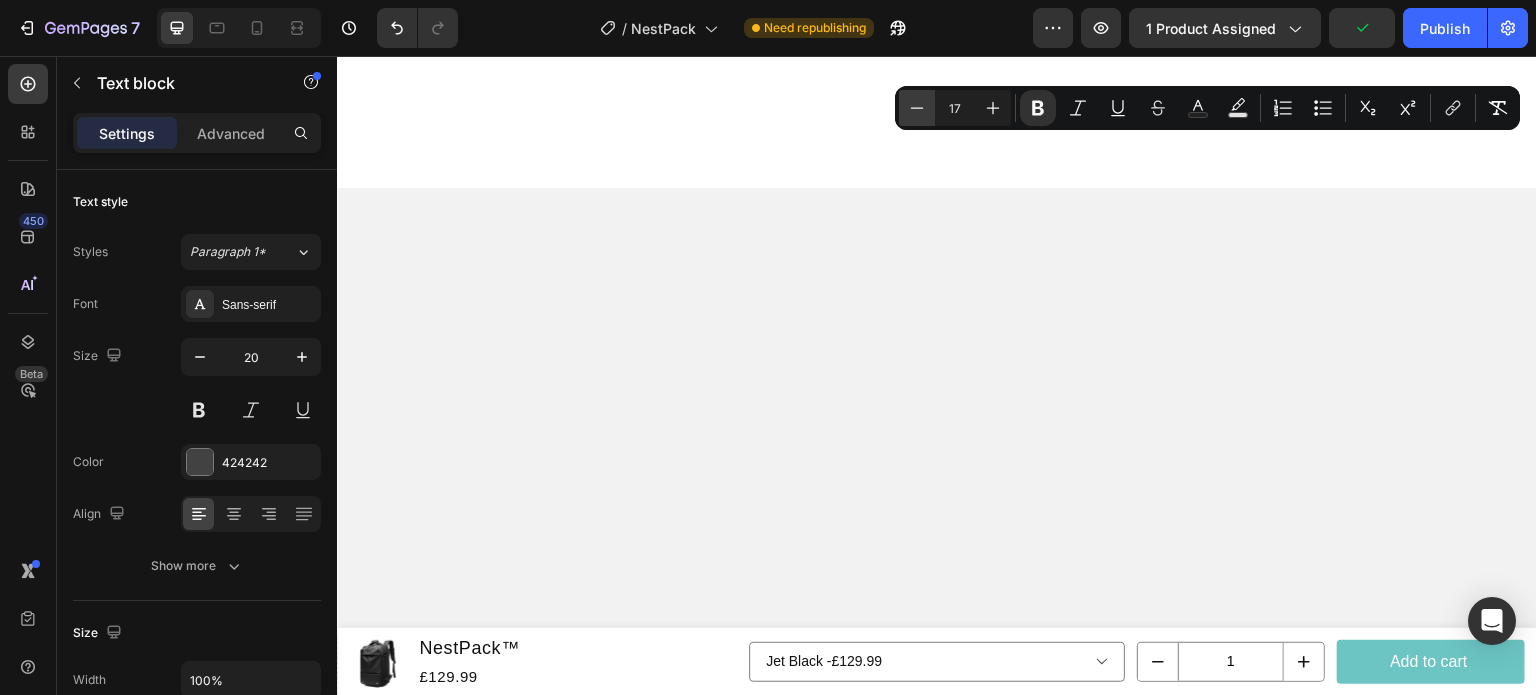 click on "Minus" at bounding box center [917, 108] 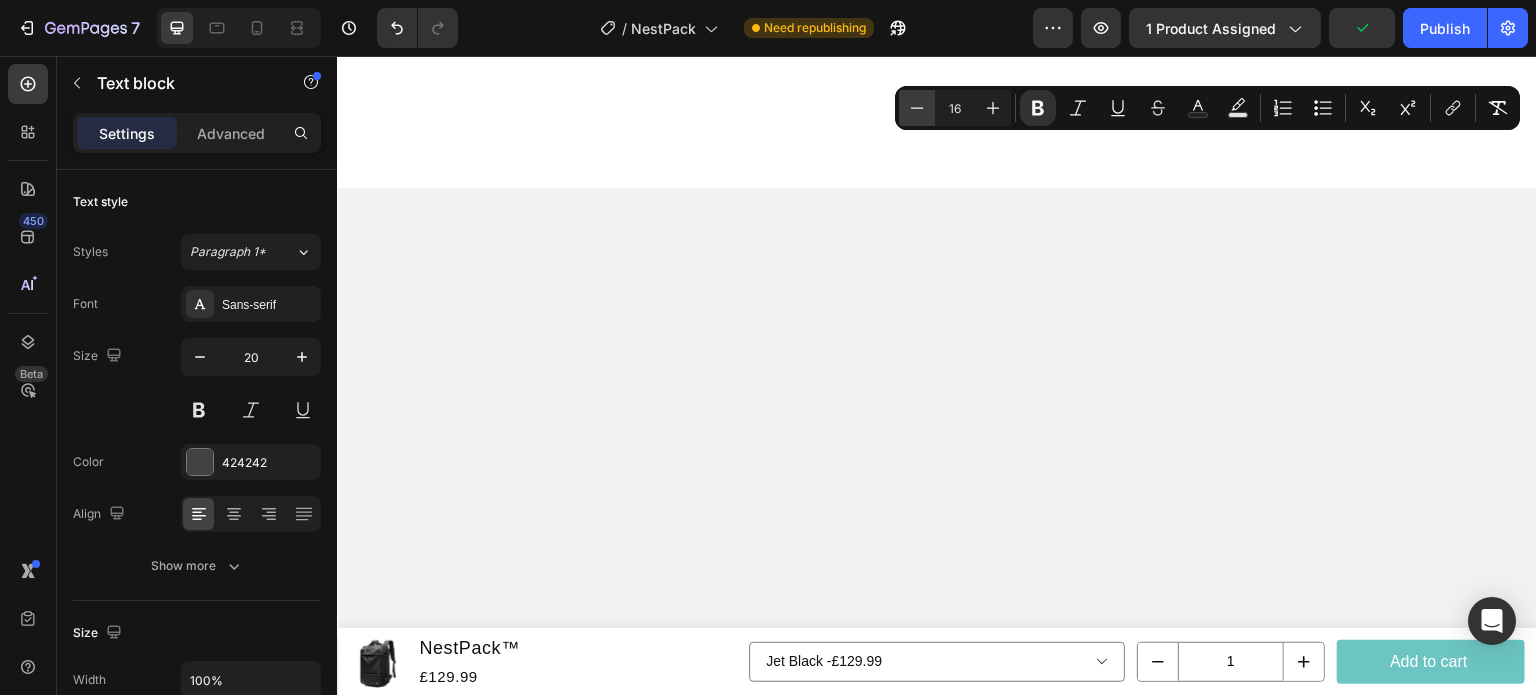 click on "Minus" at bounding box center [917, 108] 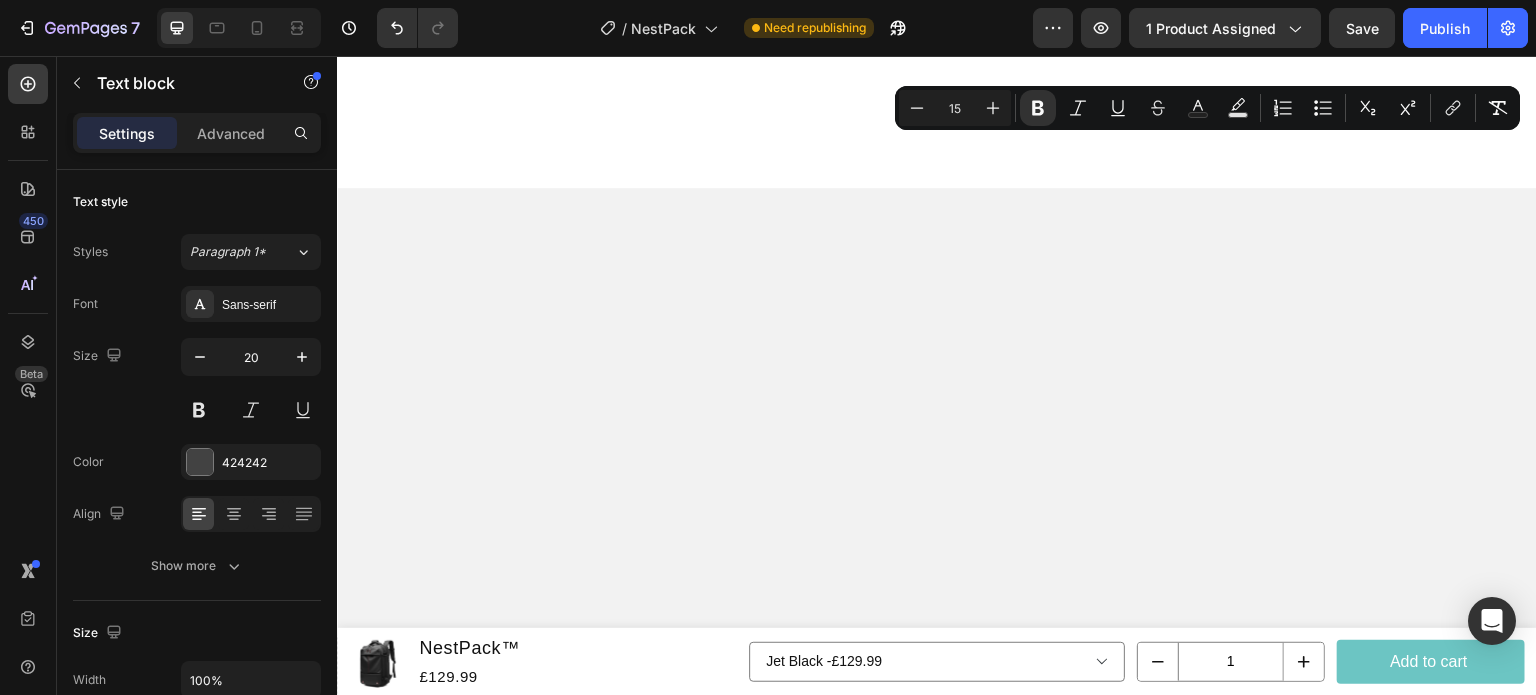 click on "Maximum Functionality, Zero Compromise NestPack™ is built to handle real travel challenges — with structure, safety, and space exactly where you need them. ✅ Main expandable compartment with compression zone ✅ Padded laptop sleeve – fits up to 17 inch devices ✅ TSA-approved anti-theft code lock ✅ Wet & dry pocket for toiletries or used clothes ✅ Smart document & accessory storage Designed for modern travelers who value efficiency, security, and style — all in one sleek backpack. Text block   0 Row" at bounding box center (1229, -380) 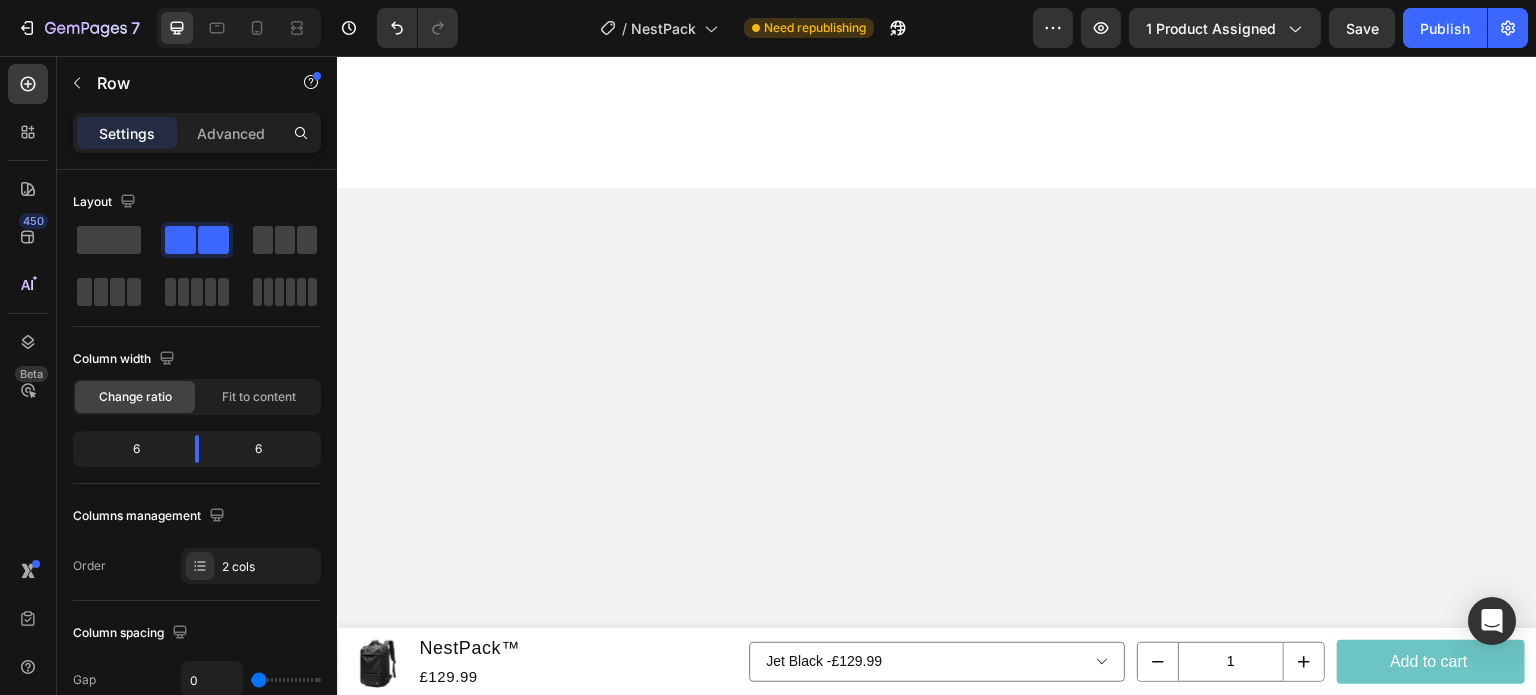 scroll, scrollTop: 636, scrollLeft: 0, axis: vertical 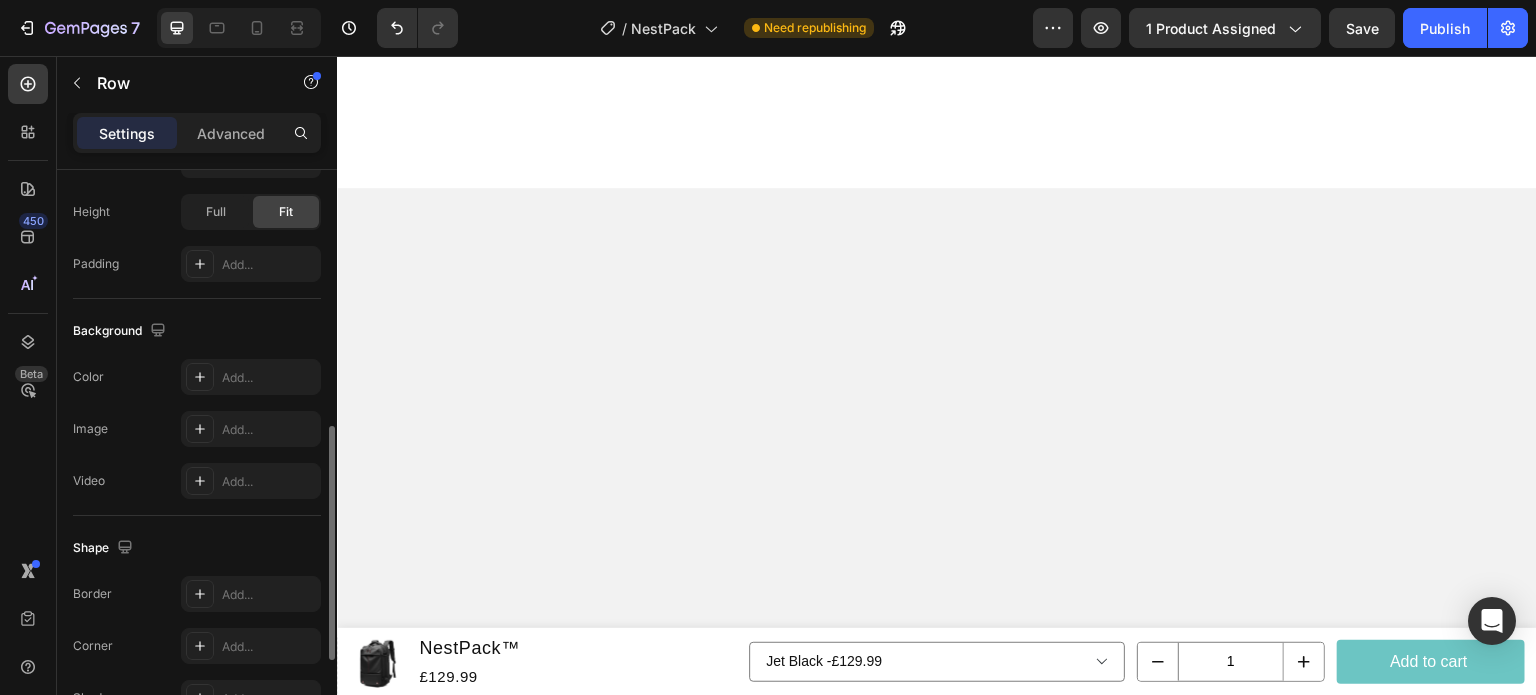click on "Maximum Functionality, Zero Compromise NestPack™ is built to handle real travel challenges — with structure, safety, and space exactly where you need them. ✅ Main expandable compartment with compression zone ✅ Padded laptop sleeve – fits up to 17 inch devices ✅ TSA-approved anti-theft code lock ✅ Wet & dry pocket for toiletries or used clothes ✅ Smart document & accessory storage Designed for modern travelers who value efficiency, security, and style — all in one sleek backpack. Text block Row" at bounding box center [1229, -380] 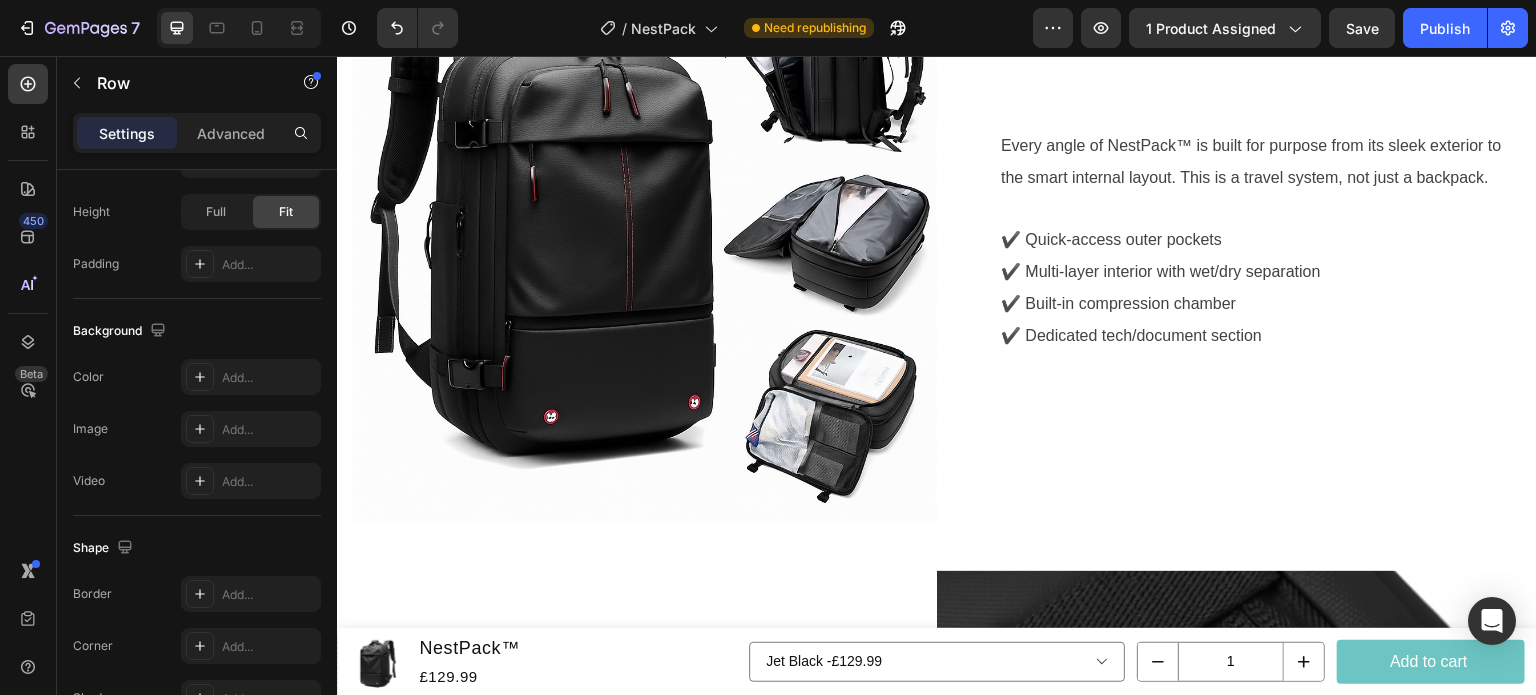 scroll, scrollTop: 2556, scrollLeft: 0, axis: vertical 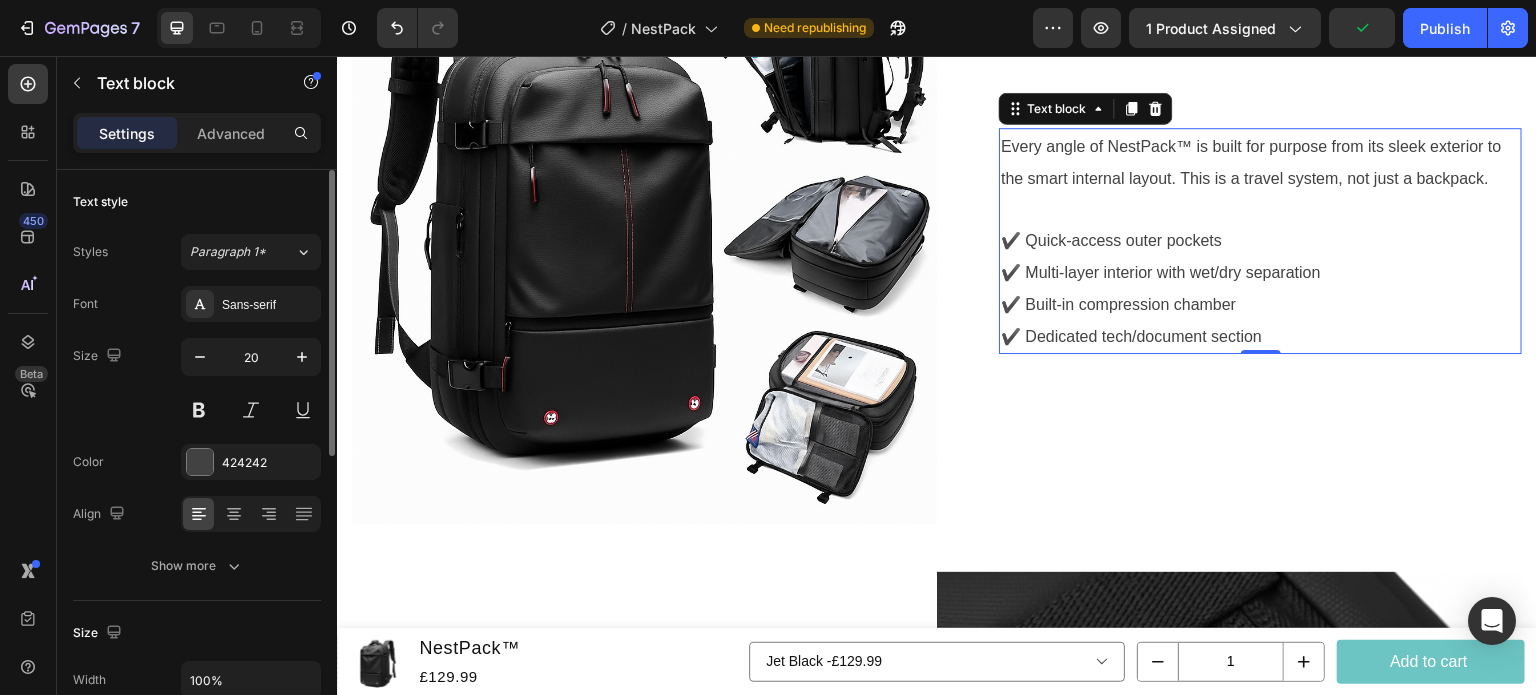 click on "Every angle of NestPack™ is built for purpose from its sleek exterior to the smart internal layout. This is a travel system, not just a backpack." at bounding box center [1251, 162] 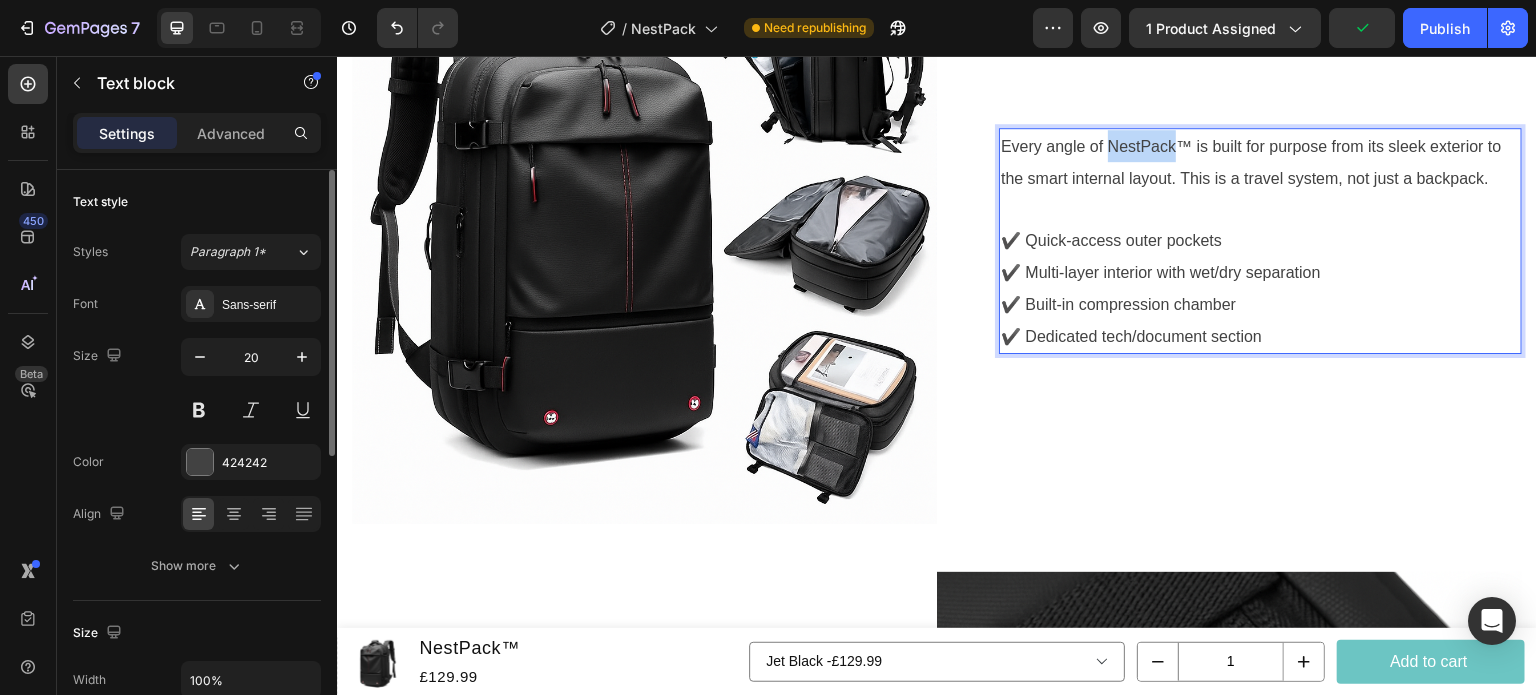 click on "Every angle of NestPack™ is built for purpose from its sleek exterior to the smart internal layout. This is a travel system, not just a backpack." at bounding box center (1251, 162) 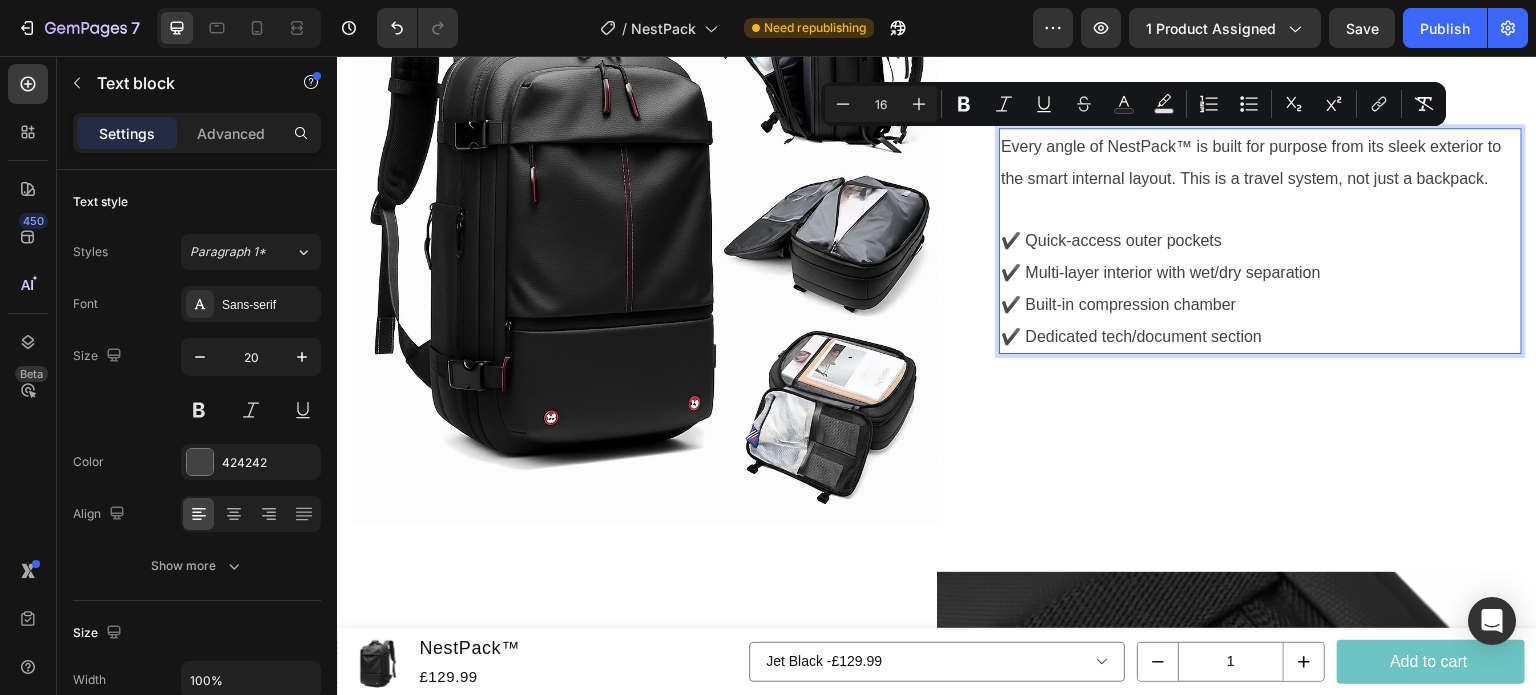 click on "✔️ Quick-access outer pockets ✔️ Multi-layer interior with wet/dry separation ✔️ Built-in compression chamber ✔️ Dedicated tech/document section" at bounding box center [1260, 288] 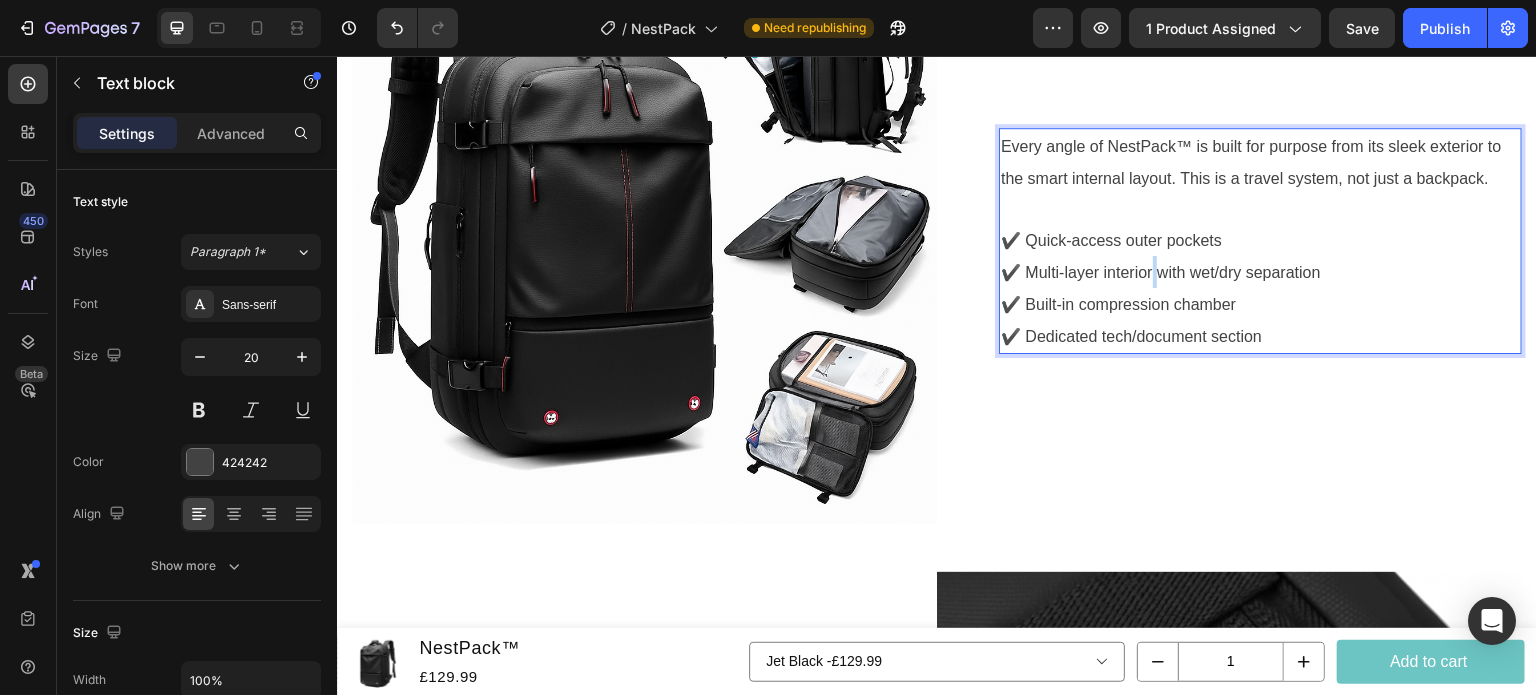click on "✔️ Quick-access outer pockets ✔️ Multi-layer interior with wet/dry separation ✔️ Built-in compression chamber ✔️ Dedicated tech/document section" at bounding box center (1260, 288) 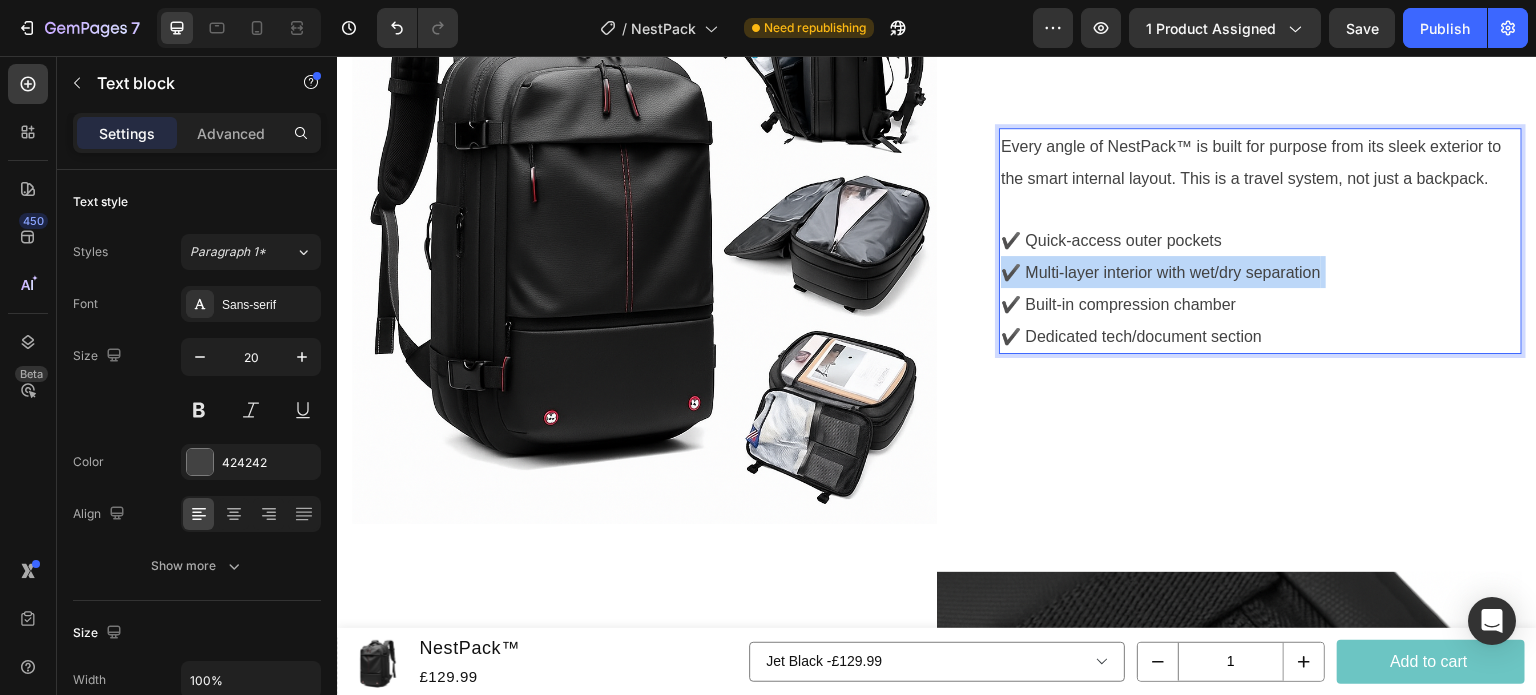 click on "✔️ Quick-access outer pockets ✔️ Multi-layer interior with wet/dry separation ✔️ Built-in compression chamber ✔️ Dedicated tech/document section" at bounding box center [1260, 288] 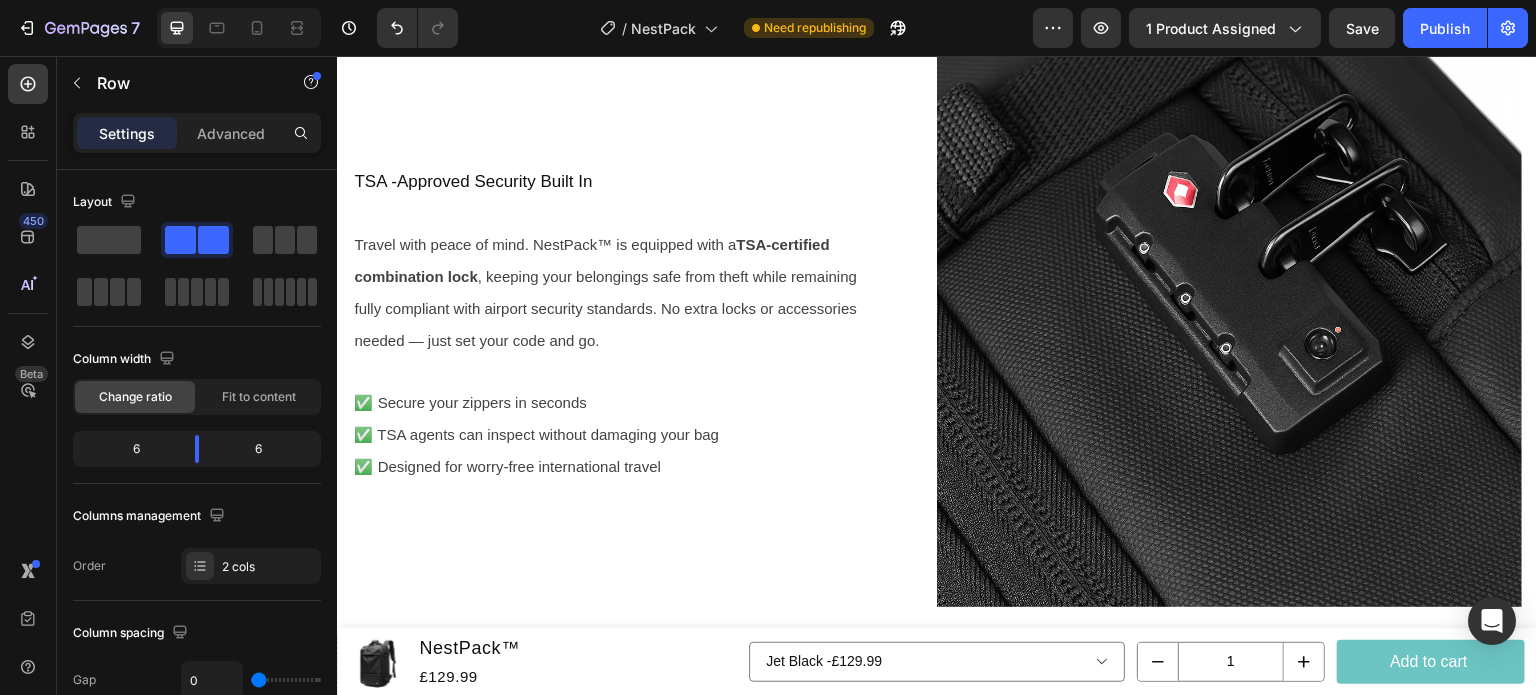 scroll, scrollTop: 3114, scrollLeft: 0, axis: vertical 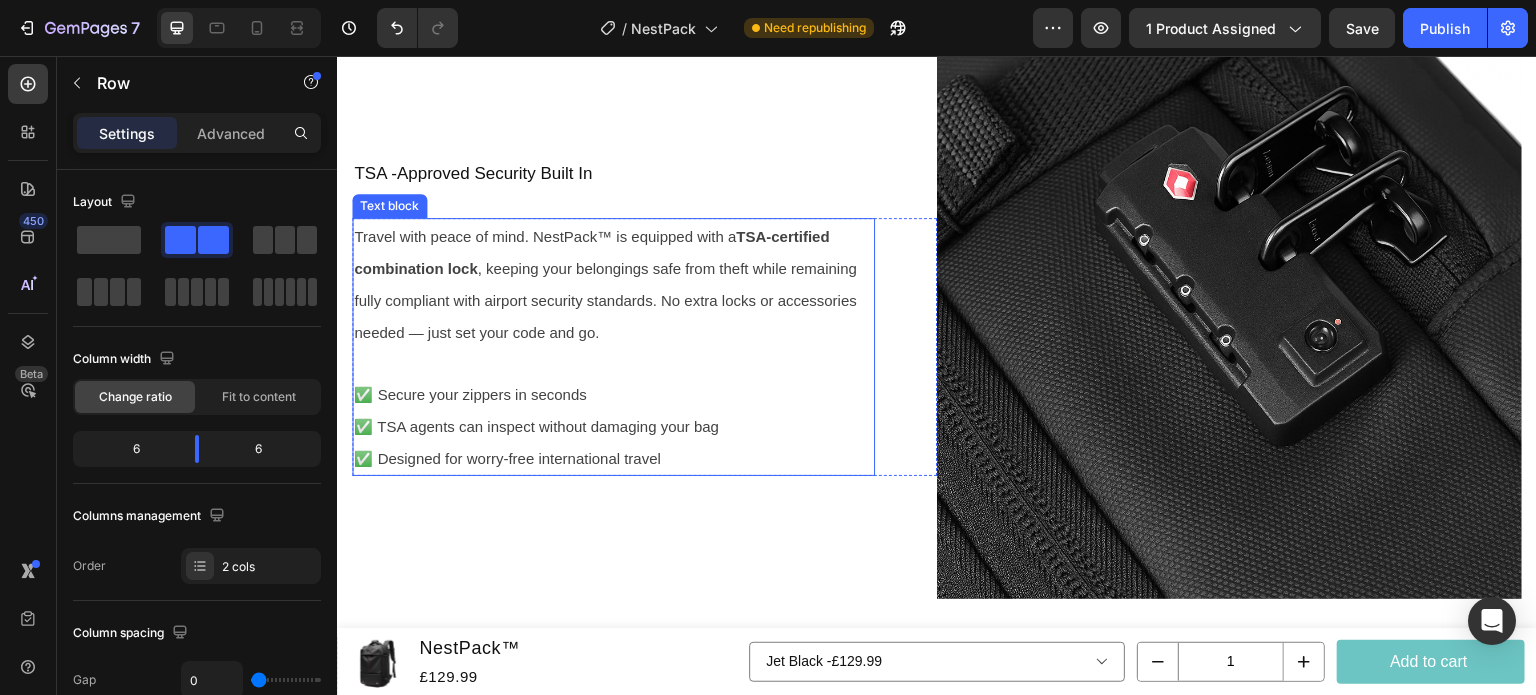 click on "Travel with peace of mind. NestPack™ is equipped with a  TSA-certified combination lock , keeping your belongings safe from theft while remaining fully compliant with airport security standards. No extra locks or accessories needed — just set your code and go." at bounding box center [605, 284] 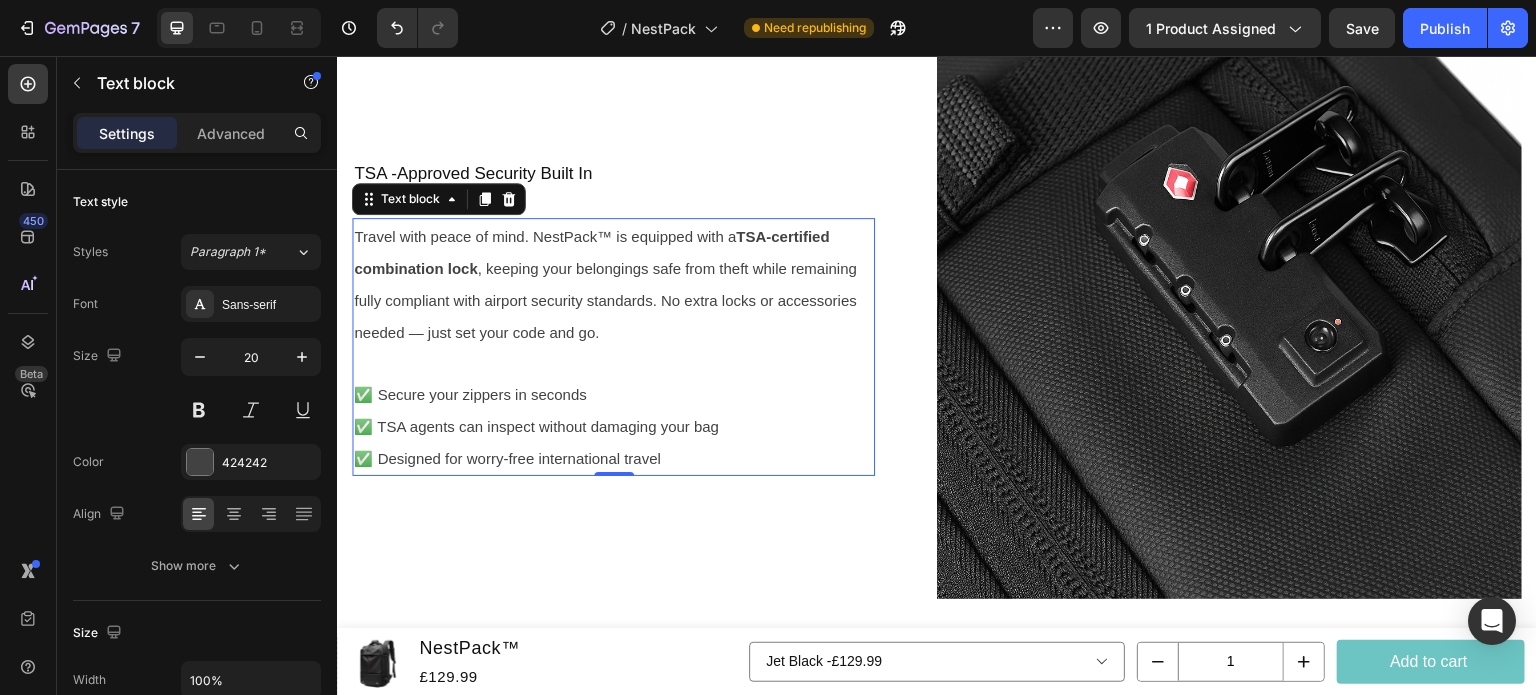 click on "Travel with peace of mind. NestPack™ is equipped with a  TSA-certified combination lock , keeping your belongings safe from theft while remaining fully compliant with airport security standards. No extra locks or accessories needed — just set your code and go." at bounding box center (605, 284) 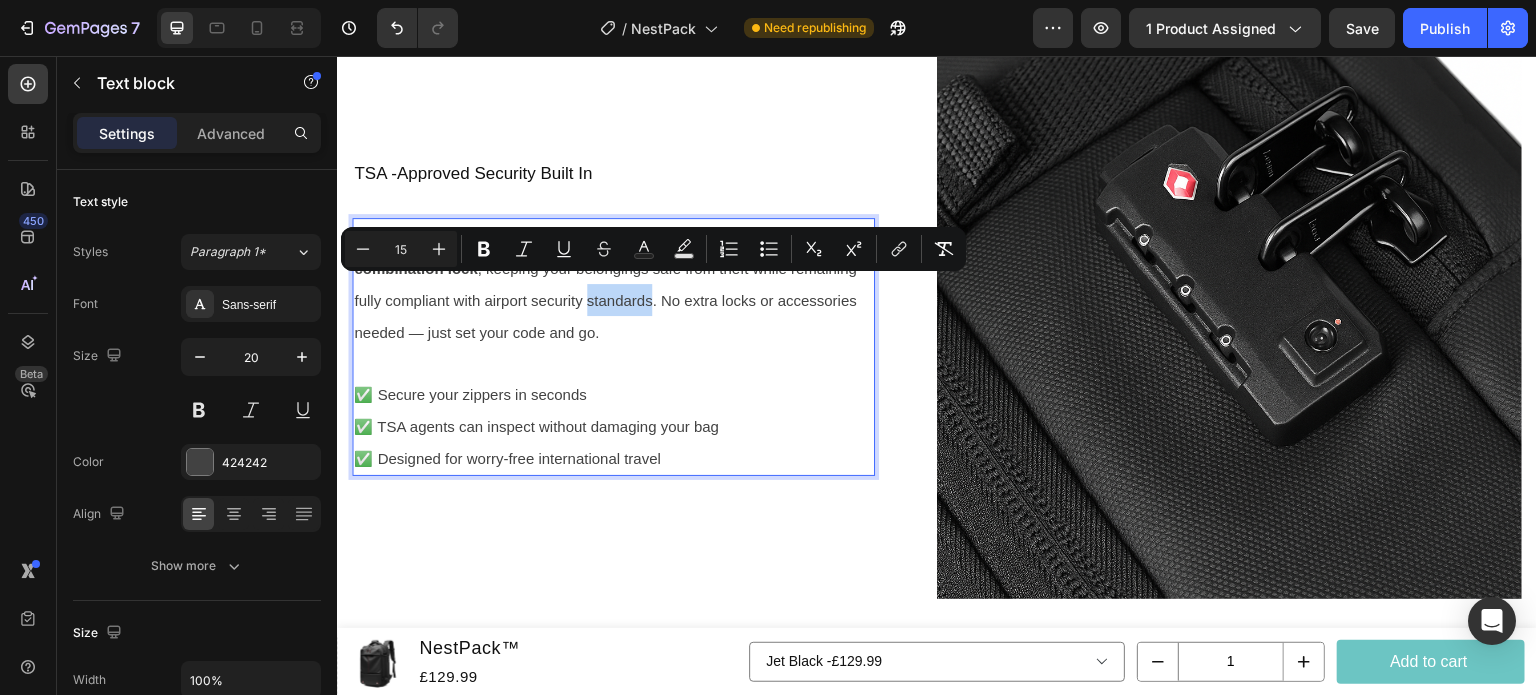 click on "Travel with peace of mind. NestPack™ is equipped with a  TSA-certified combination lock , keeping your belongings safe from theft while remaining fully compliant with airport security standards. No extra locks or accessories needed — just set your code and go." at bounding box center (605, 284) 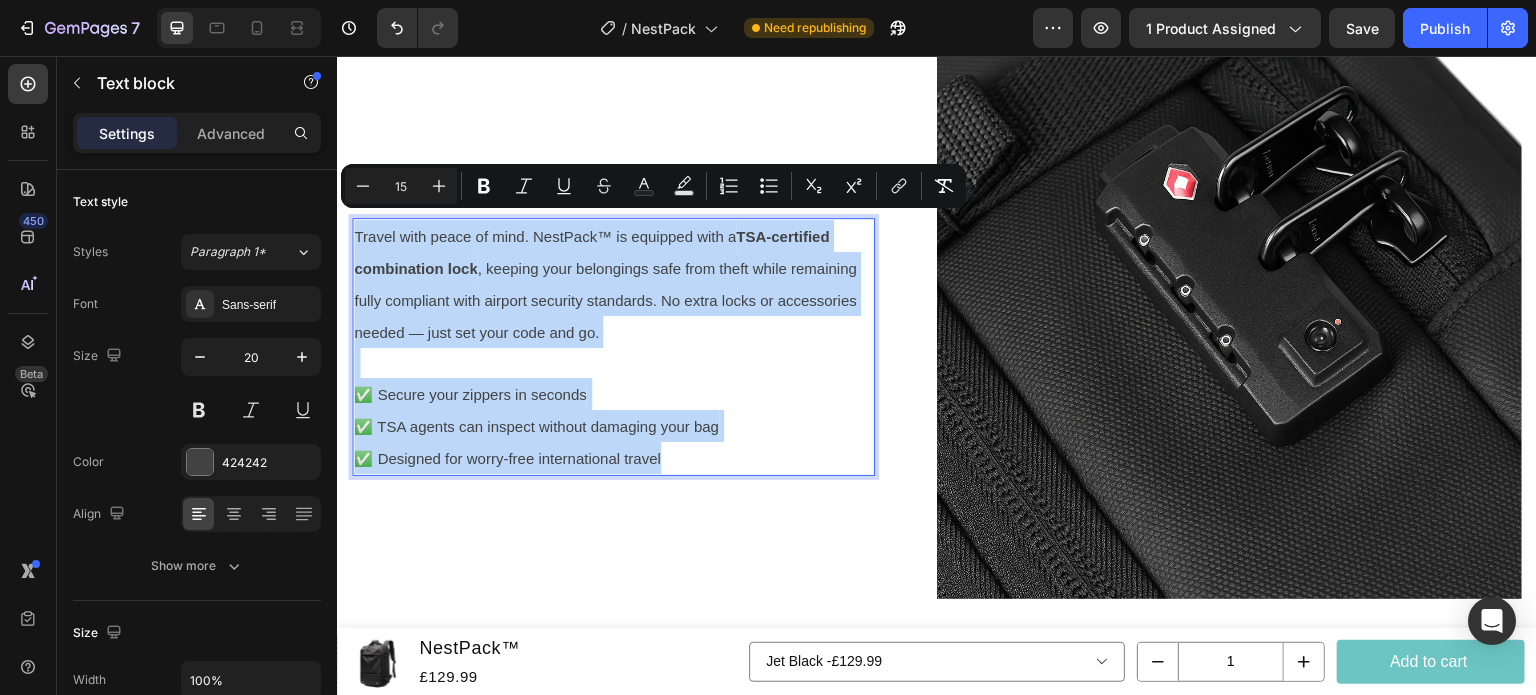drag, startPoint x: 690, startPoint y: 436, endPoint x: 352, endPoint y: 210, distance: 406.5956 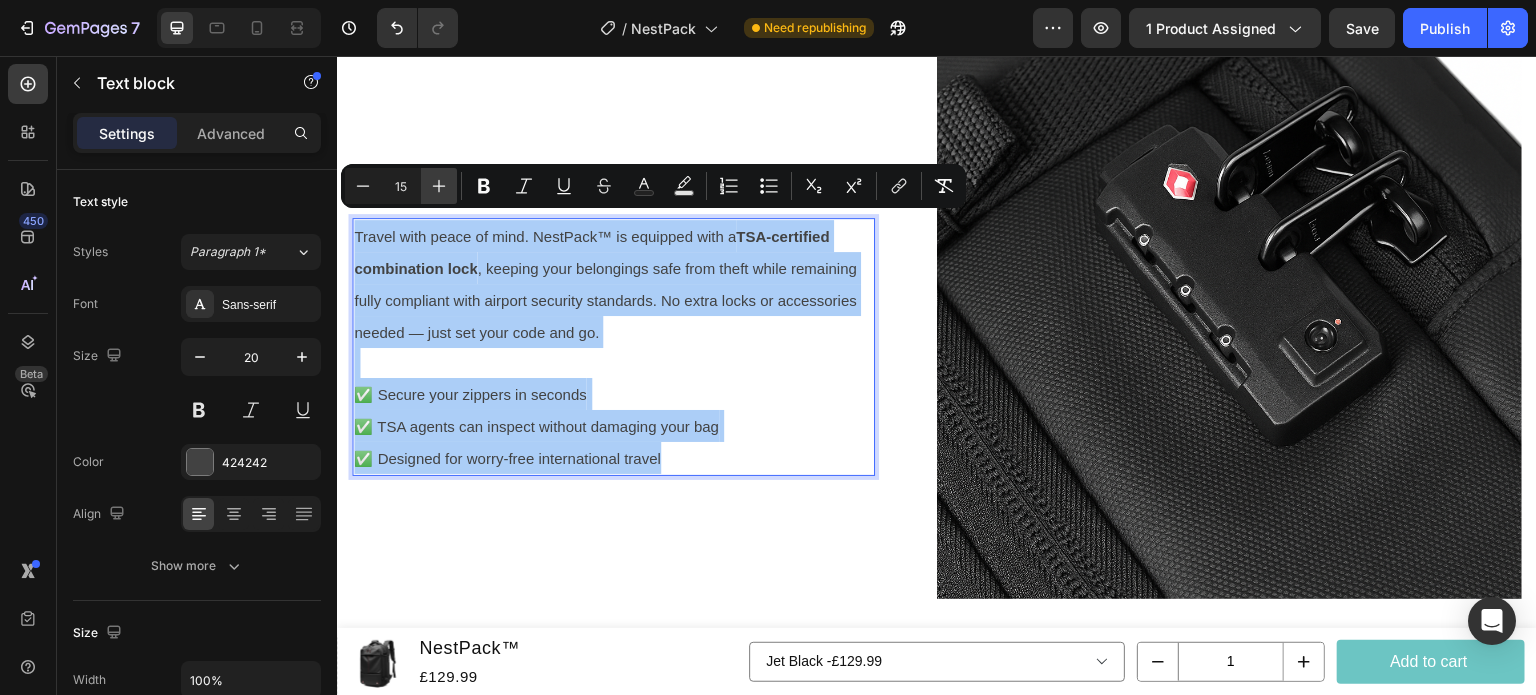 click 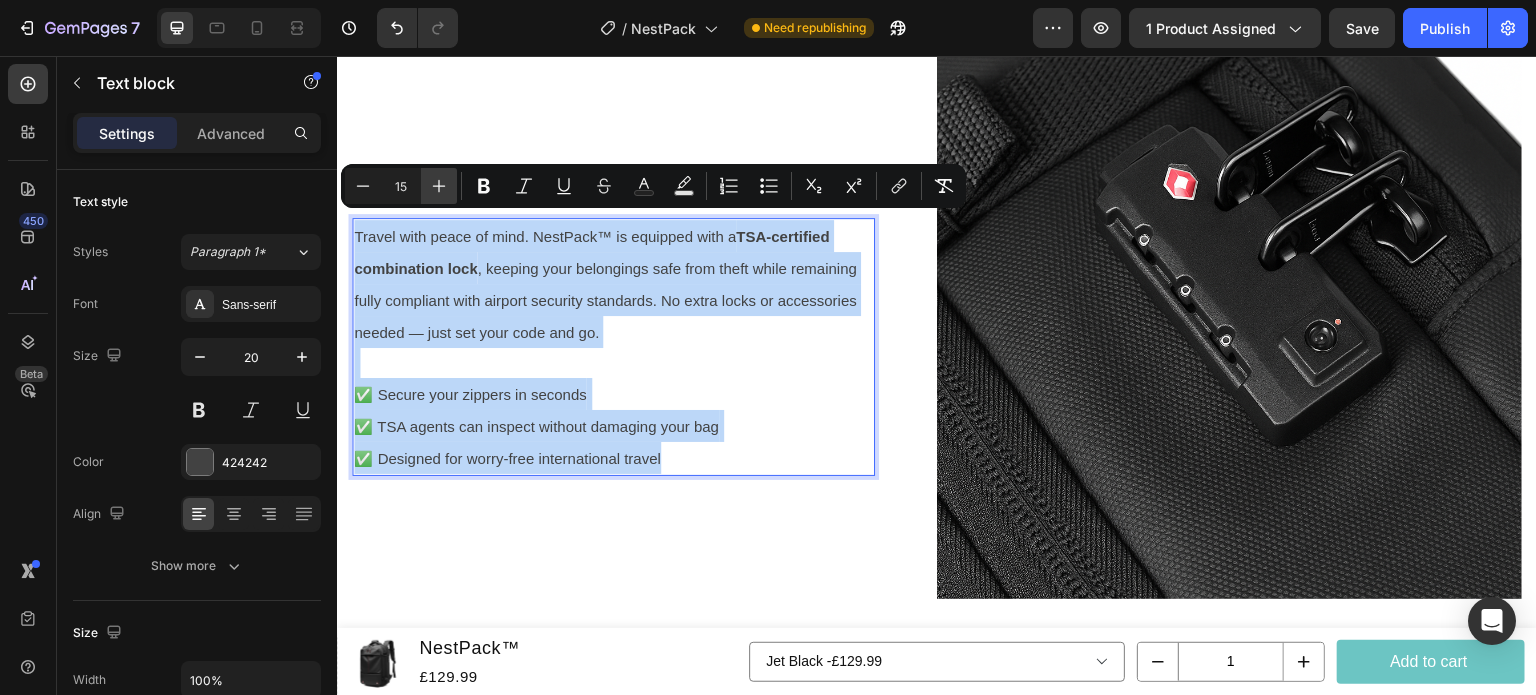 type on "16" 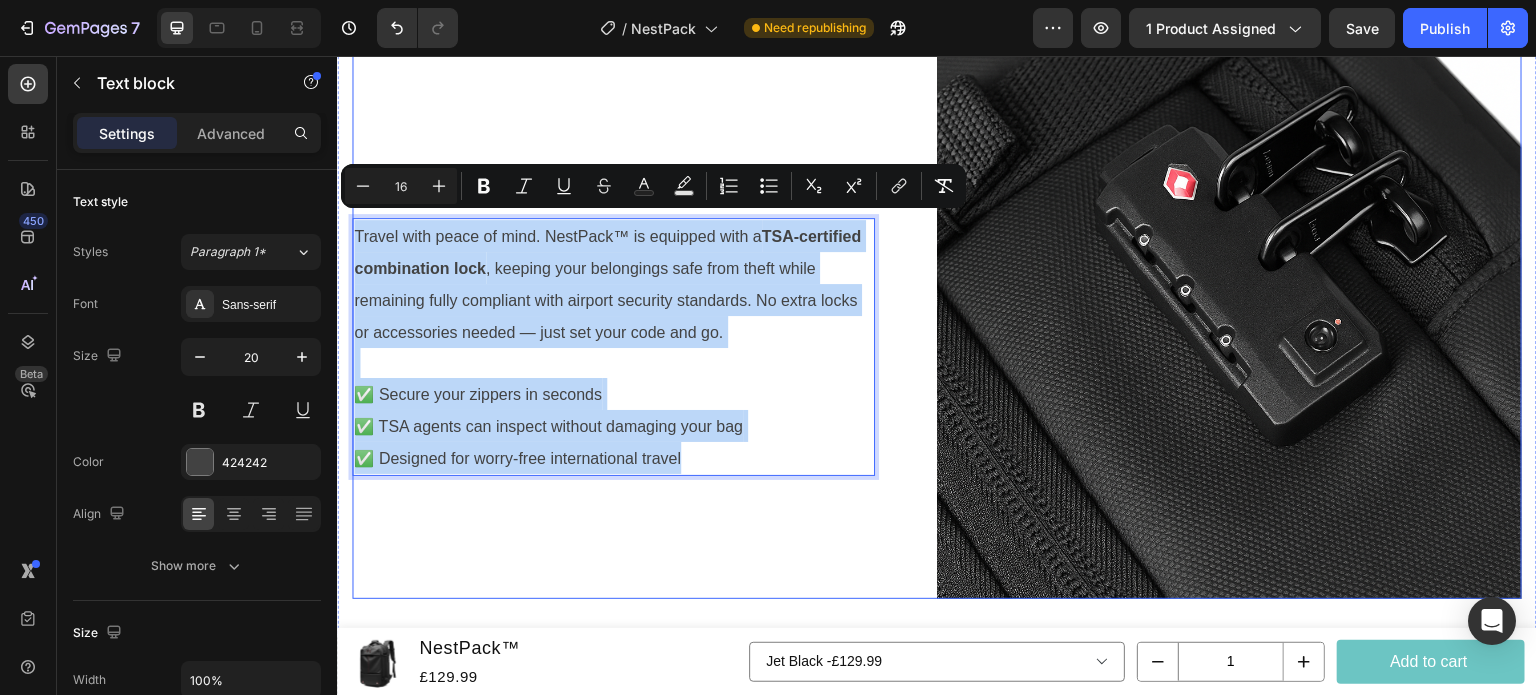 click on "TSA -Approved Security Built In Heading Travel with peace of mind. NestPack™ is equipped with a  TSA-certified combination lock , keeping your belongings safe from theft while remaining fully compliant with airport security standards. No extra locks or accessories needed — just set your code and go. ✅ Secure your zippers in seconds ✅ TSA agents can inspect without damaging your bag ✅ Designed for worry-free international travel Text block   0 Row" at bounding box center [644, 306] 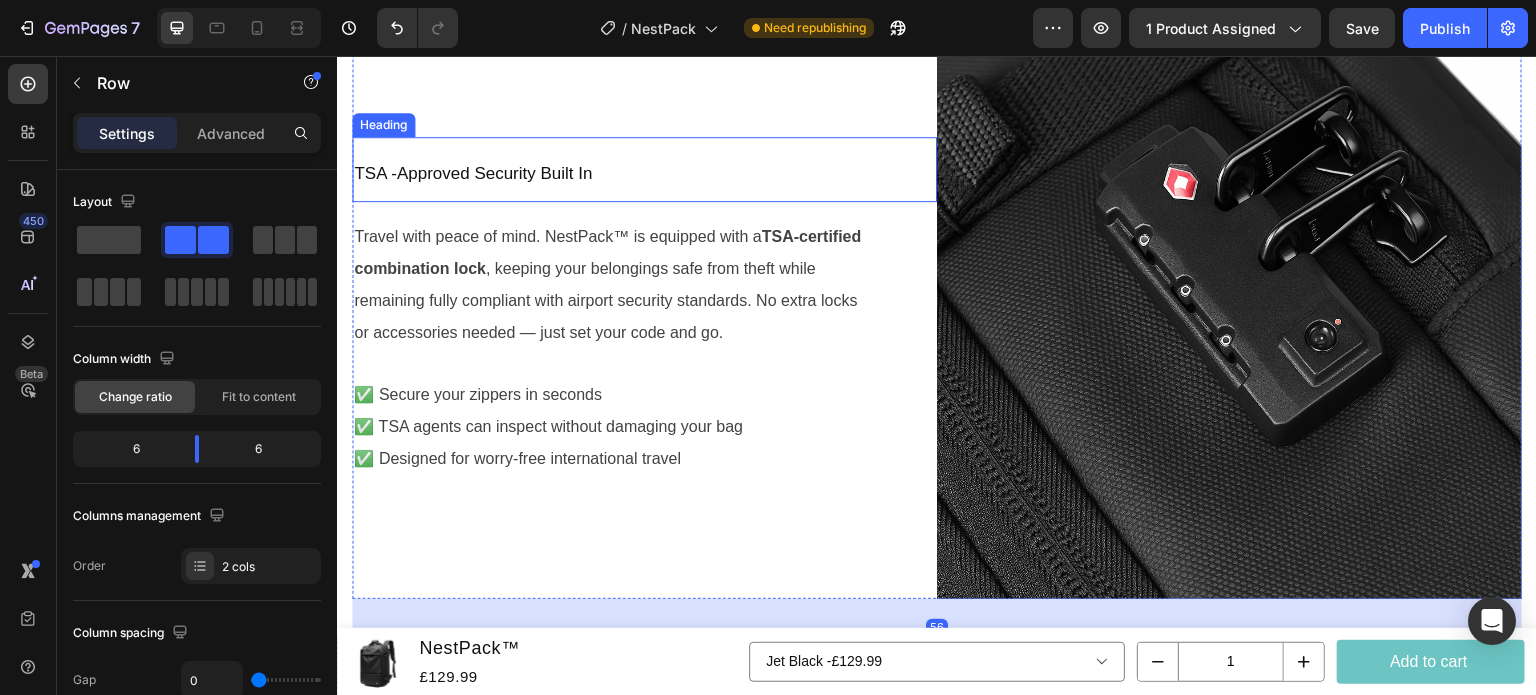click on "TSA -Approved Security Built In" at bounding box center (644, 169) 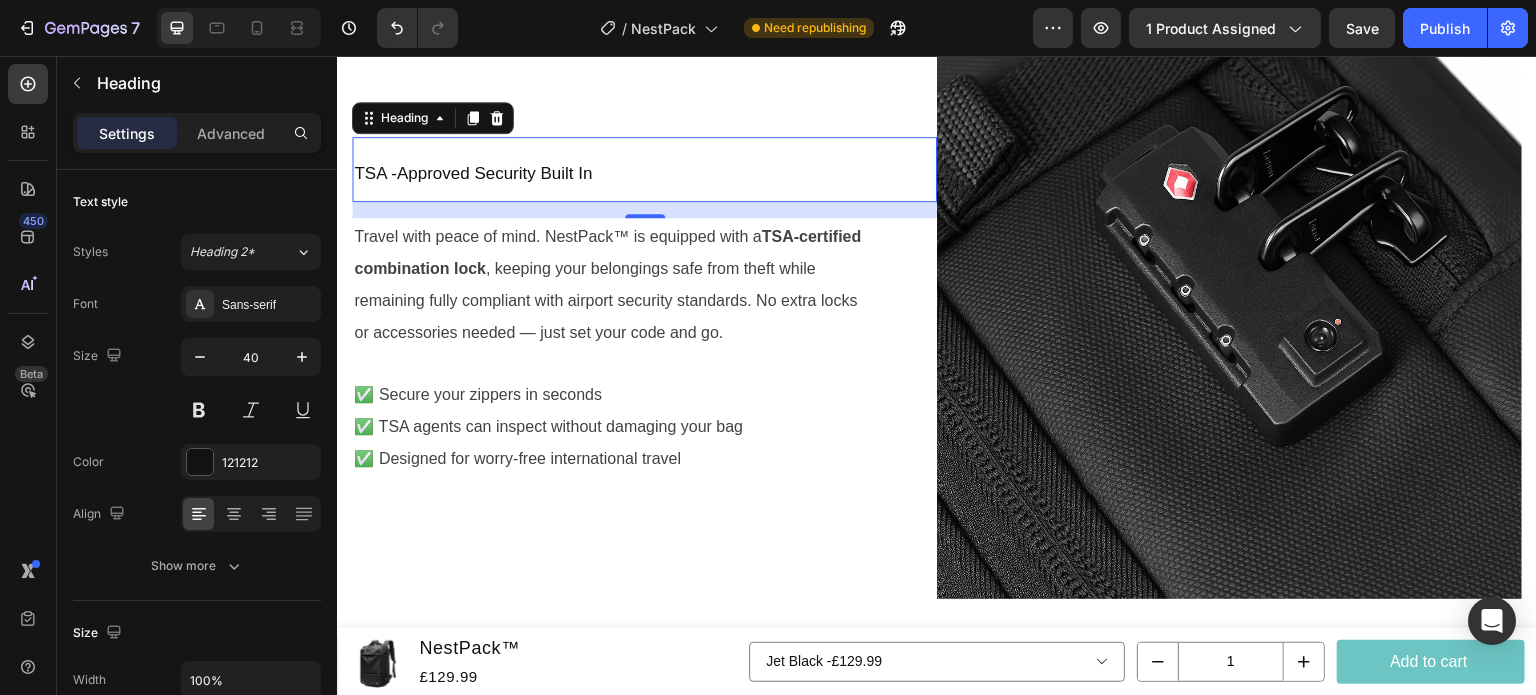 click on "TSA -Approved Security Built In" at bounding box center [644, 169] 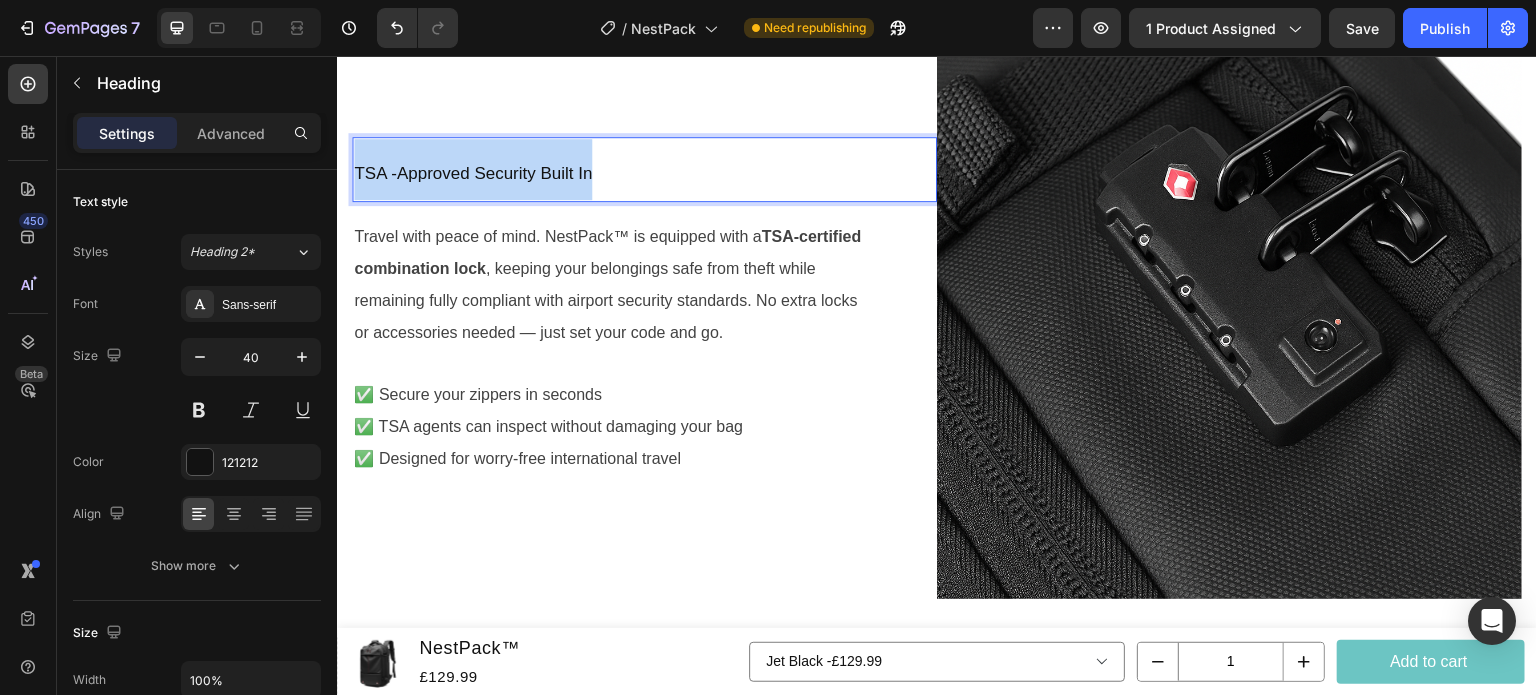 click on "TSA -Approved Security Built In" at bounding box center [644, 169] 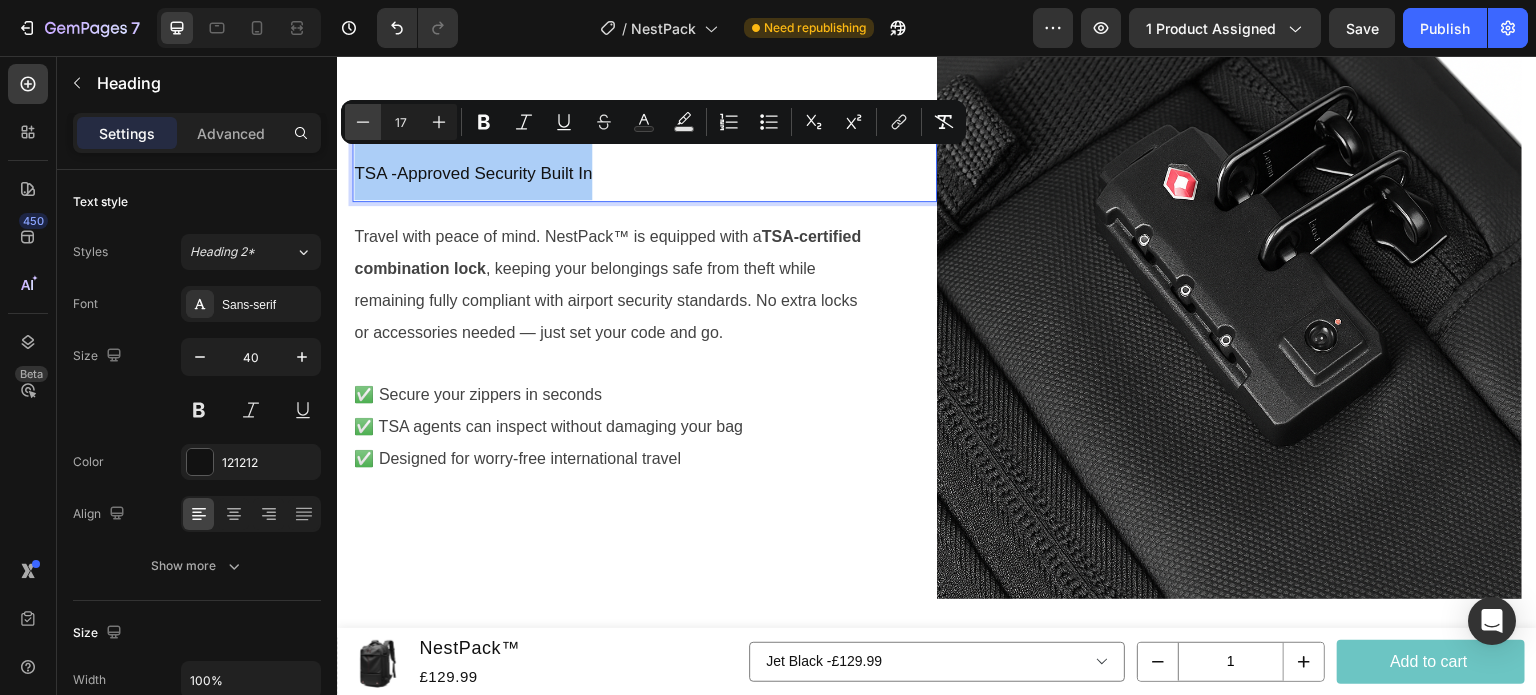 click on "Minus" at bounding box center [363, 122] 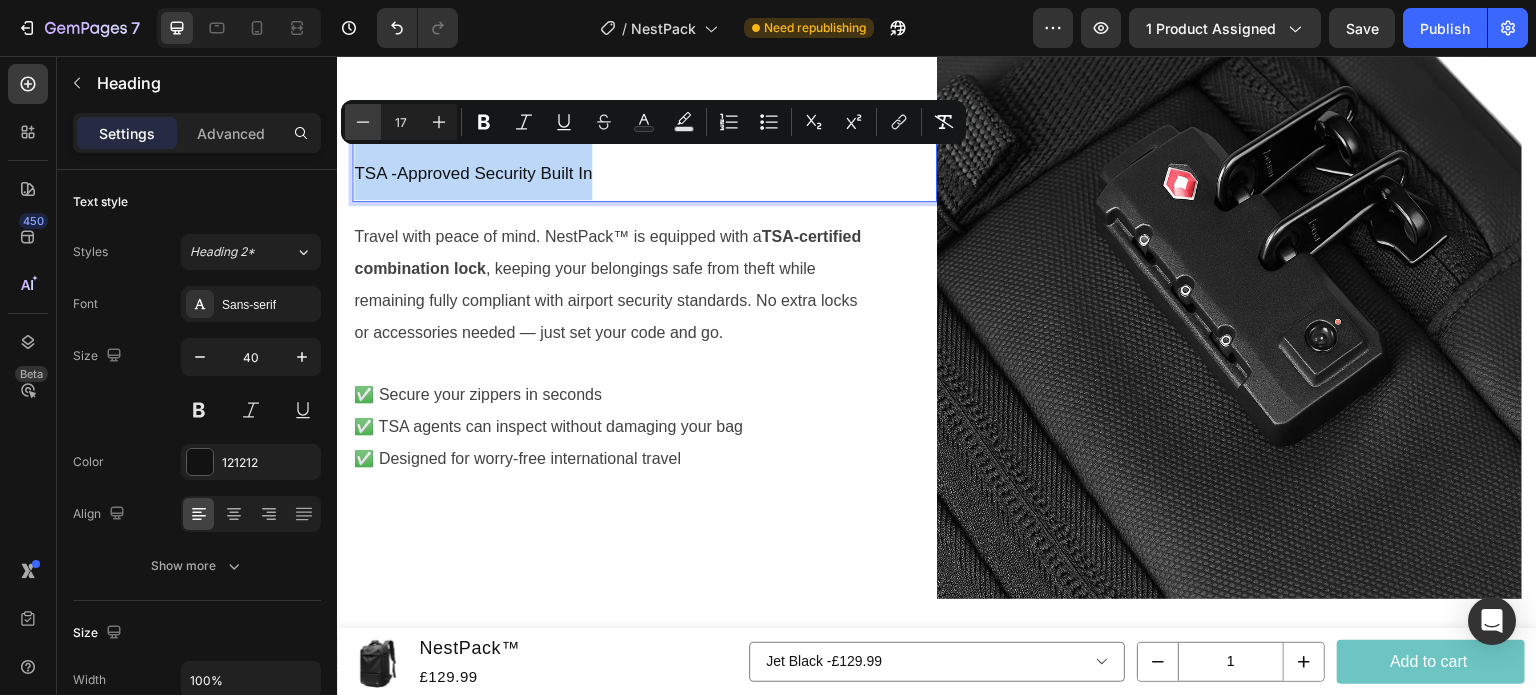 type on "16" 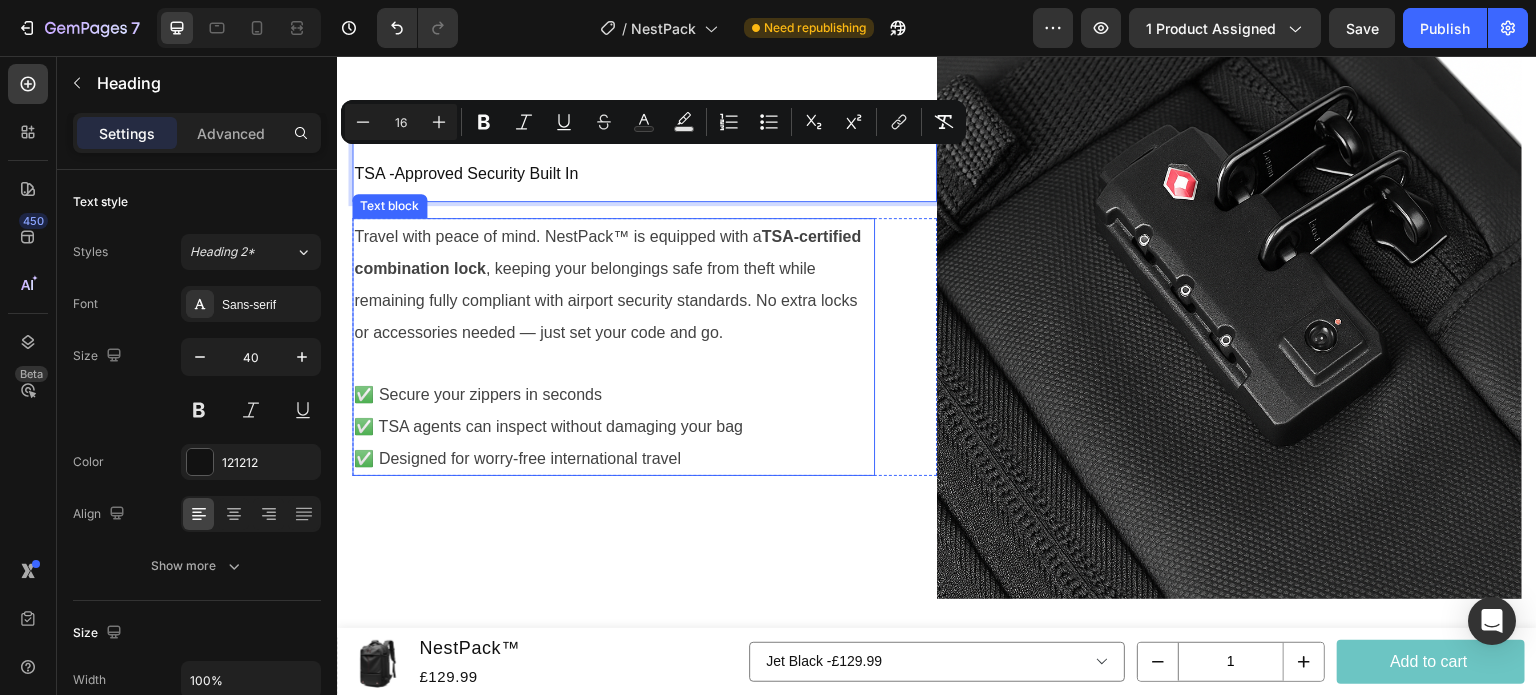 click on "Travel with peace of mind. NestPack™ is equipped with a  TSA-certified combination lock , keeping your belongings safe from theft while remaining fully compliant with airport security standards. No extra locks or accessories needed — just set your code and go." at bounding box center (607, 284) 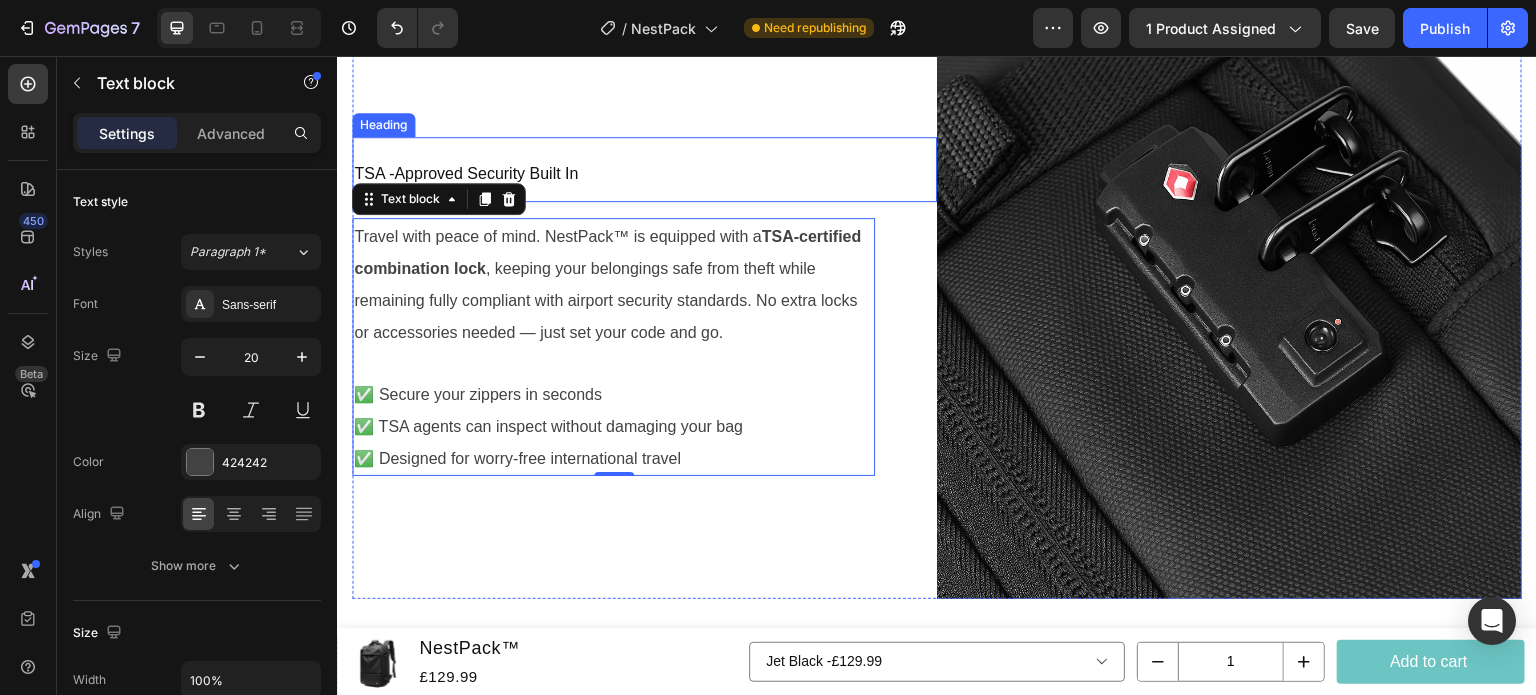 click on "⁠⁠⁠⁠⁠⁠⁠ TSA -Approved Security Built In" at bounding box center [644, 169] 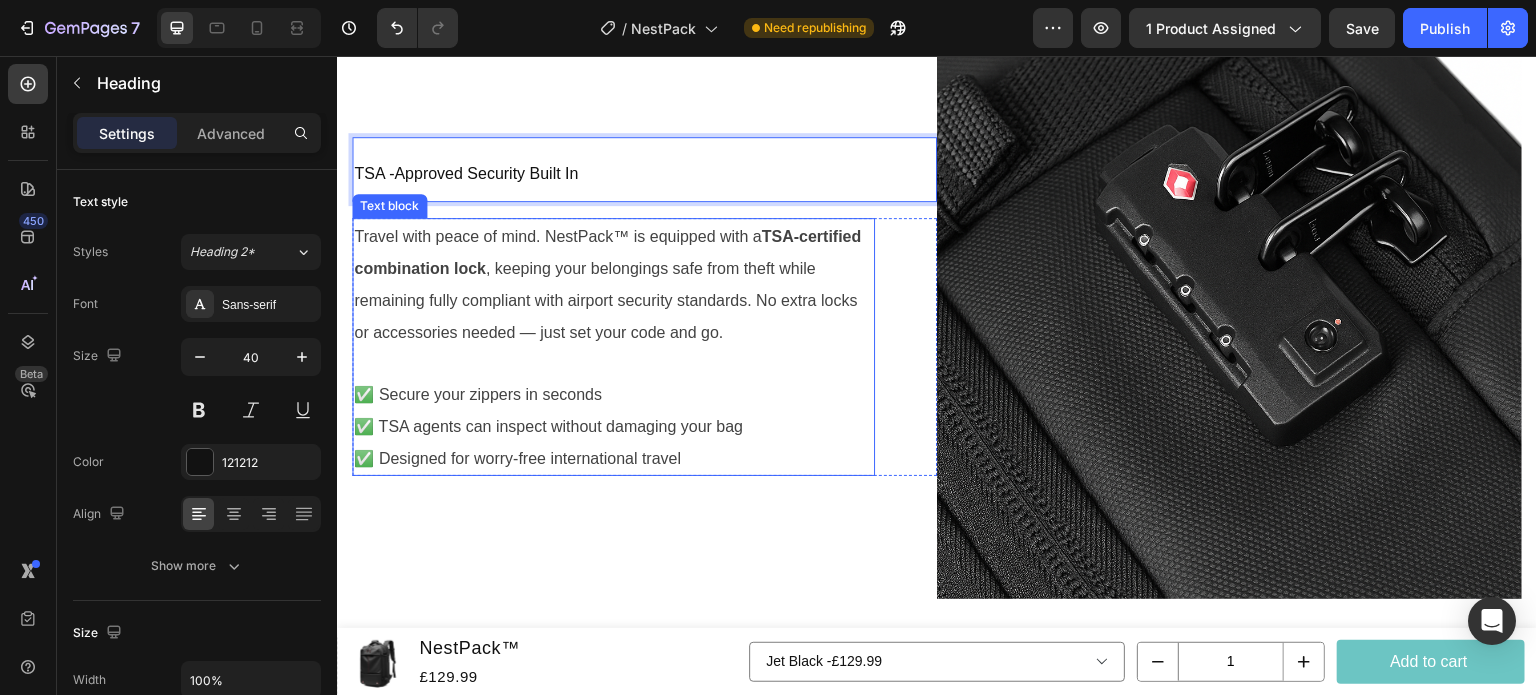 drag, startPoint x: 593, startPoint y: 154, endPoint x: 593, endPoint y: 301, distance: 147 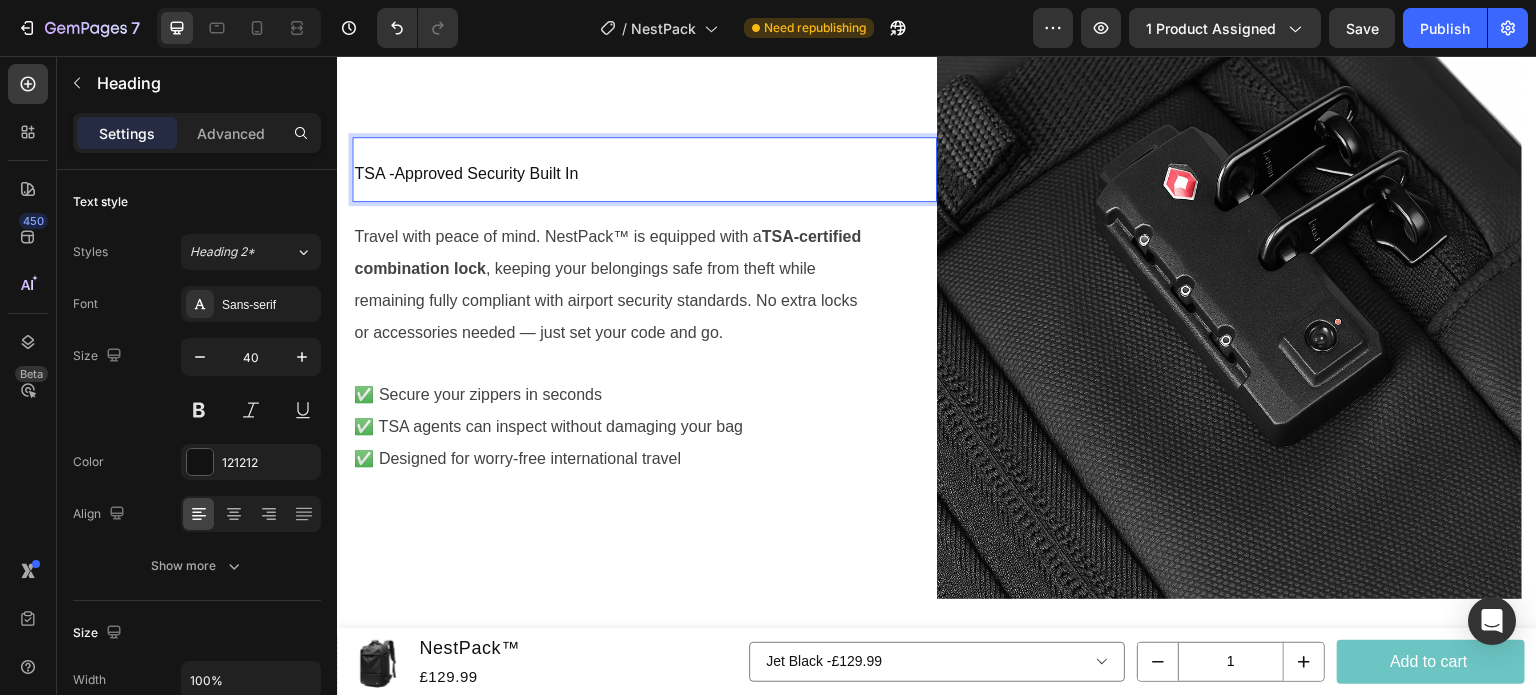 click on "TSA -Approved Security Built In" at bounding box center [644, 169] 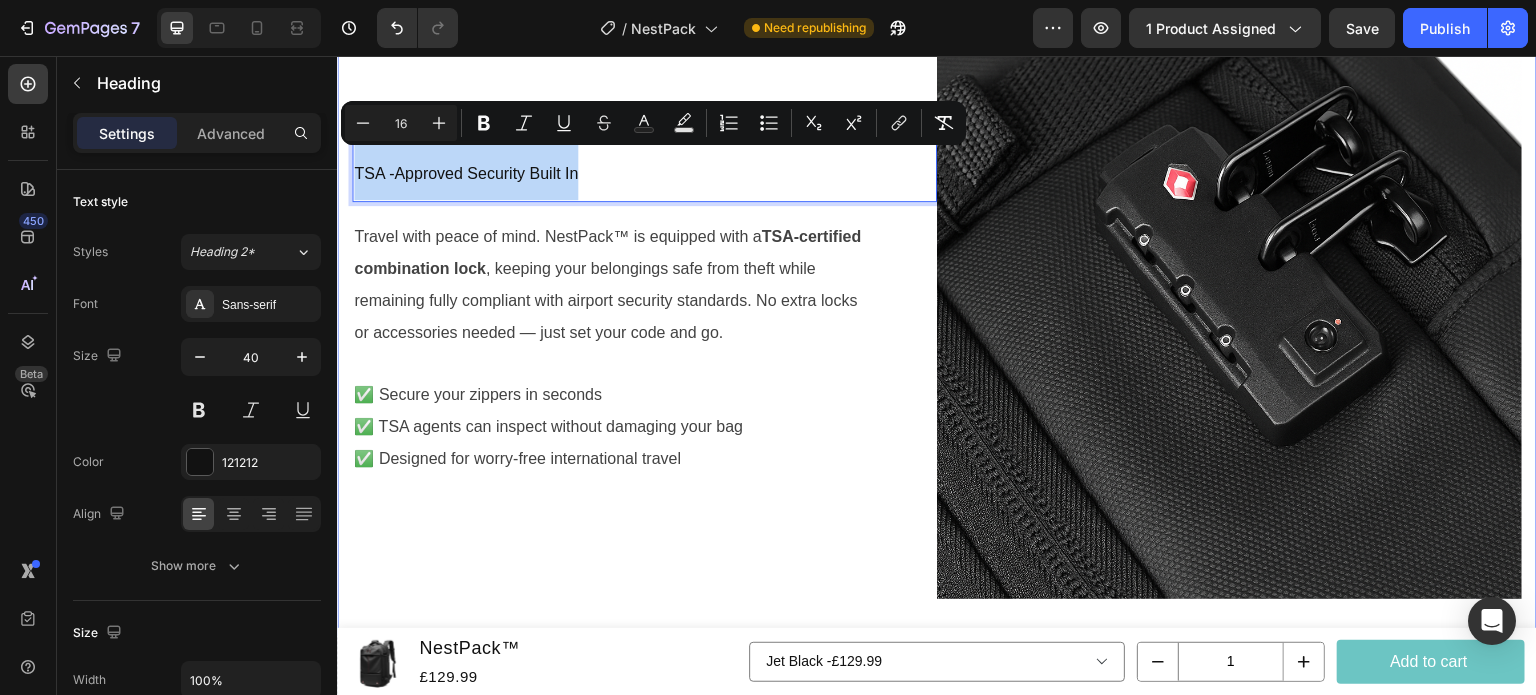 drag, startPoint x: 625, startPoint y: 167, endPoint x: 342, endPoint y: 160, distance: 283.08655 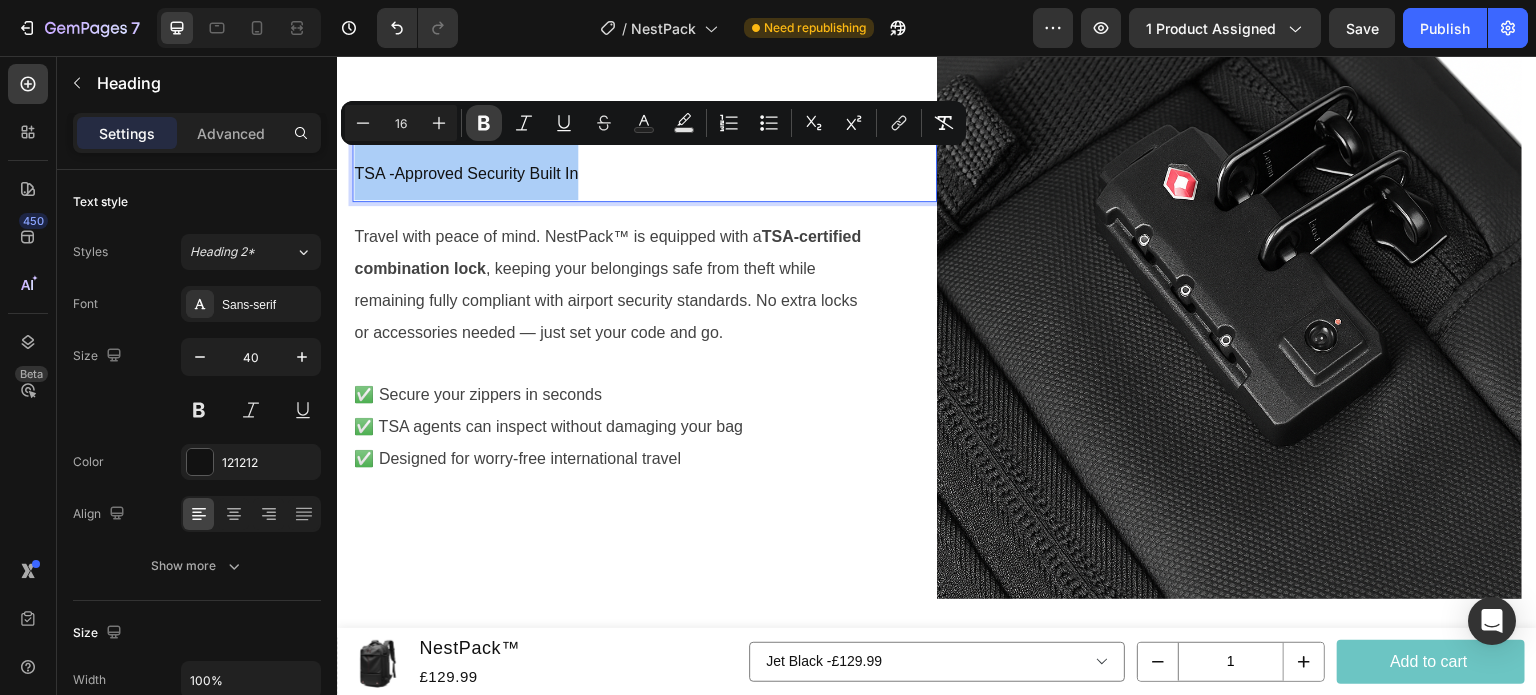 click 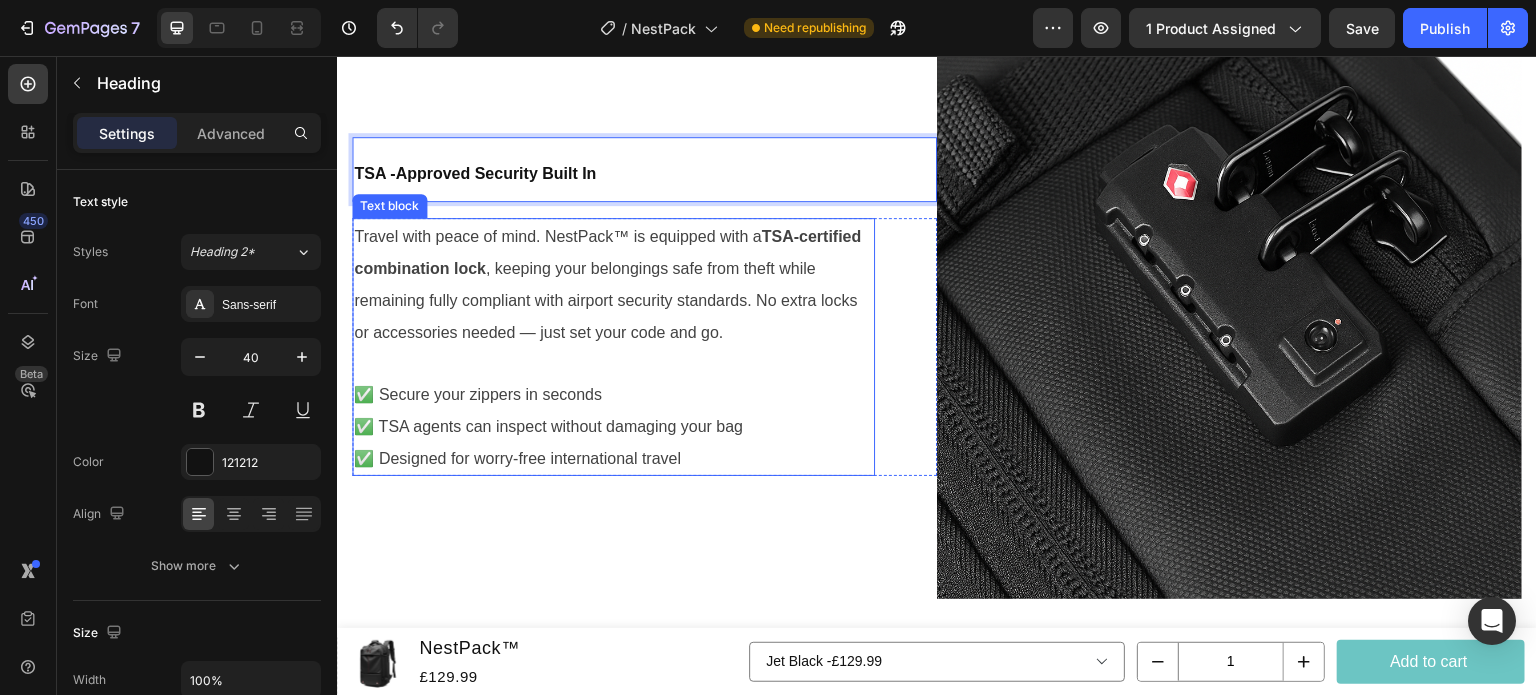 click on "Travel with peace of mind. NestPack™ is equipped with a  TSA-certified combination lock , keeping your belongings safe from theft while remaining fully compliant with airport security standards. No extra locks or accessories needed — just set your code and go." at bounding box center (607, 284) 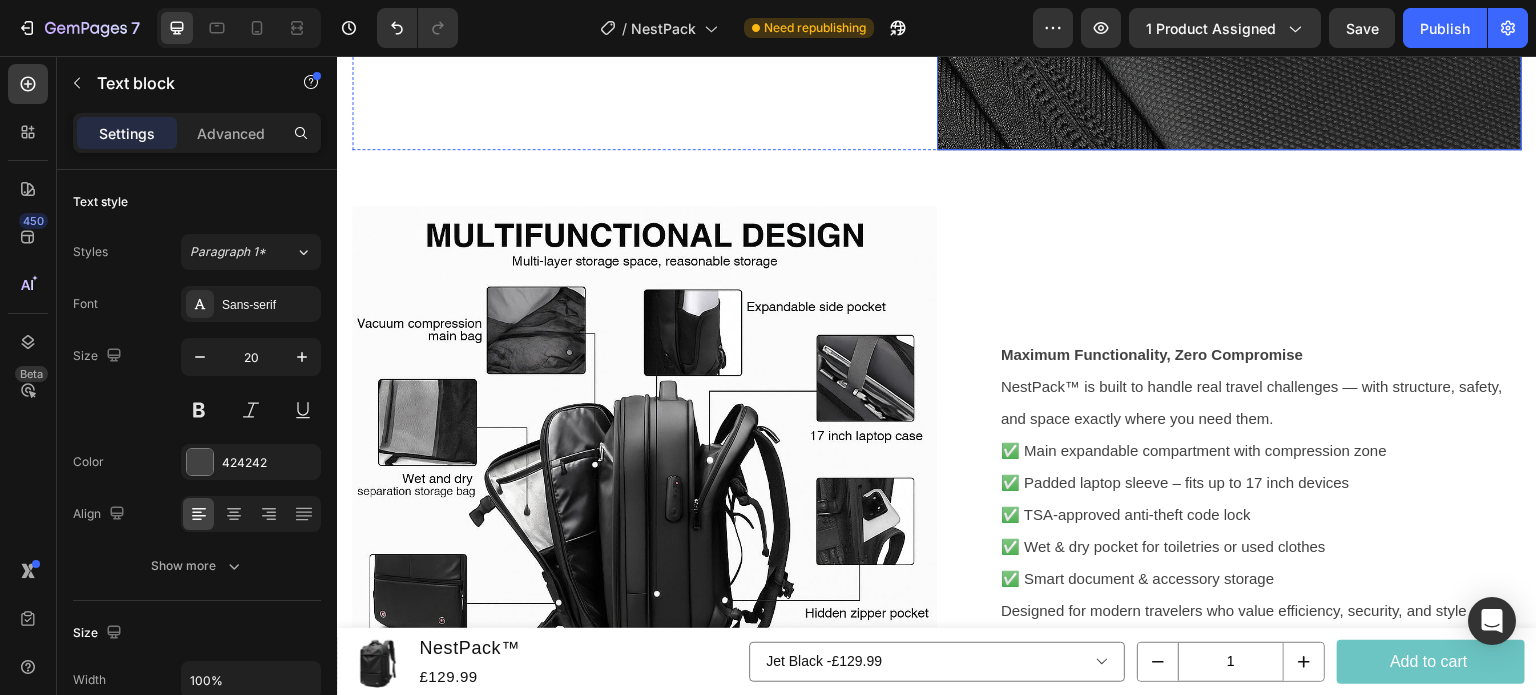 scroll, scrollTop: 3664, scrollLeft: 0, axis: vertical 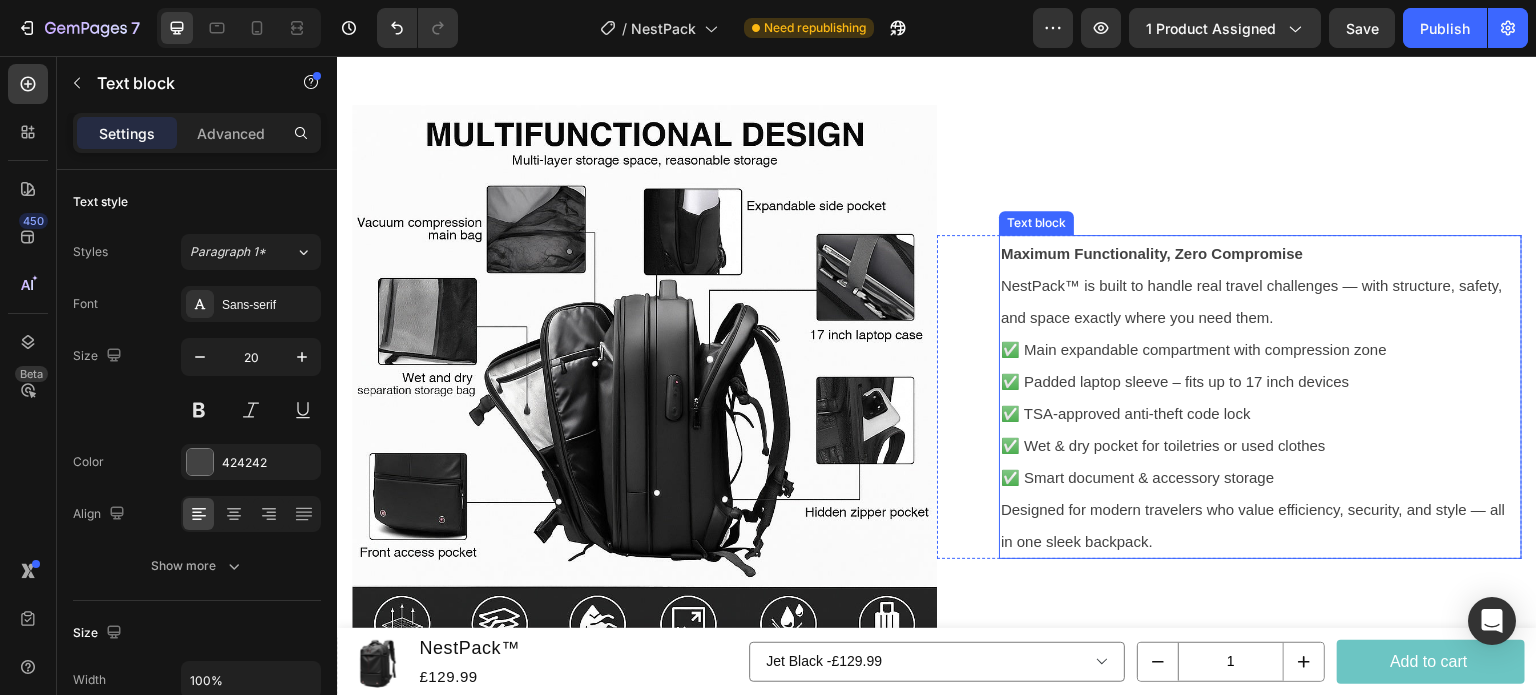 click on "Maximum Functionality, Zero Compromise" at bounding box center (1152, 253) 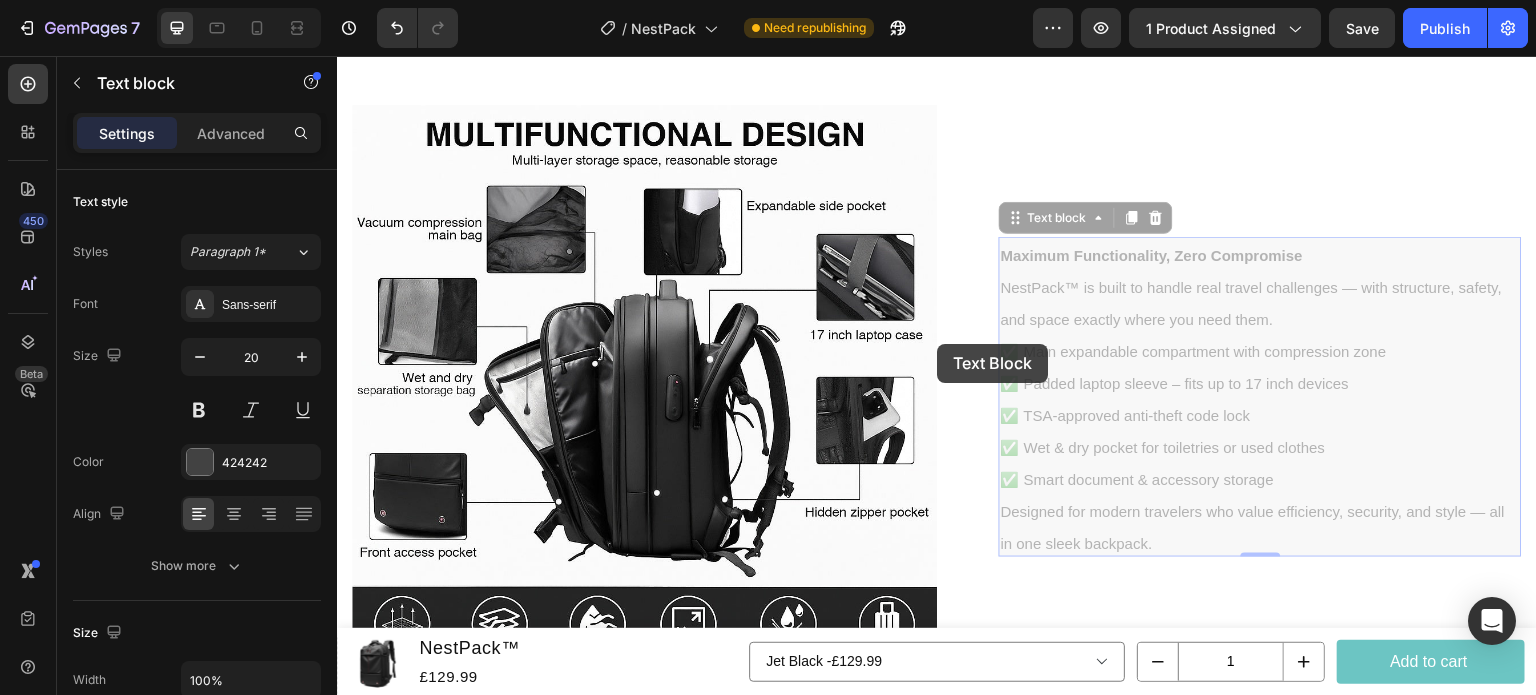 scroll, scrollTop: 3535, scrollLeft: 0, axis: vertical 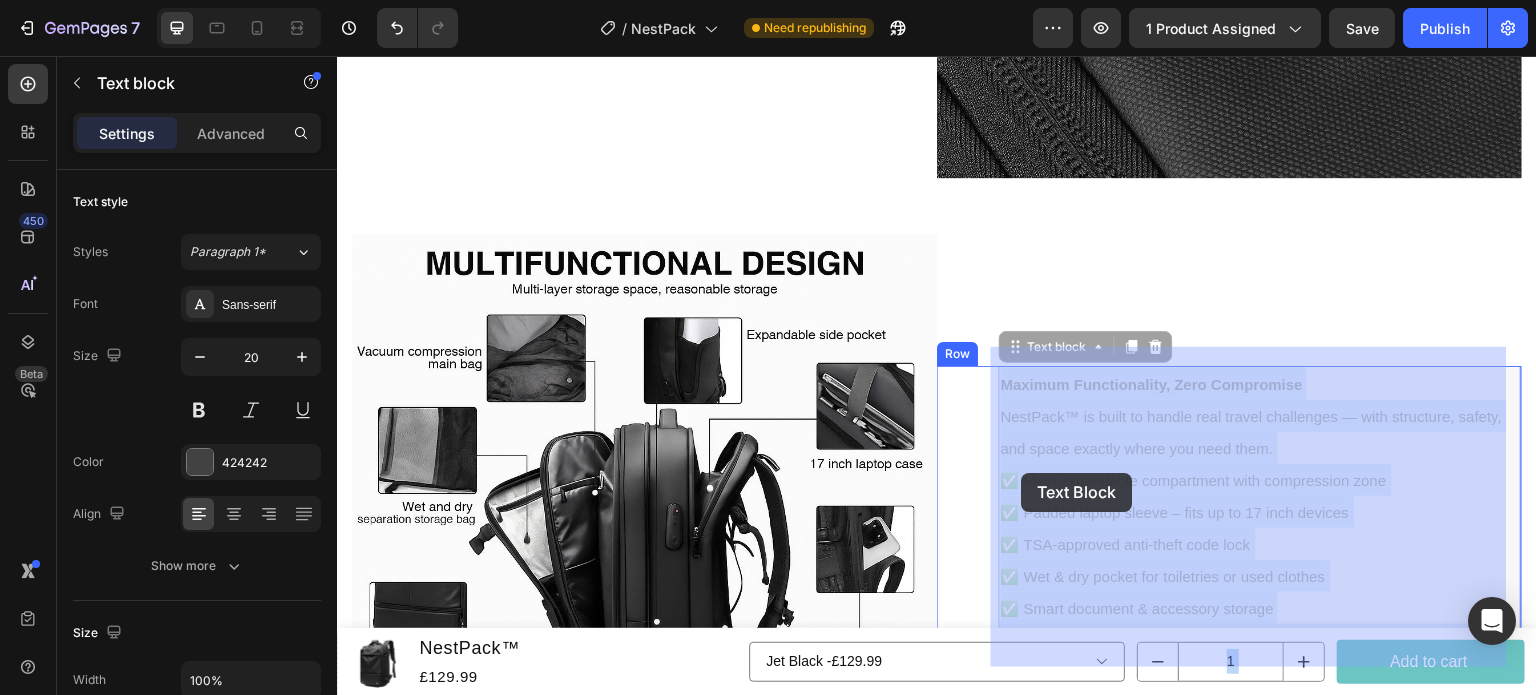 drag, startPoint x: 1148, startPoint y: 517, endPoint x: 1023, endPoint y: 467, distance: 134.62912 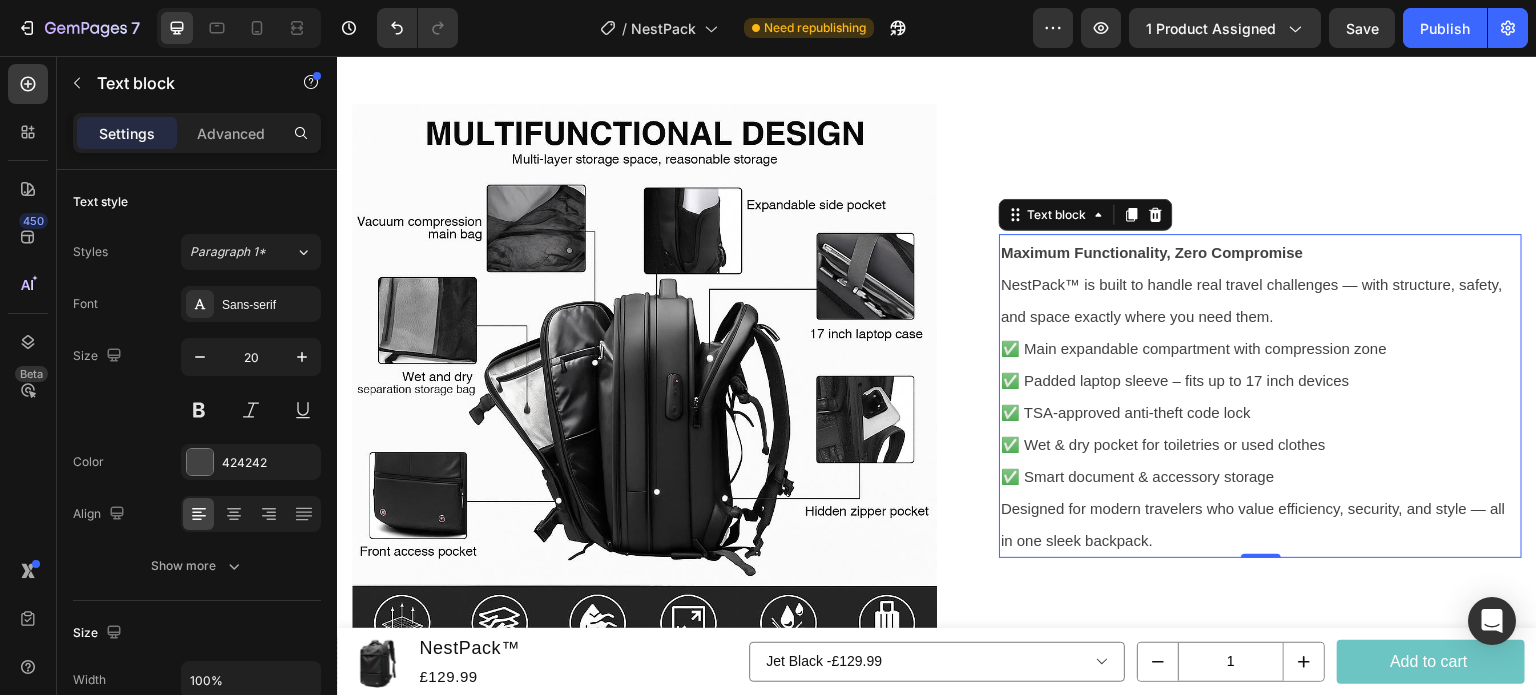 scroll, scrollTop: 3666, scrollLeft: 0, axis: vertical 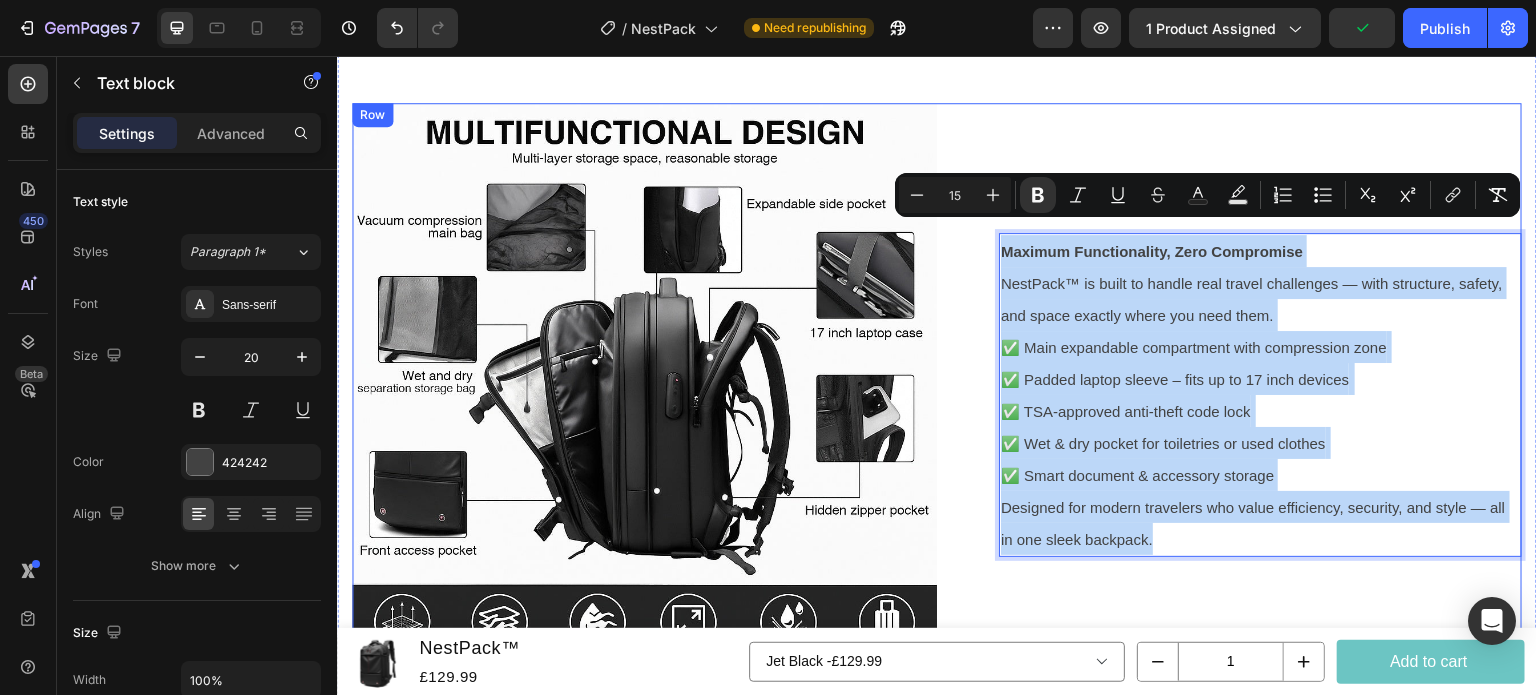 drag, startPoint x: 1151, startPoint y: 512, endPoint x: 1328, endPoint y: 269, distance: 300.62933 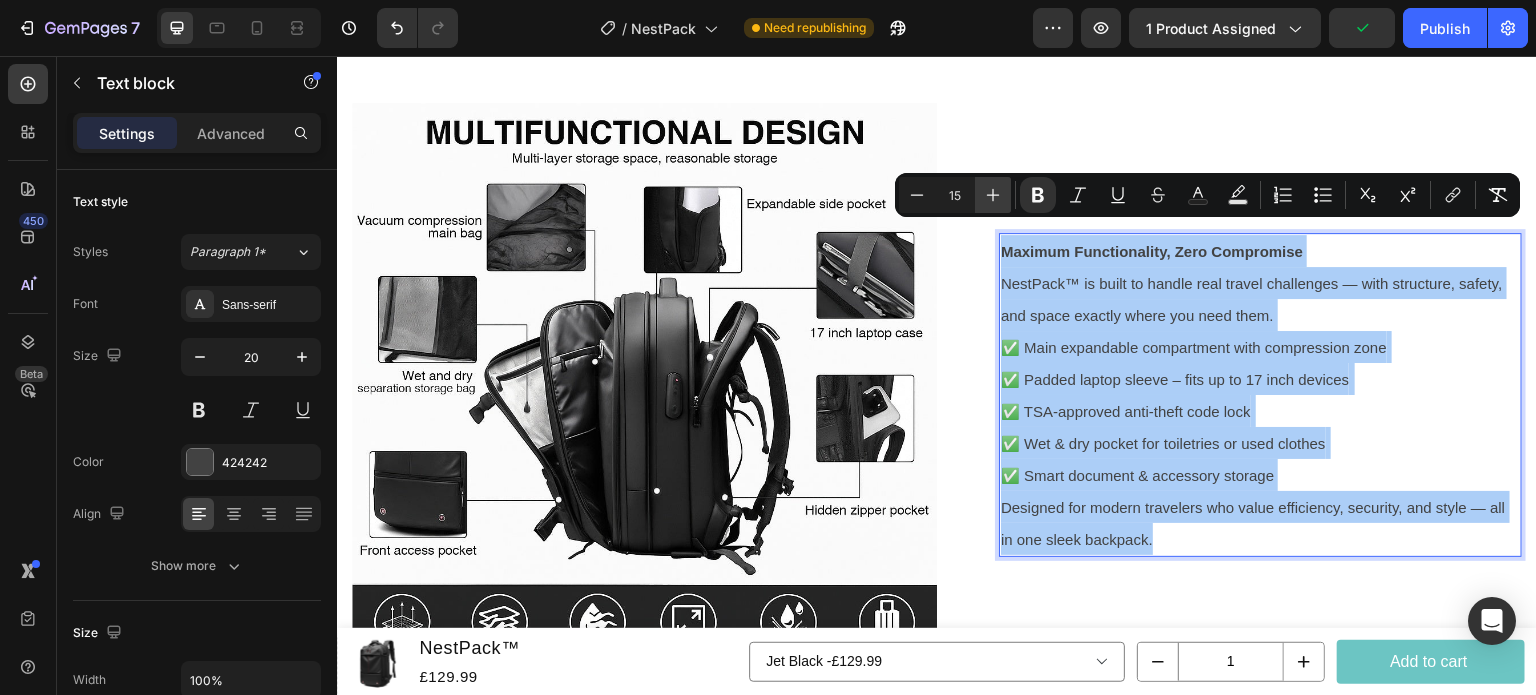 click 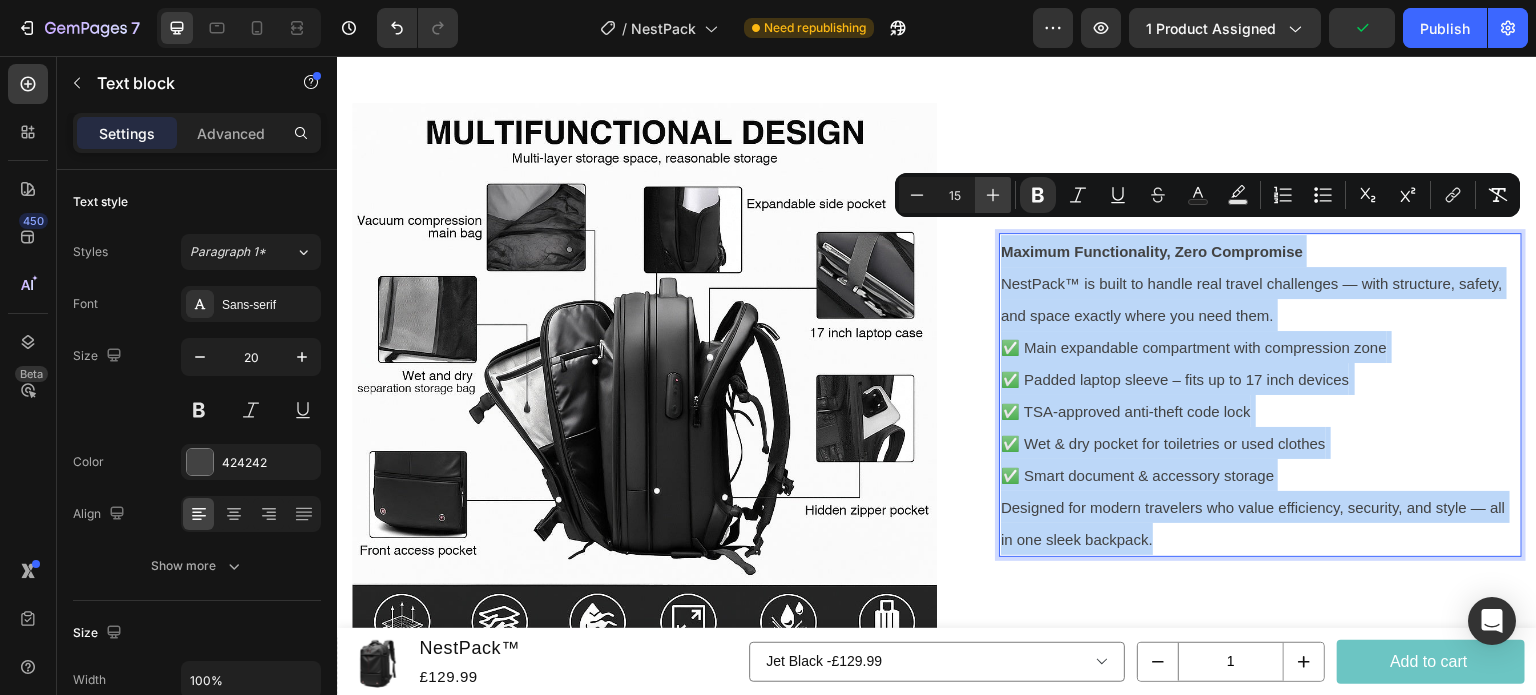 type on "16" 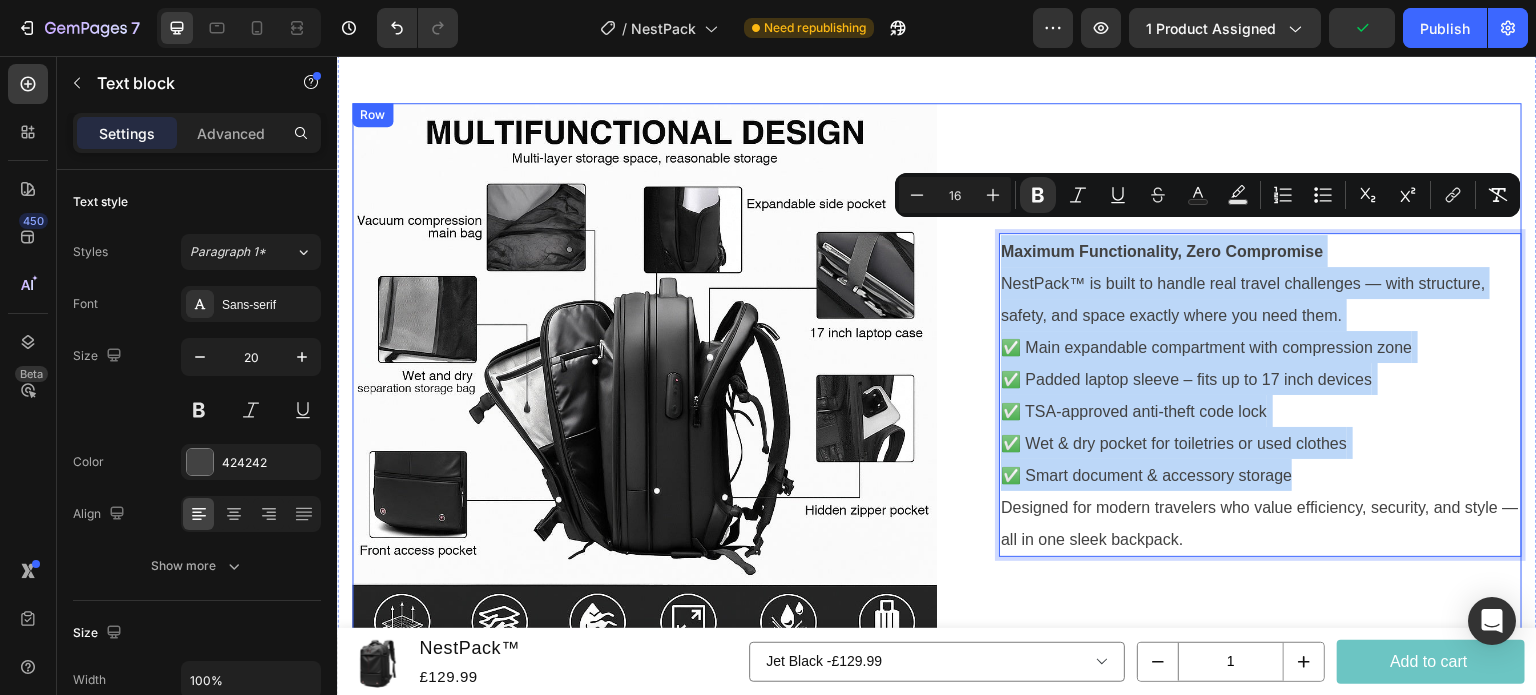 click on "Maximum Functionality, Zero Compromise NestPack™ is built to handle real travel challenges — with structure, safety, and space exactly where you need them. ✅ Main expandable compartment with compression zone ✅ Padded laptop sleeve – fits up to 17 inch devices ✅ TSA-approved anti-theft code lock ✅ Wet & dry pocket for toiletries or used clothes ✅ Smart document & accessory storage Designed for modern travelers who value efficiency, security, and style — all in one sleek backpack. Text block   0 Row" at bounding box center [1229, 395] 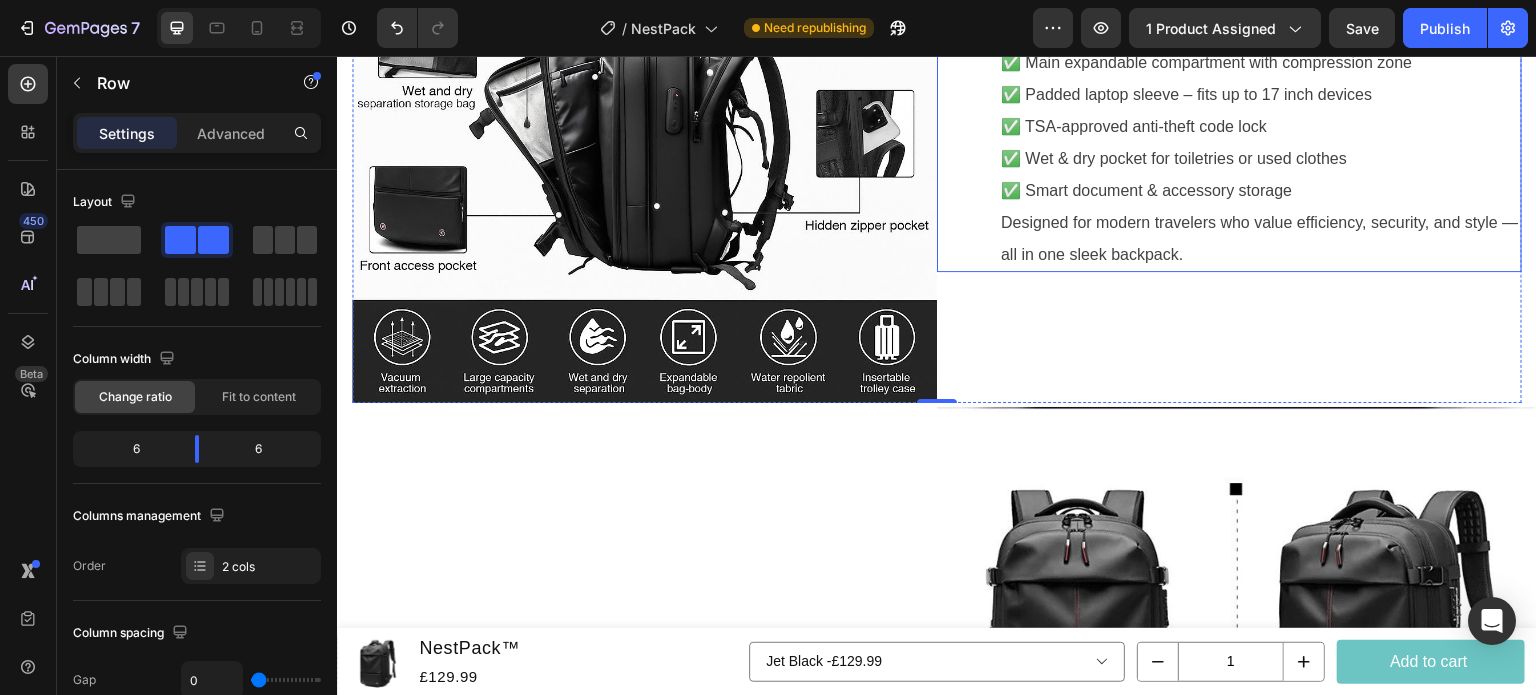 scroll, scrollTop: 3946, scrollLeft: 0, axis: vertical 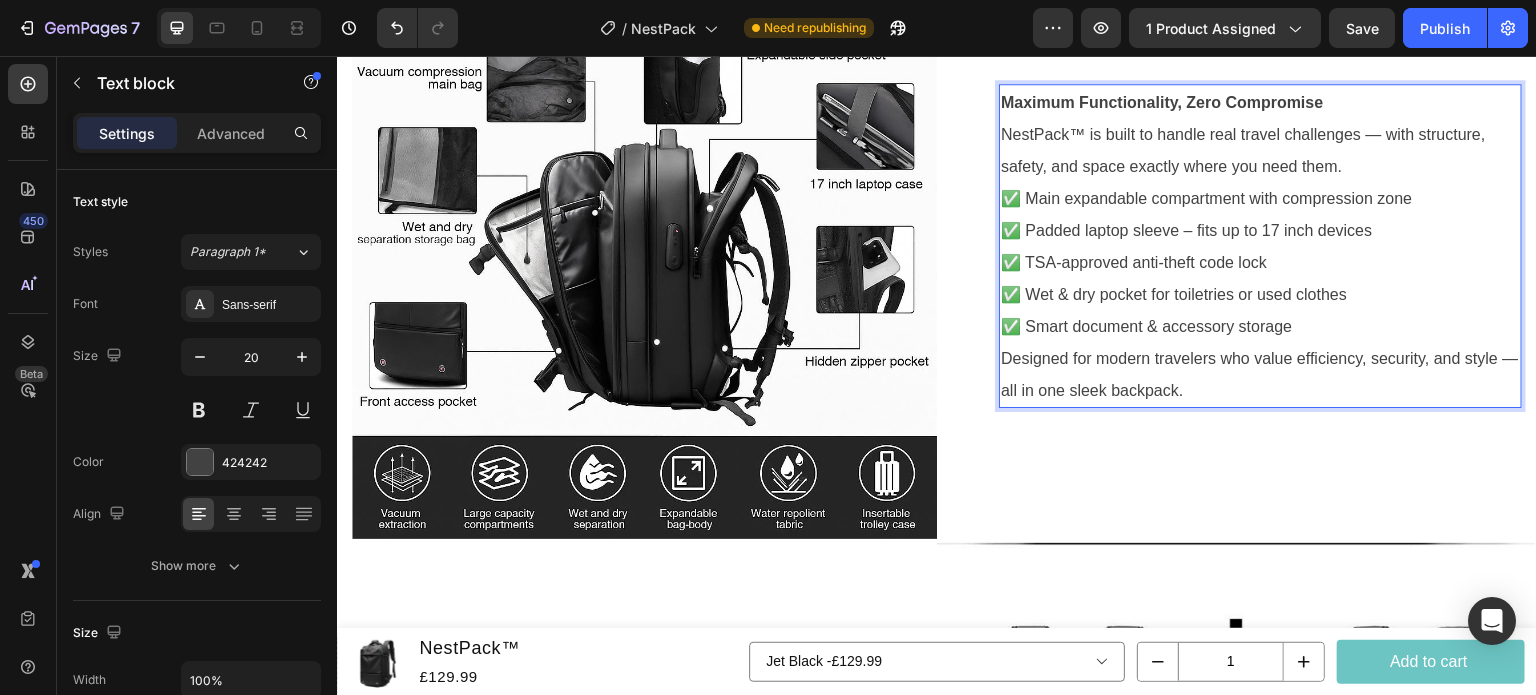 click on "Designed for modern travelers who value efficiency, security, and style — all in one sleek backpack." at bounding box center [1260, 374] 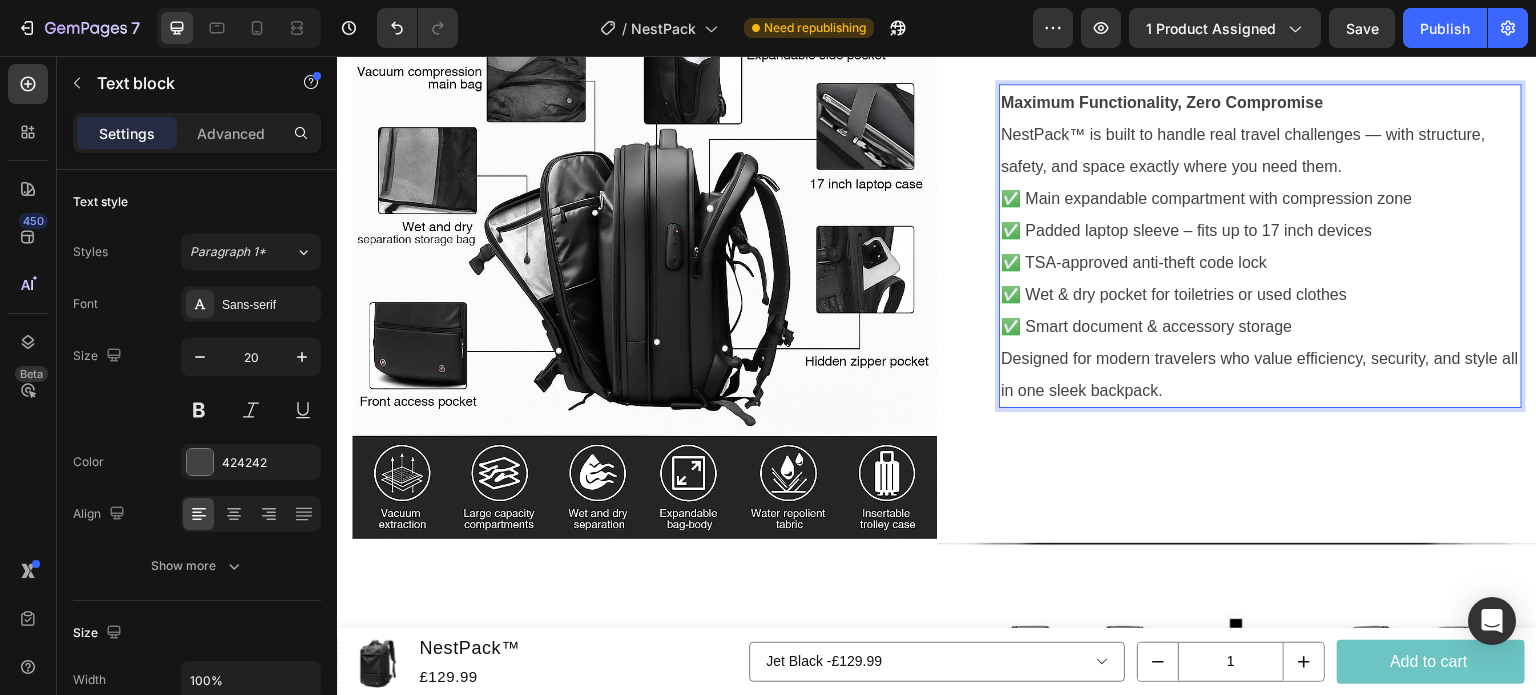 click on "✅ Wet & dry pocket for toiletries or used clothes" at bounding box center [1174, 294] 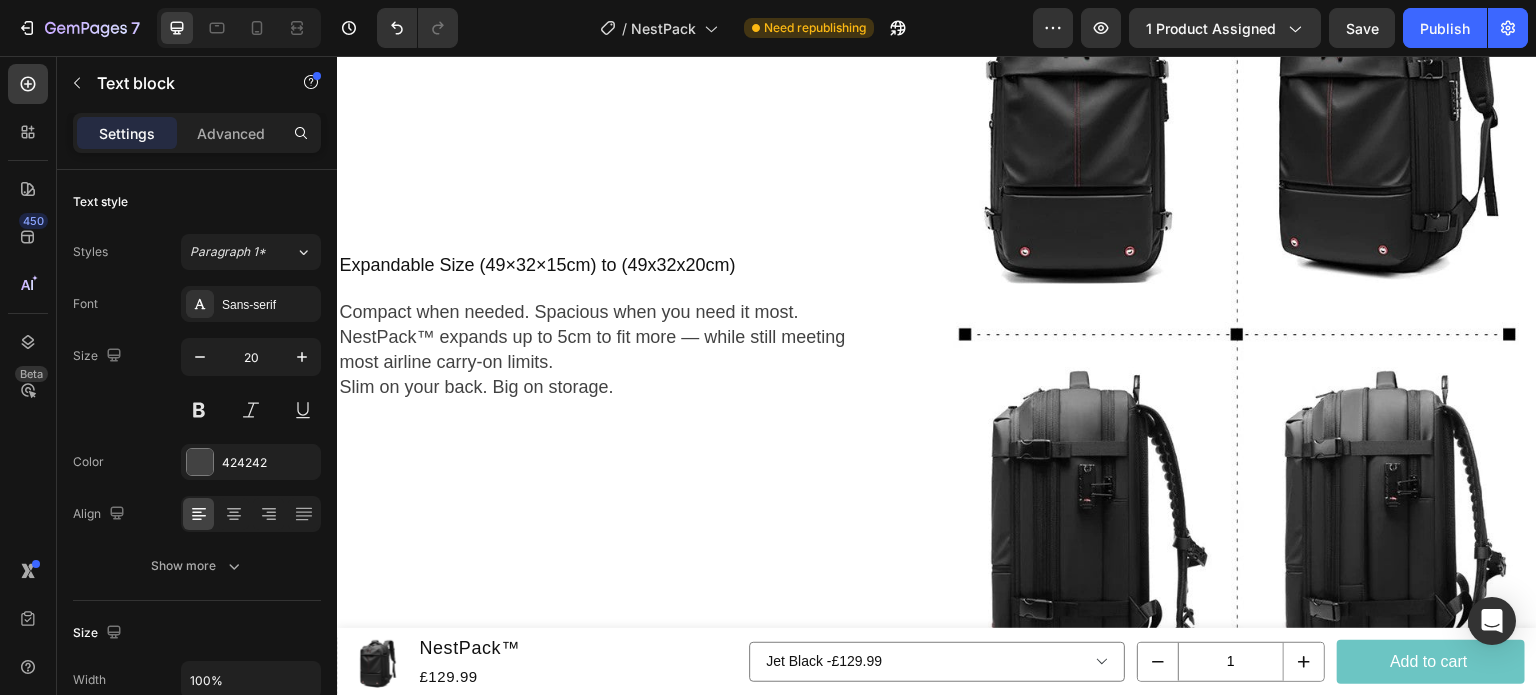 scroll, scrollTop: 4423, scrollLeft: 0, axis: vertical 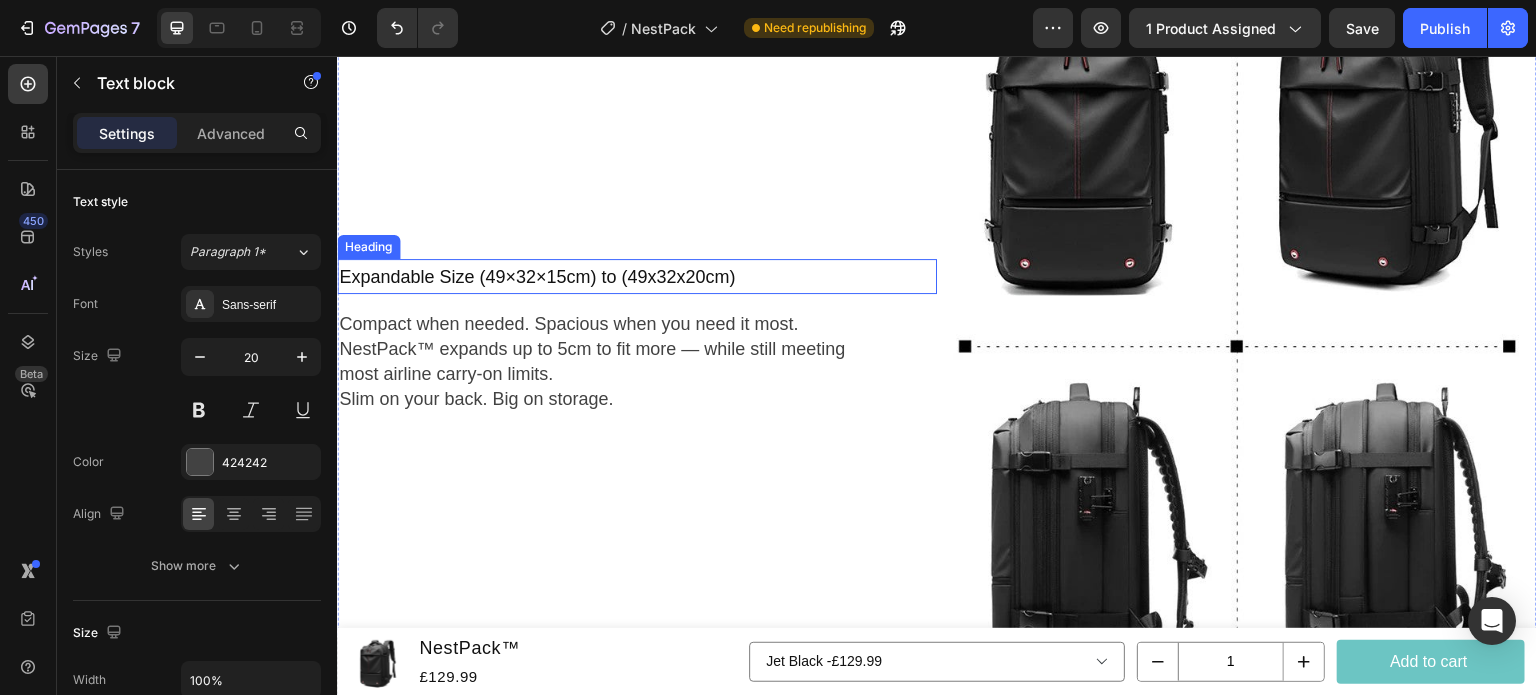 click on "Expandable Size (49×32×15cm) to (49x32x20cm)" at bounding box center [537, 277] 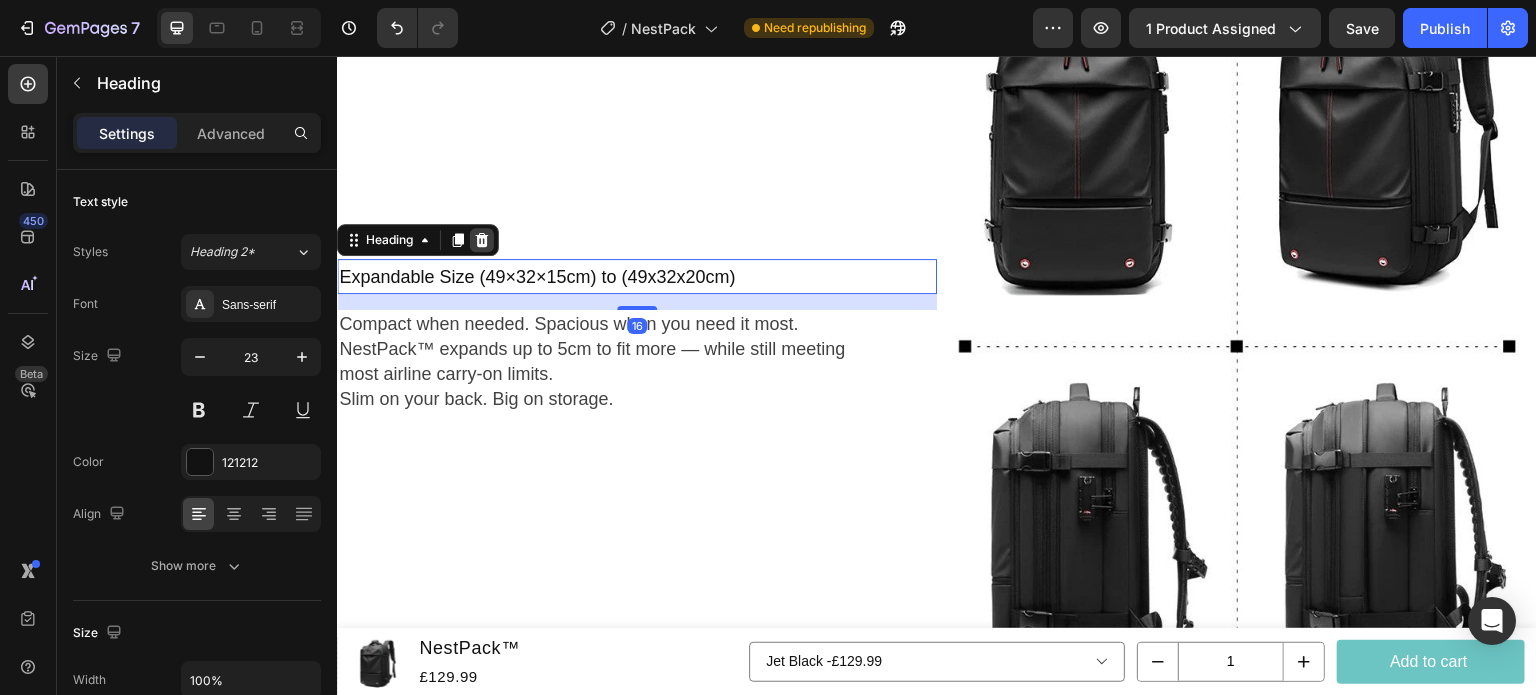 click 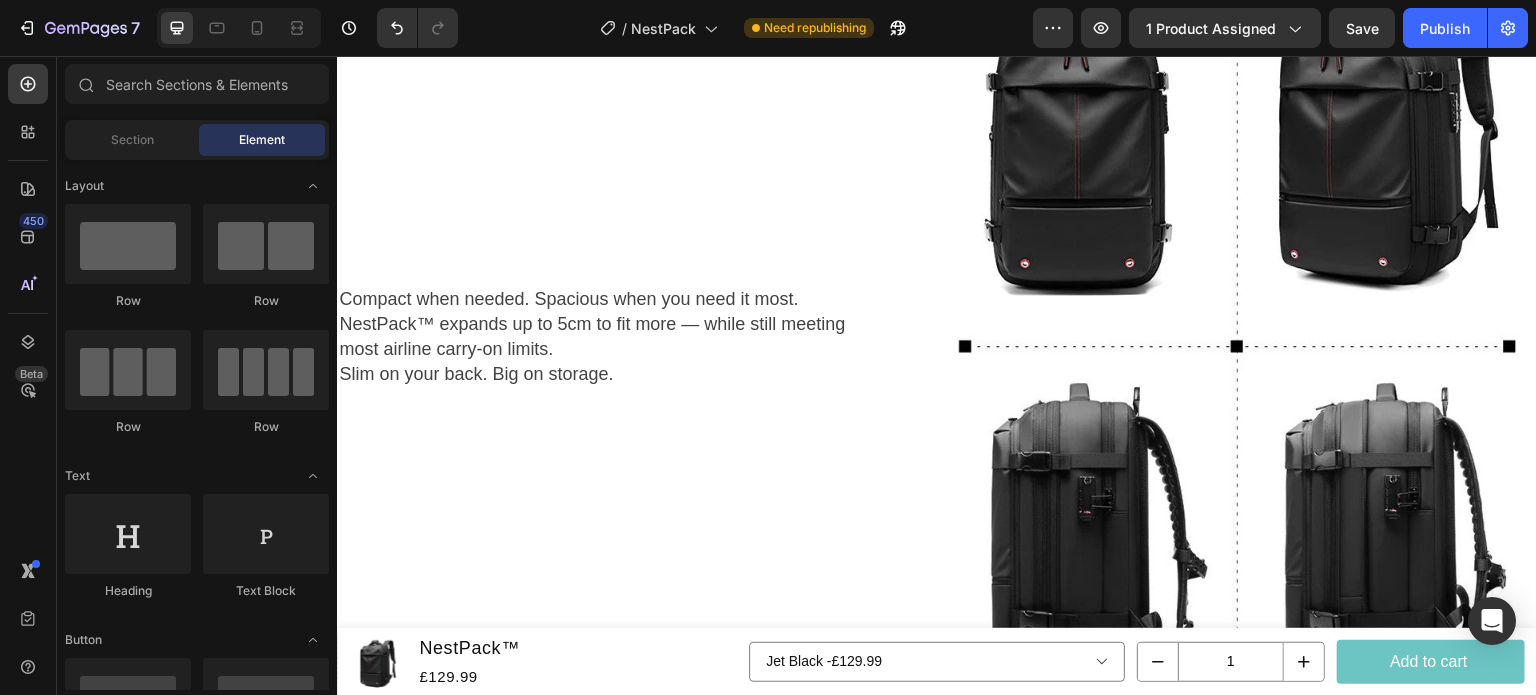 scroll, scrollTop: 4397, scrollLeft: 0, axis: vertical 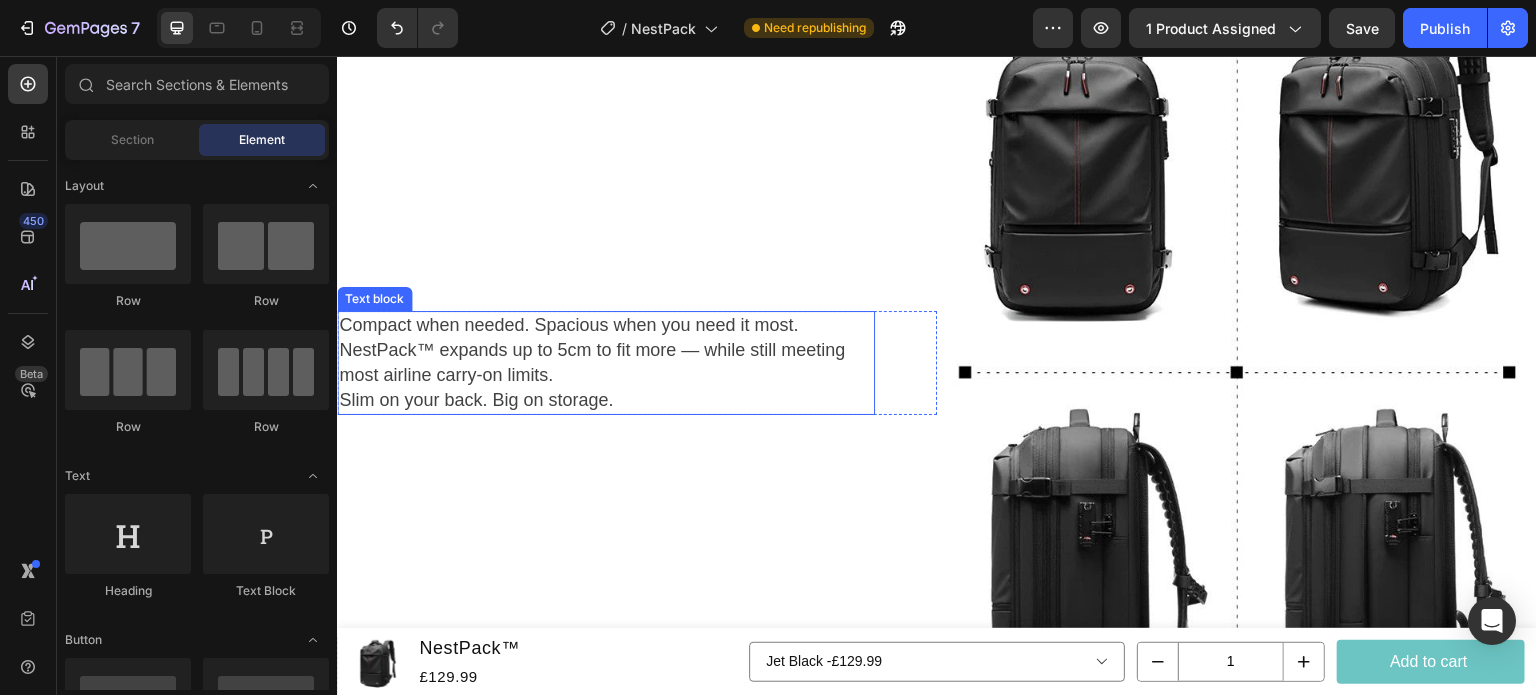 click on "Slim on your back. Big on storage." at bounding box center [606, 400] 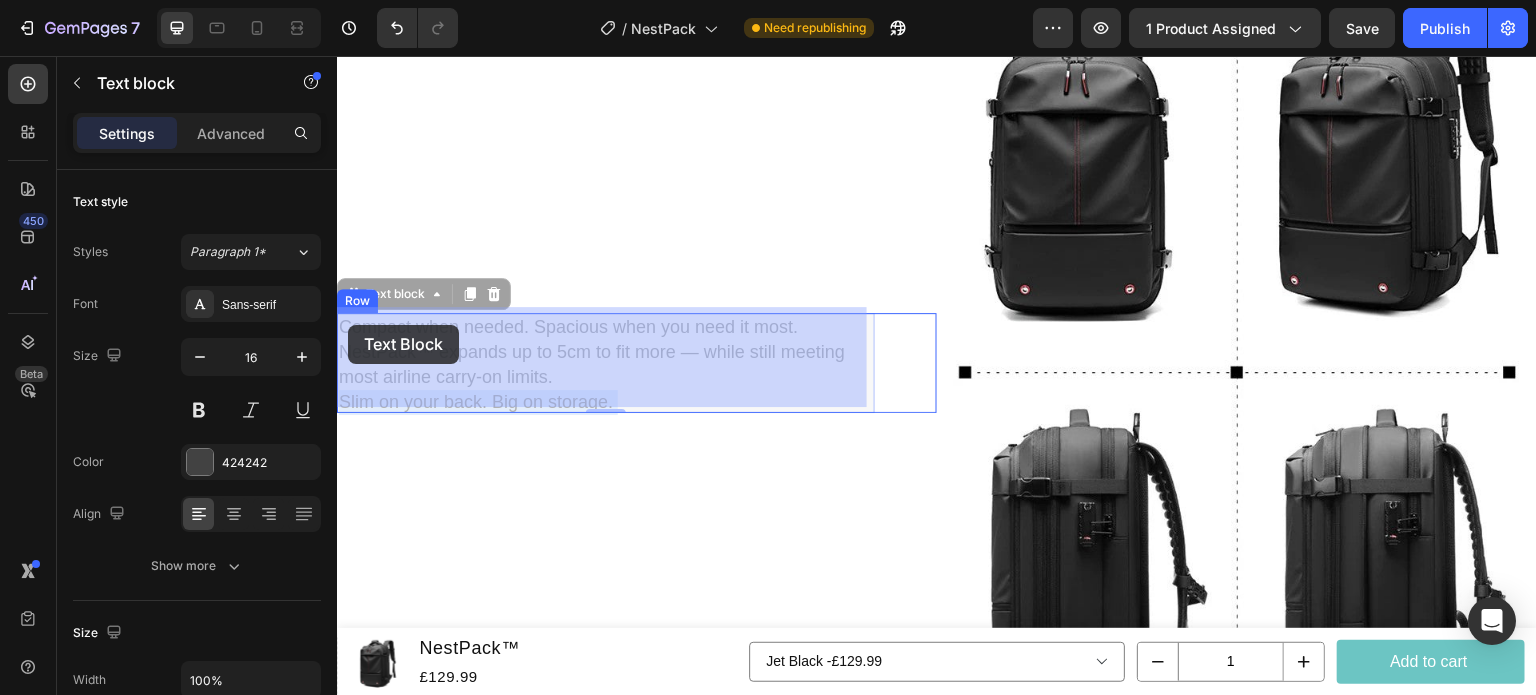drag, startPoint x: 631, startPoint y: 393, endPoint x: 442, endPoint y: 354, distance: 192.98186 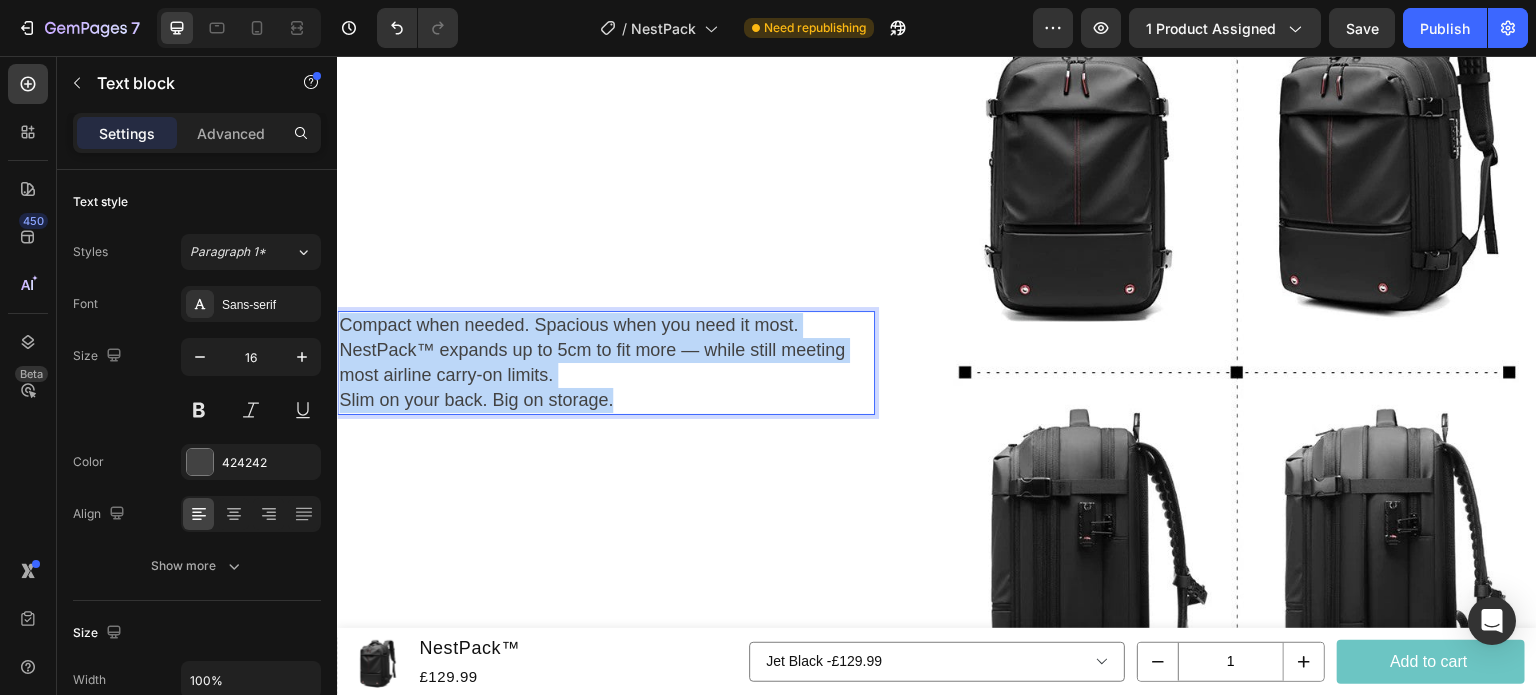 drag, startPoint x: 631, startPoint y: 384, endPoint x: 344, endPoint y: 323, distance: 293.41098 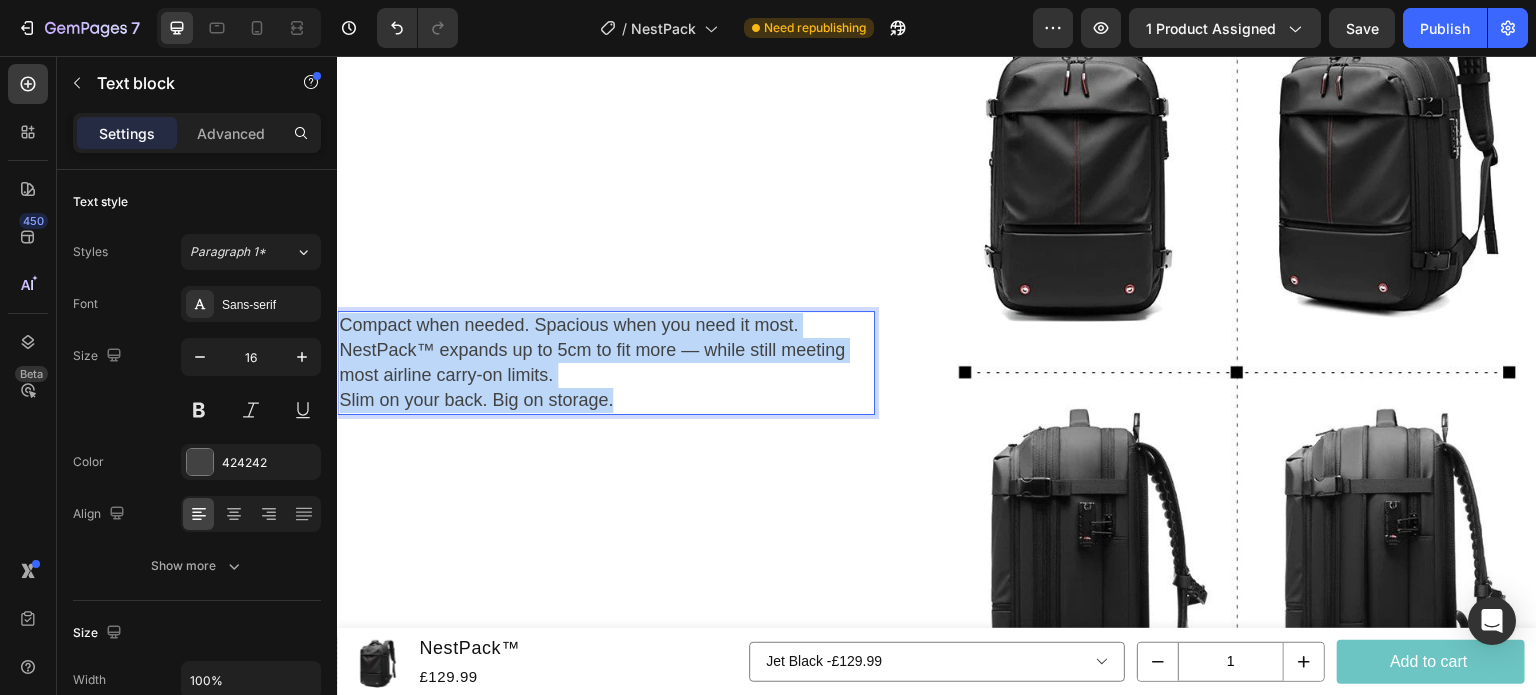 click on "Compact when needed. Spacious when you need it most. NestPack™ expands up to 5cm to fit more — while still meeting most airline carry-on limits. Slim on your back. Big on storage." at bounding box center (606, 363) 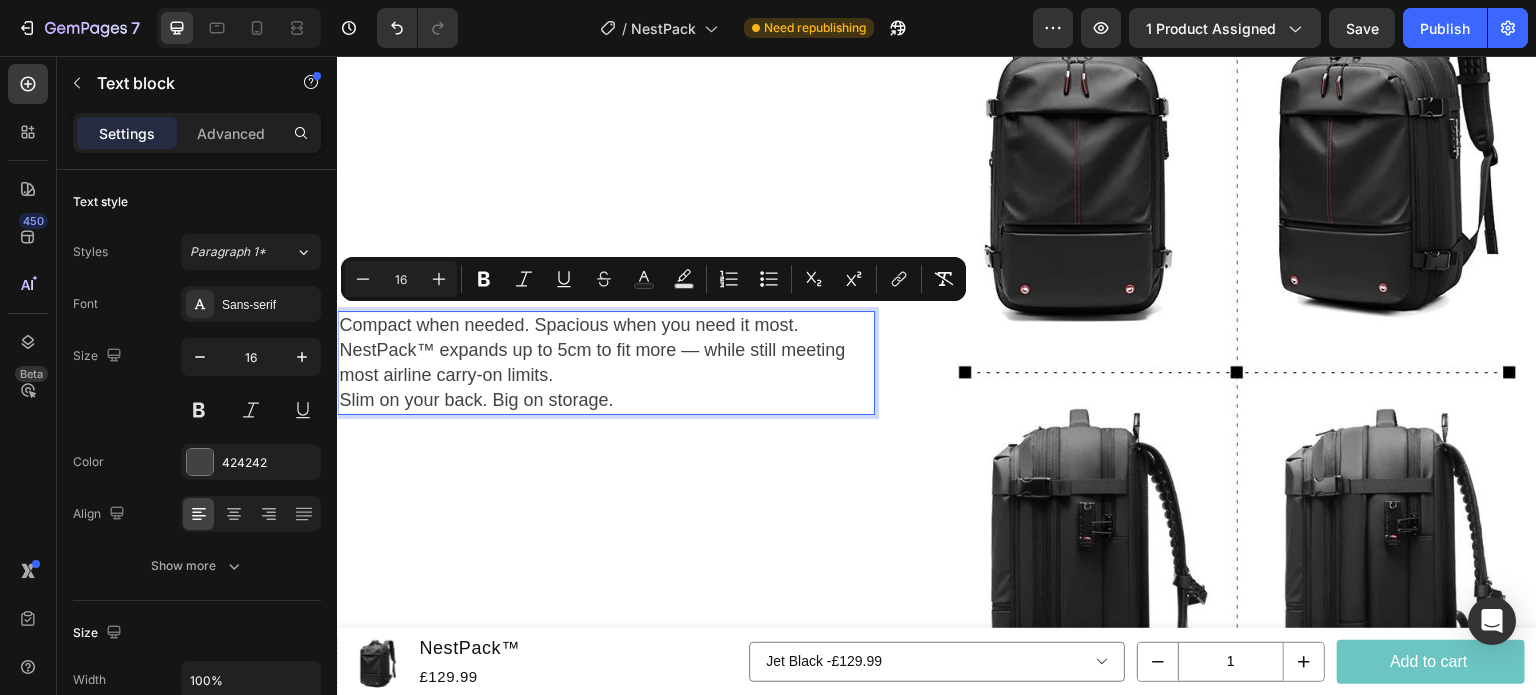 scroll, scrollTop: 4349, scrollLeft: 0, axis: vertical 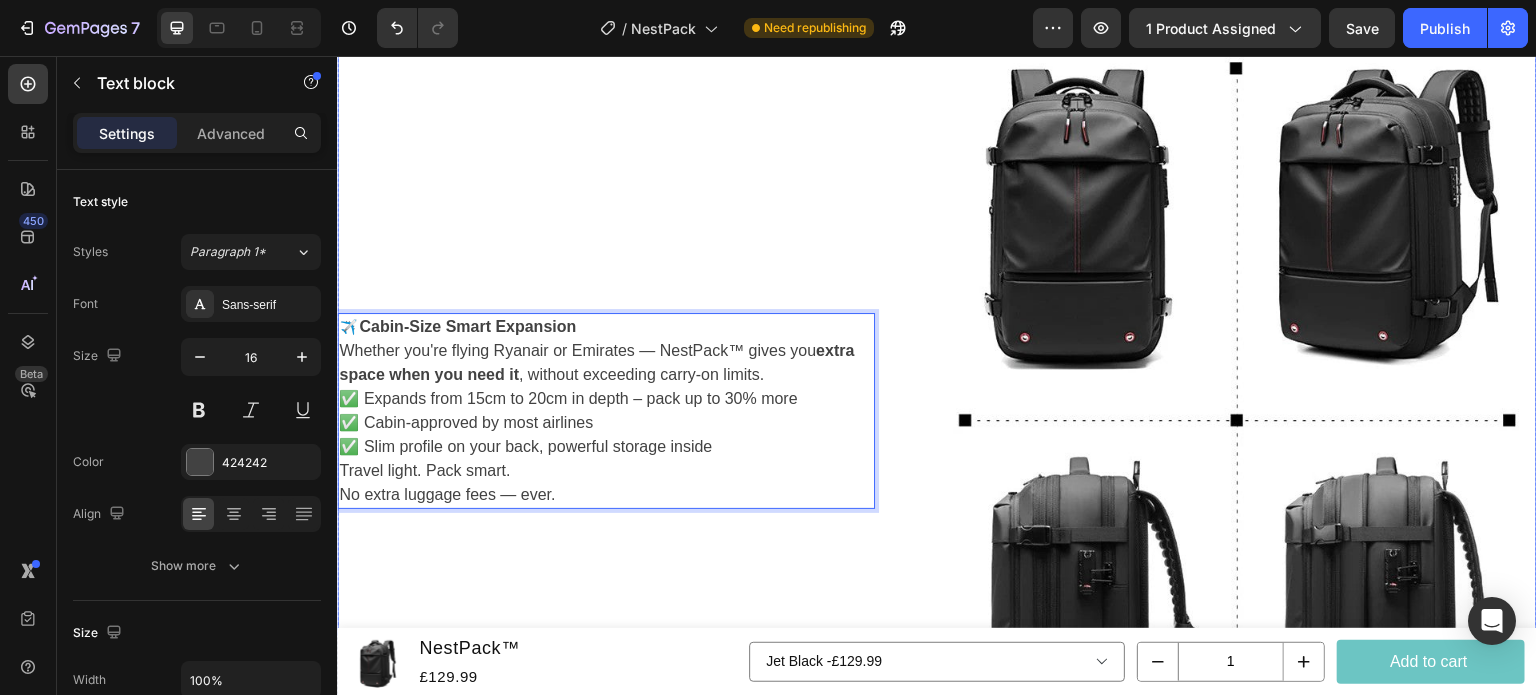 click on "✈️  Cabin-Size Smart Expansion Whether you're flying Ryanair or Emirates — NestPack™ gives you  extra space when you need it , without exceeding carry-on limits. ✅ Expands from 15cm to 20cm in depth – pack up to 30% more ✅ Cabin-approved by most airlines ✅ Slim profile on your back, powerful storage inside Travel light. Pack smart. No extra luggage fees — ever. Text block   0 Row" at bounding box center (637, 411) 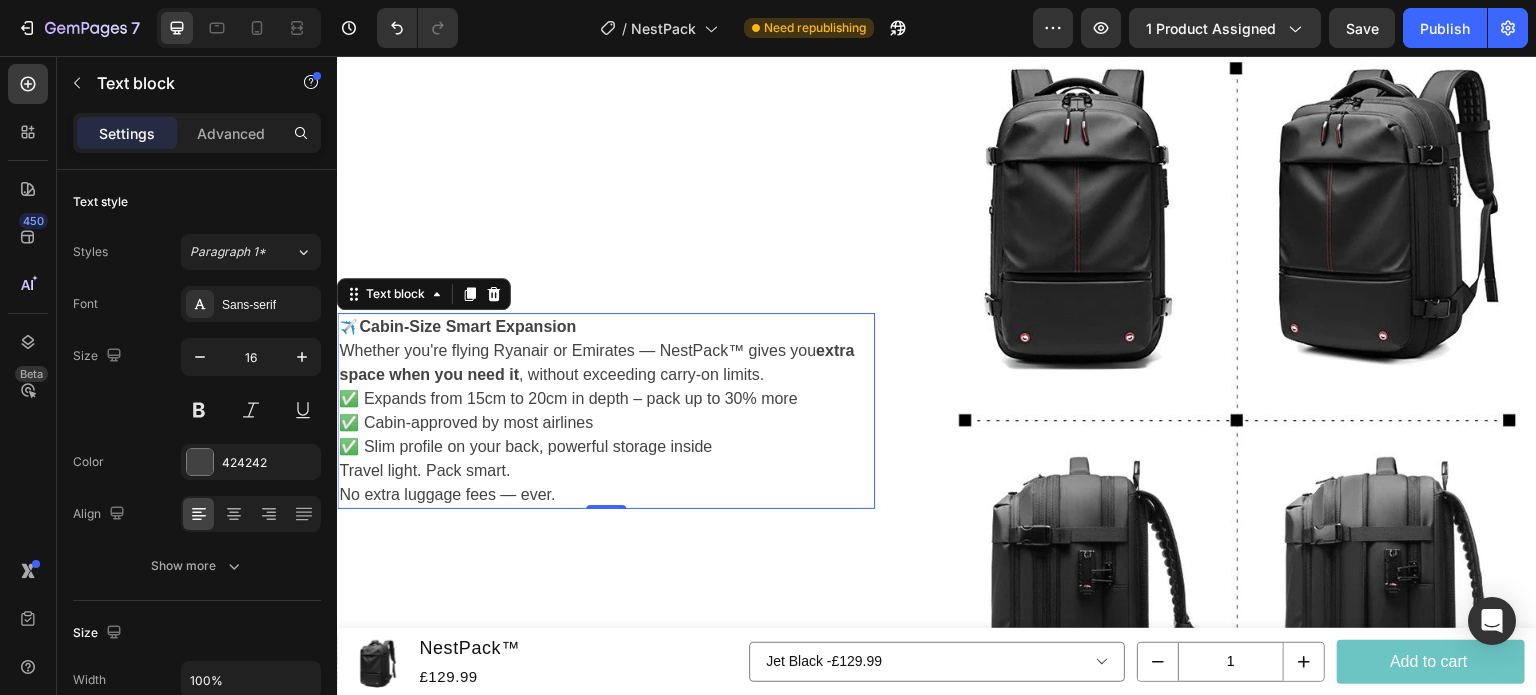 click on "✅ Expands from 15cm to 20cm in depth – pack up to 30% more ✅ Cabin-approved by most airlines ✅ Slim profile on your back, powerful storage inside" at bounding box center (606, 423) 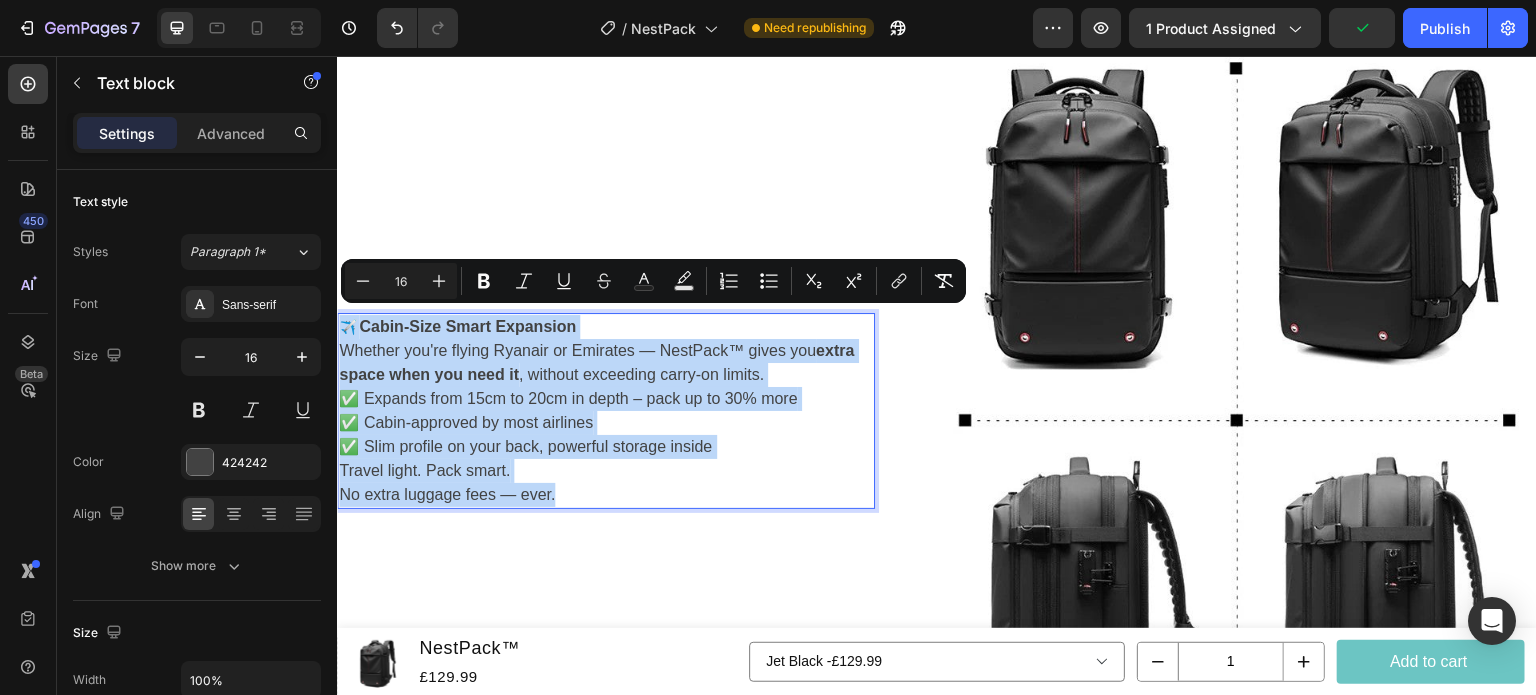 drag, startPoint x: 582, startPoint y: 477, endPoint x: 314, endPoint y: 325, distance: 308.10388 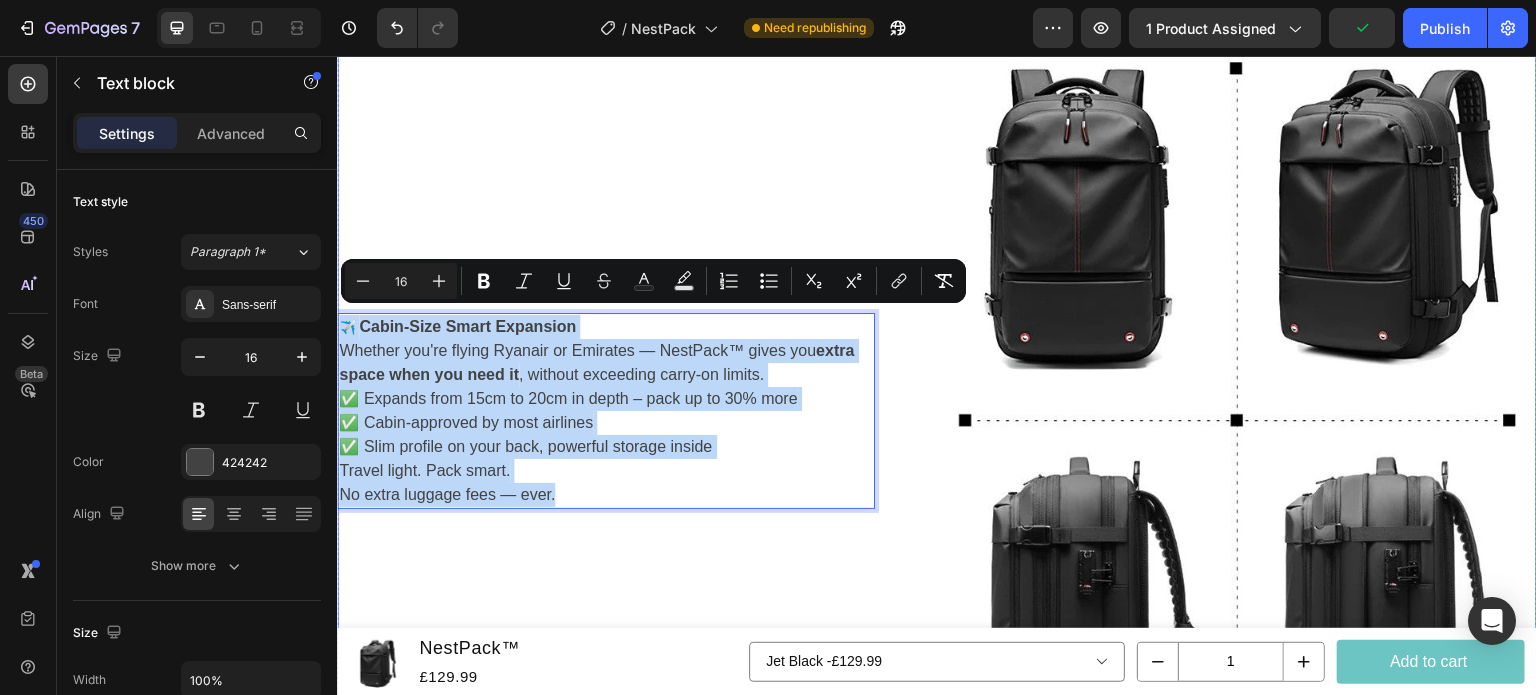 click on "✈️  Cabin-Size Smart Expansion Whether you're flying Ryanair or Emirates — NestPack™ gives you  extra space when you need it , without exceeding carry-on limits. ✅ Expands from 15cm to 20cm in depth – pack up to 30% more ✅ Cabin-approved by most airlines ✅ Slim profile on your back, powerful storage inside Travel light. Pack smart. No extra luggage fees — ever. Text block   0 Row" at bounding box center (637, 411) 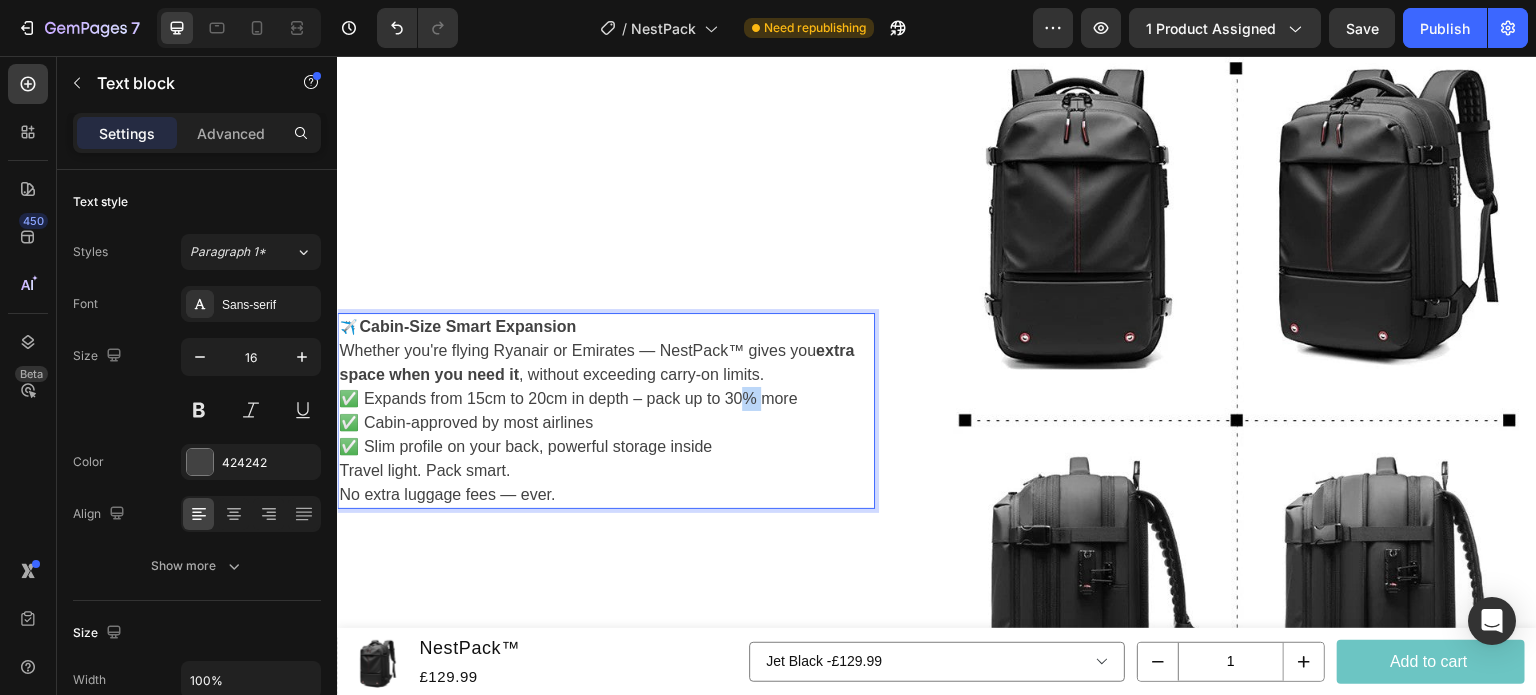 click on "✅ Expands from 15cm to 20cm in depth – pack up to 30% more ✅ Cabin-approved by most airlines ✅ Slim profile on your back, powerful storage inside" at bounding box center [606, 423] 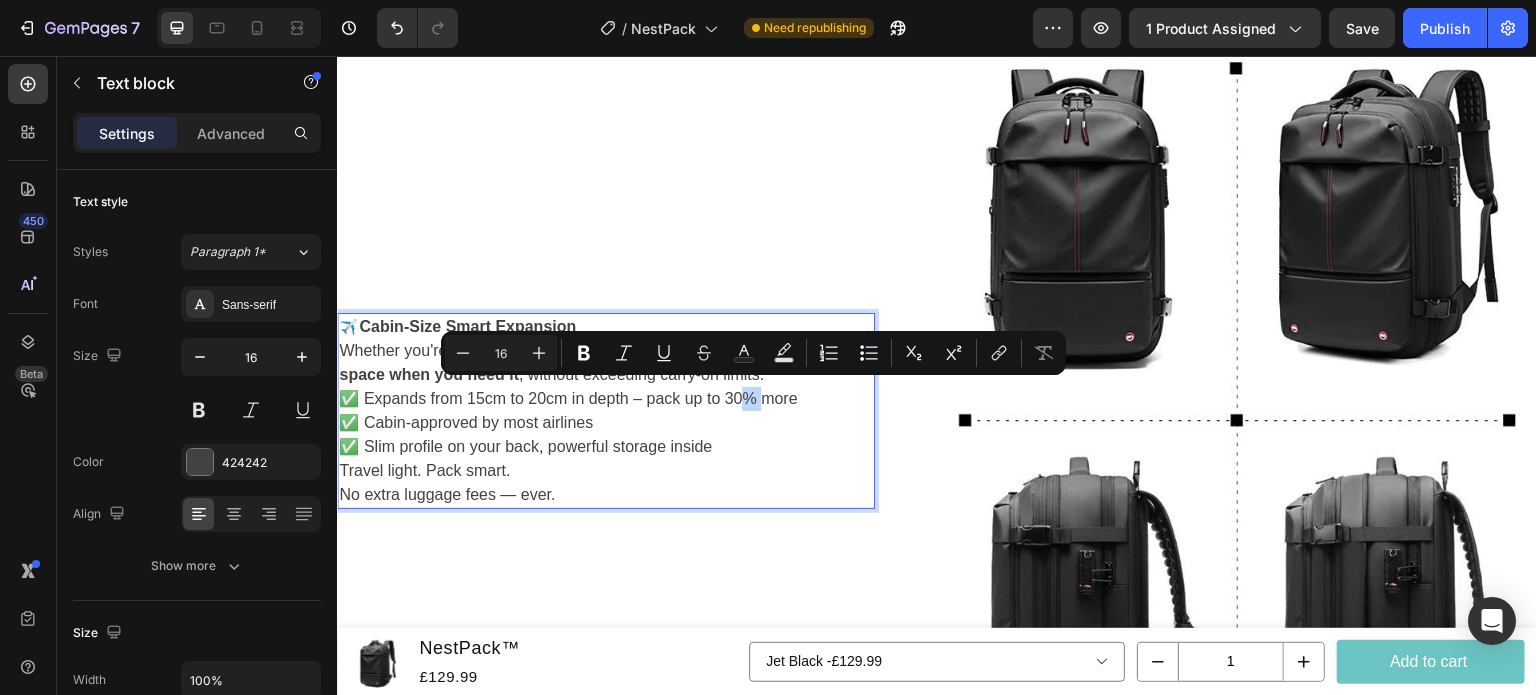 click on "✅ Expands from 15cm to 20cm in depth – pack up to 30% more ✅ Cabin-approved by most airlines ✅ Slim profile on your back, powerful storage inside" at bounding box center [606, 423] 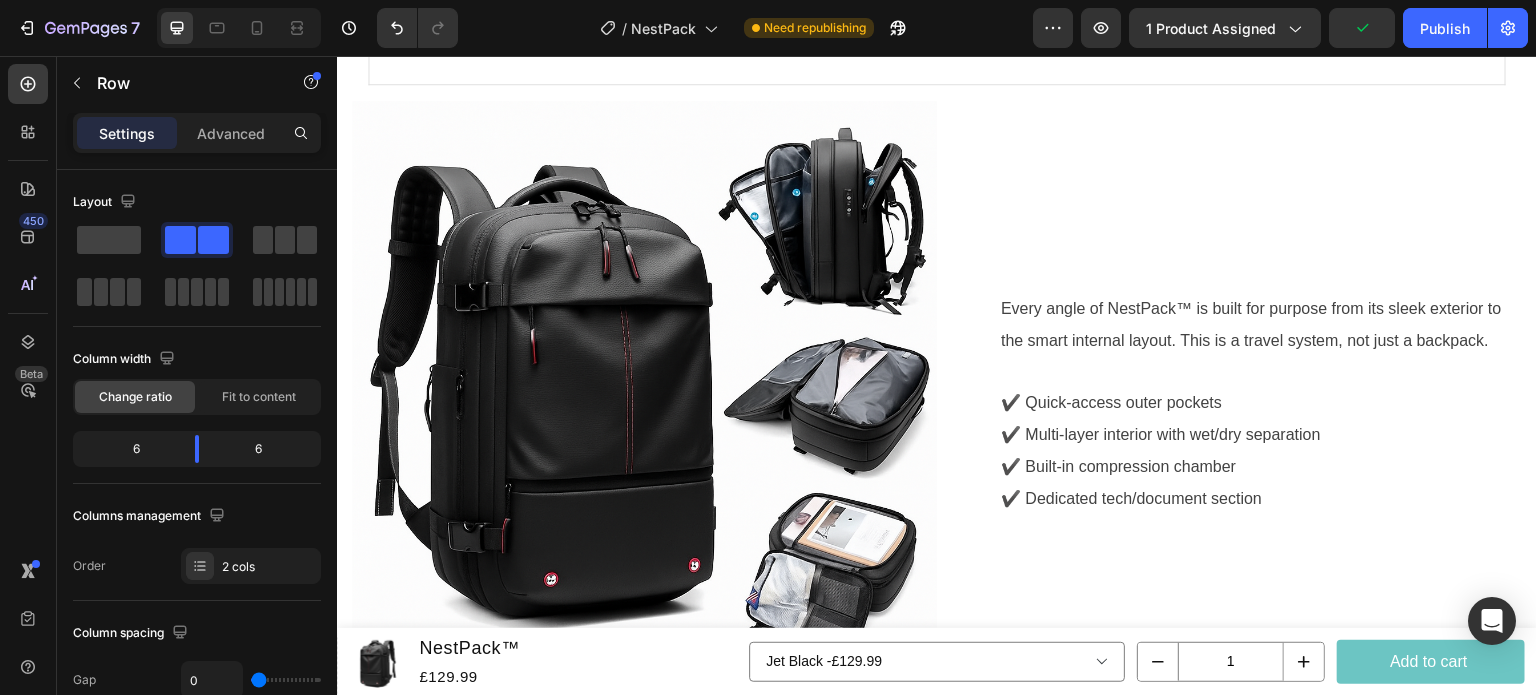 scroll, scrollTop: 2393, scrollLeft: 0, axis: vertical 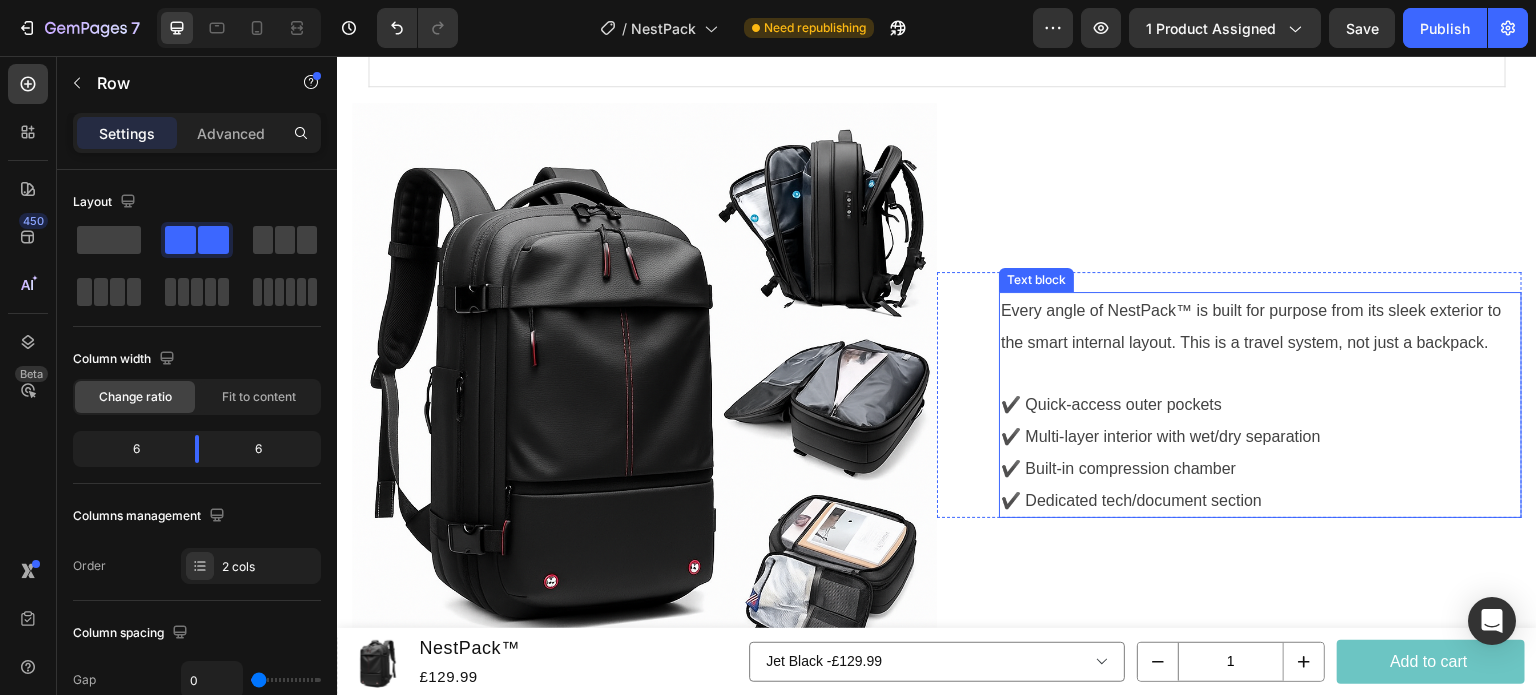 click on "✔️ Quick-access outer pockets" at bounding box center [1111, 404] 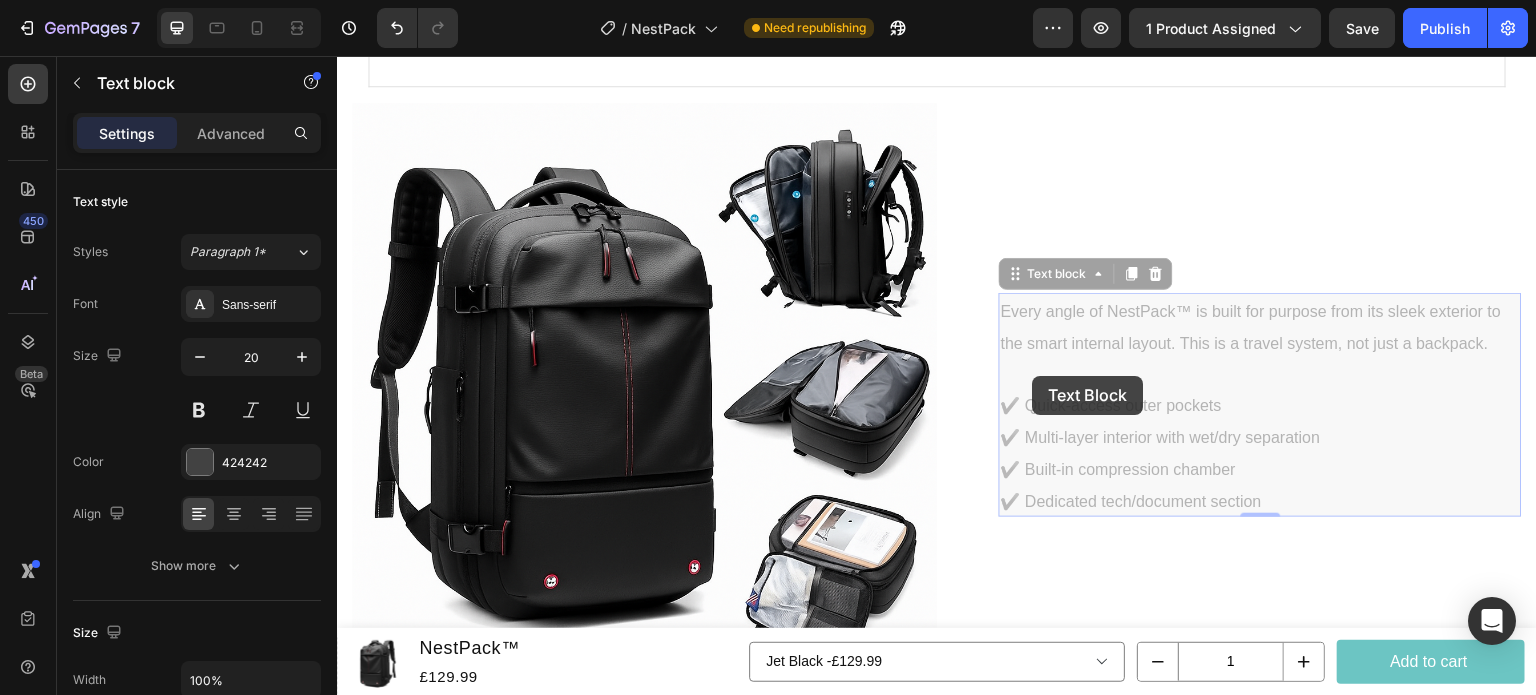scroll, scrollTop: 2281, scrollLeft: 0, axis: vertical 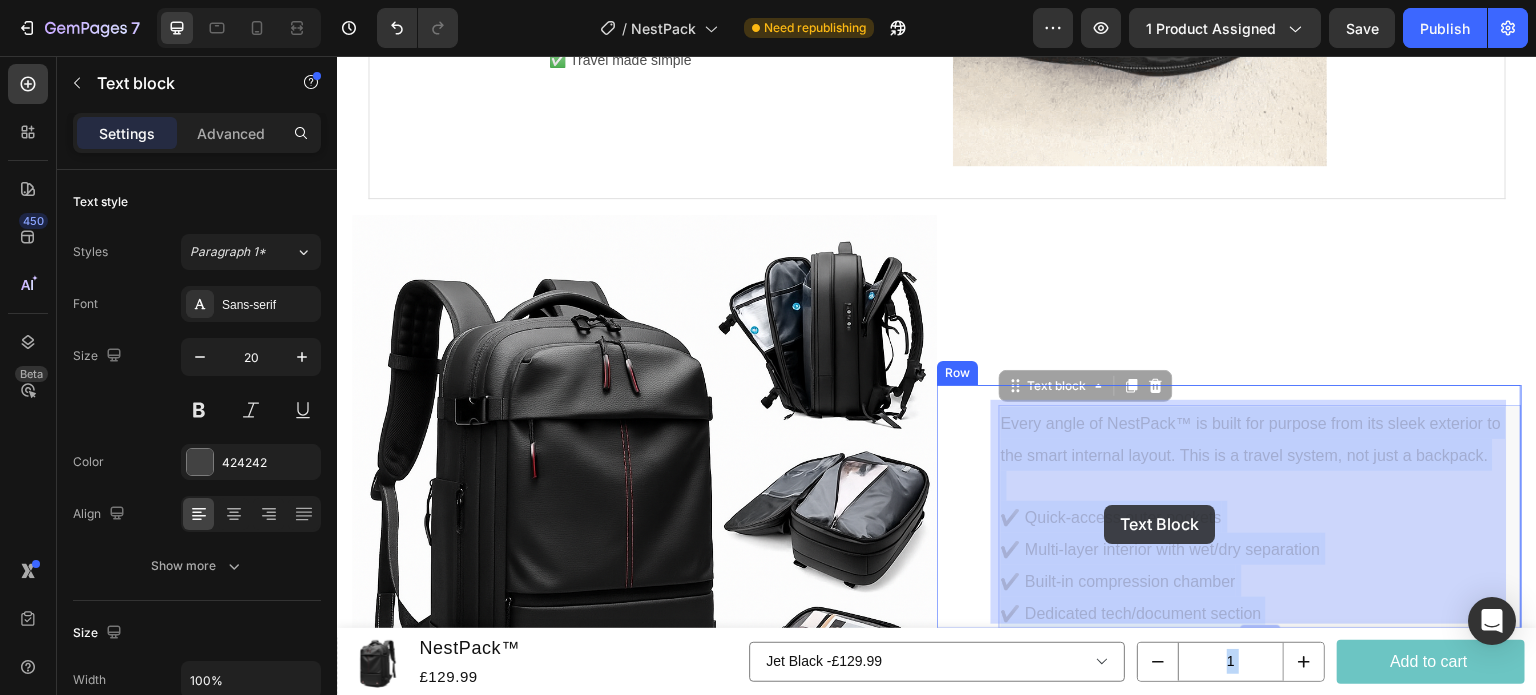 drag, startPoint x: 1281, startPoint y: 487, endPoint x: 1106, endPoint y: 505, distance: 175.92328 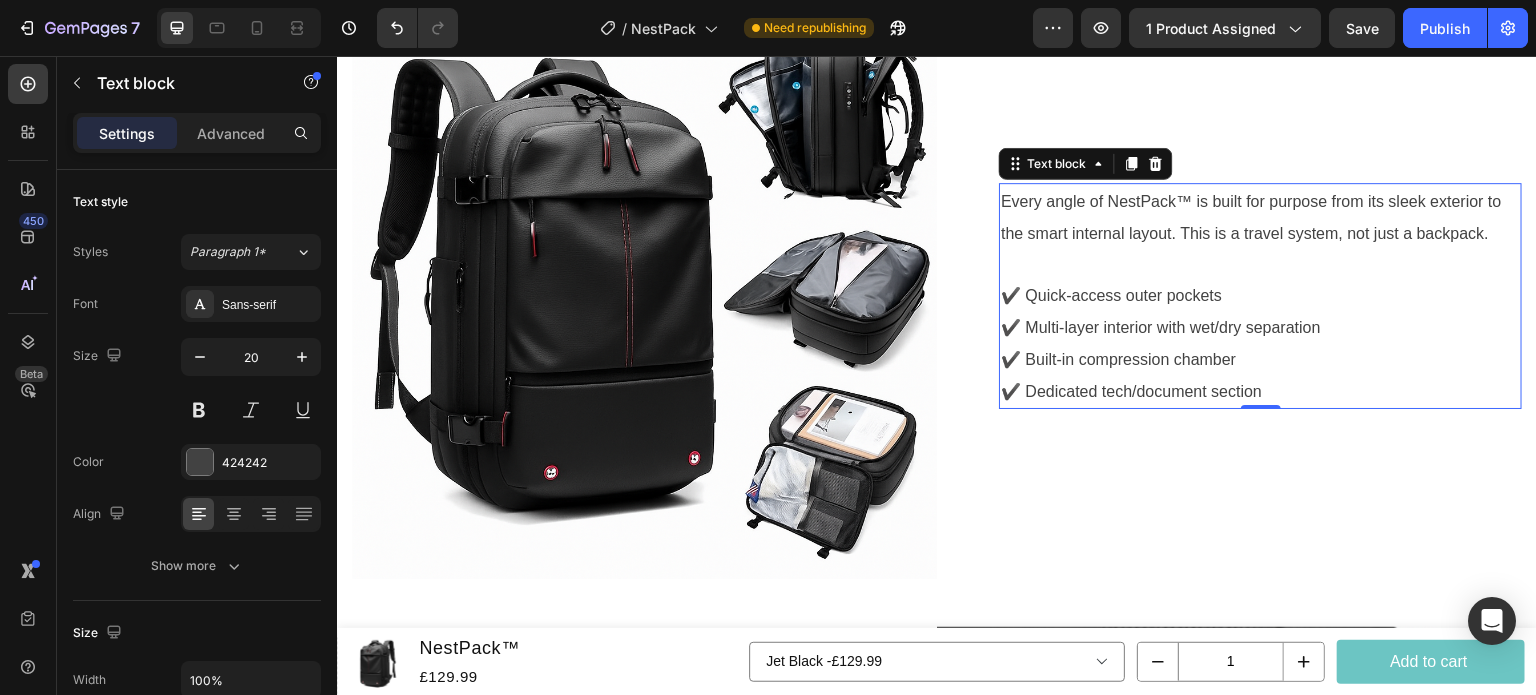 scroll, scrollTop: 2504, scrollLeft: 0, axis: vertical 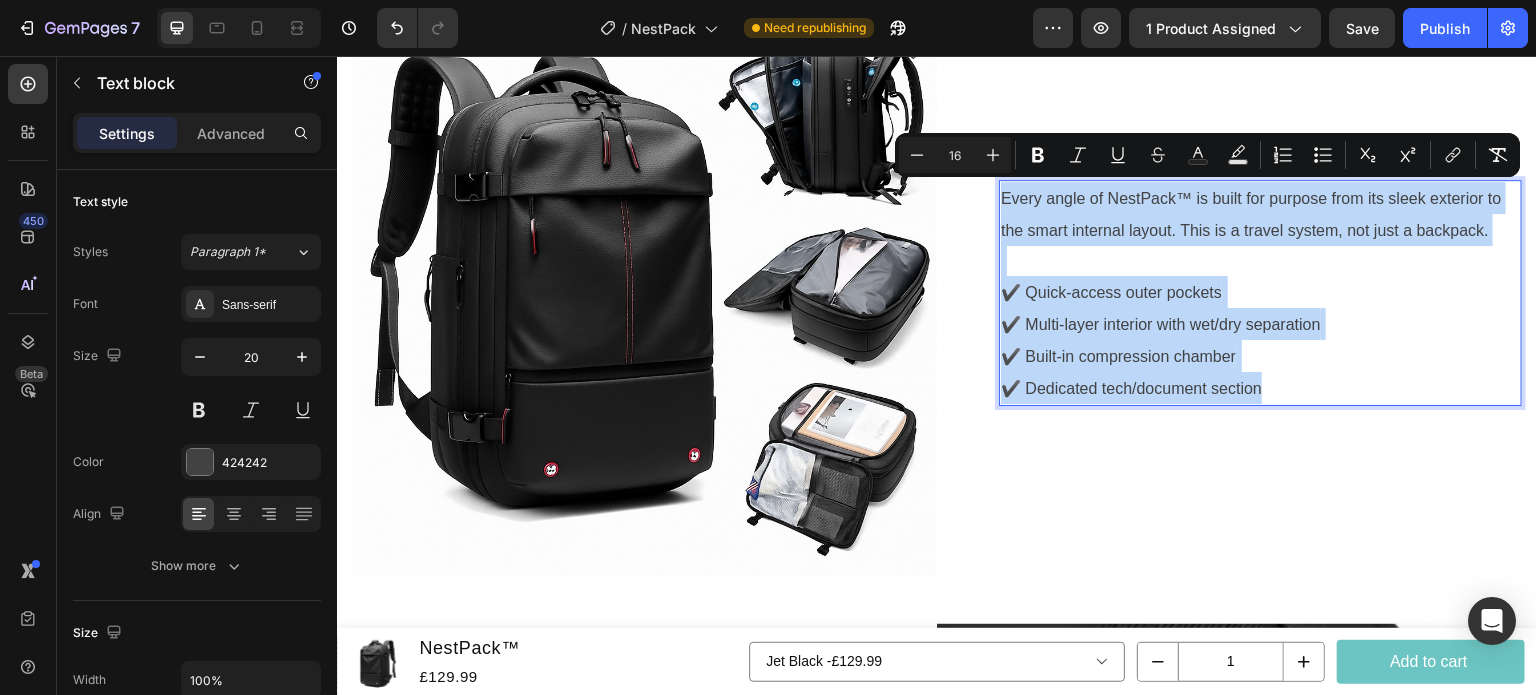 drag, startPoint x: 1275, startPoint y: 376, endPoint x: 995, endPoint y: 190, distance: 336.14877 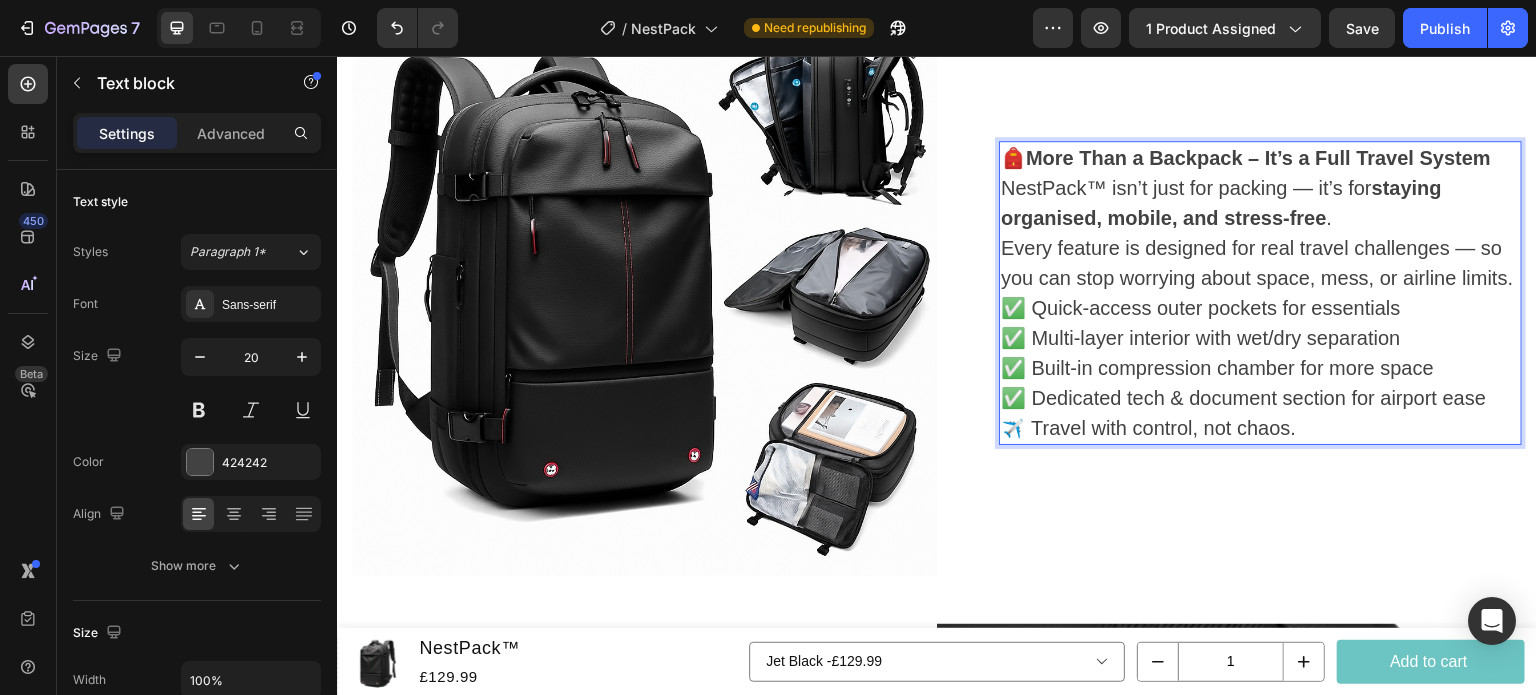 scroll, scrollTop: 2449, scrollLeft: 0, axis: vertical 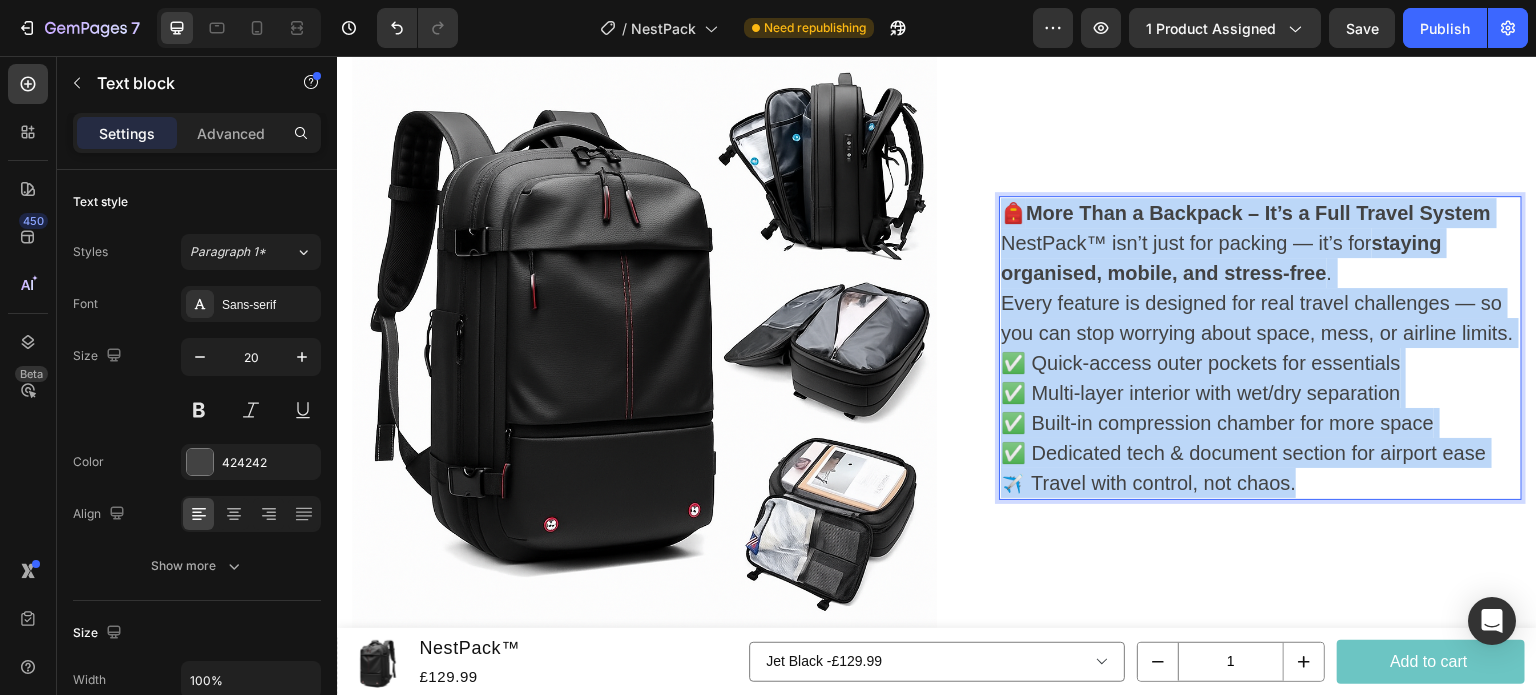drag, startPoint x: 1002, startPoint y: 190, endPoint x: 1372, endPoint y: 488, distance: 475.08316 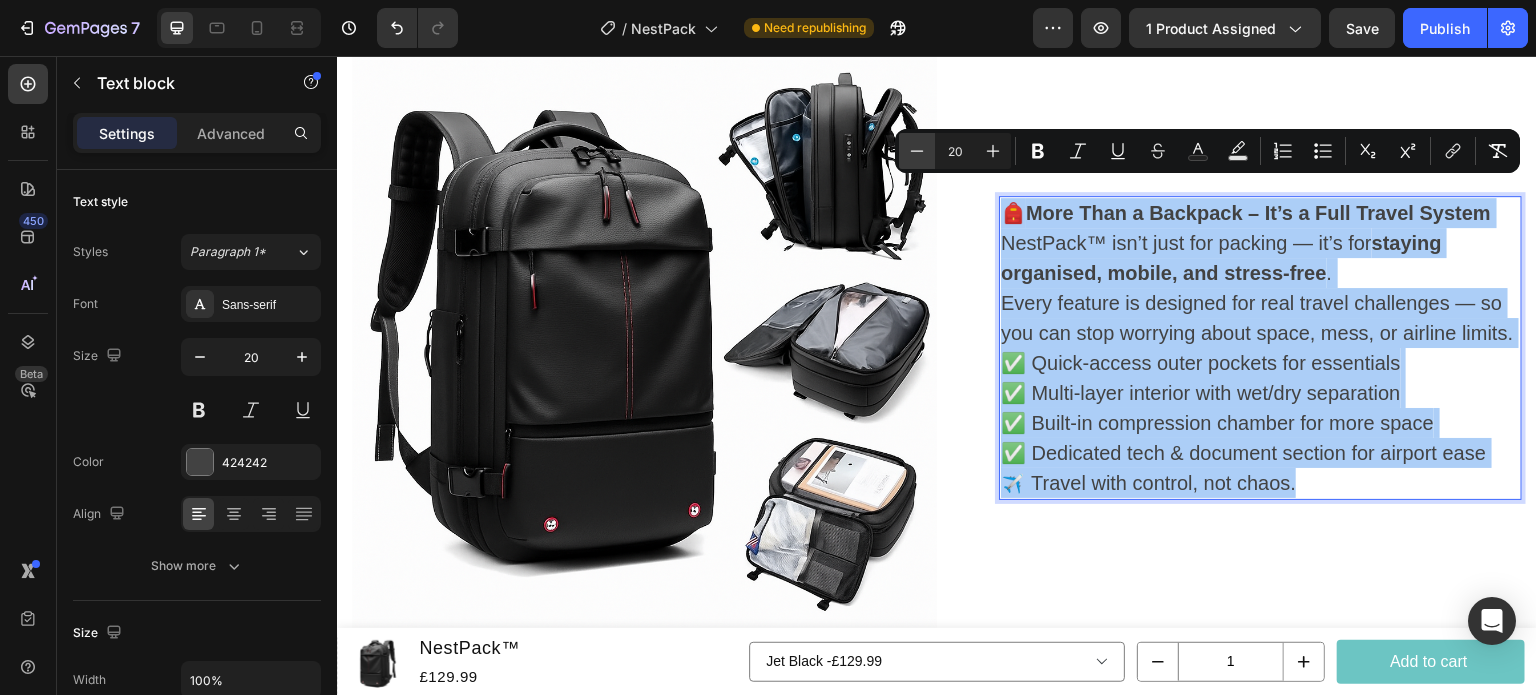 click 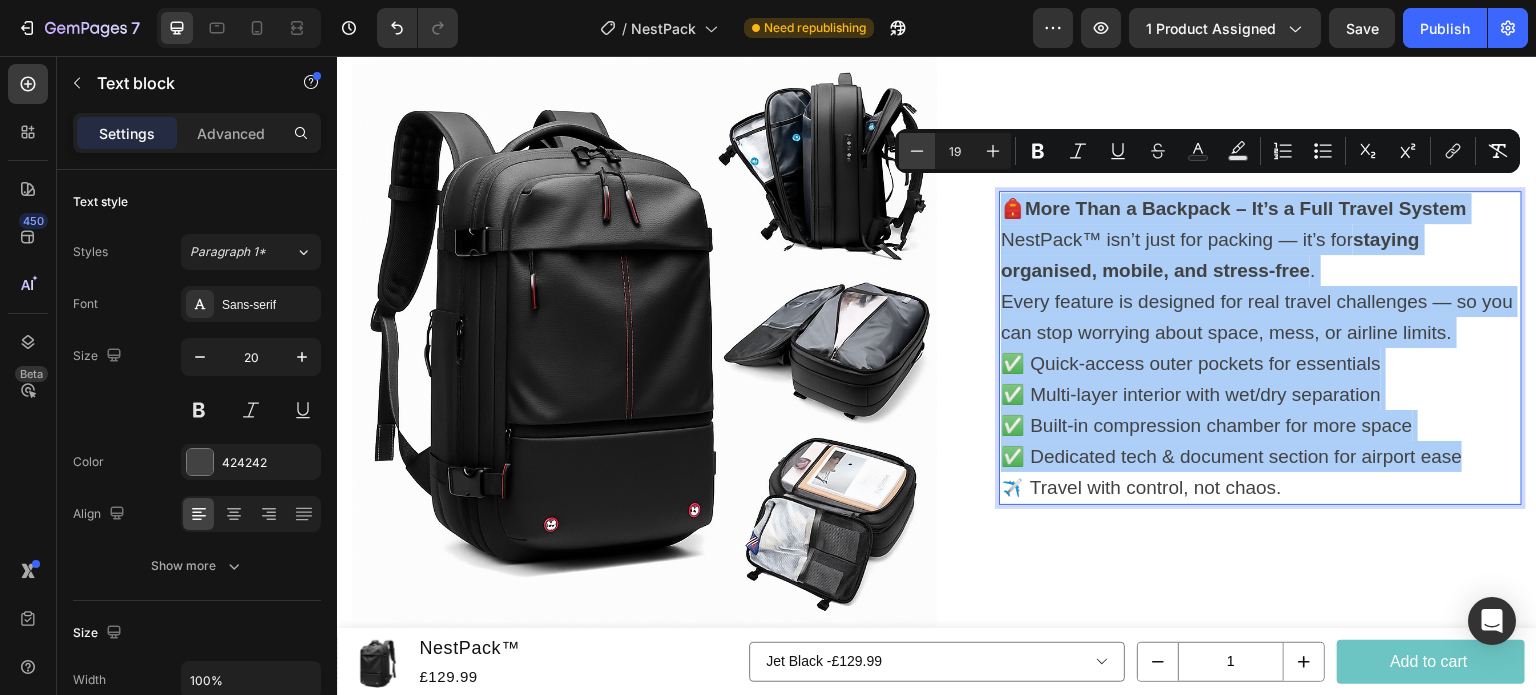 click 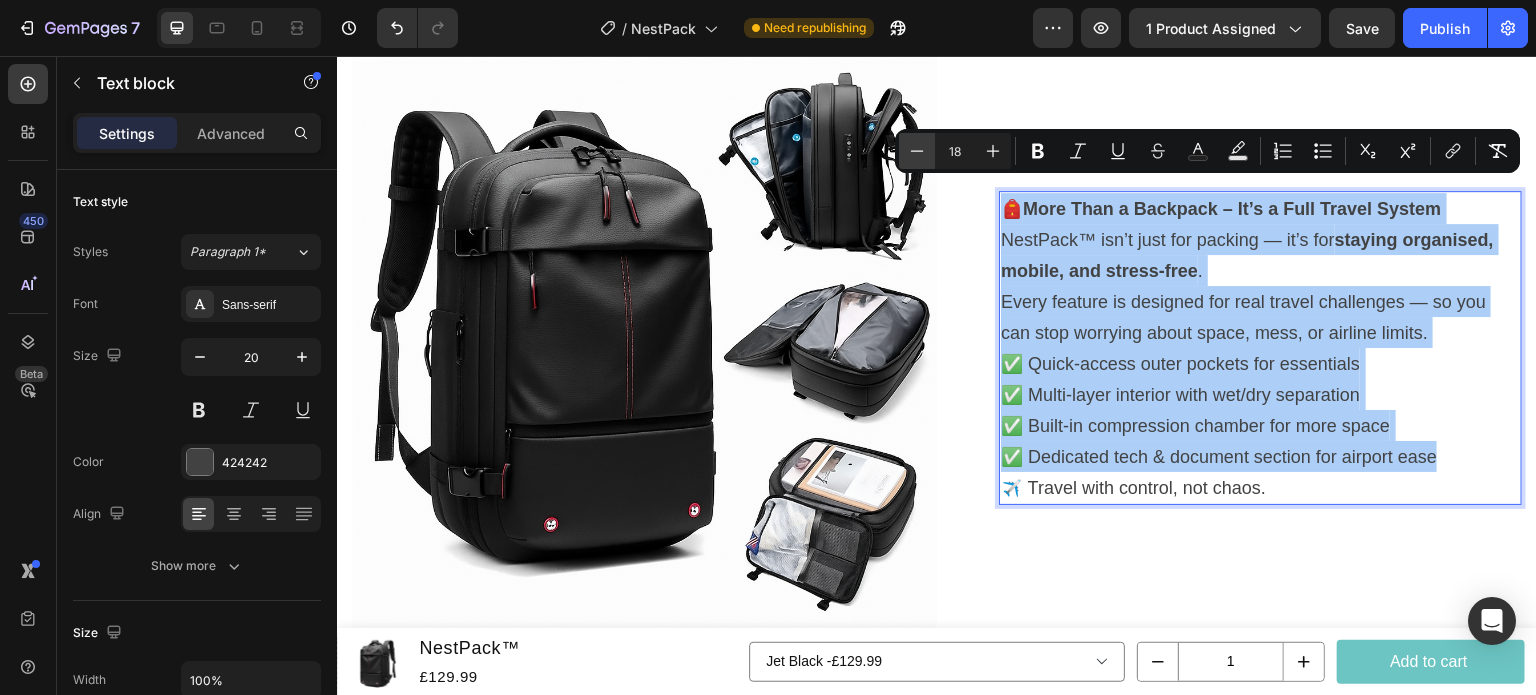 click 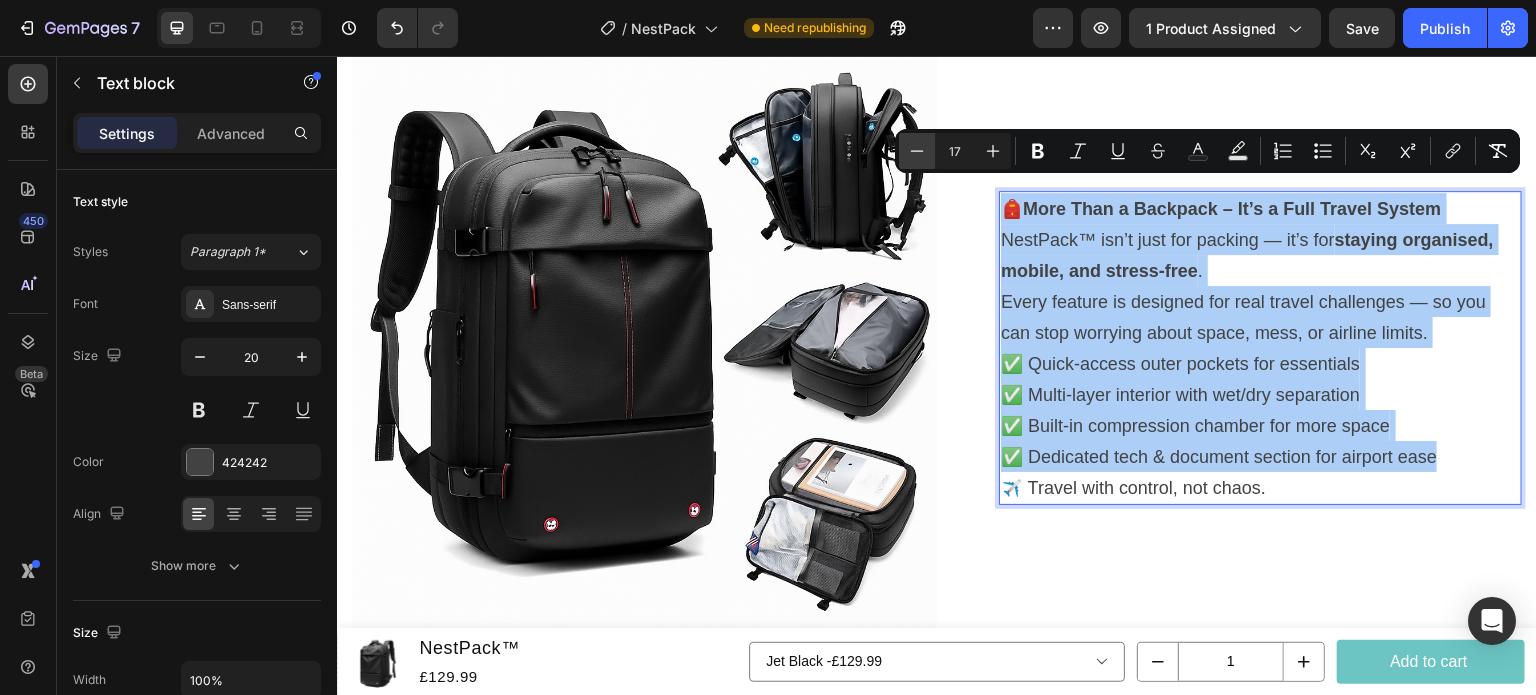 click 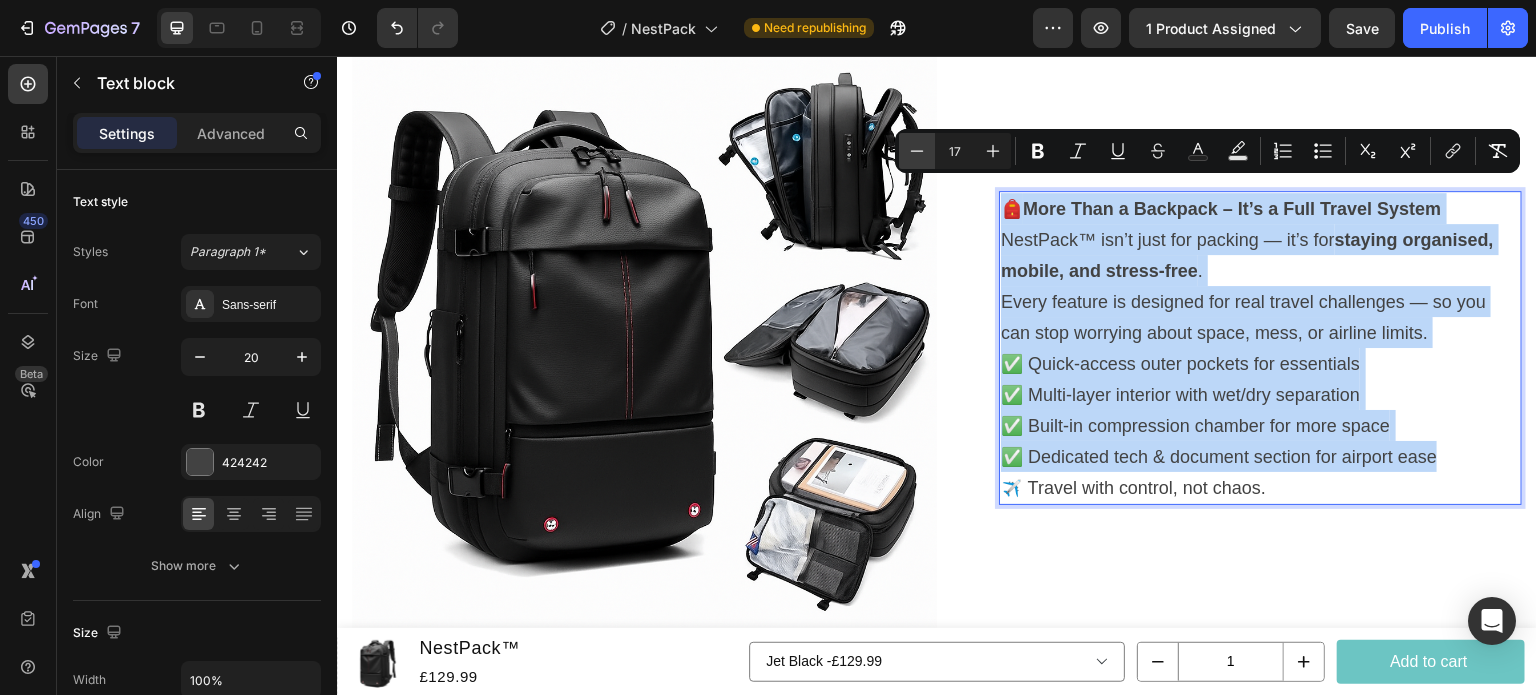 type on "16" 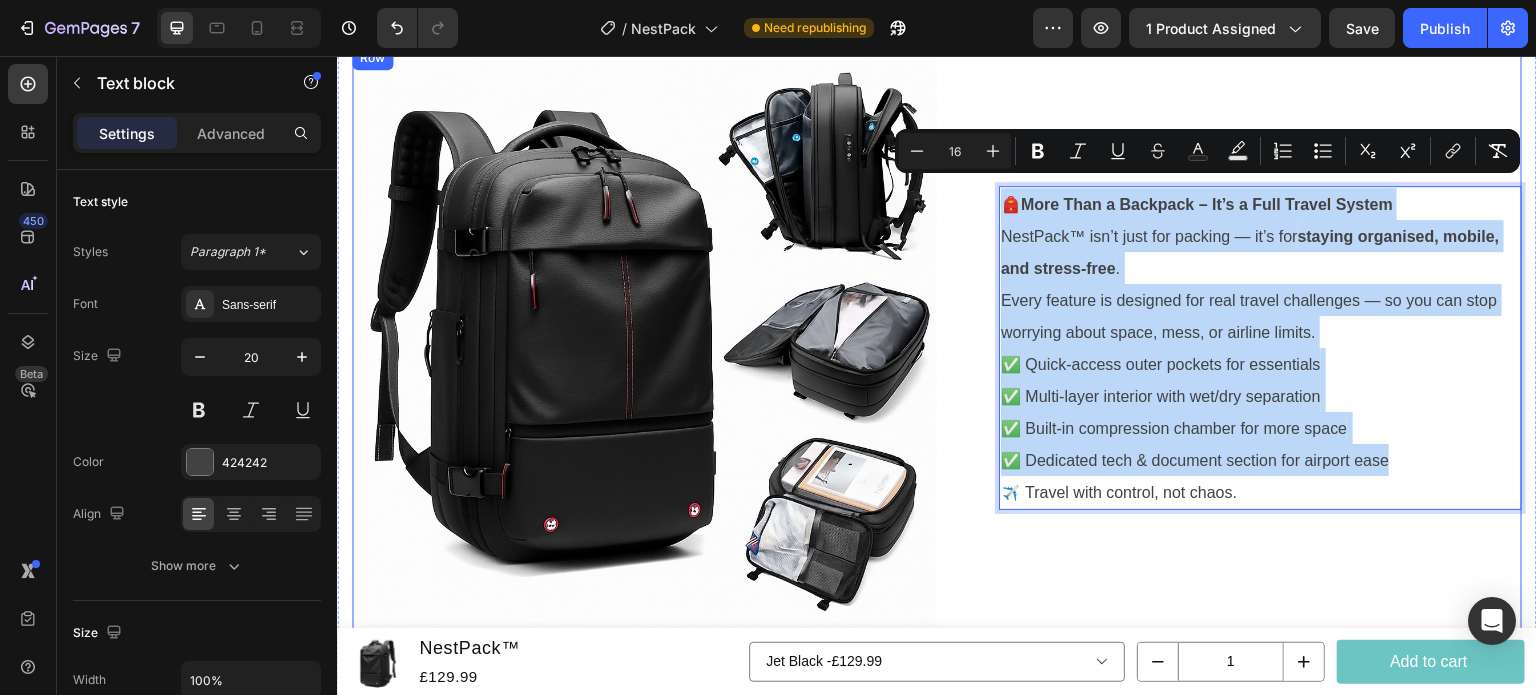 click on "Heading 🎒  More Than a Backpack – It’s a Full Travel System NestPack™ isn’t just for packing — it’s for  staying organised, mobile, and stress-free . Every feature is designed for real travel challenges — so you can stop worrying about space, mess, or airline limits. ✅ Quick-access outer pockets for essentials ✅ Multi-layer interior with wet/dry separation ✅ Built-in compression chamber for more space ✅ Dedicated tech & document section for airport ease ✈️ Travel with control, not chaos. Text block   0 Row" at bounding box center [1229, 338] 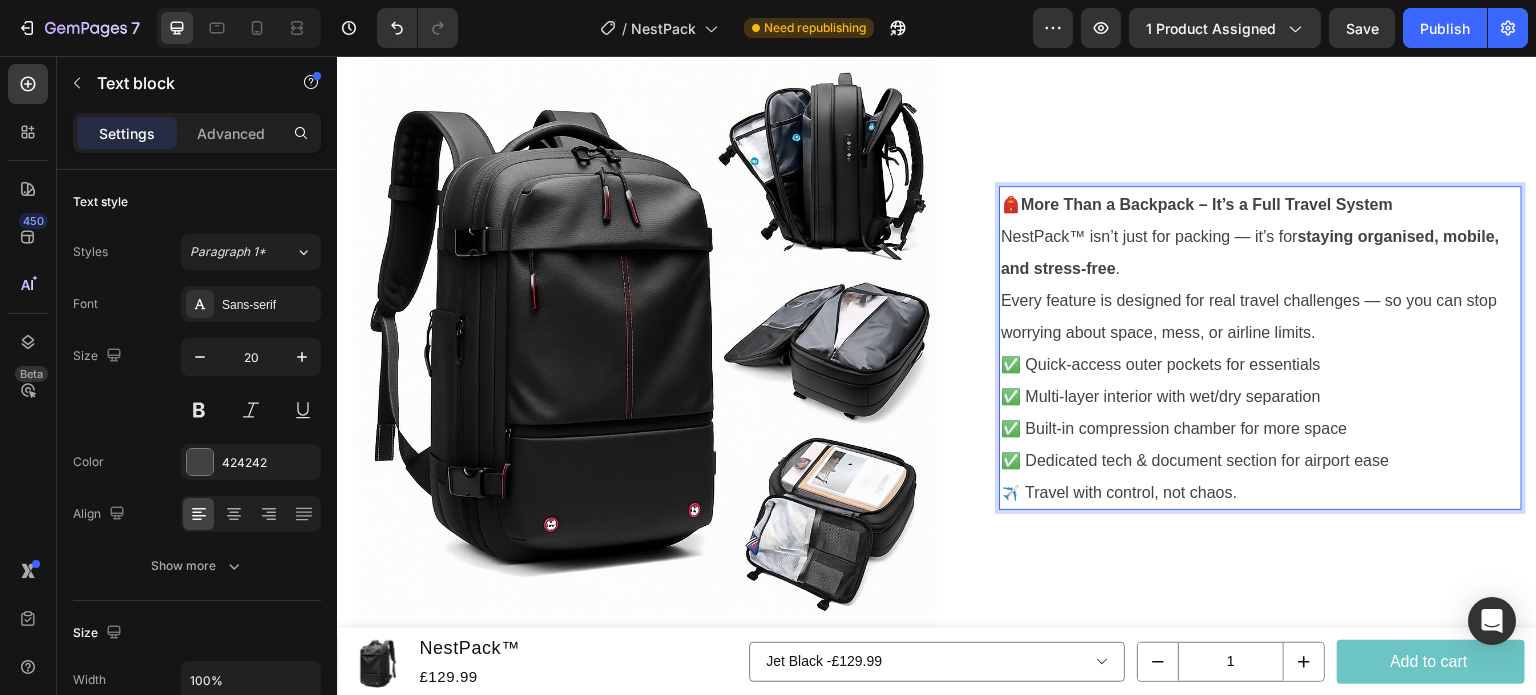 scroll, scrollTop: 2434, scrollLeft: 0, axis: vertical 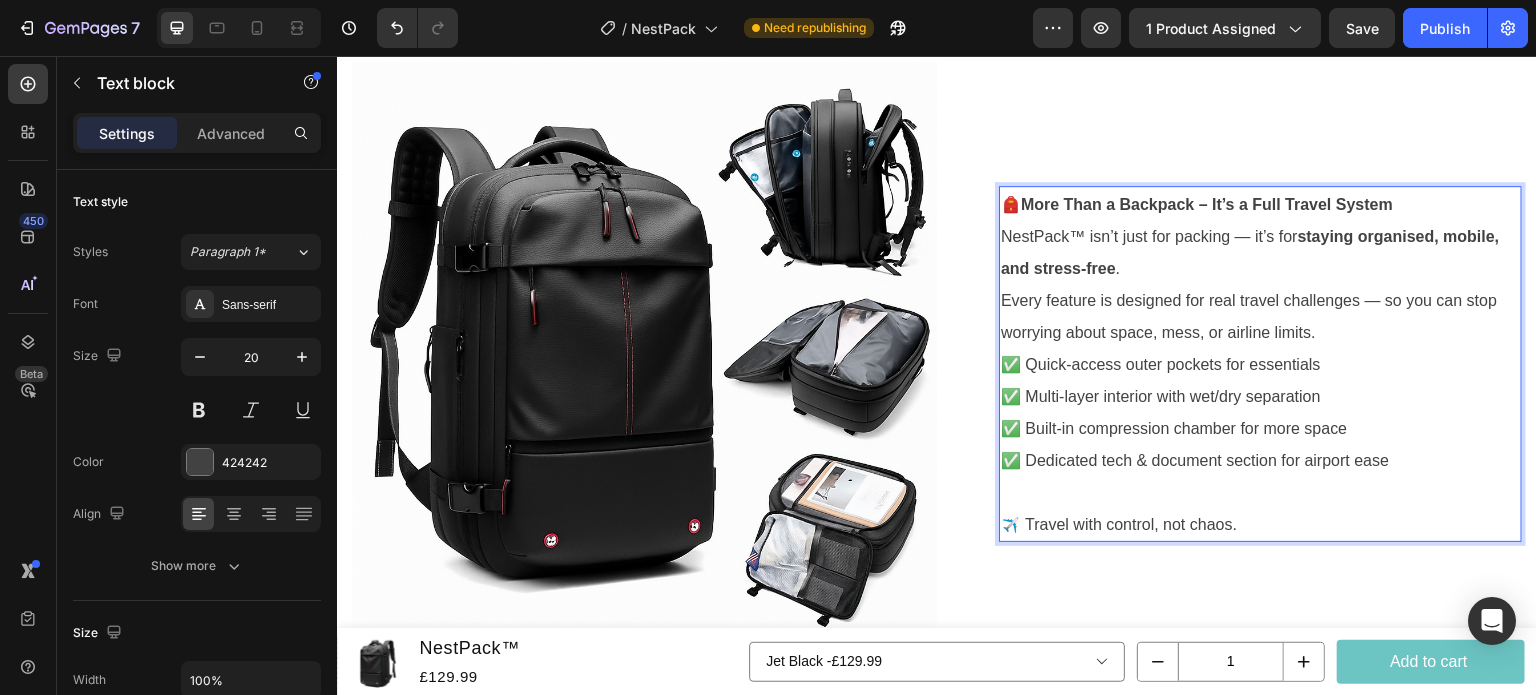 click on "NestPack™ isn’t just for packing — it’s for  staying organised, mobile, and stress-free ." at bounding box center (1260, 252) 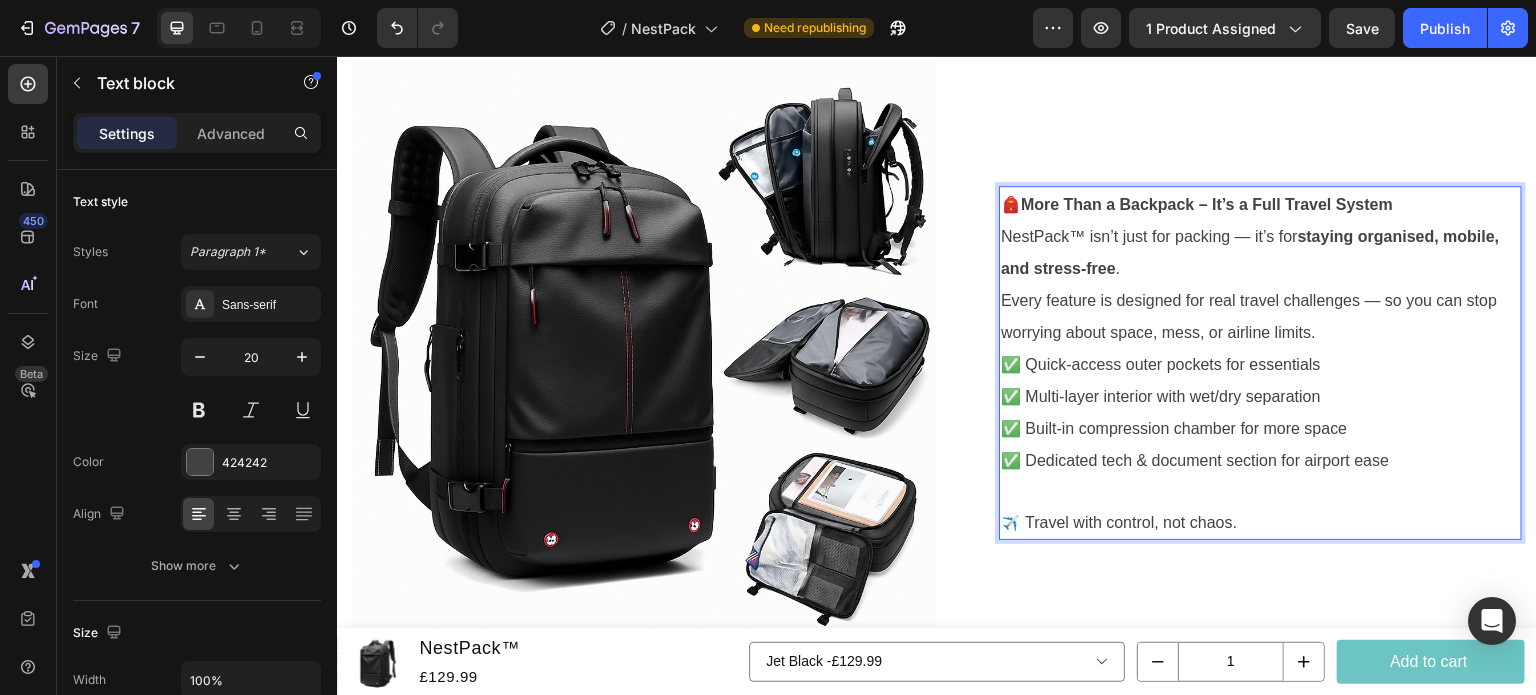 click on "NestPack™ isn’t just for packing — it’s for  staying organised, mobile, and stress-free ." at bounding box center [1260, 252] 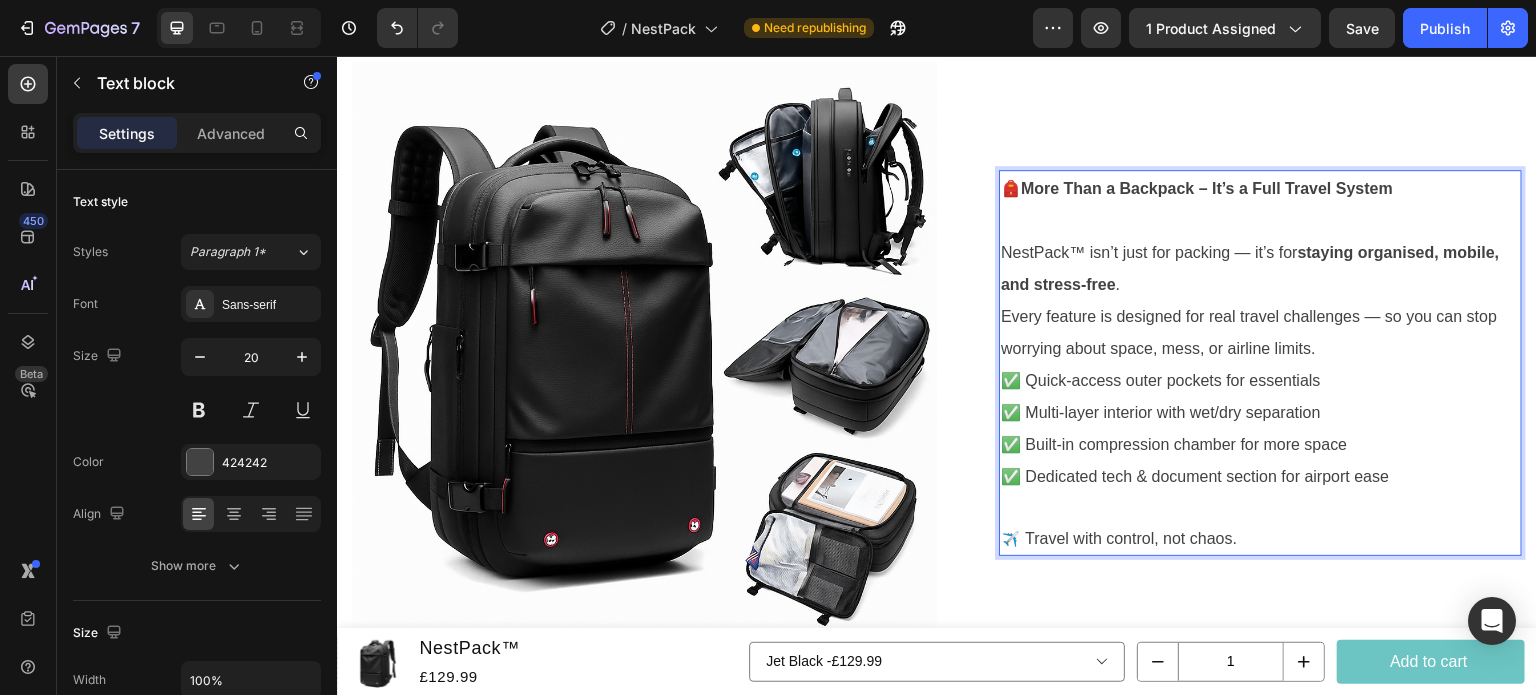 scroll, scrollTop: 2419, scrollLeft: 0, axis: vertical 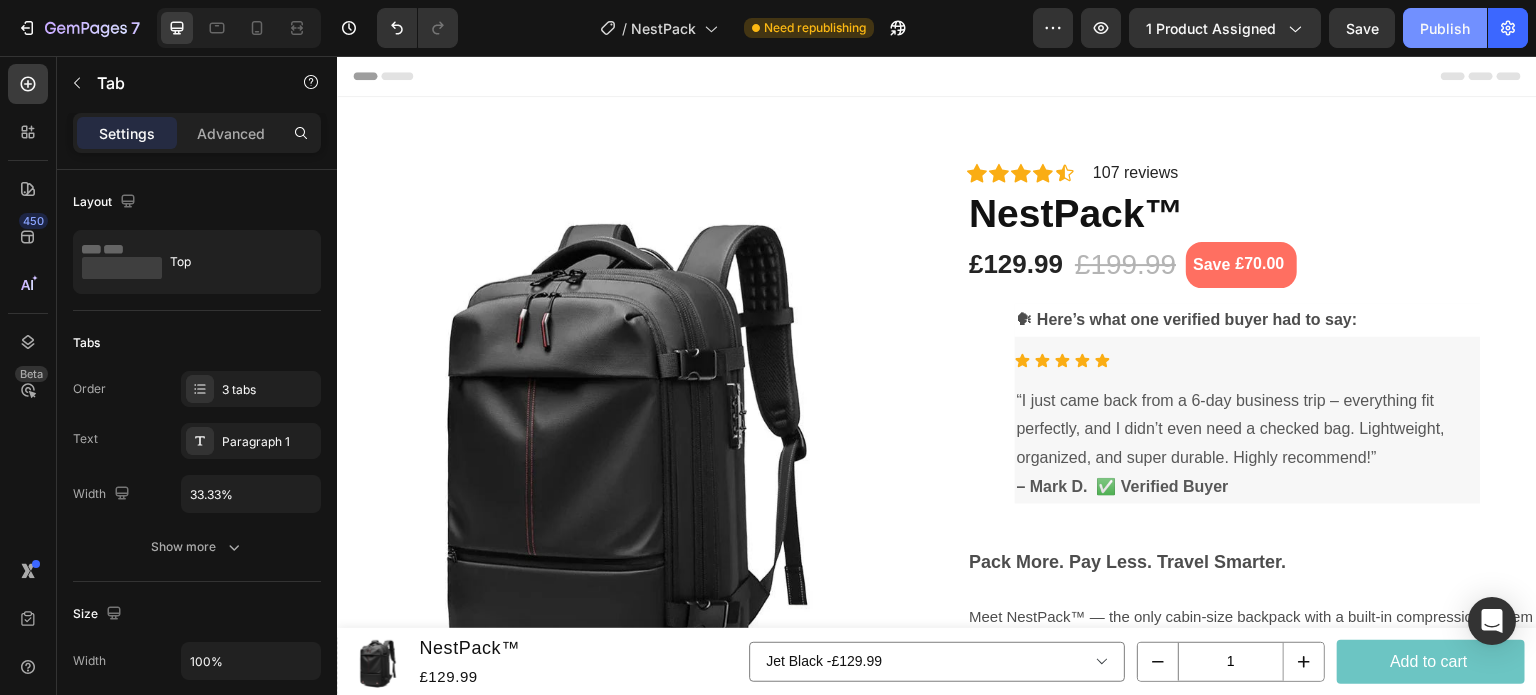 click on "Publish" at bounding box center (1445, 28) 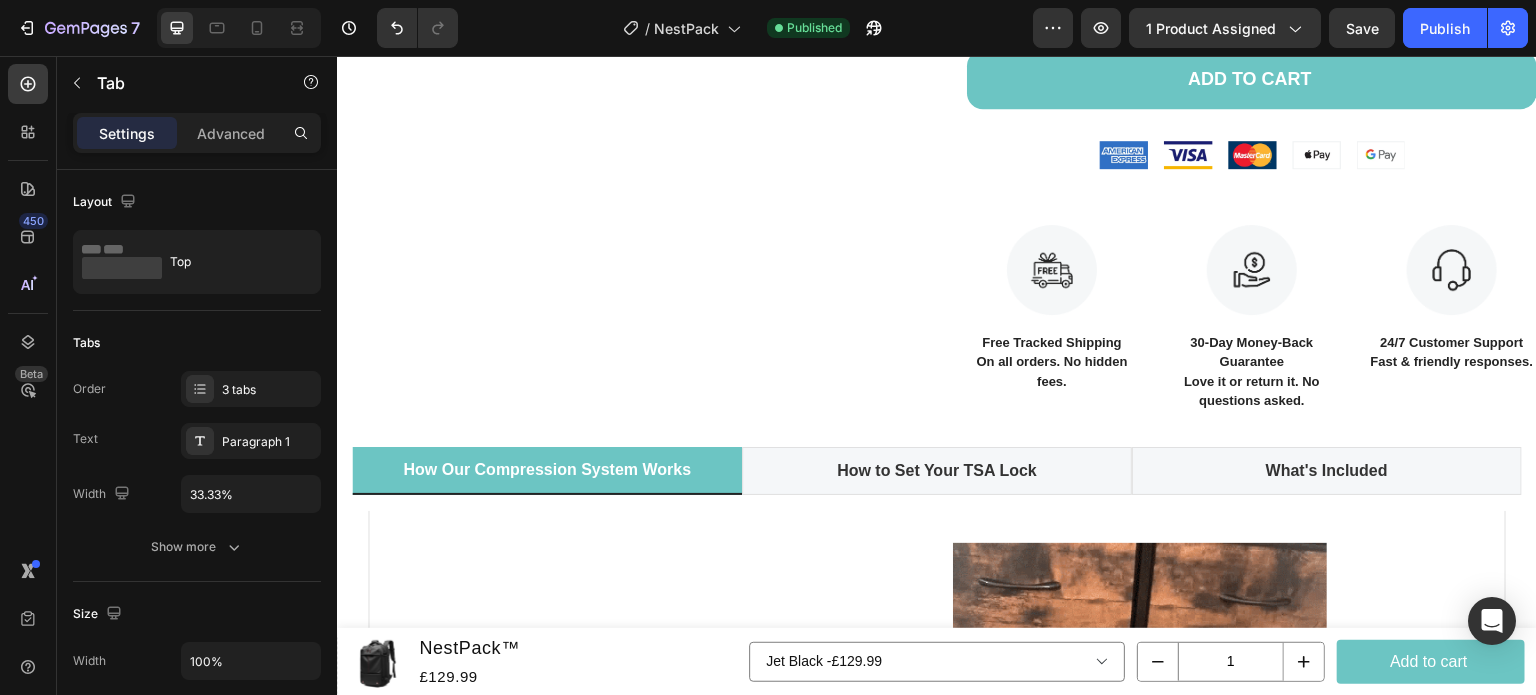 scroll, scrollTop: 1240, scrollLeft: 0, axis: vertical 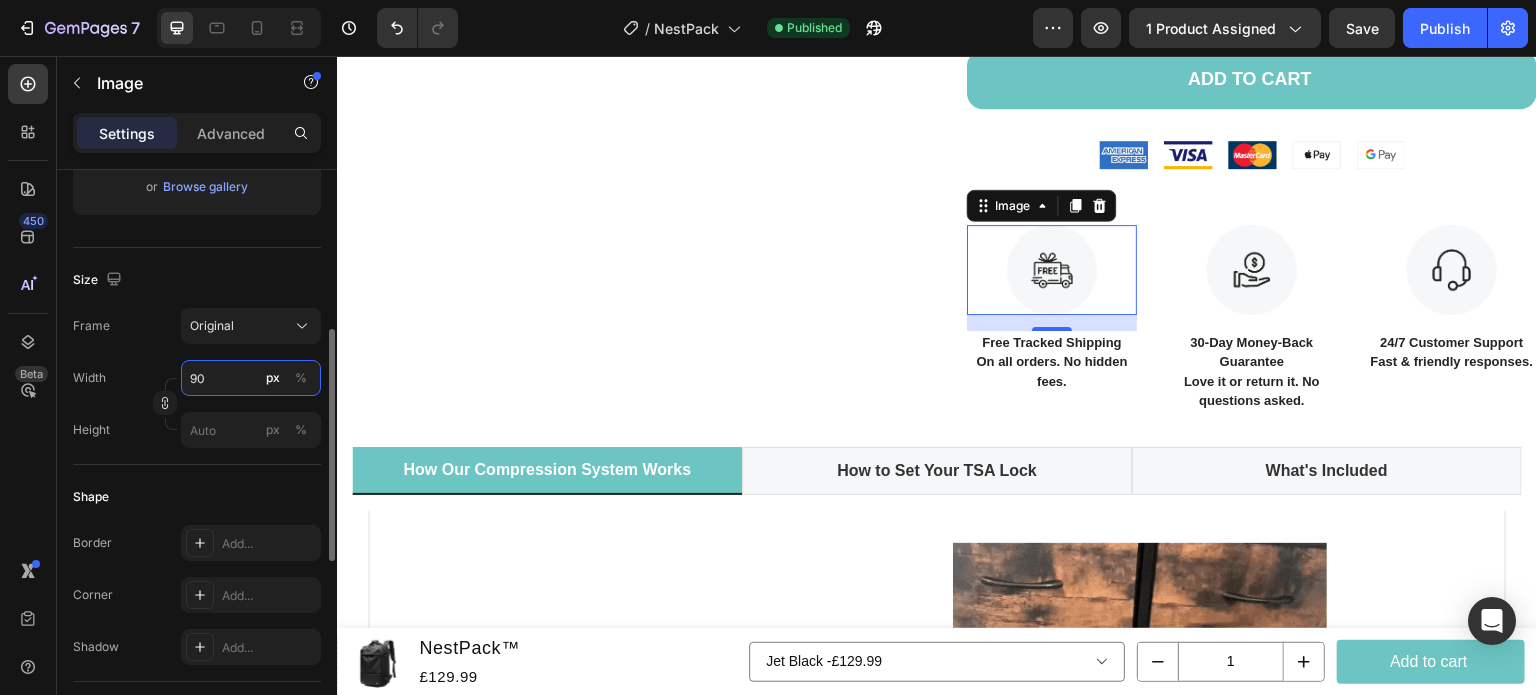 click on "90" at bounding box center [251, 378] 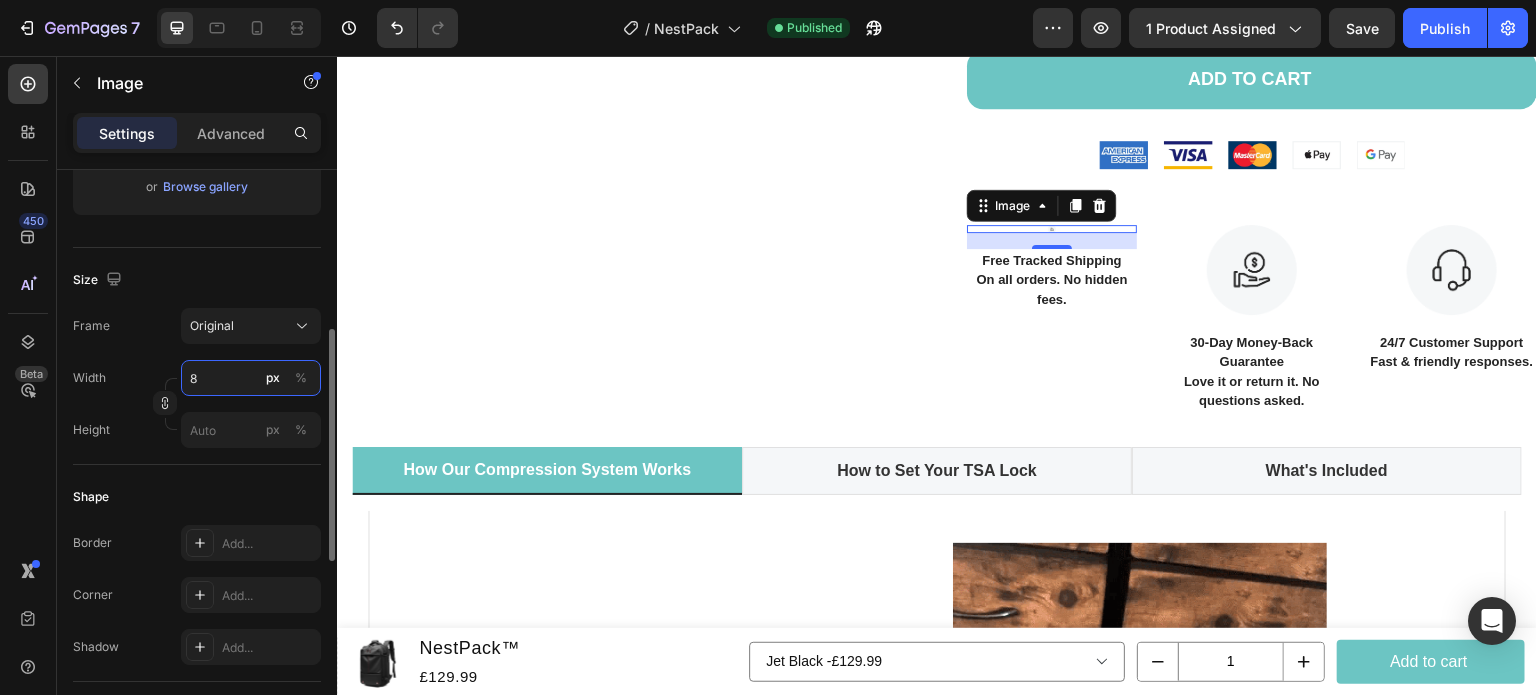 type on "80" 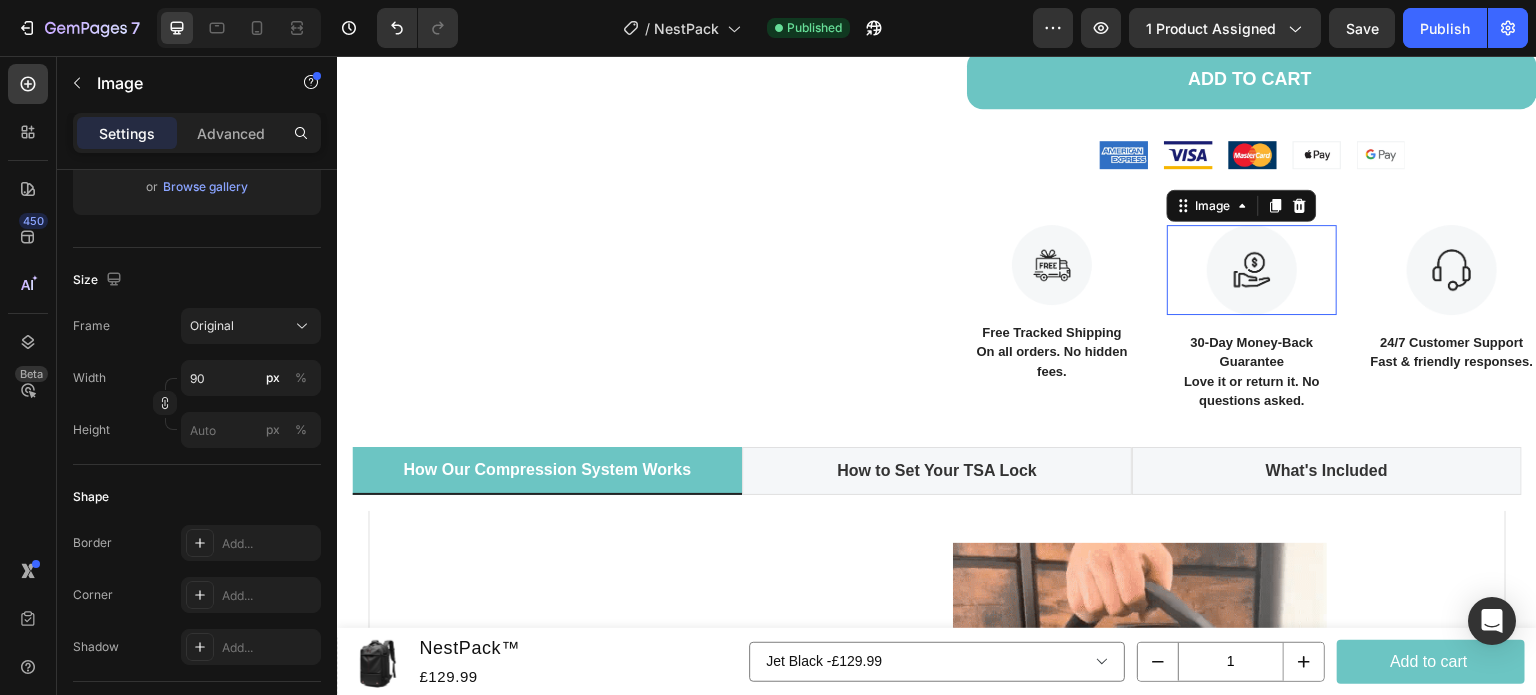 click at bounding box center (1252, 270) 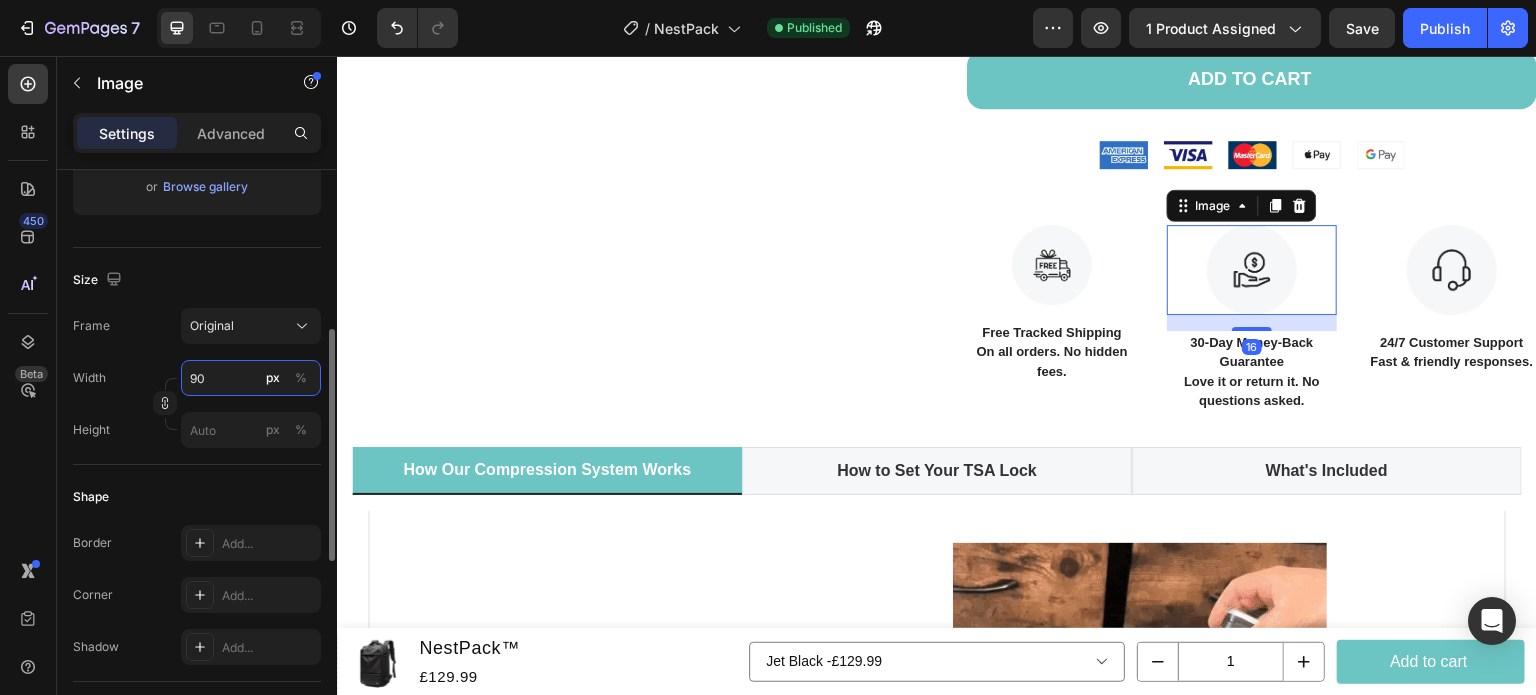 click on "90" at bounding box center (251, 378) 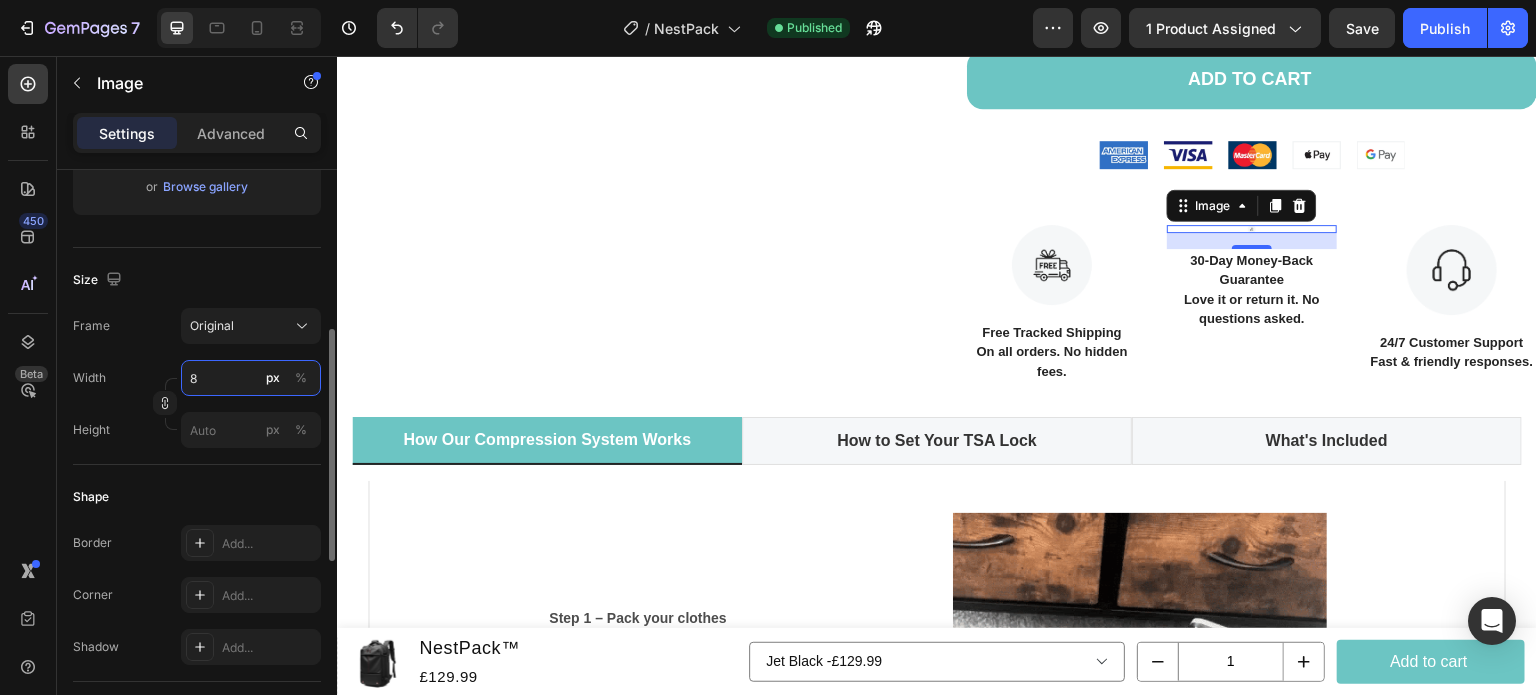 type on "80" 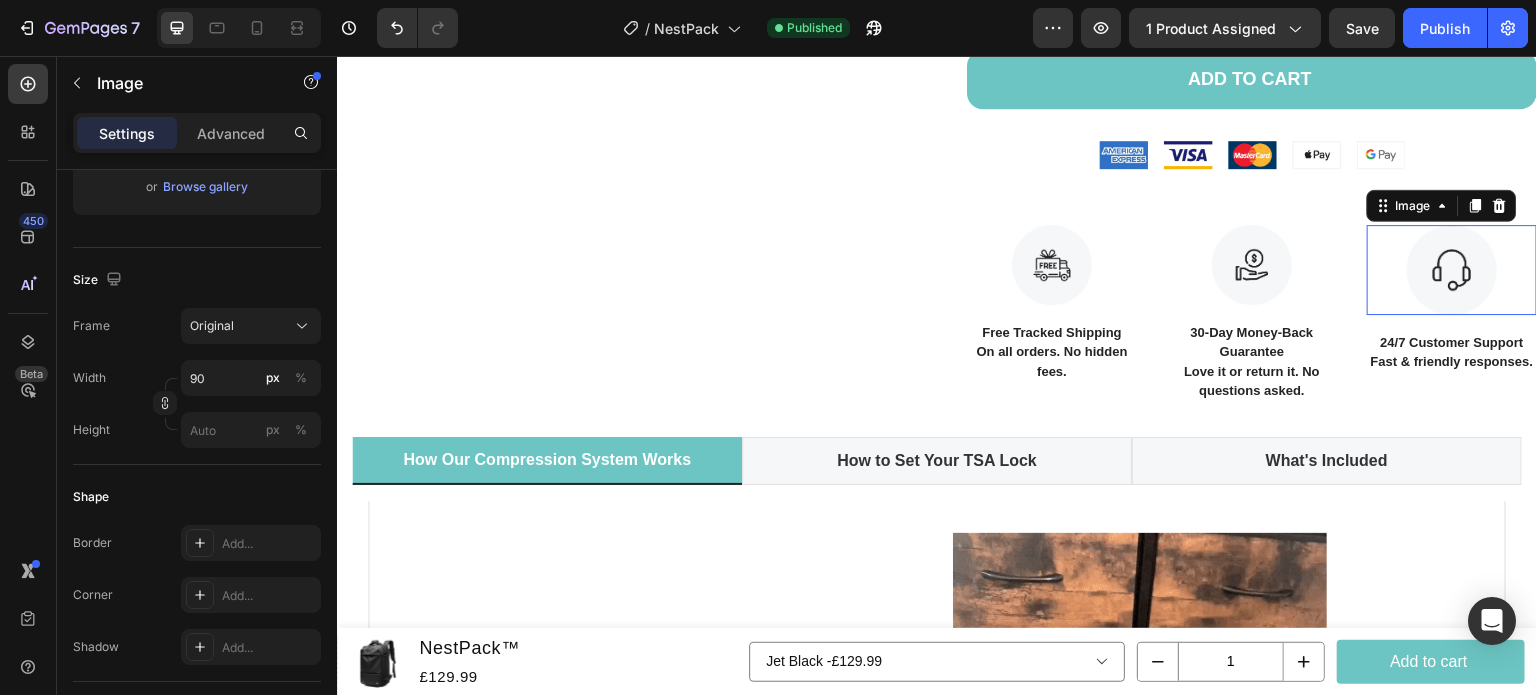 click at bounding box center [1452, 270] 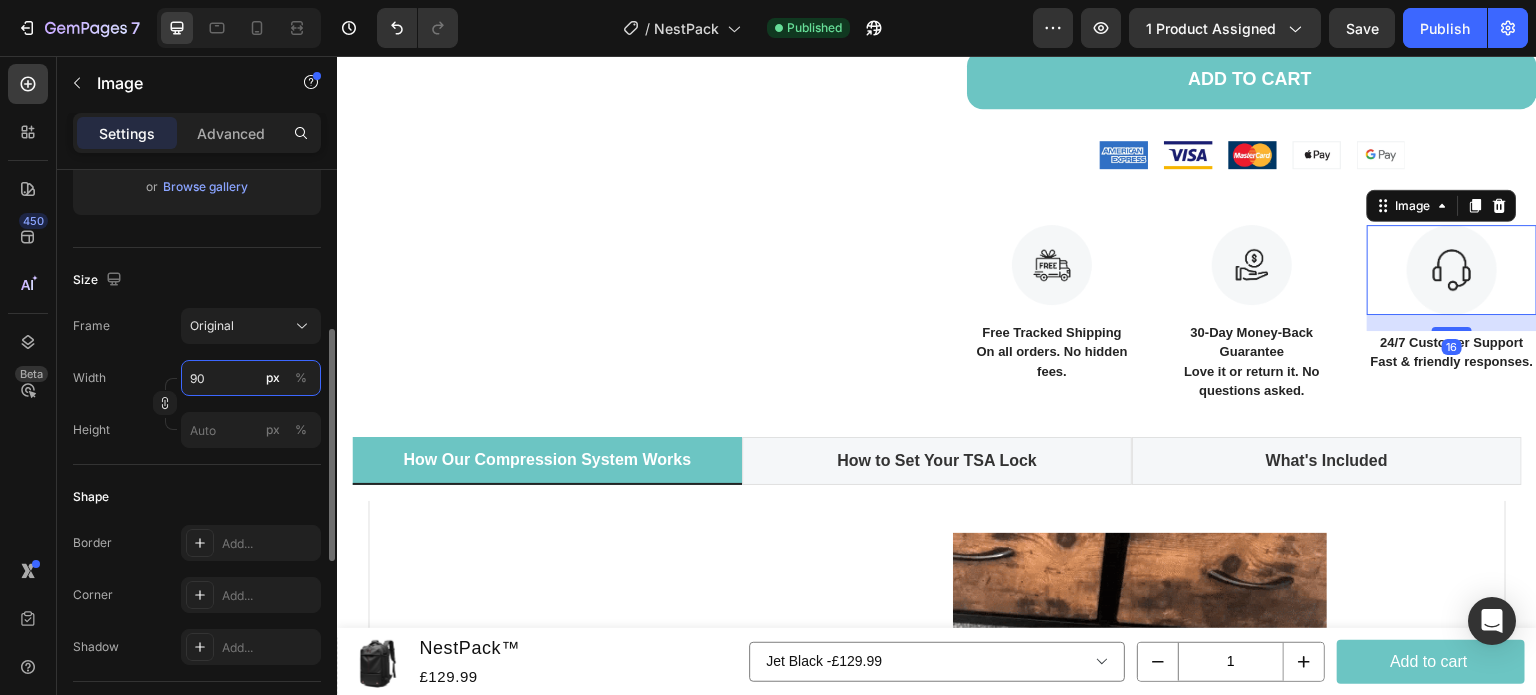 click on "90" at bounding box center (251, 378) 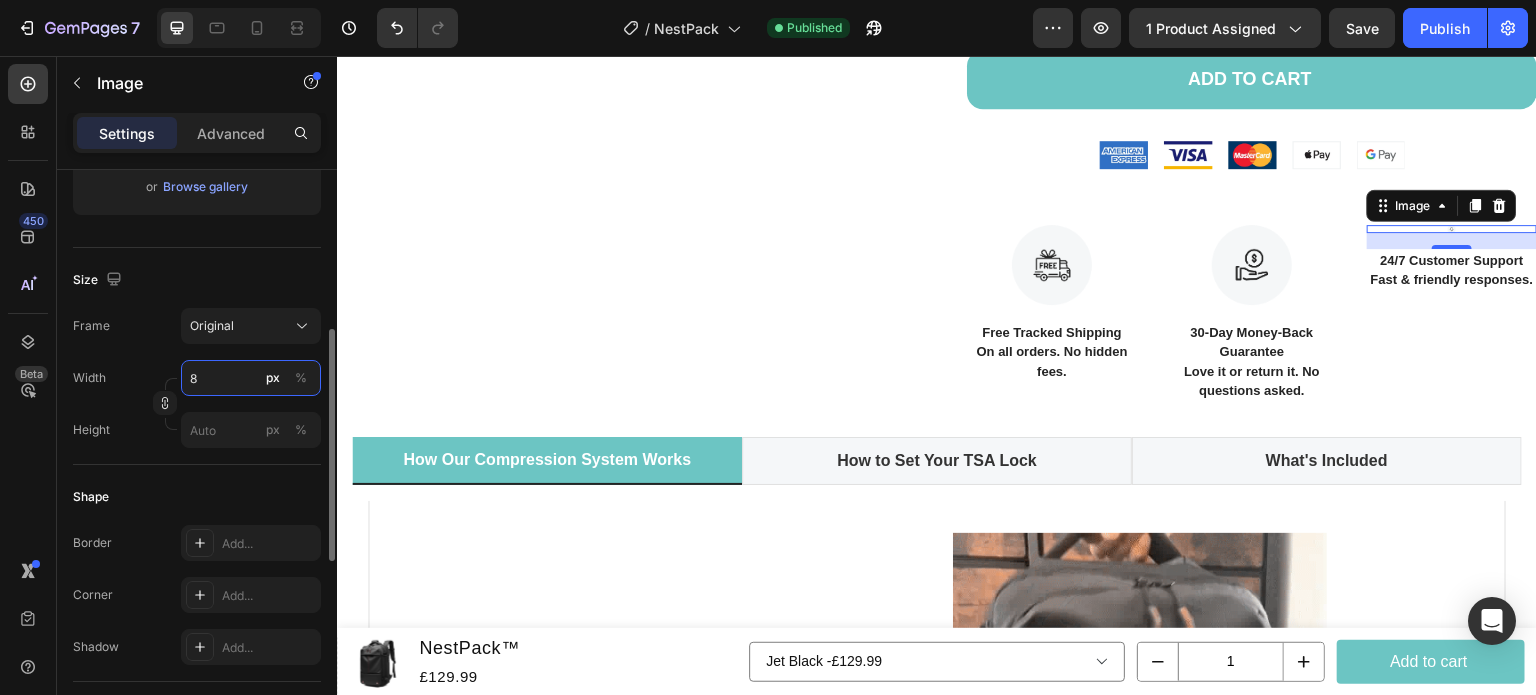 type on "80" 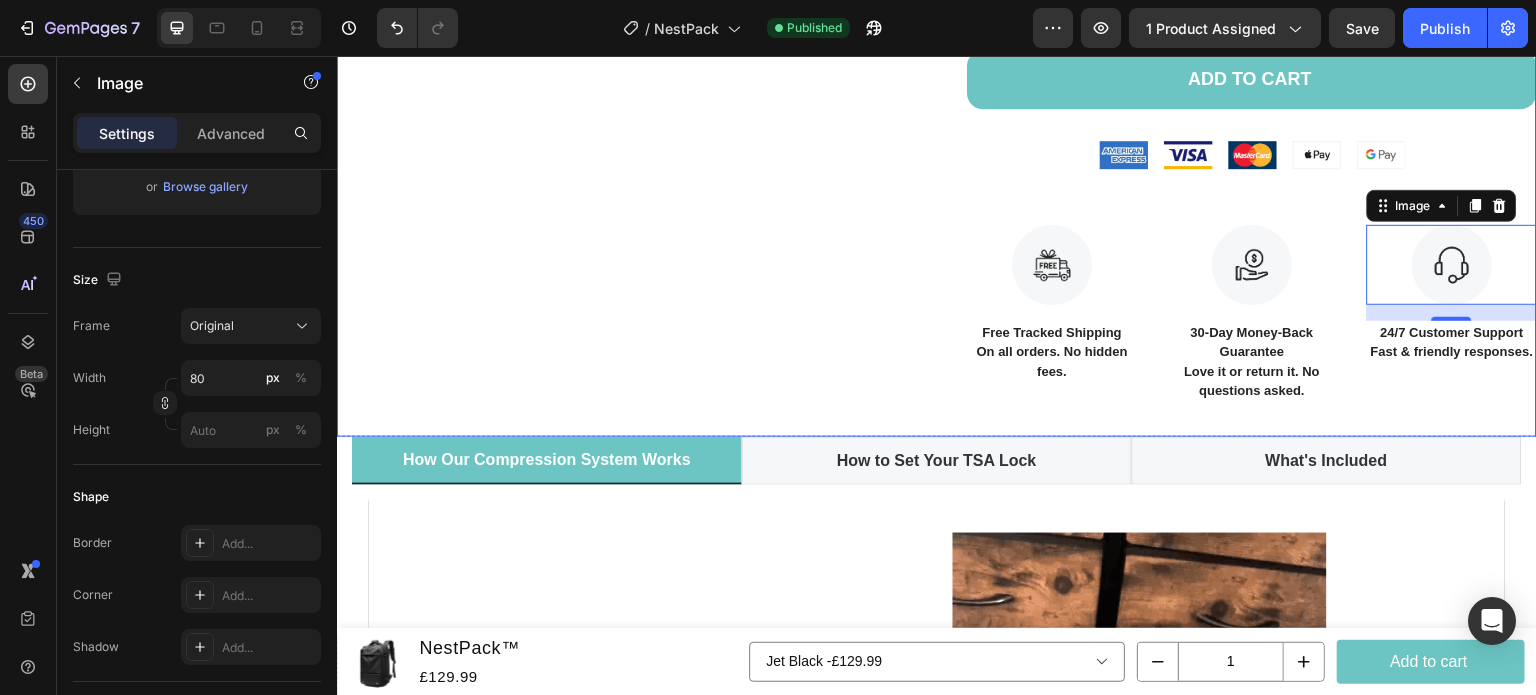 click on "Product Images" at bounding box center [622, -322] 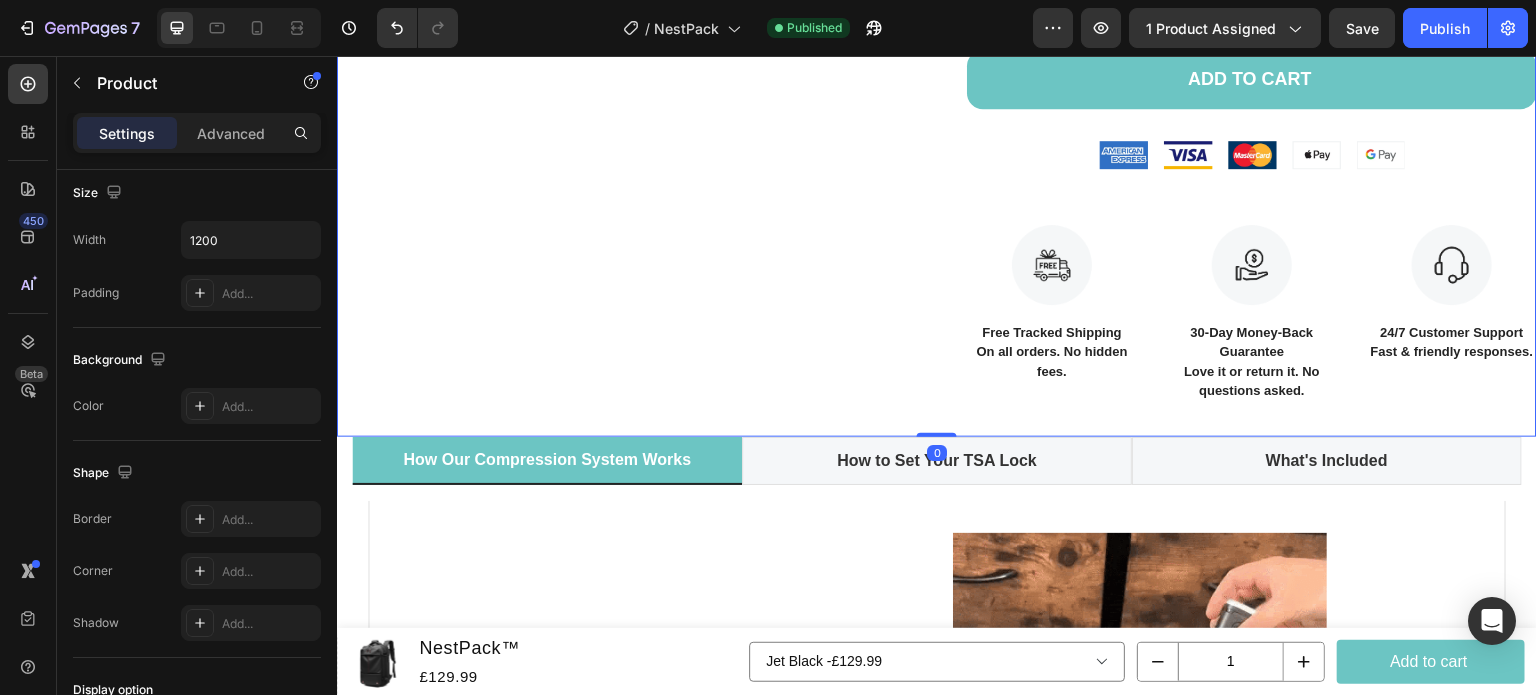 scroll, scrollTop: 0, scrollLeft: 0, axis: both 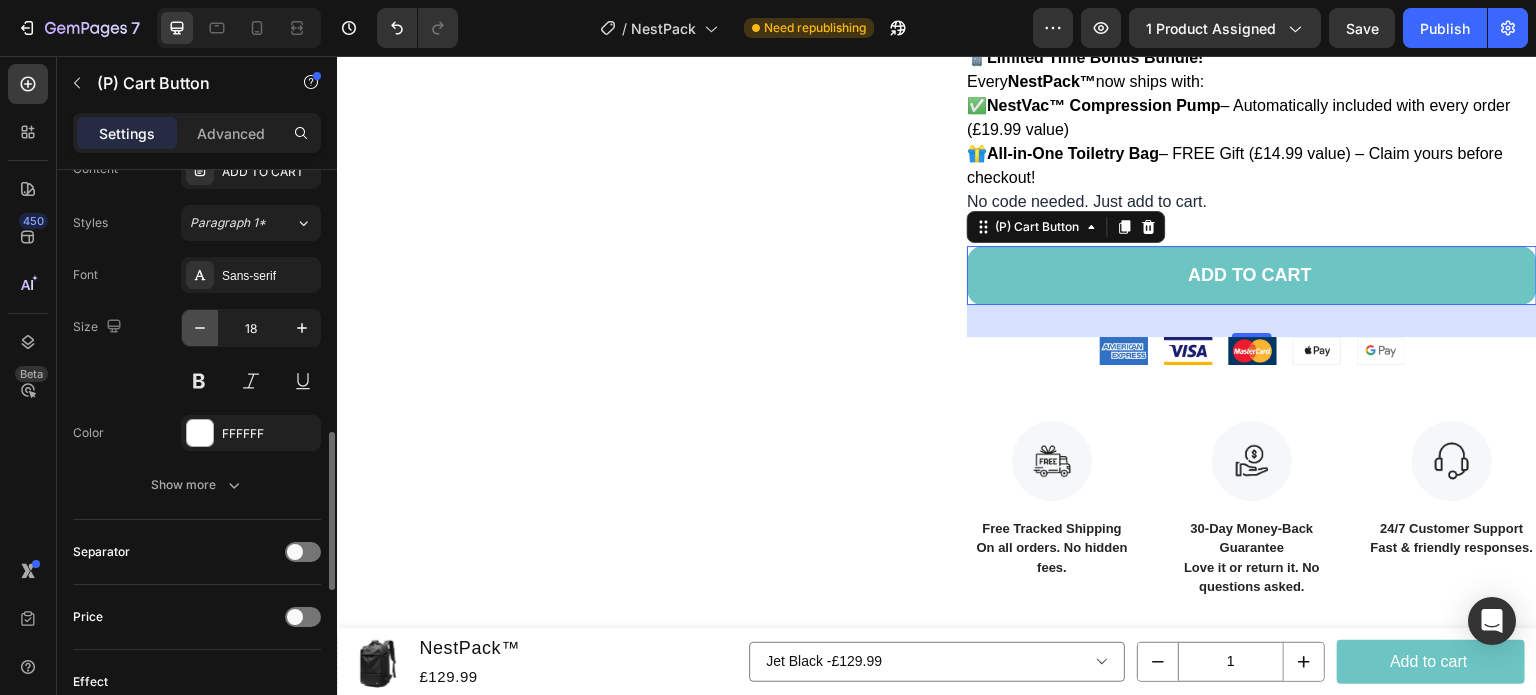 click at bounding box center [200, 328] 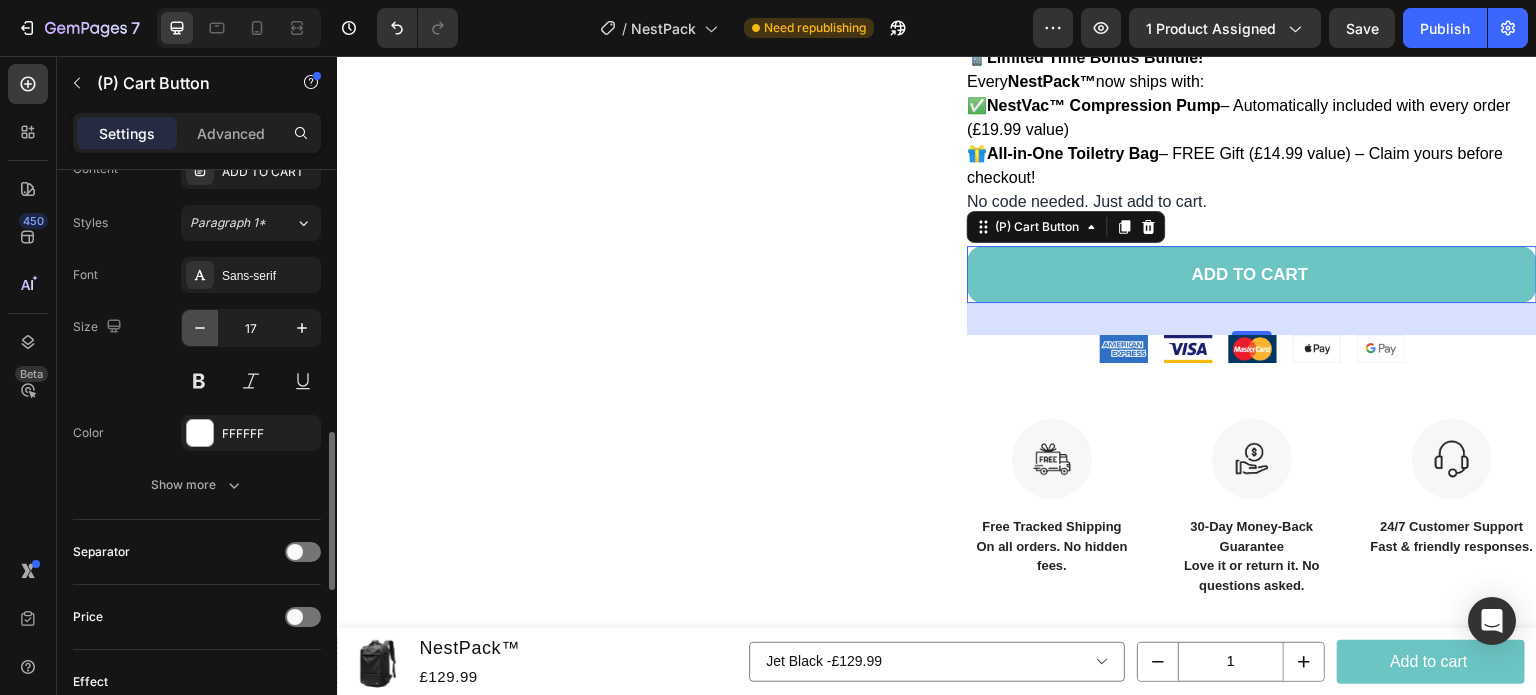 click at bounding box center (200, 328) 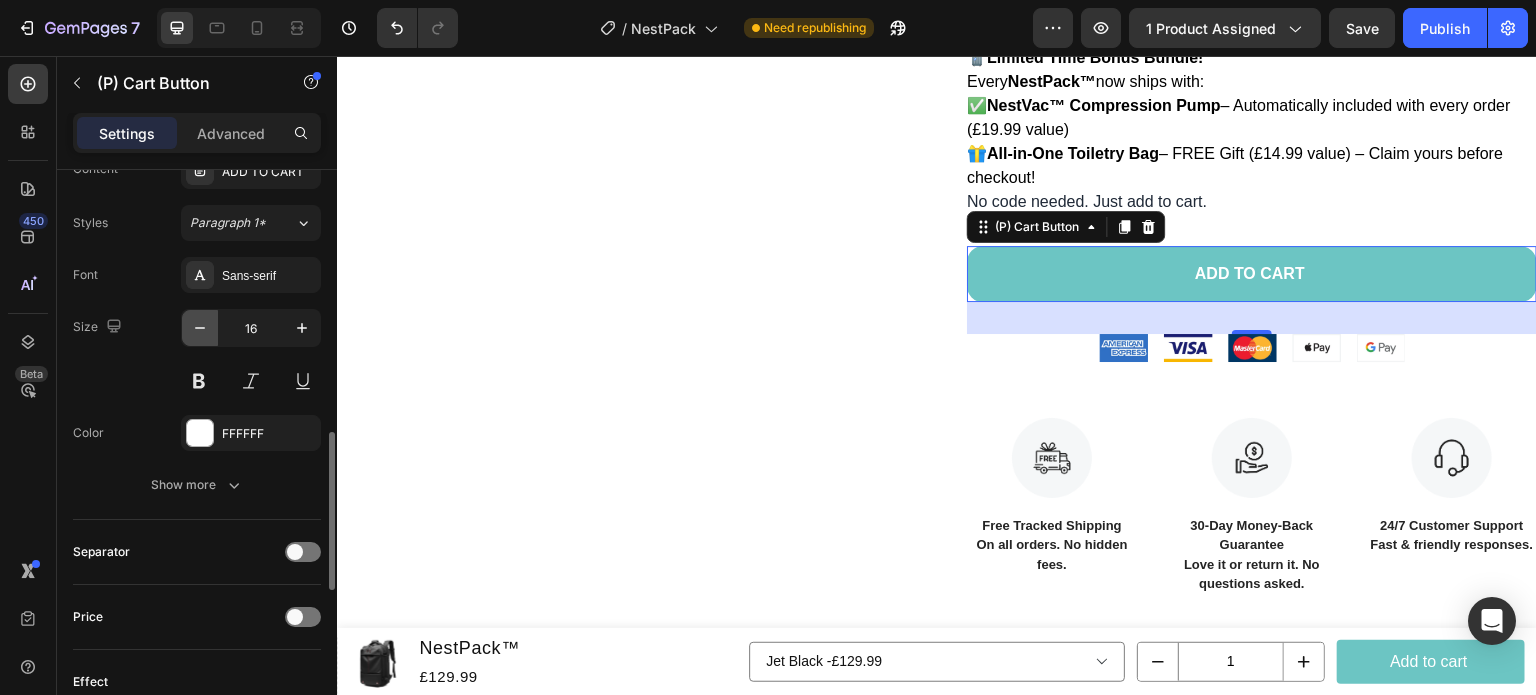 click at bounding box center (200, 328) 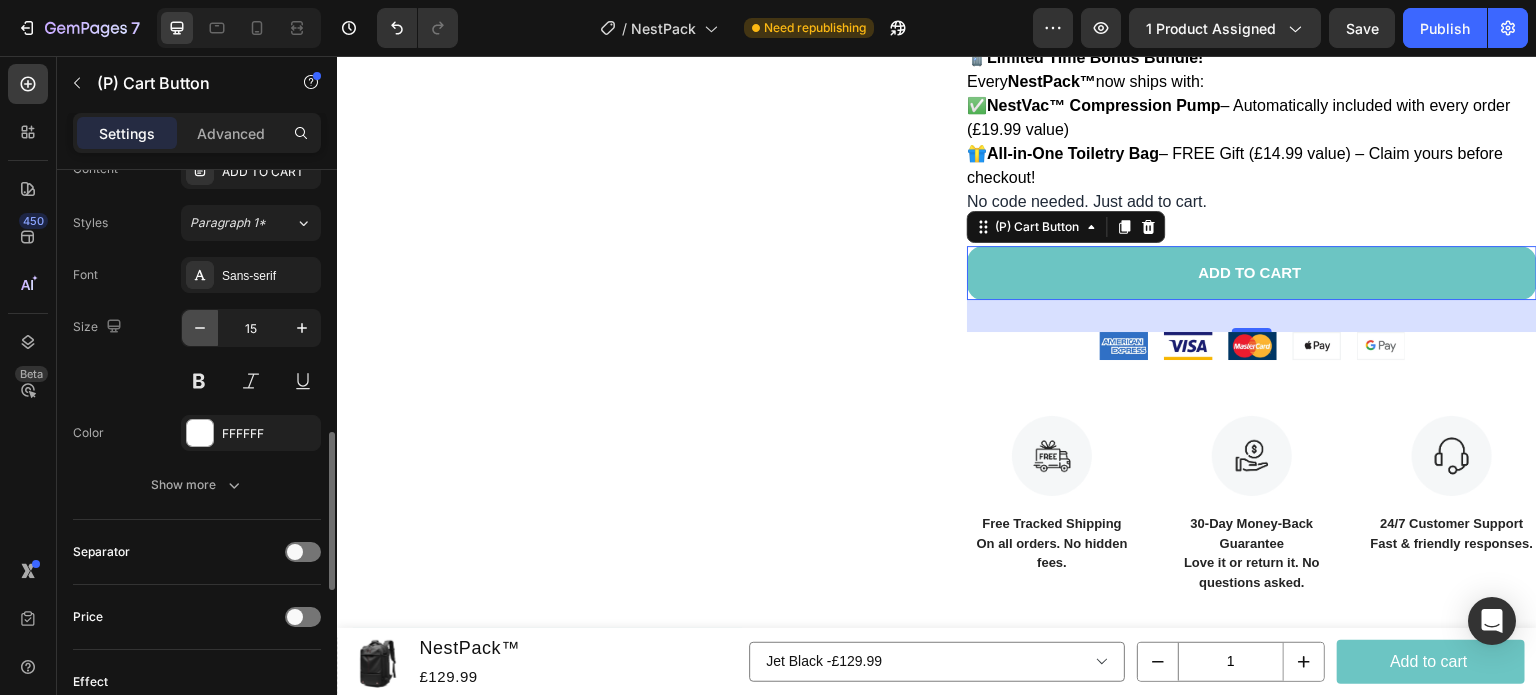 click at bounding box center [200, 328] 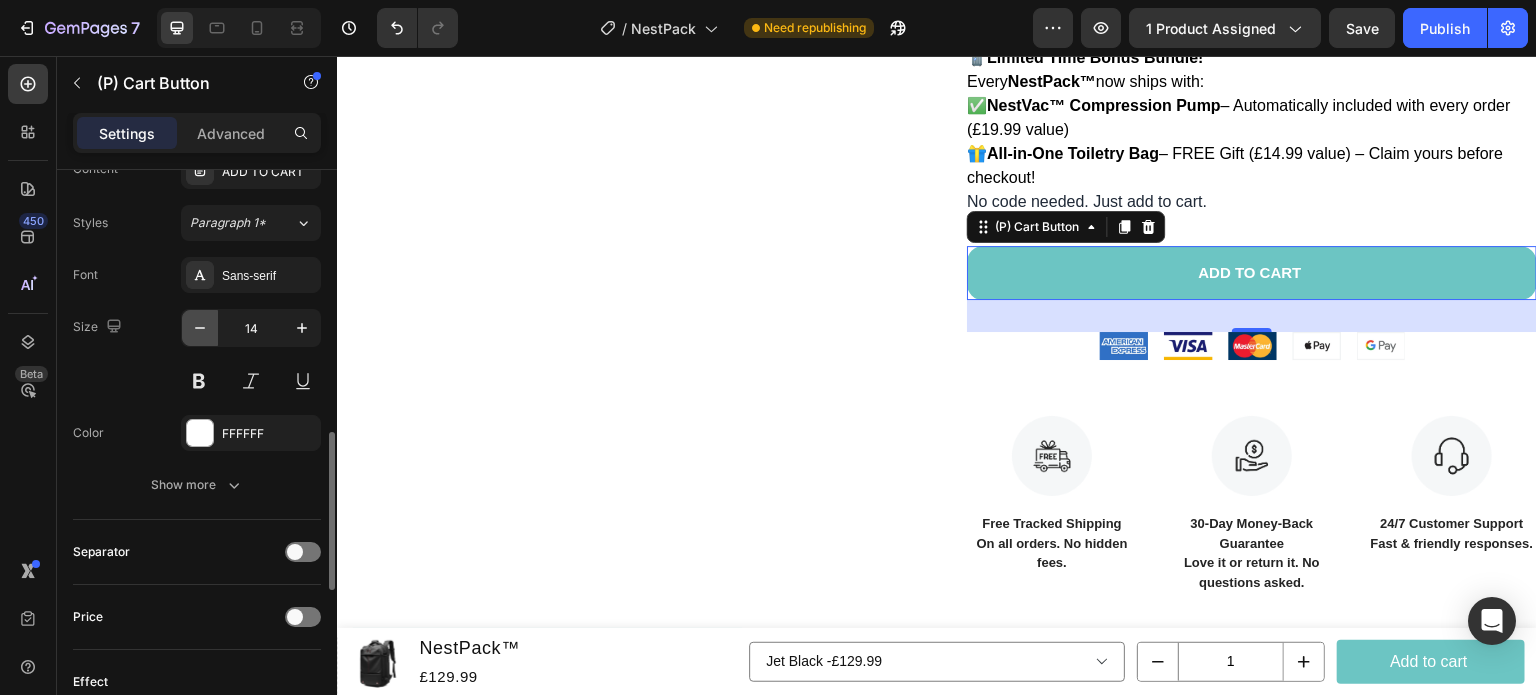 click at bounding box center (200, 328) 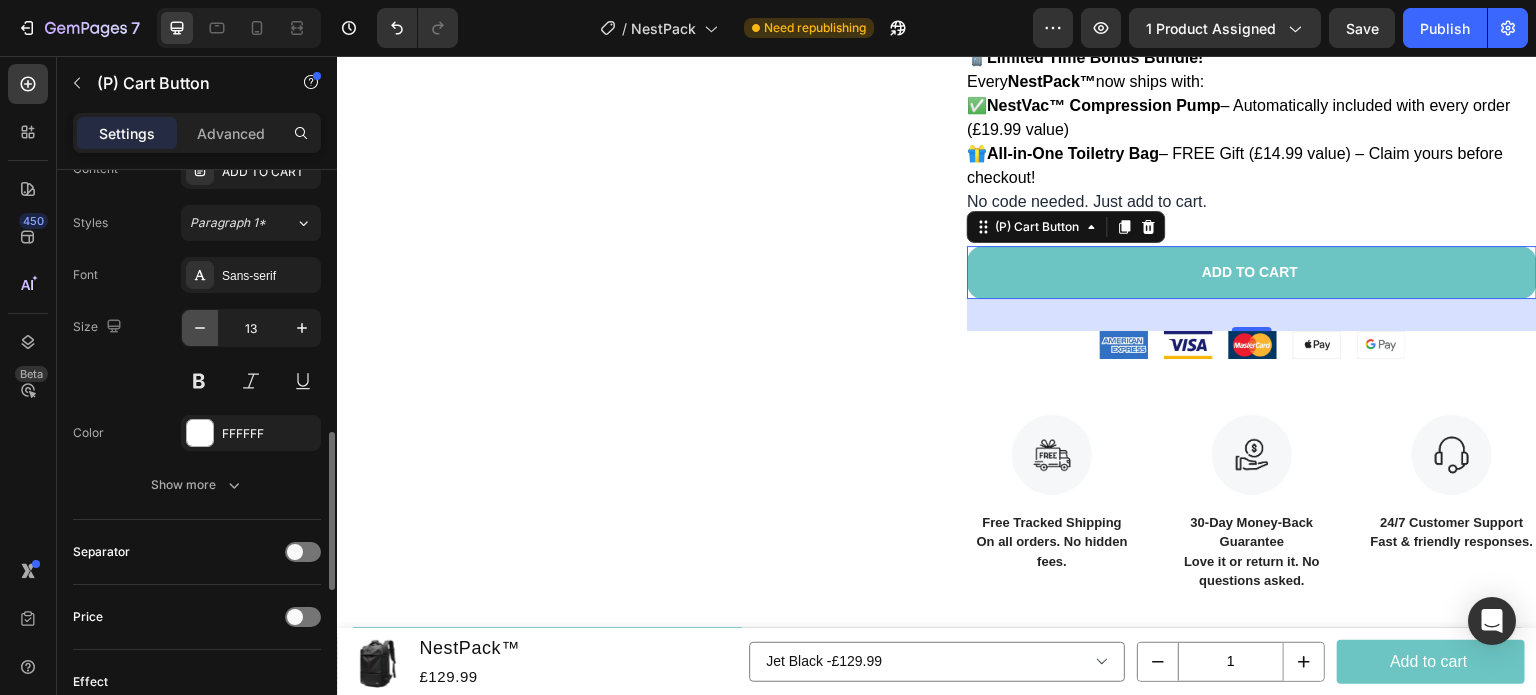 click at bounding box center [200, 328] 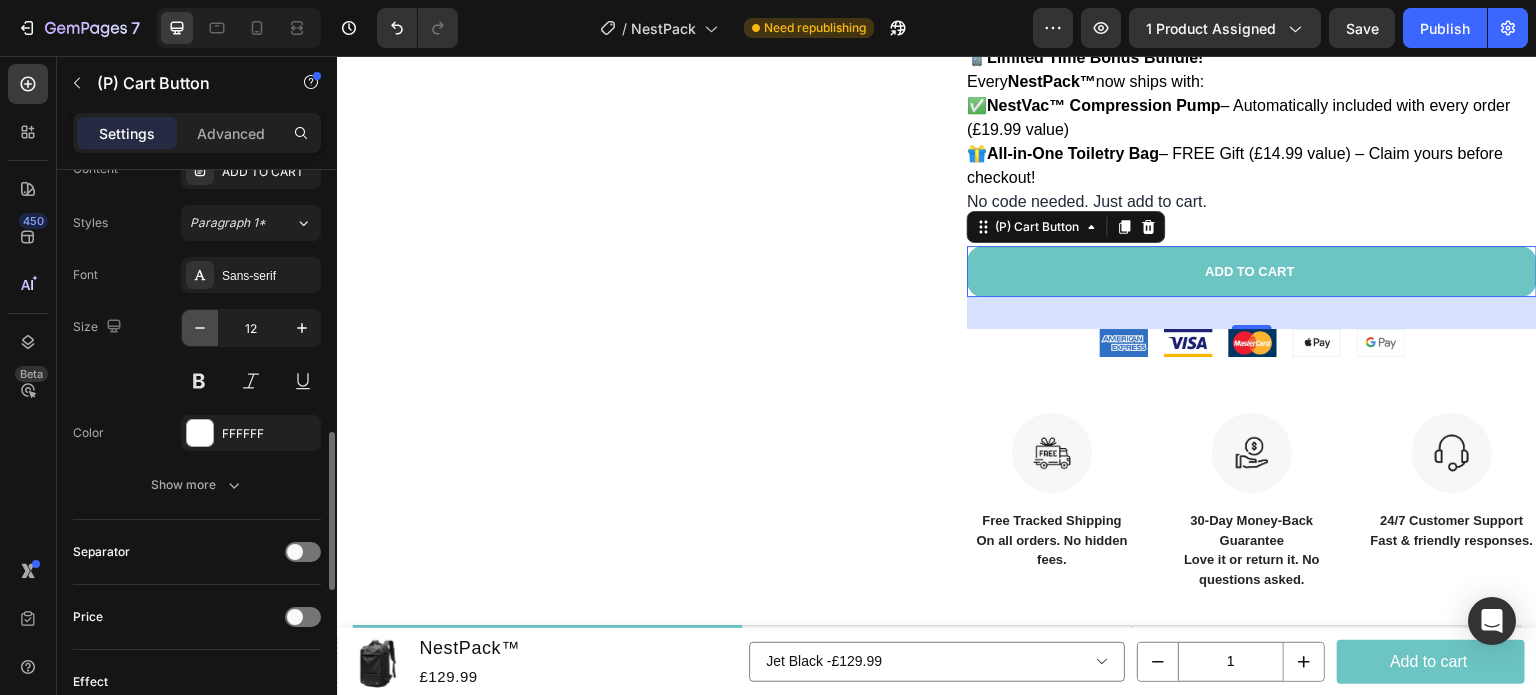 click at bounding box center [200, 328] 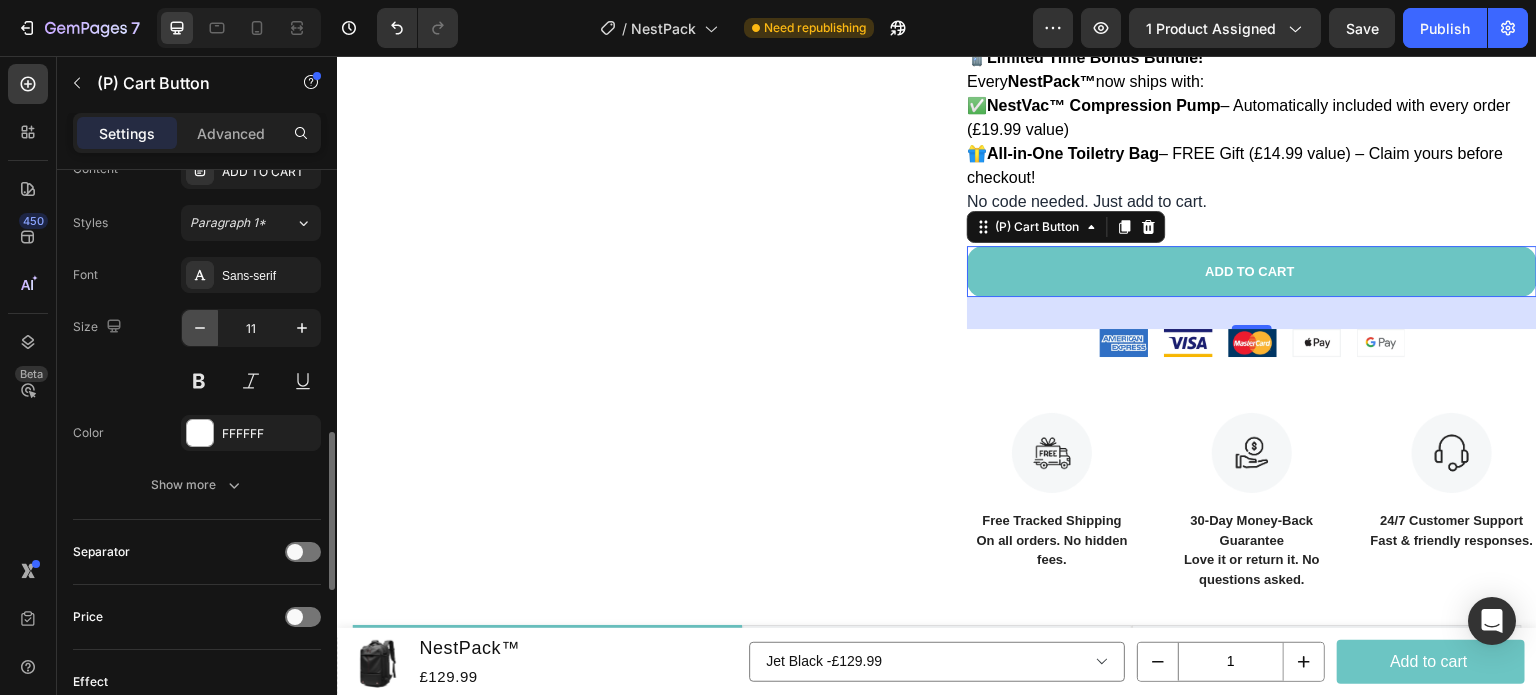 click at bounding box center [200, 328] 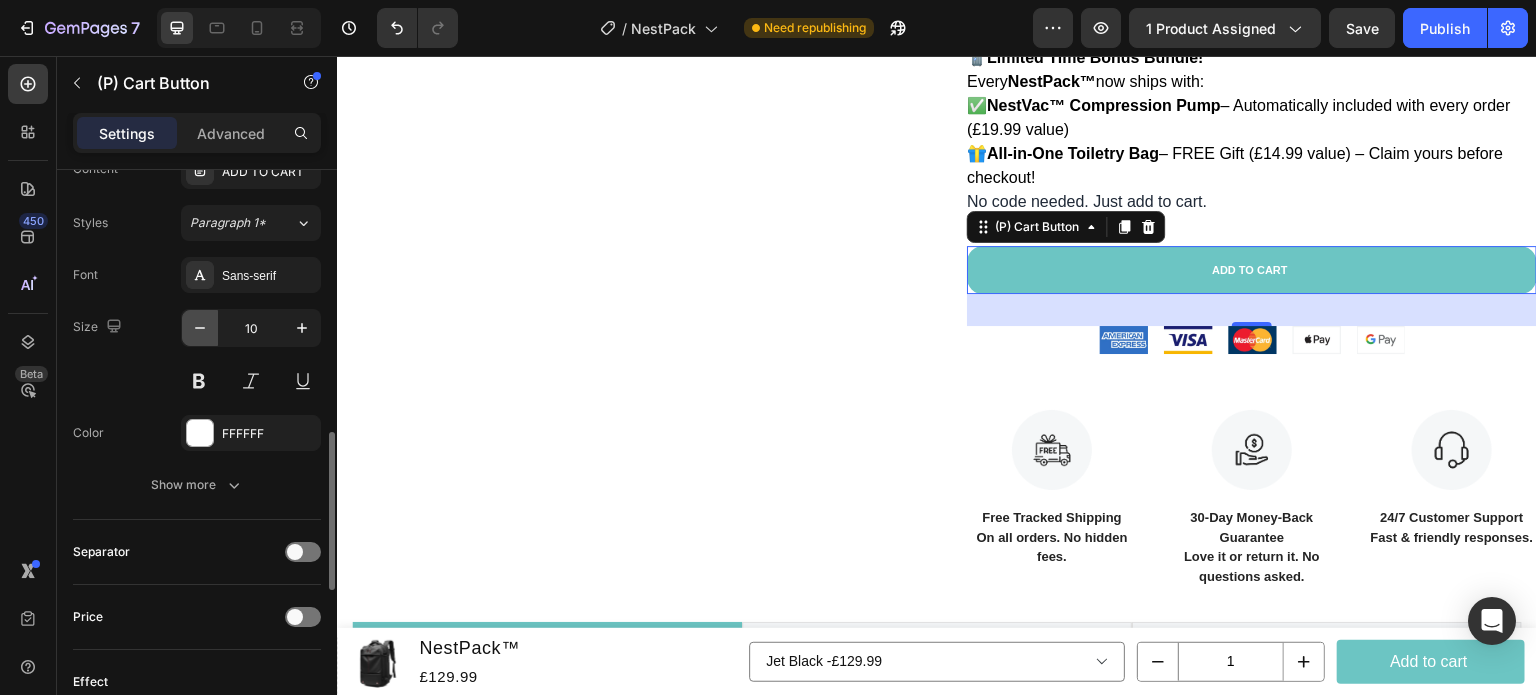 click at bounding box center [200, 328] 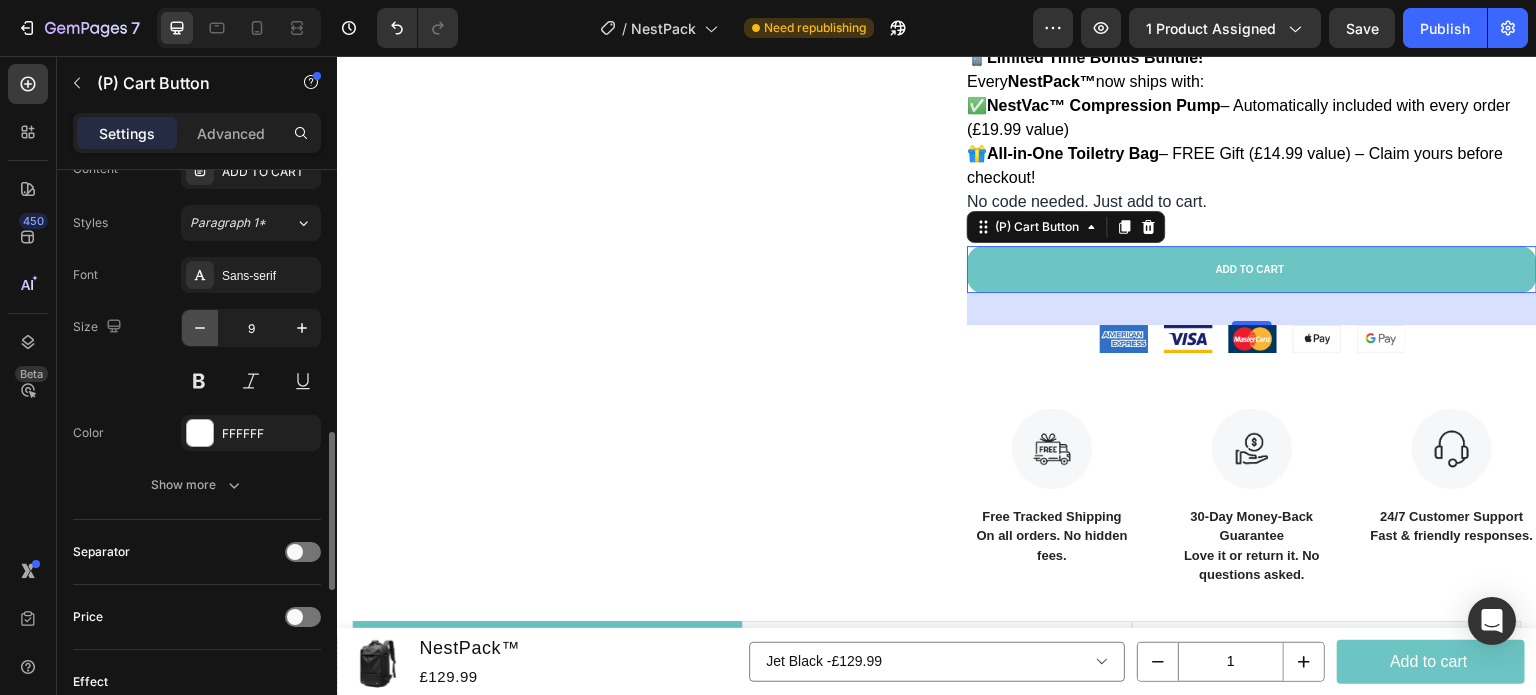 click at bounding box center [200, 328] 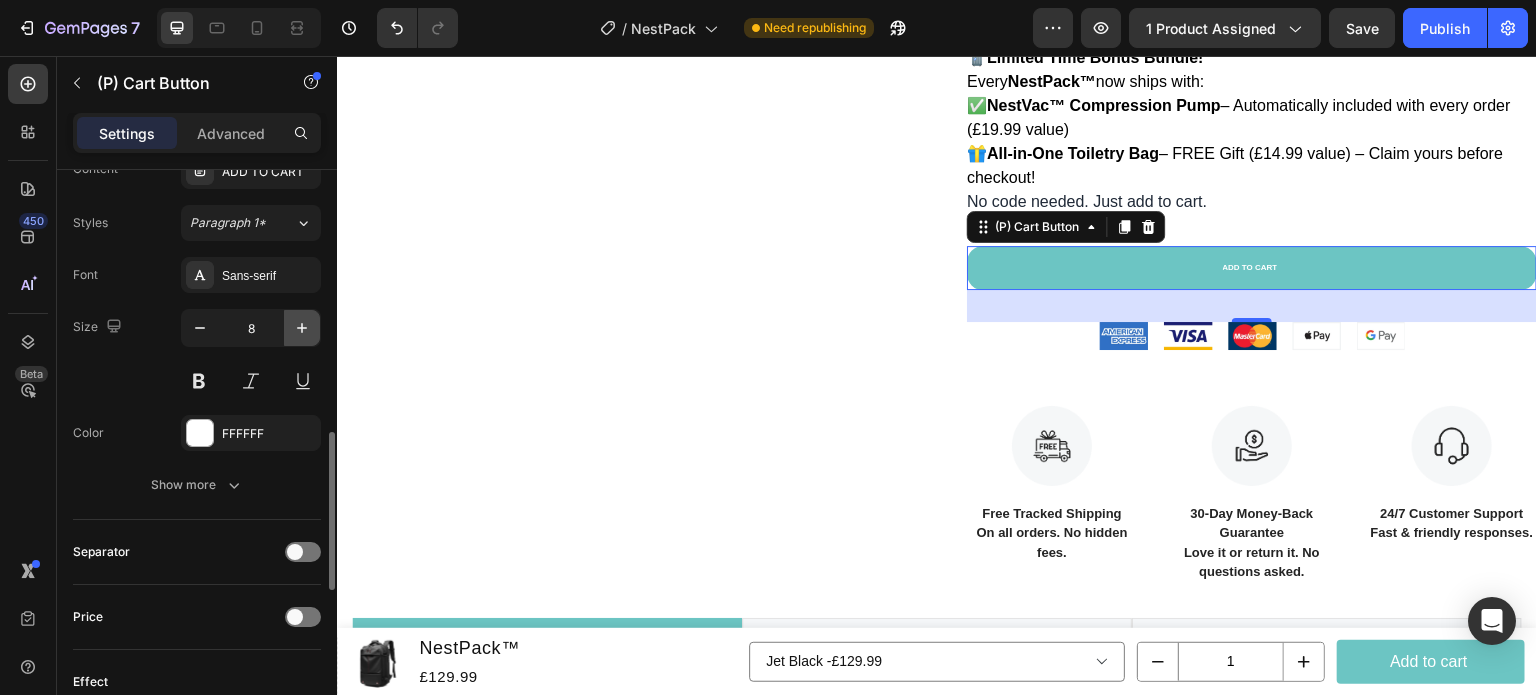click 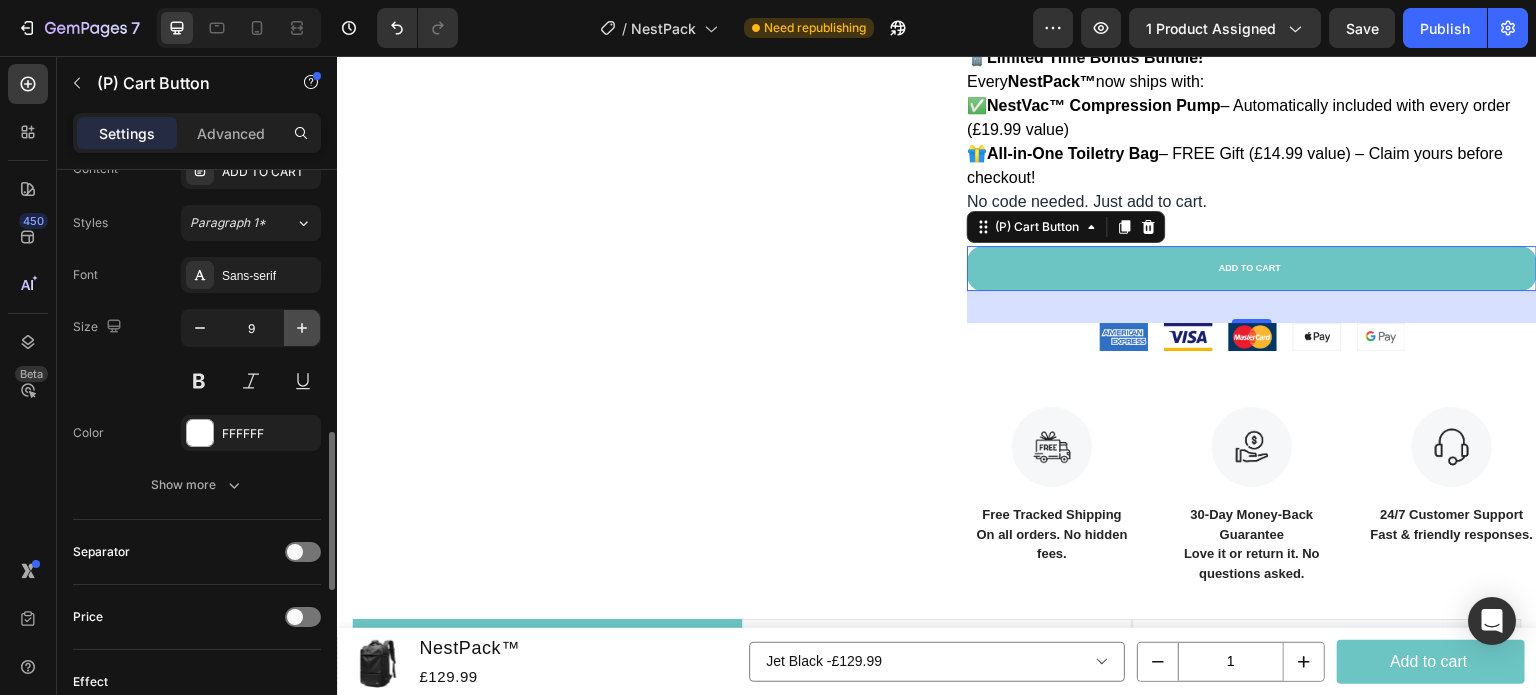 click 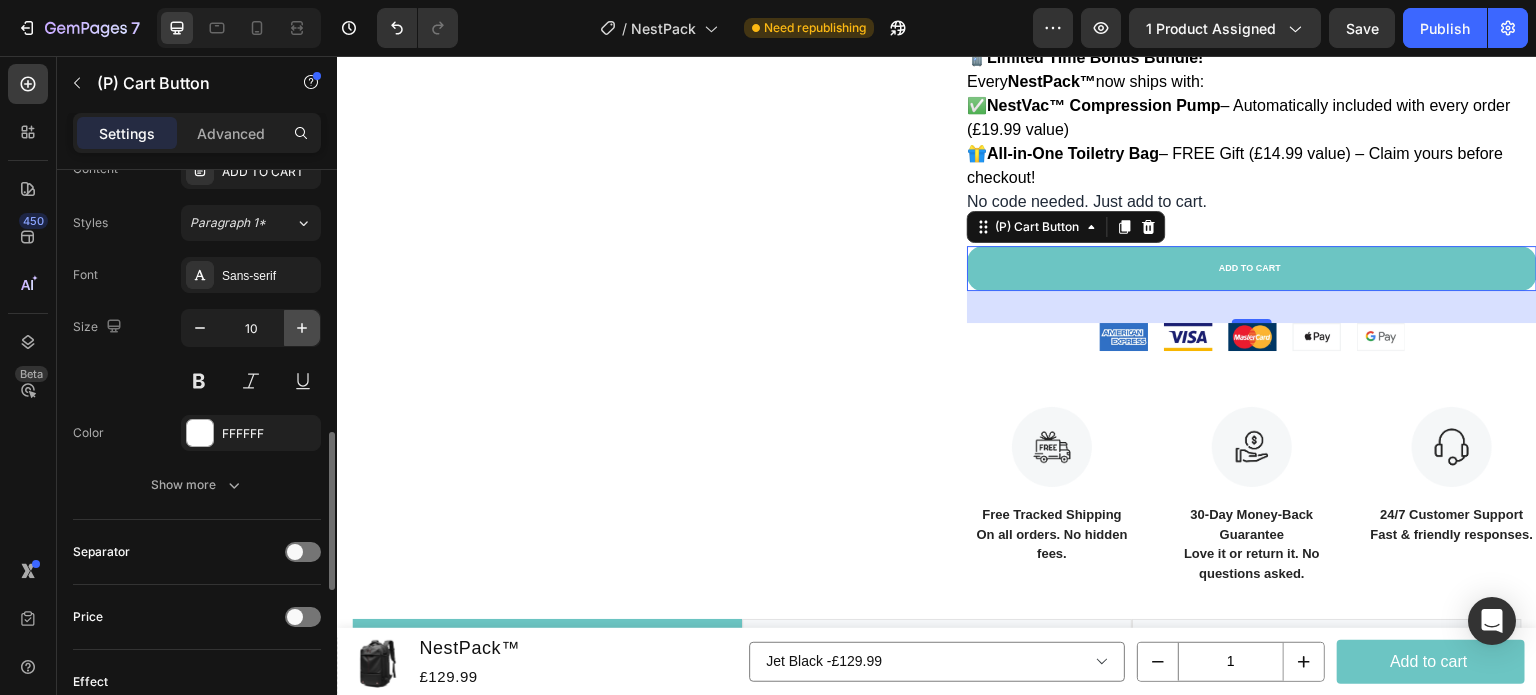 click 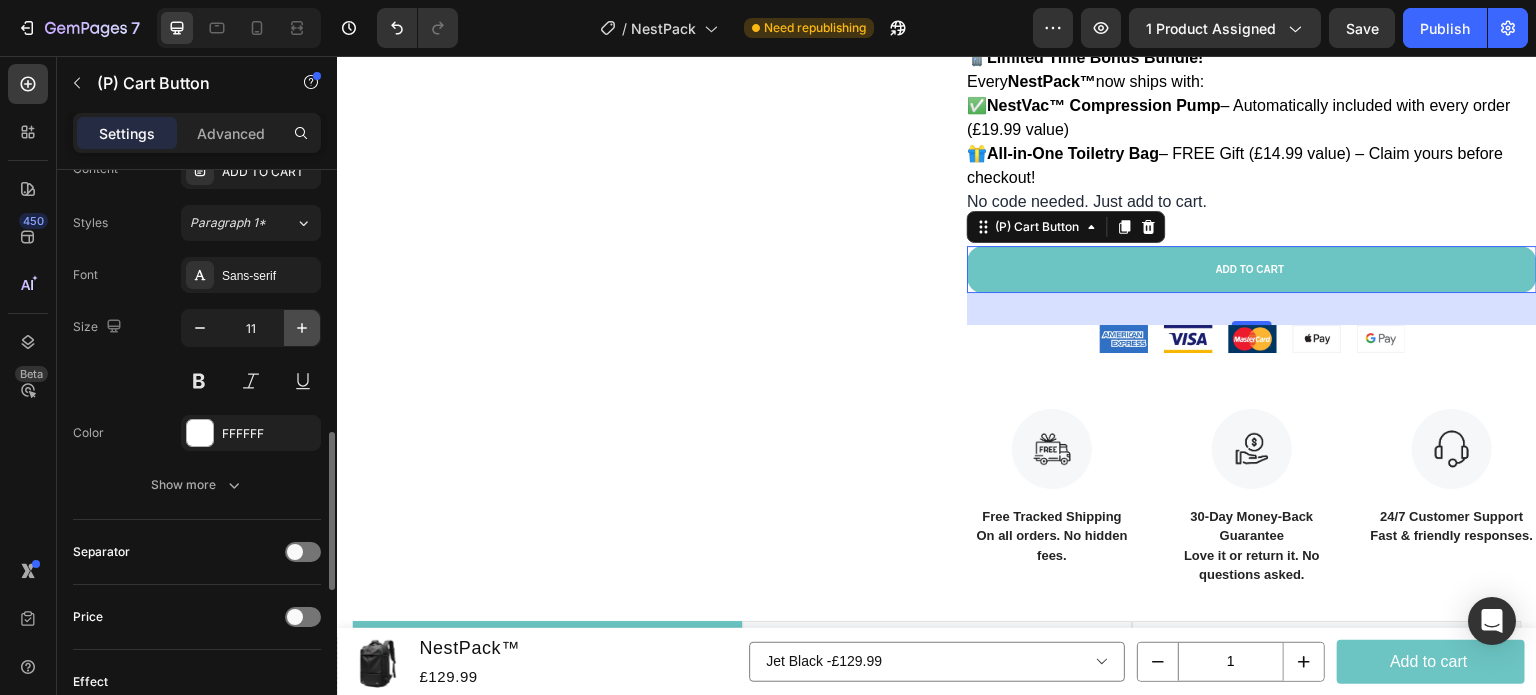 click 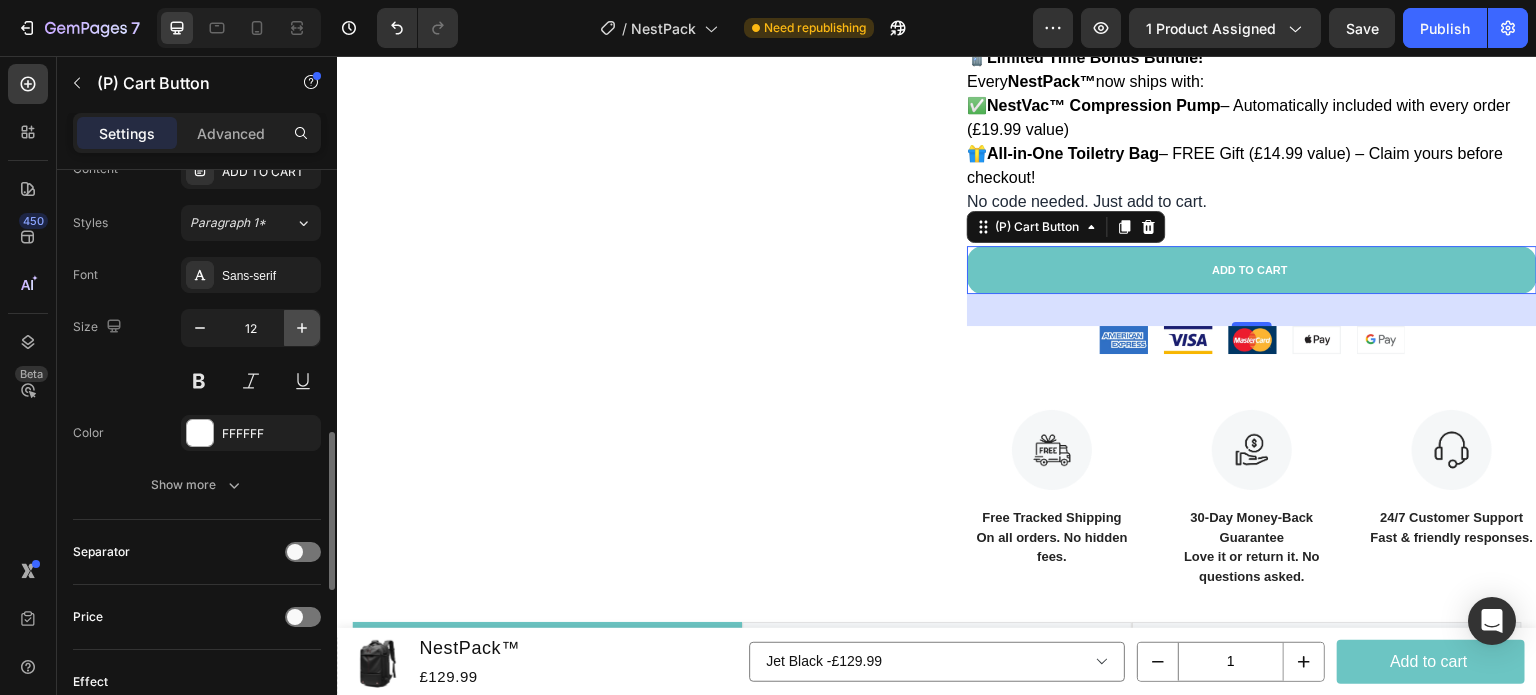 click 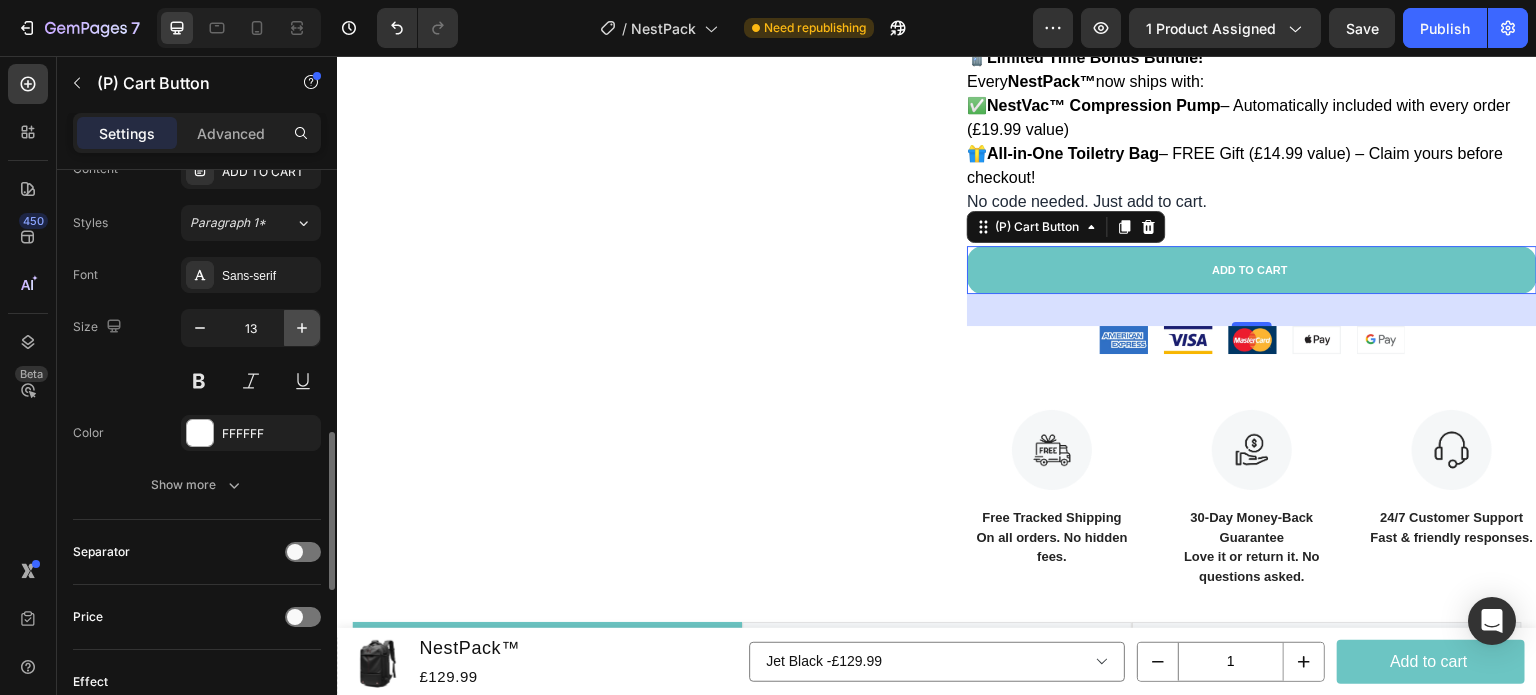 click 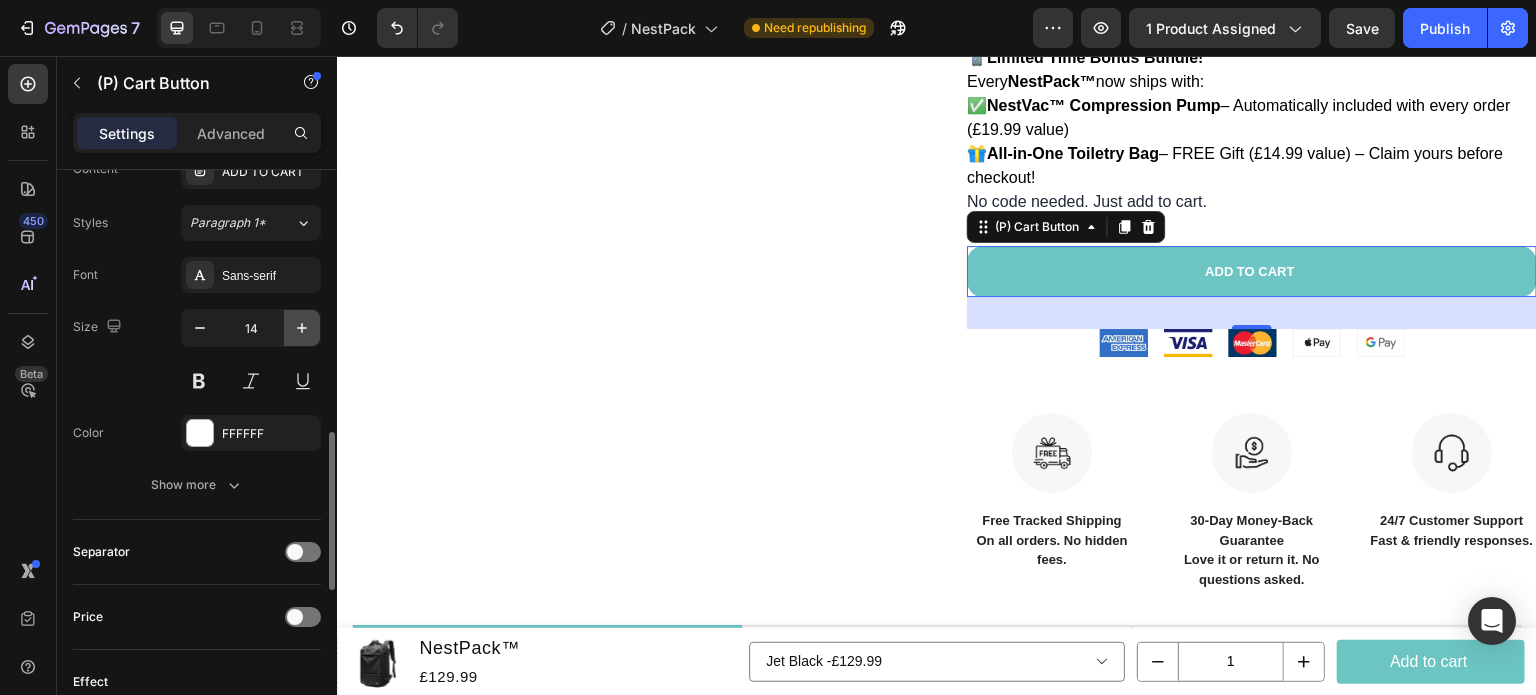 click 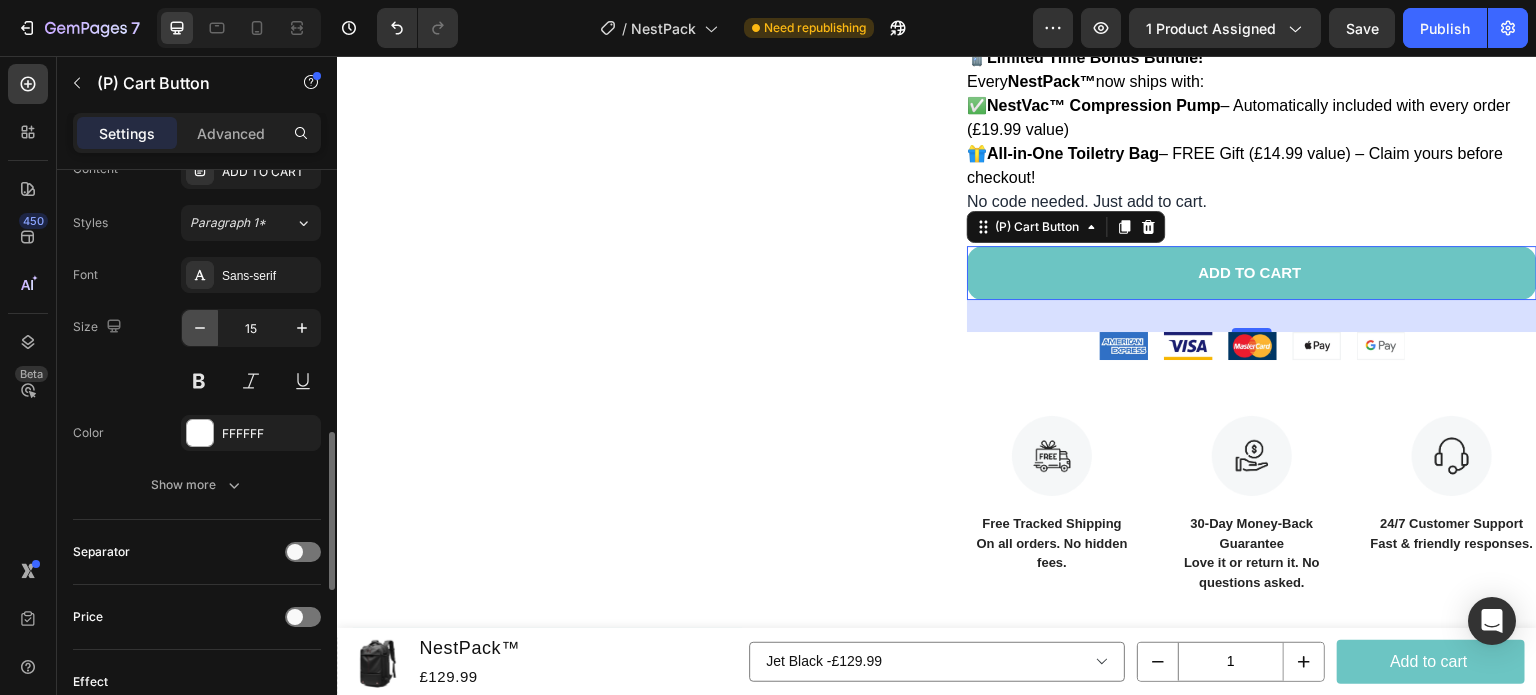 click 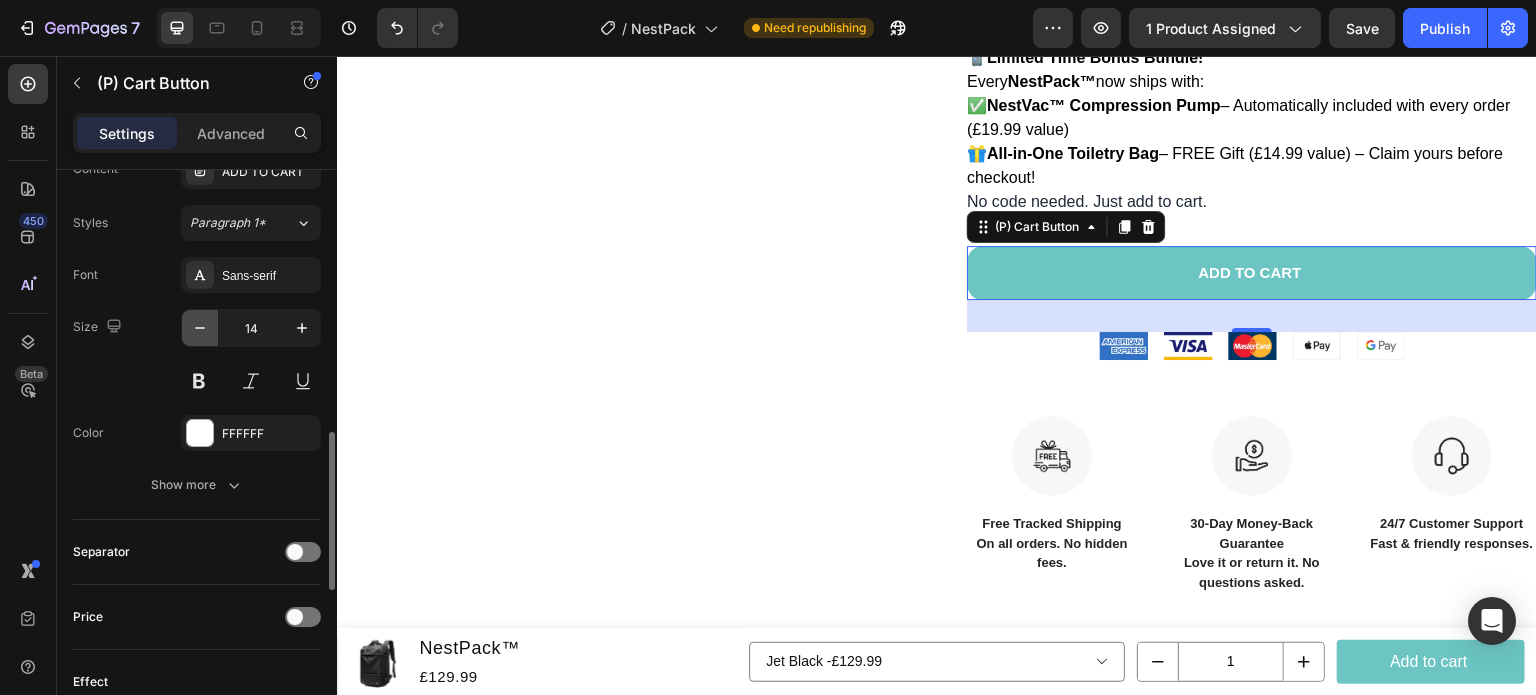 click 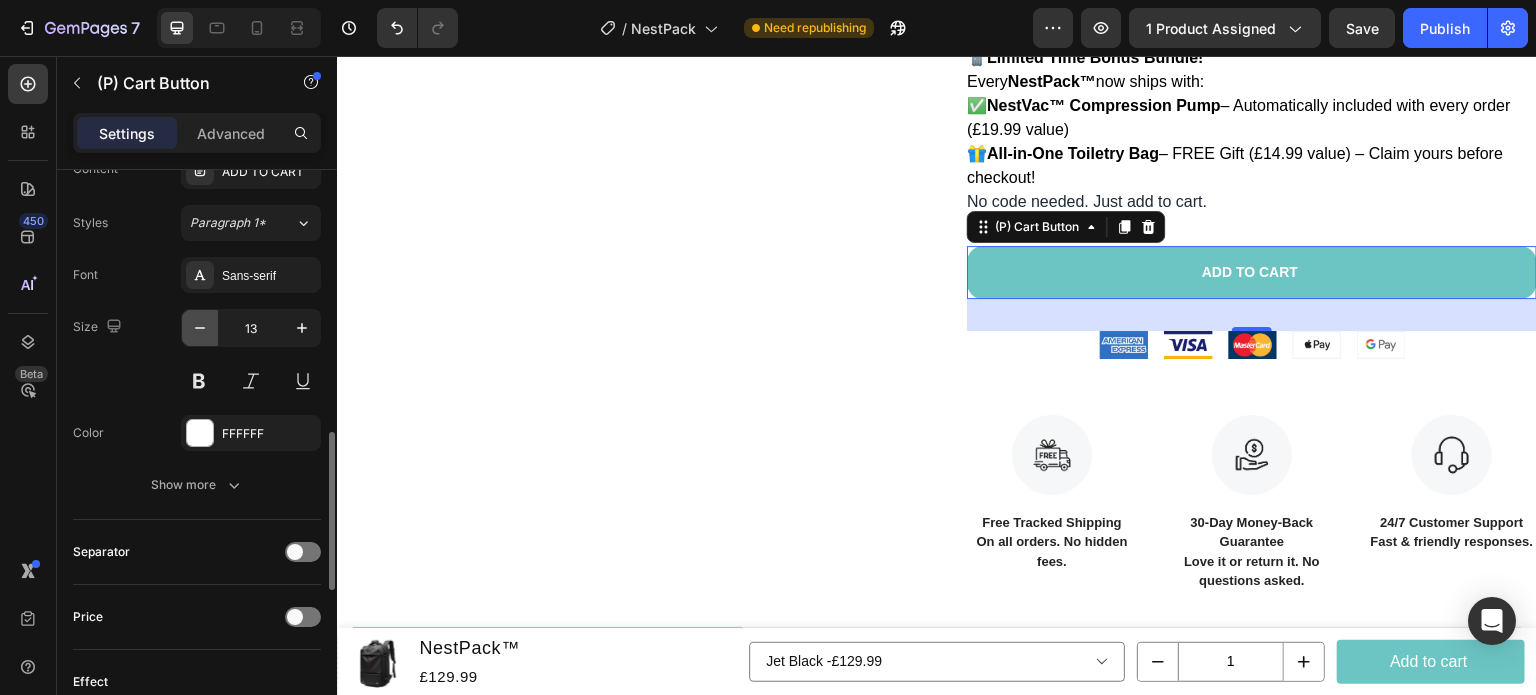 click 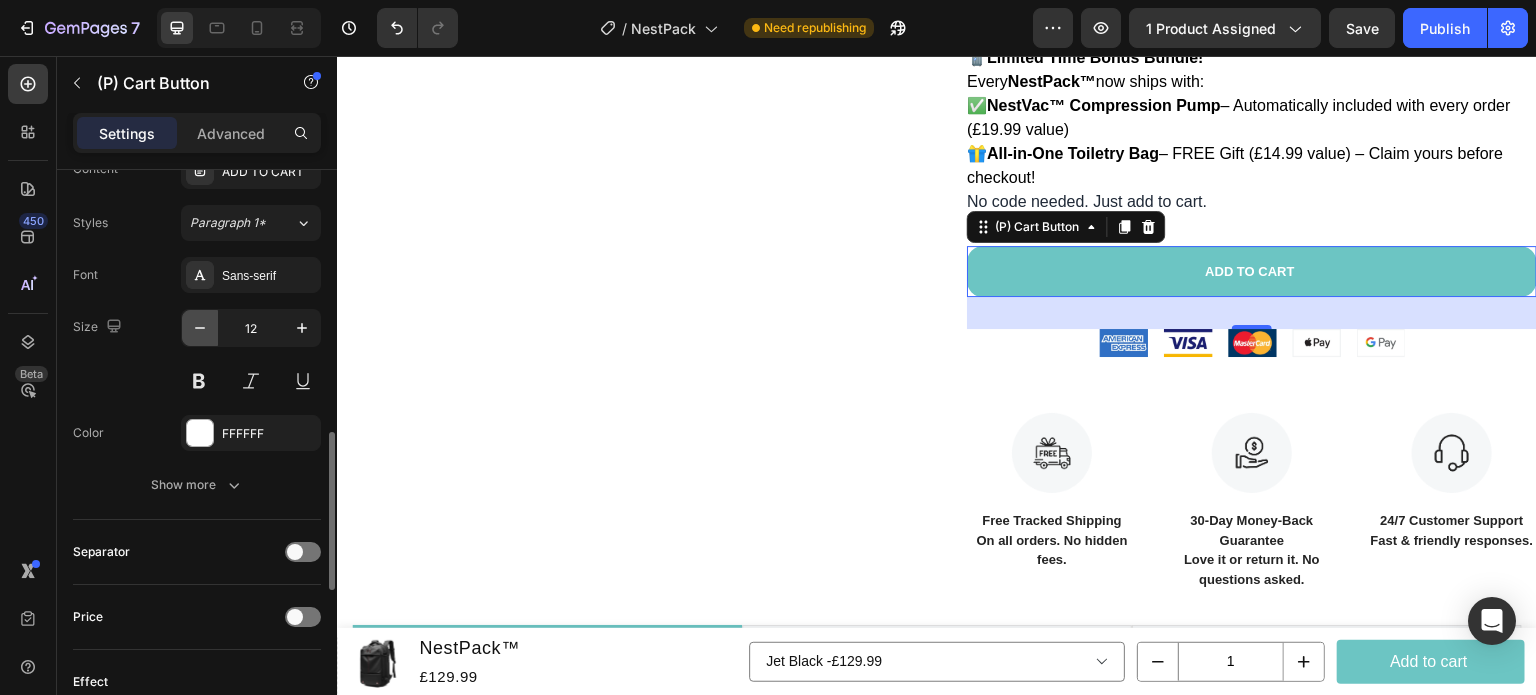 click 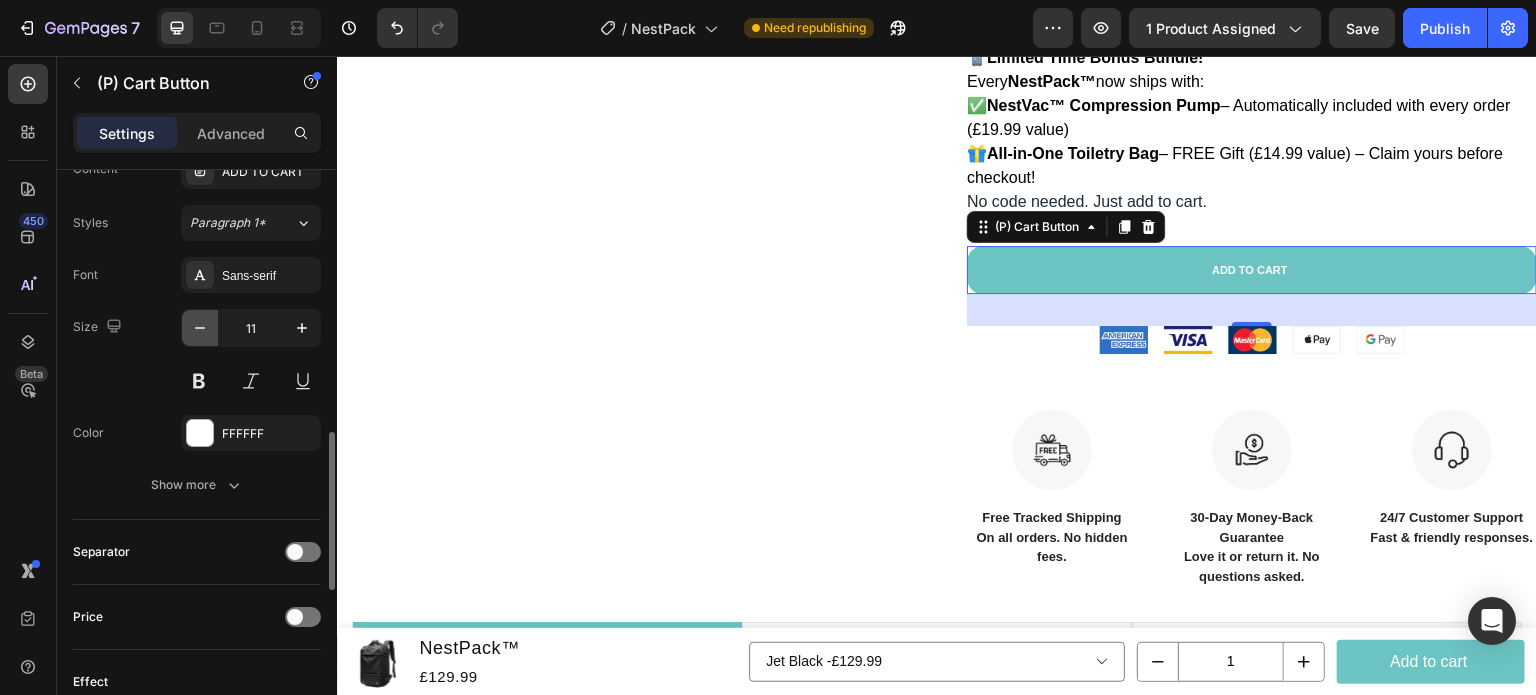 click 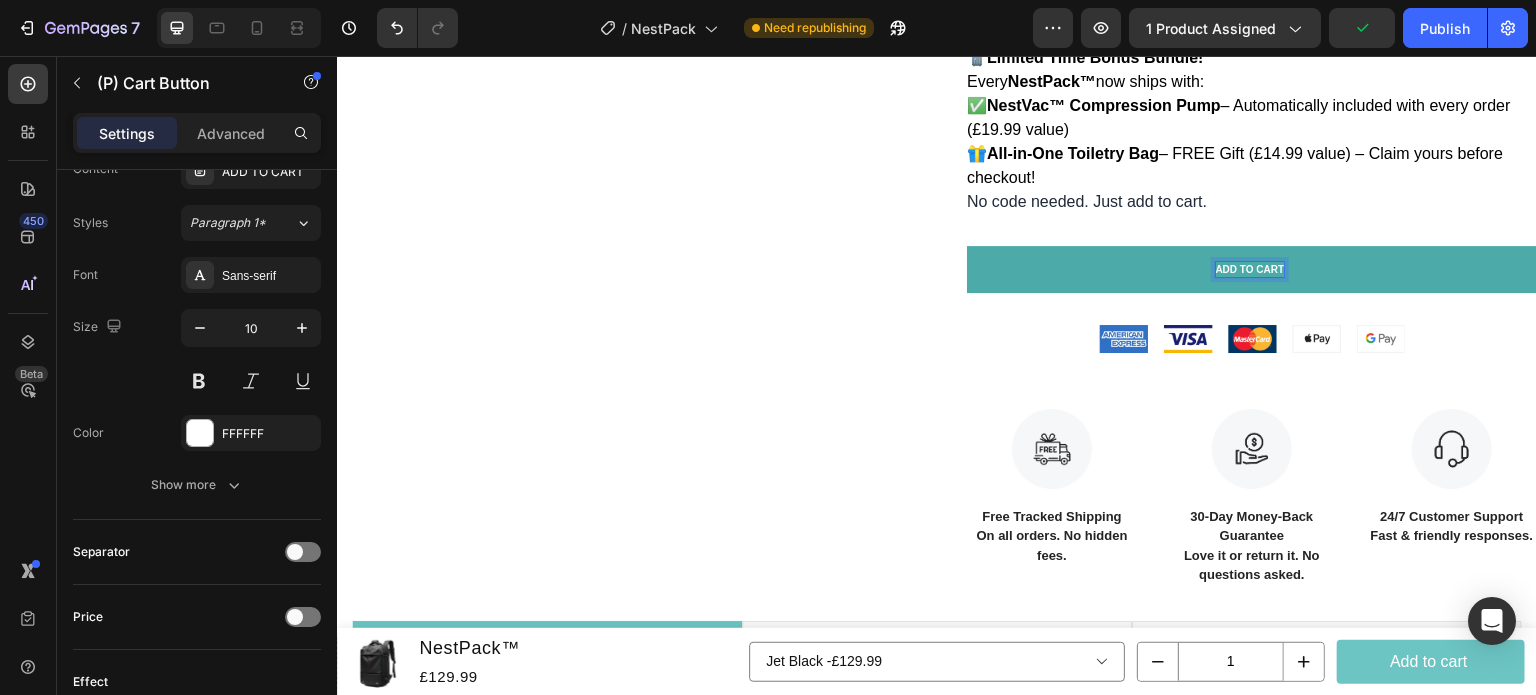 click on "ADD TO CART" at bounding box center (1250, 269) 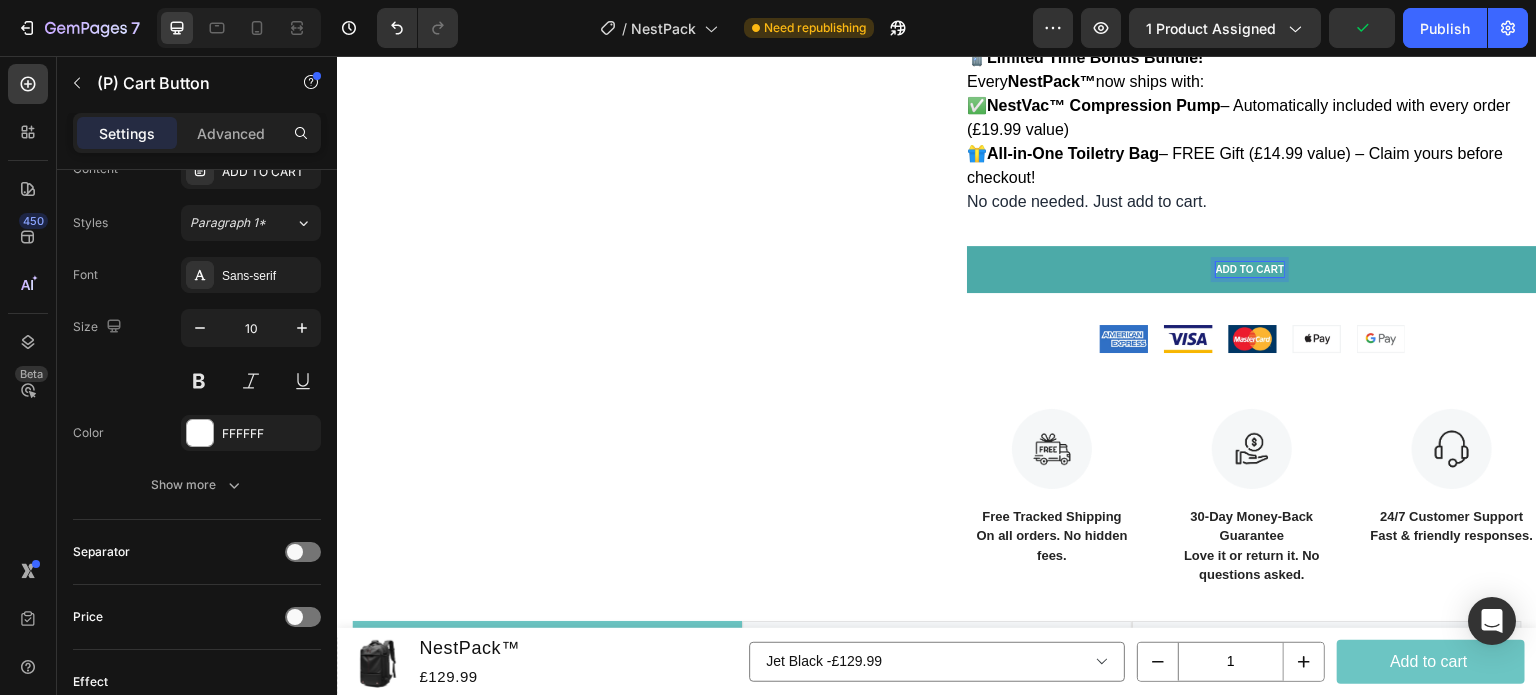 click on "ADD TO CART" at bounding box center (1250, 269) 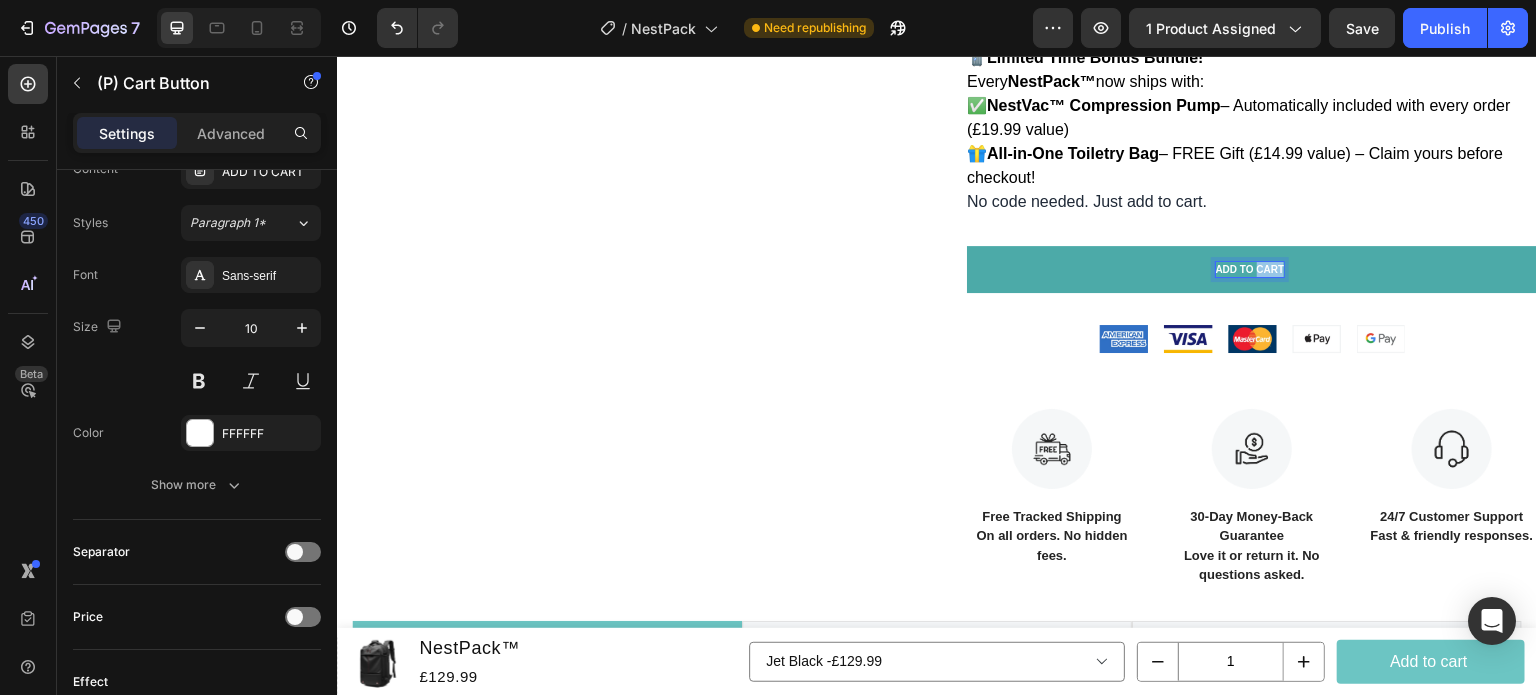 click on "ADD TO CART" at bounding box center [1250, 269] 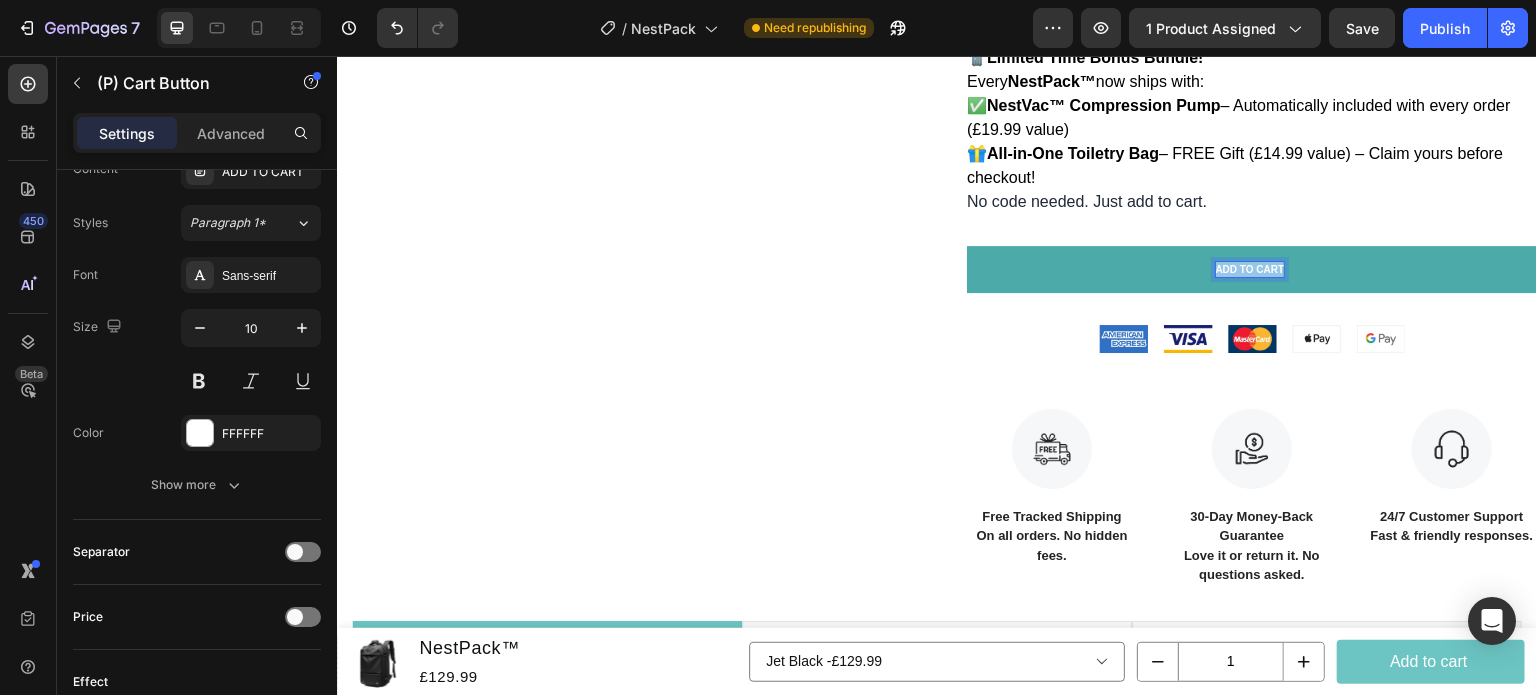 click on "ADD TO CART" at bounding box center [1250, 269] 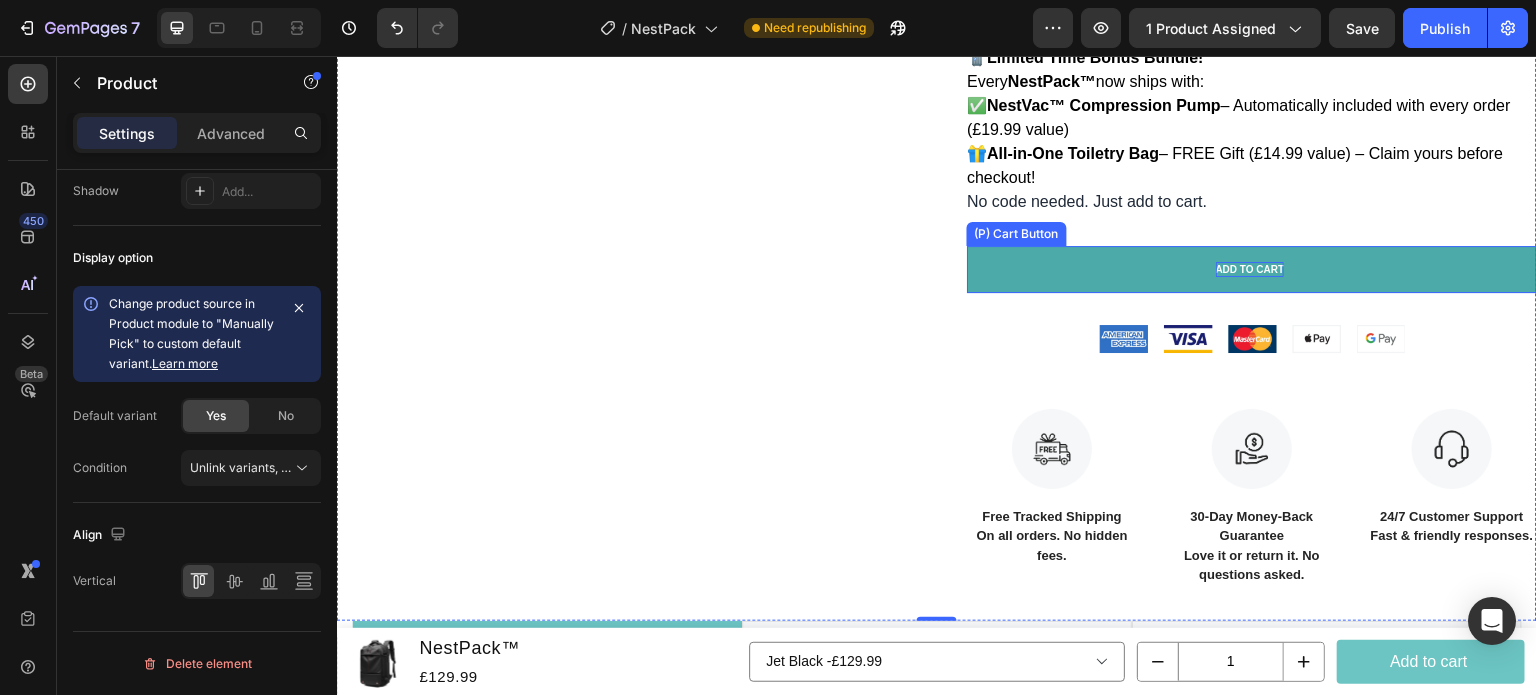 scroll, scrollTop: 0, scrollLeft: 0, axis: both 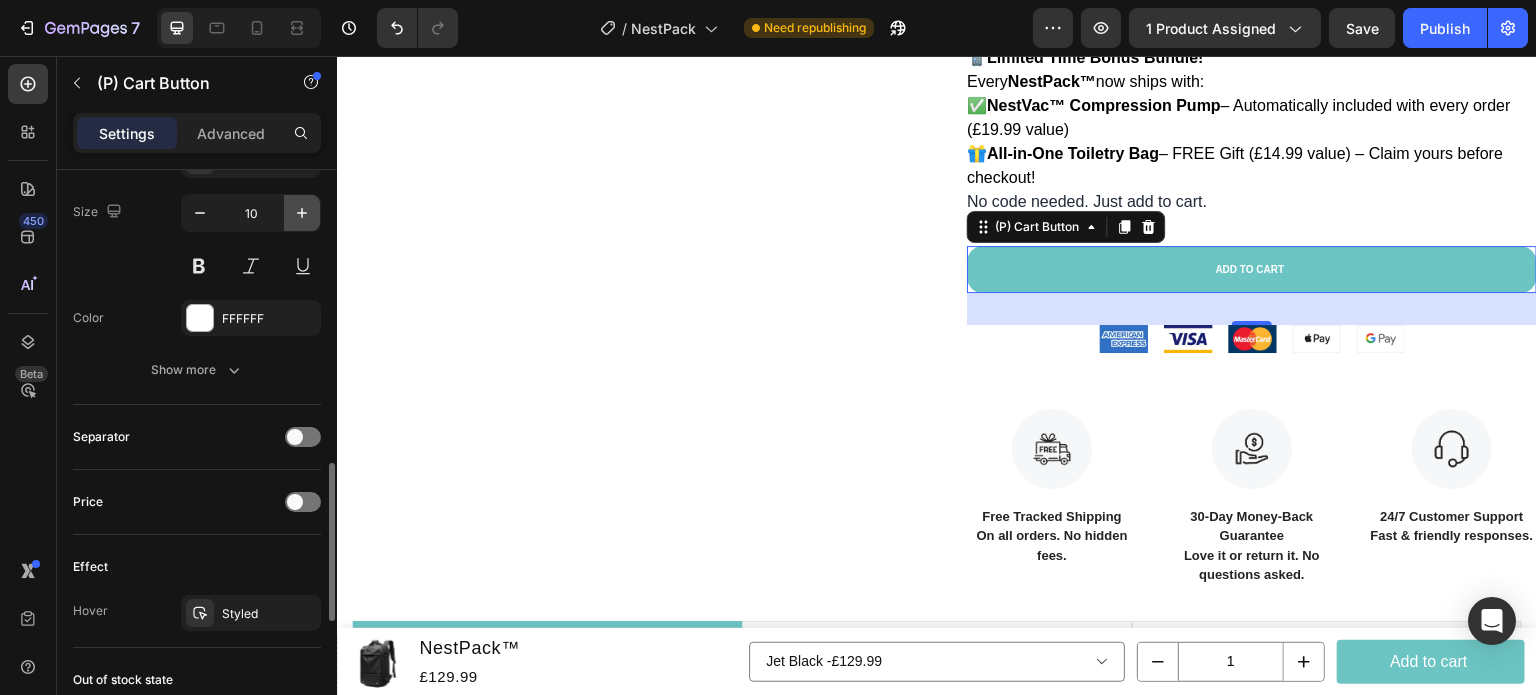 click 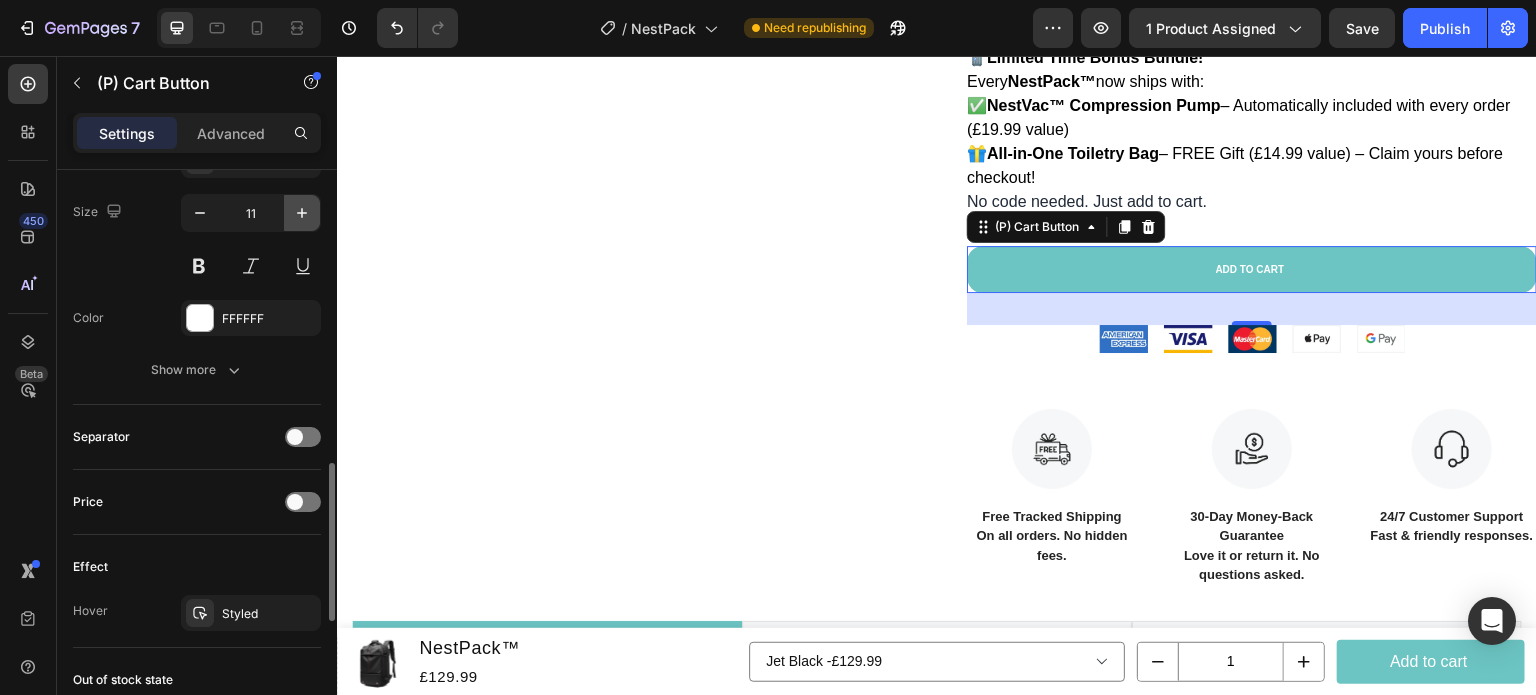 click 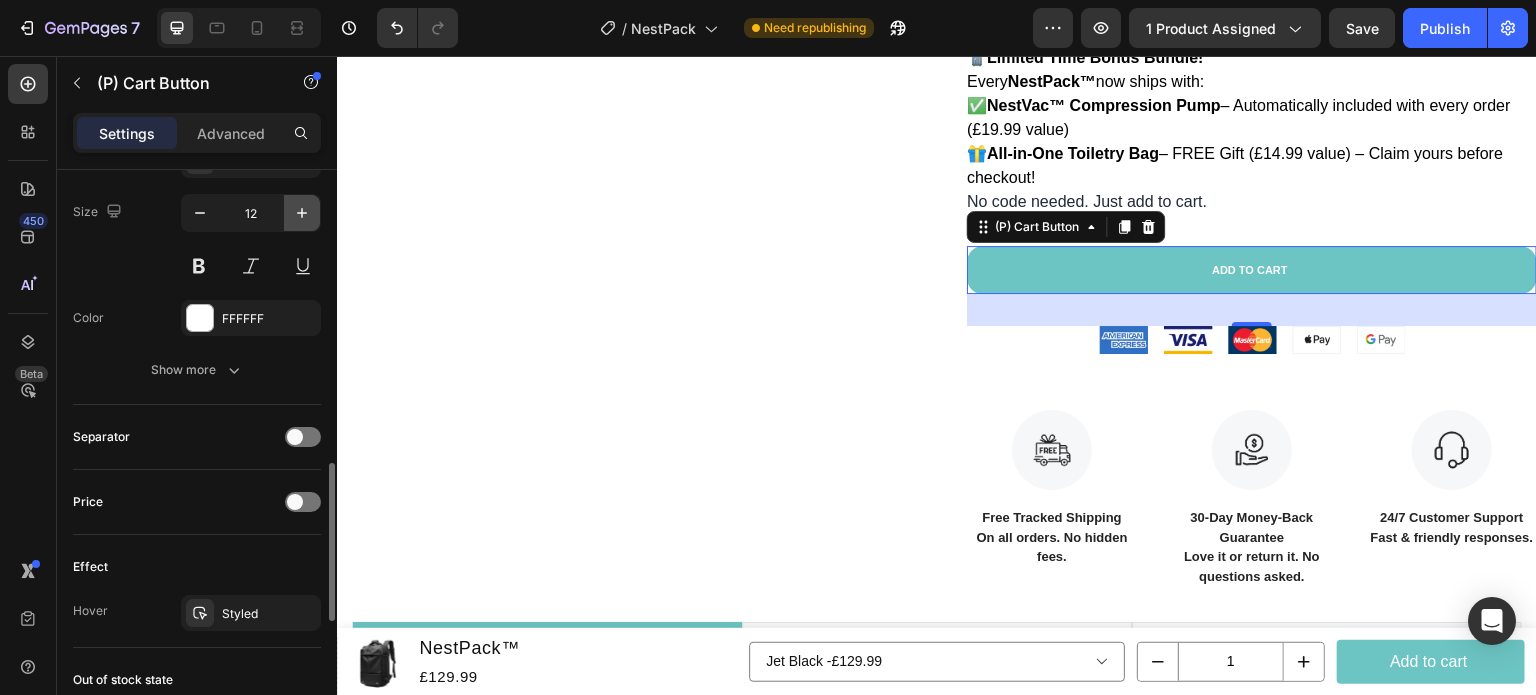 click 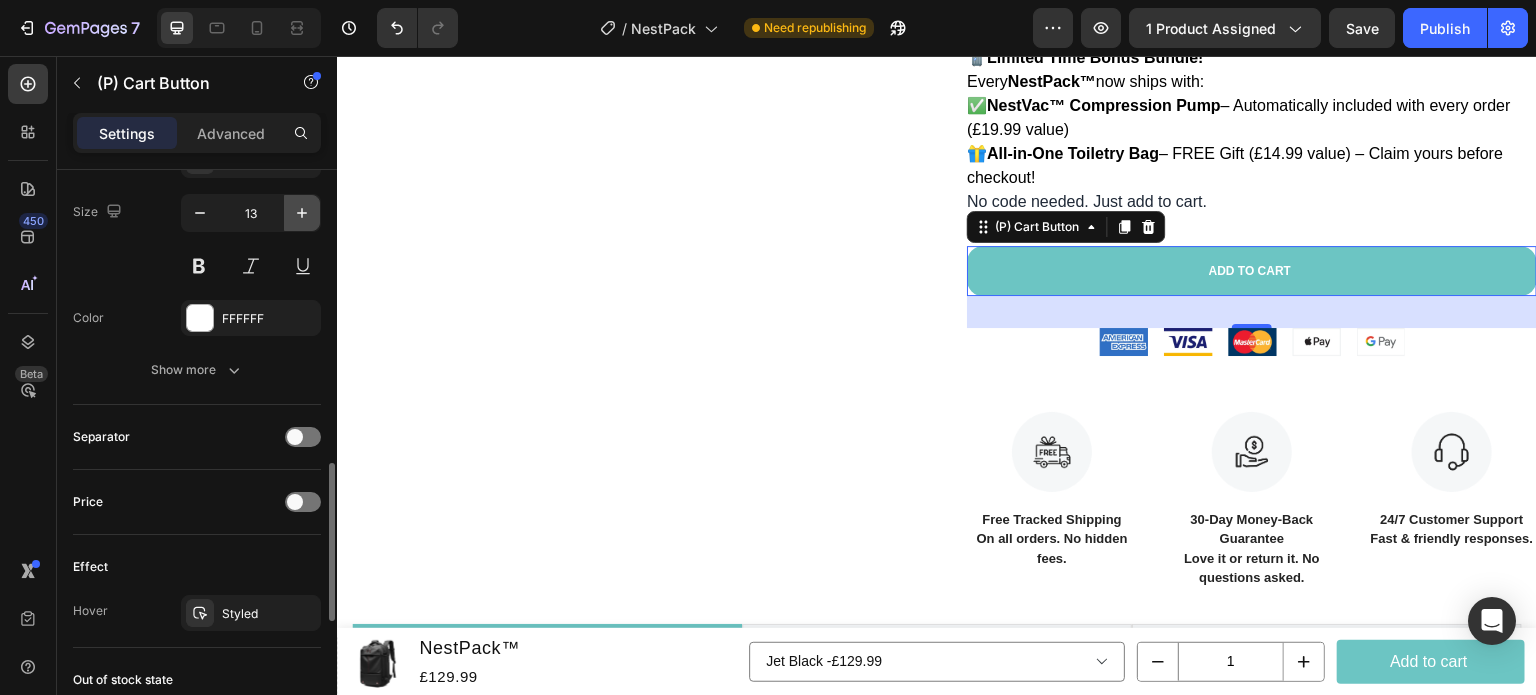 click 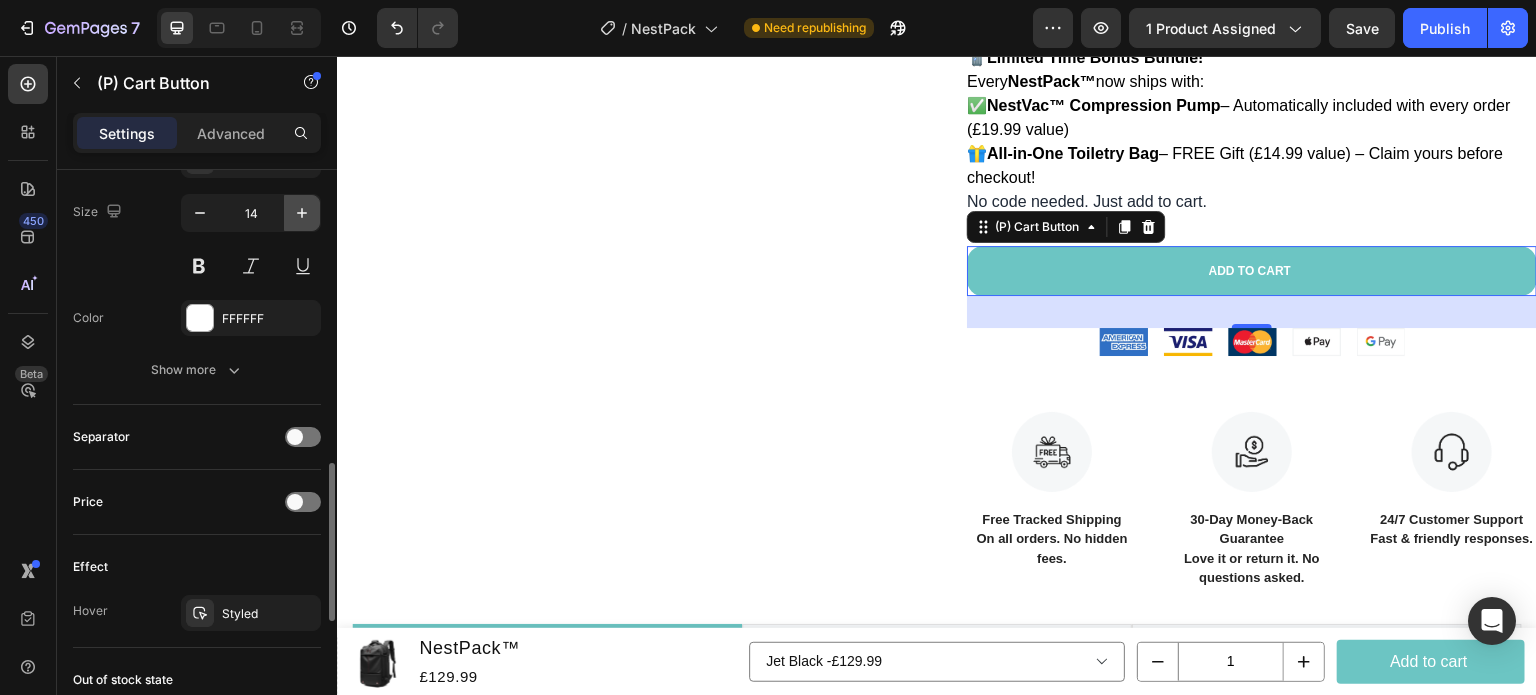 click 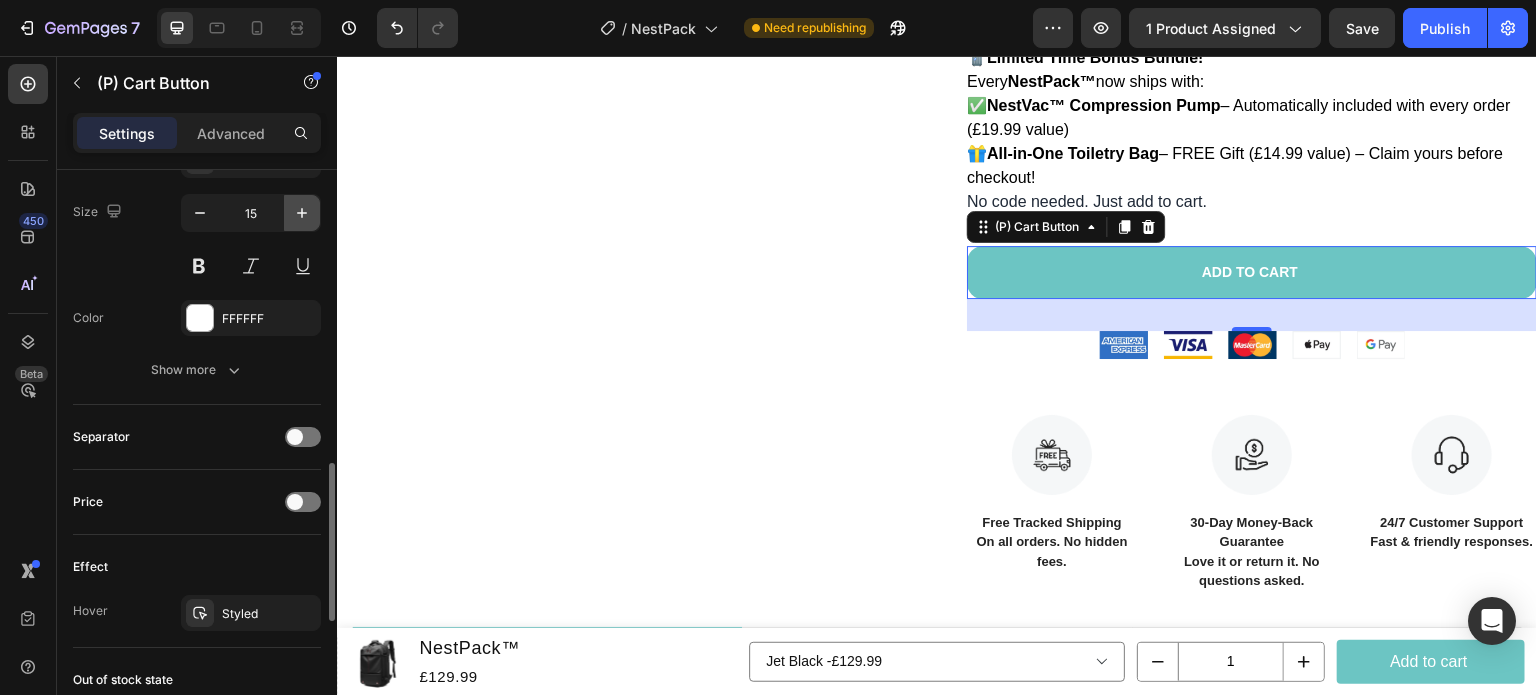 click 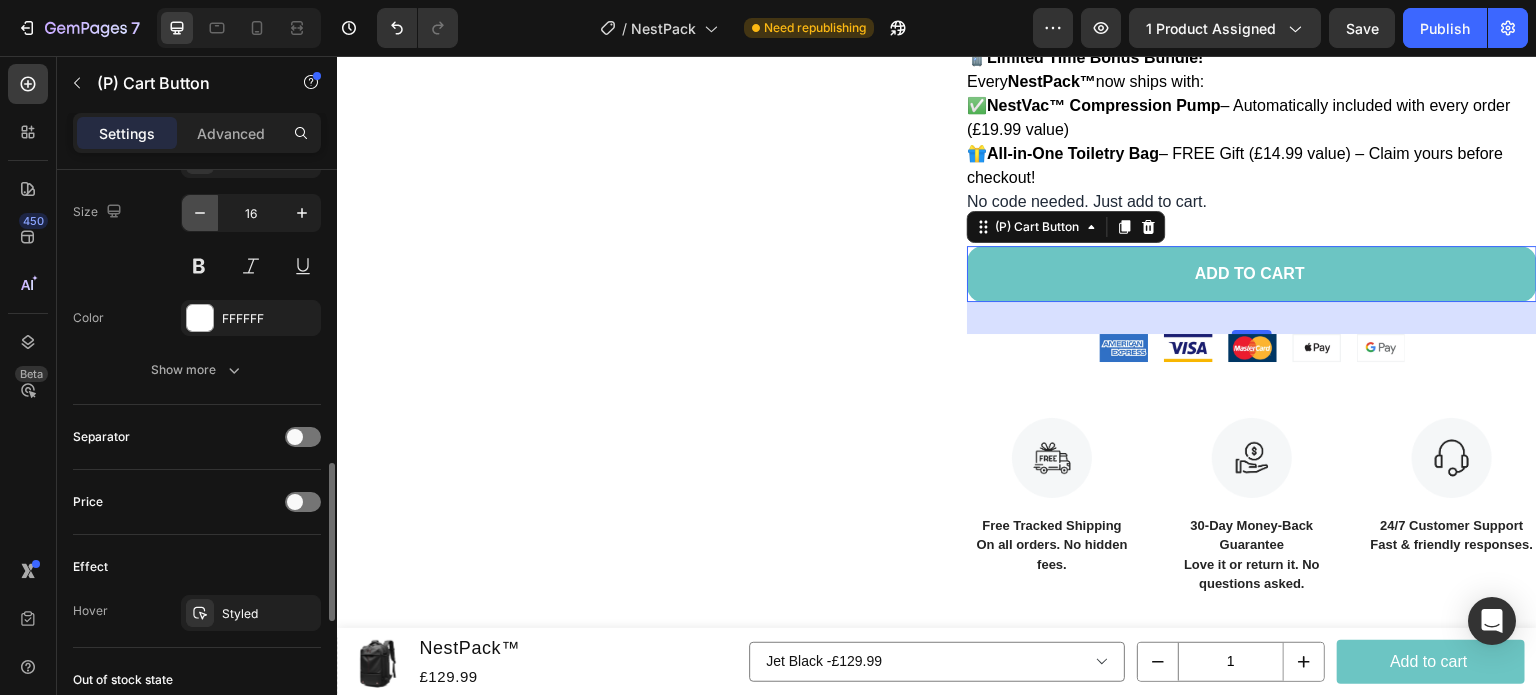 click at bounding box center [200, 213] 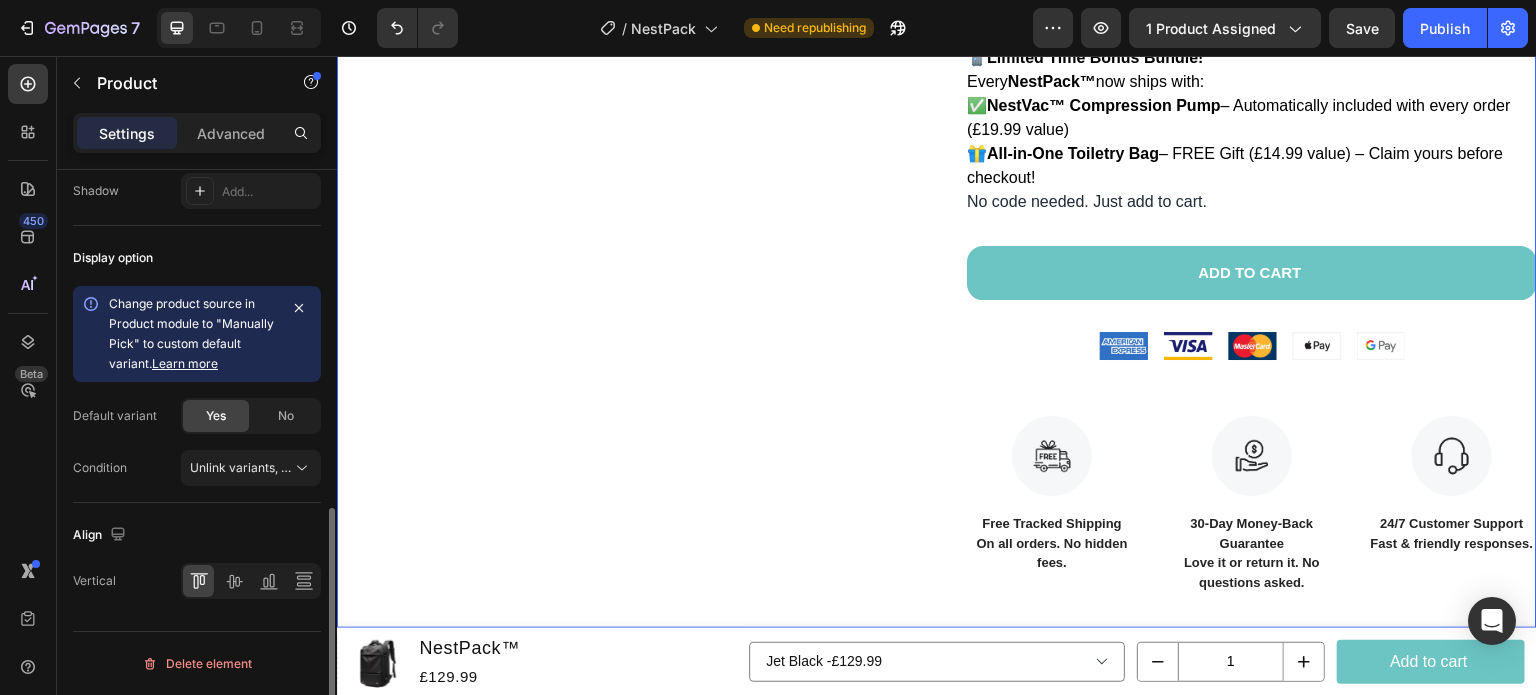 scroll, scrollTop: 0, scrollLeft: 0, axis: both 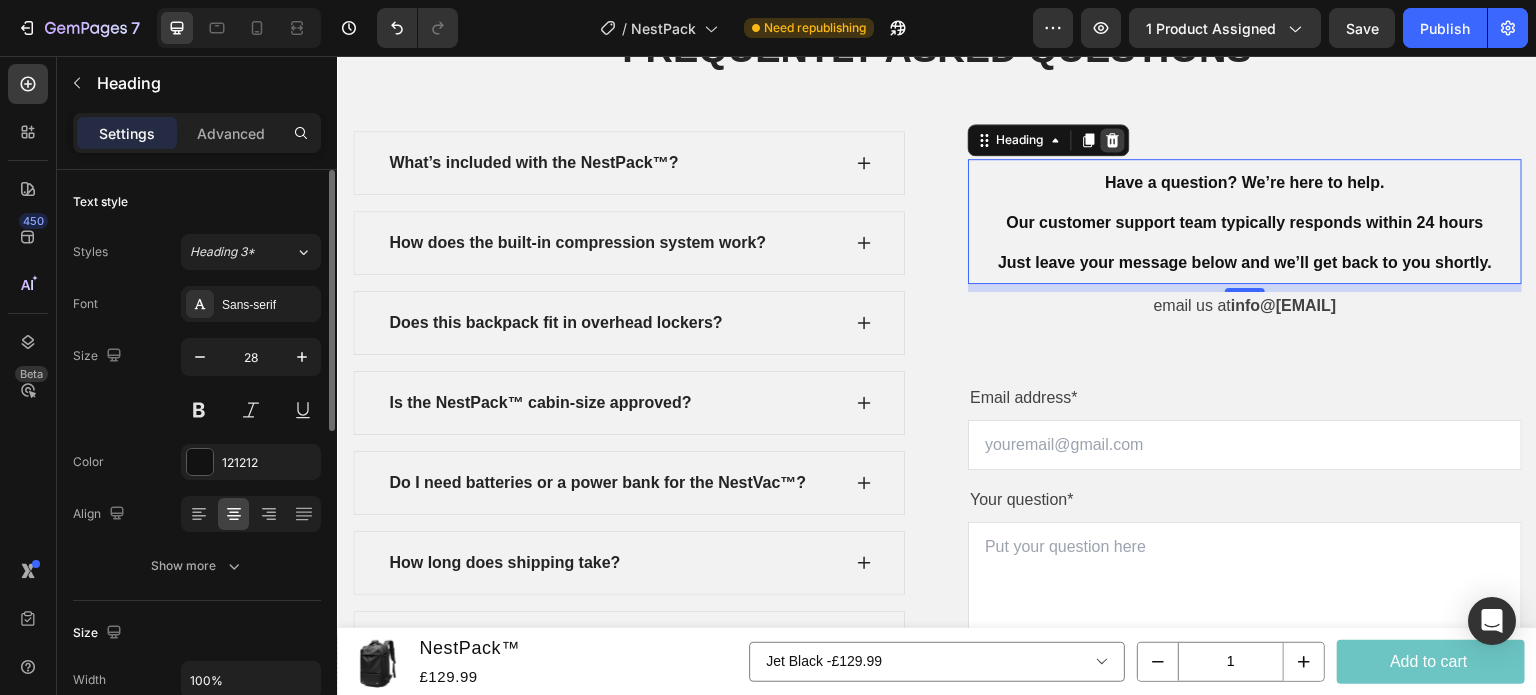 click 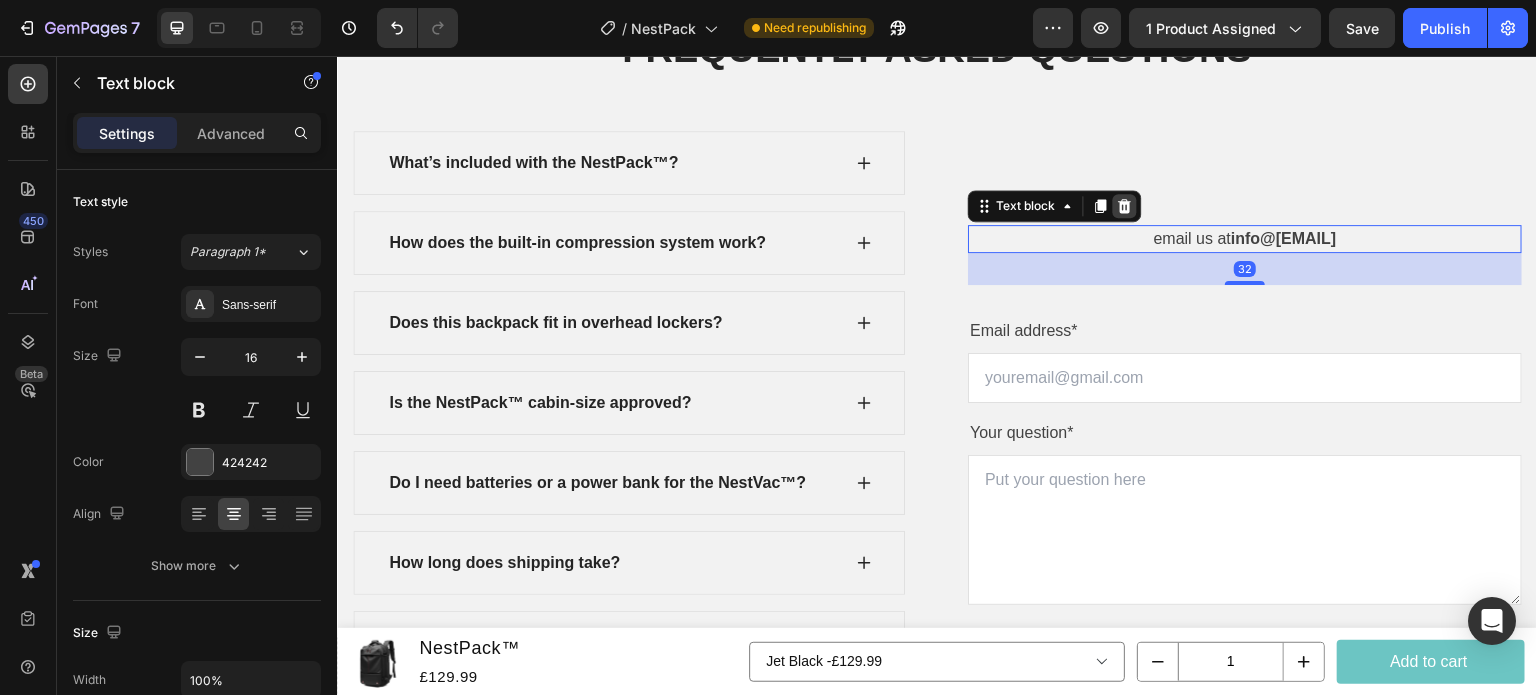 click 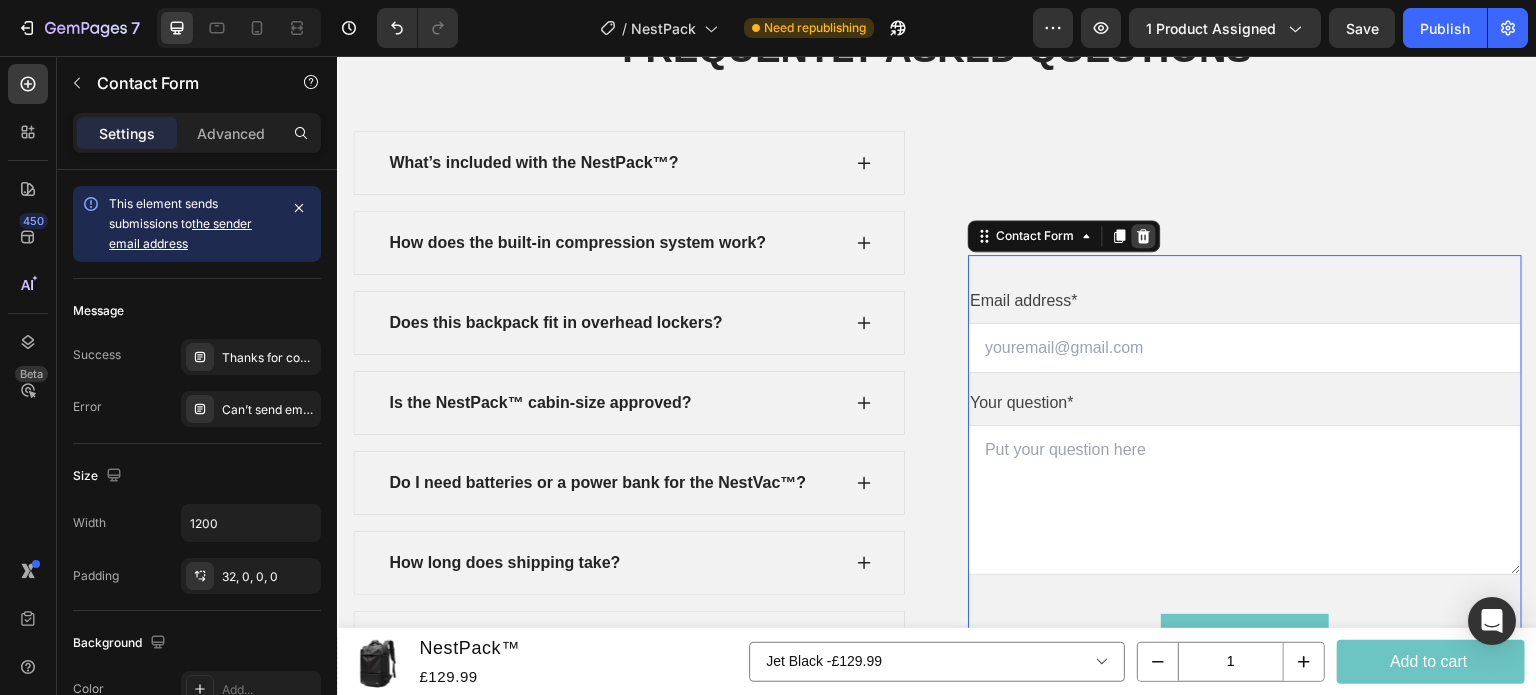 click 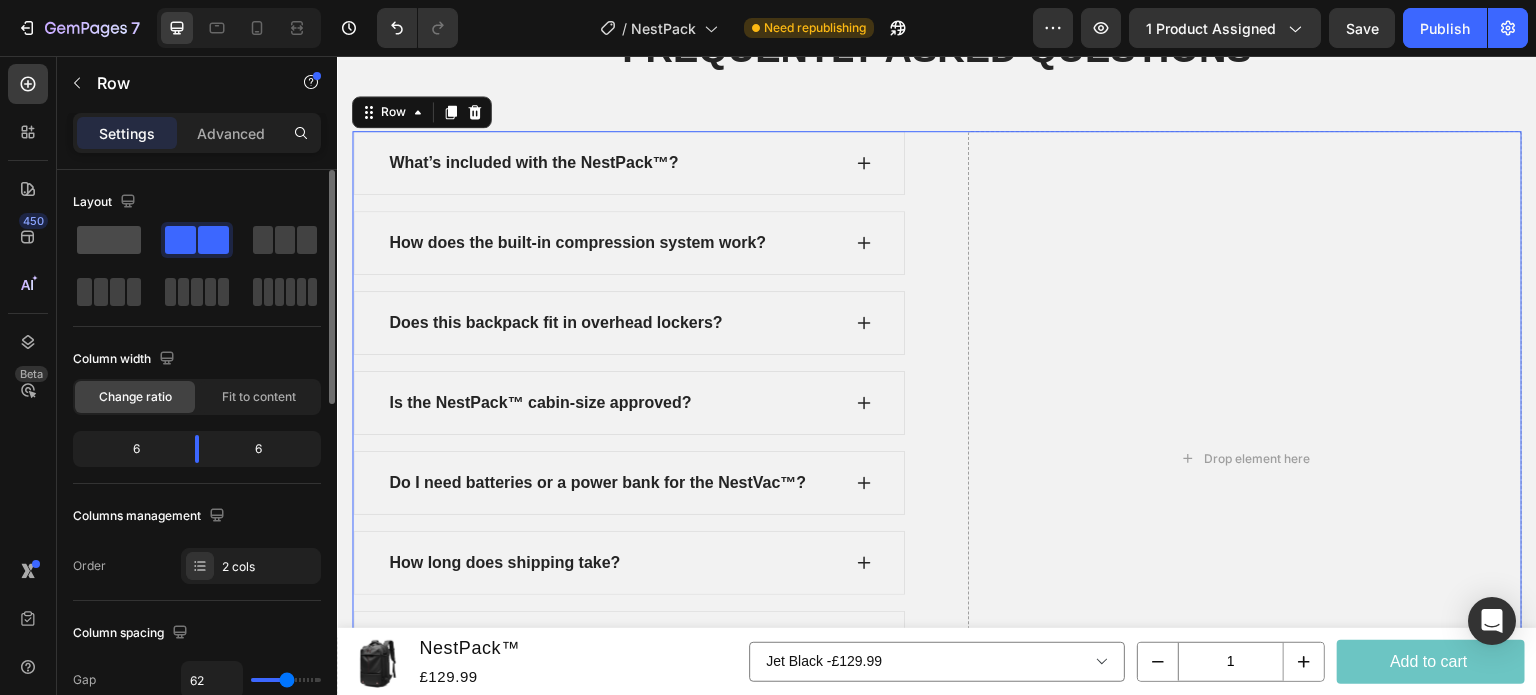 click 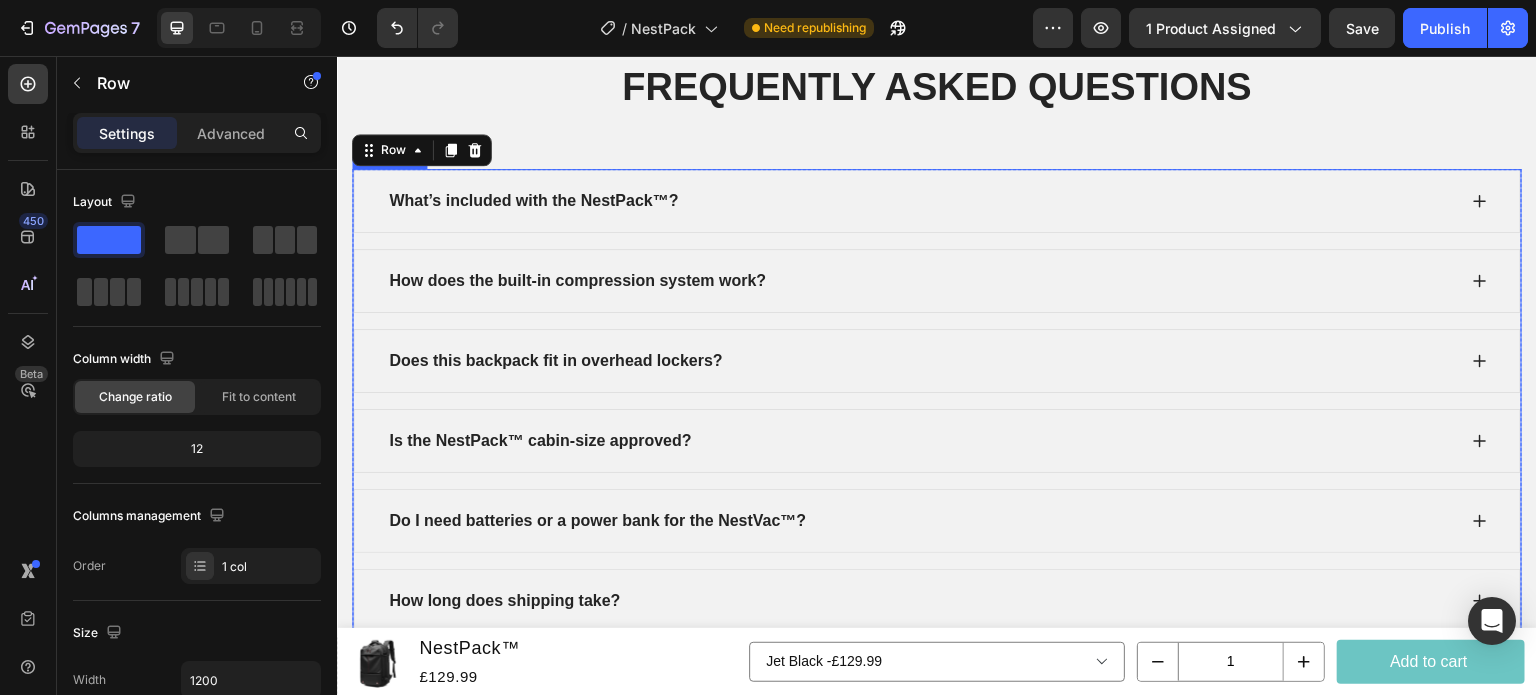 scroll, scrollTop: 5408, scrollLeft: 0, axis: vertical 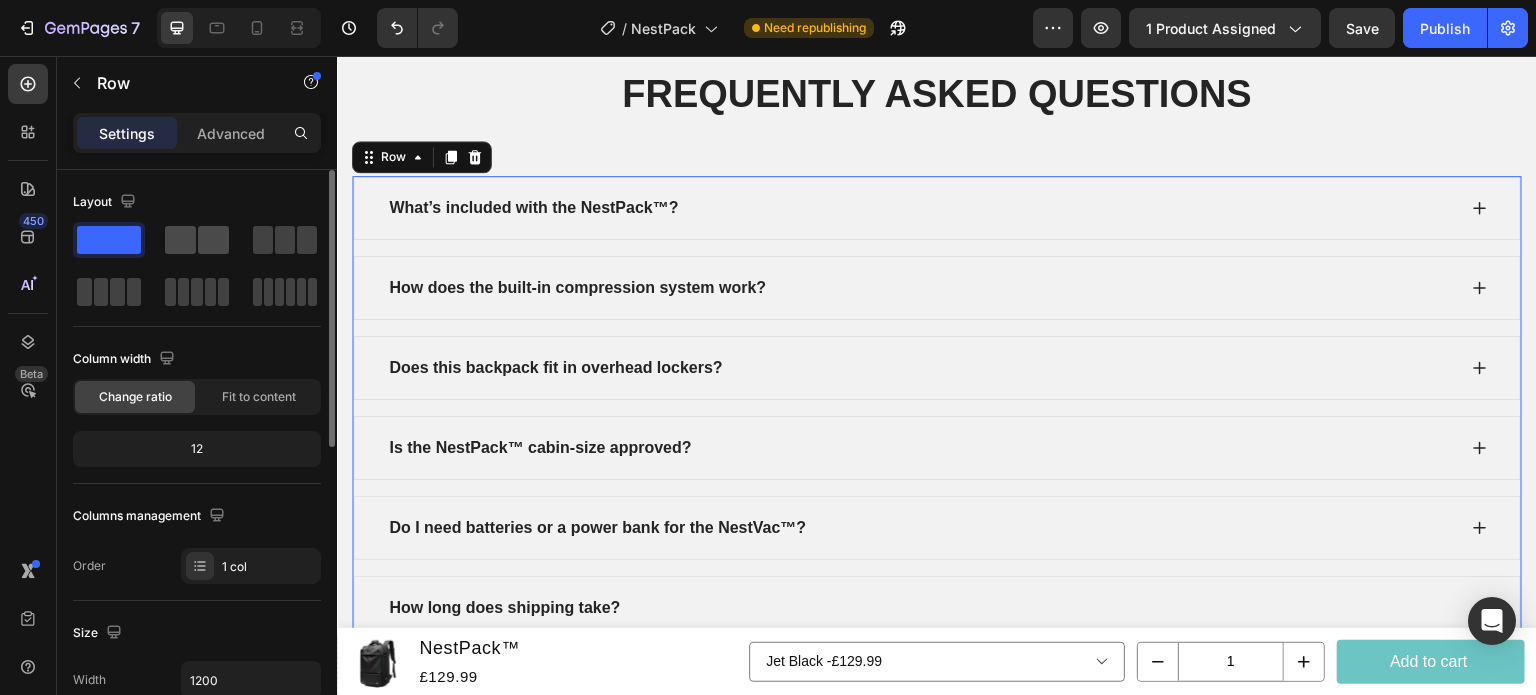 click 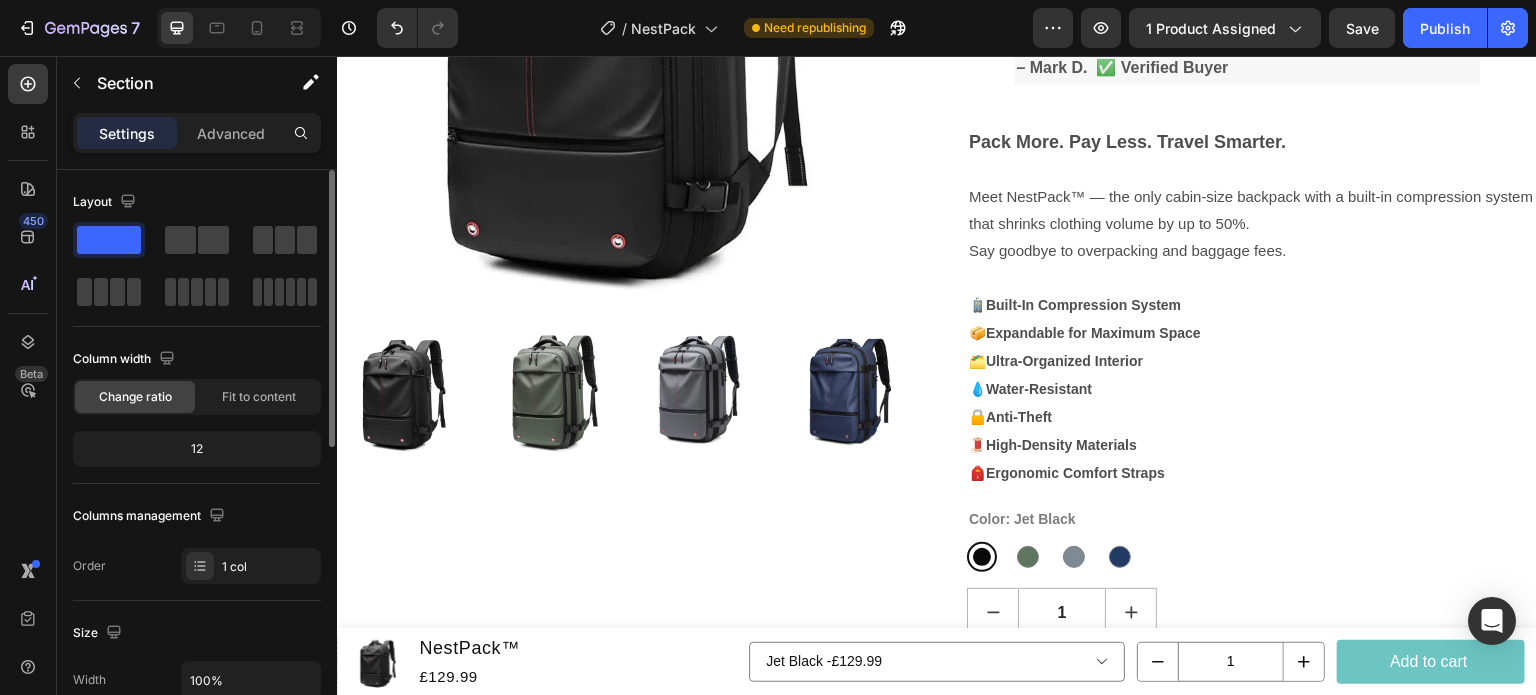 scroll, scrollTop: 368, scrollLeft: 0, axis: vertical 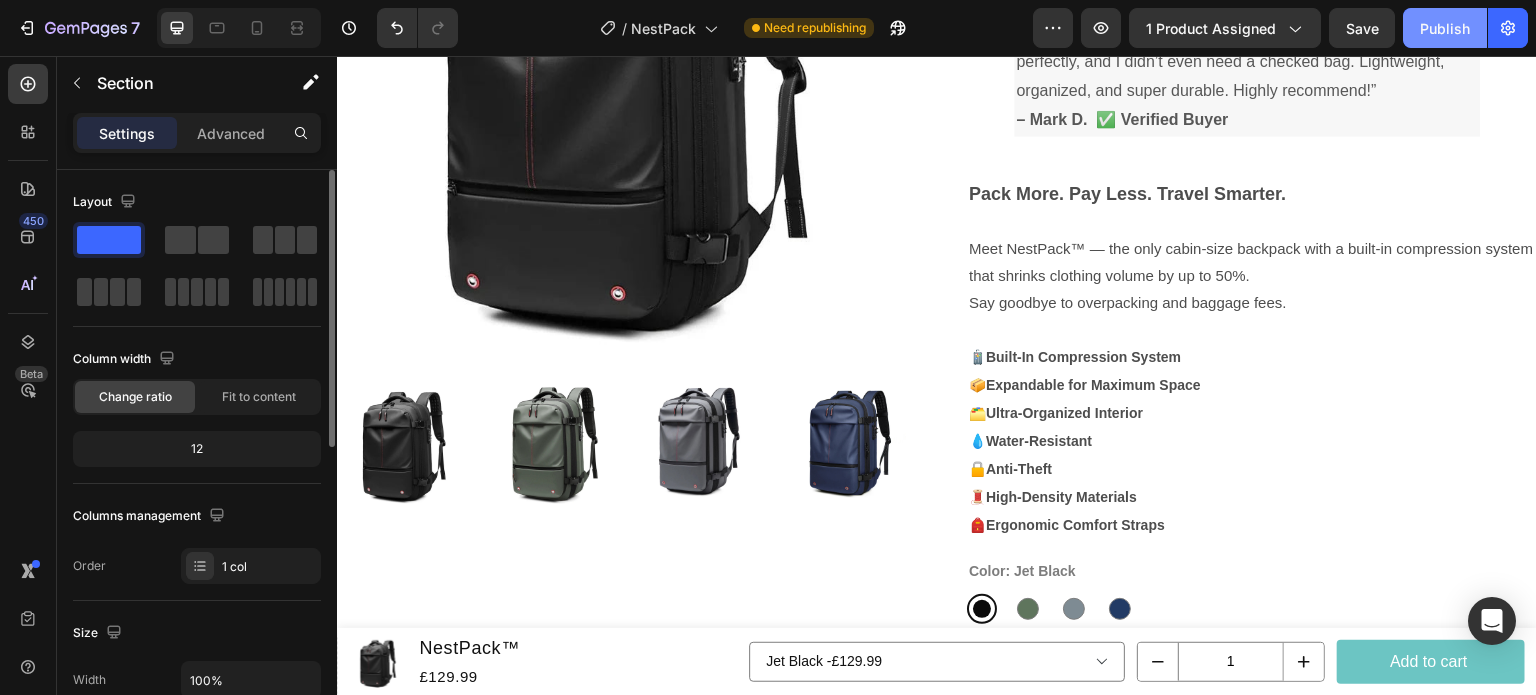 click on "Publish" 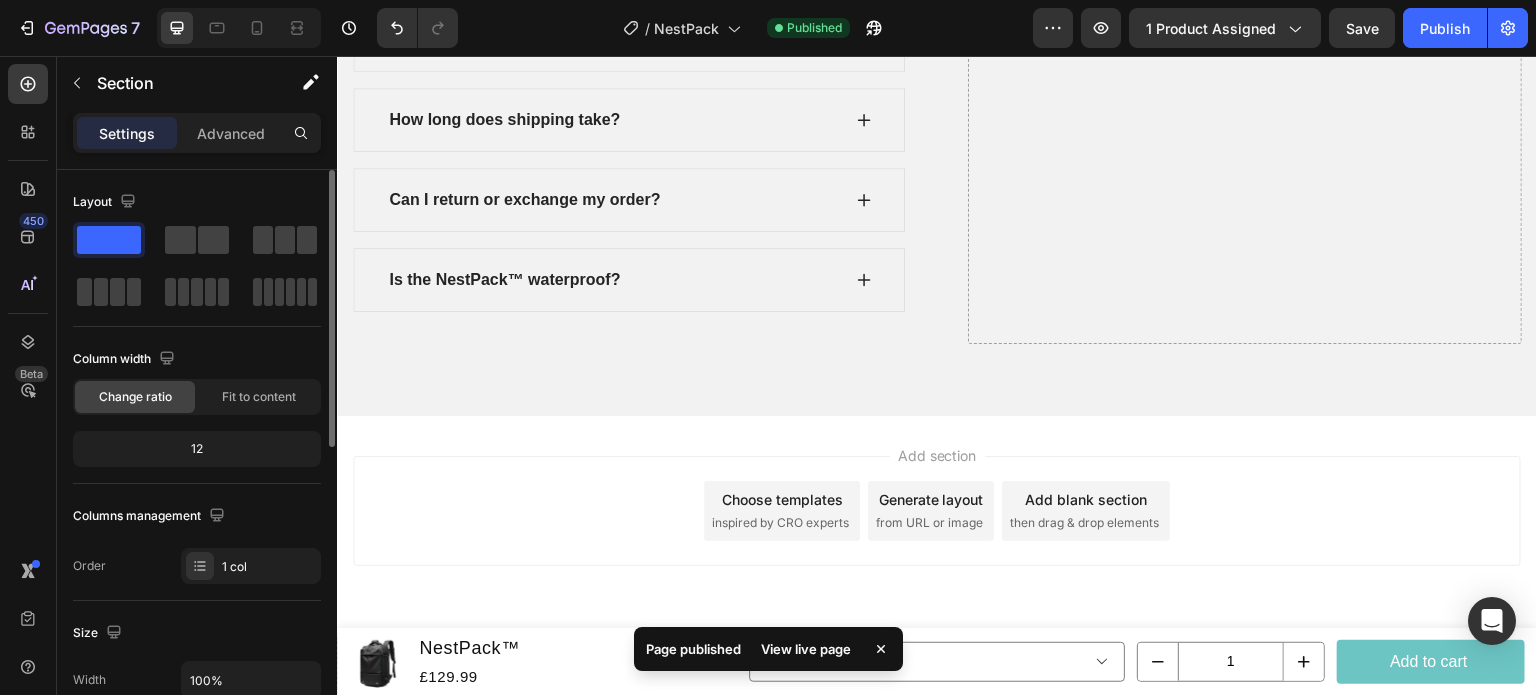 scroll, scrollTop: 5896, scrollLeft: 0, axis: vertical 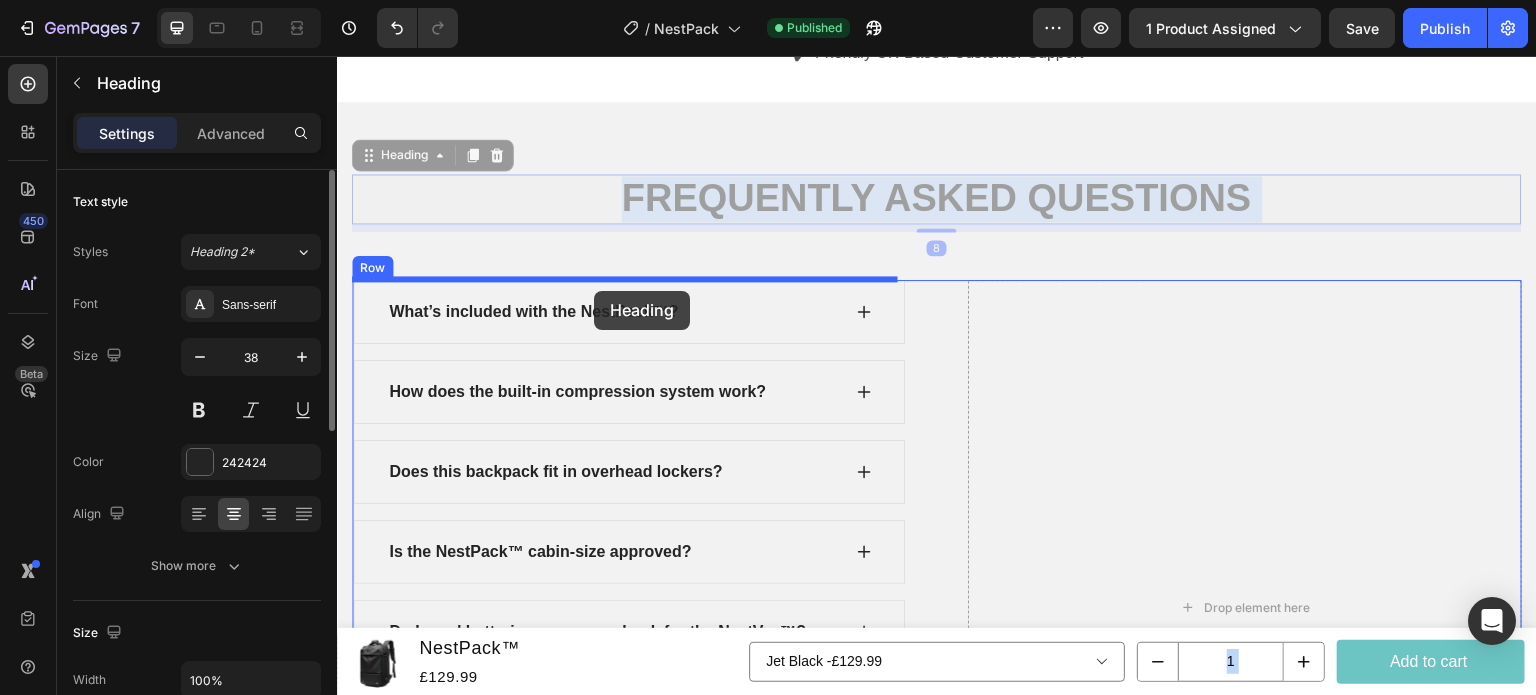 drag, startPoint x: 1338, startPoint y: 193, endPoint x: 594, endPoint y: 291, distance: 750.4266 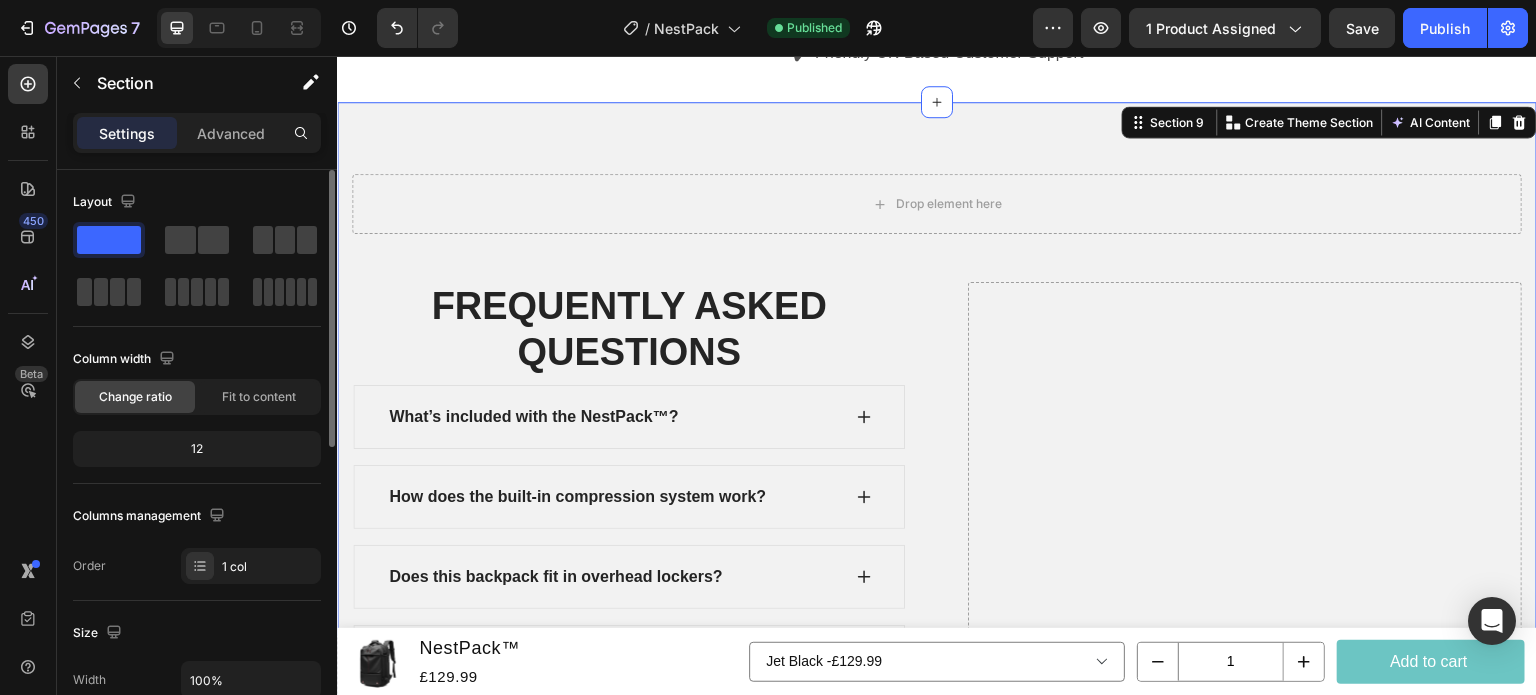 click on "Drop element here Row FREQUENTLY ASKED QUESTIONS Heading
What’s included with the NestPack™?
How does the built-in compression system work?
Does this backpack fit in overhead lockers?
Is the NestPack™ cabin-size approved?
Do I need batteries or a power bank for the NestVac™?
How long does shipping take?
Can I return or exchange my order?
Is the NestPack™ waterproof? Accordion
Drop element here Row Section 9   Create Theme Section AI Content Write with GemAI What would you like to describe here? Tone and Voice Persuasive Product Show more Generate" at bounding box center [937, 607] 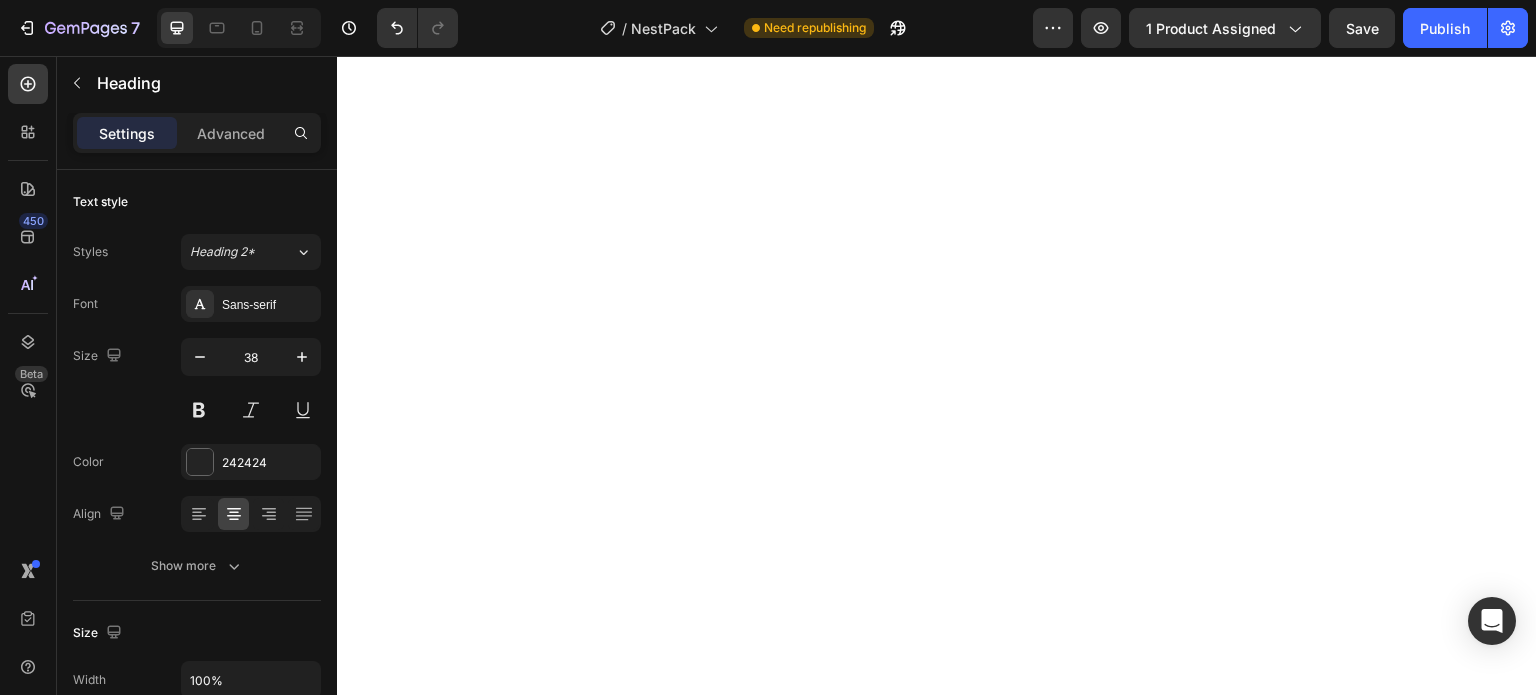 scroll, scrollTop: 0, scrollLeft: 0, axis: both 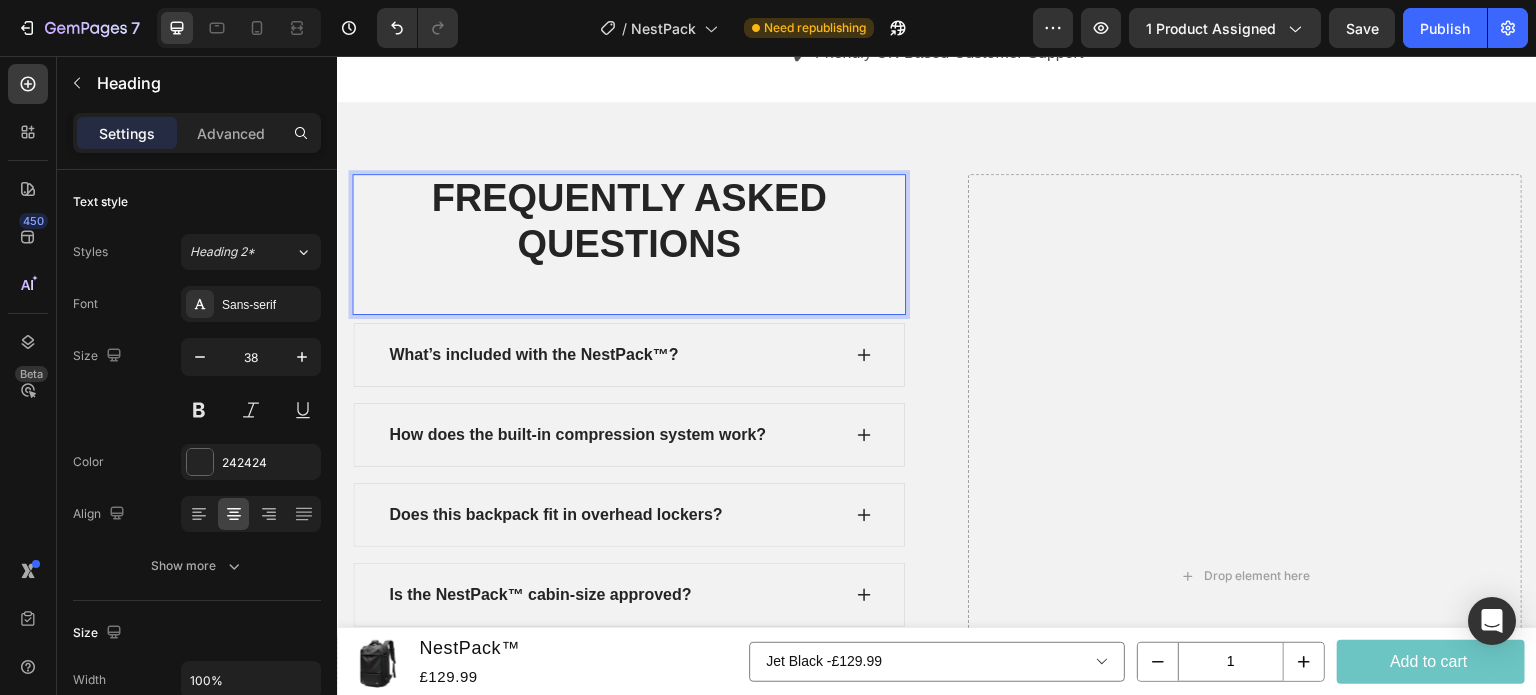 click on "FREQUENTLY ASKED QUESTIONS" at bounding box center (629, 244) 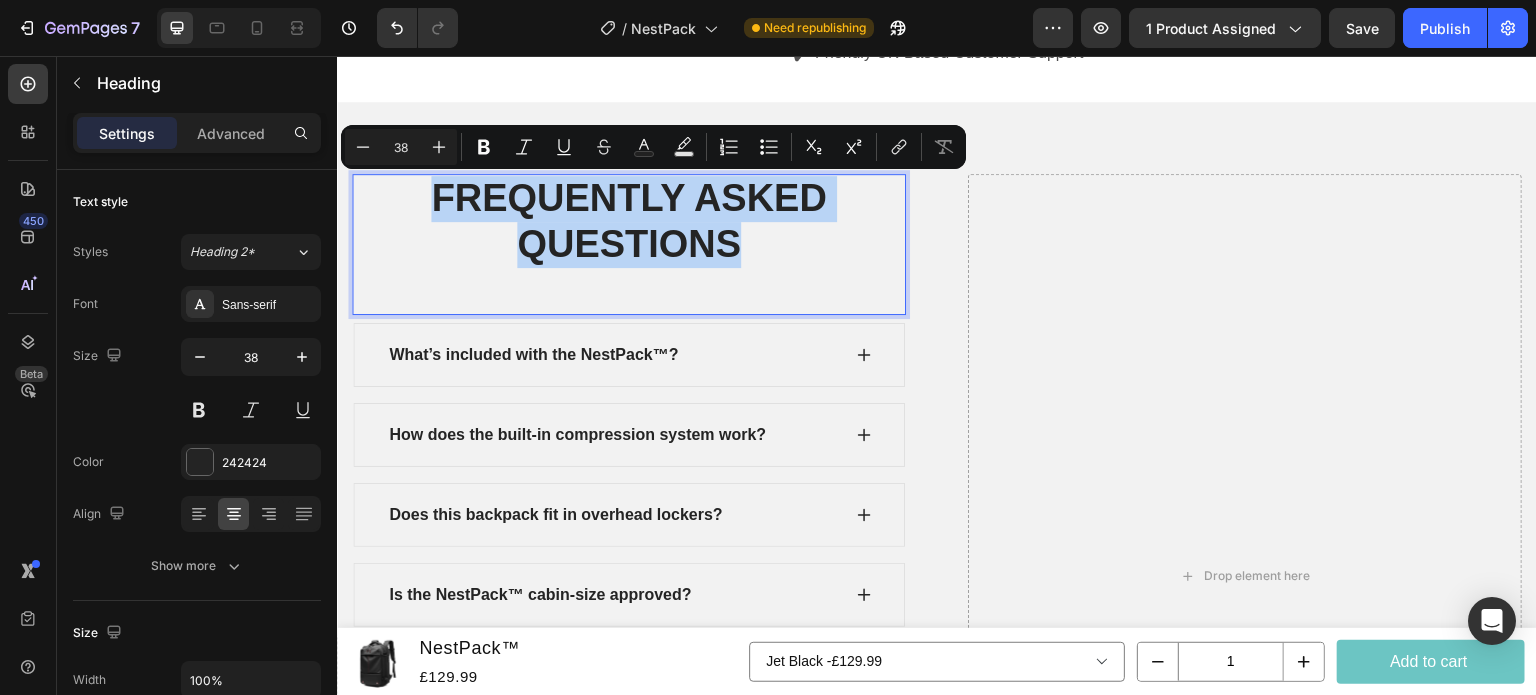 drag, startPoint x: 337, startPoint y: 56, endPoint x: 420, endPoint y: 191, distance: 158.47397 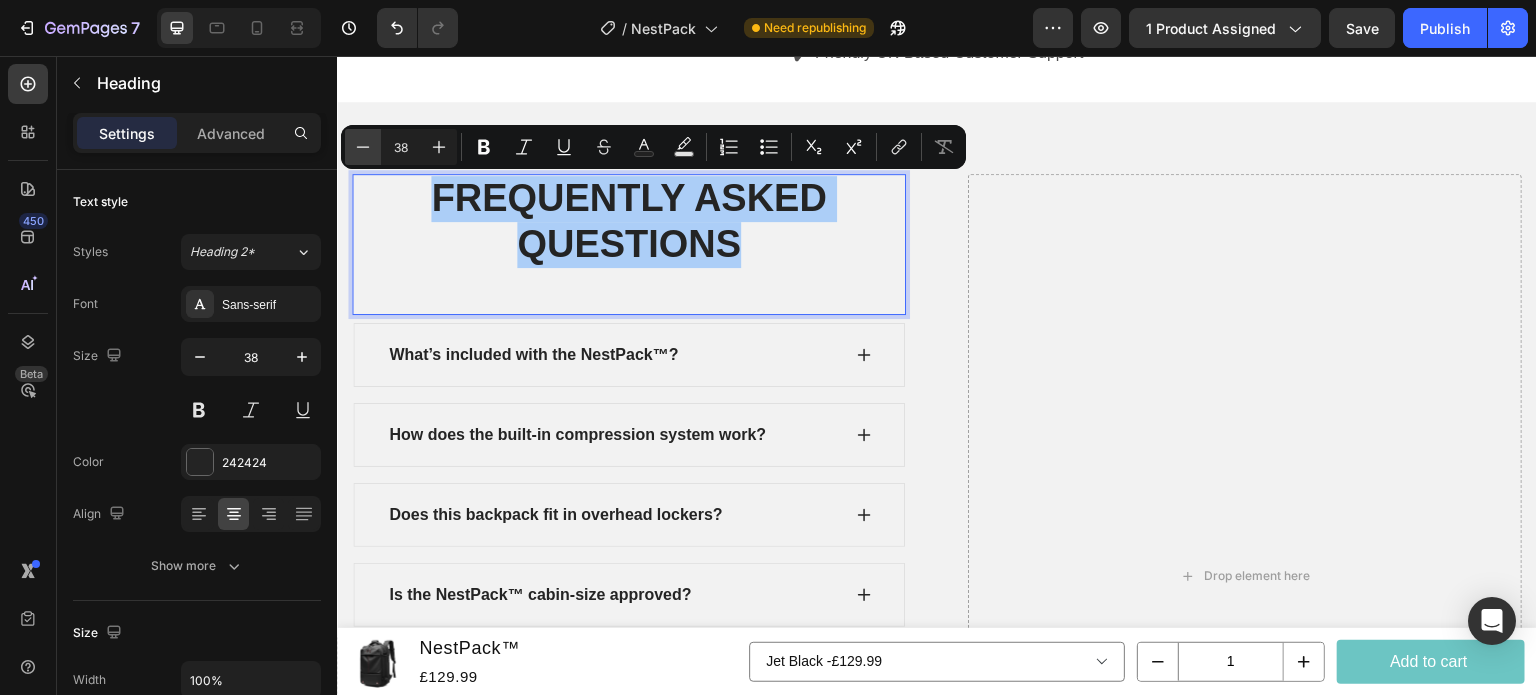 click on "Minus" at bounding box center [363, 147] 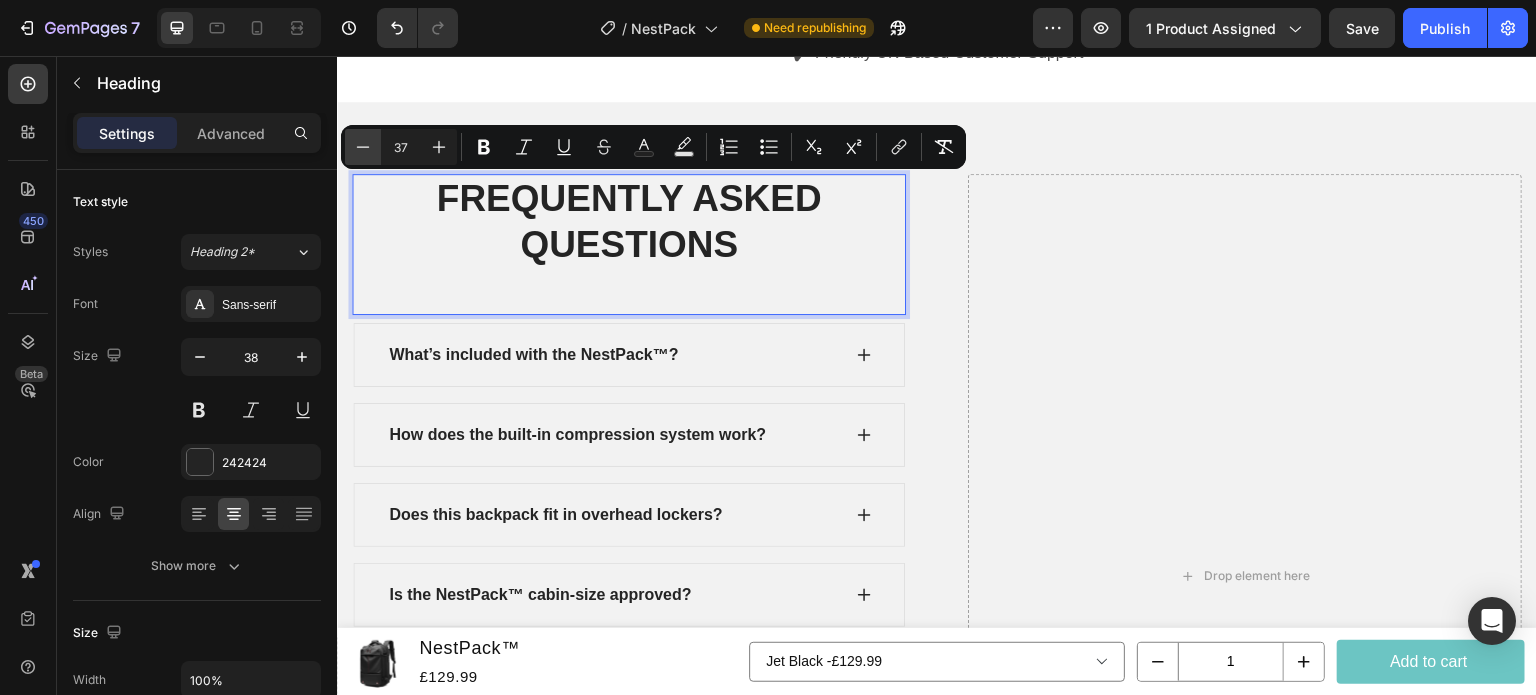 click on "Minus" at bounding box center [363, 147] 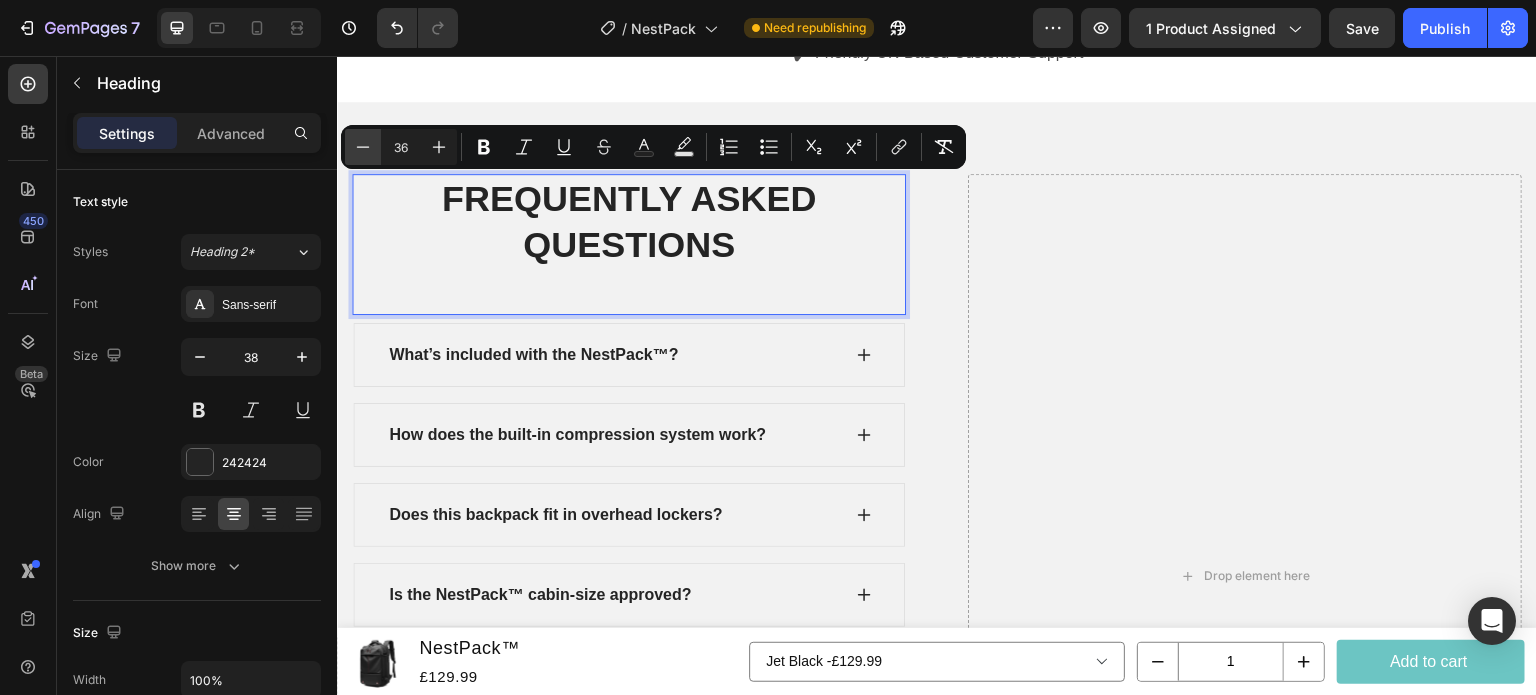 click on "Minus" at bounding box center (363, 147) 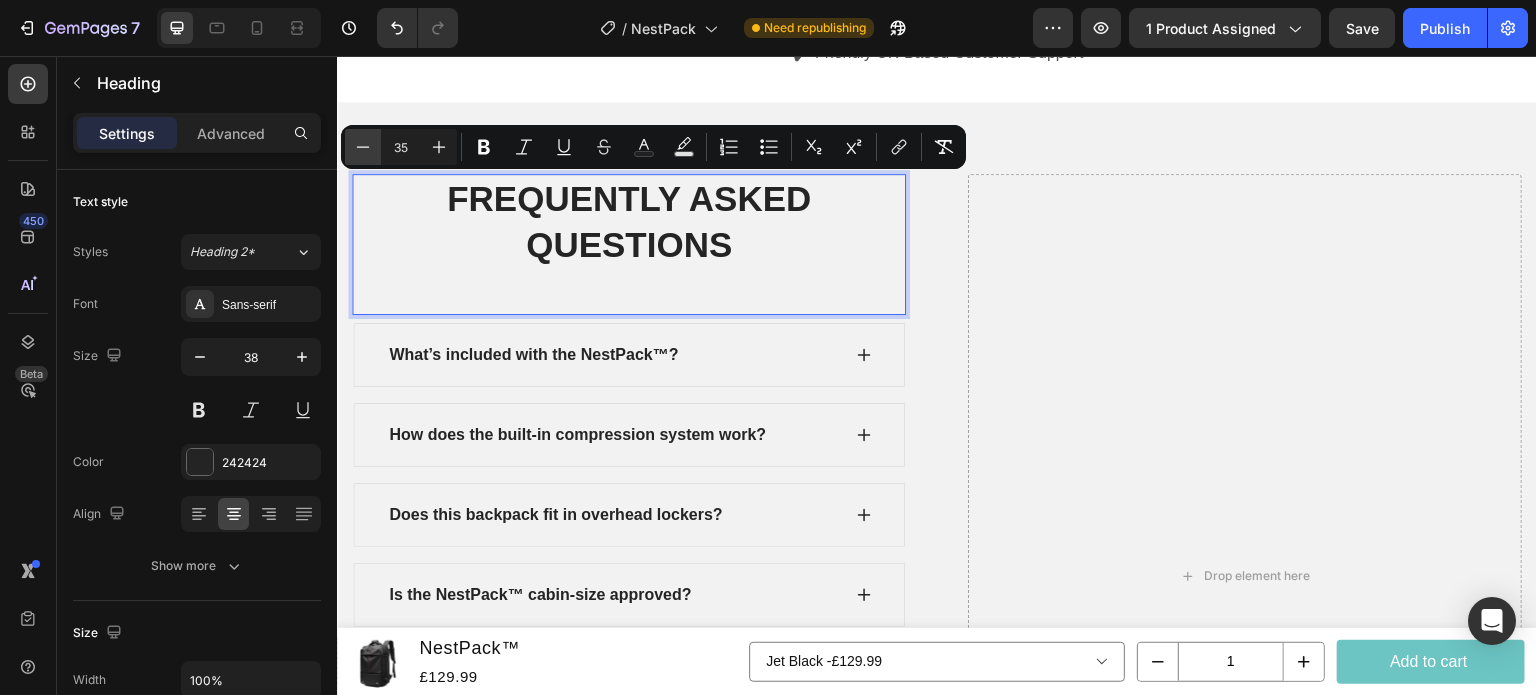 click on "Minus" at bounding box center [363, 147] 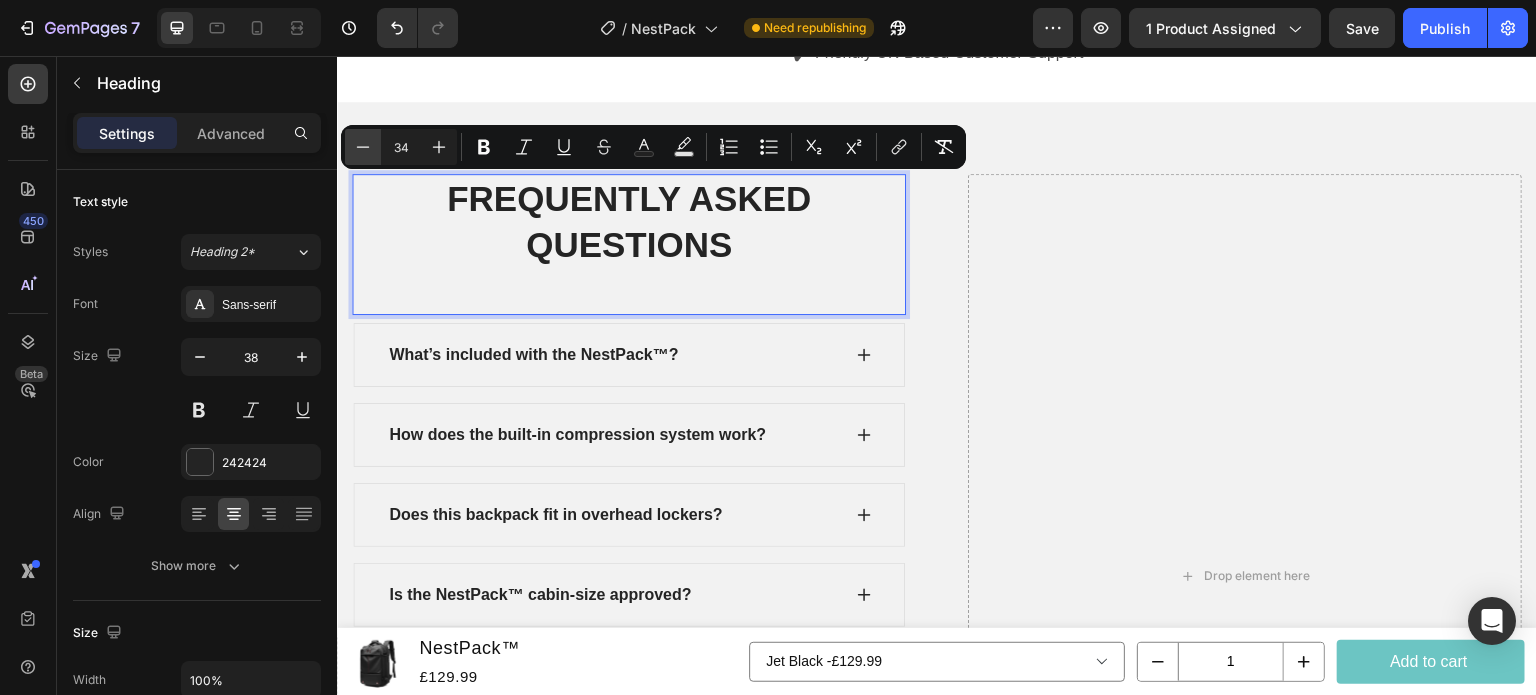 click on "Minus" at bounding box center [363, 147] 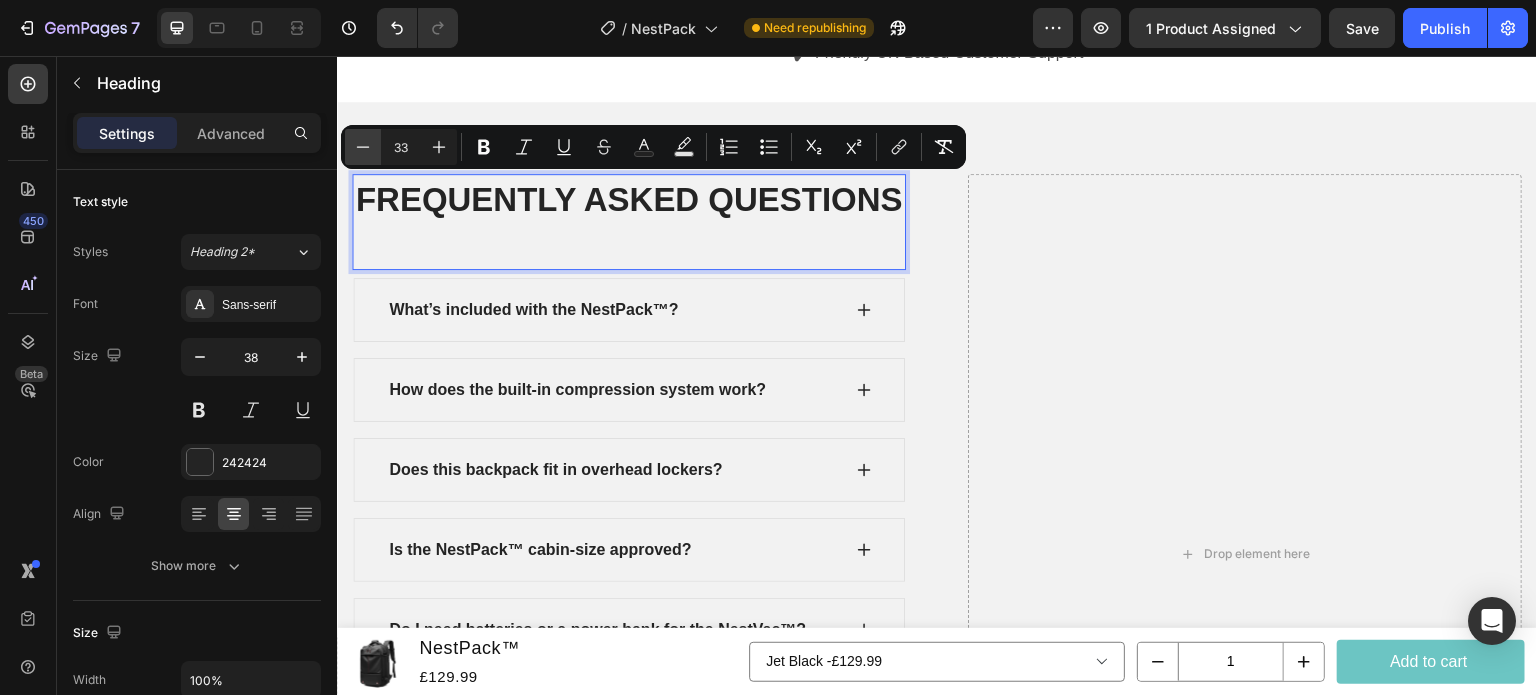 click on "Minus" at bounding box center (363, 147) 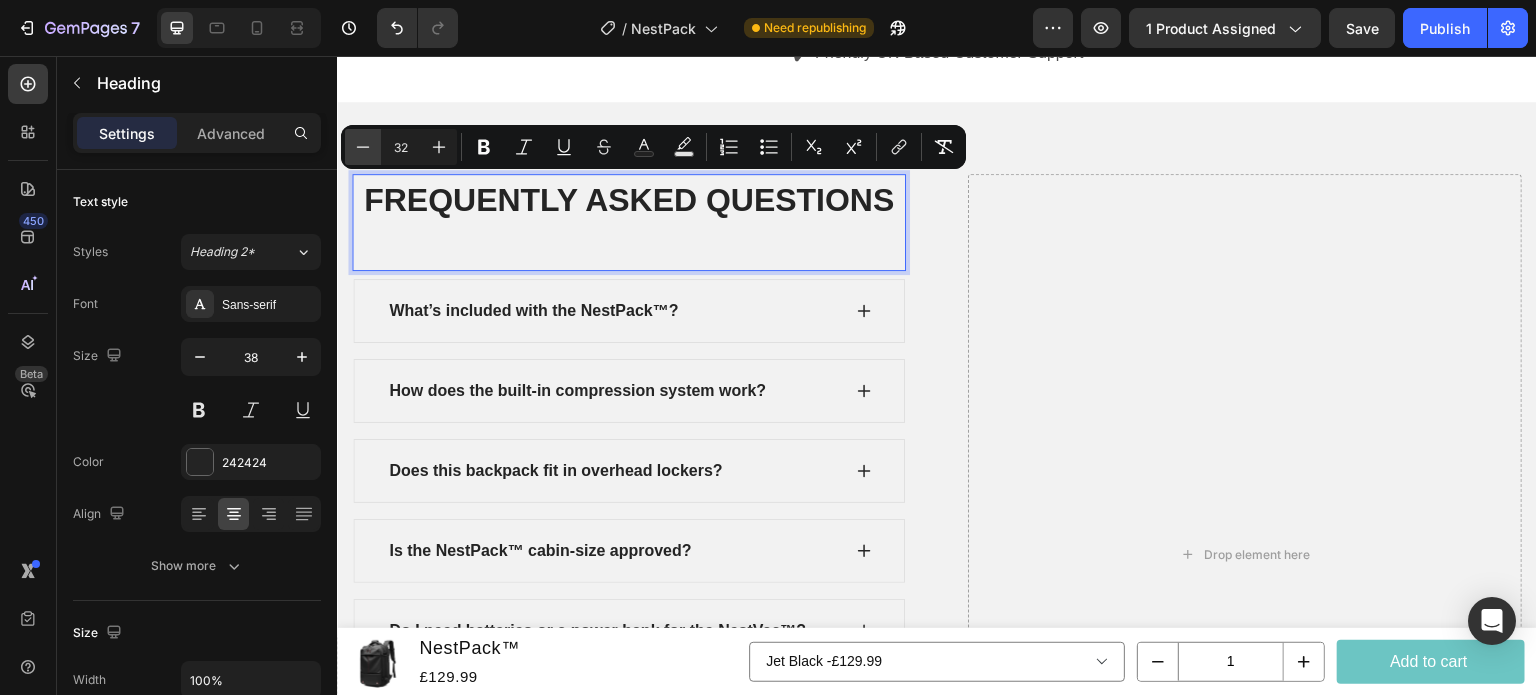 click on "Minus" at bounding box center [363, 147] 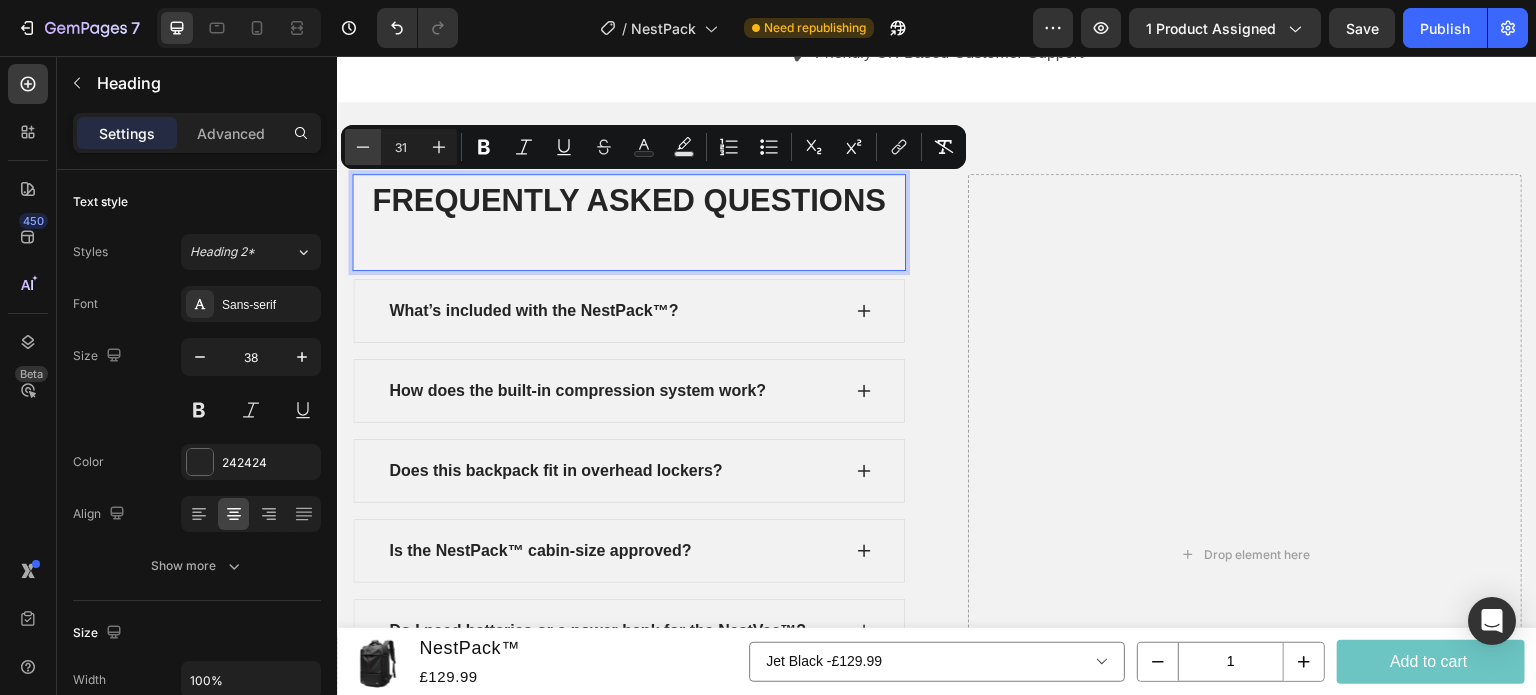click on "Minus" at bounding box center [363, 147] 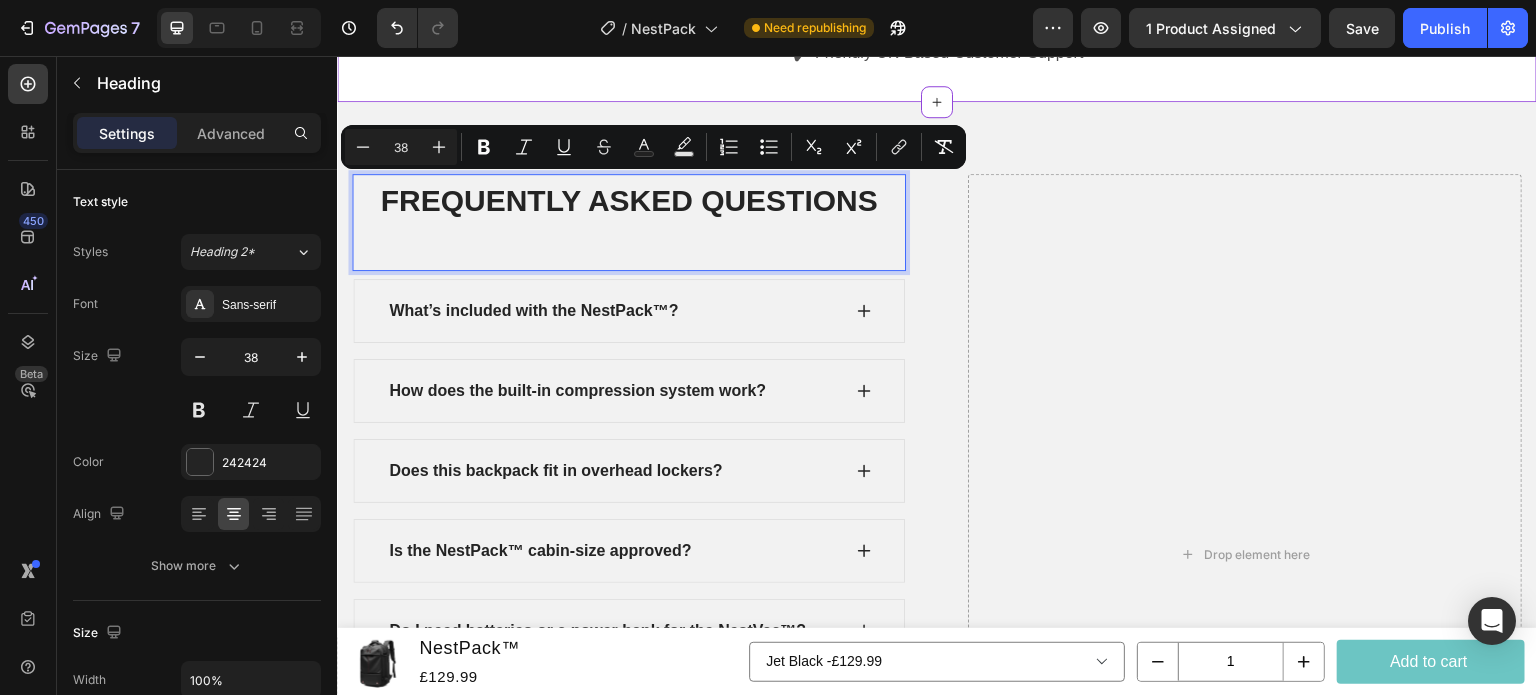 click on "✅  Why Buy From Nestomia? Heading ✔️ 100% Satisfaction Guarantee ✔️ Hand-Picked Travel Essentials ✔️ Fast & Reliable Shipping ✔️ Friendly UK-Based Customer Support Text Block Row Row WHy Buy from nestioma" at bounding box center [937, -22] 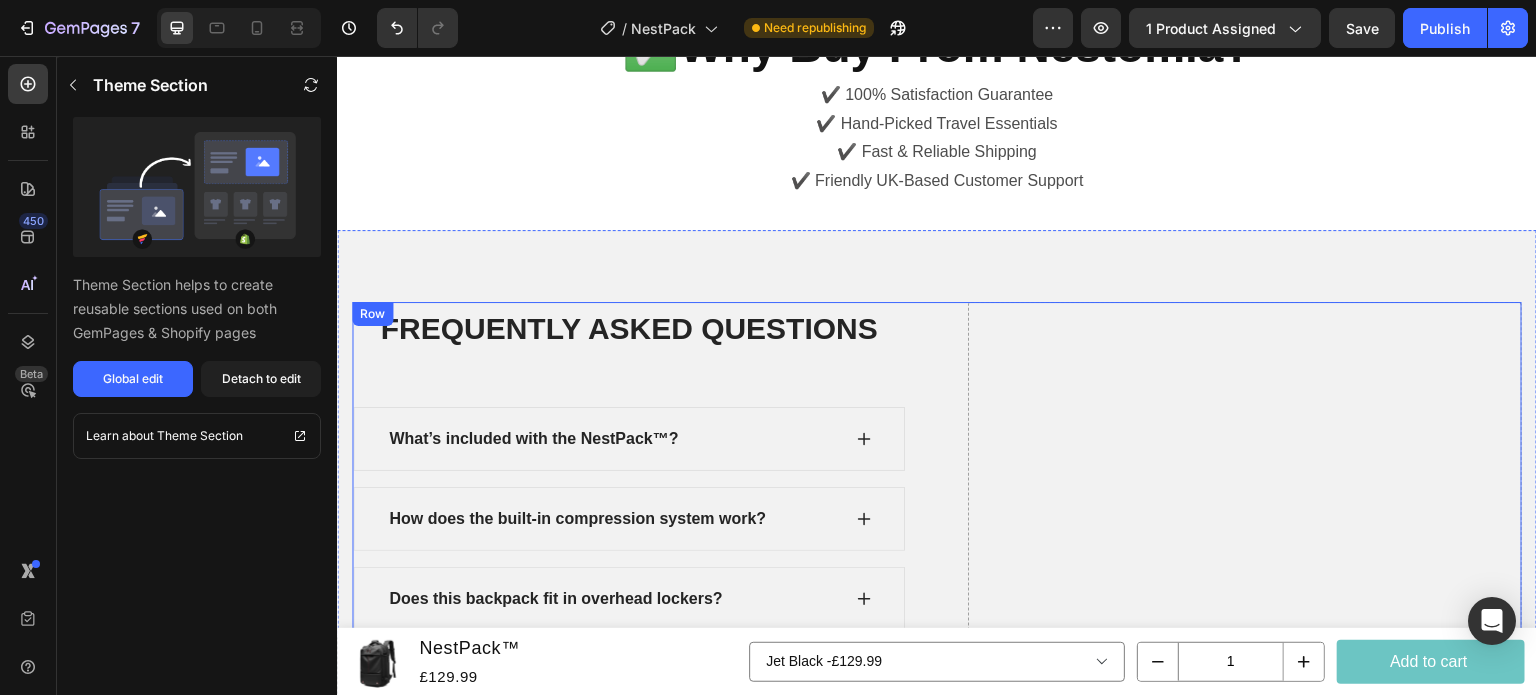 scroll, scrollTop: 5176, scrollLeft: 0, axis: vertical 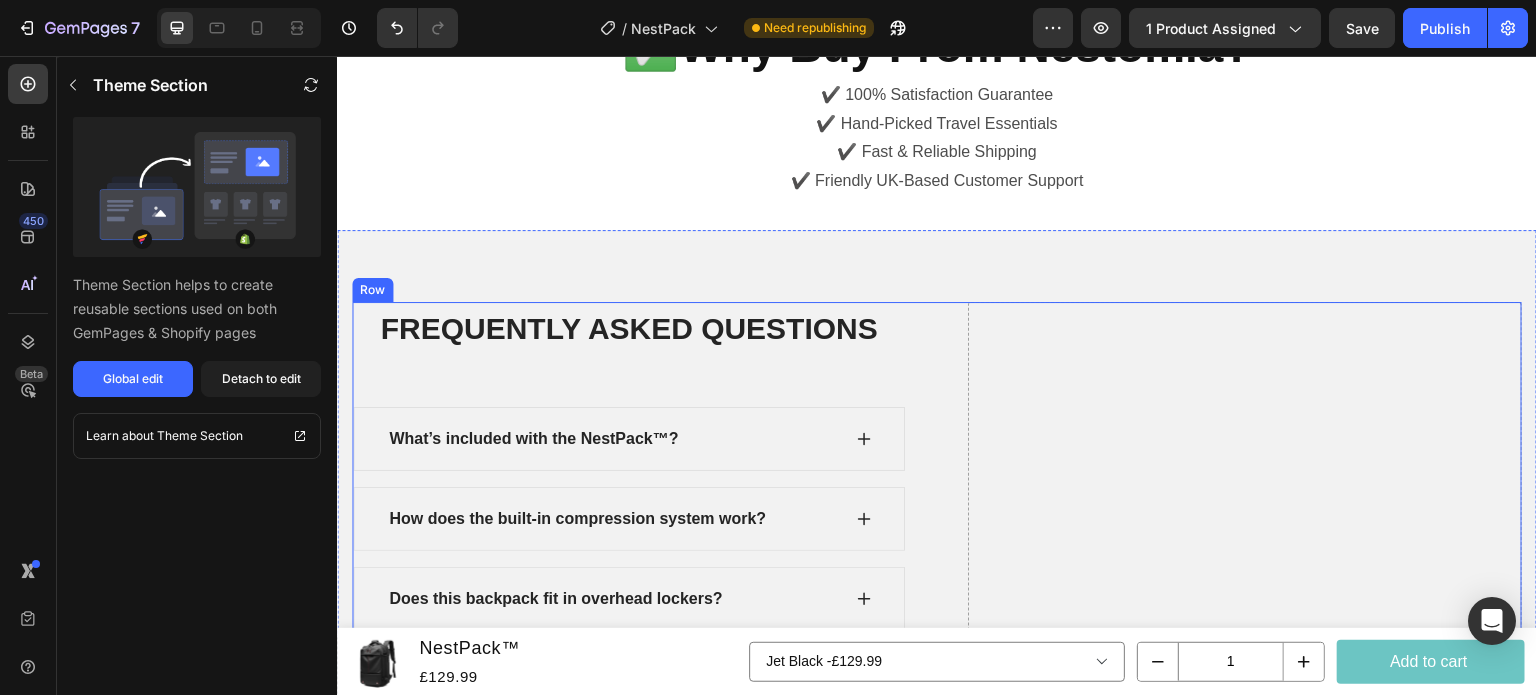 click on "⁠⁠⁠⁠⁠⁠⁠ FREQUENTLY ASKED QUESTIONS   Heading
What’s included with the NestPack™?
How does the built-in compression system work?
Does this backpack fit in overhead lockers?
Is the NestPack™ cabin-size approved?
Do I need batteries or a power bank for the NestVac™?
How long does shipping take?
Can I return or exchange my order?
Is the NestPack™ waterproof? Accordion
Drop element here Row" at bounding box center (937, 682) 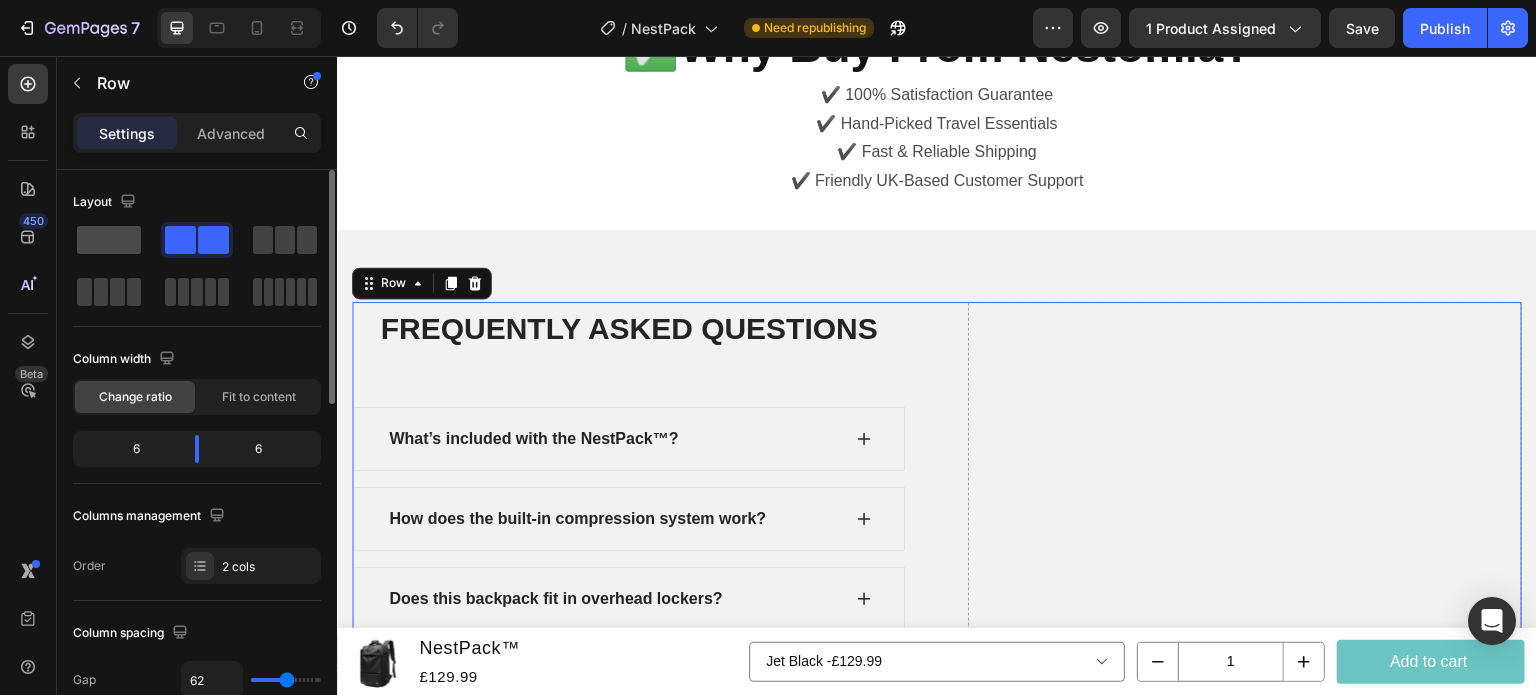 click 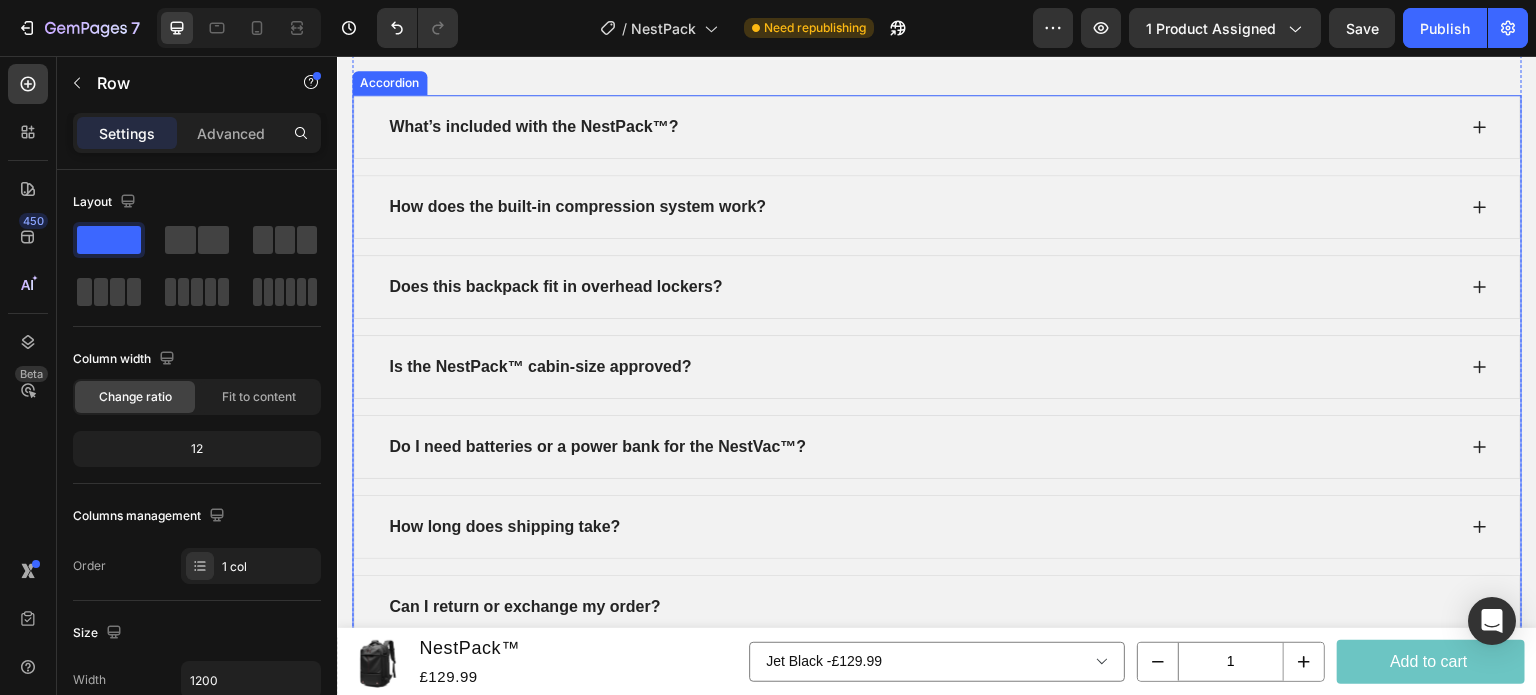 scroll, scrollTop: 5483, scrollLeft: 0, axis: vertical 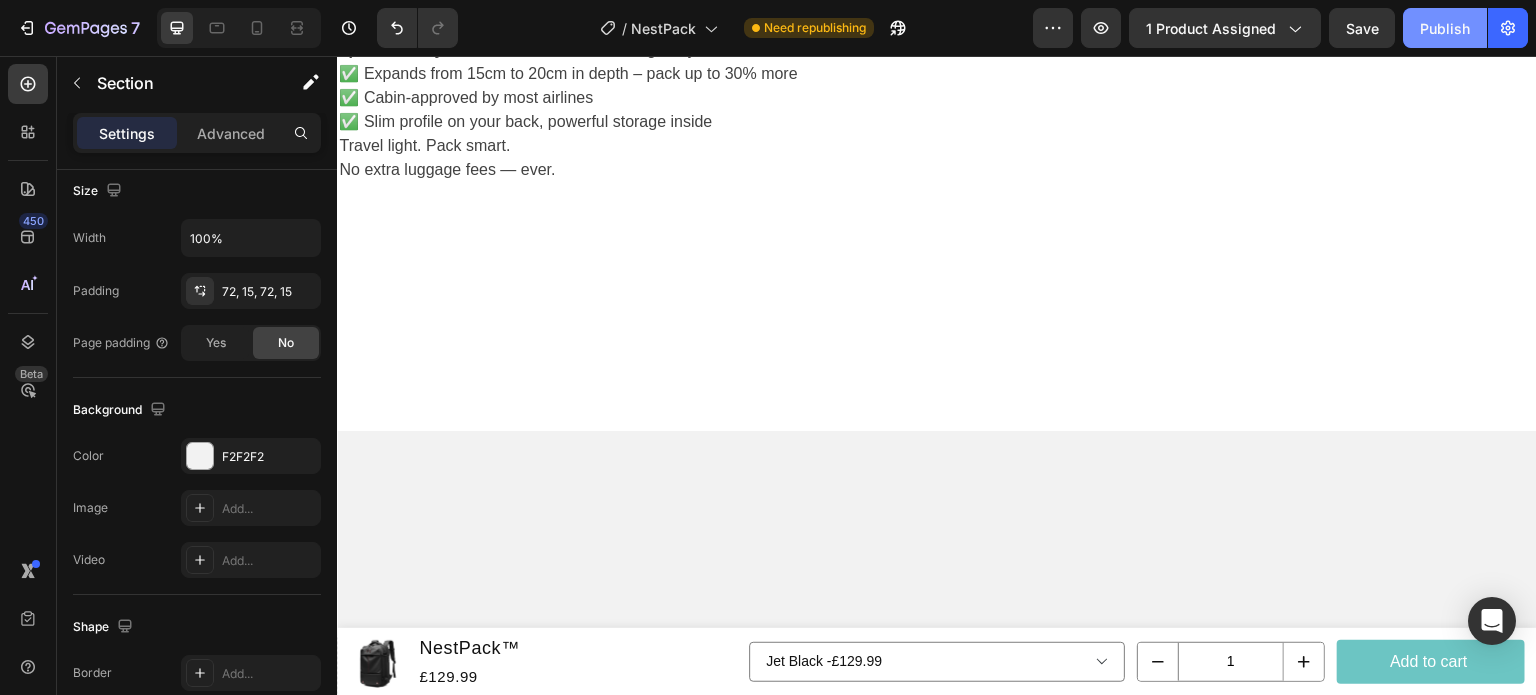 click on "Publish" at bounding box center (1445, 28) 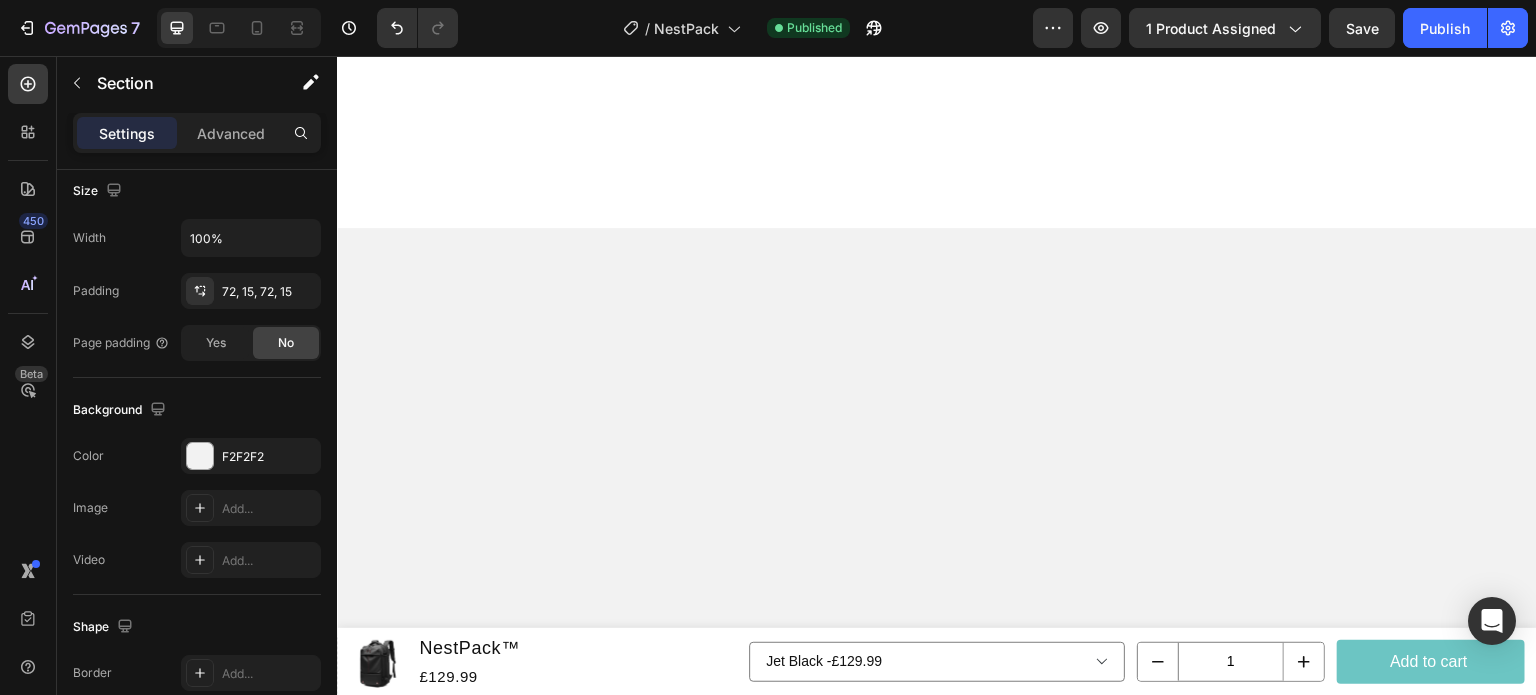 scroll, scrollTop: 3798, scrollLeft: 0, axis: vertical 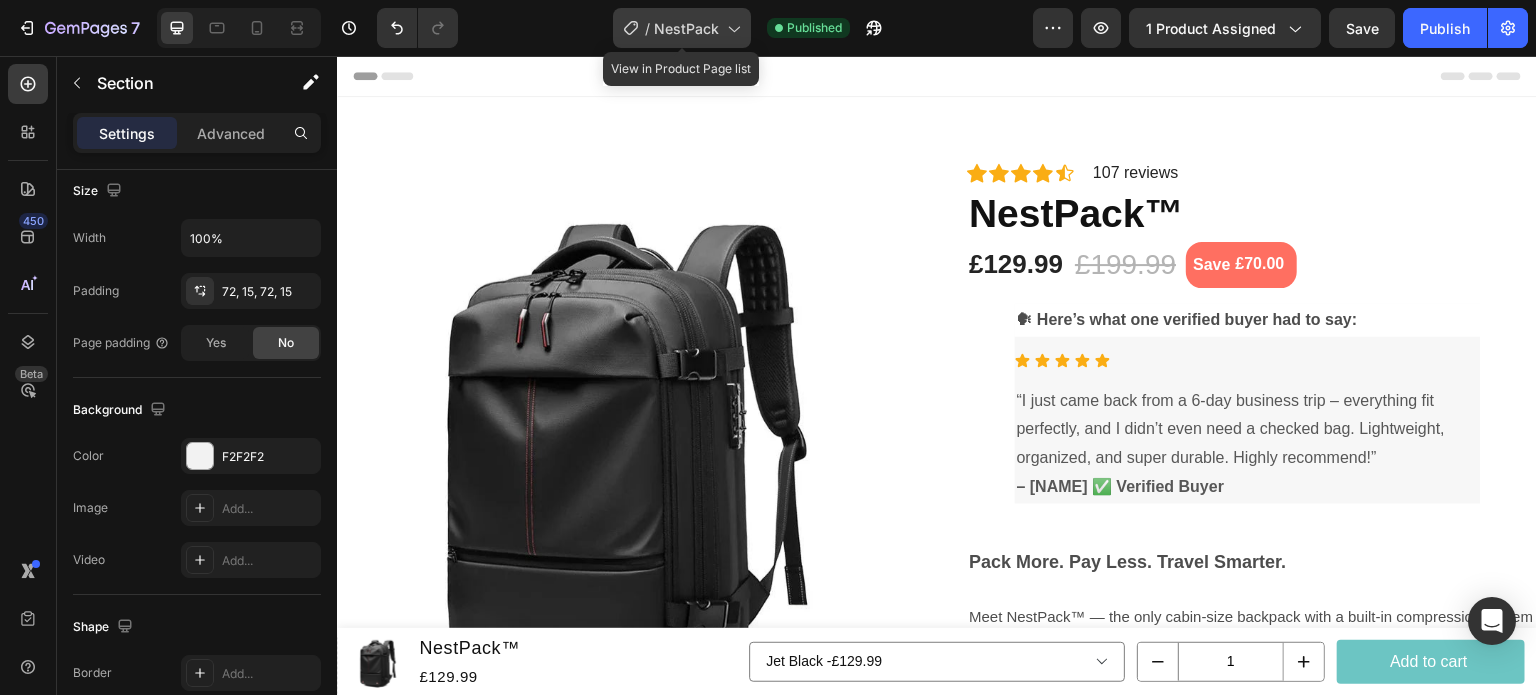 click on "/  NestPack" 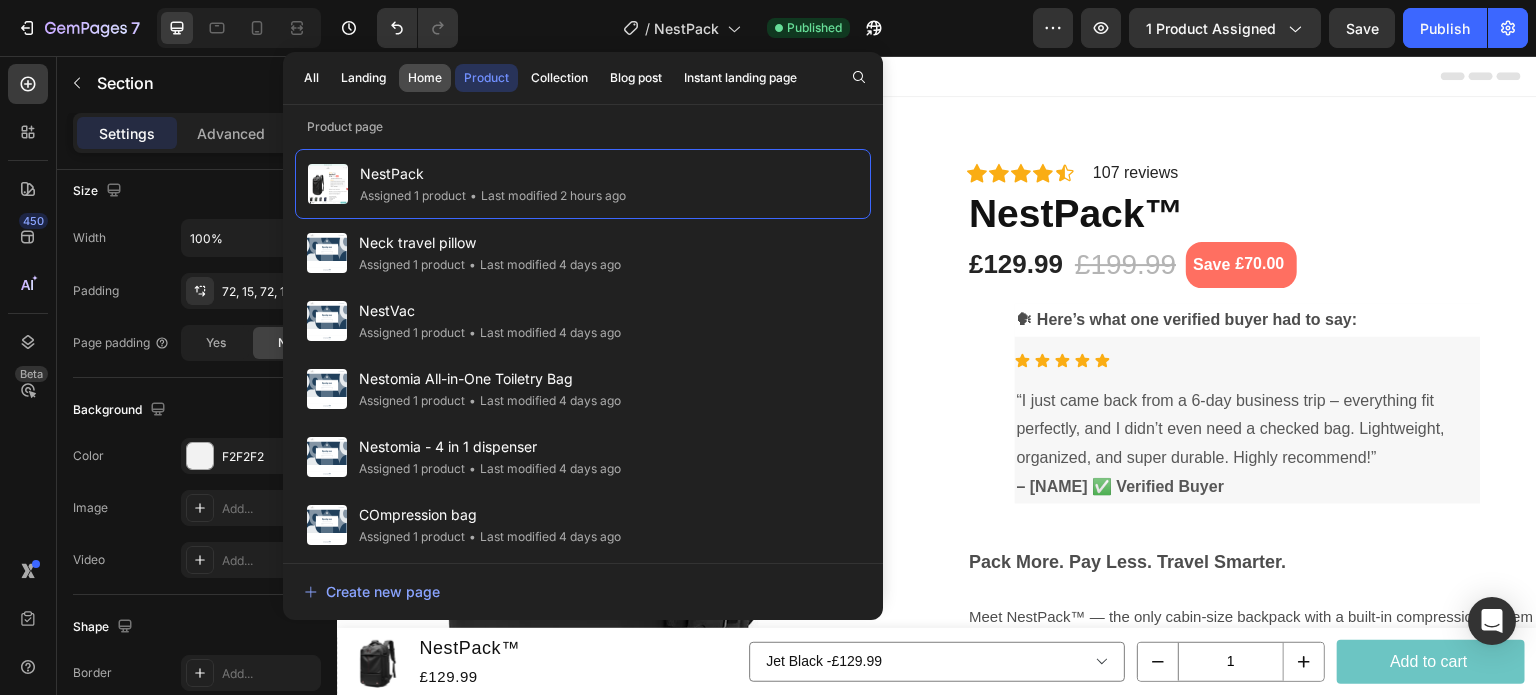 click on "Home" at bounding box center [425, 78] 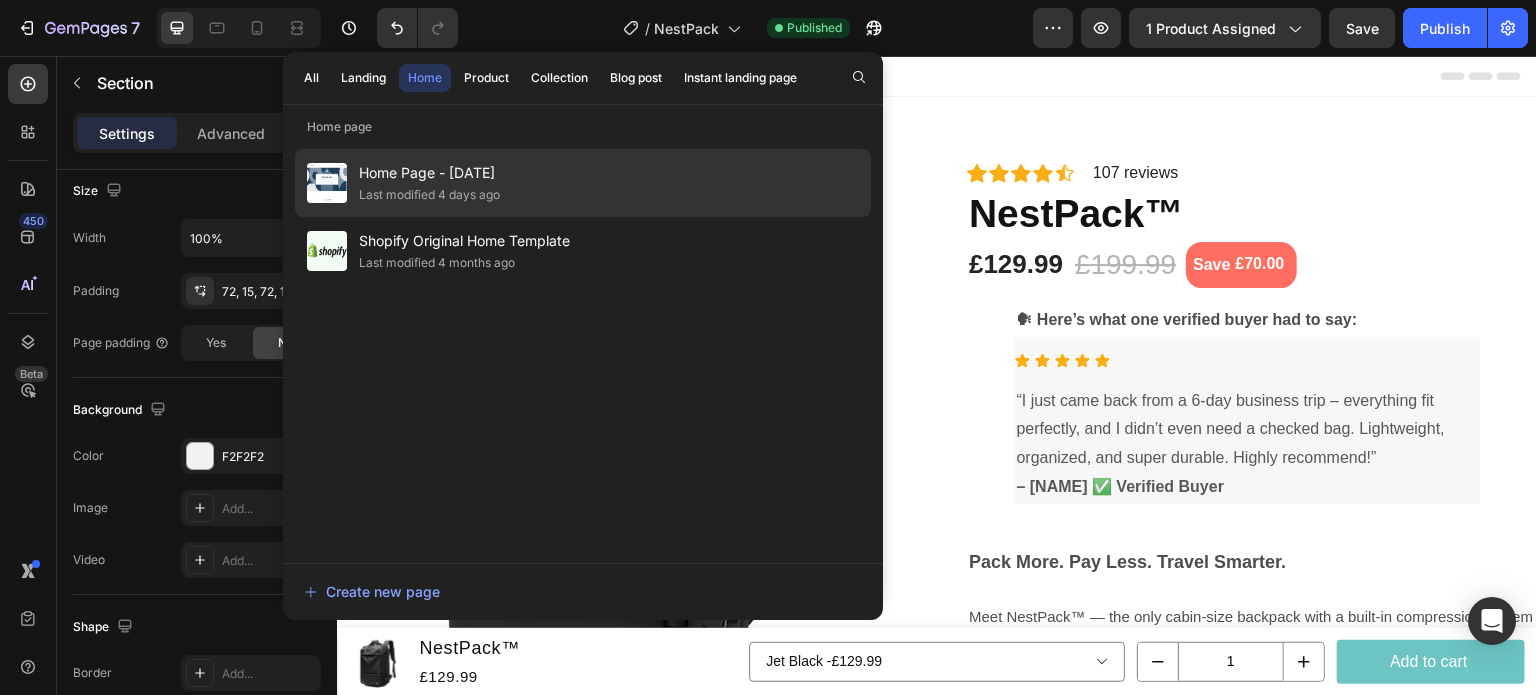 click on "Home Page - Jul 1, 22:11:39" at bounding box center (429, 173) 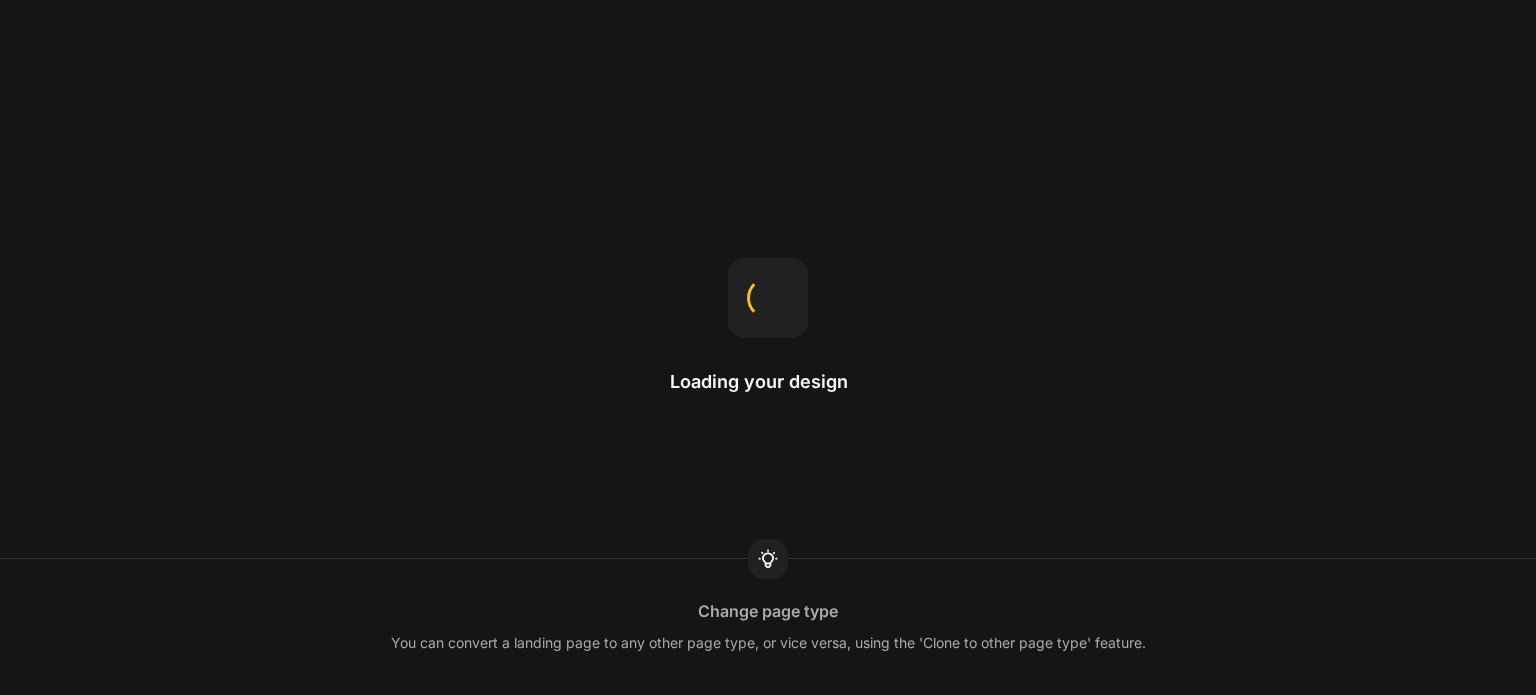 scroll, scrollTop: 0, scrollLeft: 0, axis: both 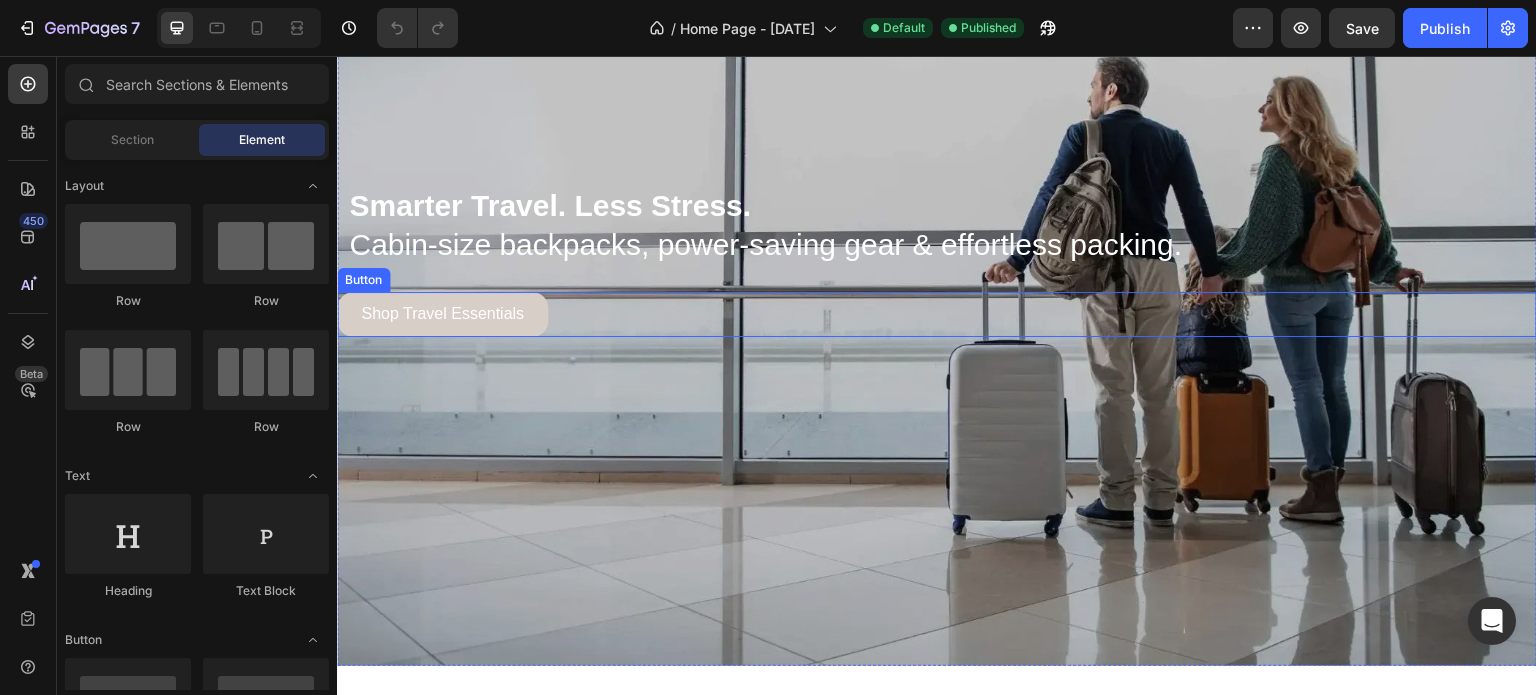 click on "Shop Travel Essentials" at bounding box center (442, 314) 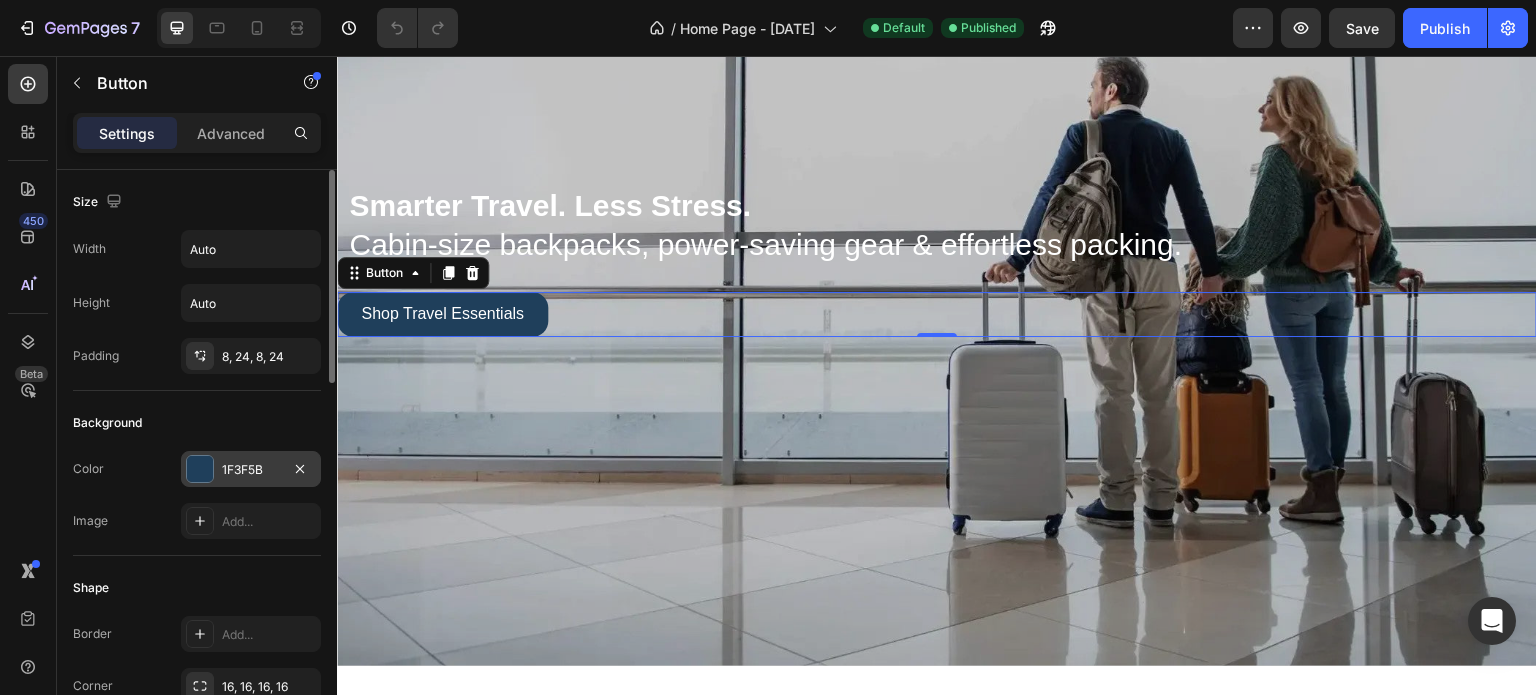 click on "1F3F5B" at bounding box center [251, 469] 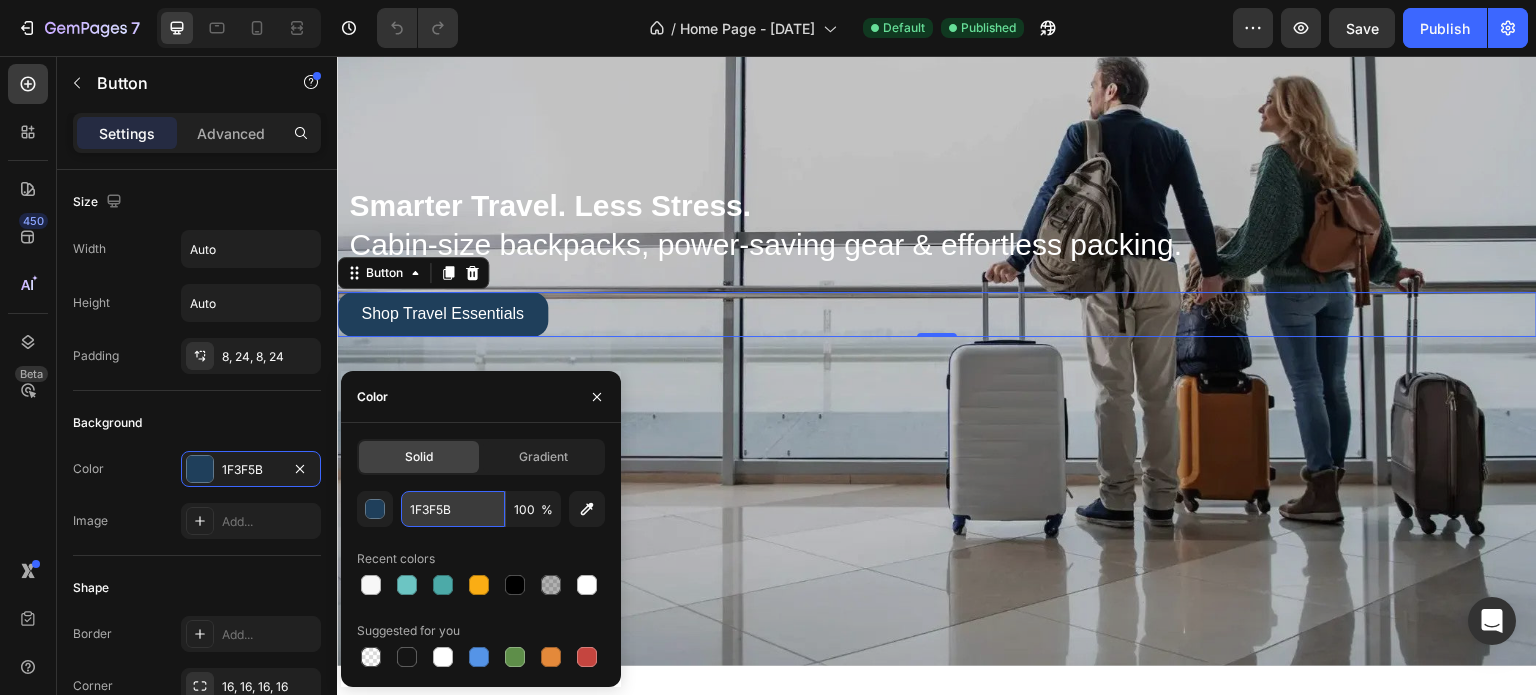 click on "1F3F5B" at bounding box center (453, 509) 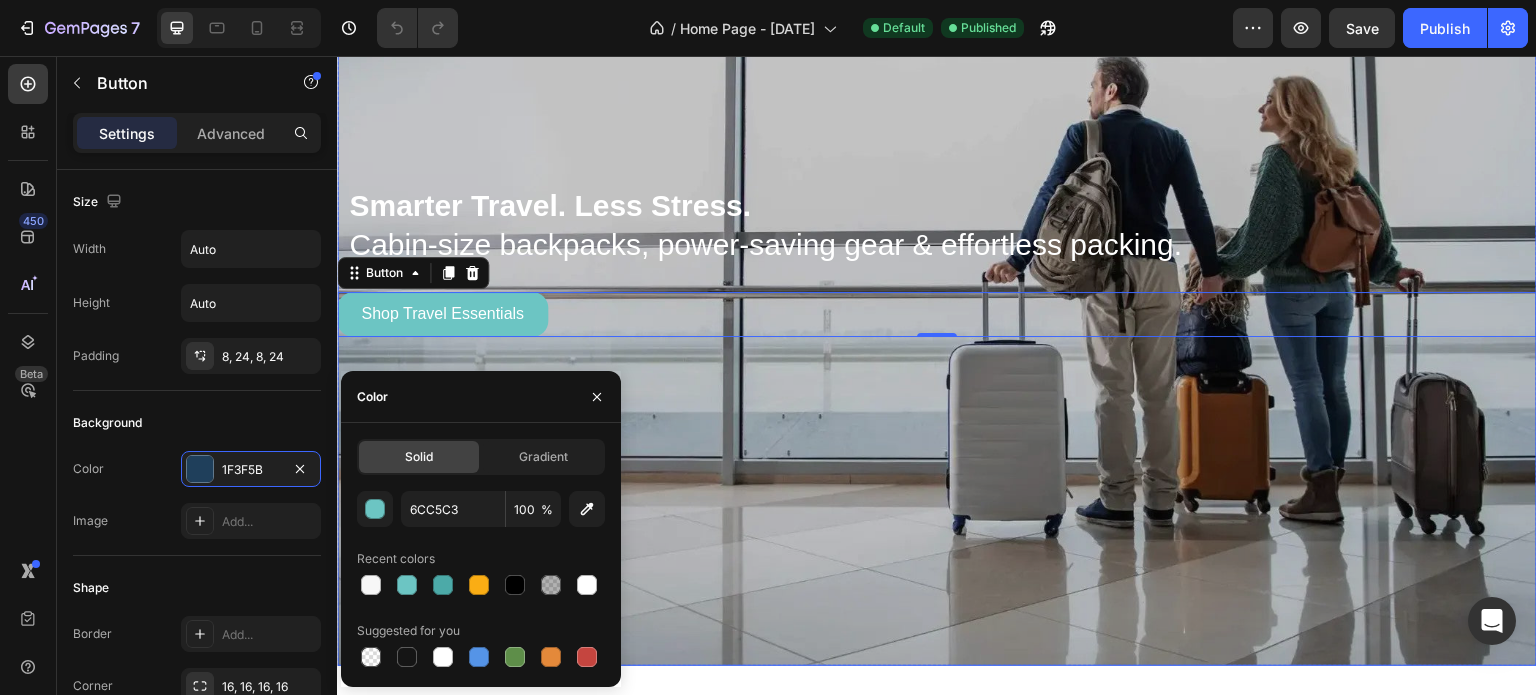 click at bounding box center [937, 256] 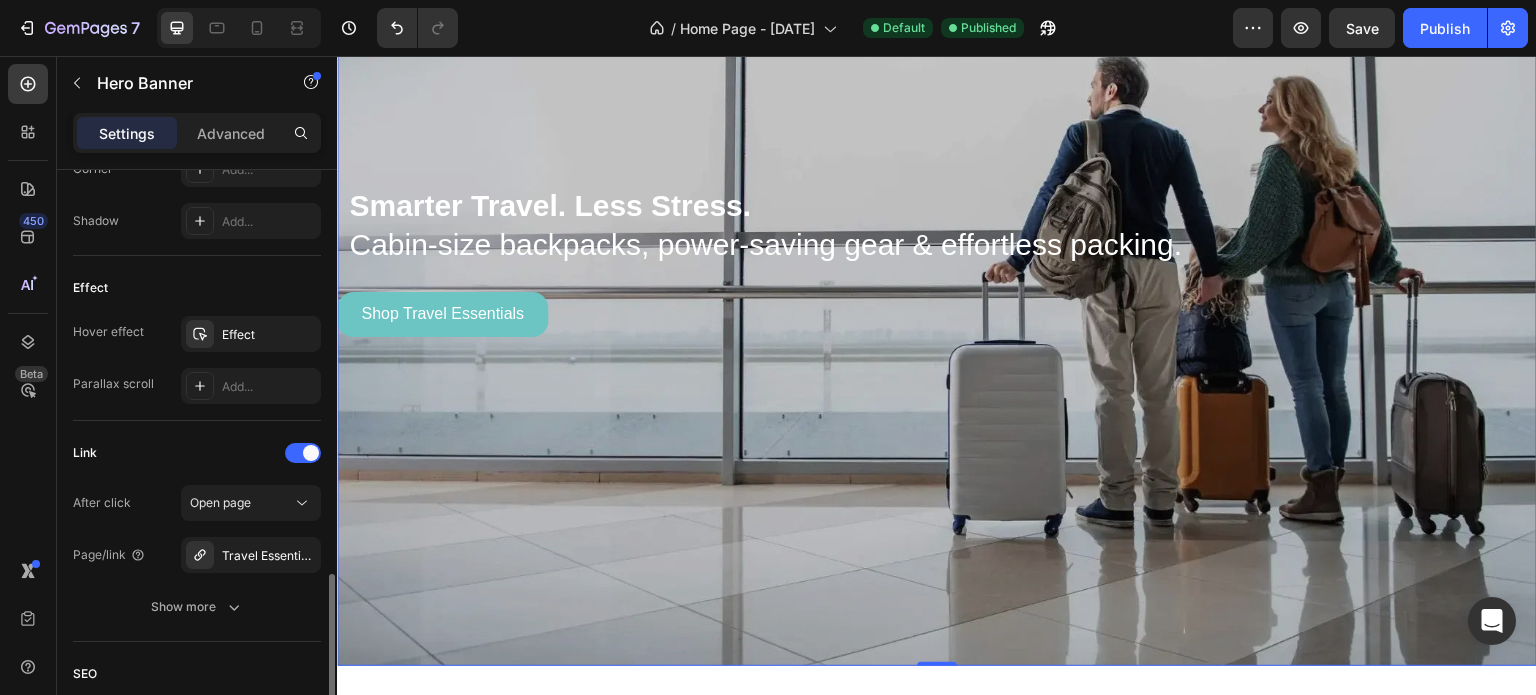 scroll, scrollTop: 1234, scrollLeft: 0, axis: vertical 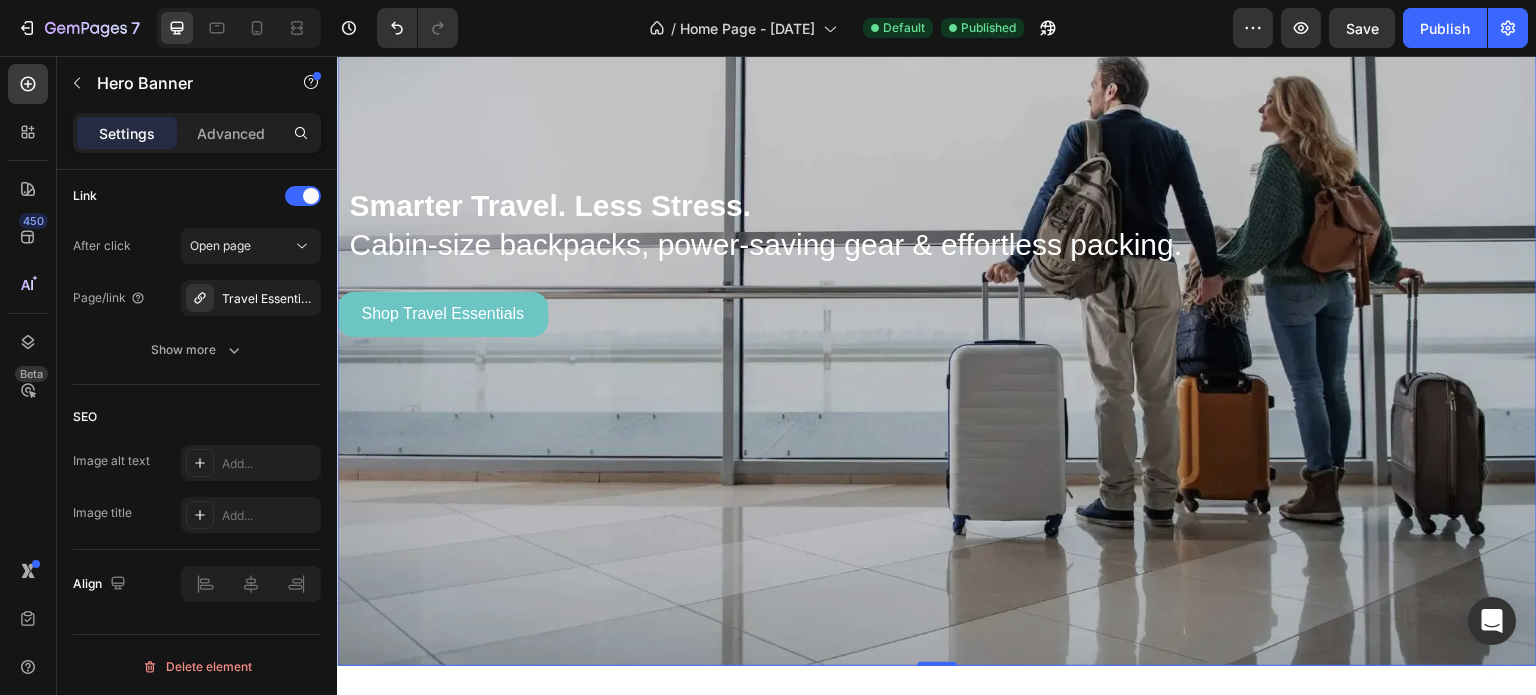click at bounding box center [937, 256] 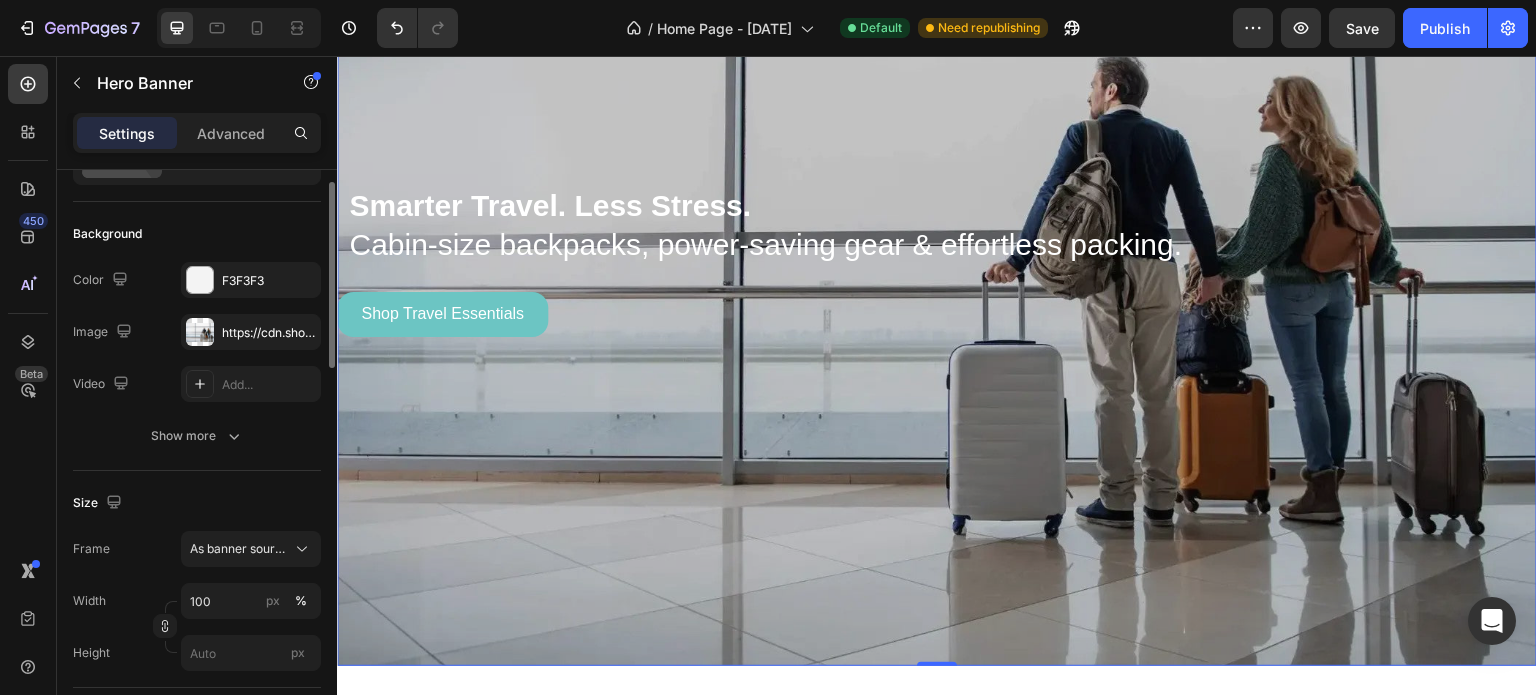 scroll, scrollTop: 90, scrollLeft: 0, axis: vertical 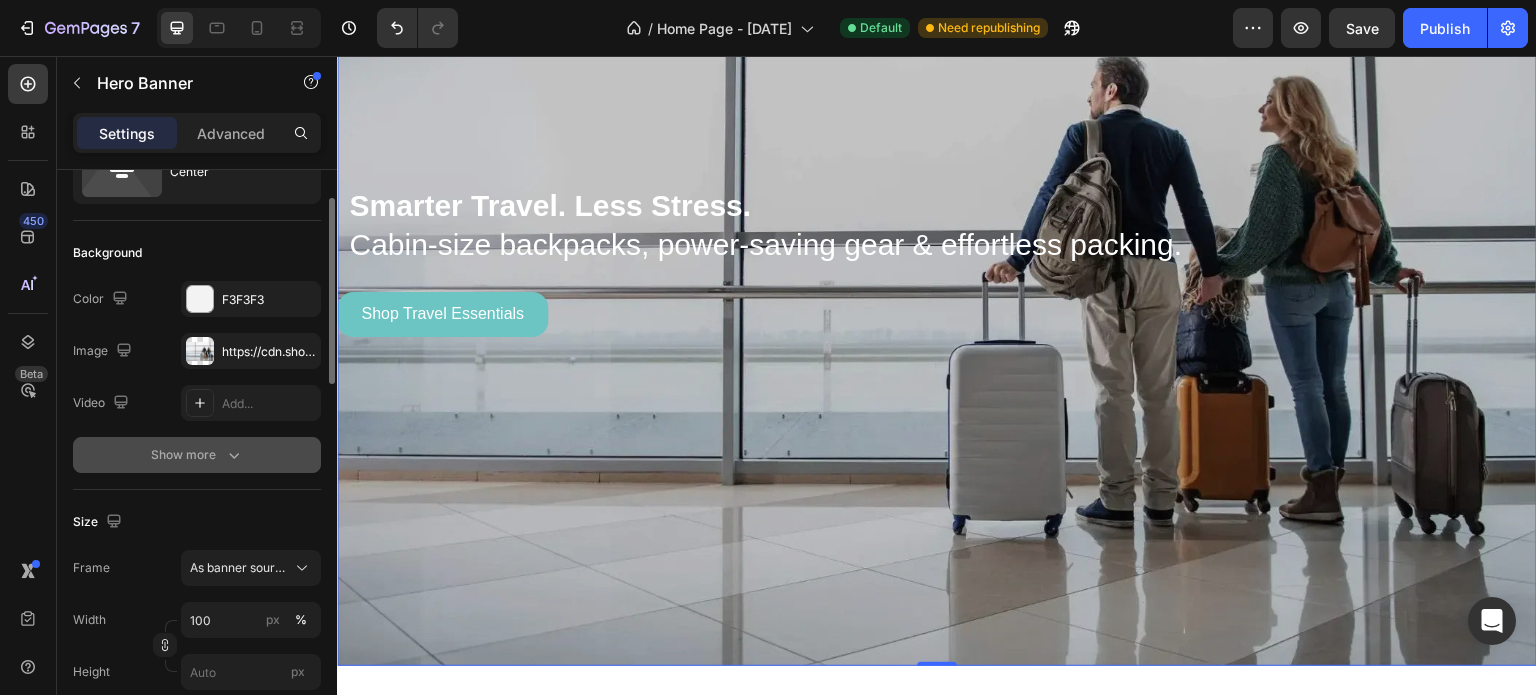 click on "Show more" at bounding box center [197, 455] 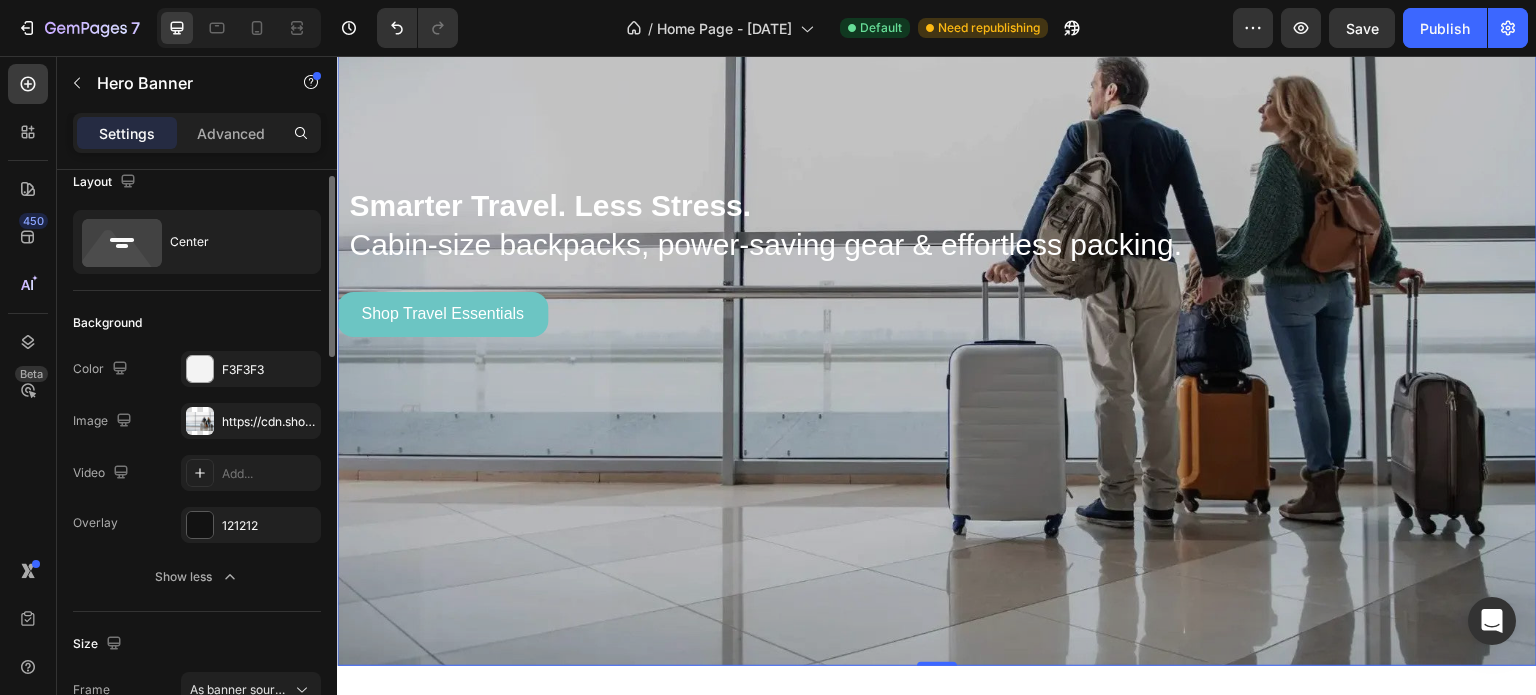 scroll, scrollTop: 0, scrollLeft: 0, axis: both 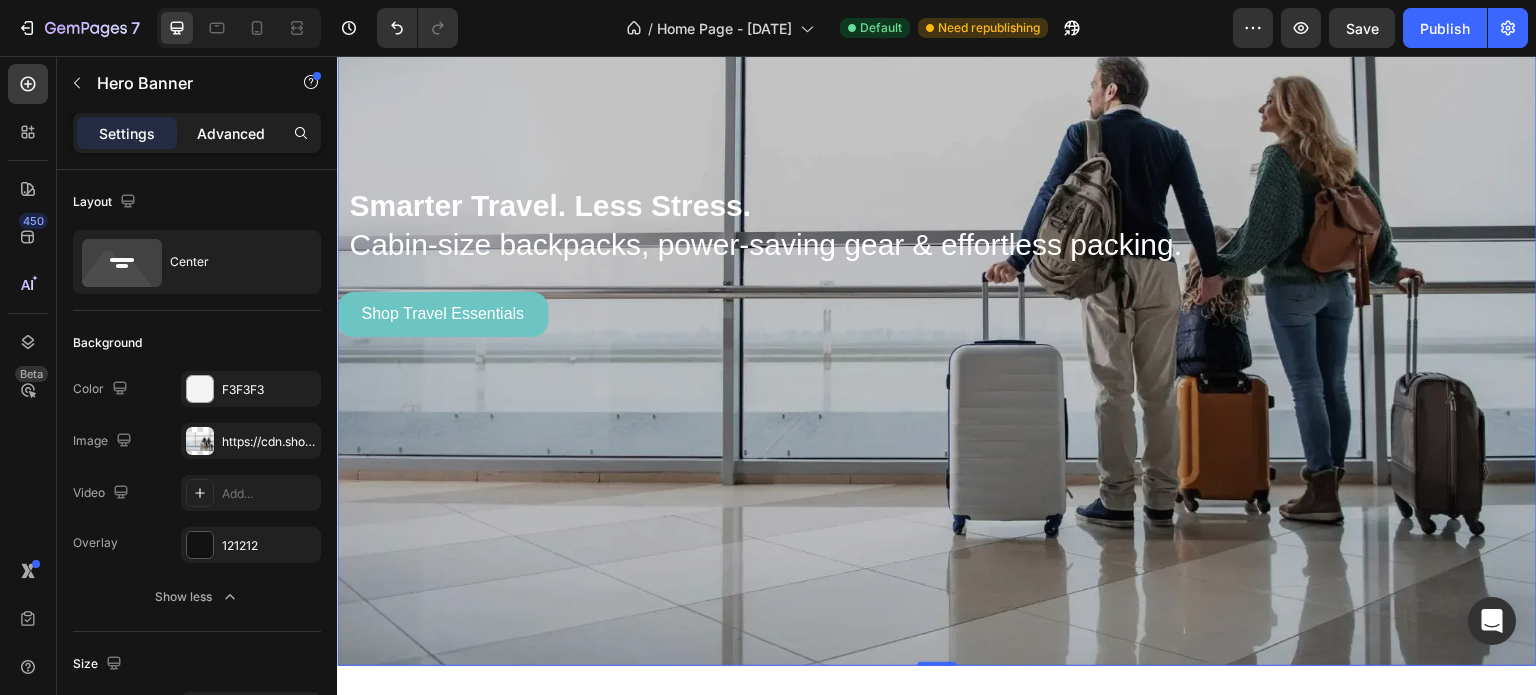 click on "Advanced" at bounding box center [231, 133] 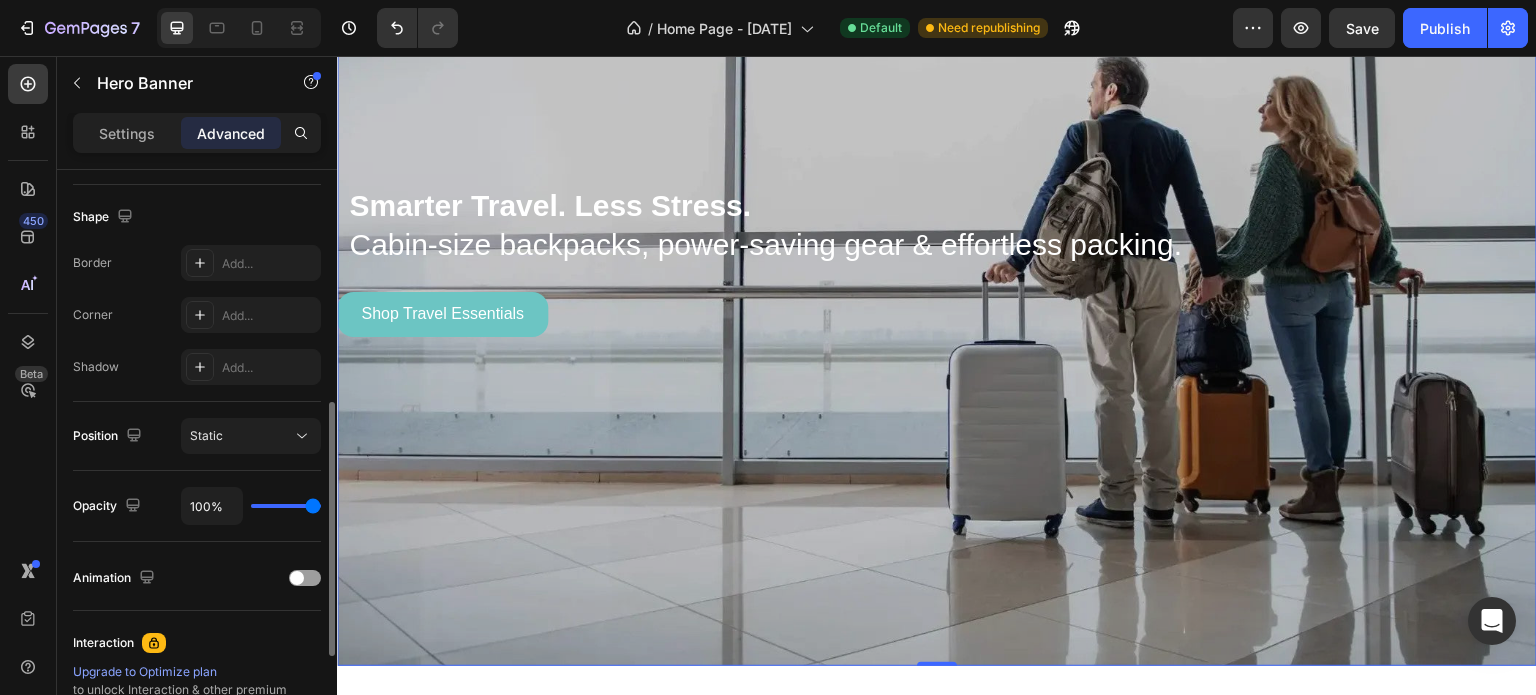 scroll, scrollTop: 519, scrollLeft: 0, axis: vertical 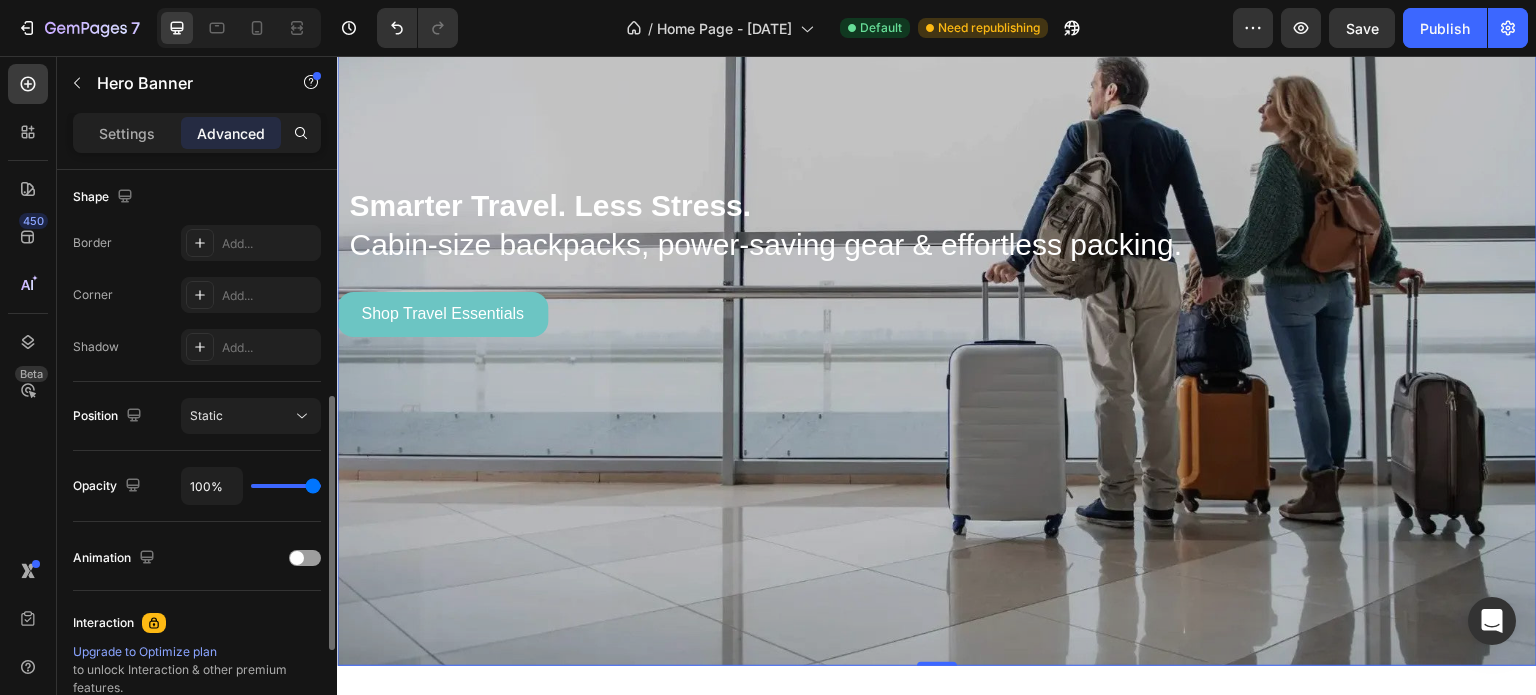 click on "100%" at bounding box center [251, 486] 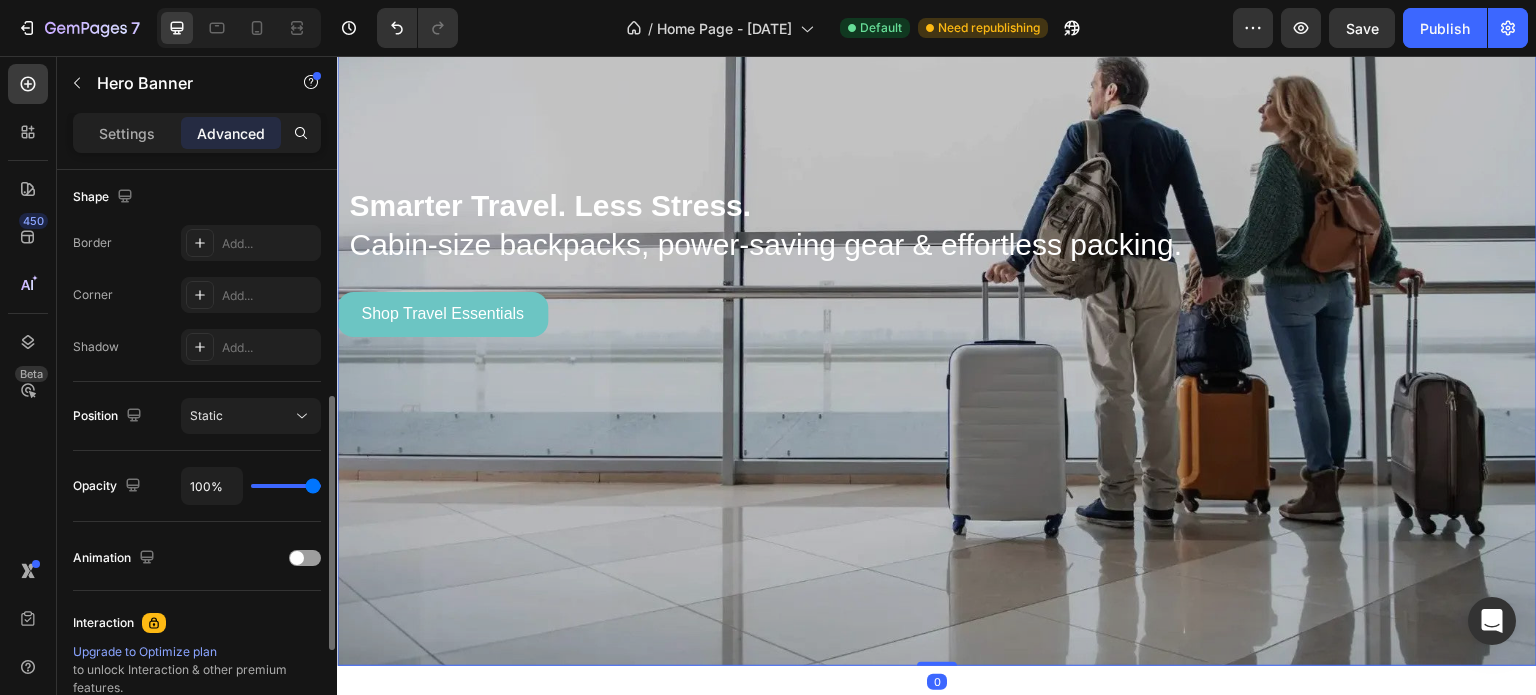 click on "100%" at bounding box center [251, 486] 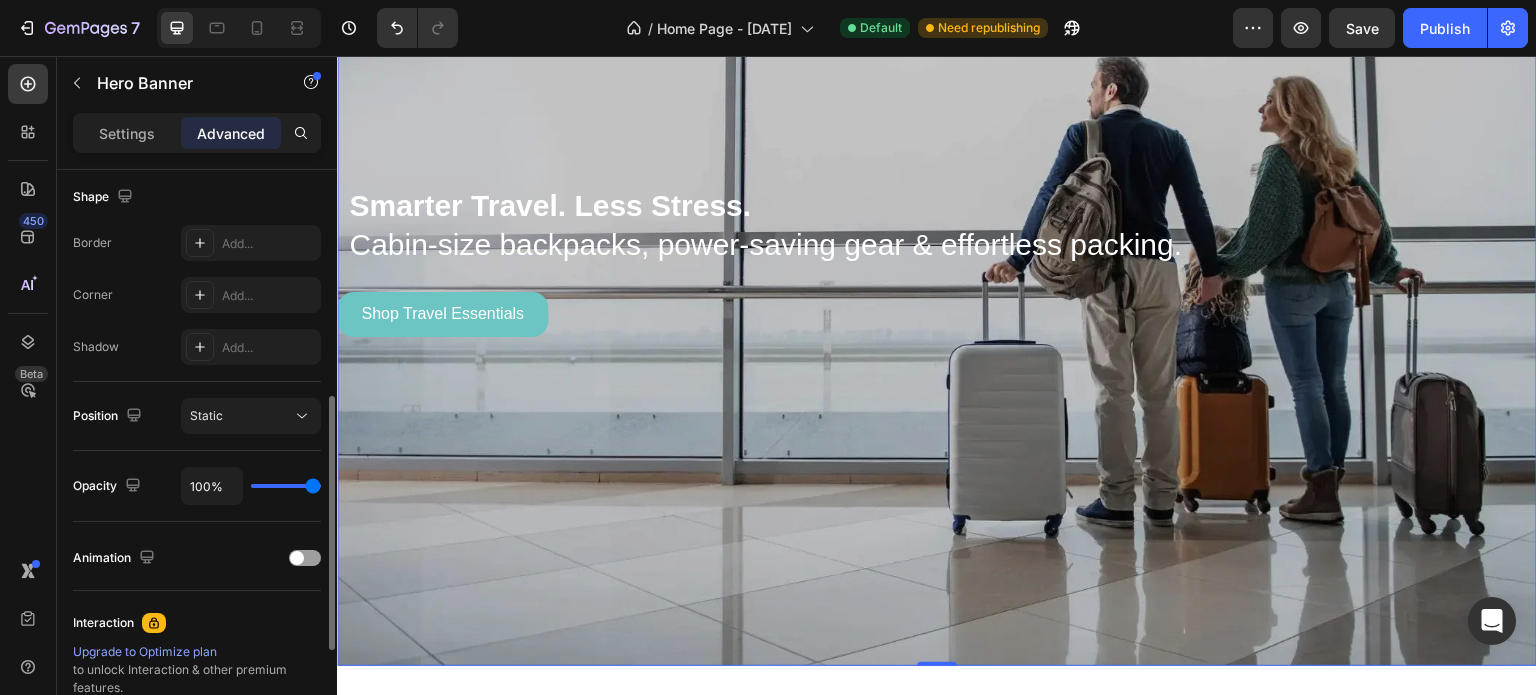 click on "100%" at bounding box center [251, 486] 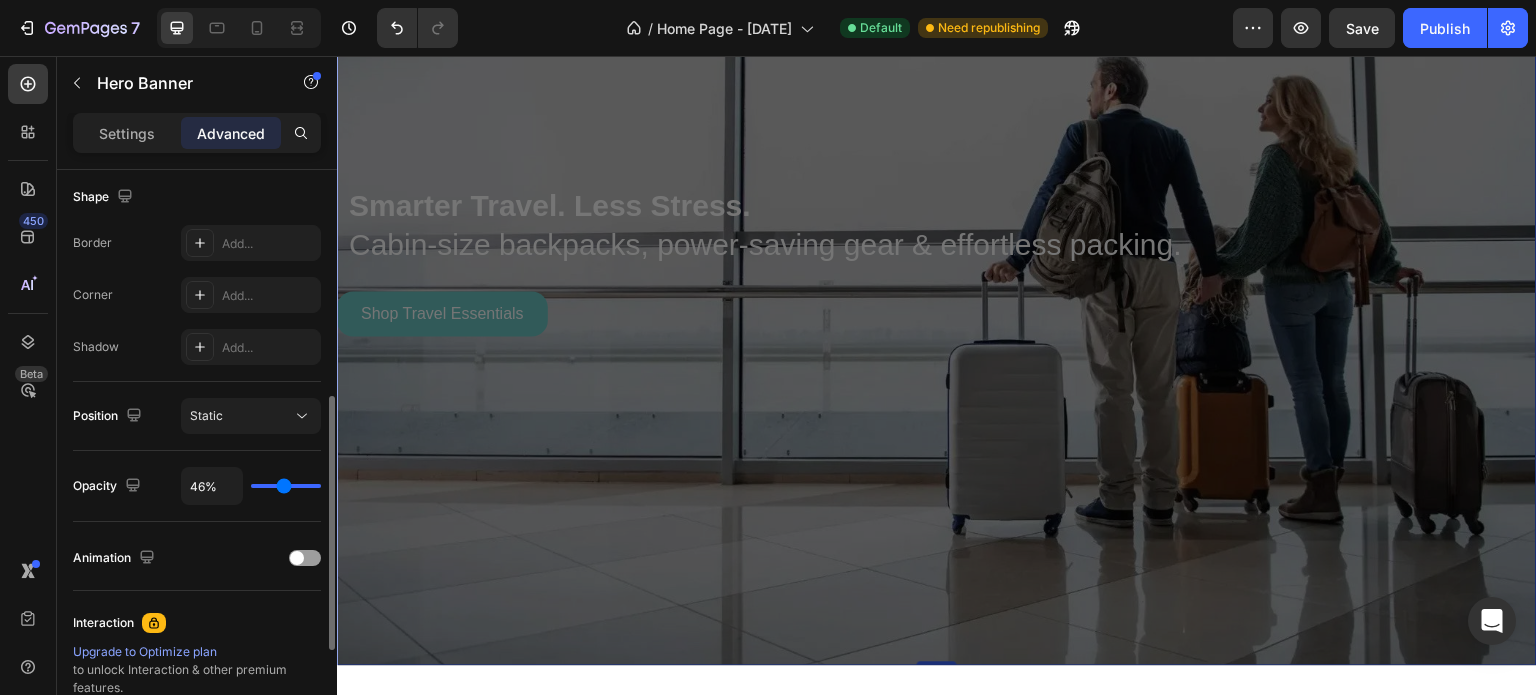 type on "46" 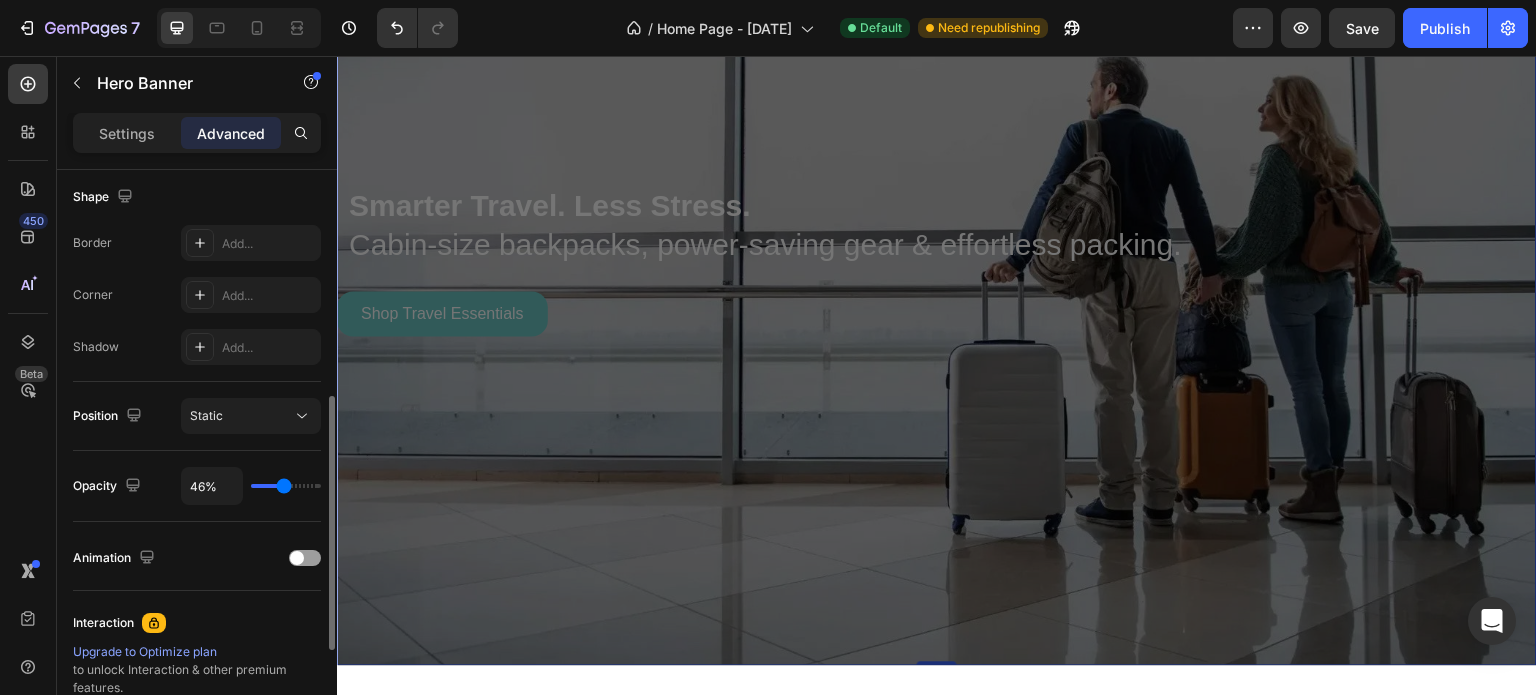 type on "100%" 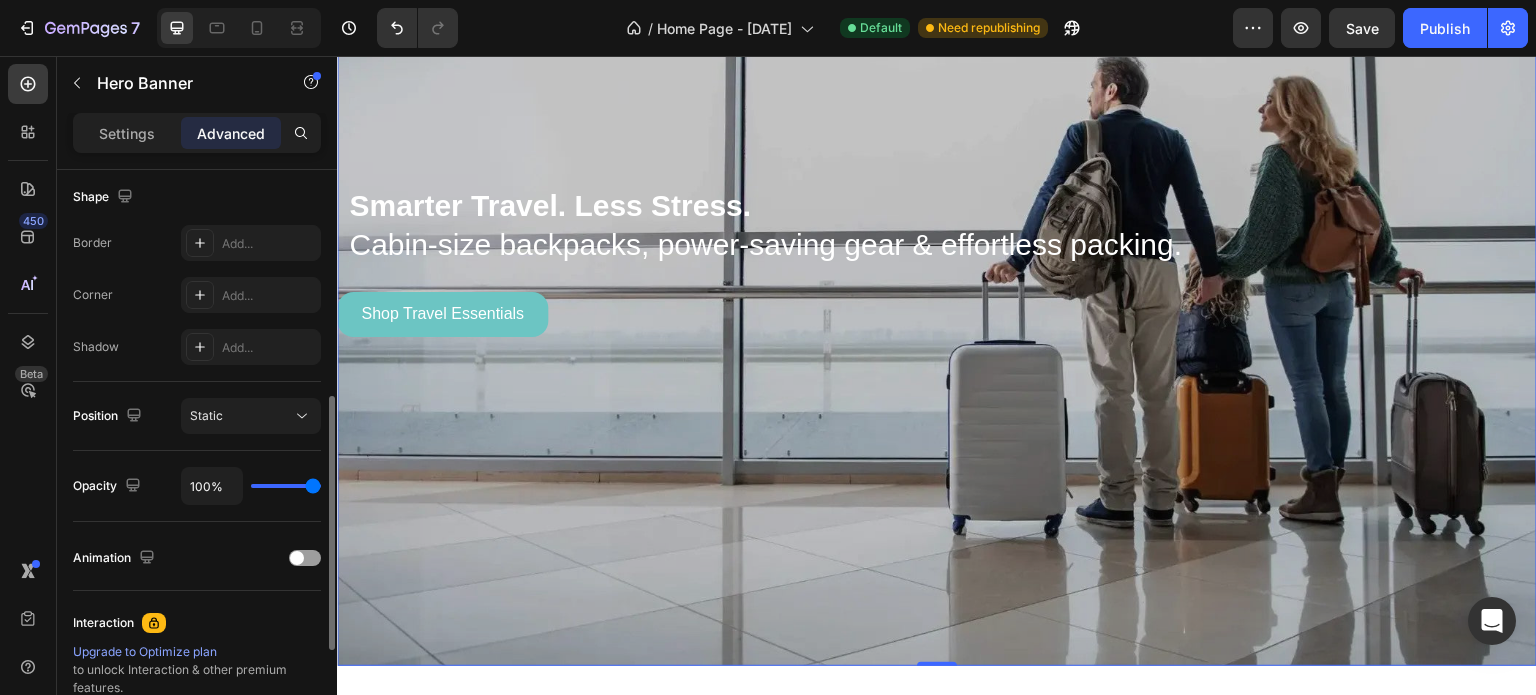 type on "79%" 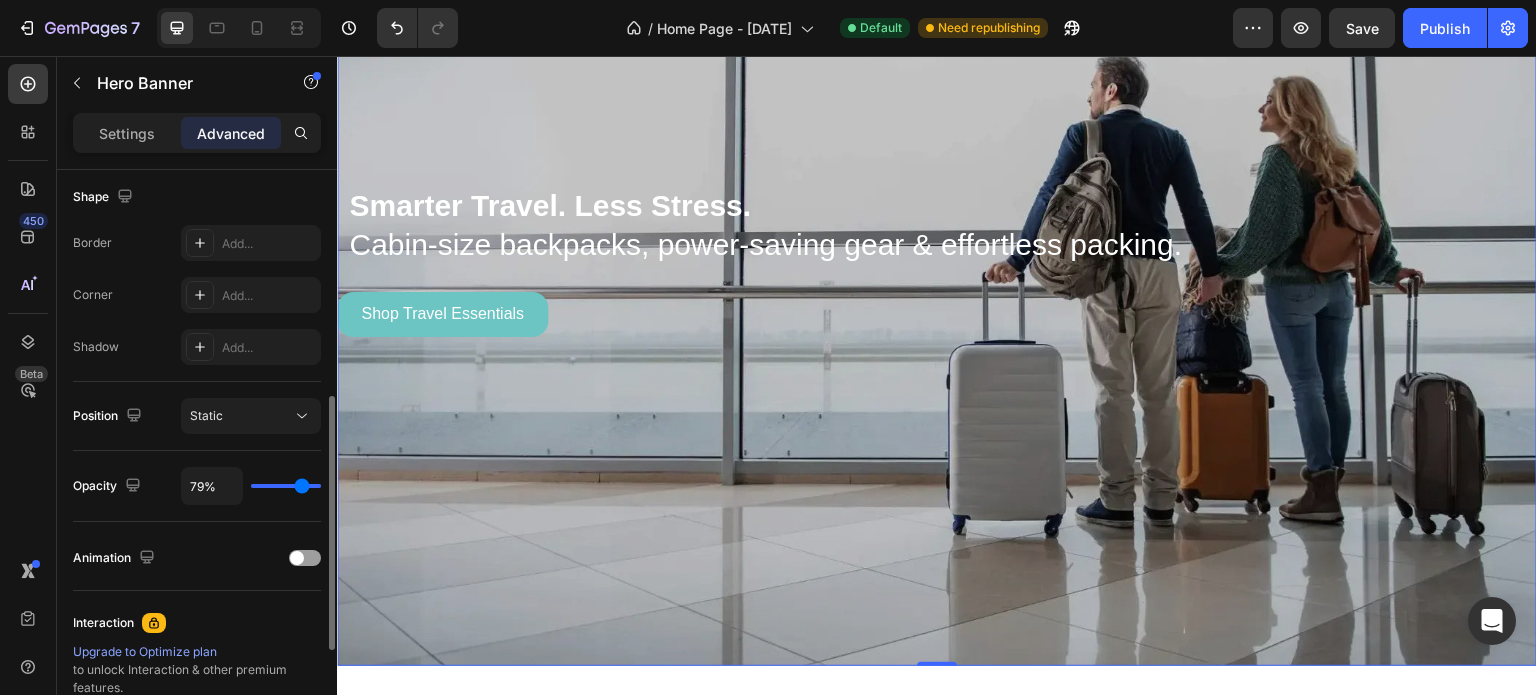 type on "67%" 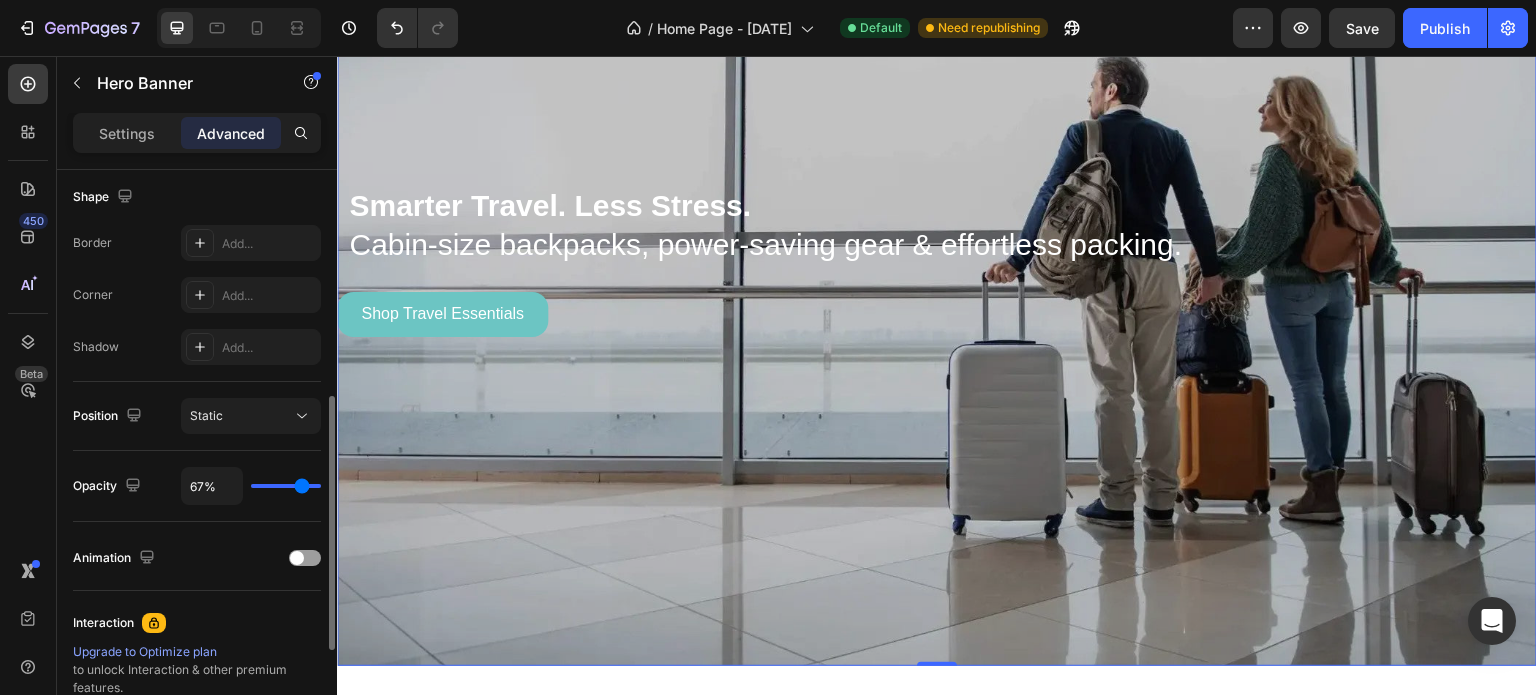 type on "67" 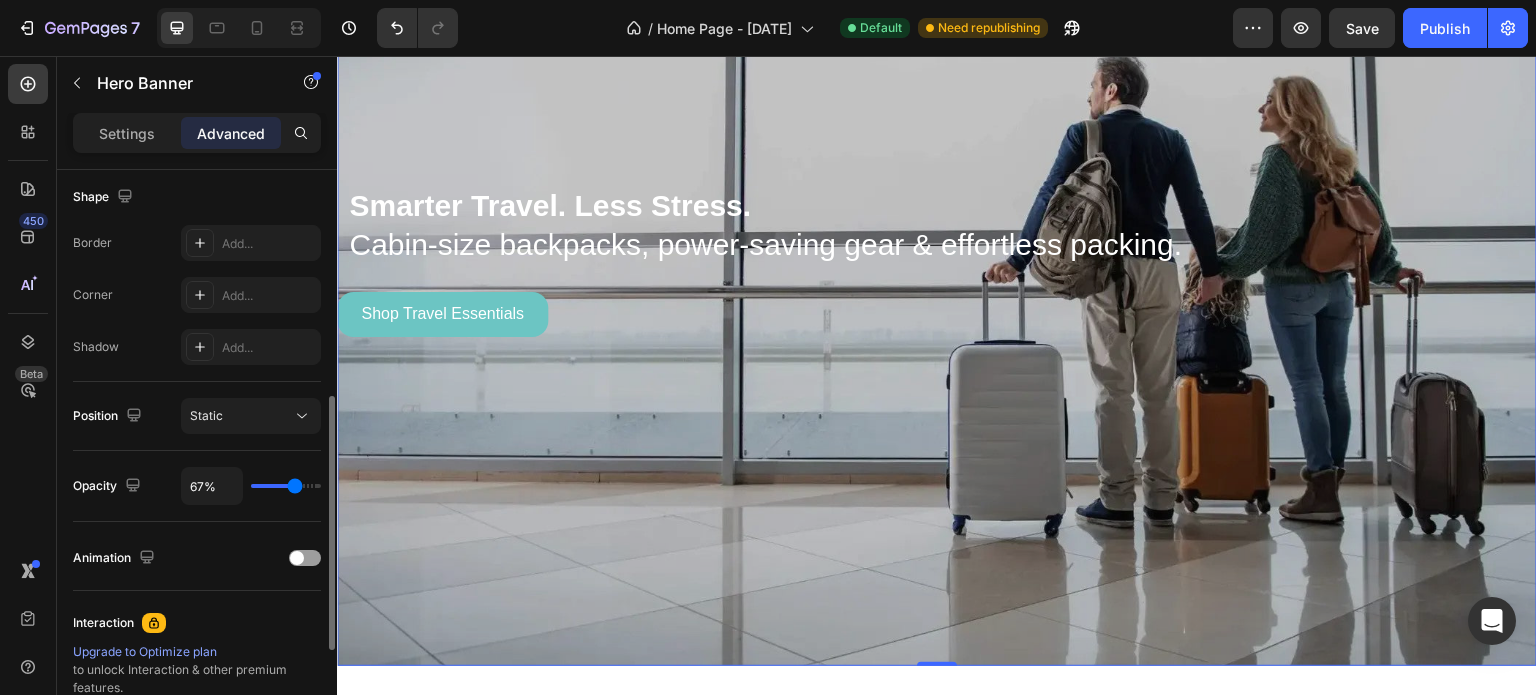 type on "64%" 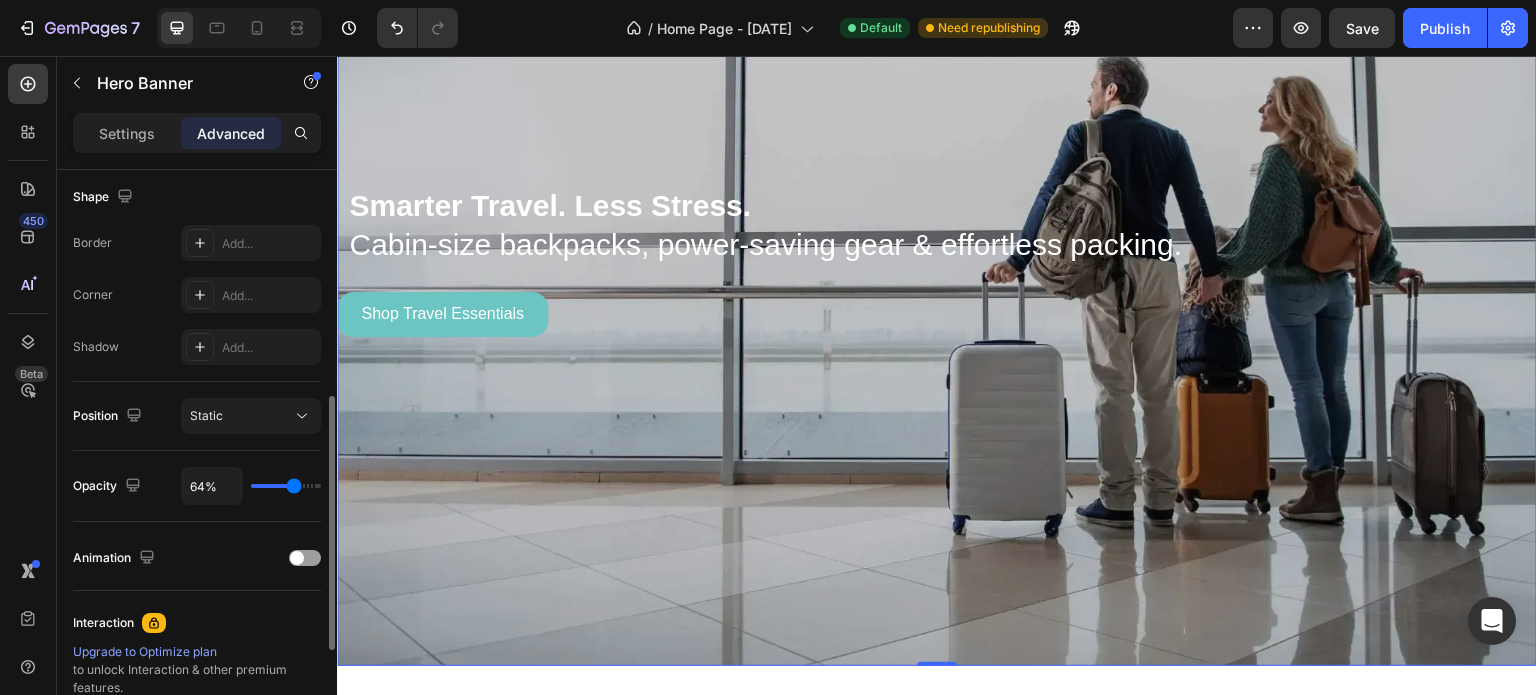 type on "63%" 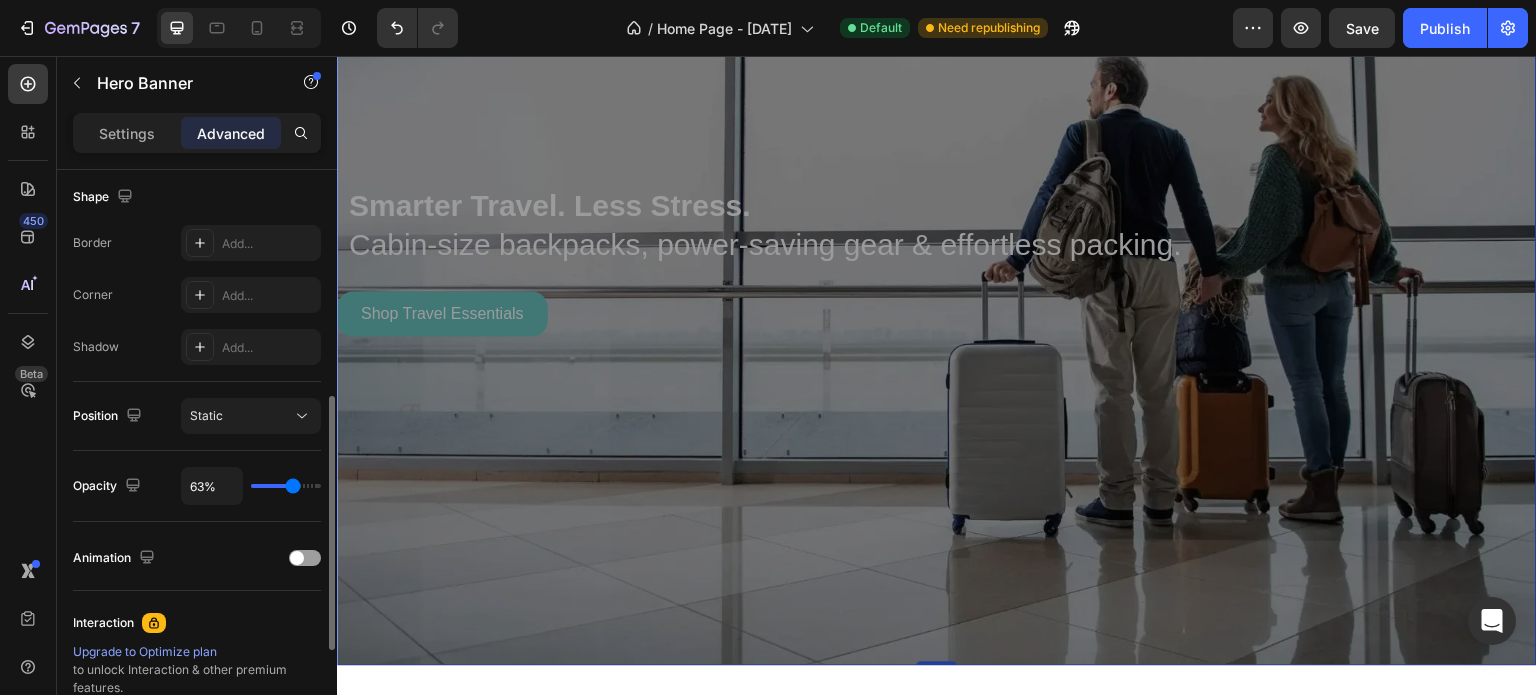 type on "61%" 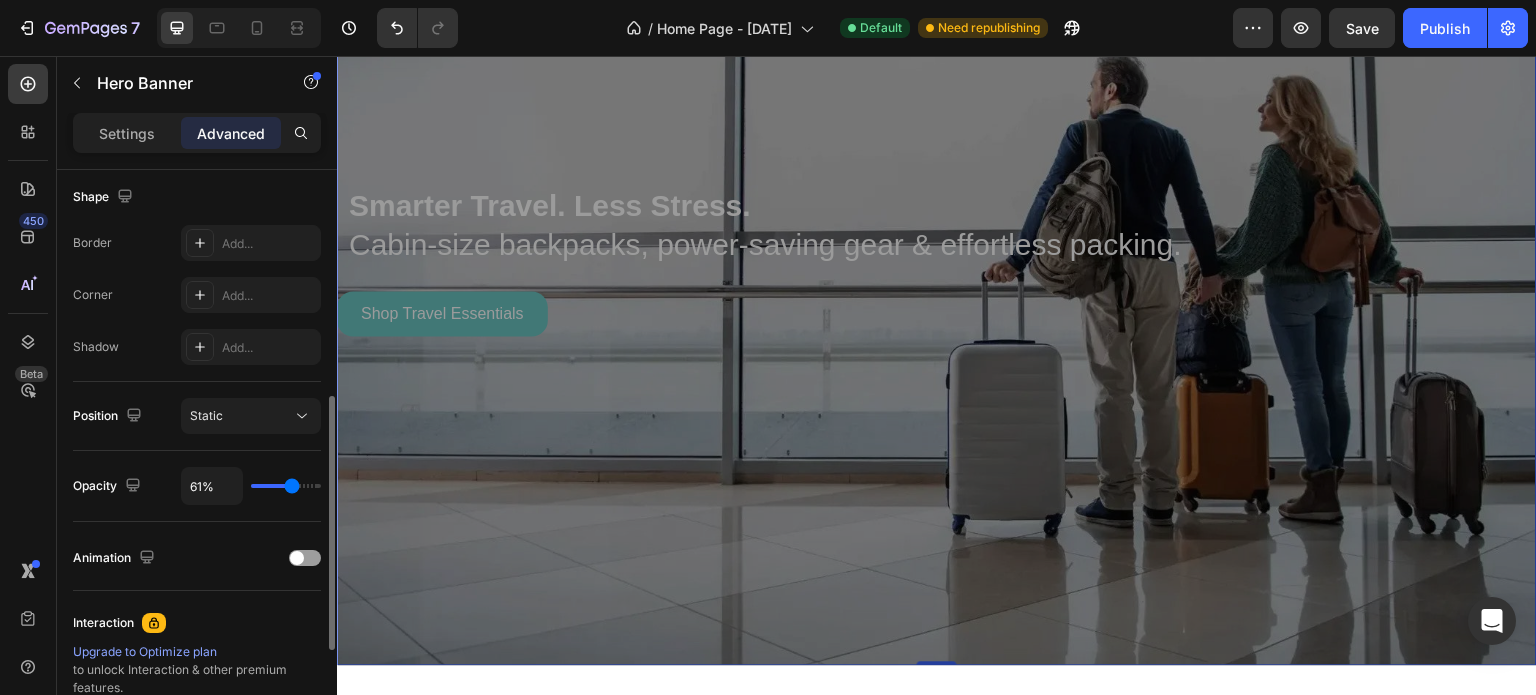 type on "77%" 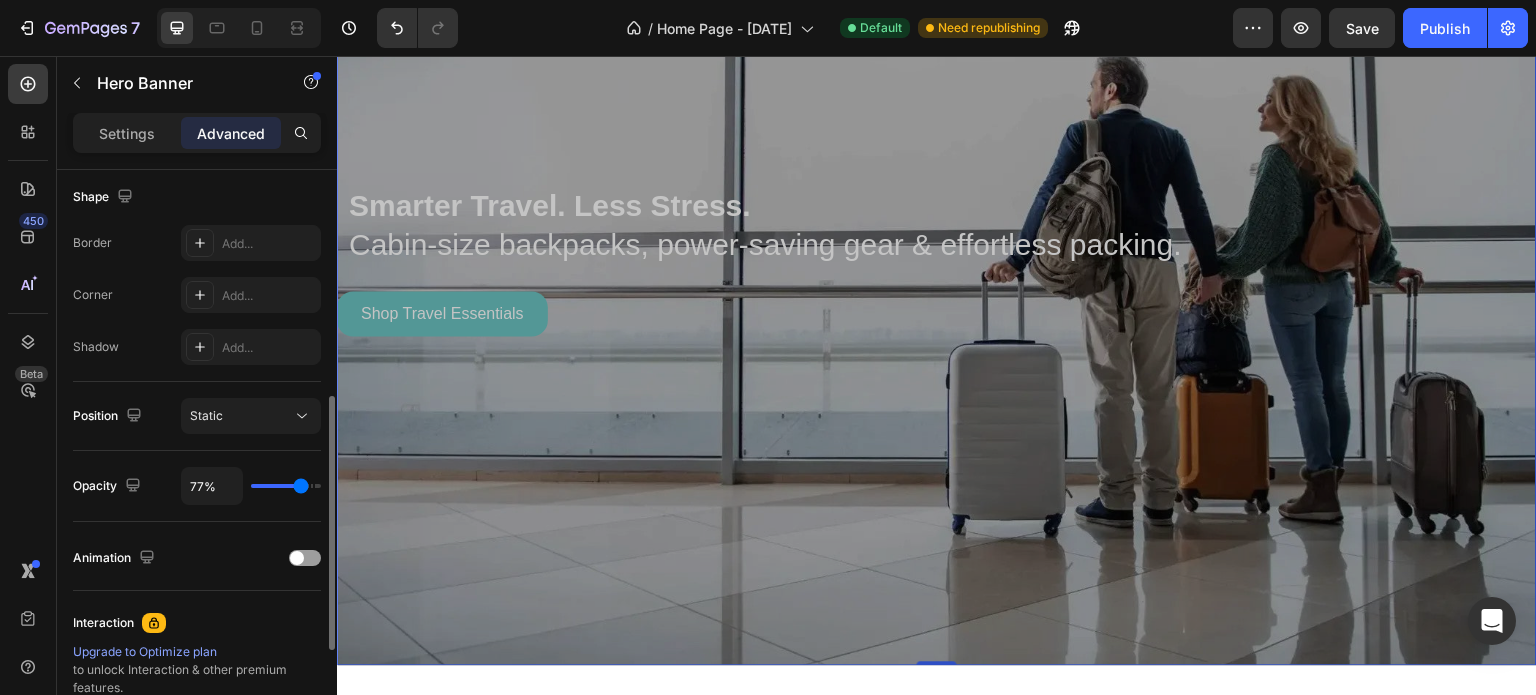 type on "79%" 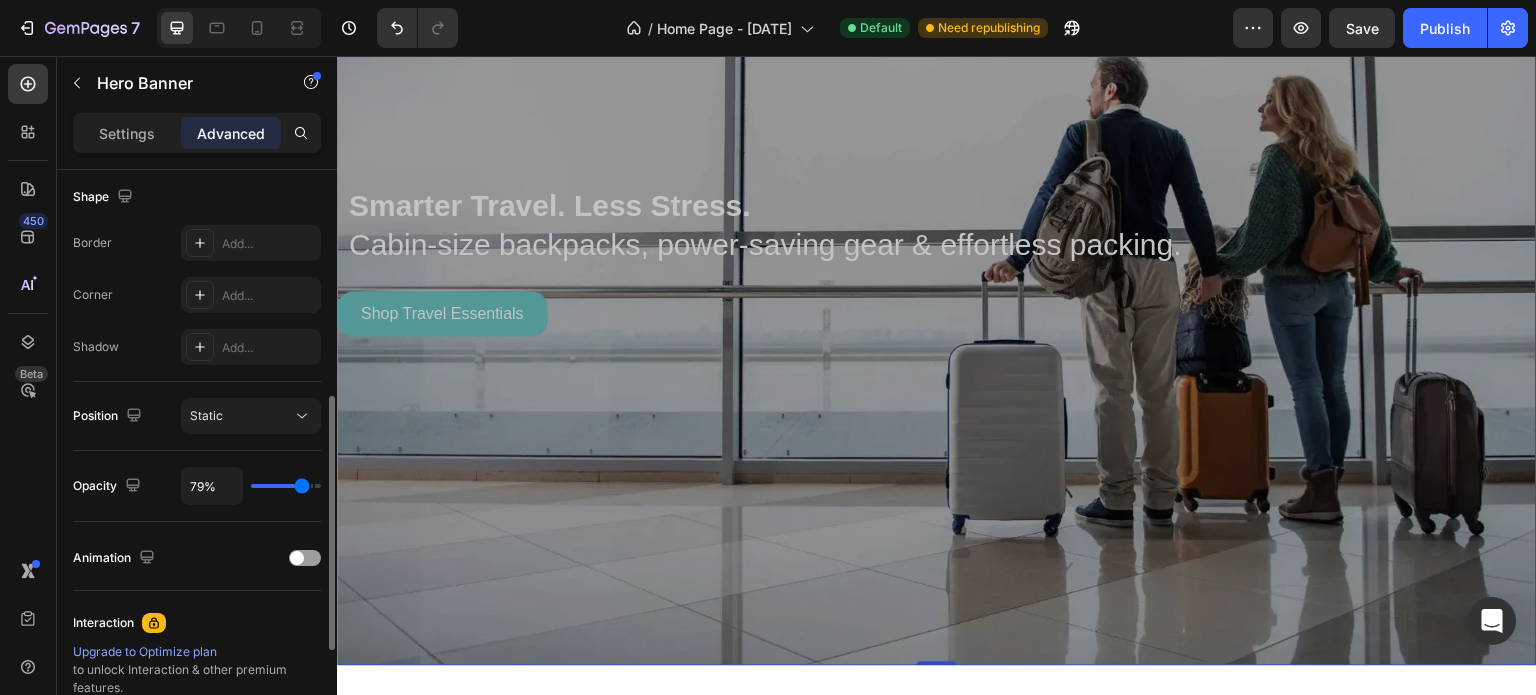type on "80%" 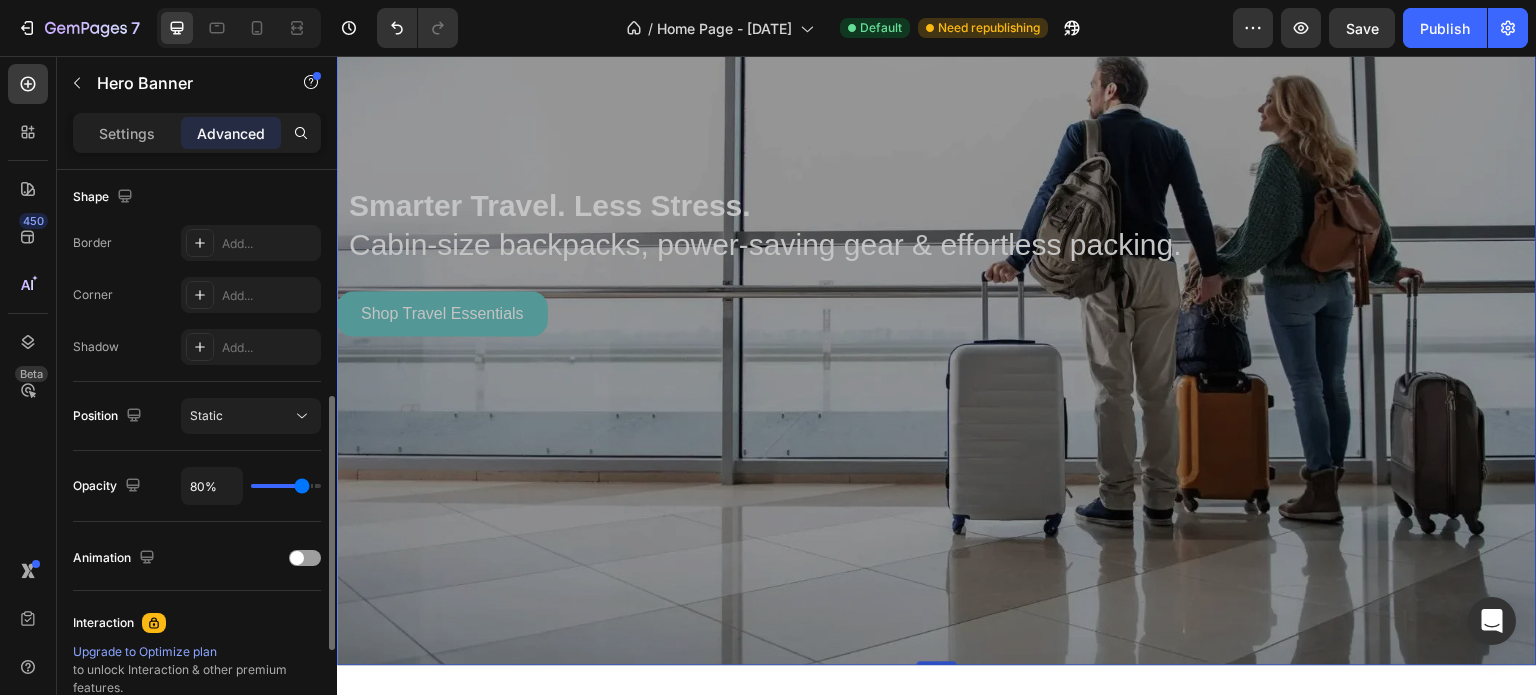 type on "82%" 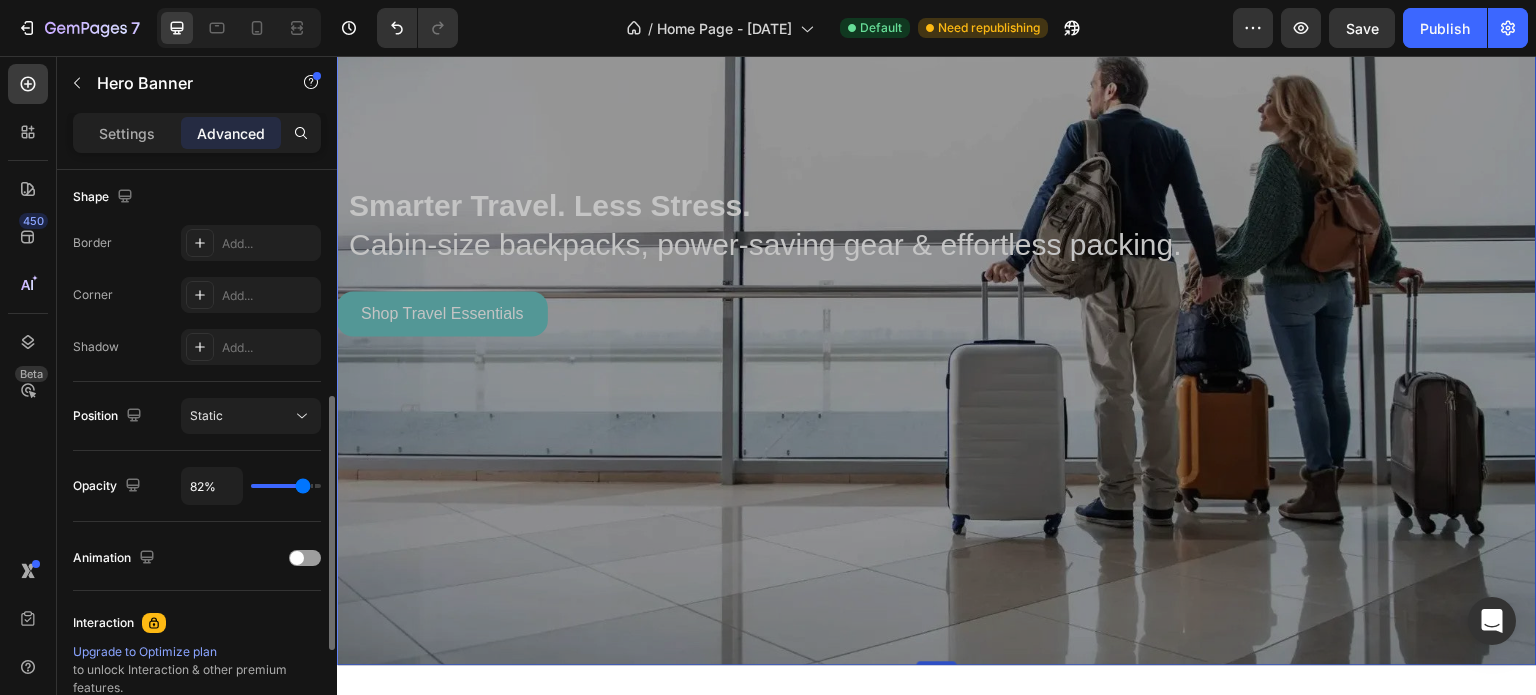 type on "83%" 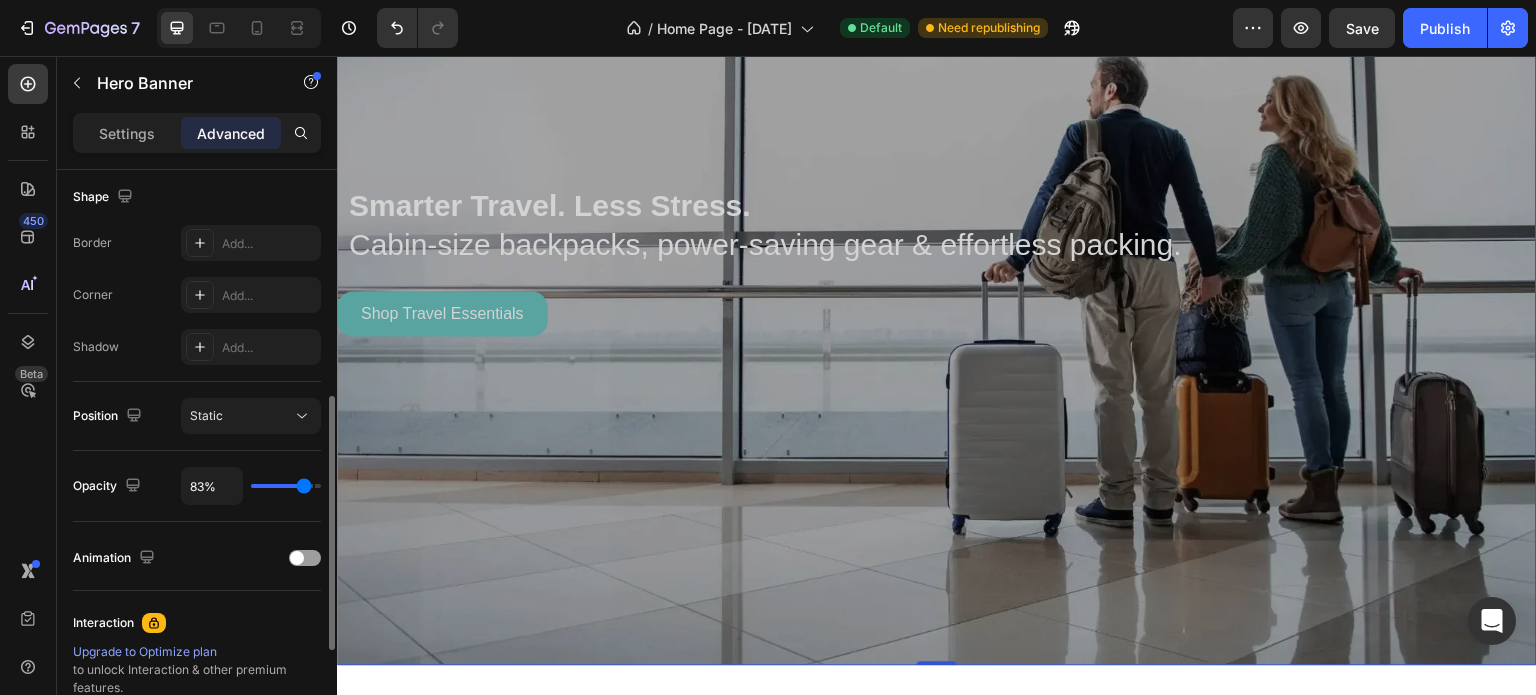 type on "100%" 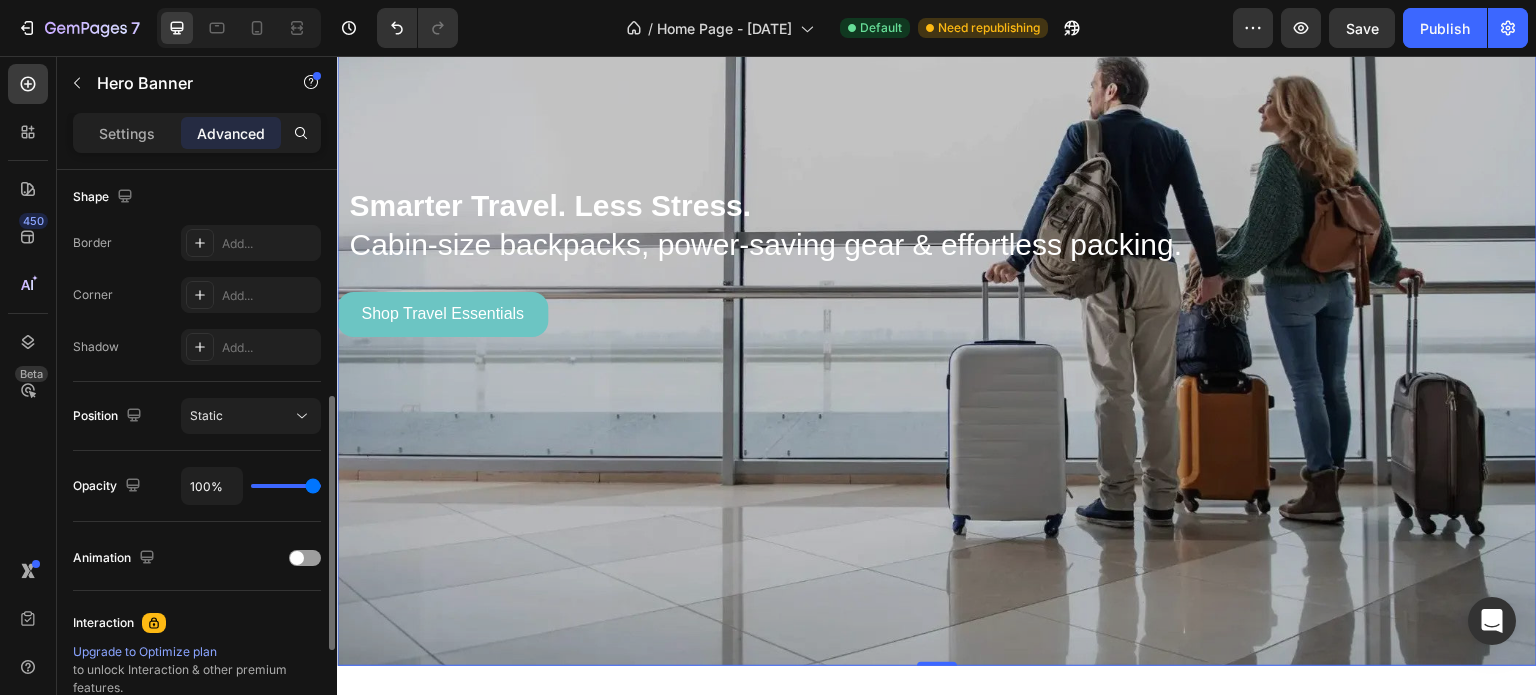 type on "98%" 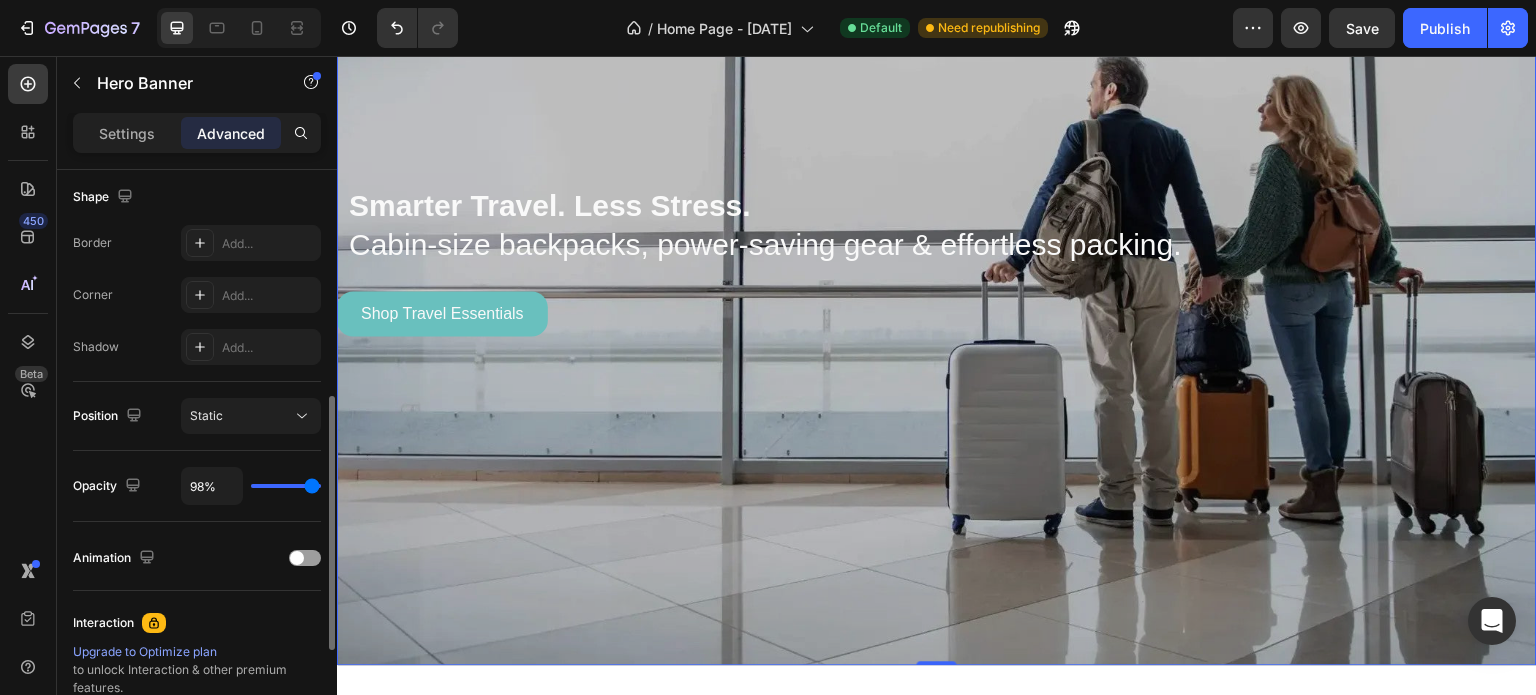 type on "97%" 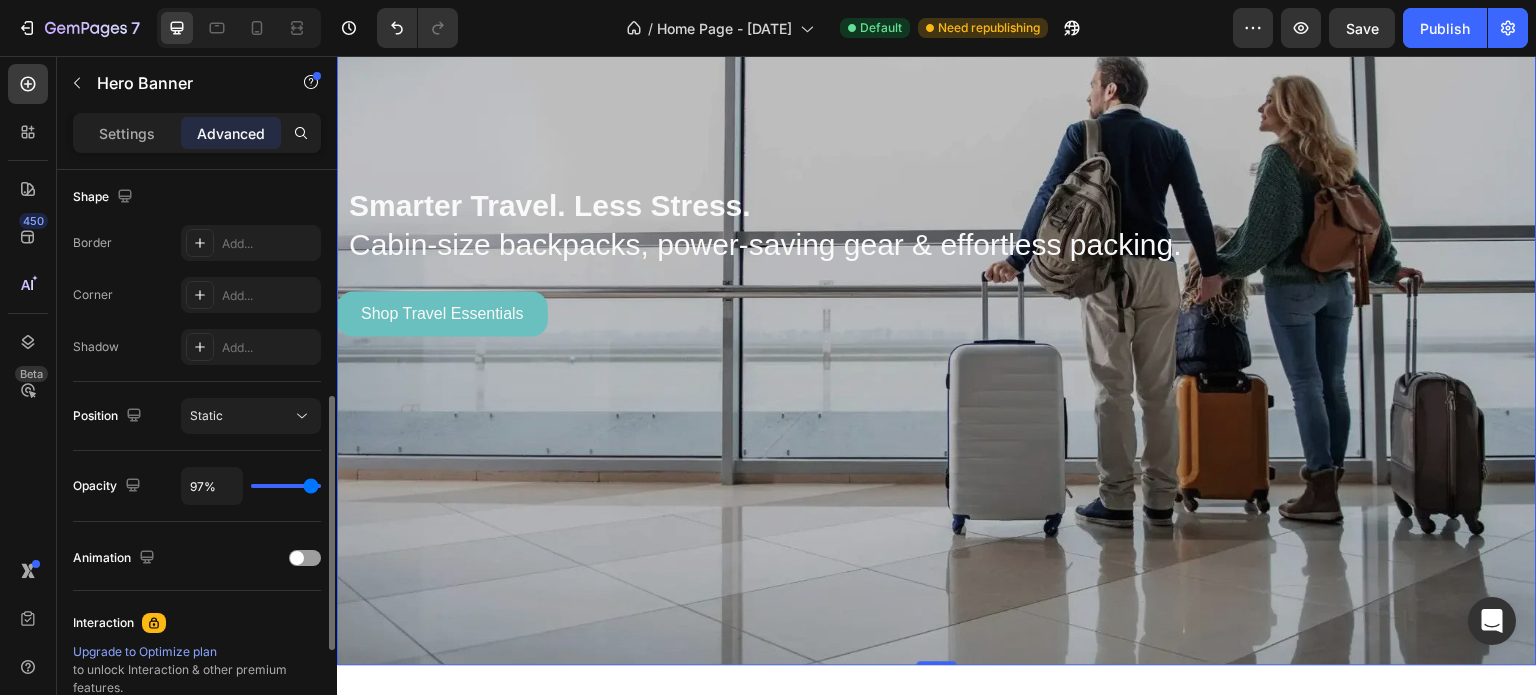 type on "92%" 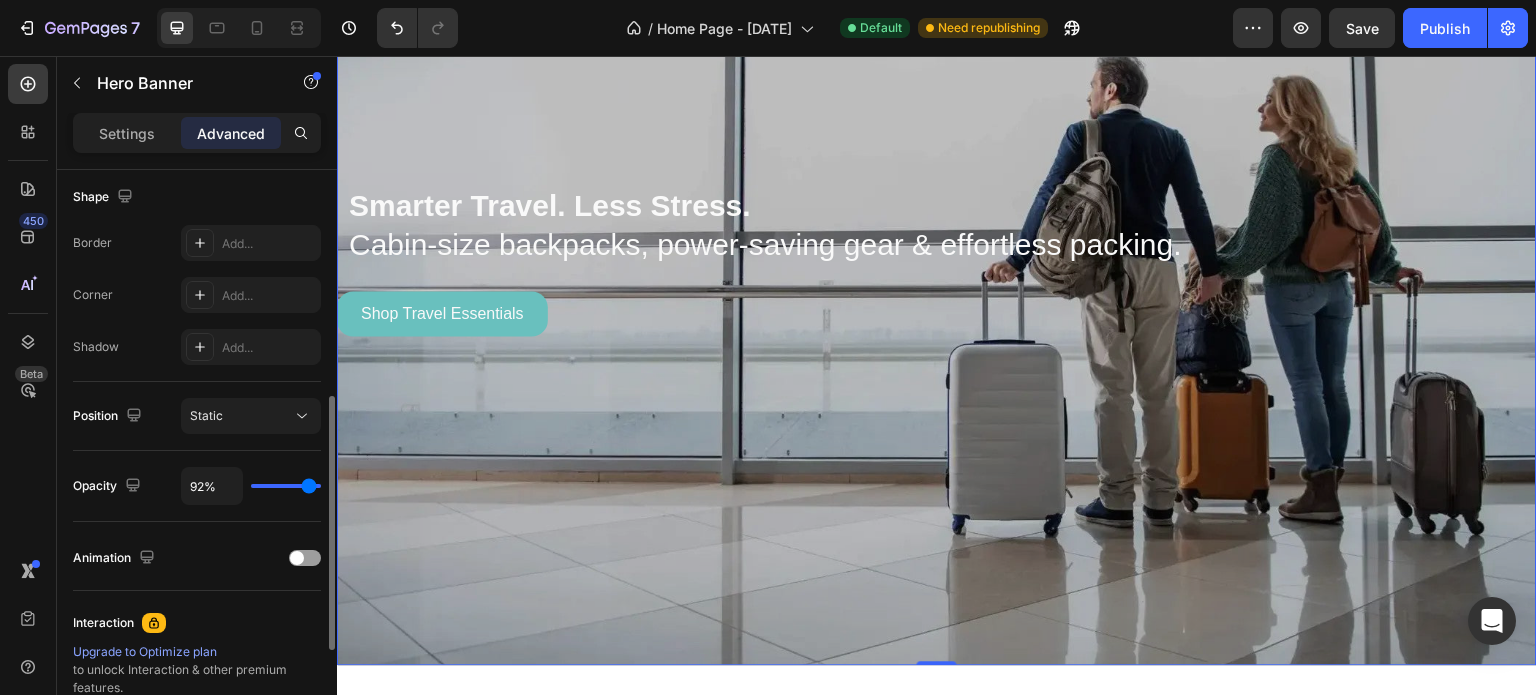 type on "89%" 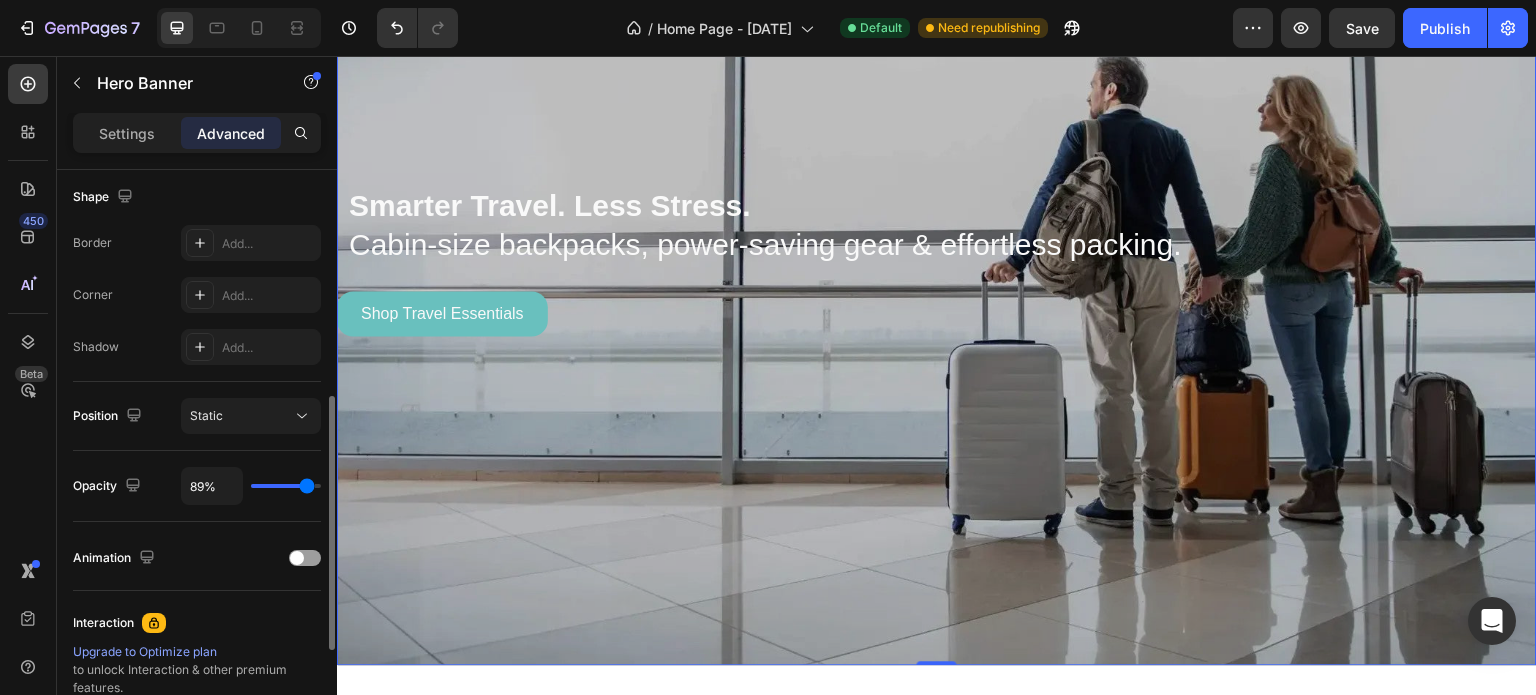 type on "86%" 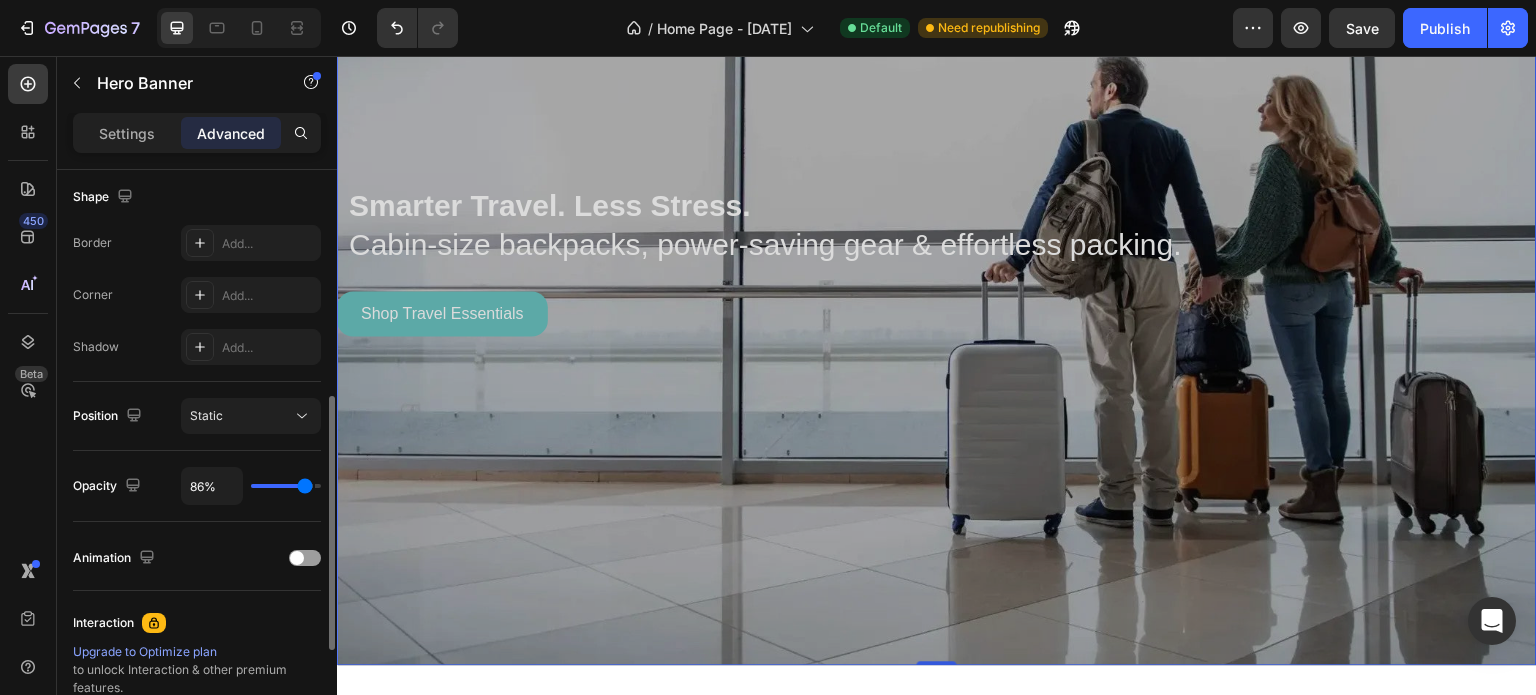 type on "100%" 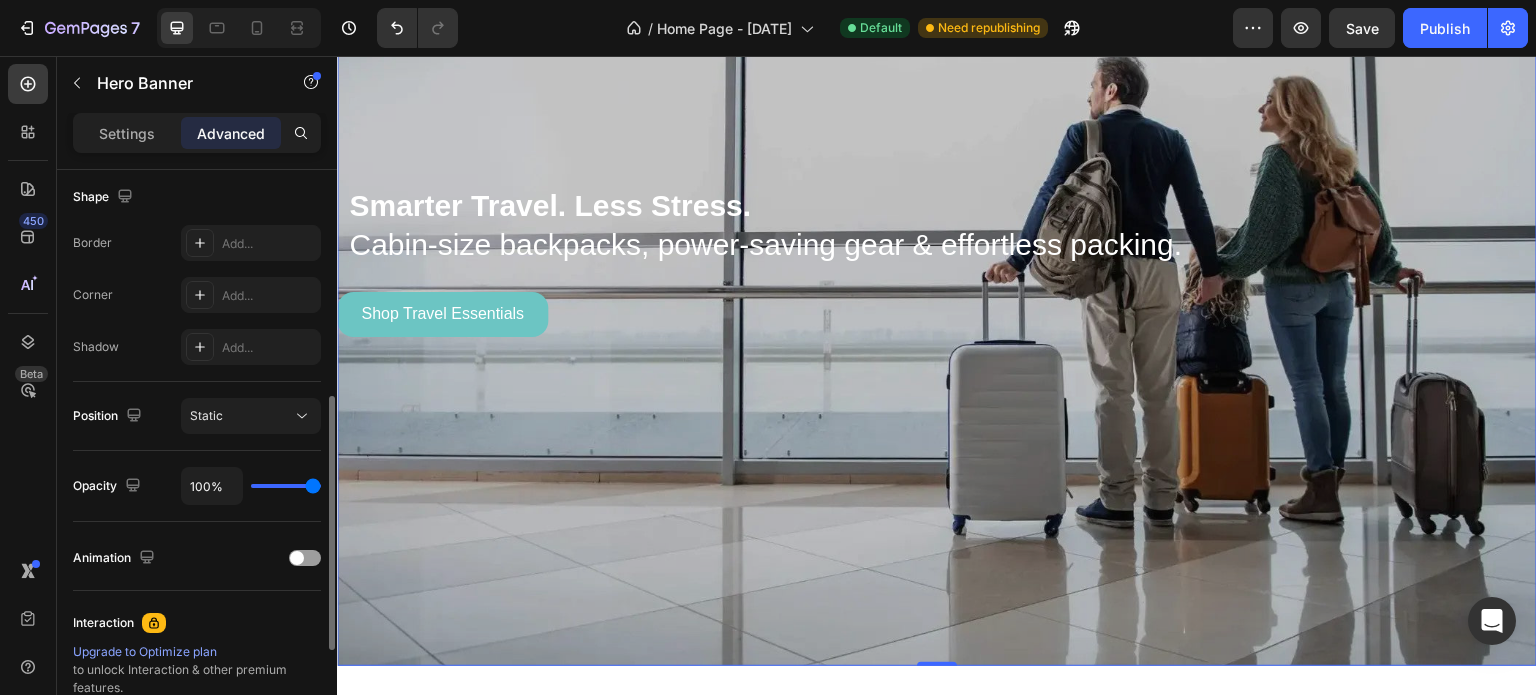 drag, startPoint x: 284, startPoint y: 483, endPoint x: 358, endPoint y: 487, distance: 74.10803 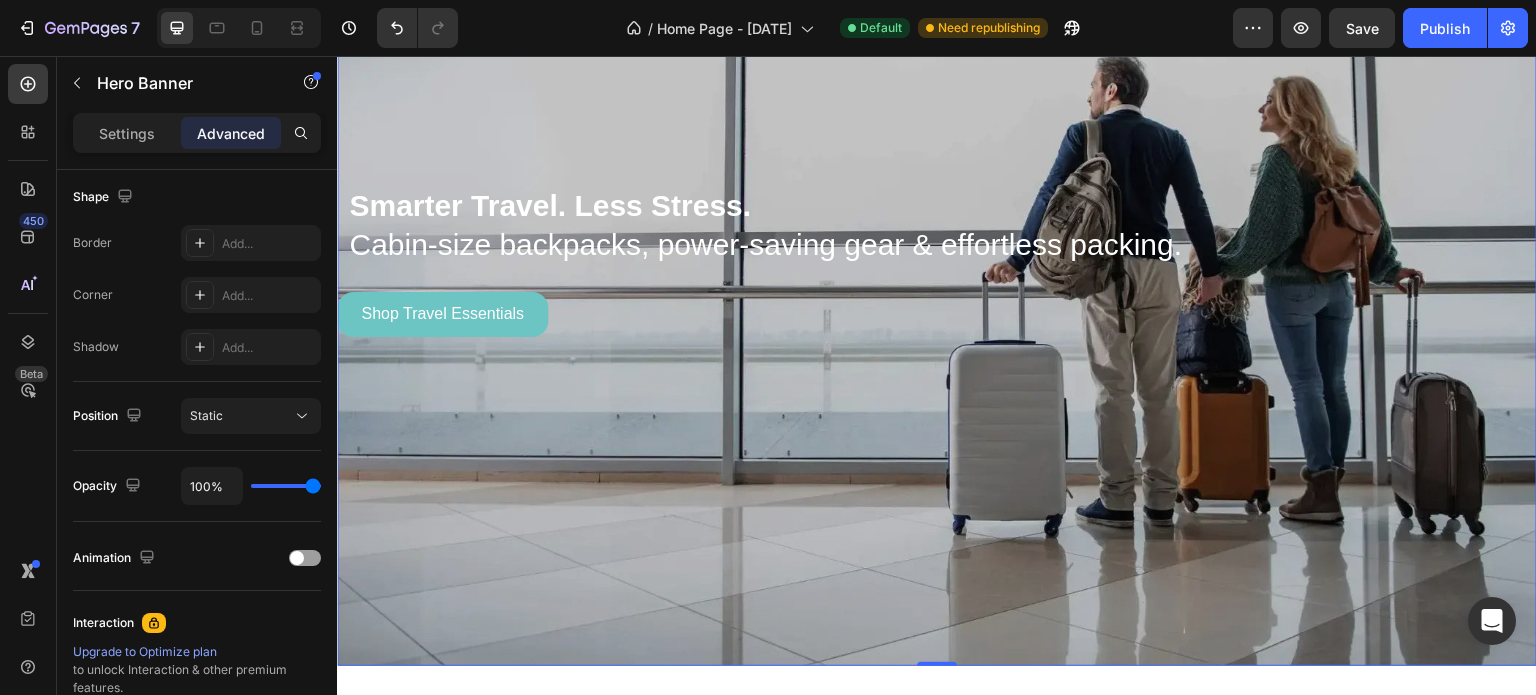 click at bounding box center (937, 256) 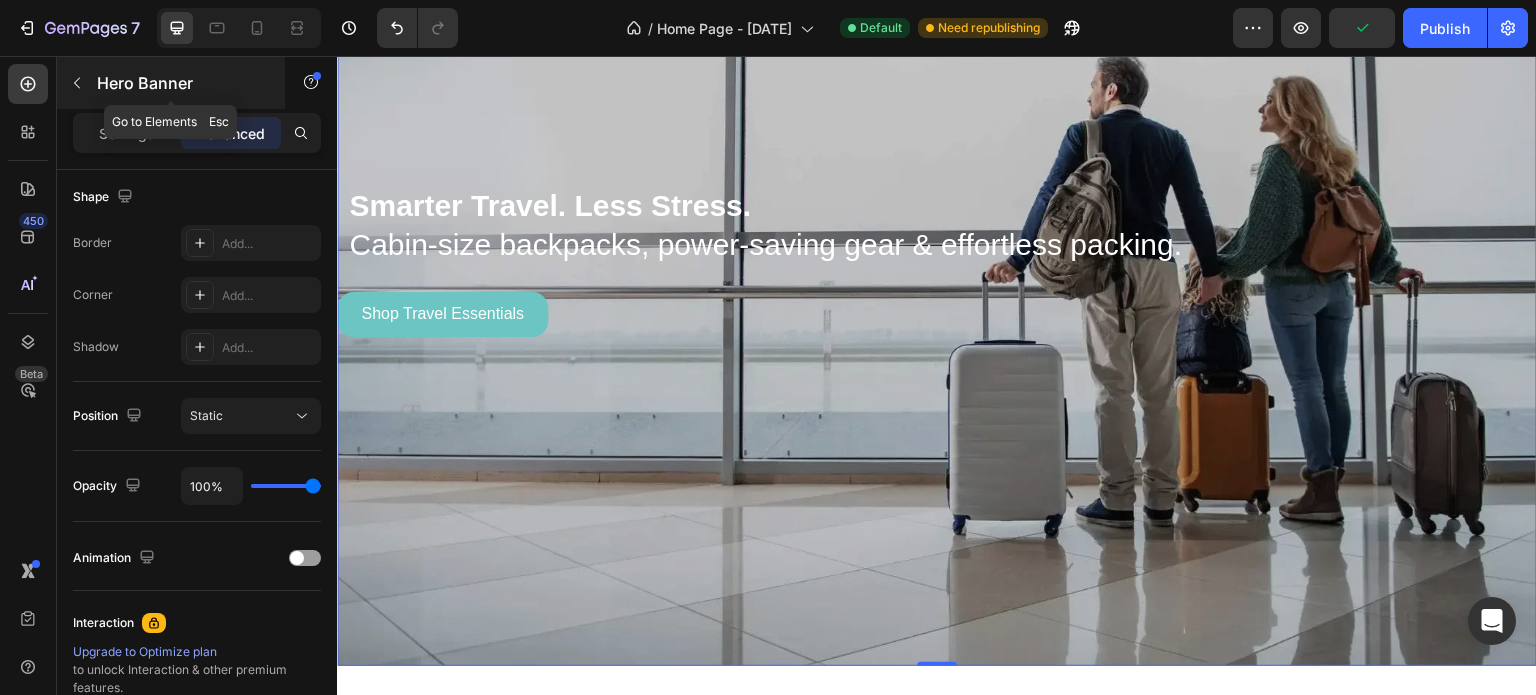 click at bounding box center (77, 83) 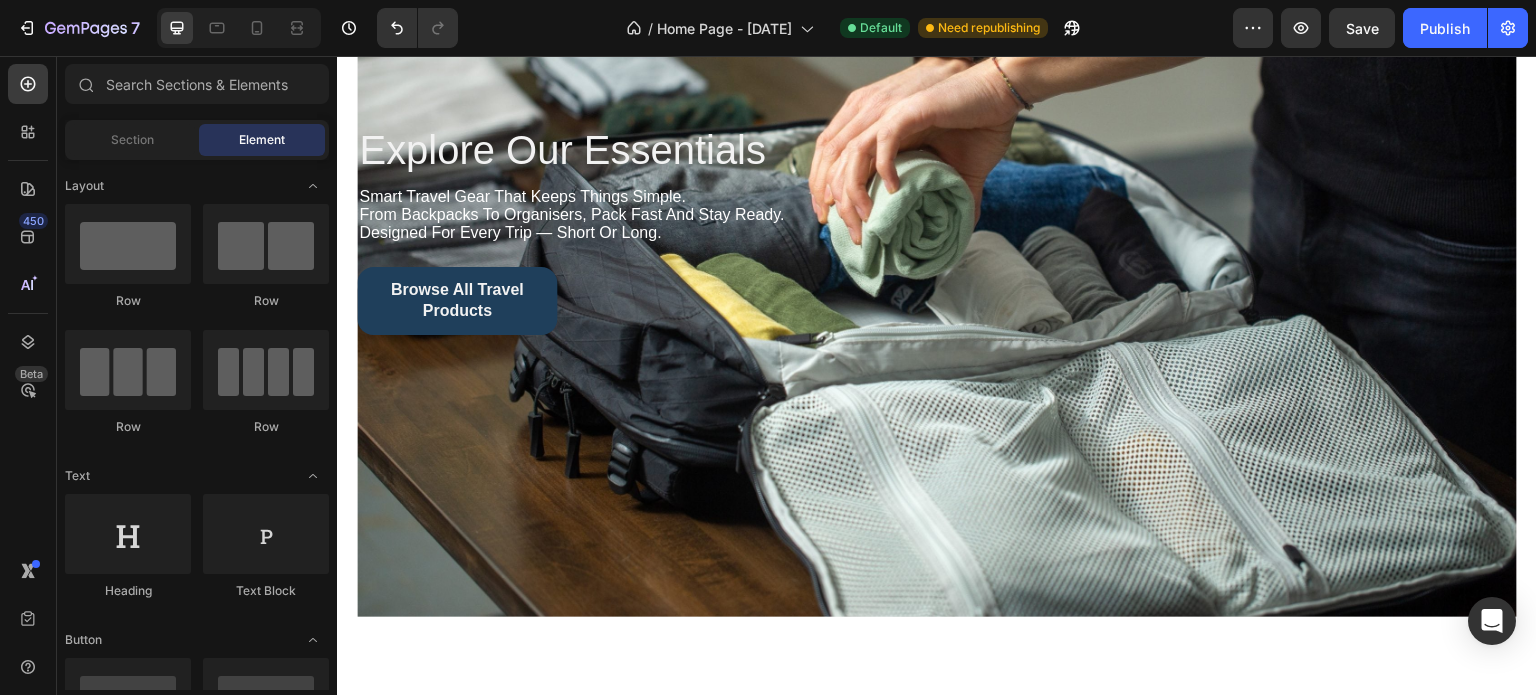 scroll, scrollTop: 2307, scrollLeft: 0, axis: vertical 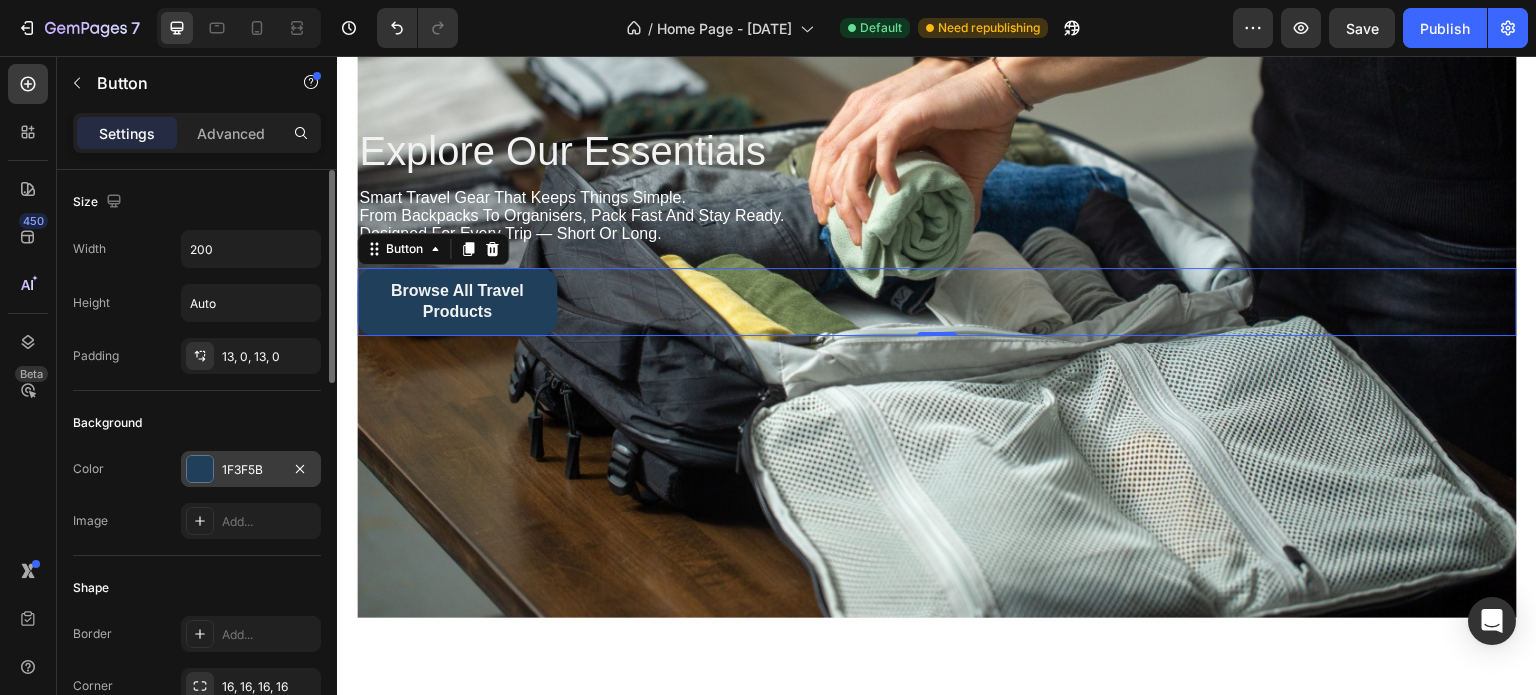 click on "1F3F5B" at bounding box center (251, 470) 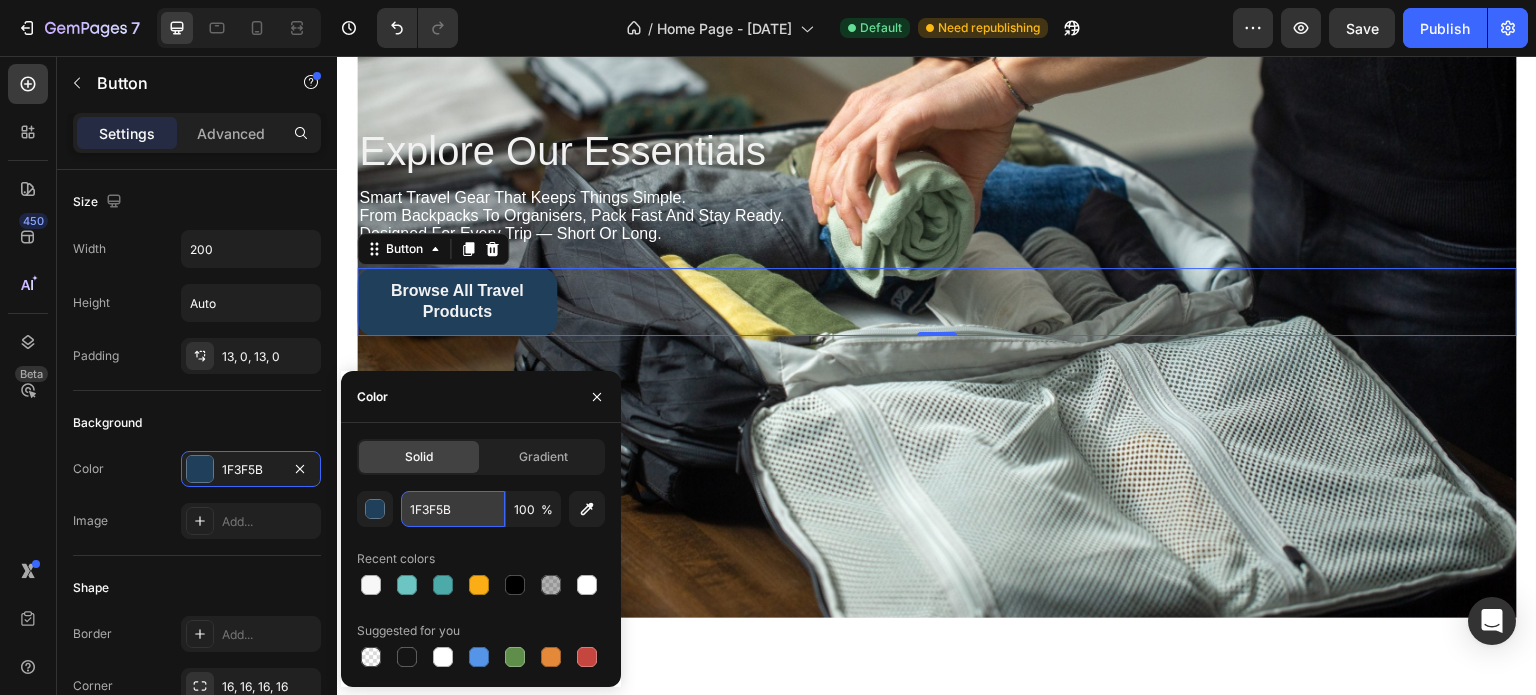 click on "1F3F5B" at bounding box center [453, 509] 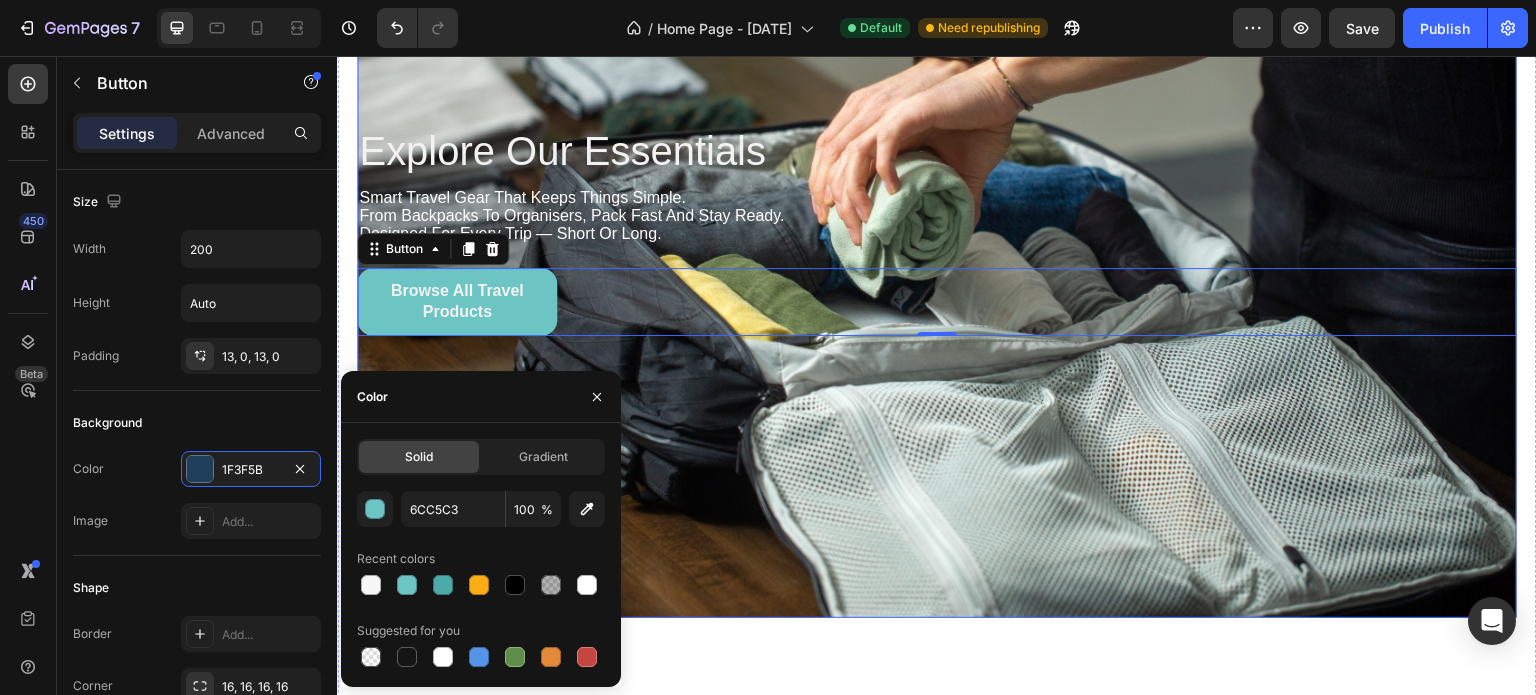 click at bounding box center [937, 231] 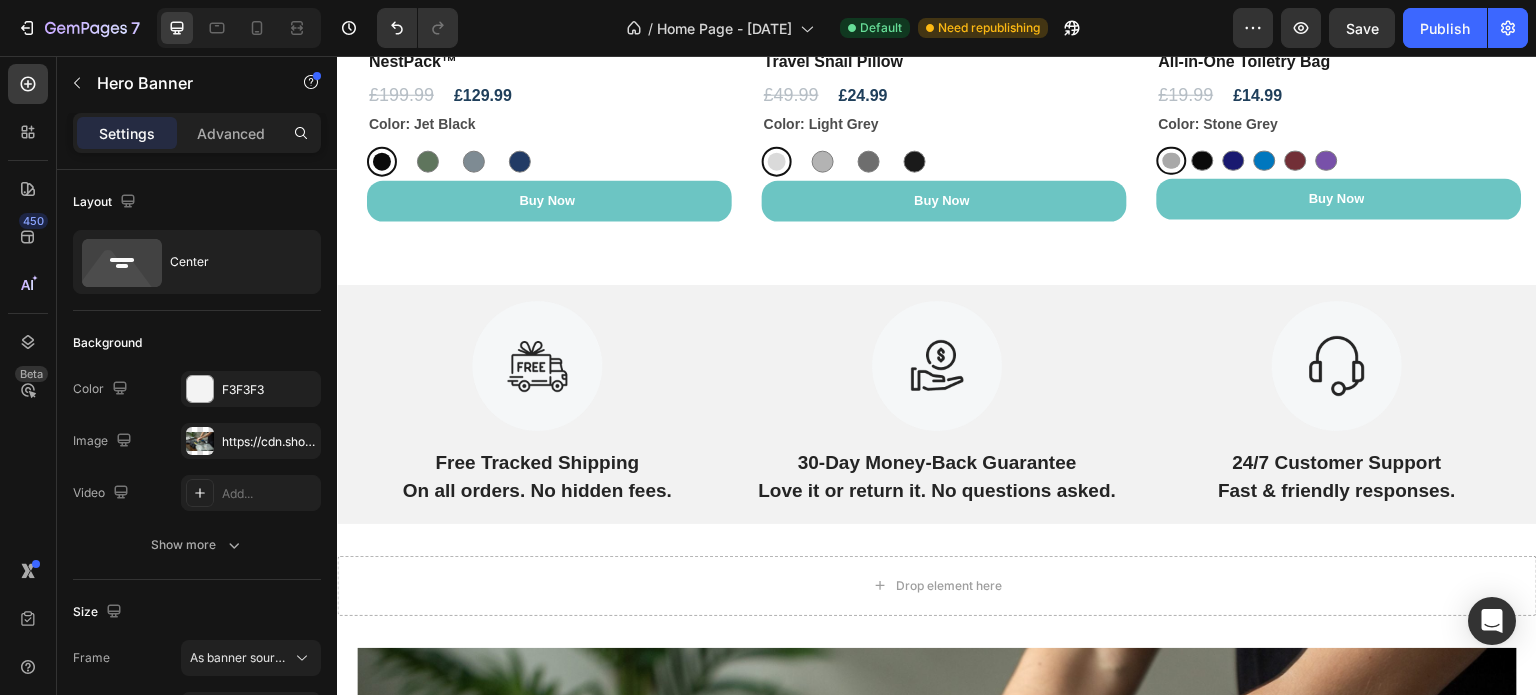 scroll, scrollTop: 1507, scrollLeft: 0, axis: vertical 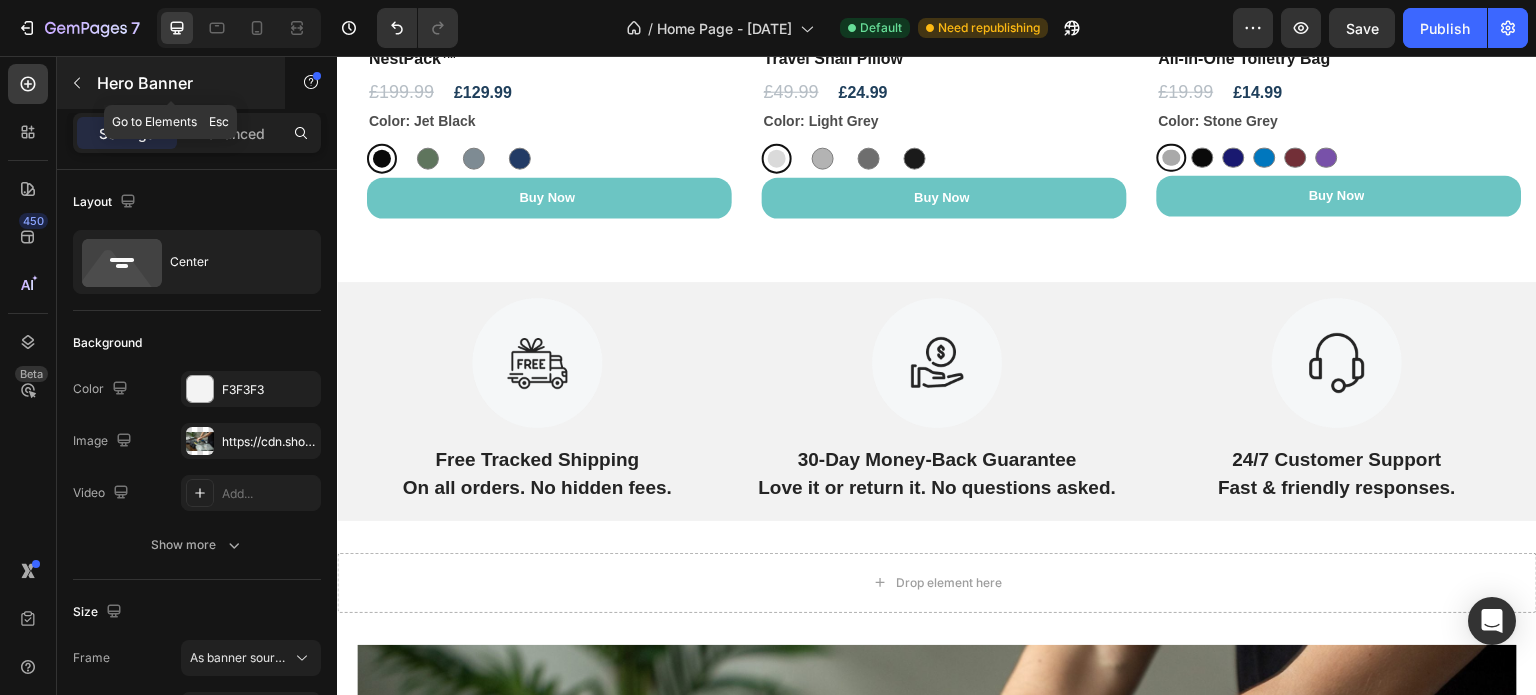 click 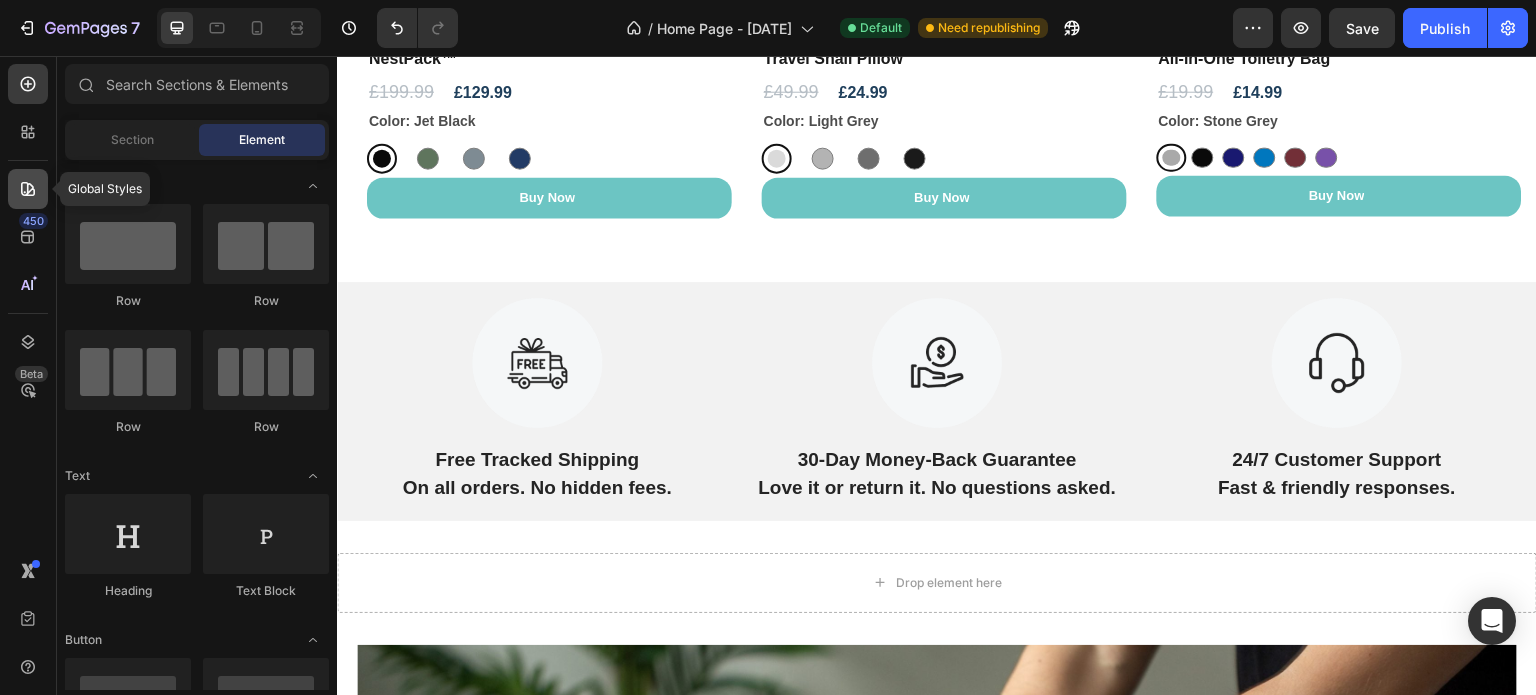 click 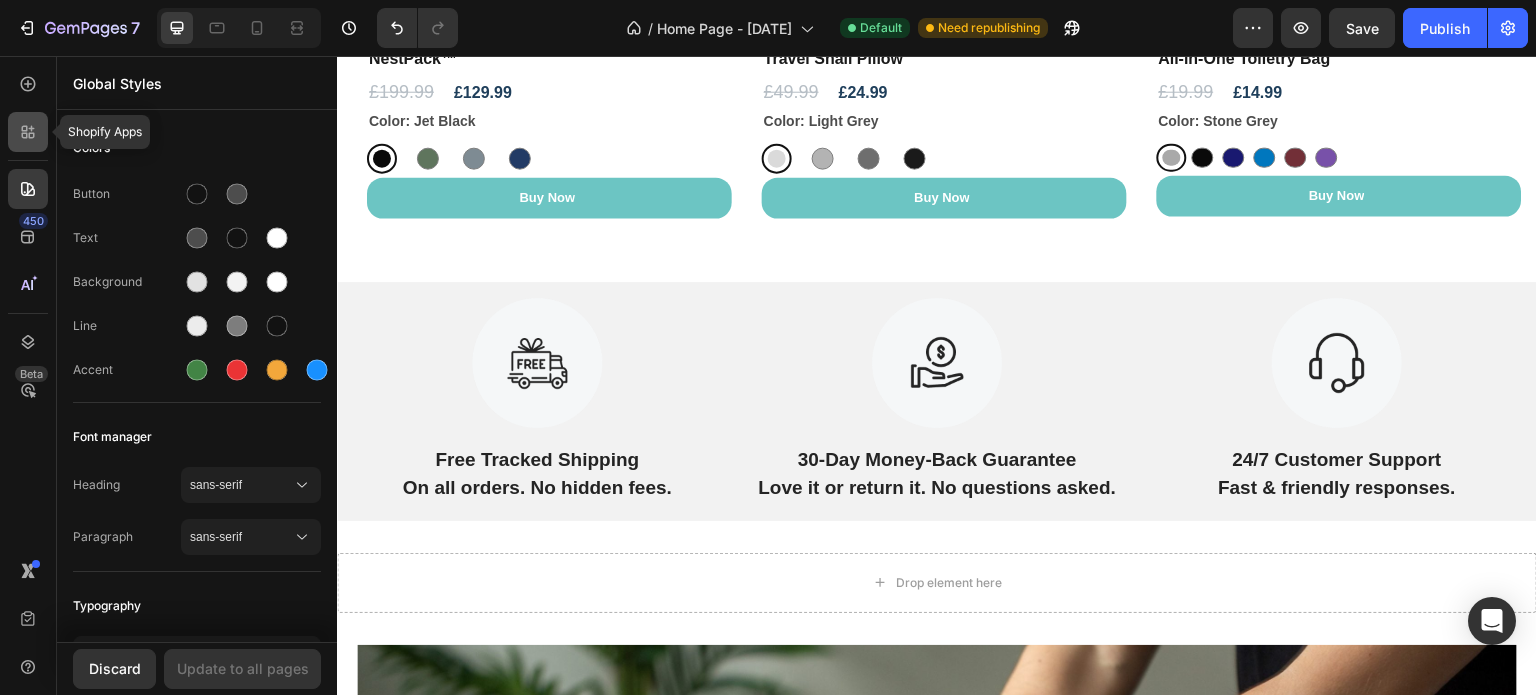 click 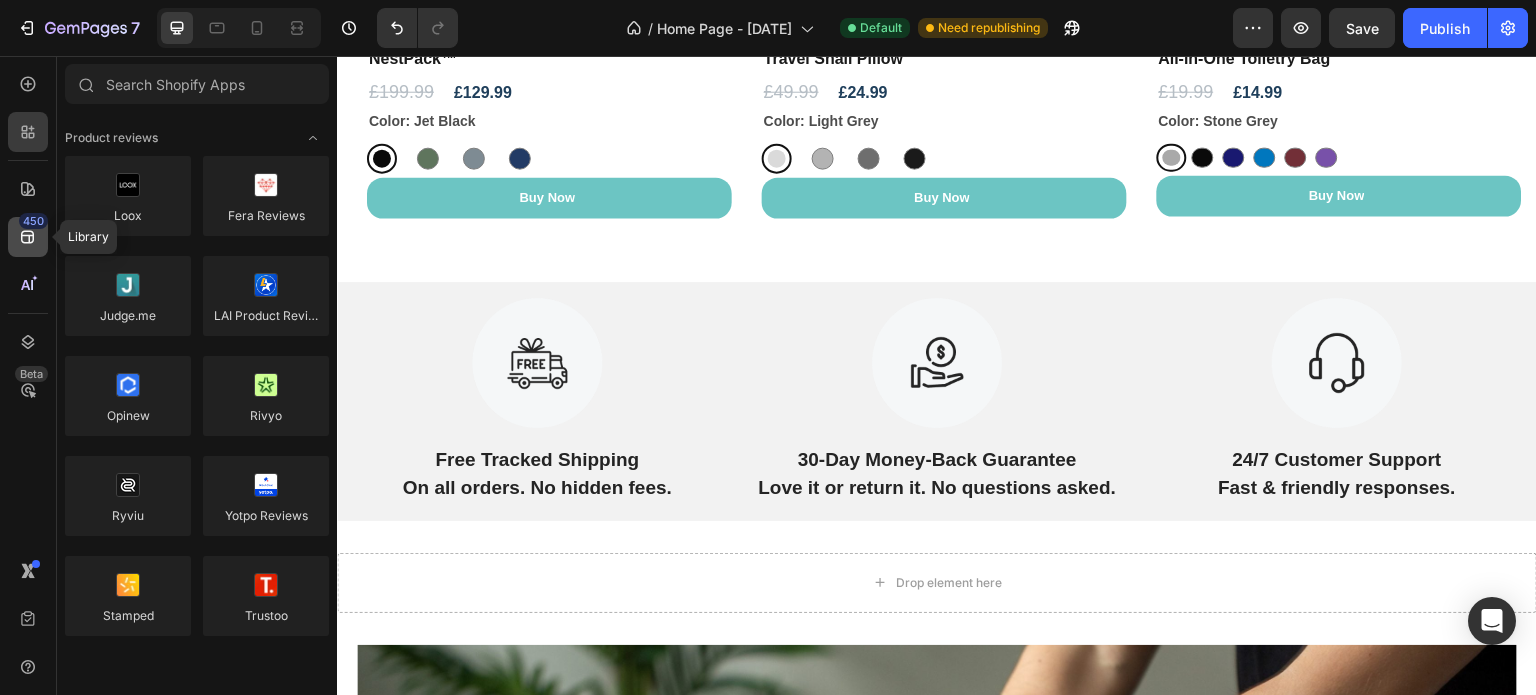 click 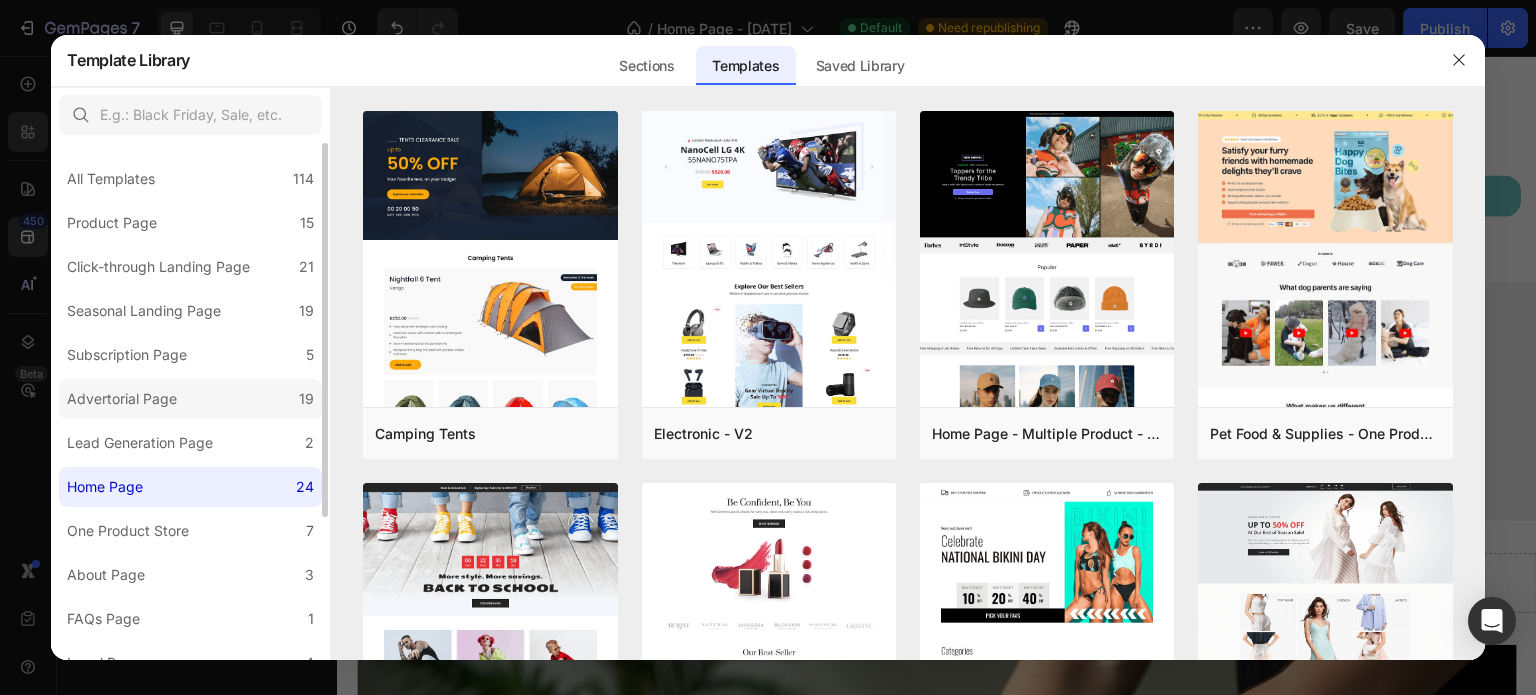 scroll, scrollTop: 198, scrollLeft: 0, axis: vertical 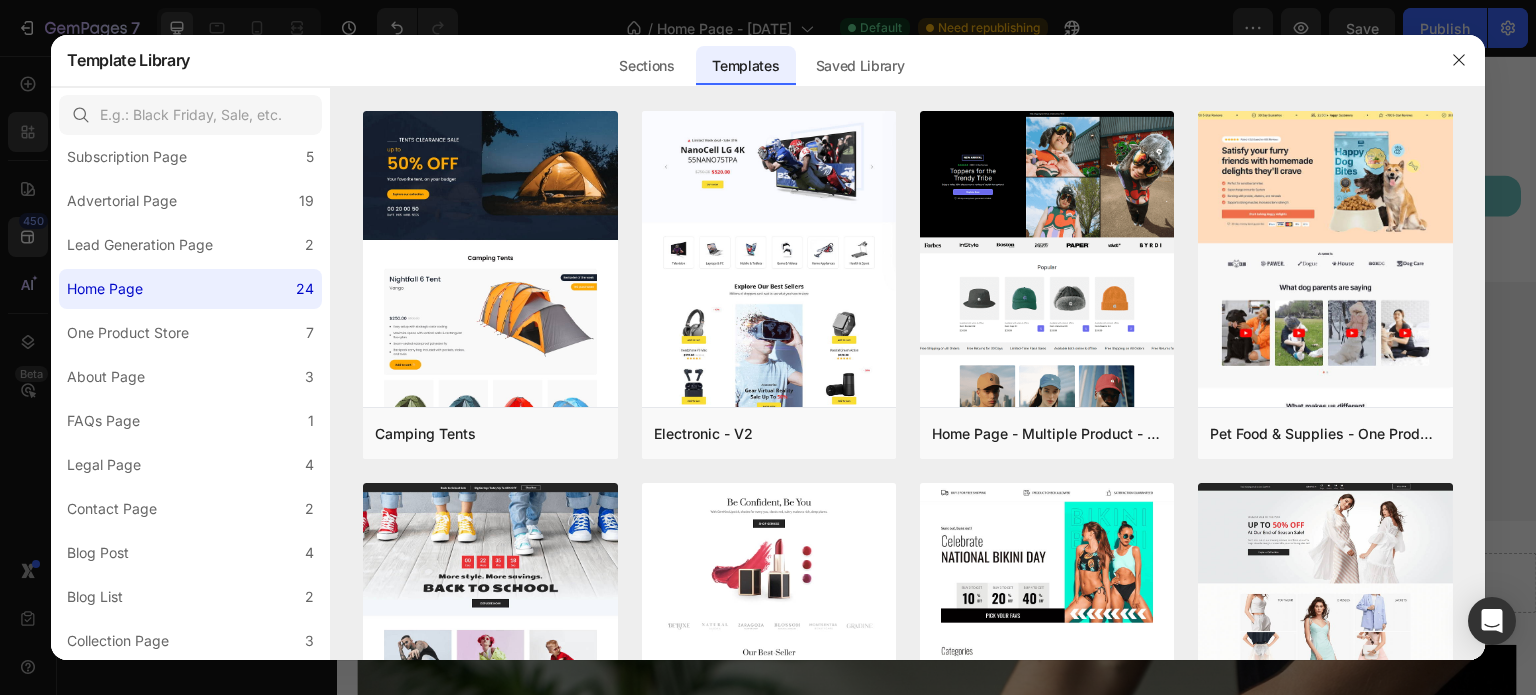 click at bounding box center [190, 115] 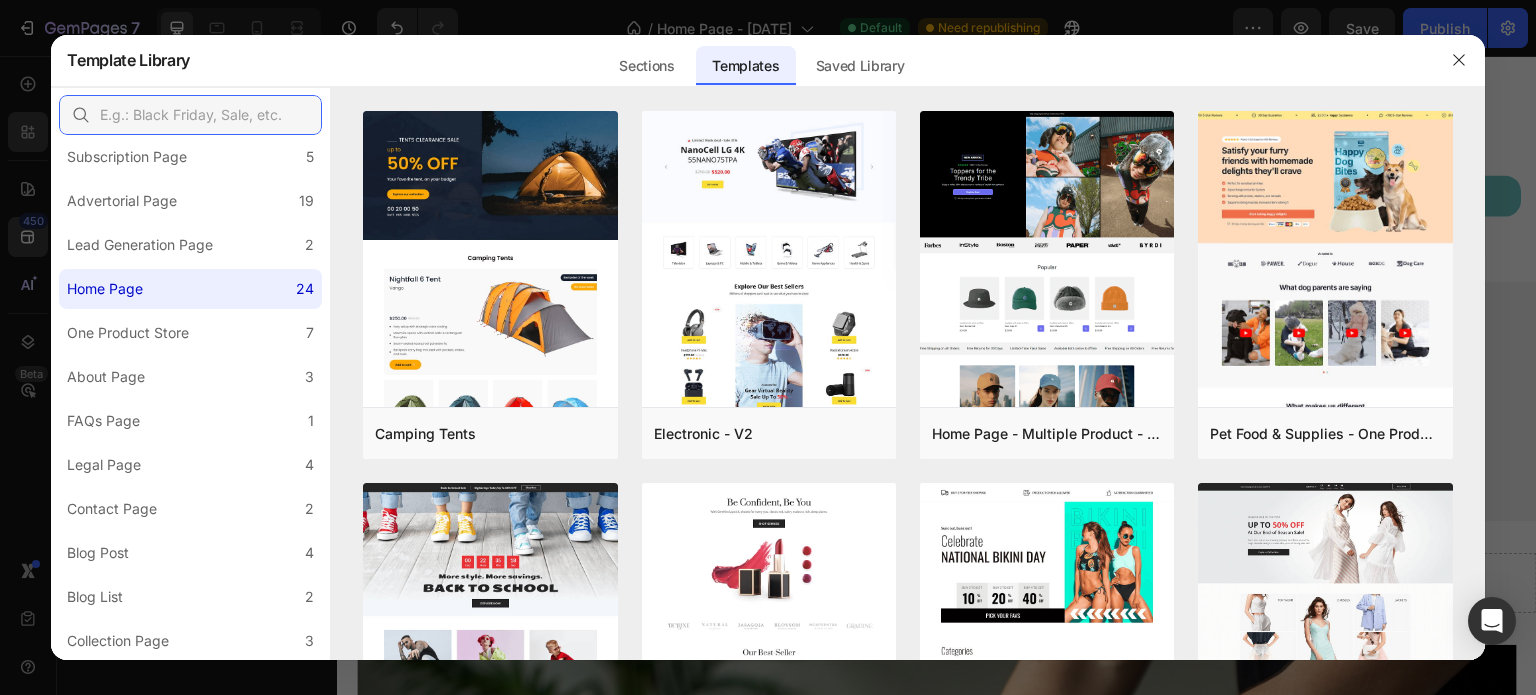 click at bounding box center (190, 115) 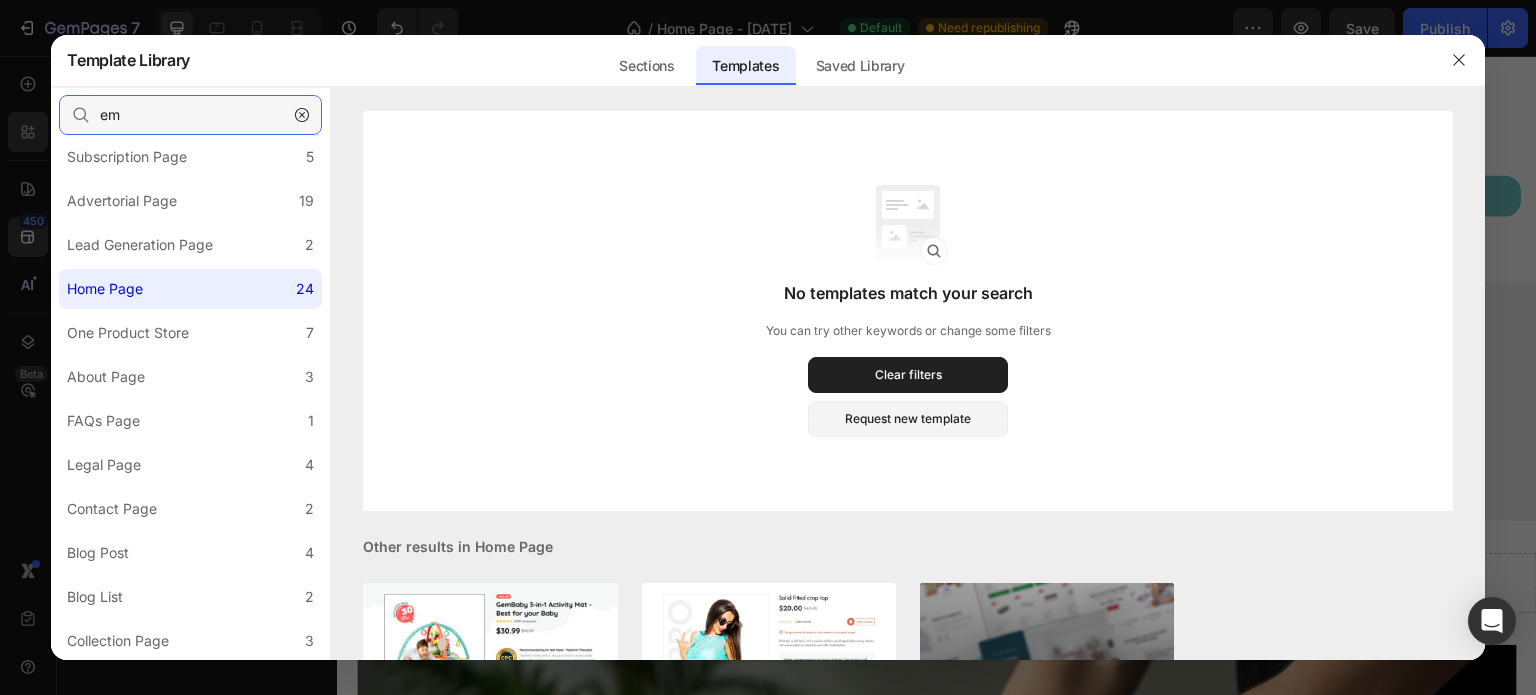 type on "e" 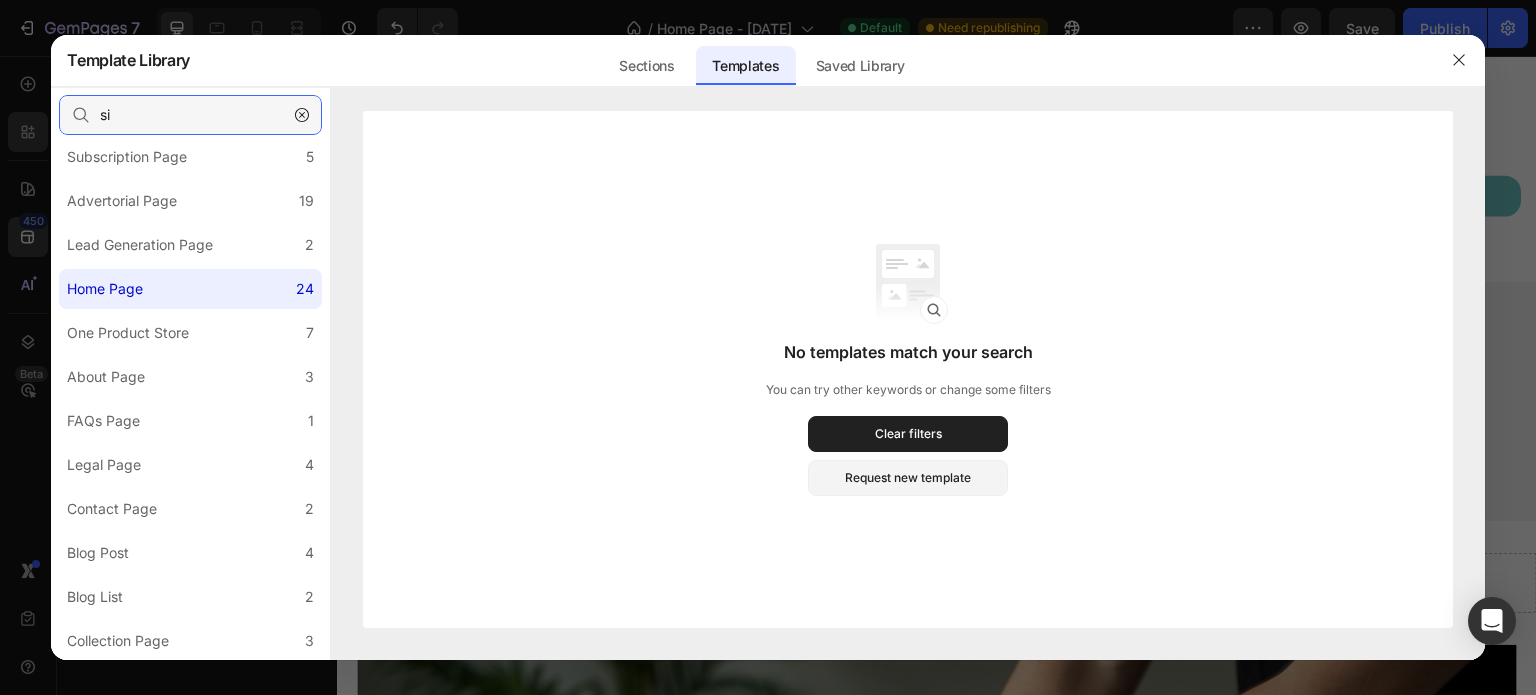 type on "s" 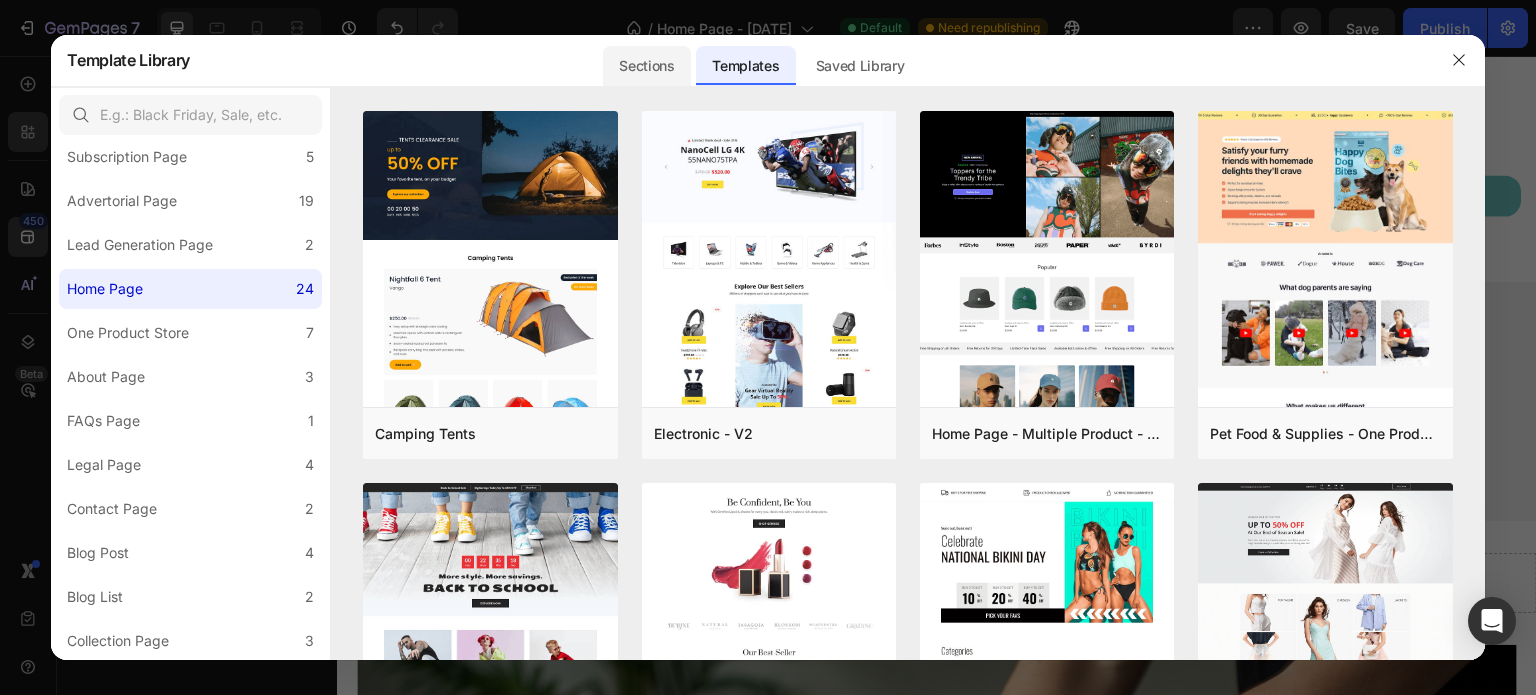 click on "Sections" 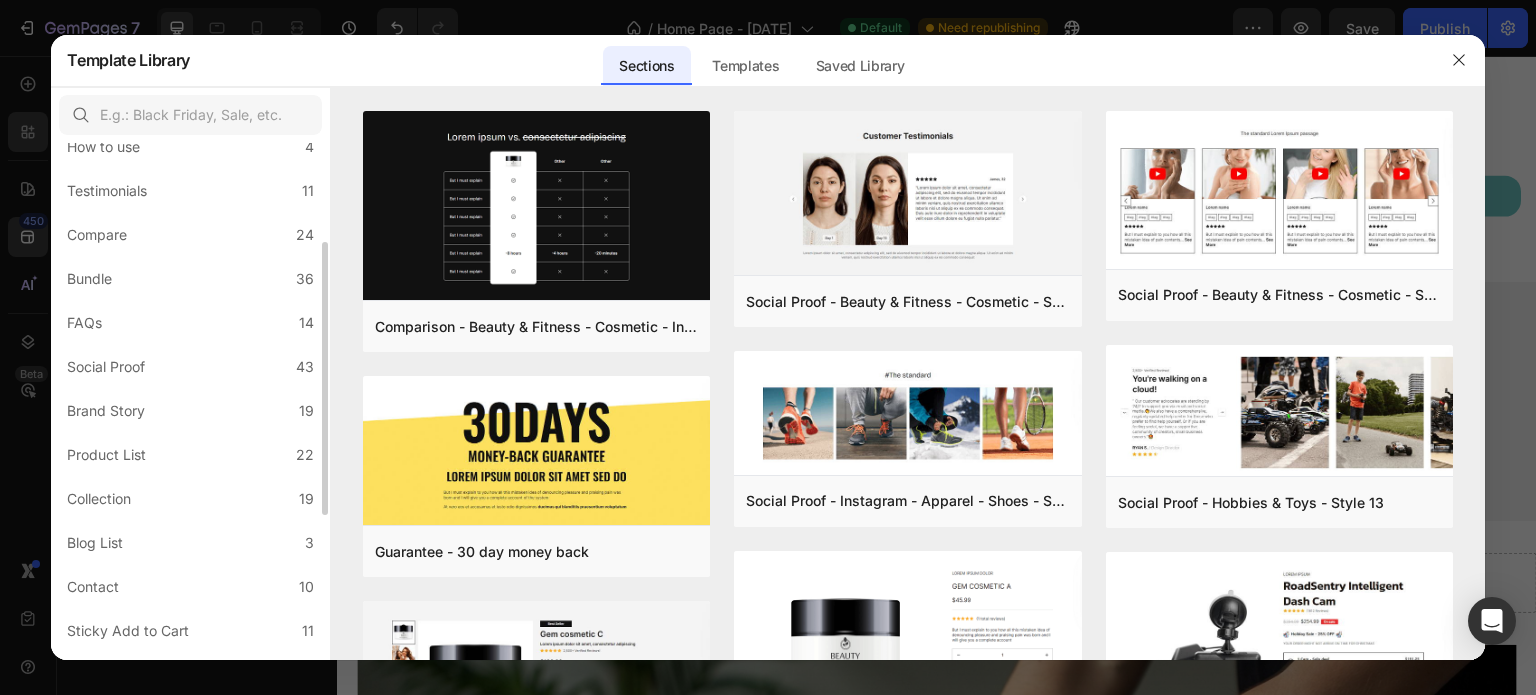 scroll, scrollTop: 462, scrollLeft: 0, axis: vertical 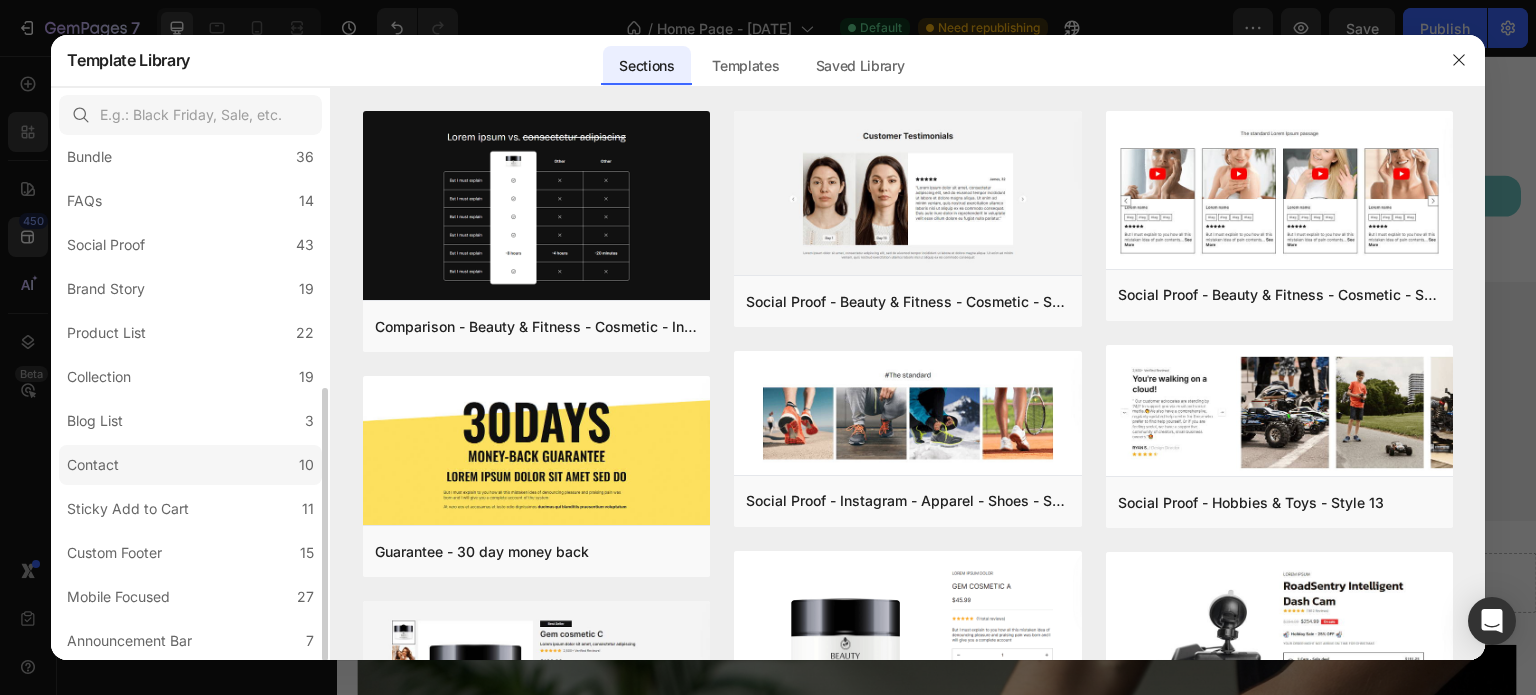 click on "Contact 10" 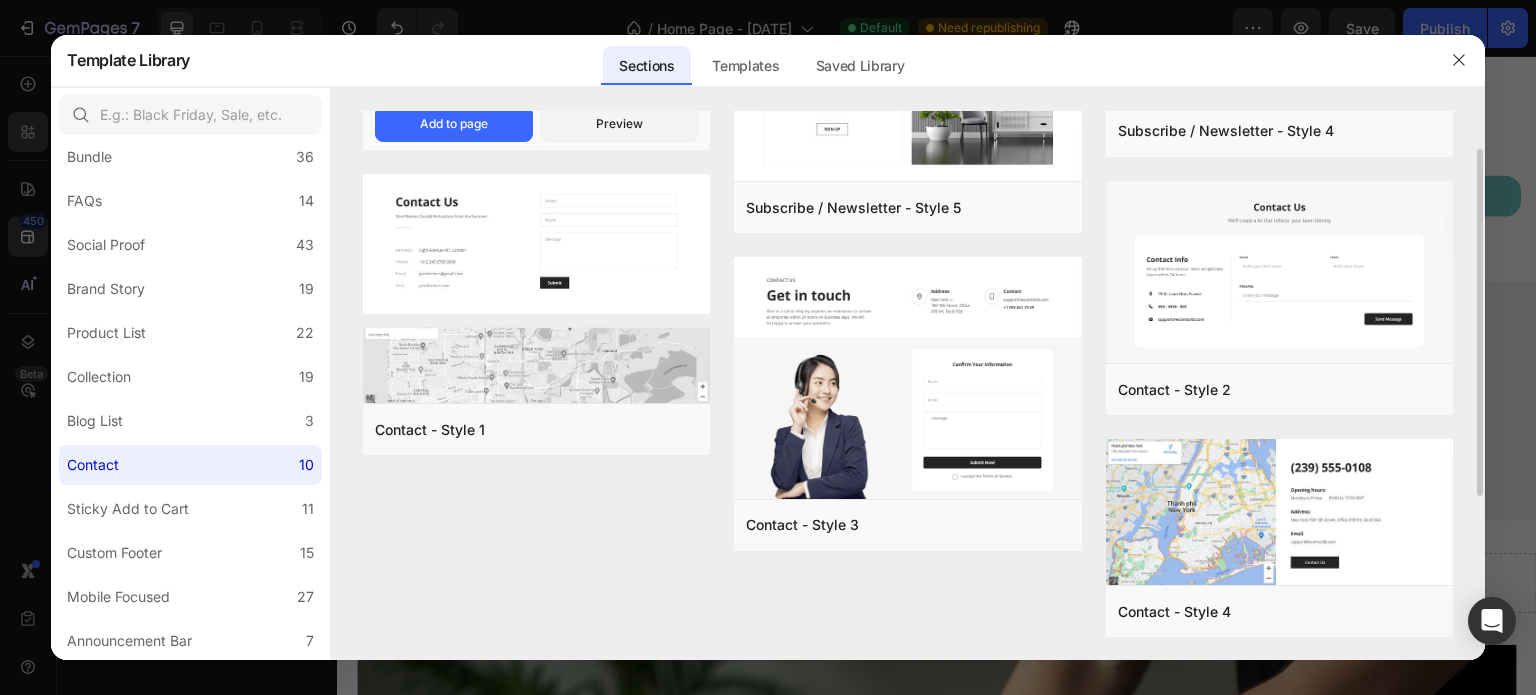 scroll, scrollTop: 0, scrollLeft: 0, axis: both 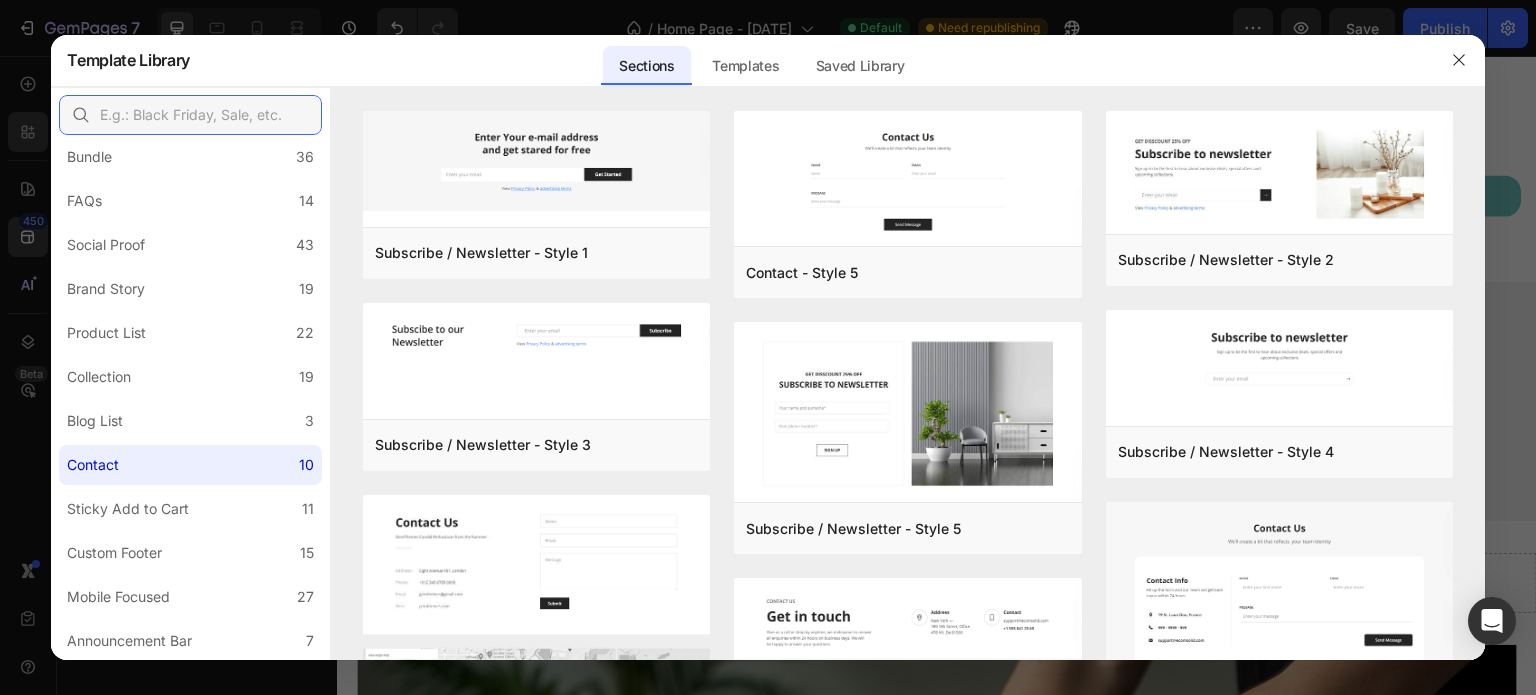click at bounding box center (190, 115) 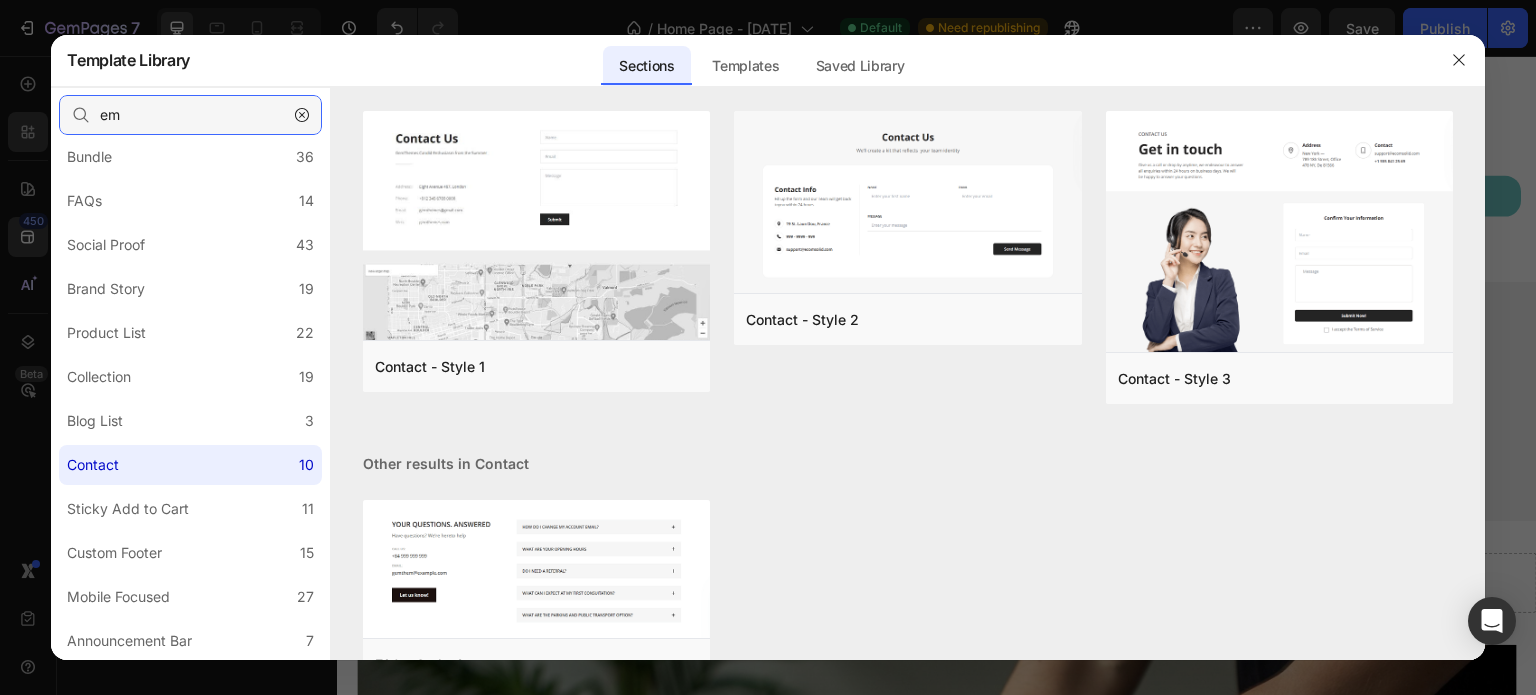 type on "e" 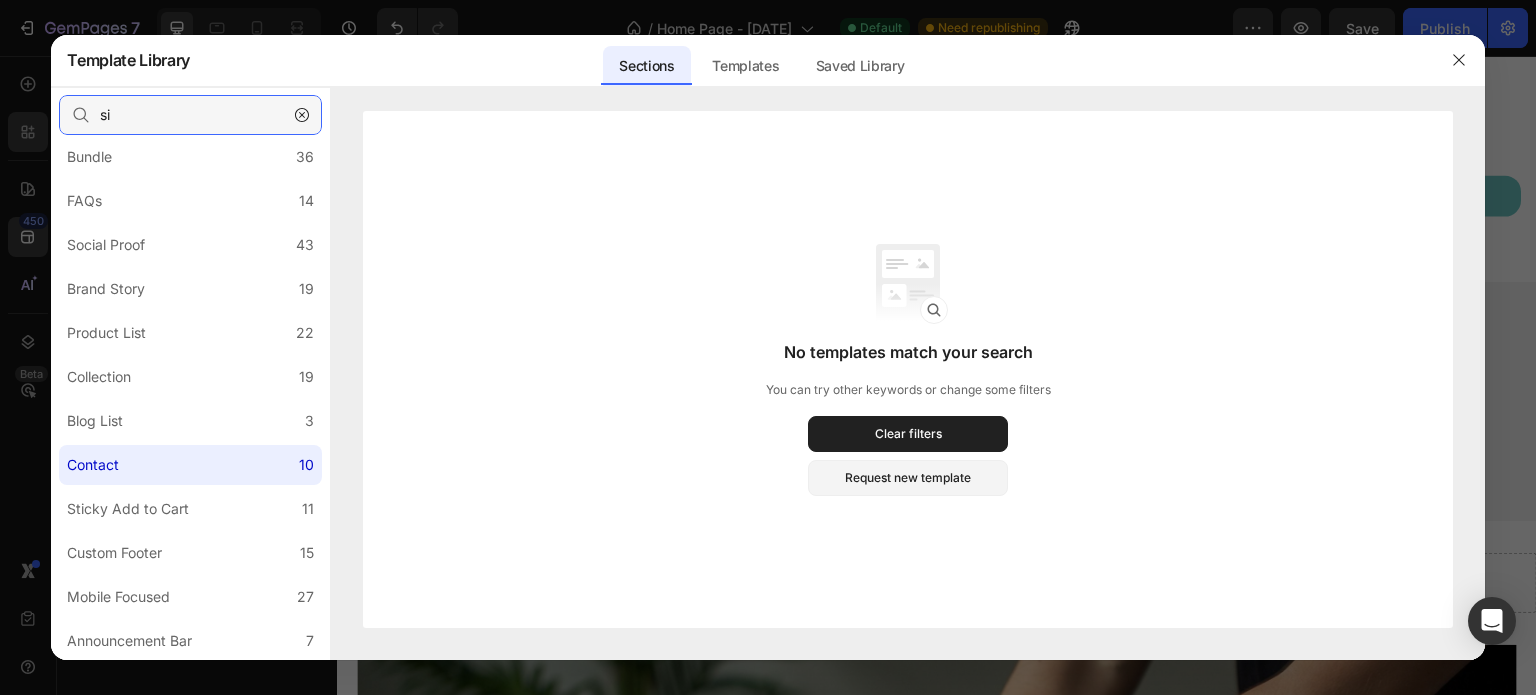 type on "s" 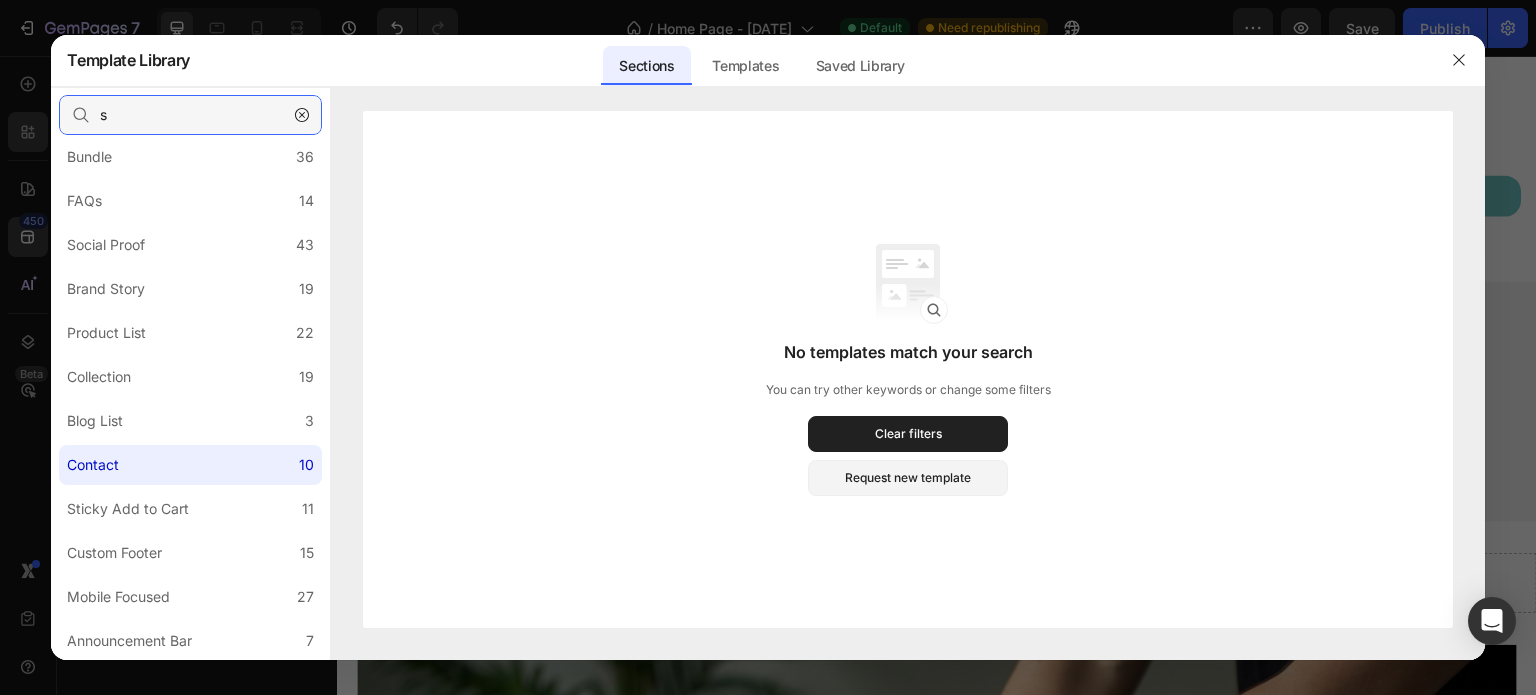 type 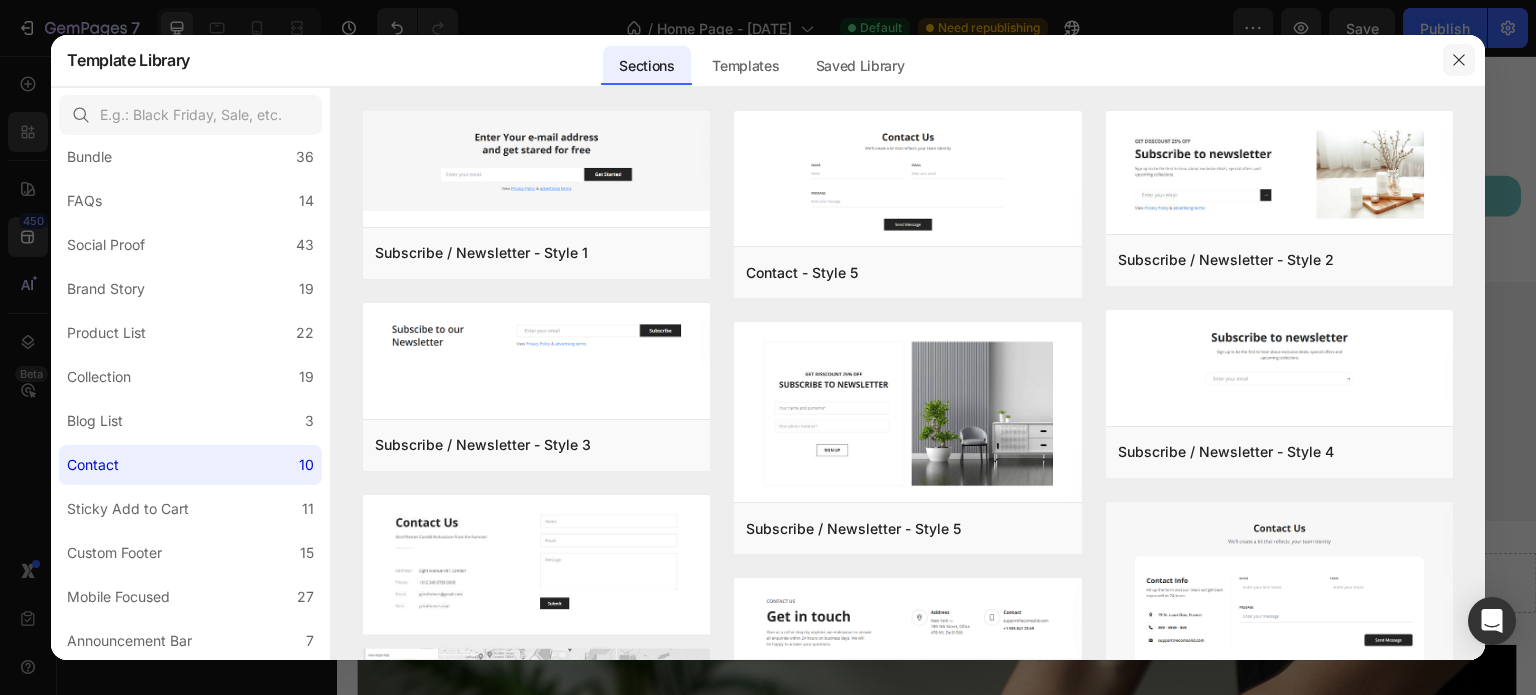 click at bounding box center [1459, 60] 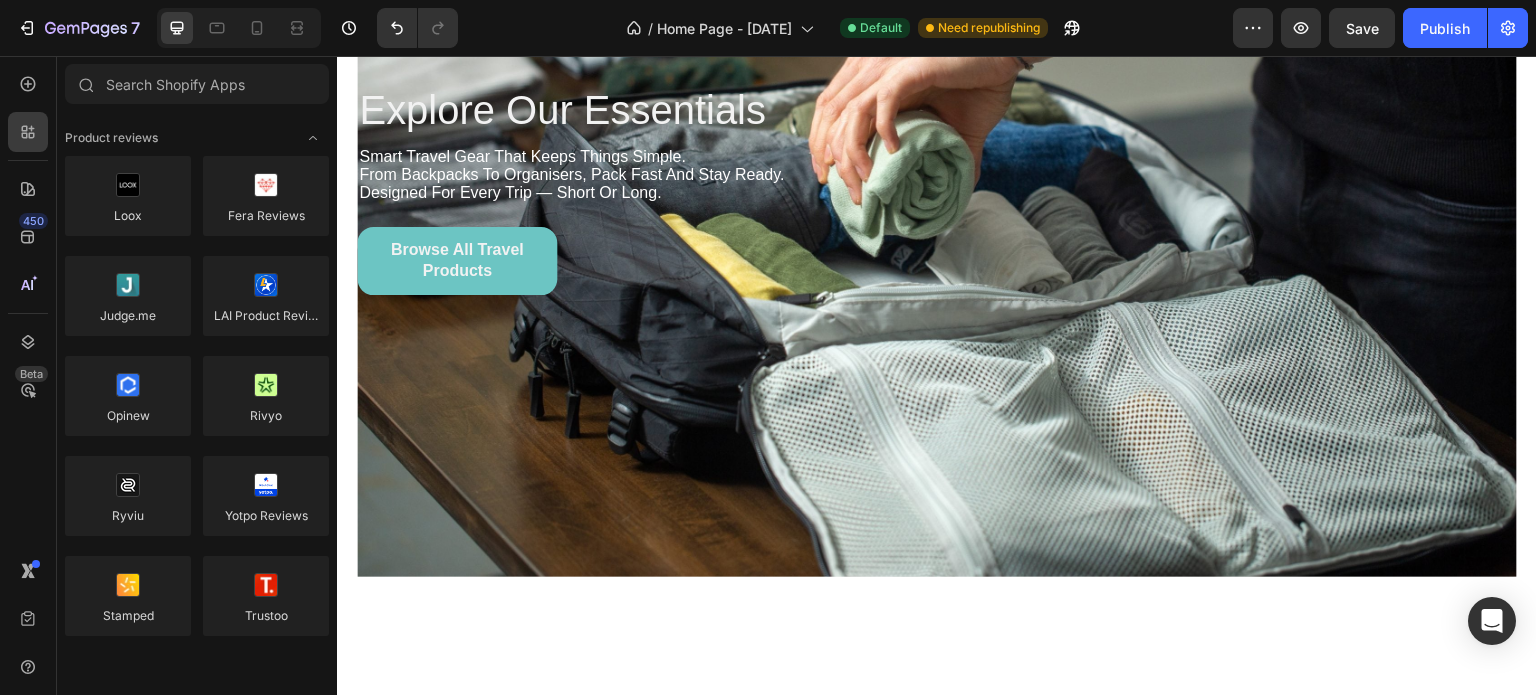 scroll, scrollTop: 2286, scrollLeft: 0, axis: vertical 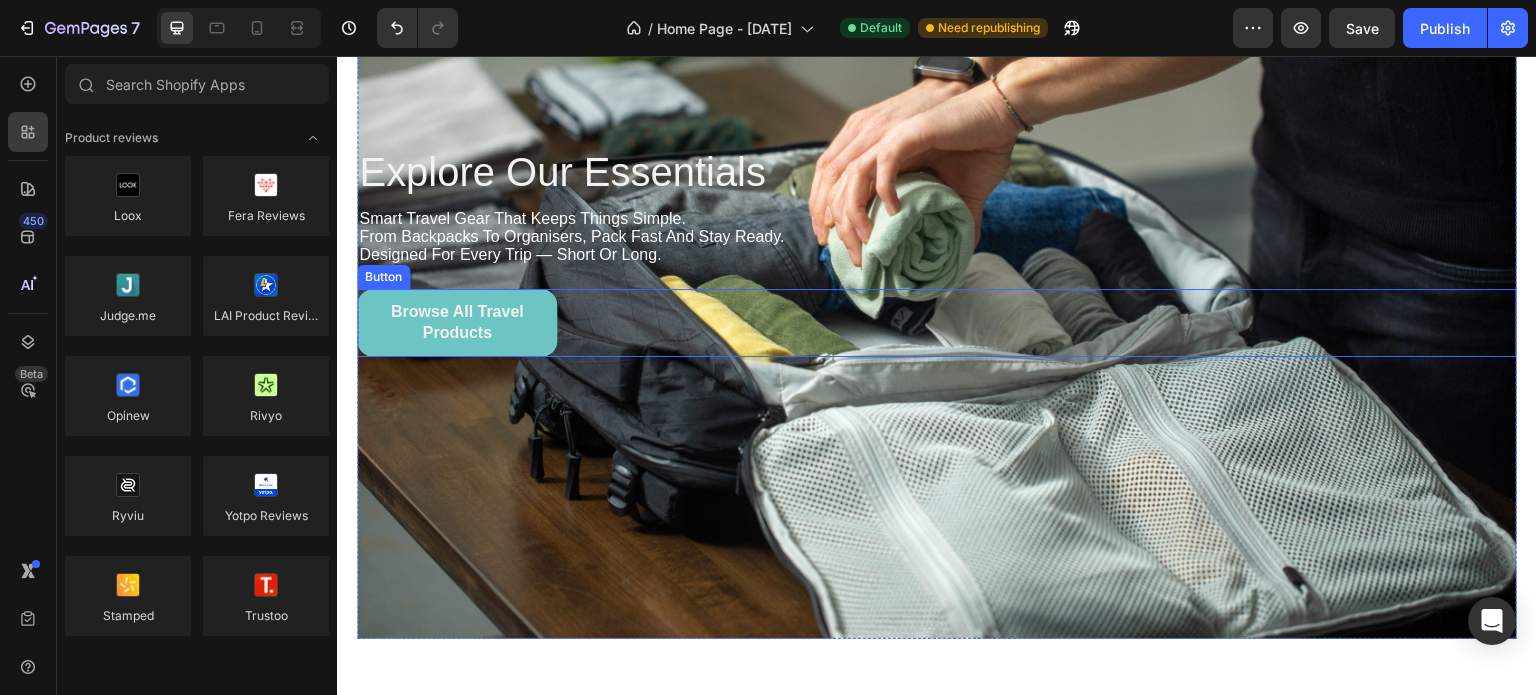 click on "Browse All Travel Products Button" at bounding box center (937, 323) 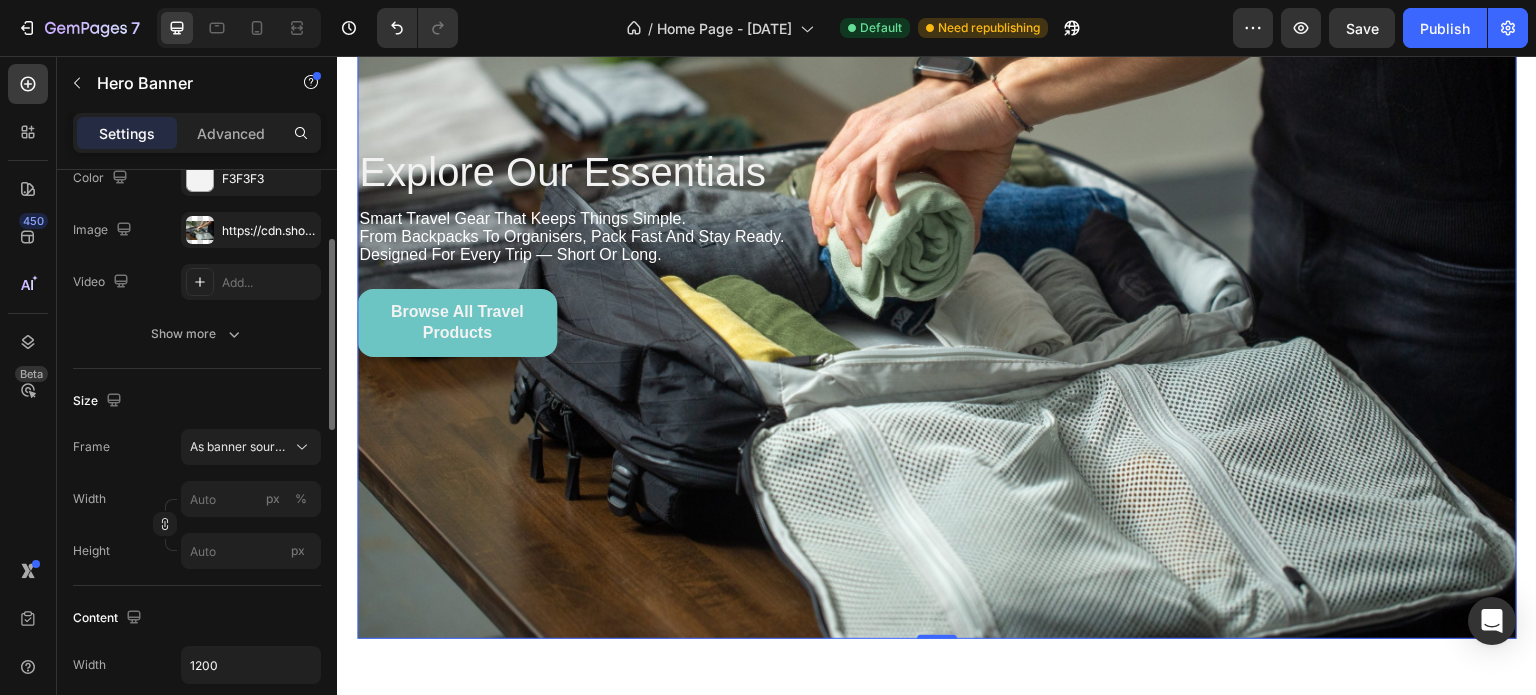 scroll, scrollTop: 212, scrollLeft: 0, axis: vertical 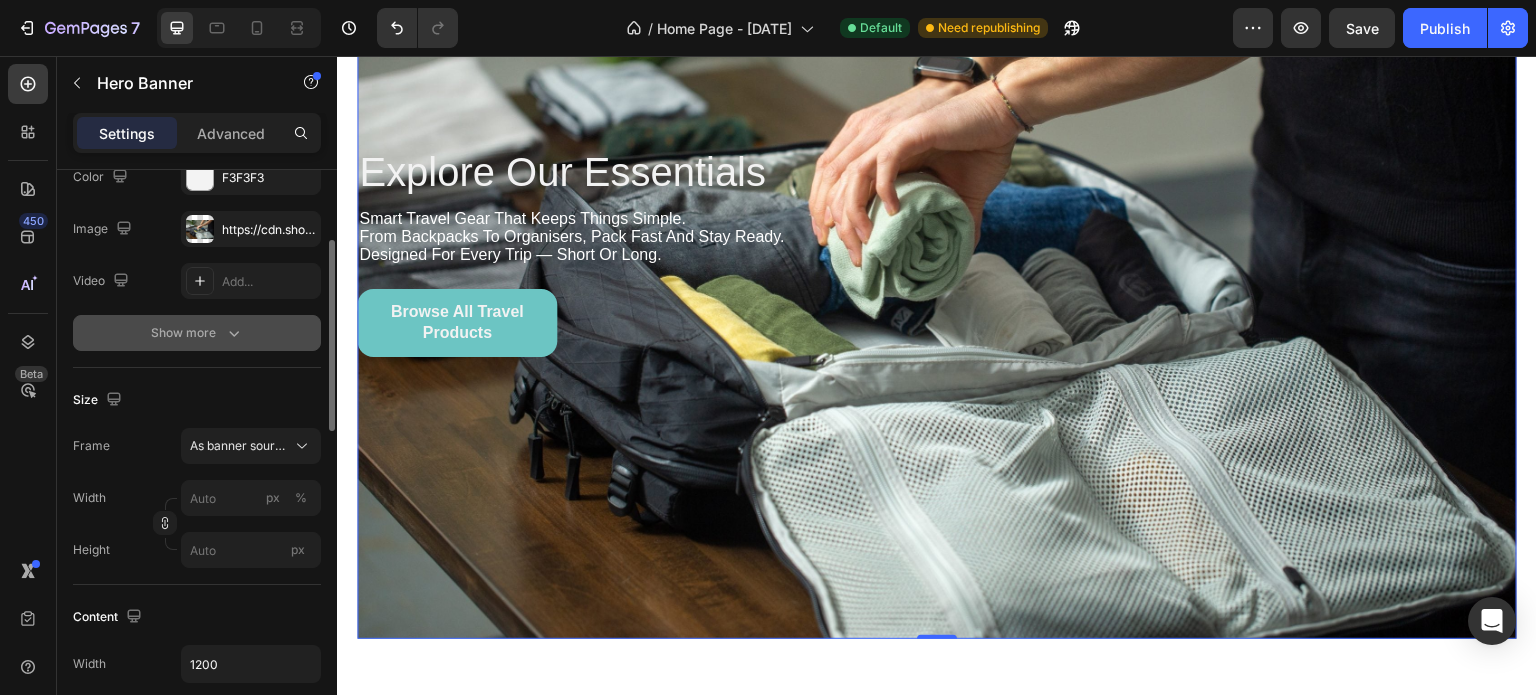 click on "Show more" at bounding box center [197, 333] 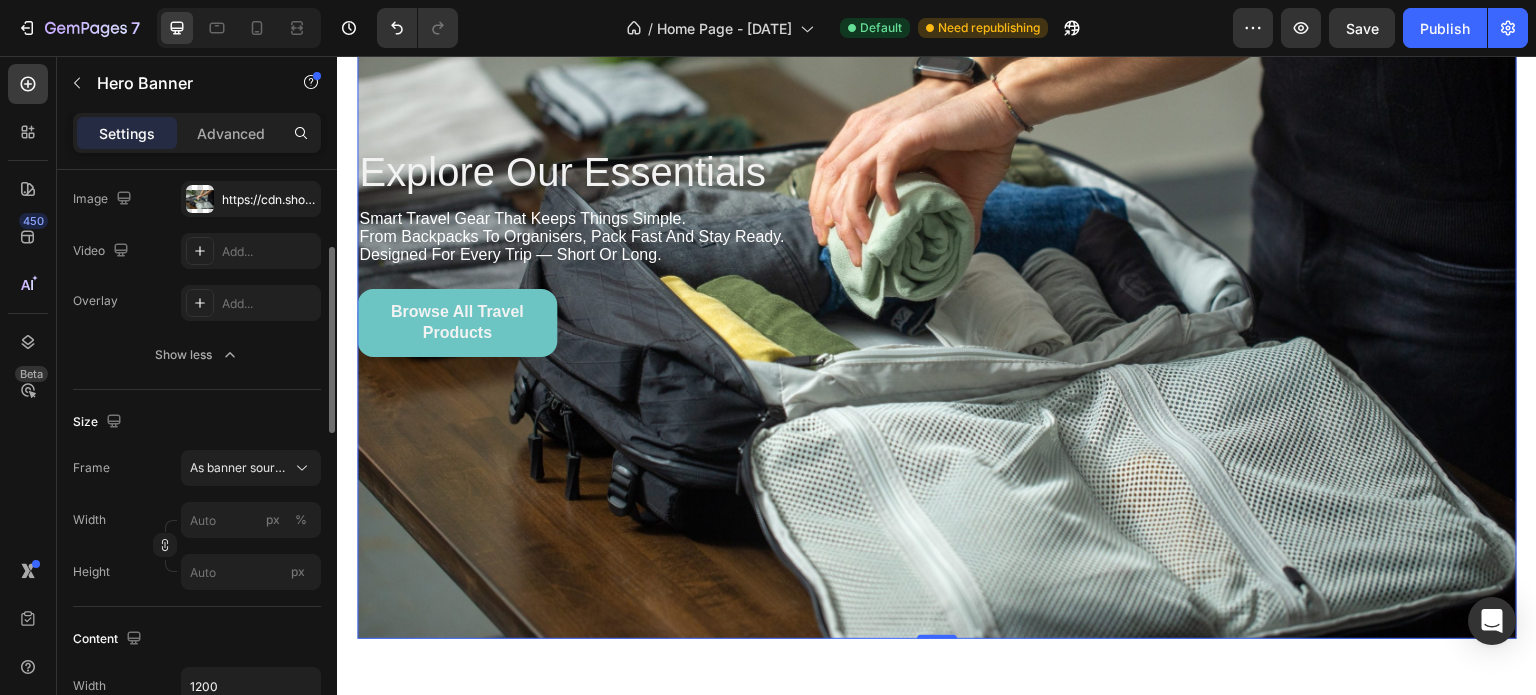 scroll, scrollTop: 0, scrollLeft: 0, axis: both 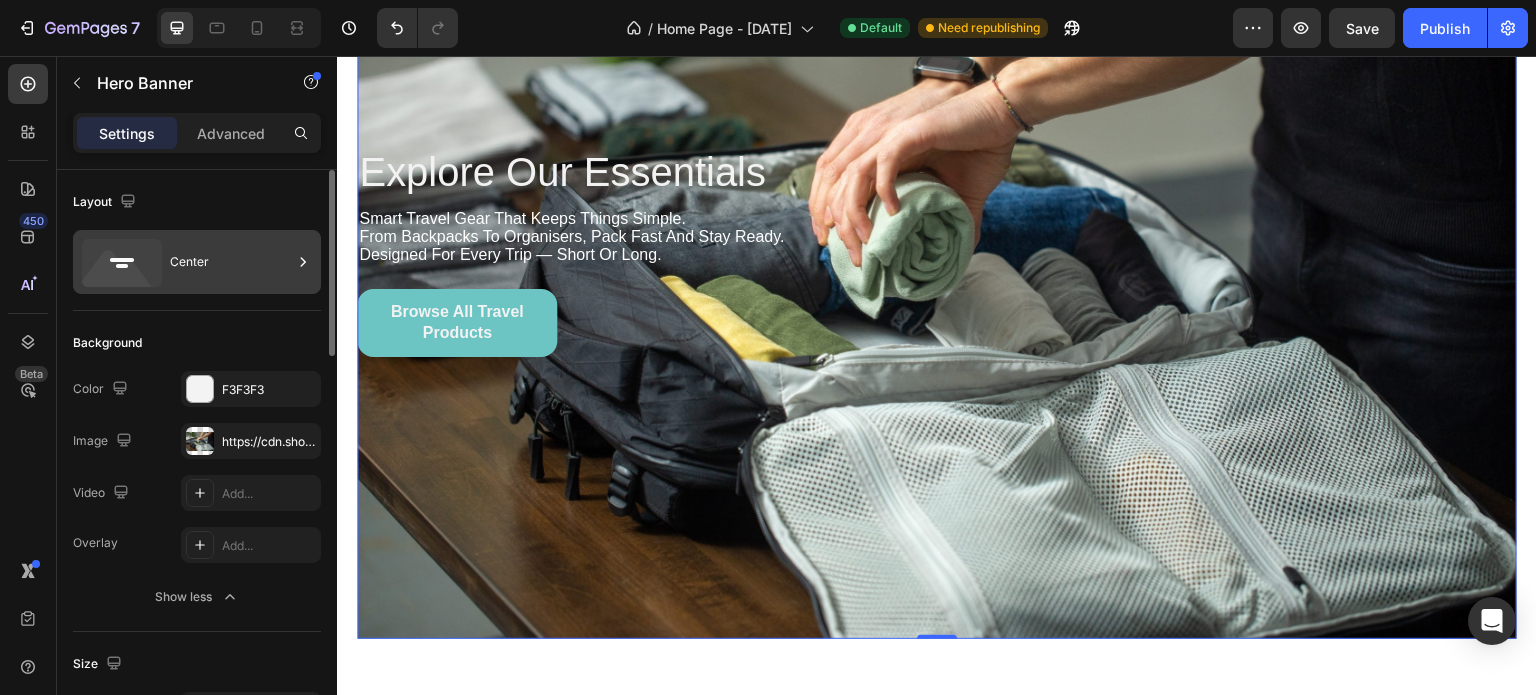 click on "Center" at bounding box center (231, 262) 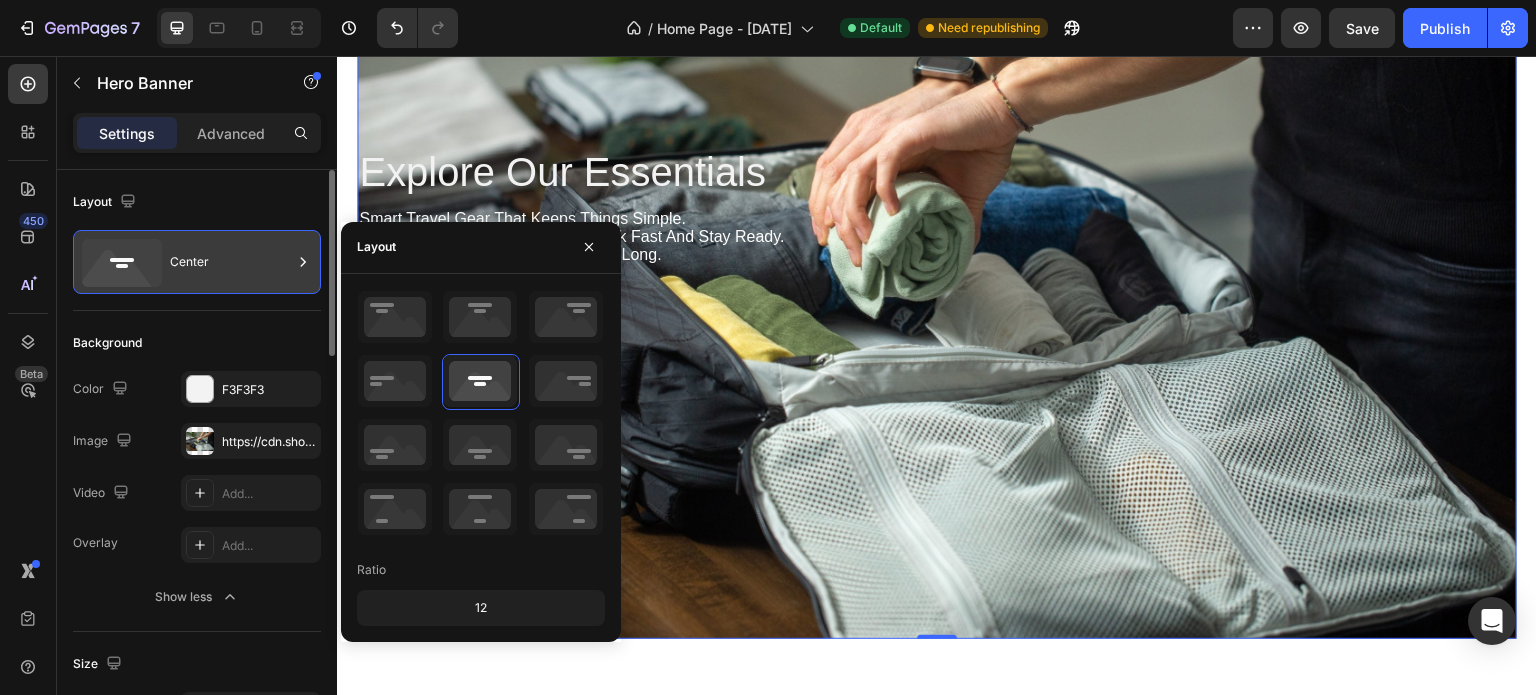 click on "Center" at bounding box center (231, 262) 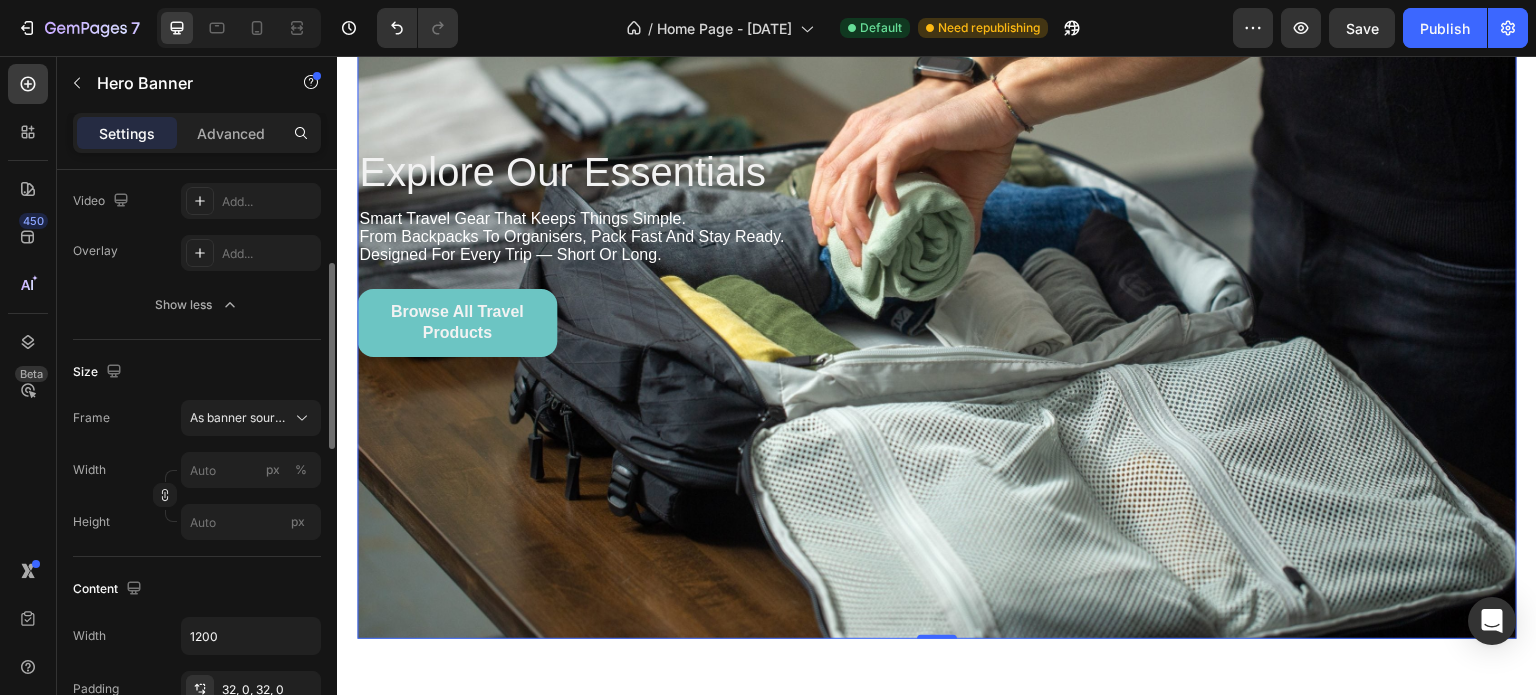 scroll, scrollTop: 292, scrollLeft: 0, axis: vertical 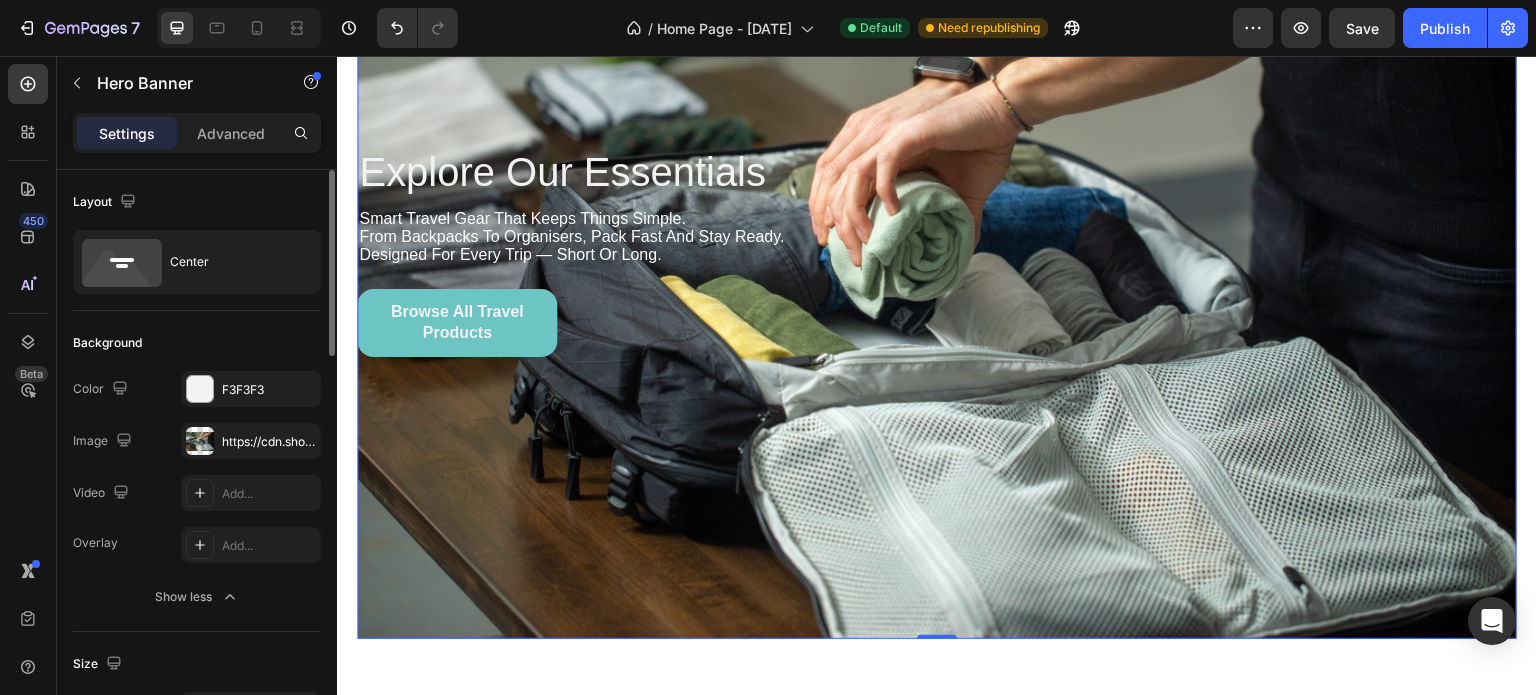 click at bounding box center (937, 252) 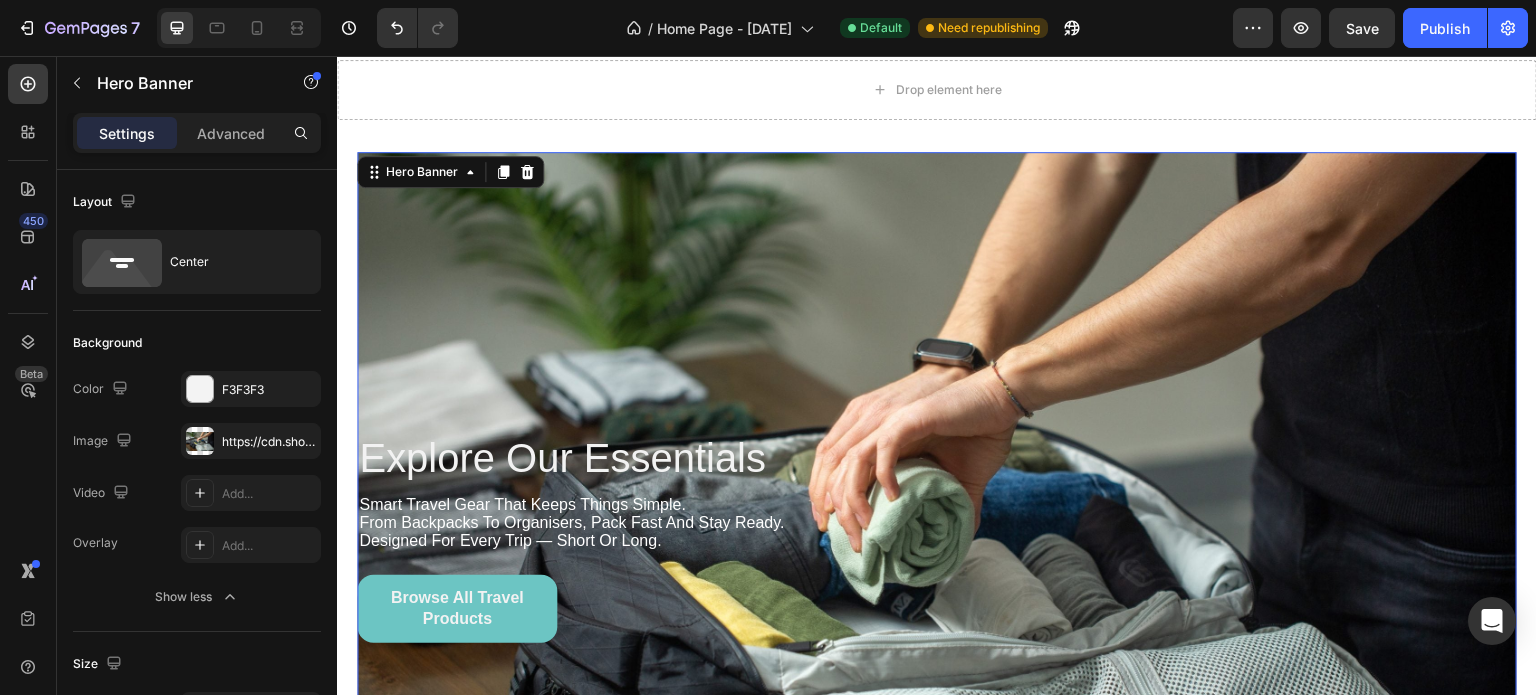 scroll, scrollTop: 1997, scrollLeft: 0, axis: vertical 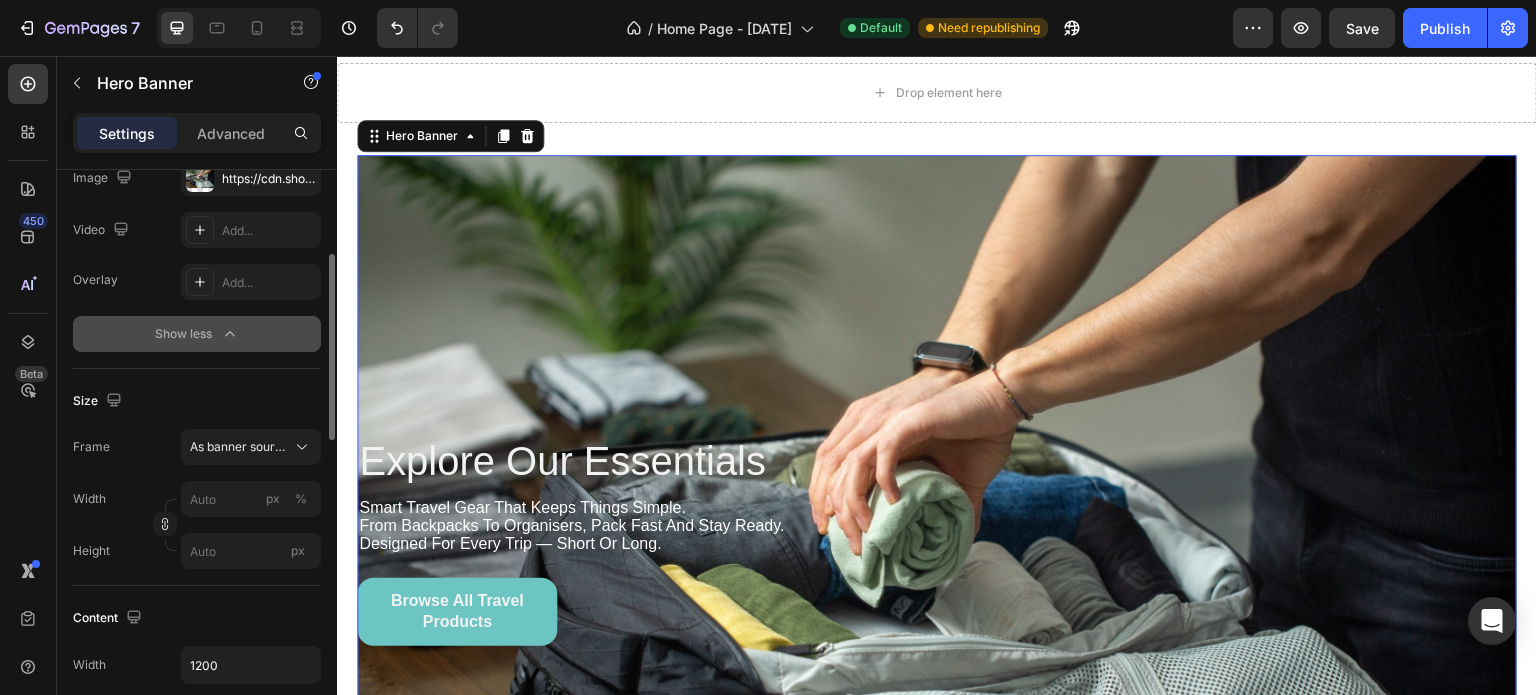 click on "Show less" at bounding box center [197, 334] 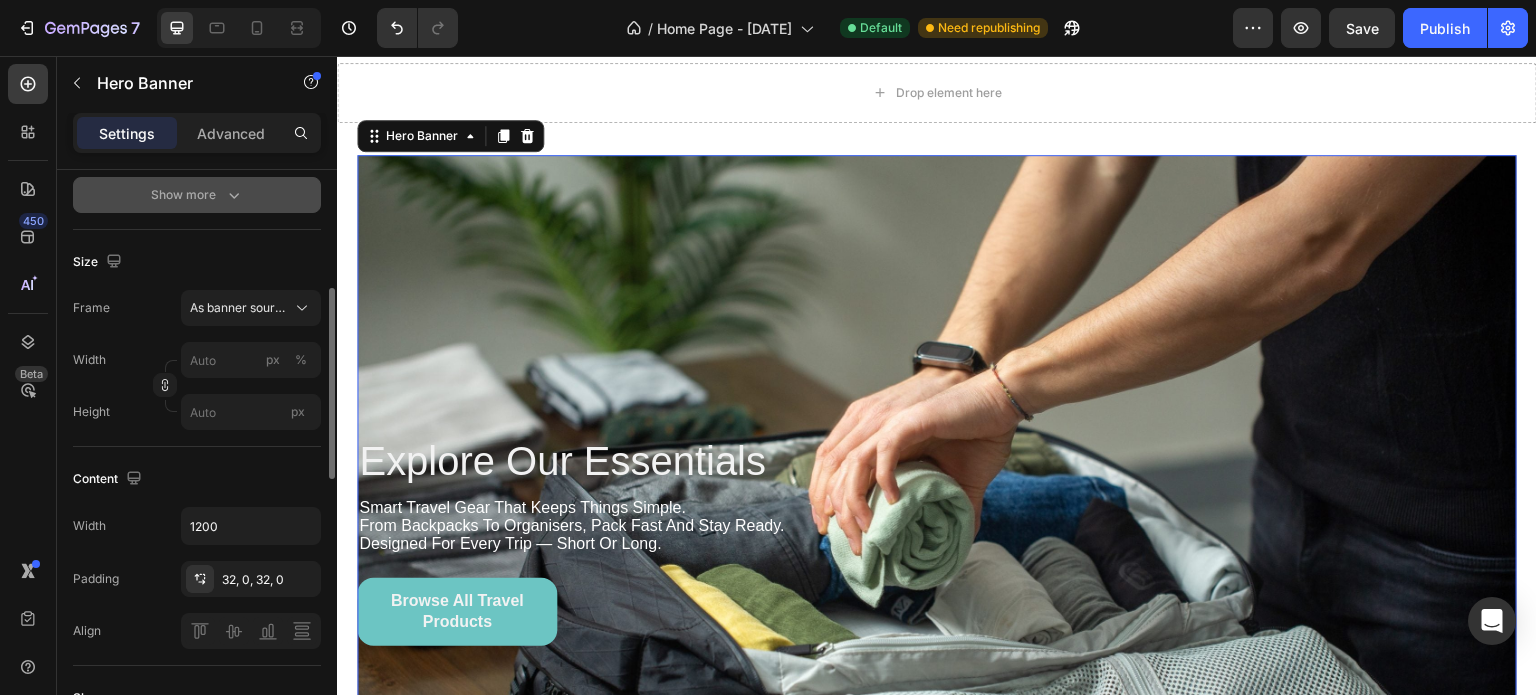 scroll, scrollTop: 352, scrollLeft: 0, axis: vertical 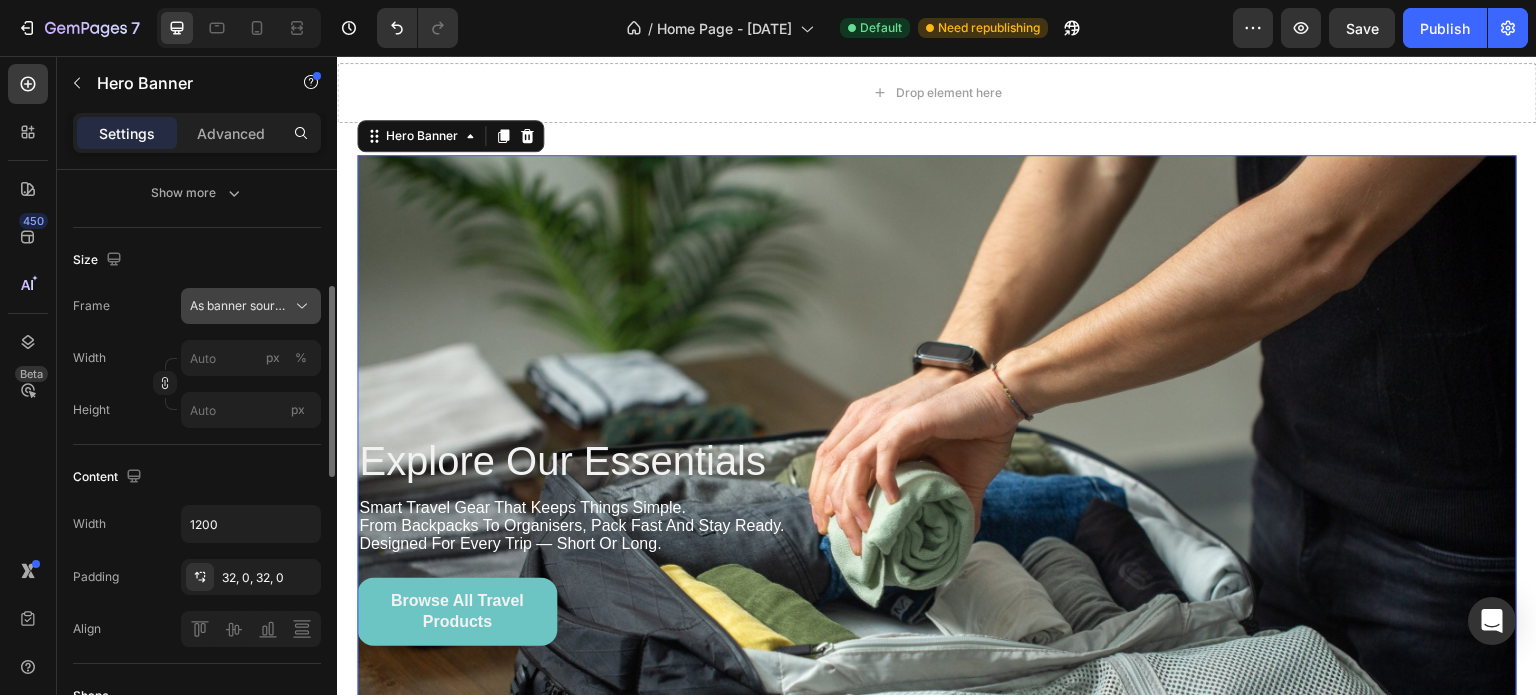 click on "As banner source" at bounding box center (239, 306) 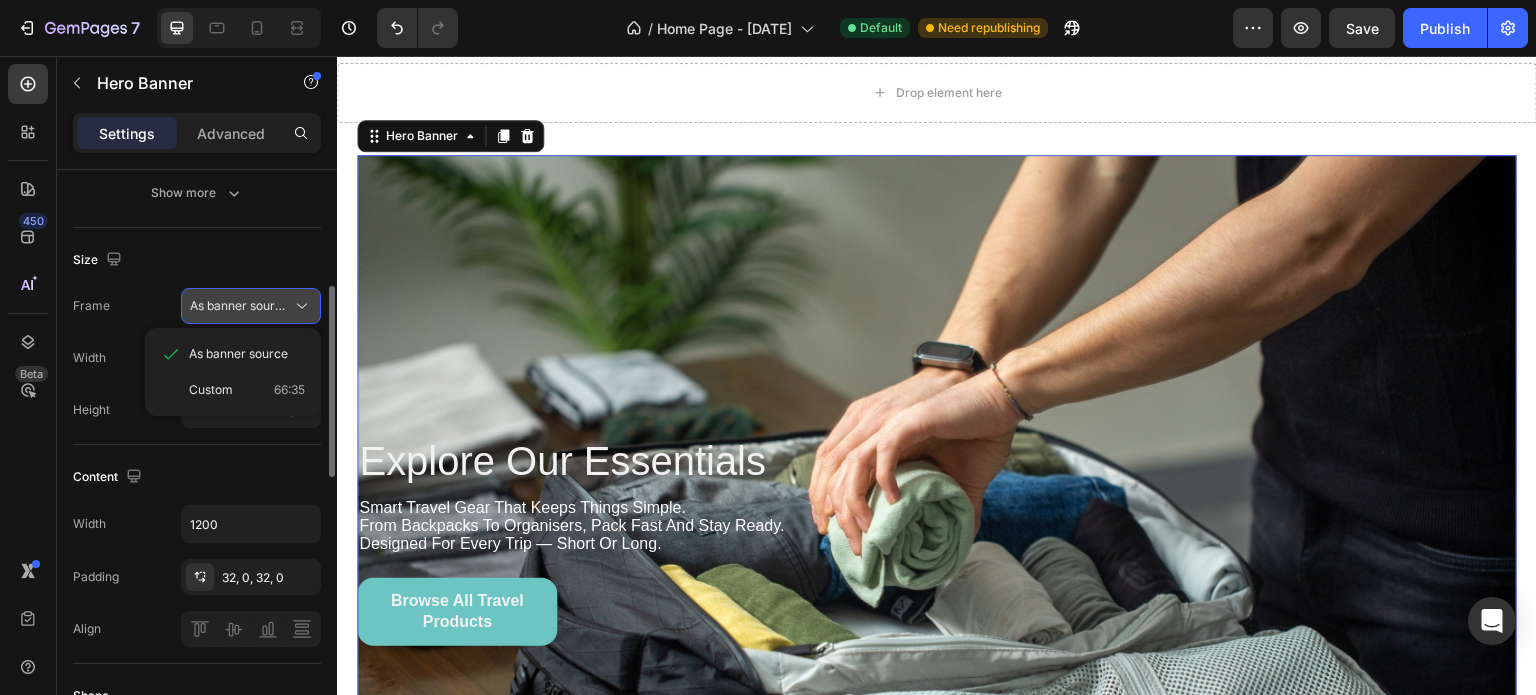click on "As banner source" at bounding box center [239, 306] 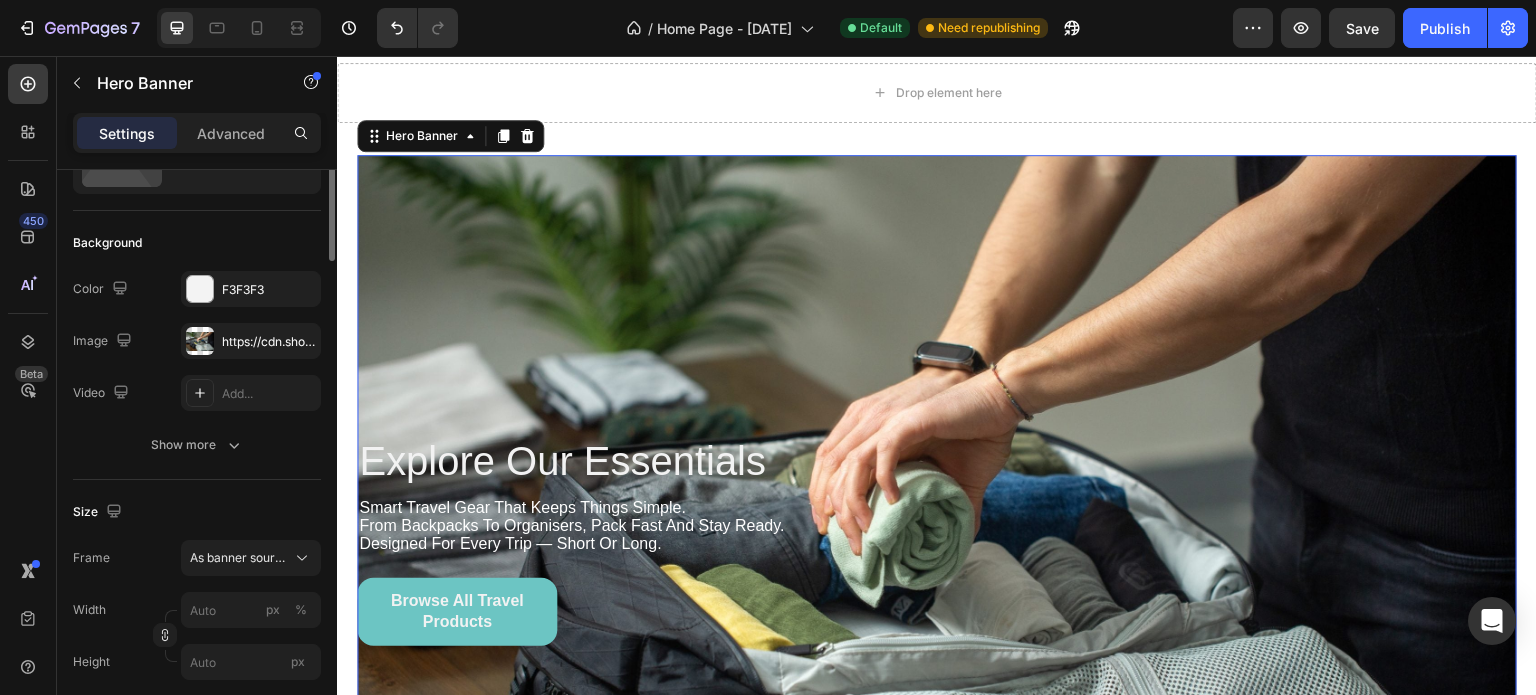scroll, scrollTop: 0, scrollLeft: 0, axis: both 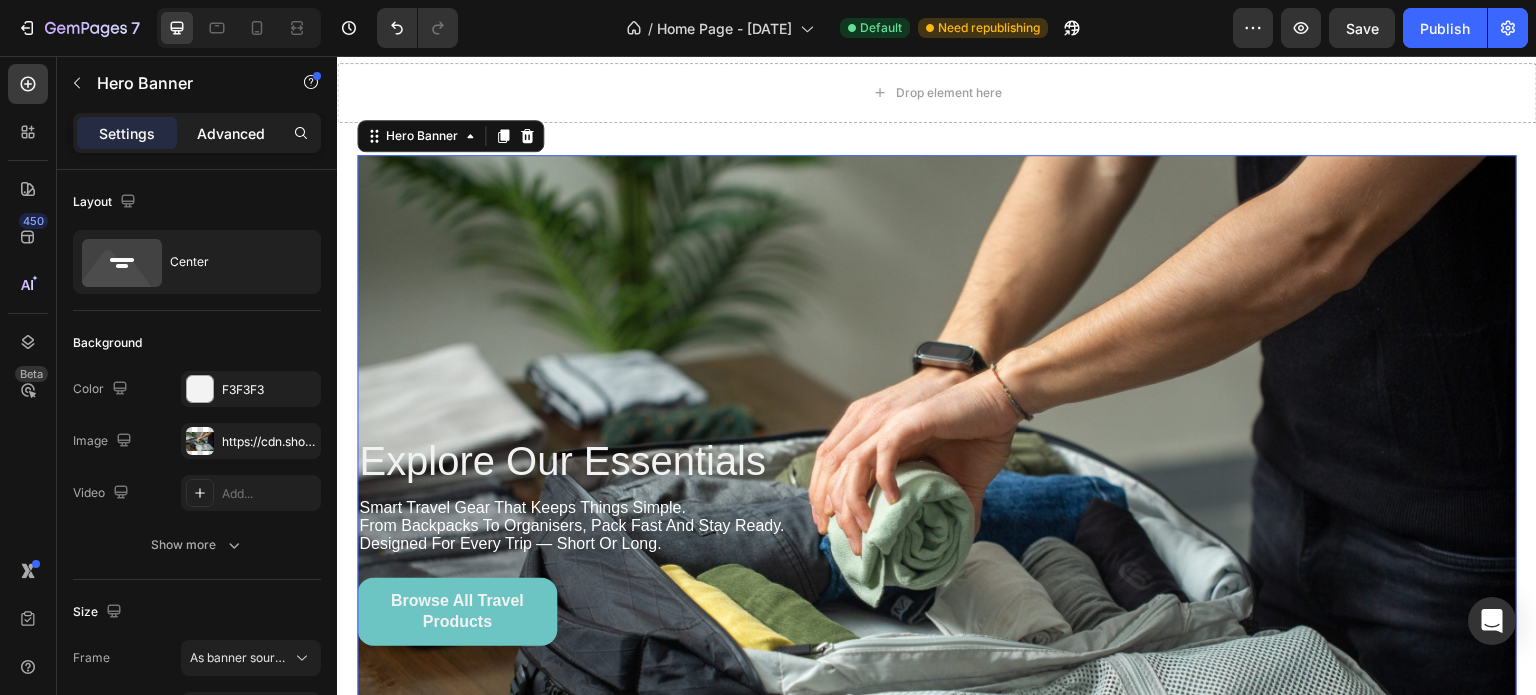 click on "Advanced" at bounding box center [231, 133] 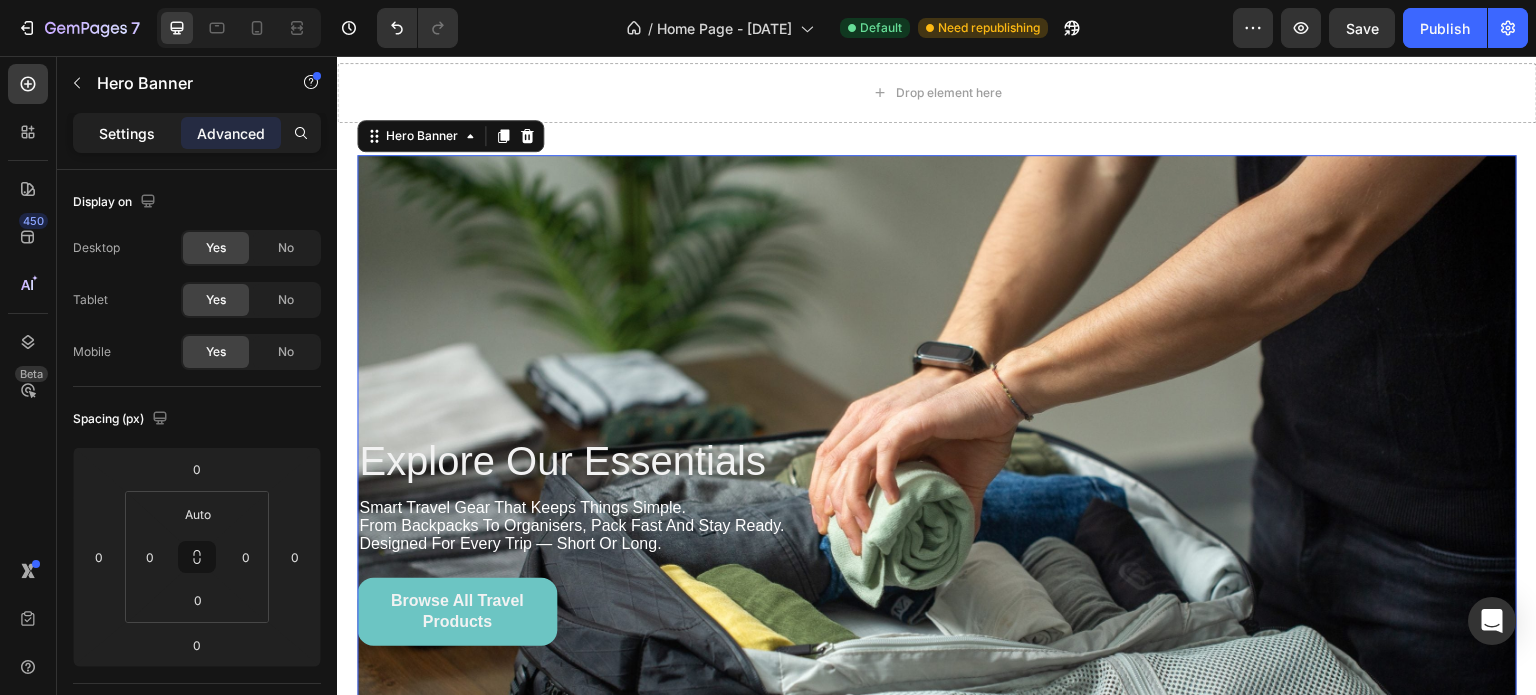 click on "Settings" at bounding box center (127, 133) 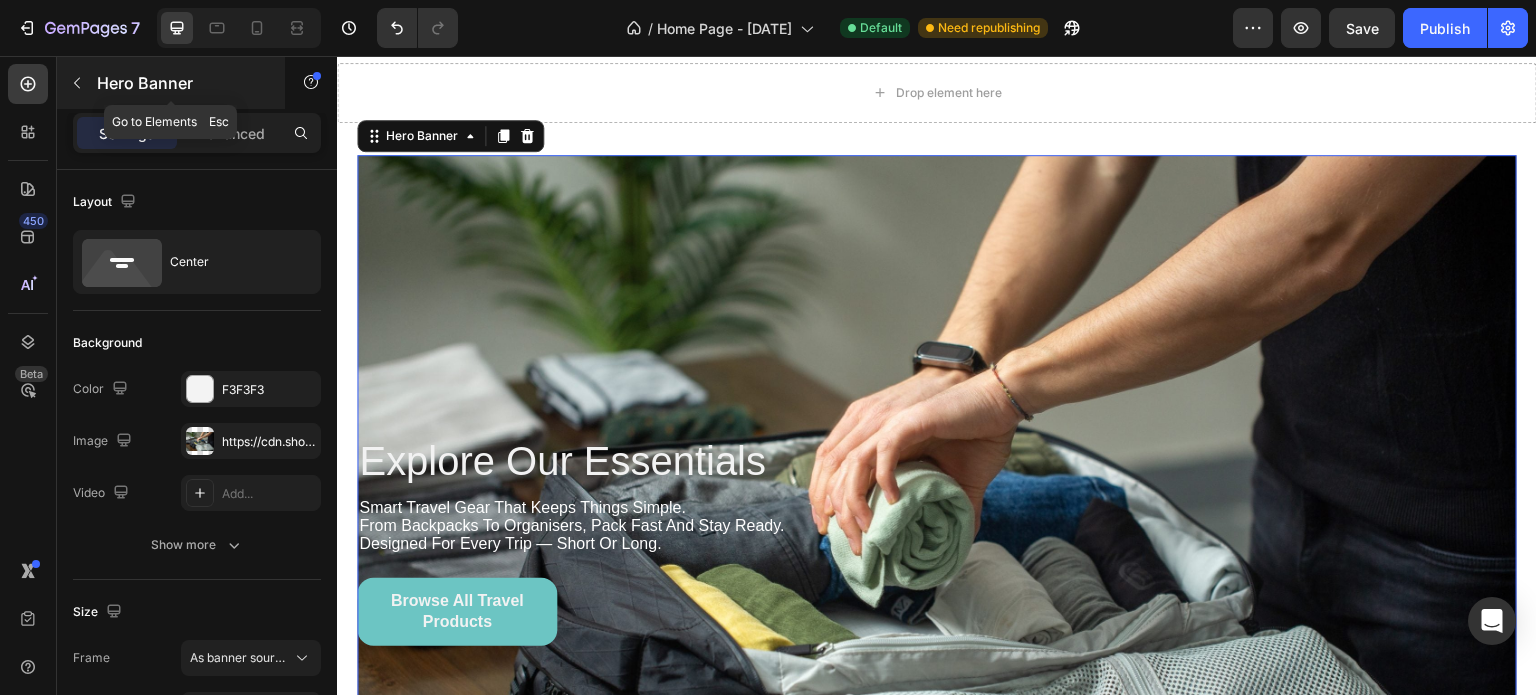 click 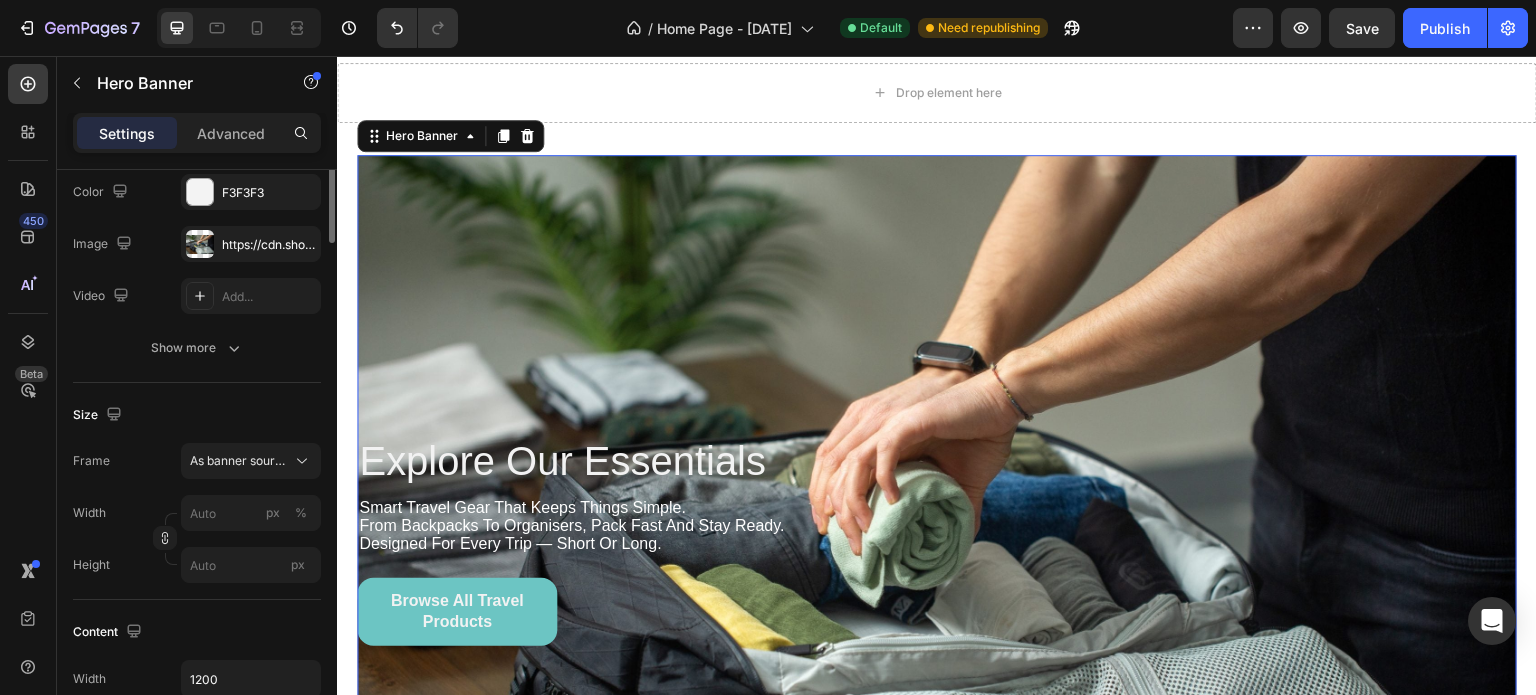 scroll, scrollTop: 0, scrollLeft: 0, axis: both 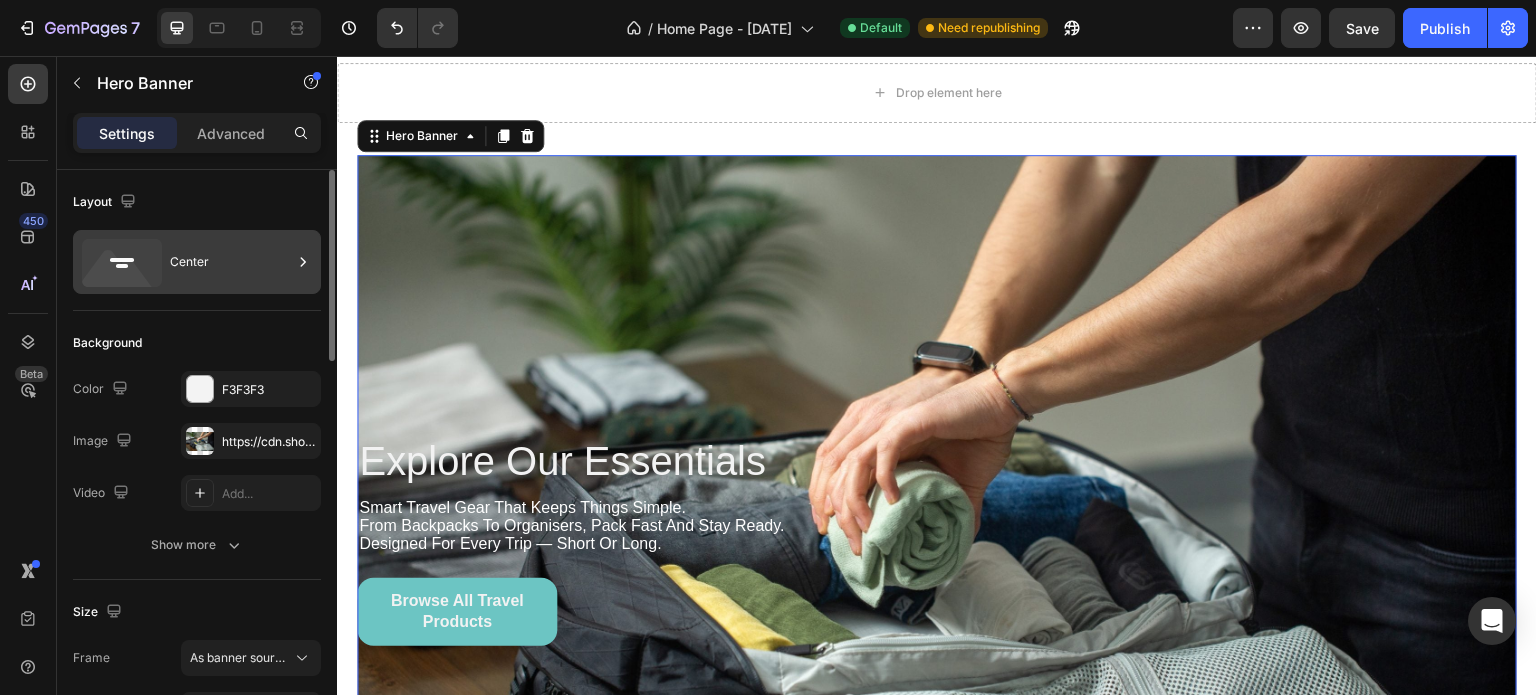 click on "Center" at bounding box center (197, 262) 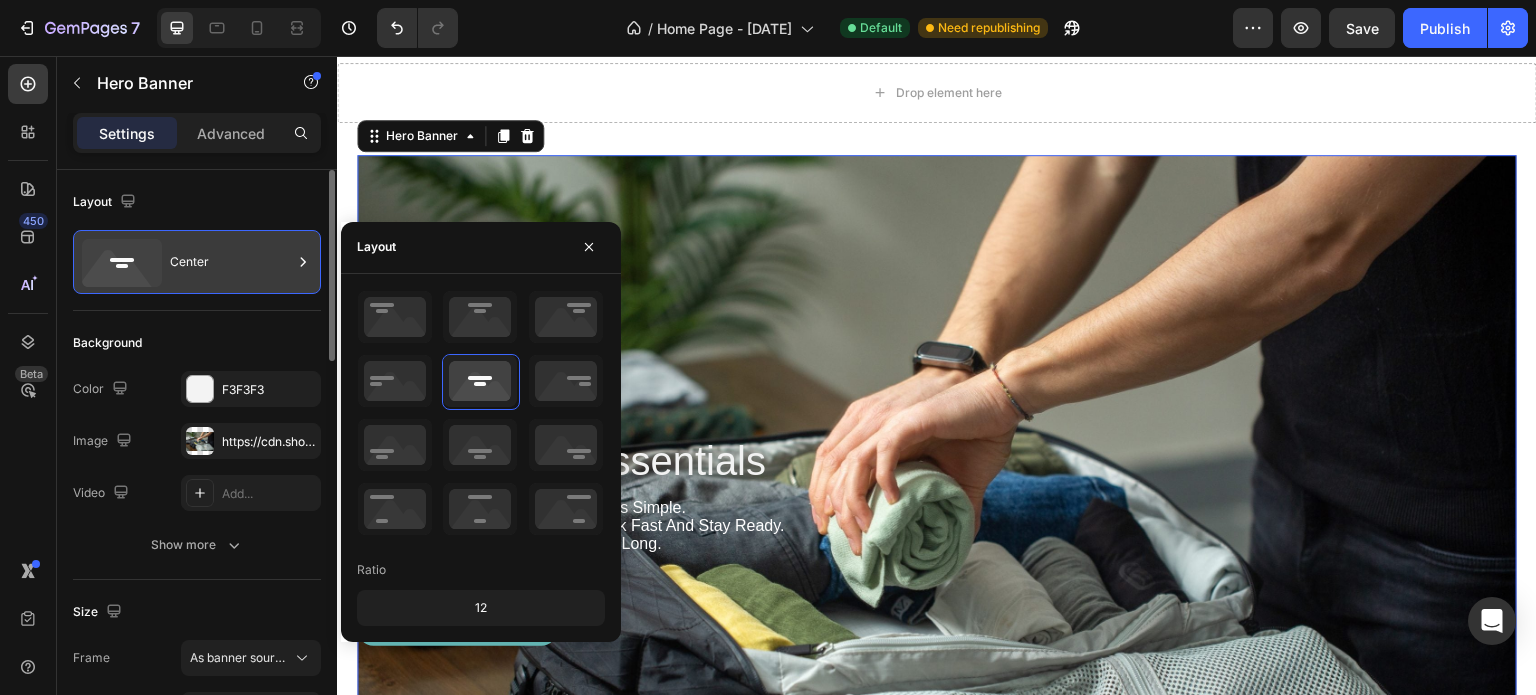 click on "Center" at bounding box center (197, 262) 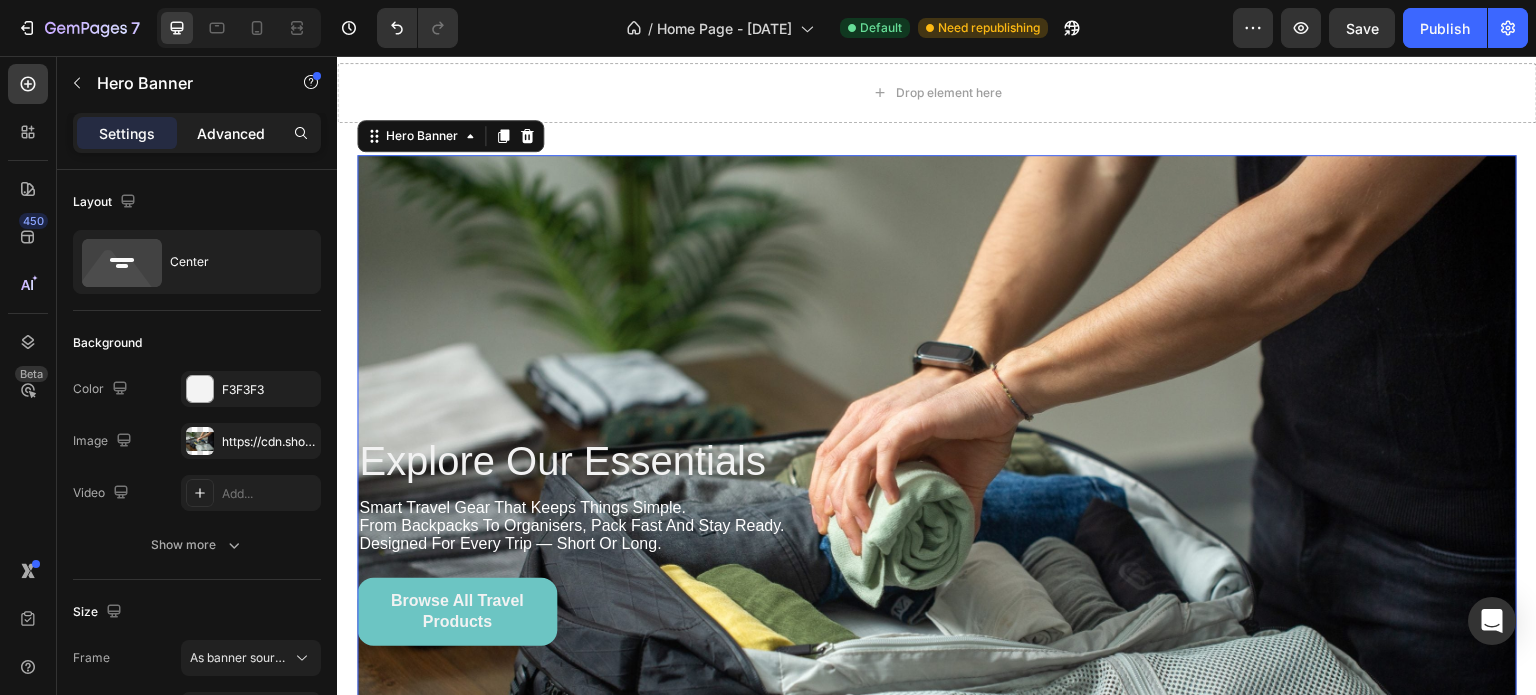 click on "Advanced" 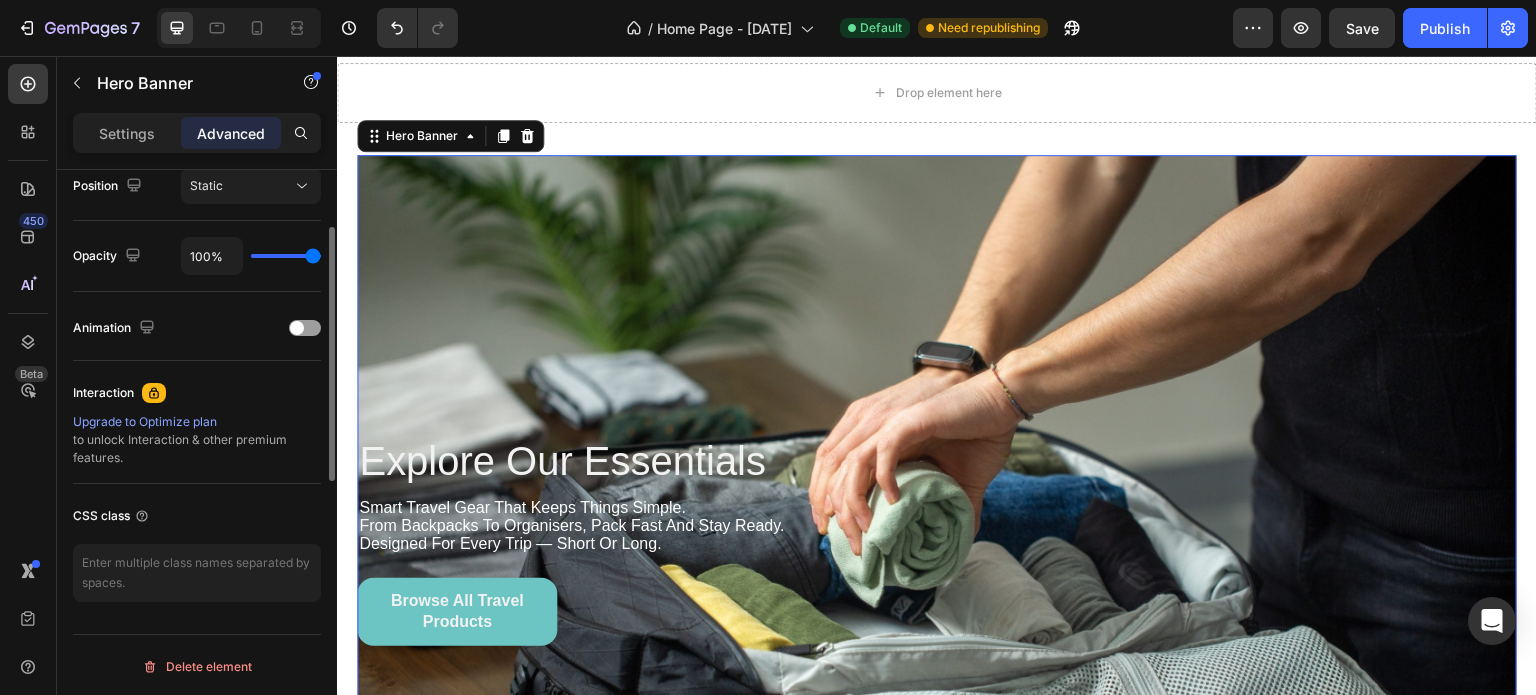 scroll, scrollTop: 0, scrollLeft: 0, axis: both 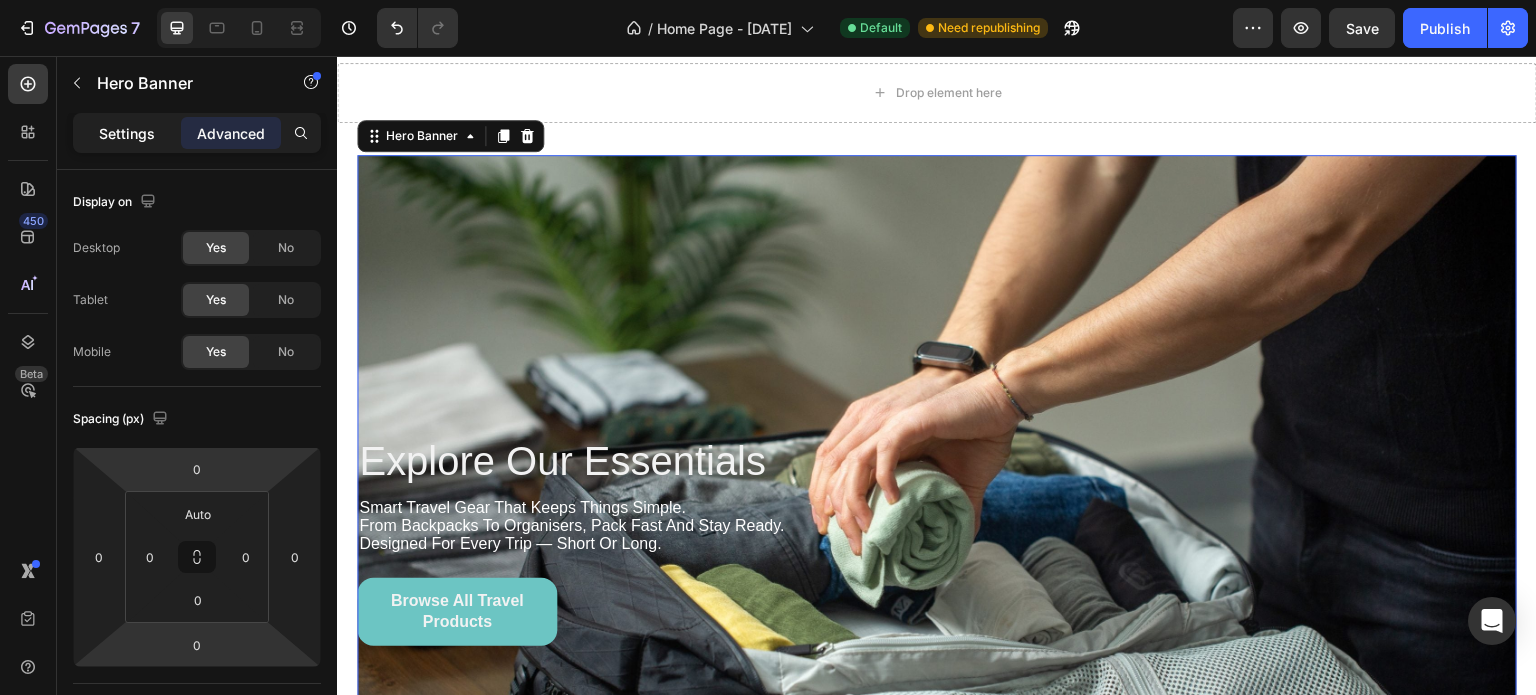 click on "Settings" at bounding box center [127, 133] 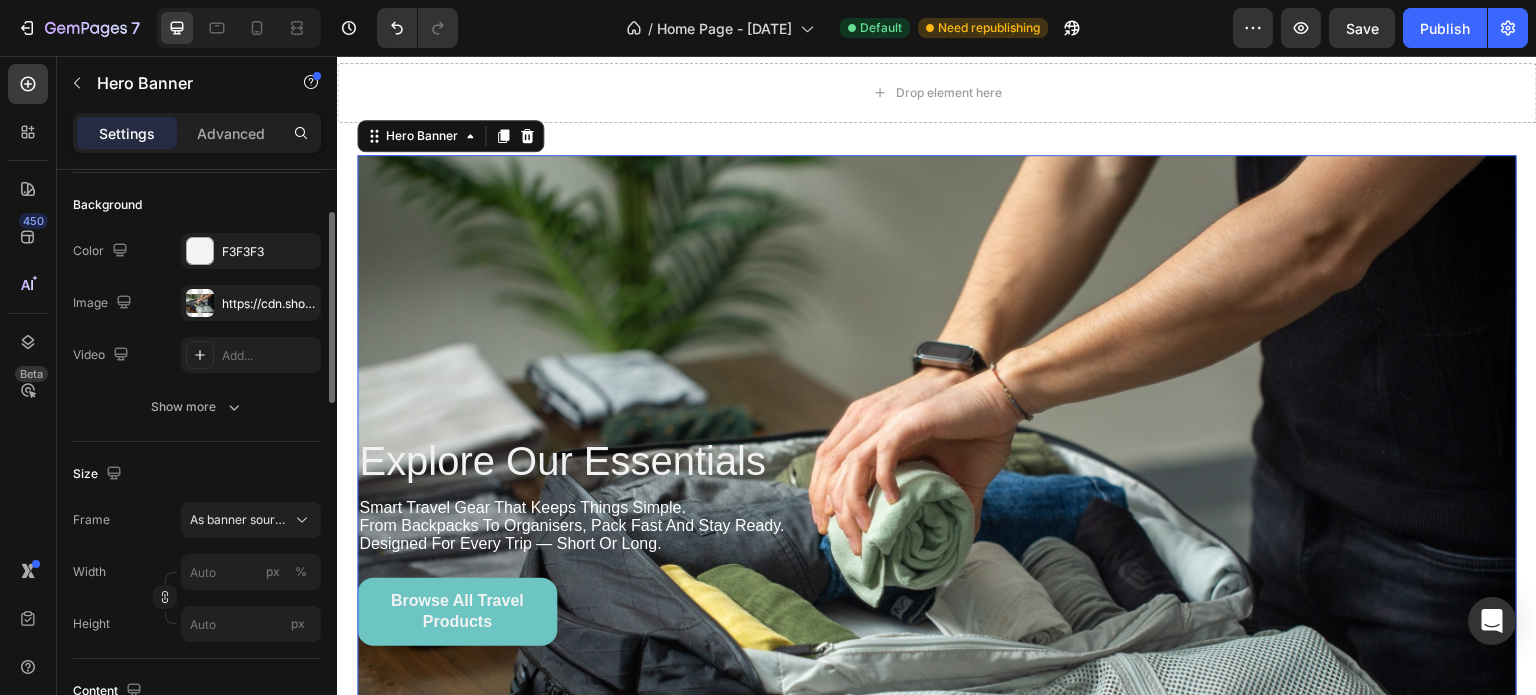 scroll, scrollTop: 136, scrollLeft: 0, axis: vertical 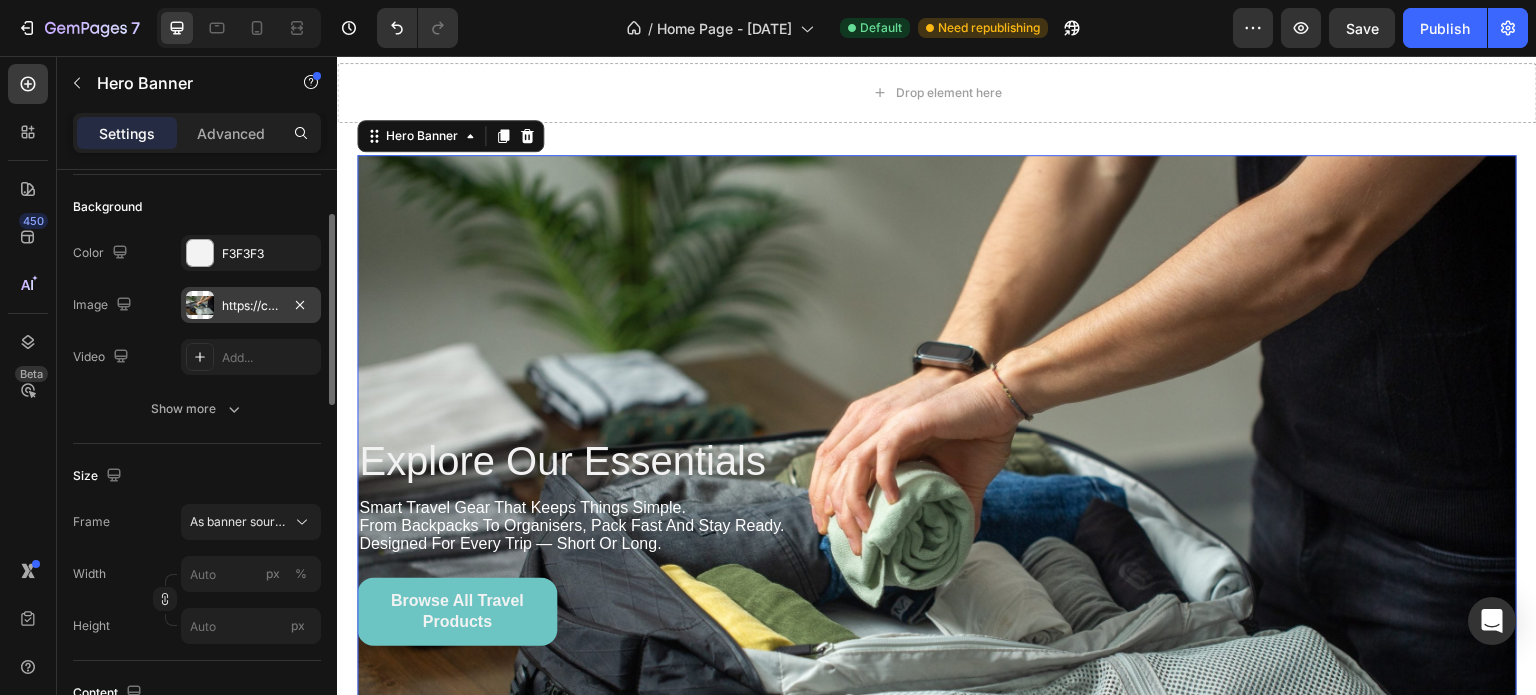 click on "https://cdn.shopify.com/s/files/1/0771/2201/1427/files/gempages_552268567072998184-2c2f48d9-4c2b-4890-adc4-715b0a47ba48.jpg" at bounding box center [251, 305] 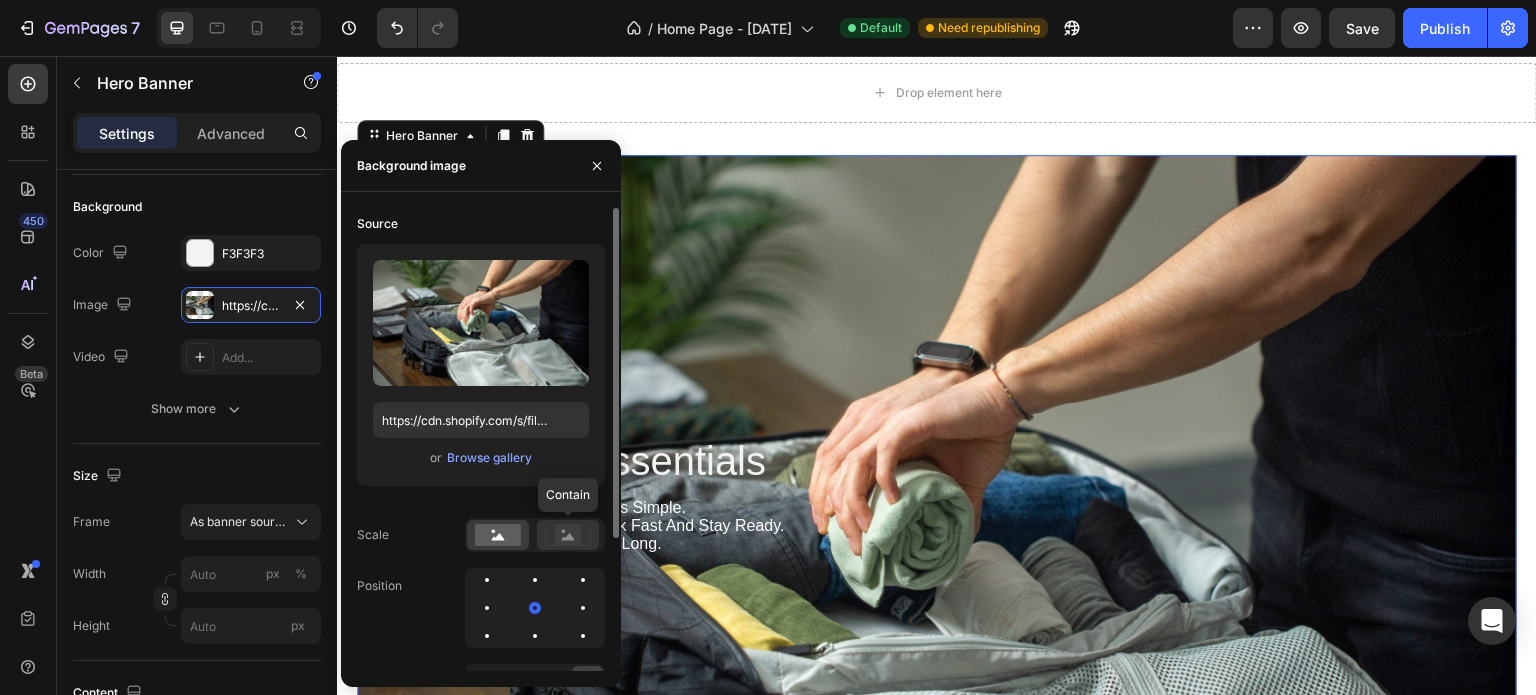 click 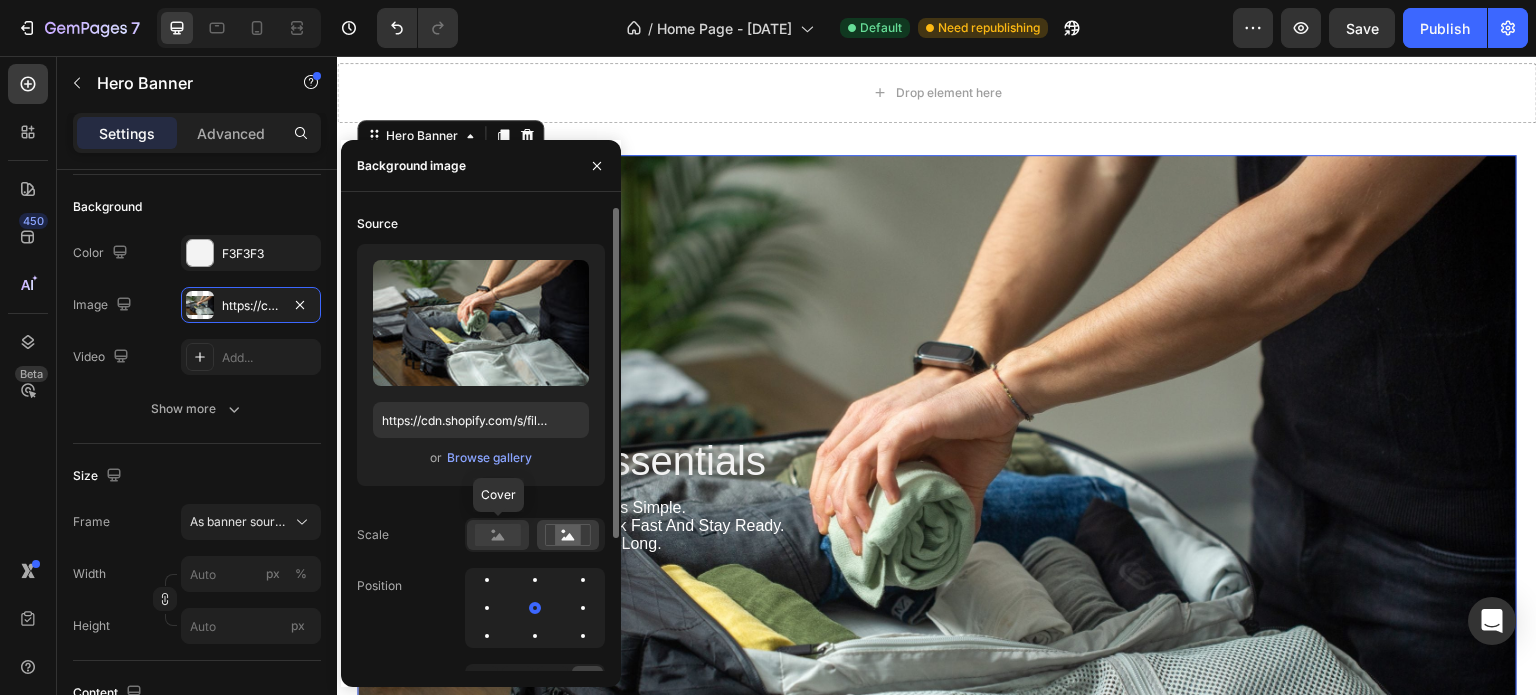 click 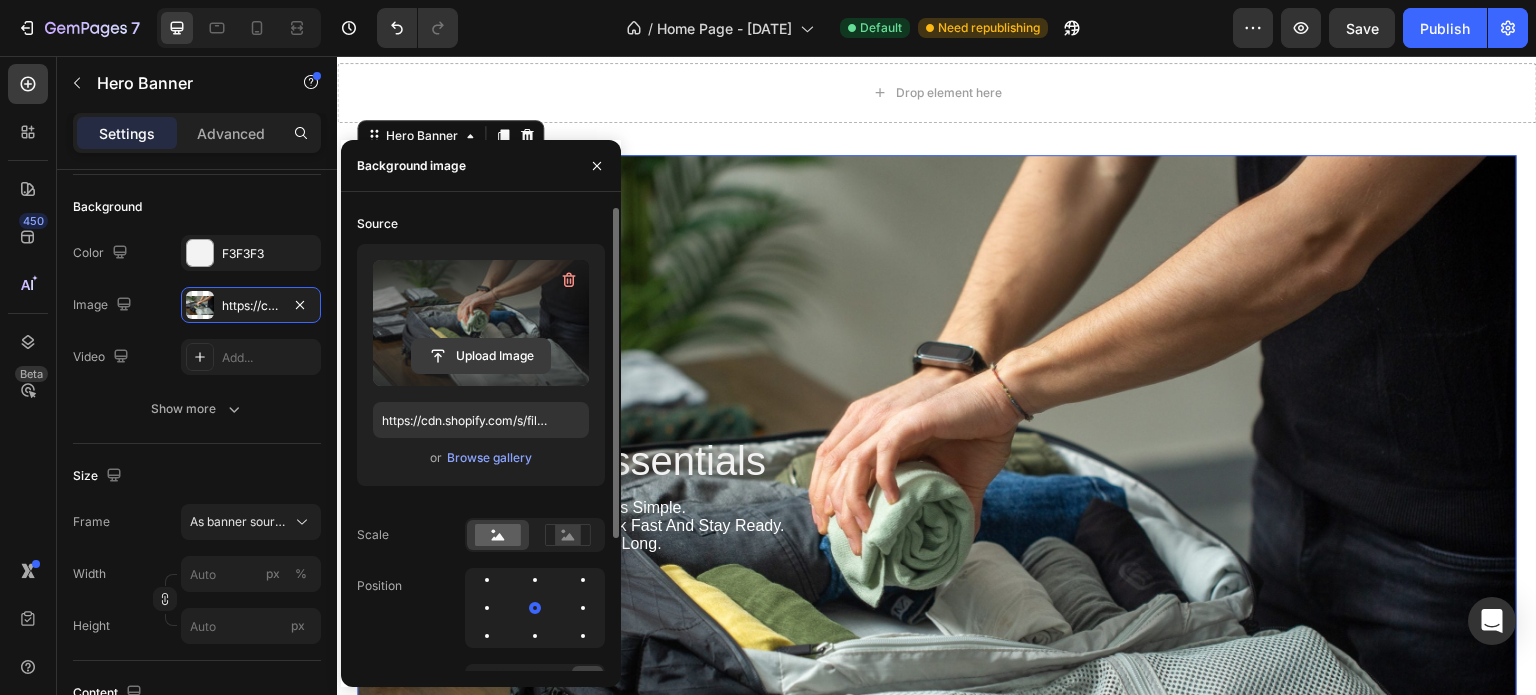 click 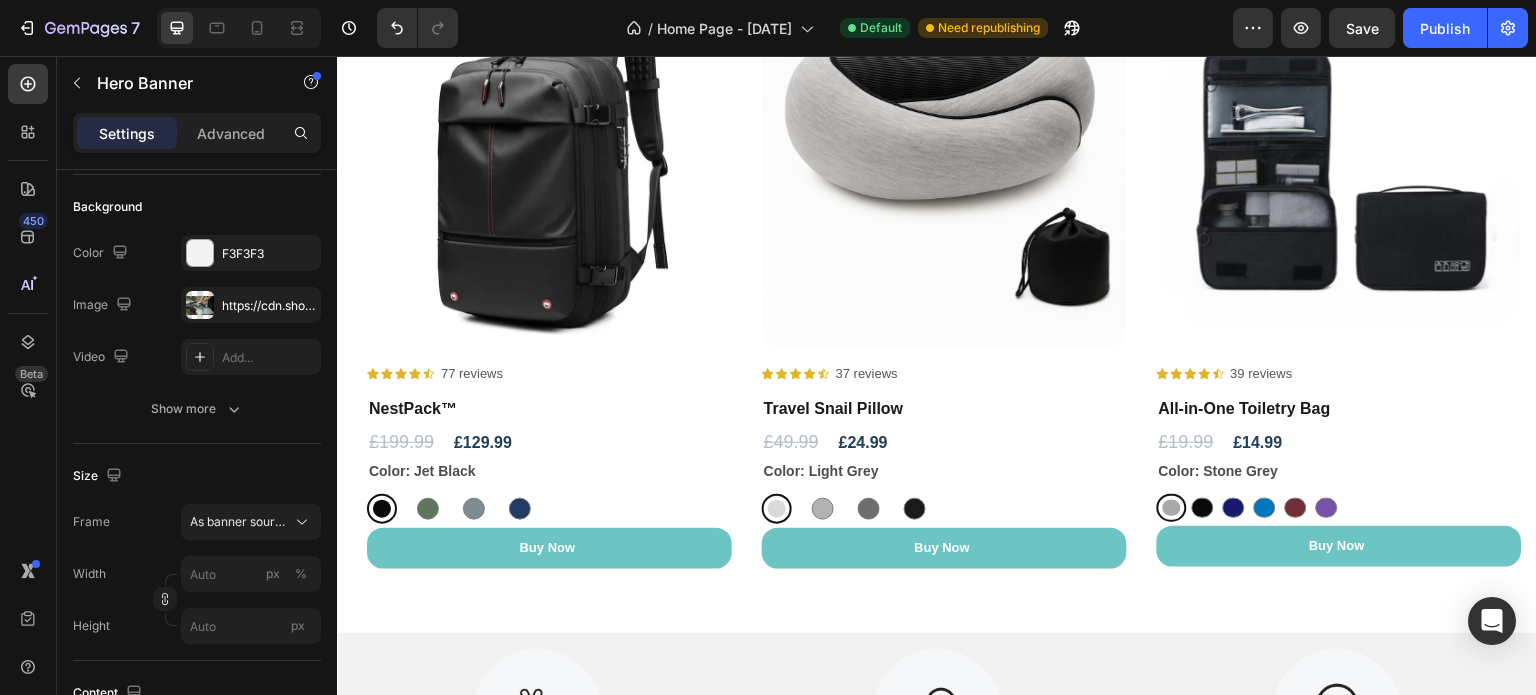 scroll, scrollTop: 1160, scrollLeft: 0, axis: vertical 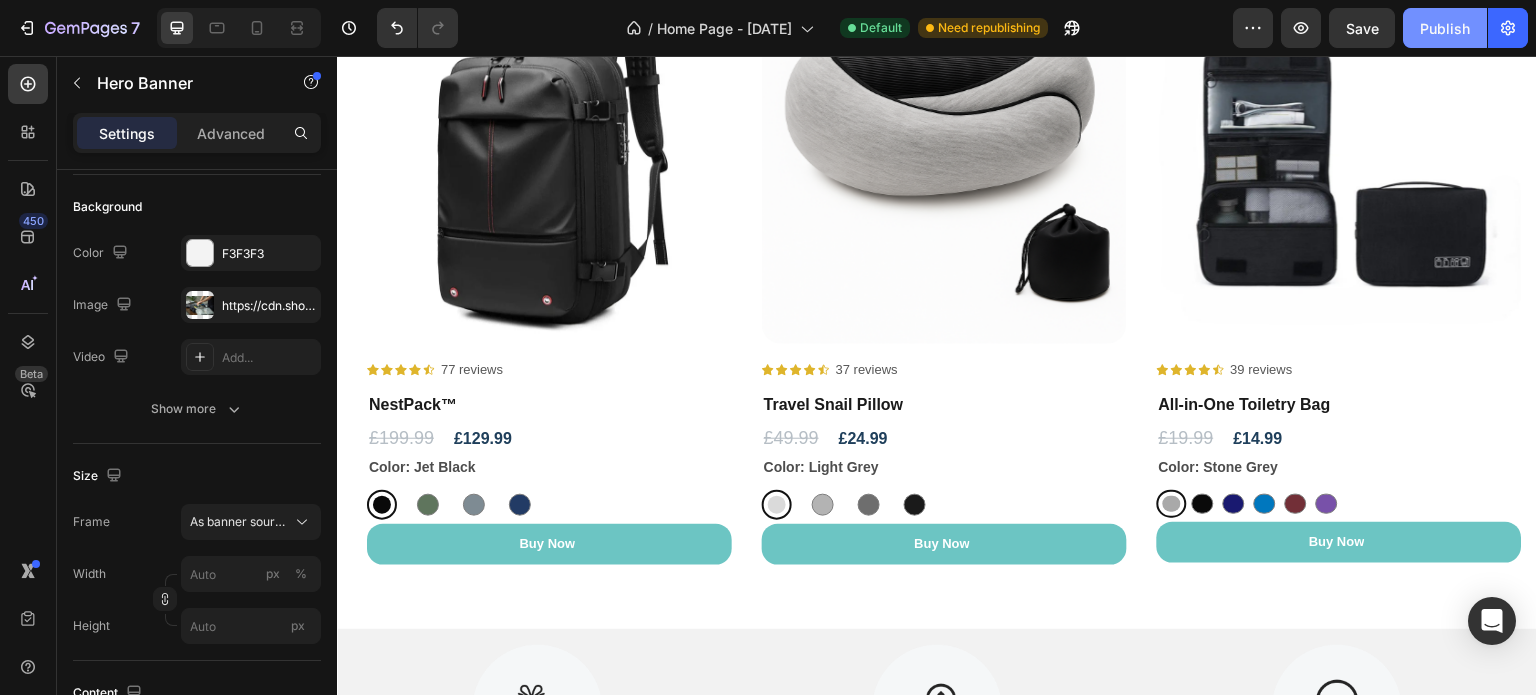 click on "Publish" at bounding box center [1445, 28] 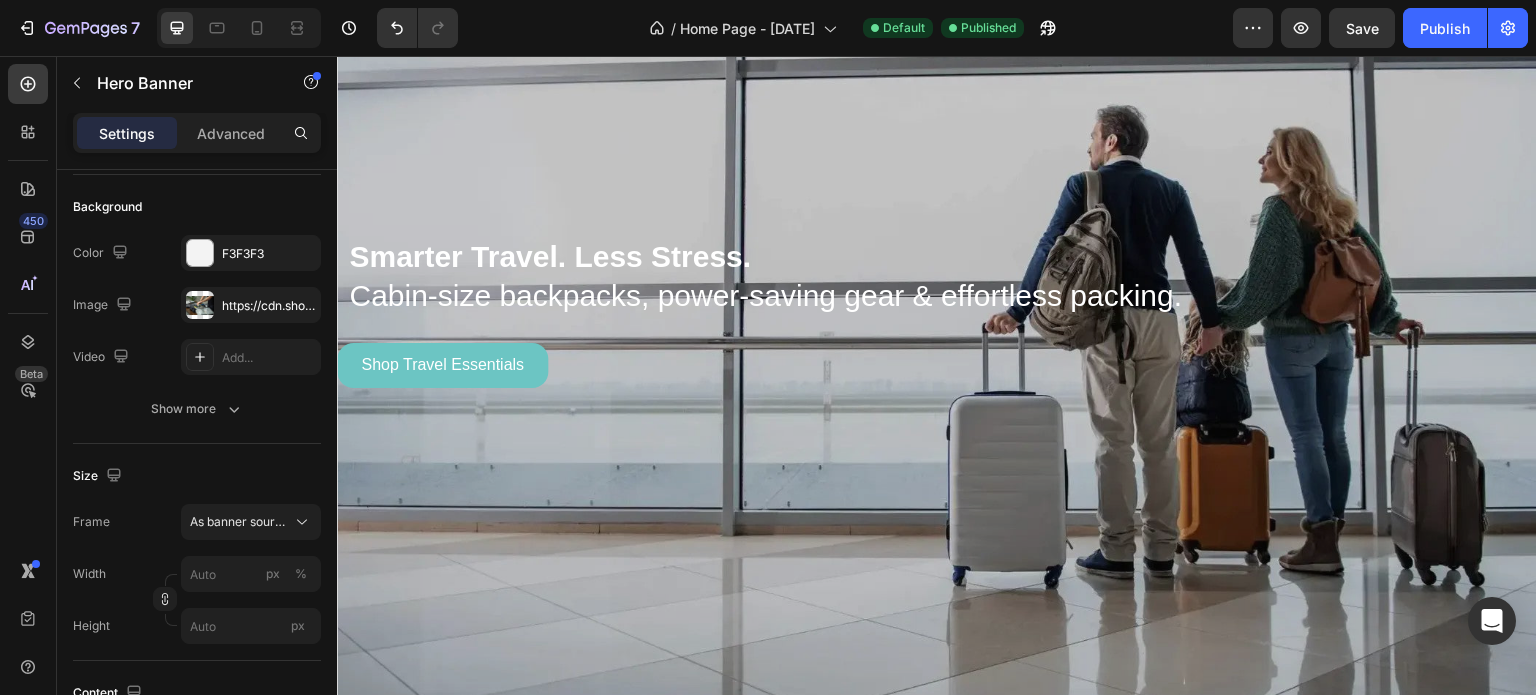 scroll, scrollTop: 384, scrollLeft: 0, axis: vertical 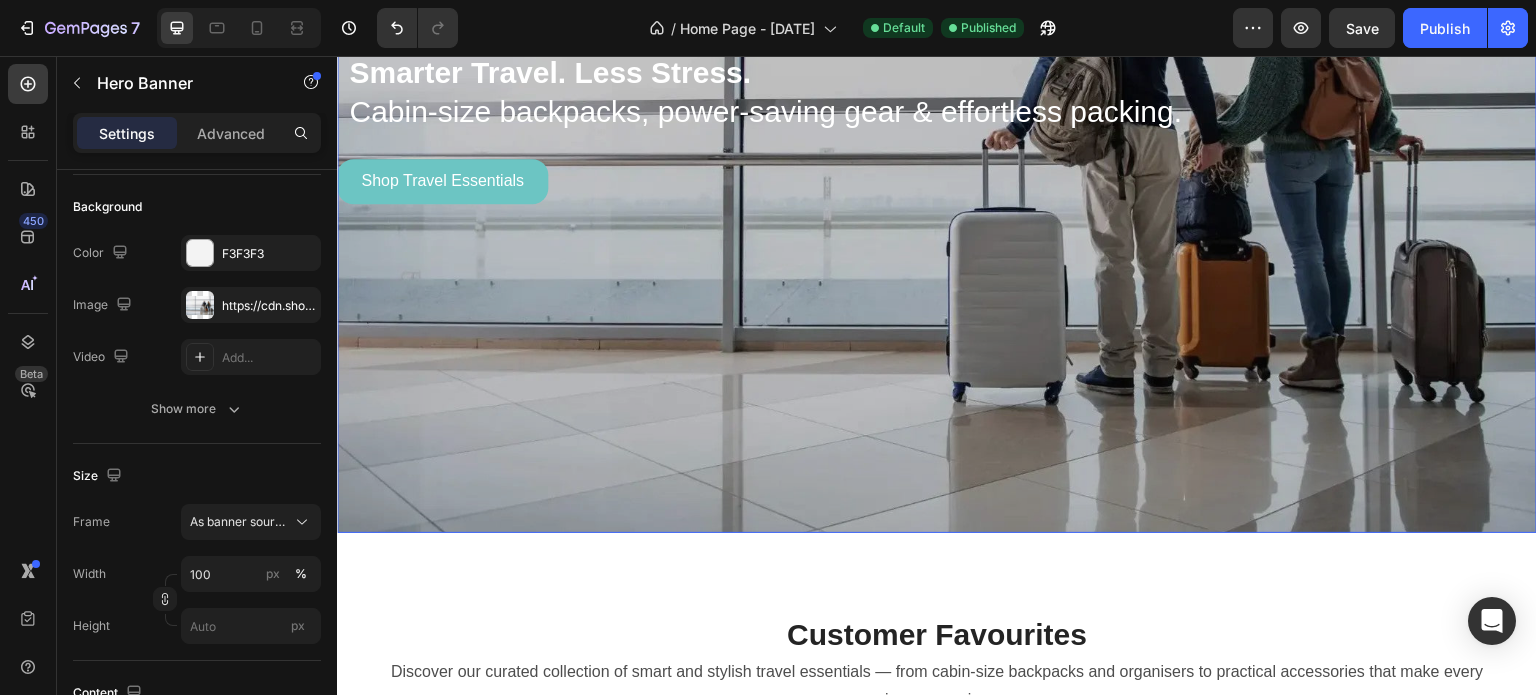 click at bounding box center (937, 123) 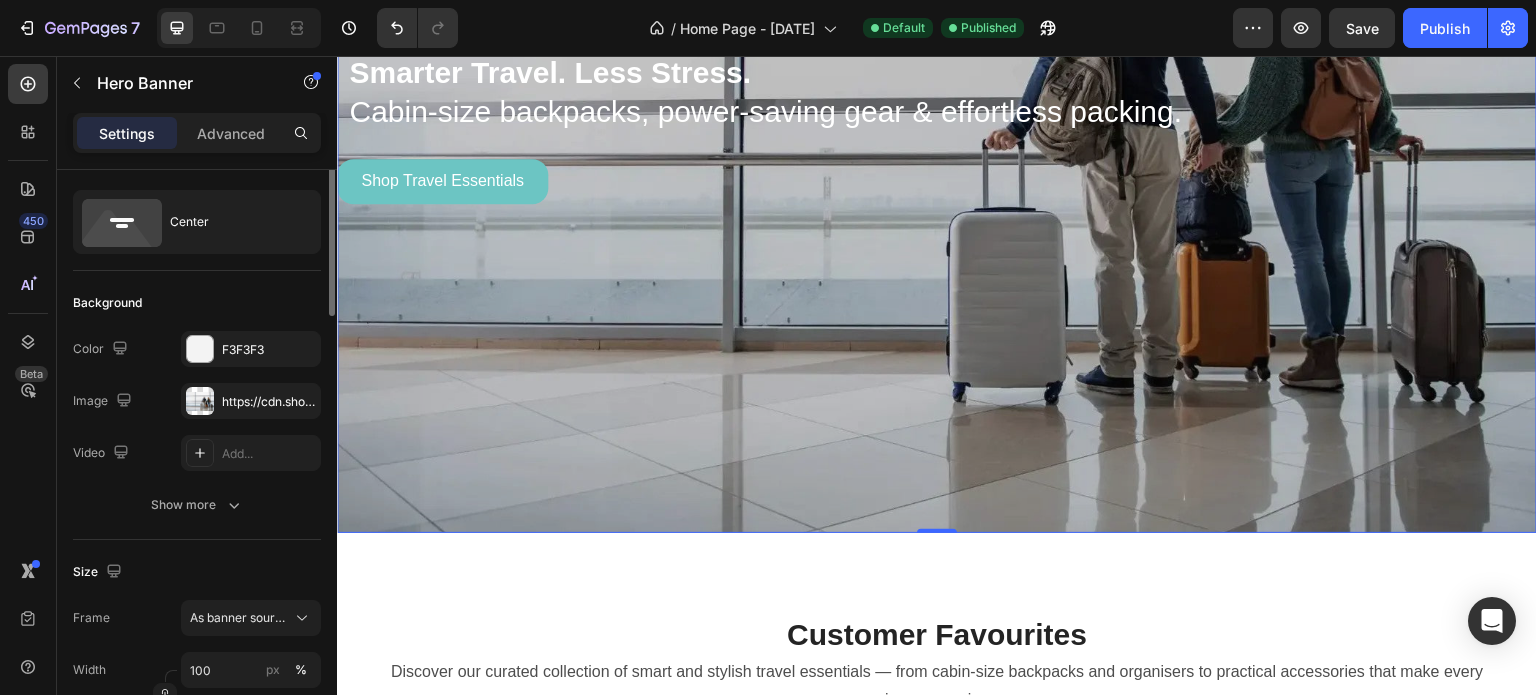 scroll, scrollTop: 0, scrollLeft: 0, axis: both 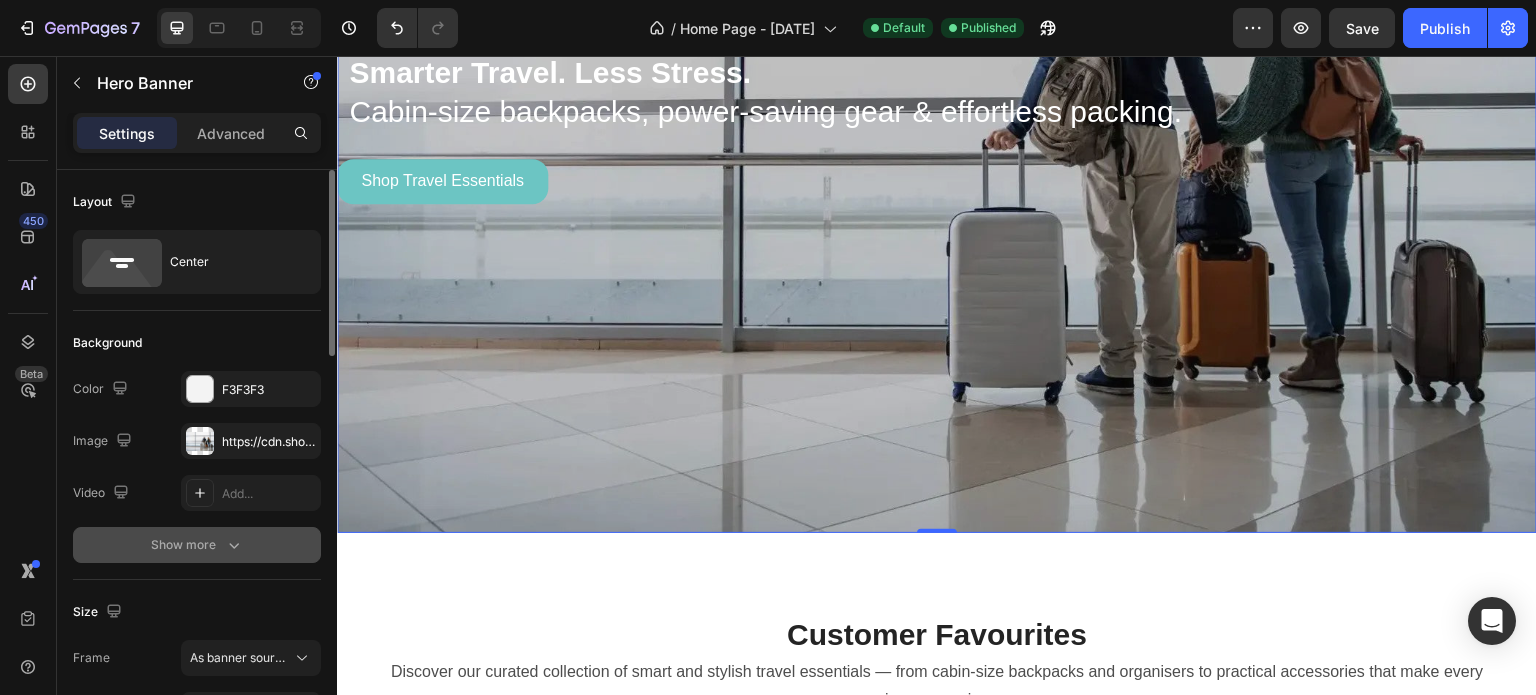drag, startPoint x: 210, startPoint y: 569, endPoint x: 216, endPoint y: 543, distance: 26.683329 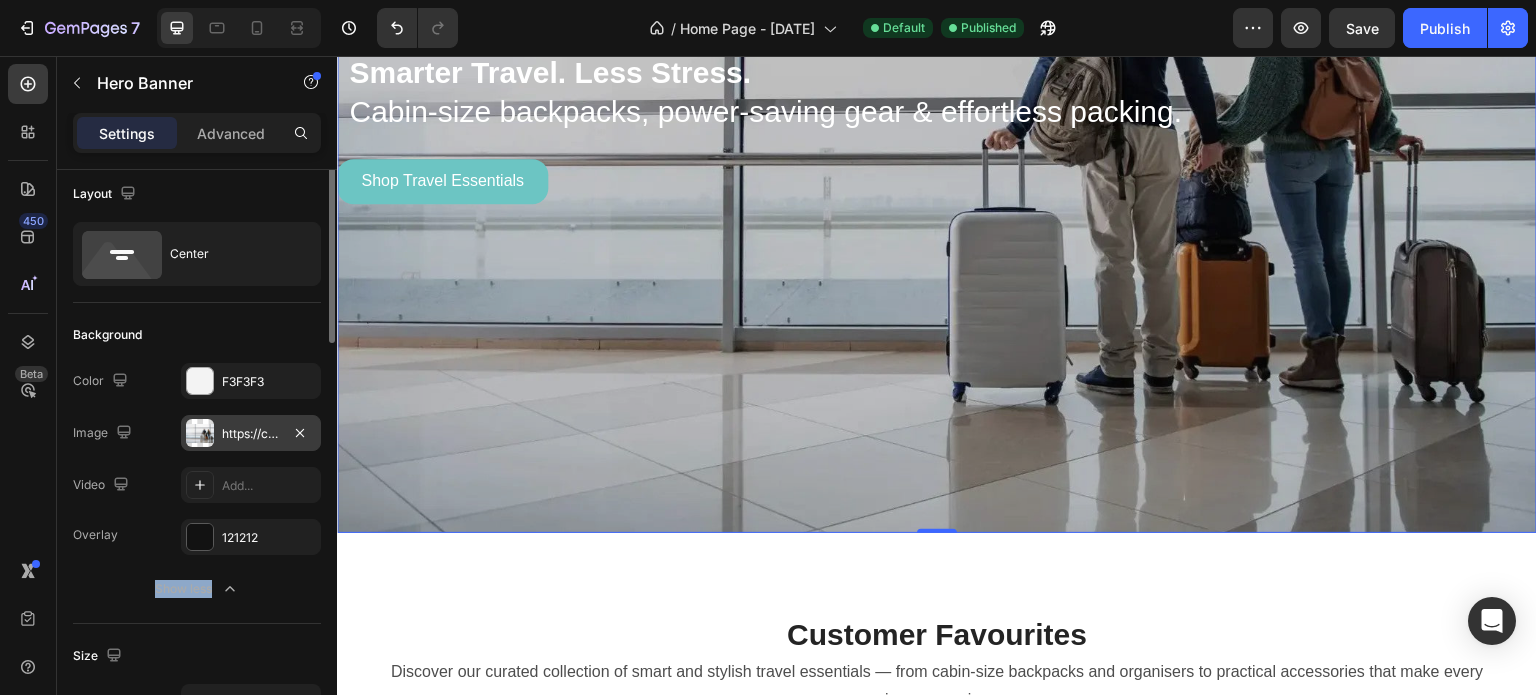 scroll, scrollTop: 0, scrollLeft: 0, axis: both 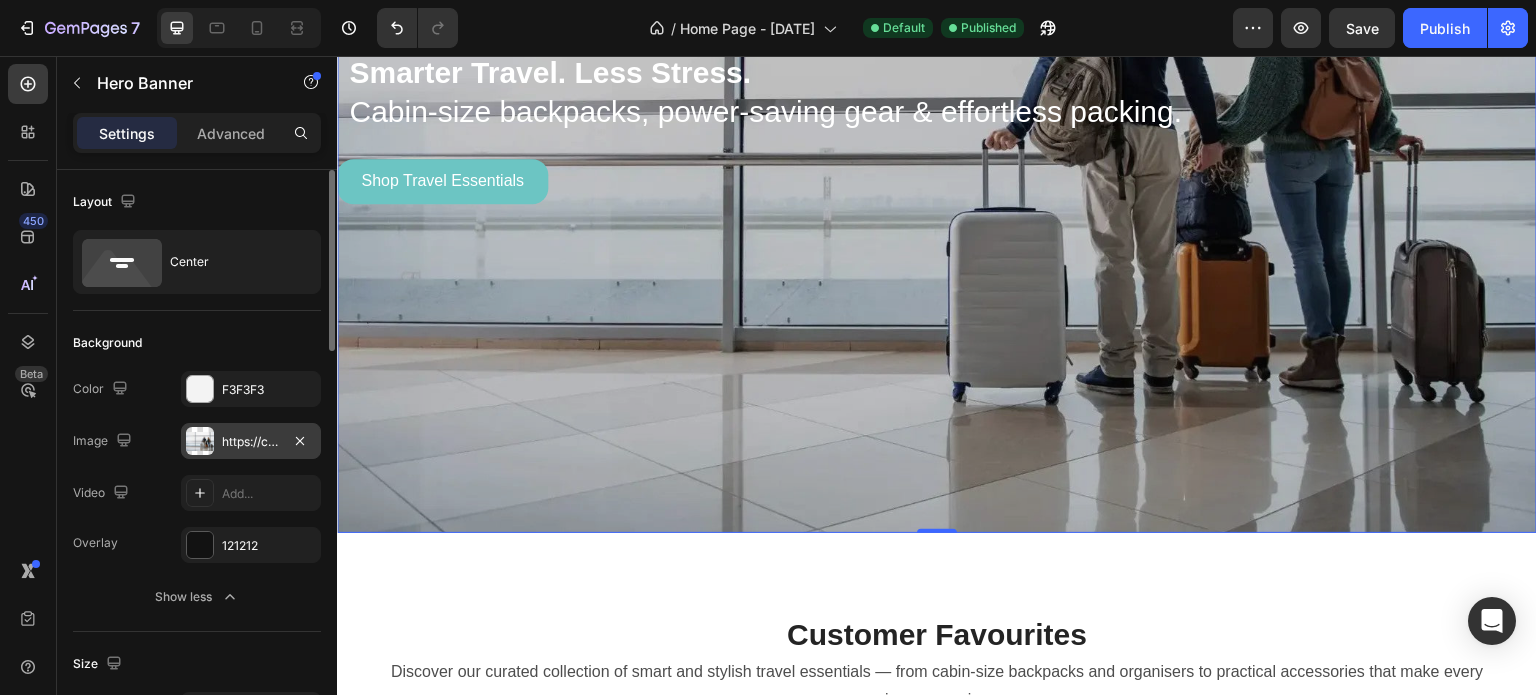 click on "https://cdn.shopify.com/s/files/1/0771/2201/1427/files/gempages_552268567072998184-ac1222d8-96e8-4d18-ac94-9f9caa05a713.jpg" at bounding box center [251, 441] 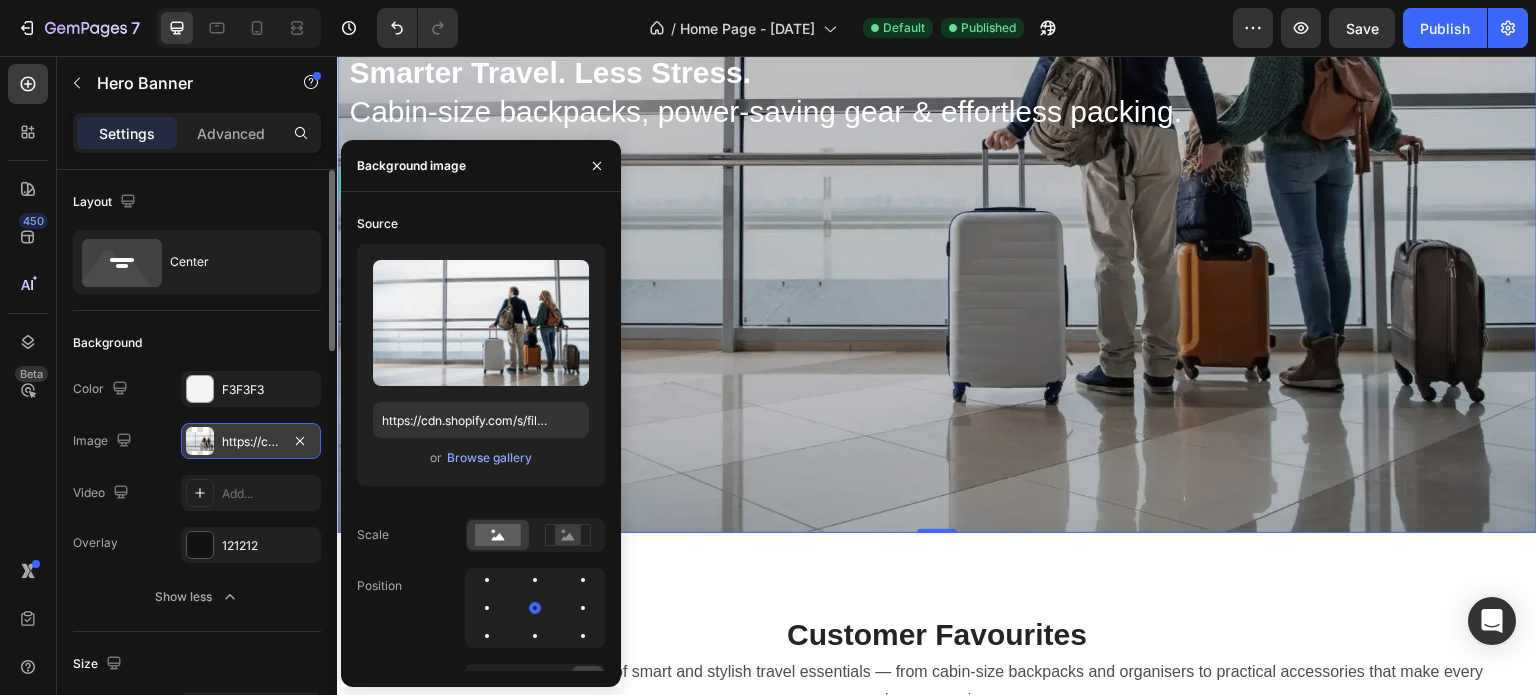 click on "https://cdn.shopify.com/s/files/1/0771/2201/1427/files/gempages_552268567072998184-ac1222d8-96e8-4d18-ac94-9f9caa05a713.jpg" at bounding box center [251, 441] 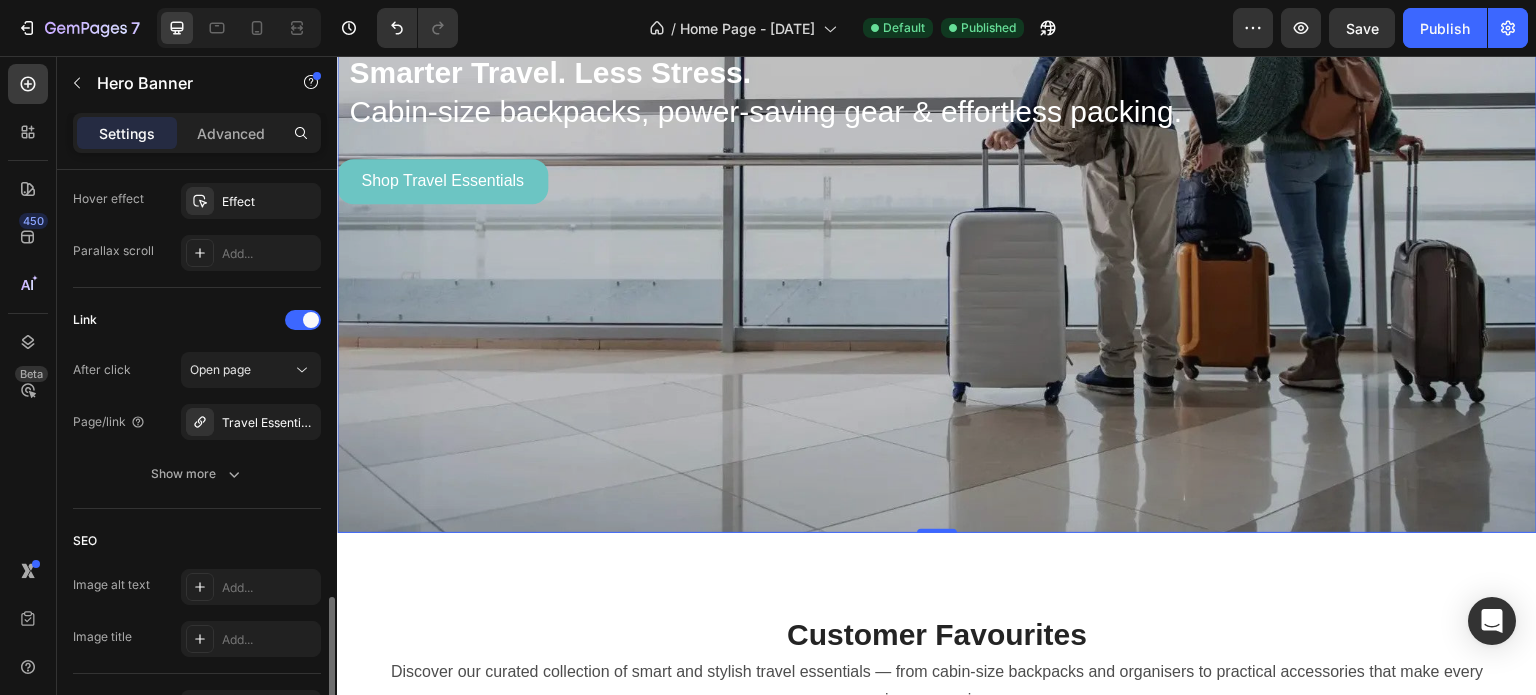 scroll, scrollTop: 1153, scrollLeft: 0, axis: vertical 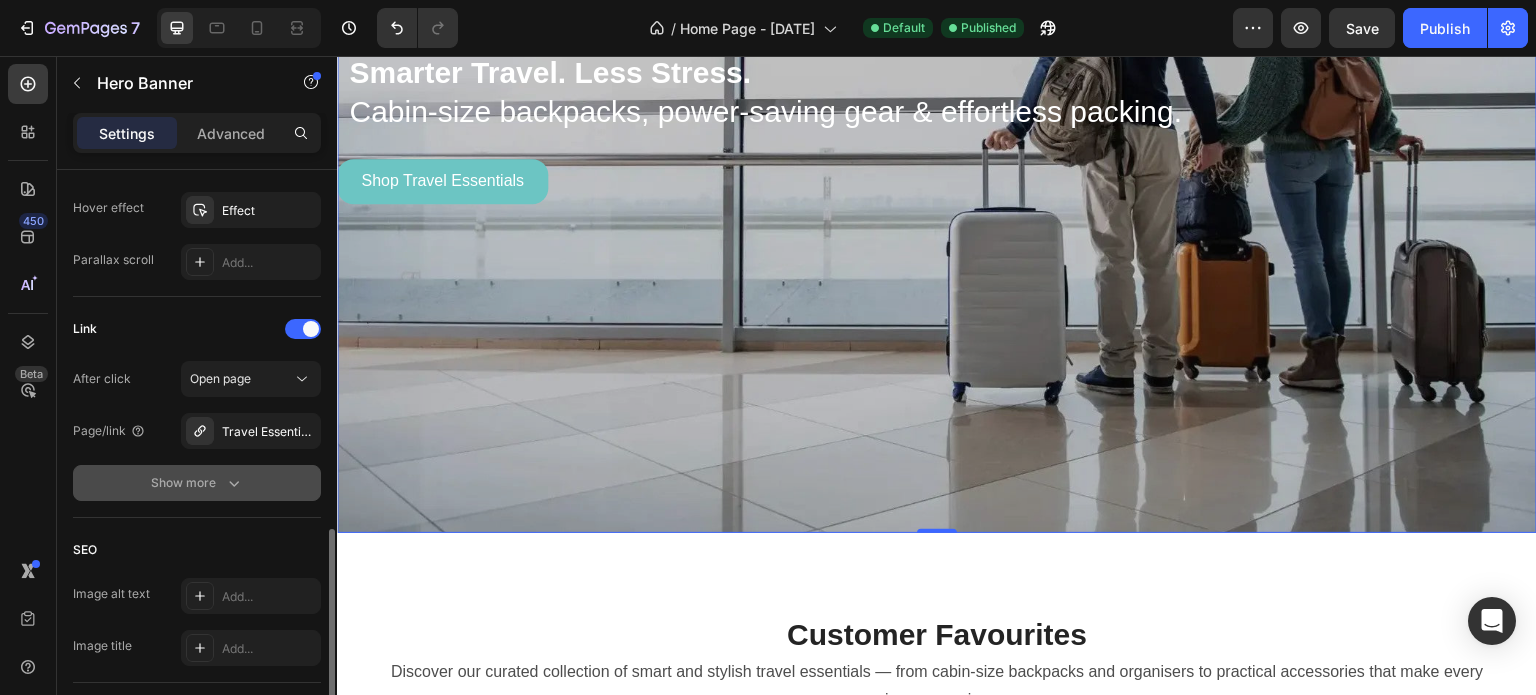 click on "Show more" at bounding box center (197, 483) 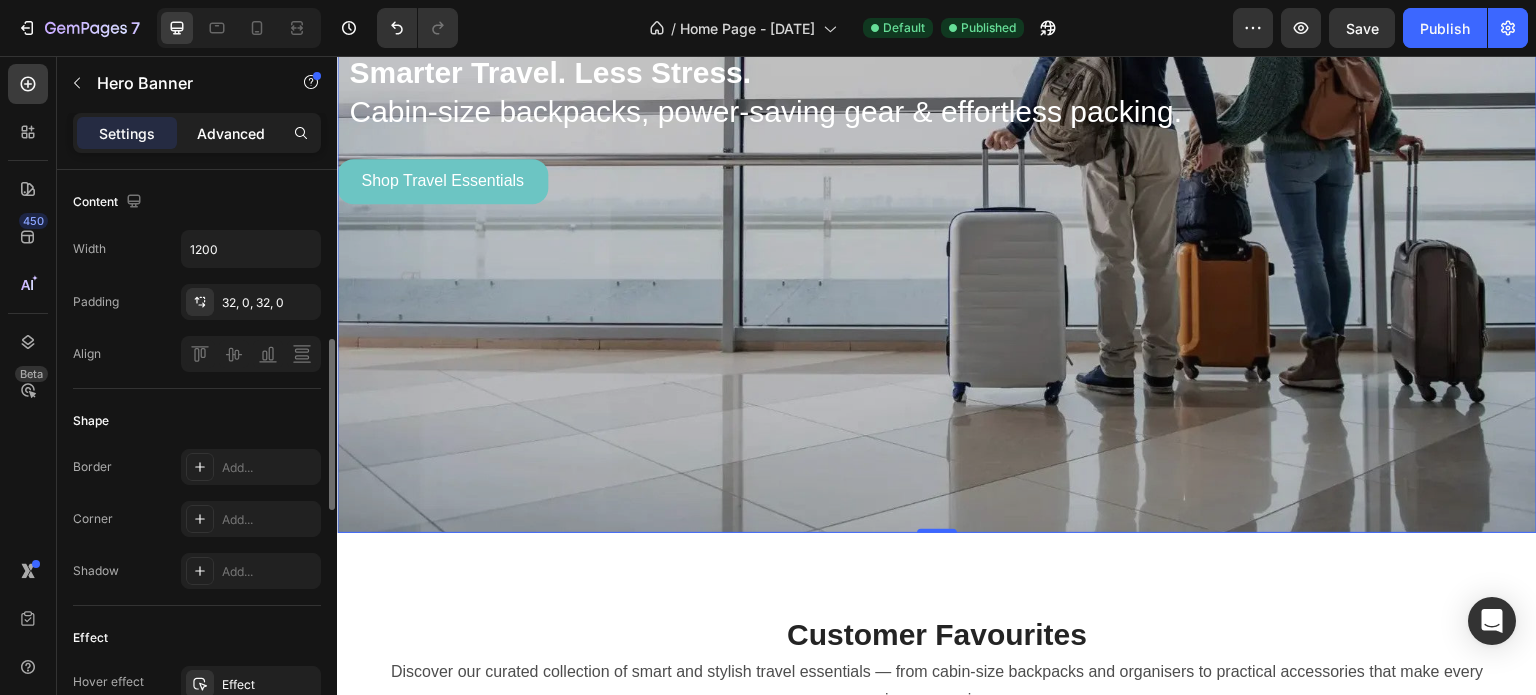 scroll, scrollTop: 655, scrollLeft: 0, axis: vertical 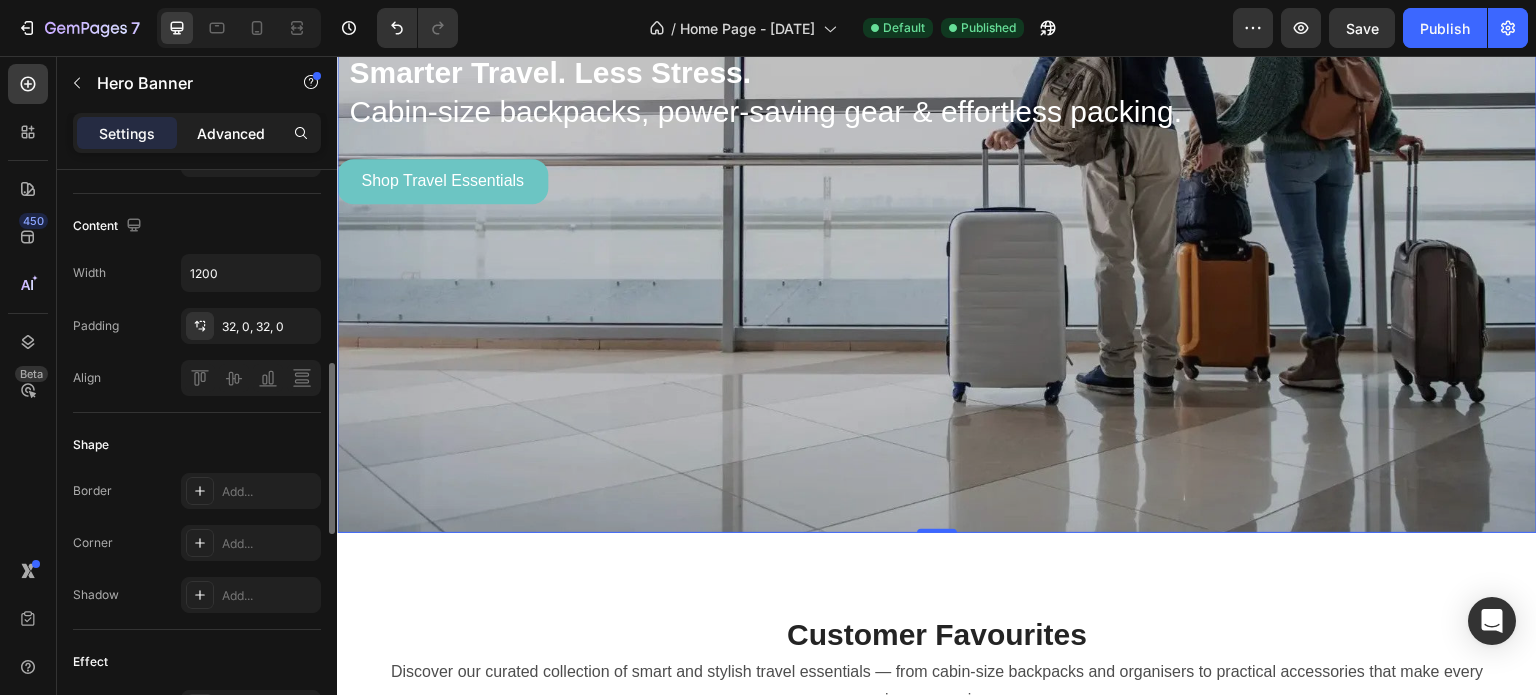click on "Advanced" at bounding box center [231, 133] 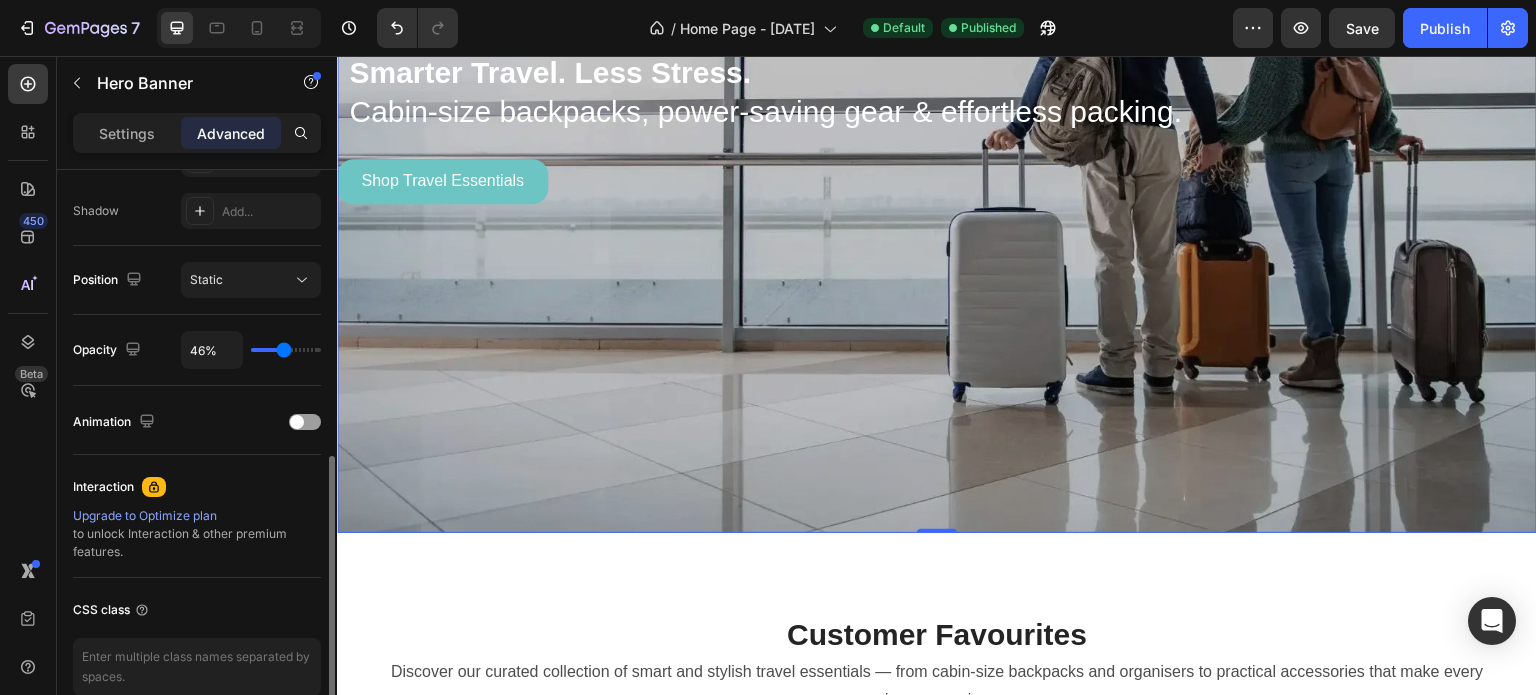 type on "100%" 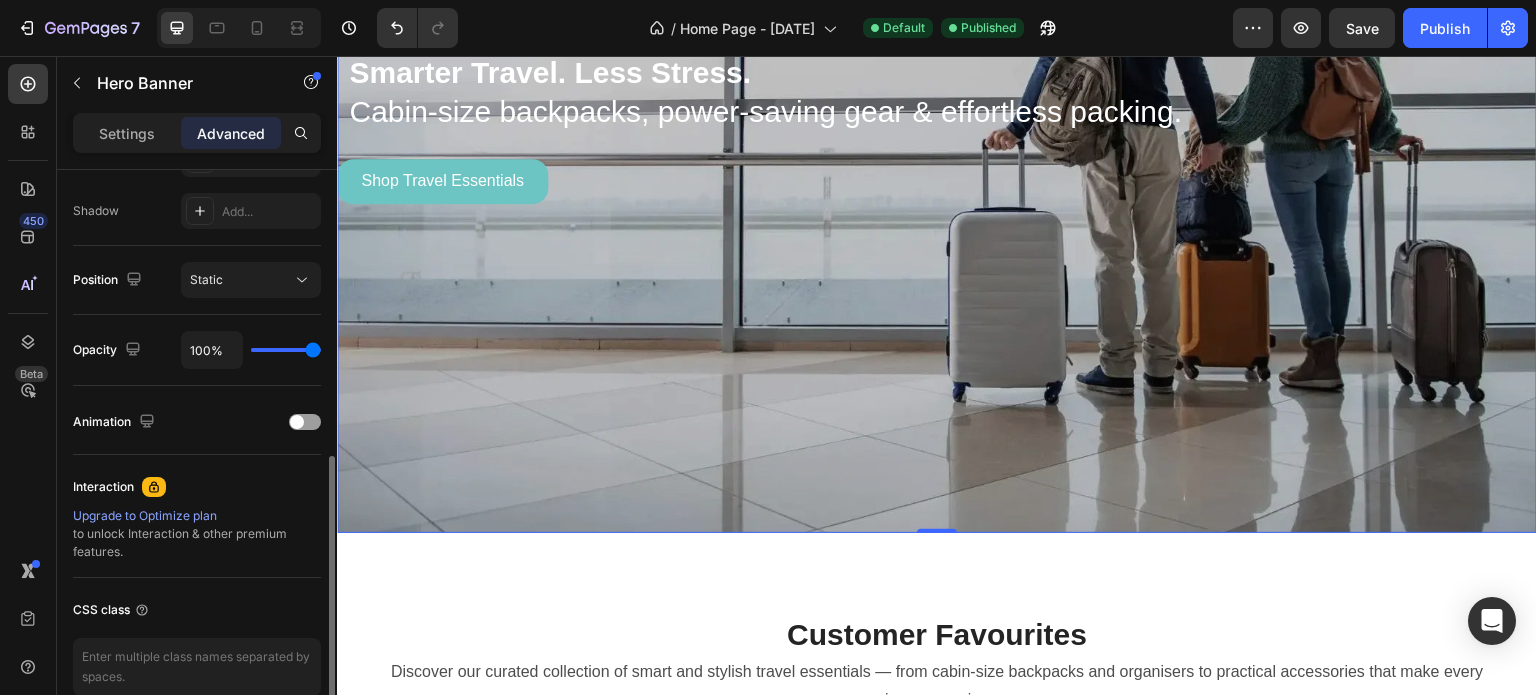 type on "100" 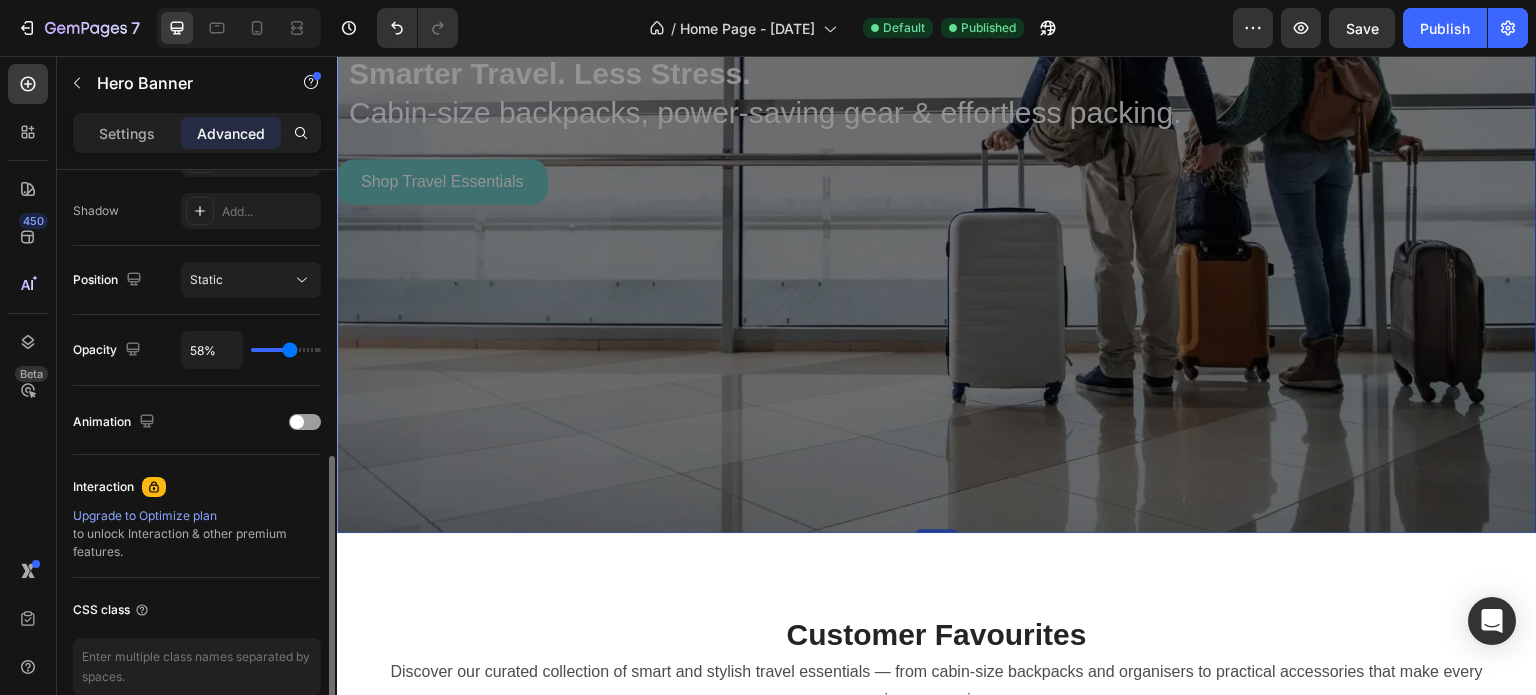type on "58" 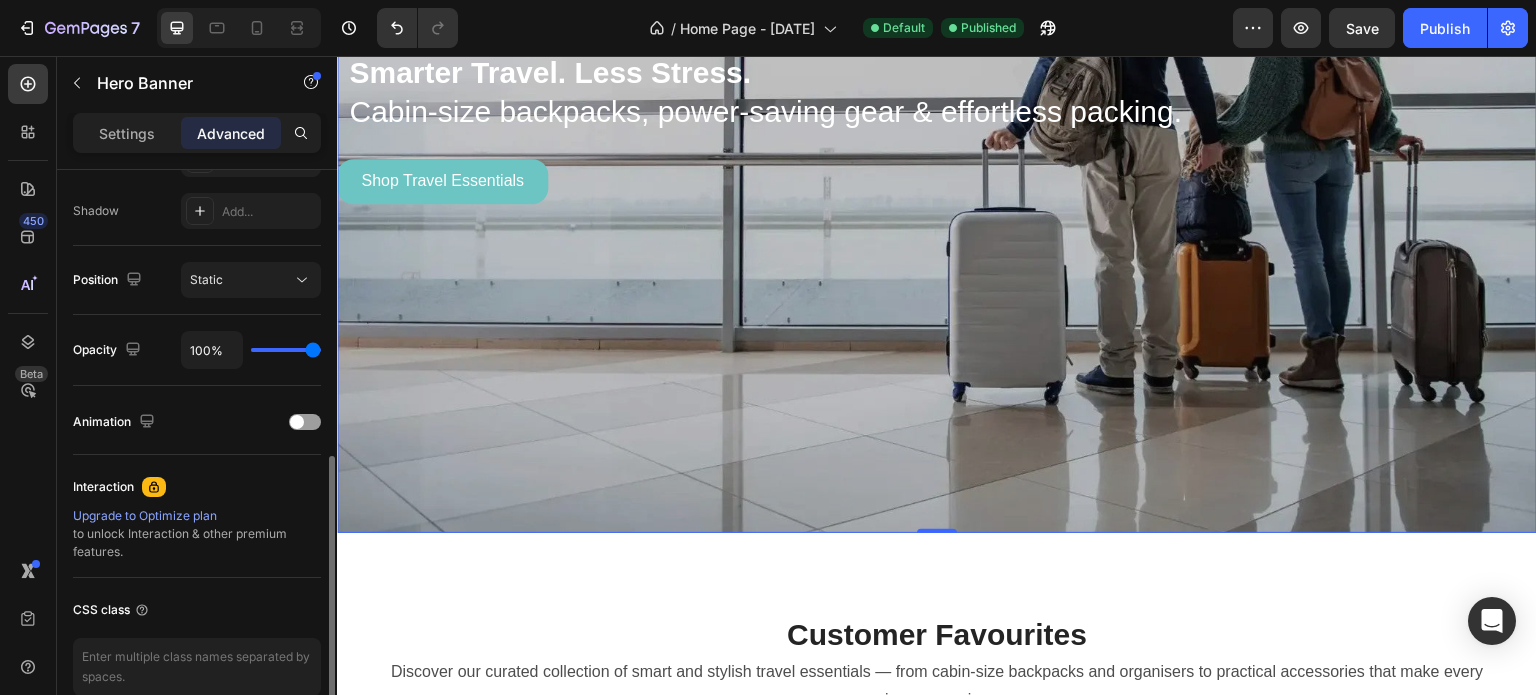 type on "98%" 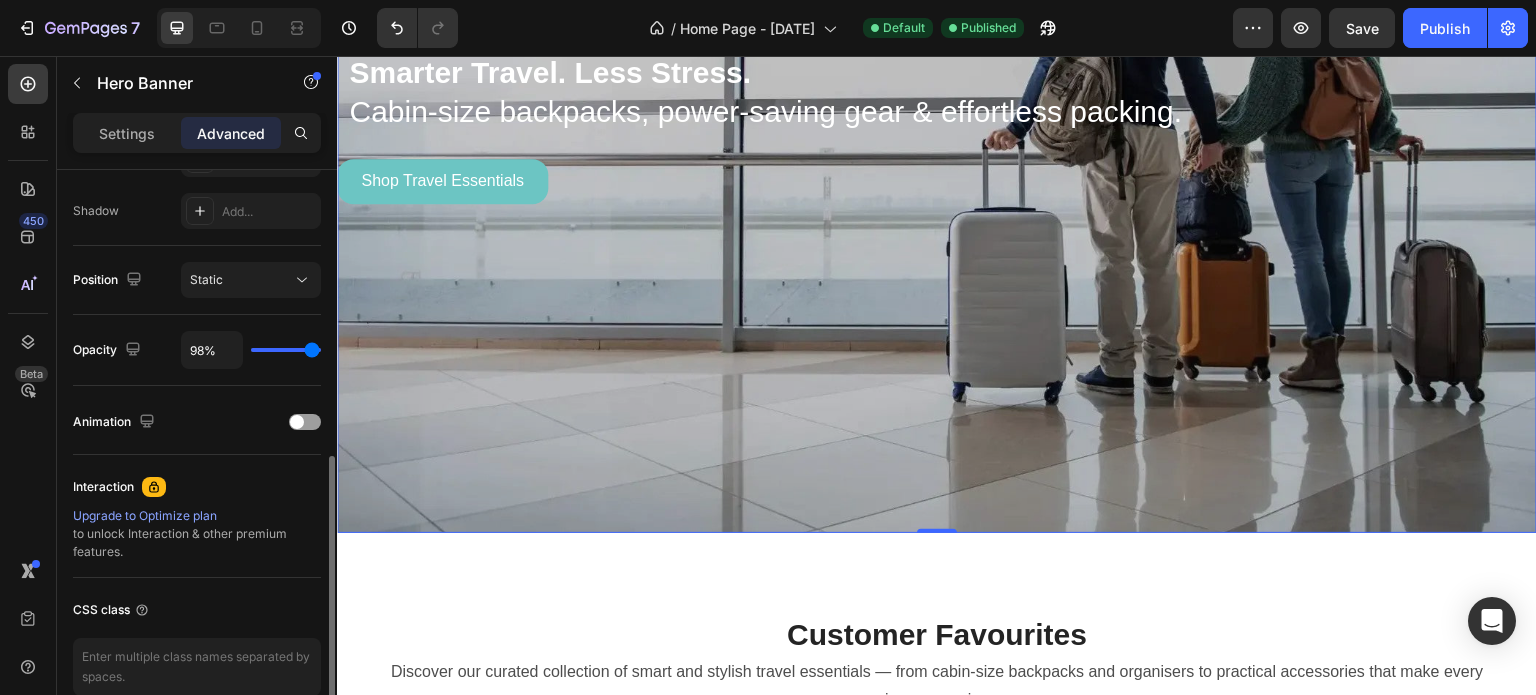 type on "97%" 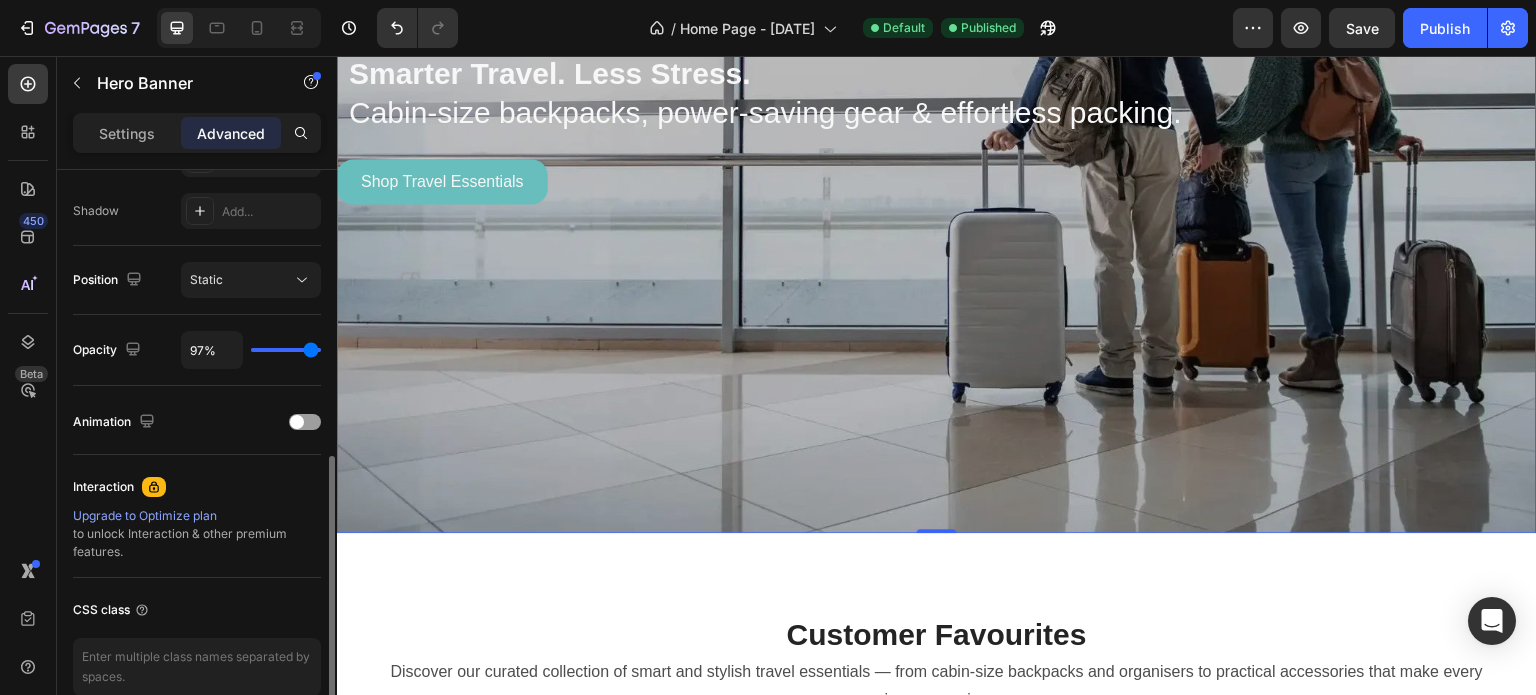 type on "94%" 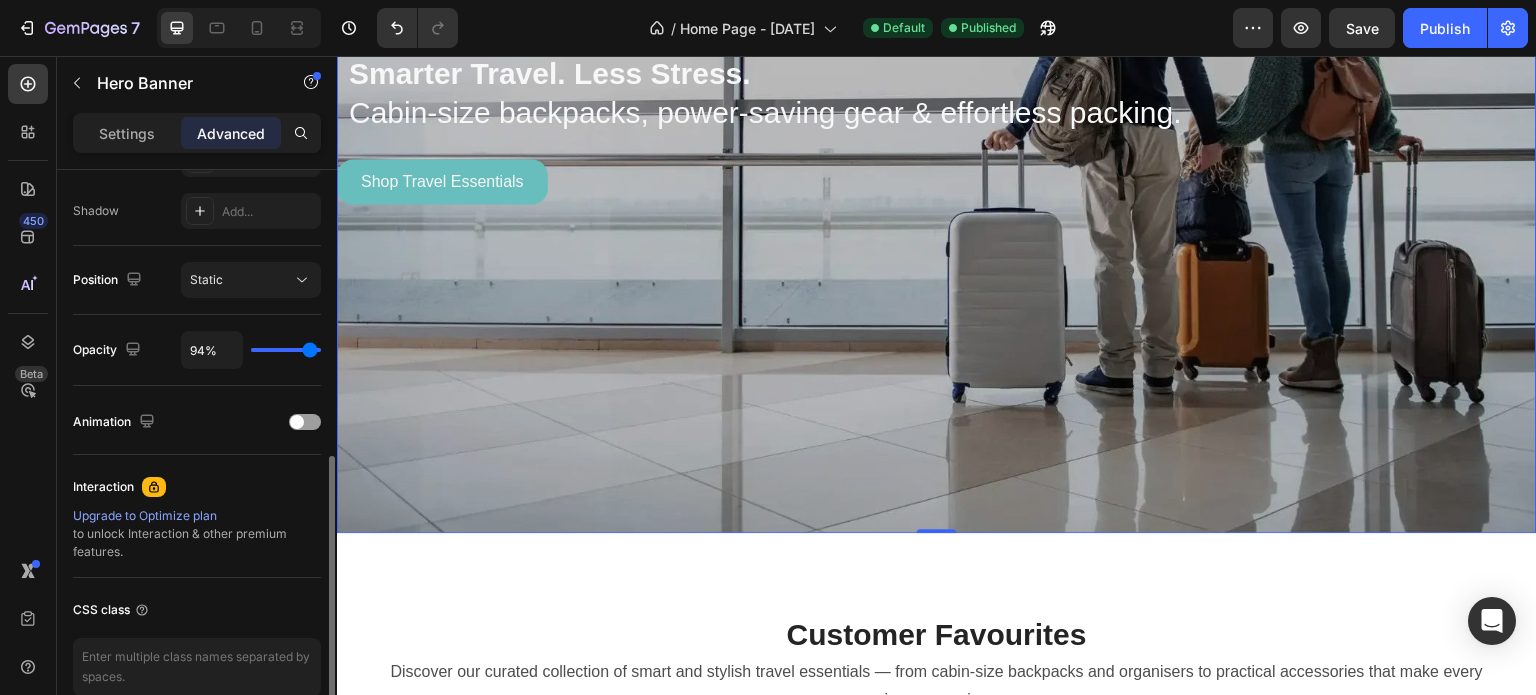 type on "92%" 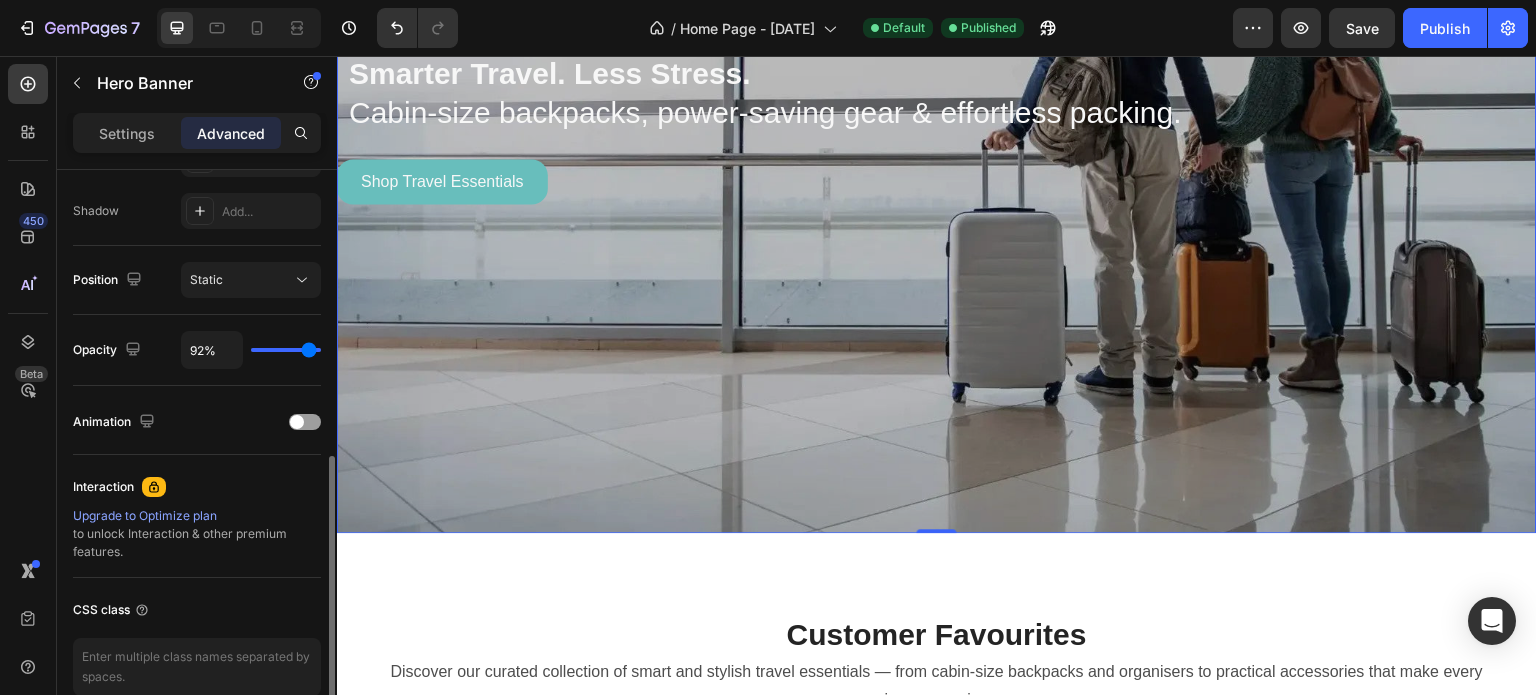 type on "88%" 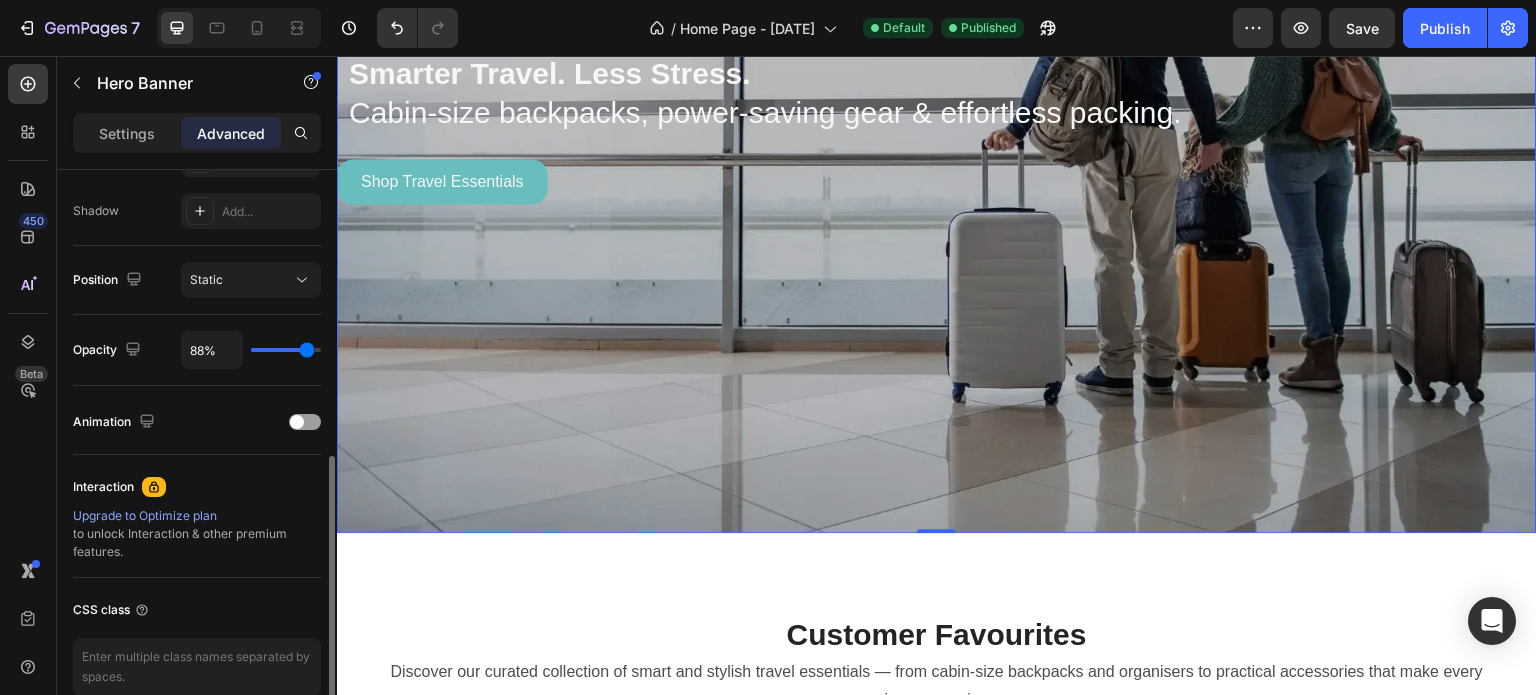 type on "86%" 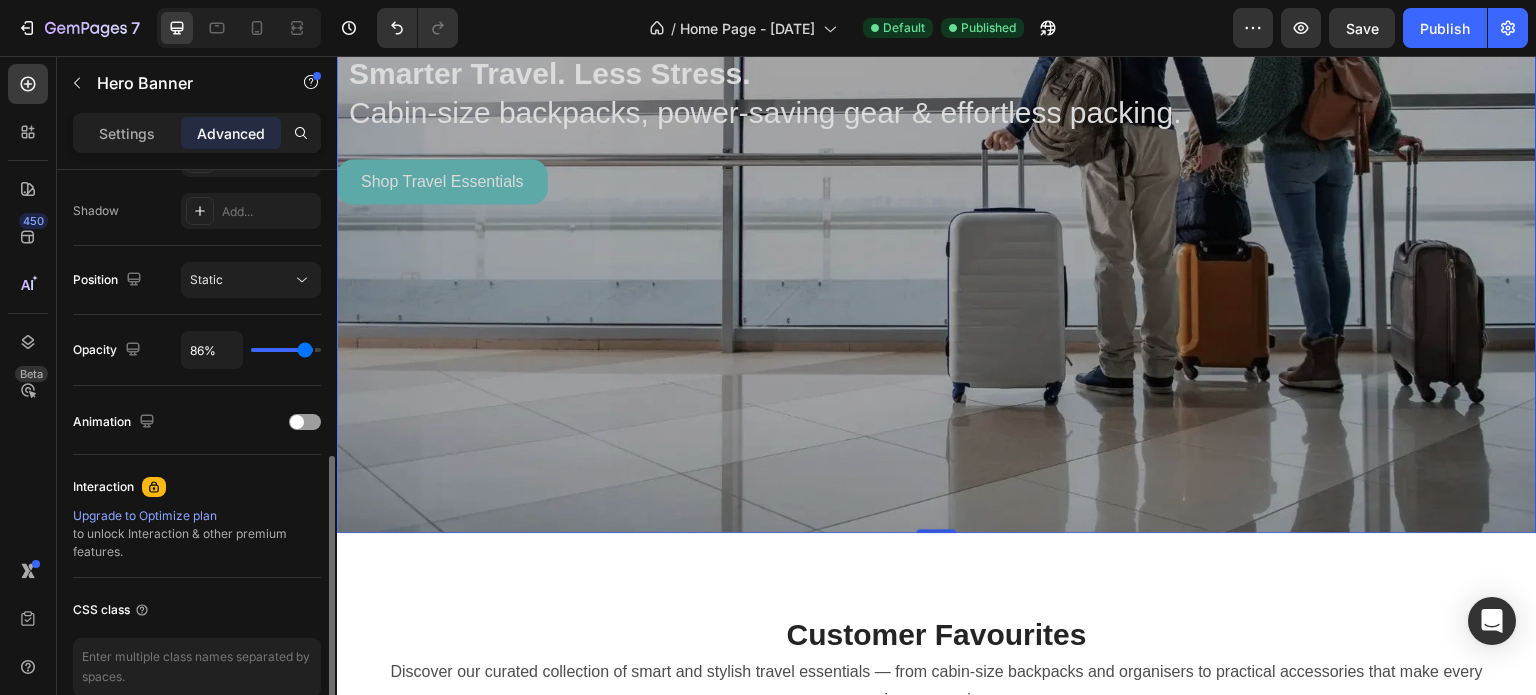 type on "85%" 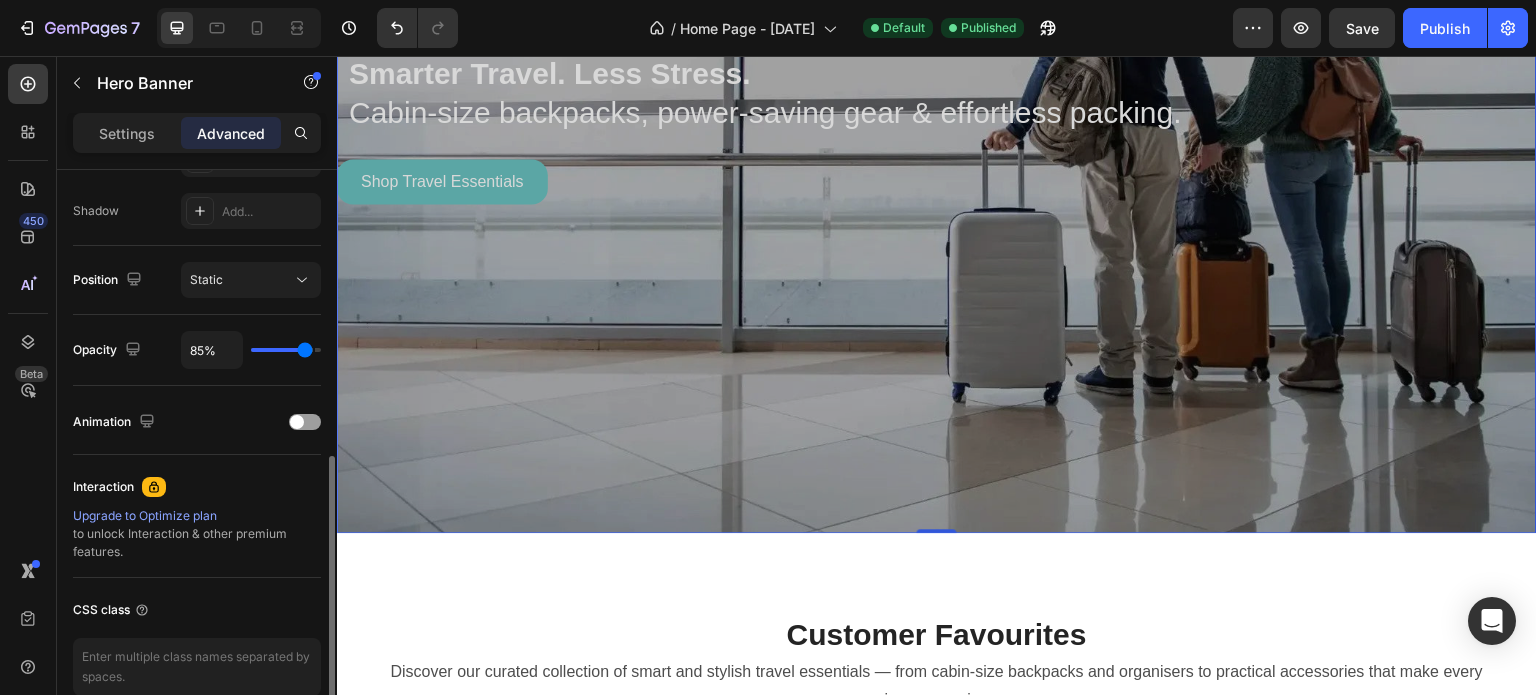 type on "100%" 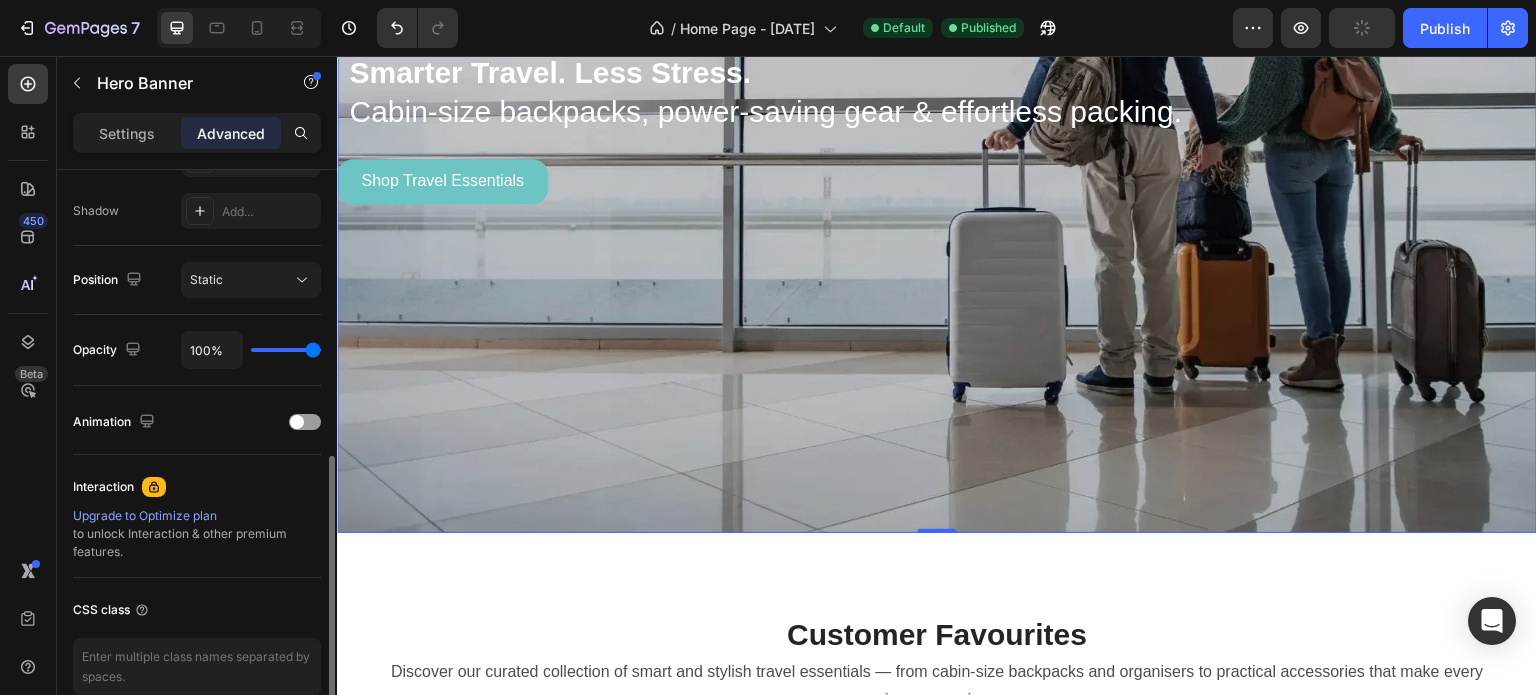 drag, startPoint x: 290, startPoint y: 347, endPoint x: 337, endPoint y: 387, distance: 61.7171 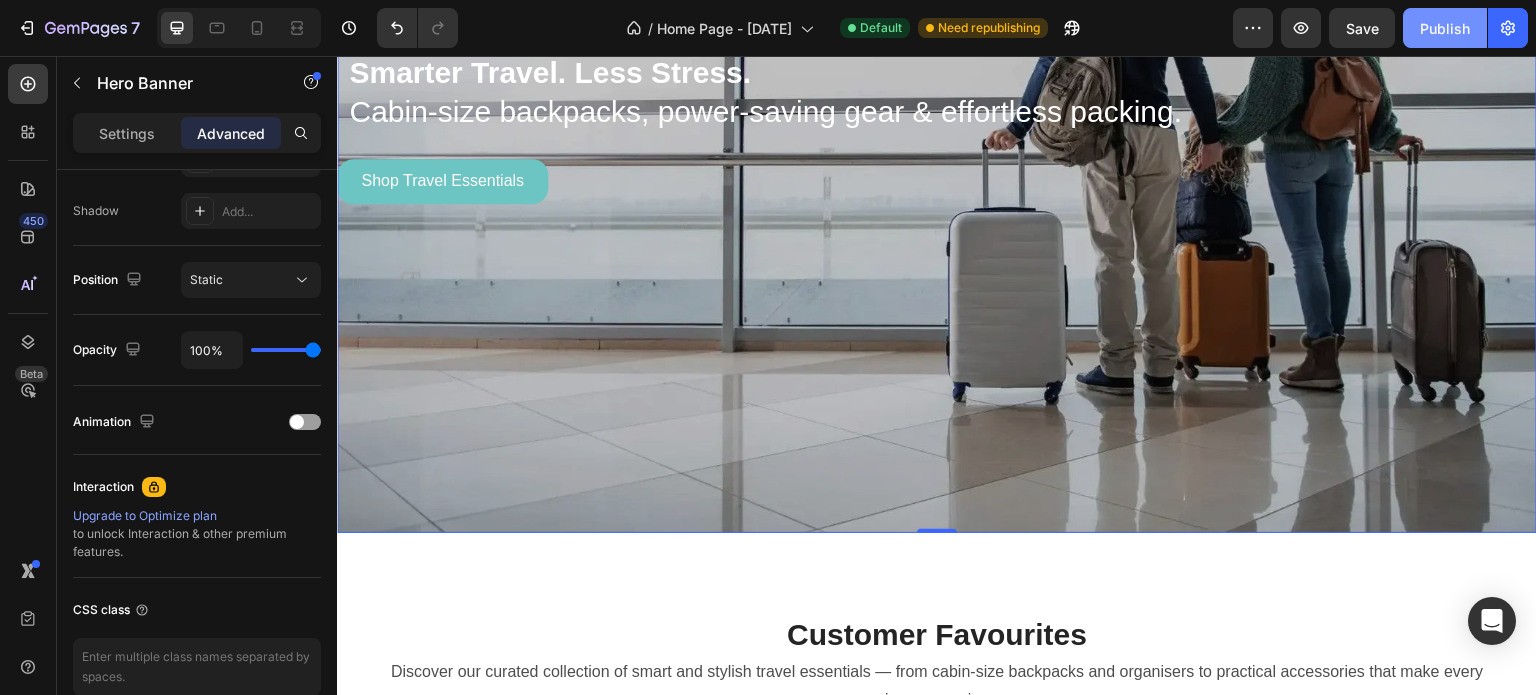 click on "Publish" 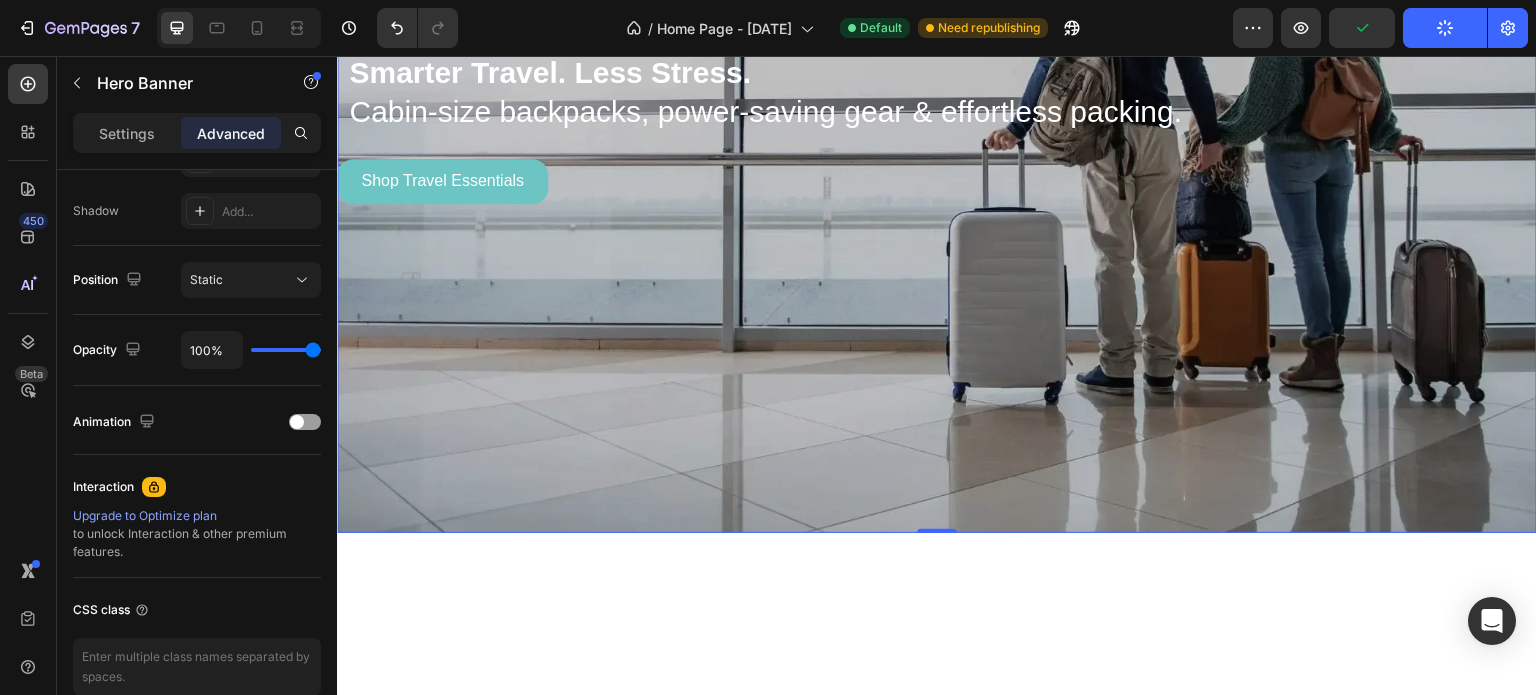 scroll, scrollTop: 0, scrollLeft: 0, axis: both 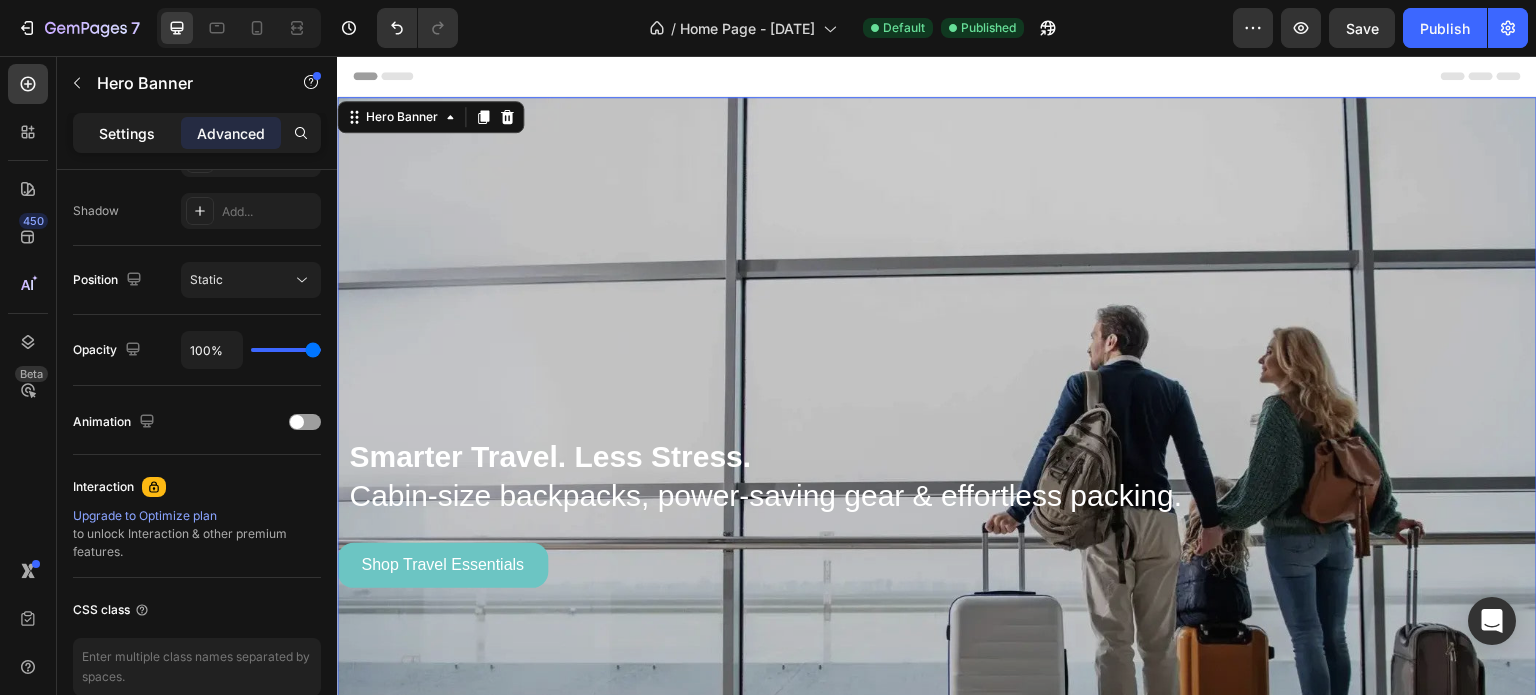 click on "Settings" 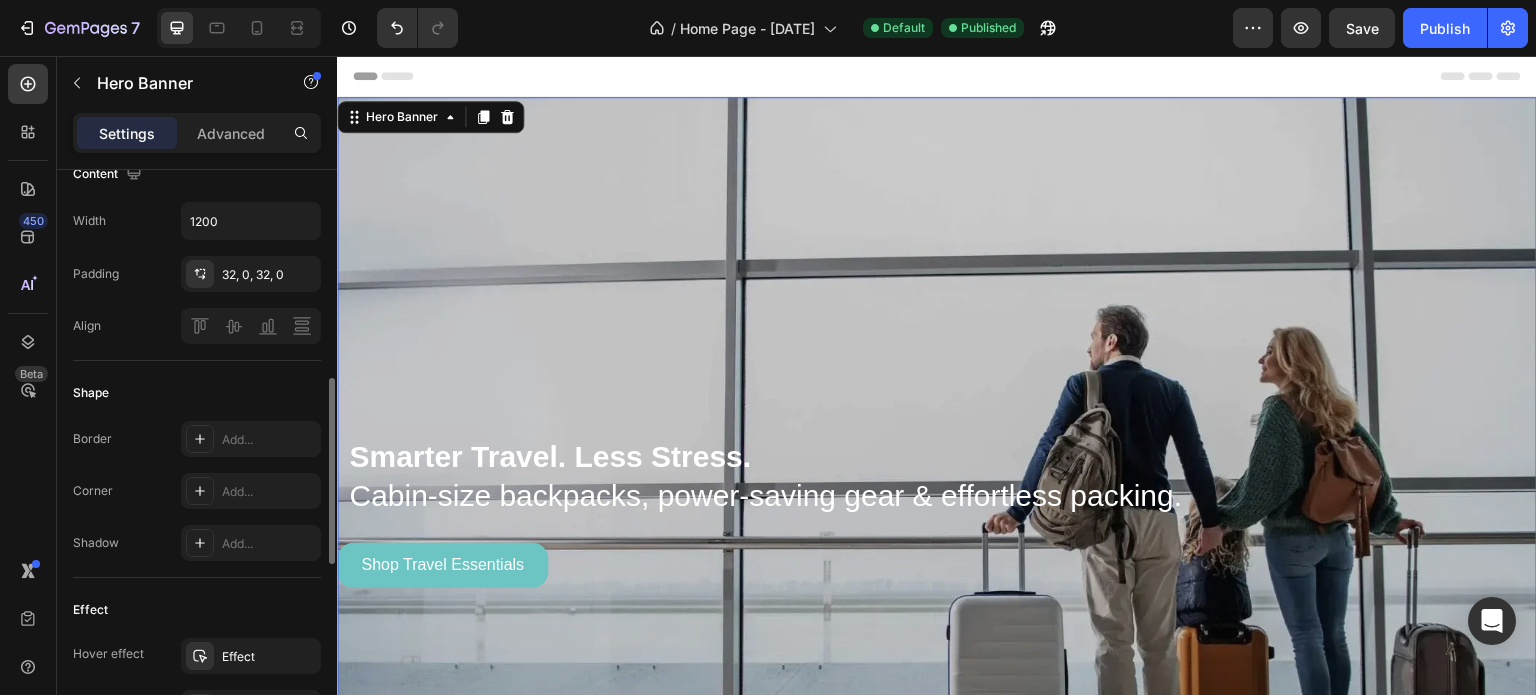 scroll, scrollTop: 654, scrollLeft: 0, axis: vertical 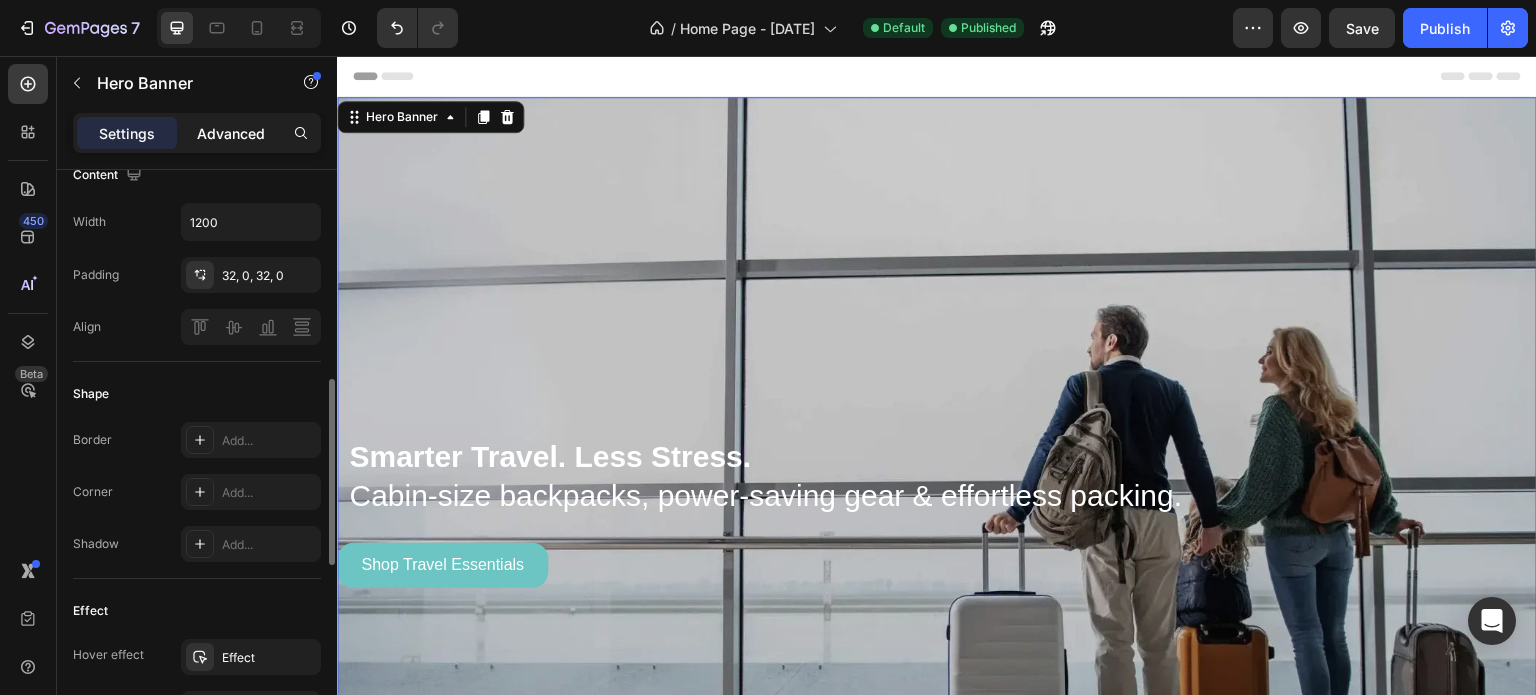 click on "Advanced" at bounding box center [231, 133] 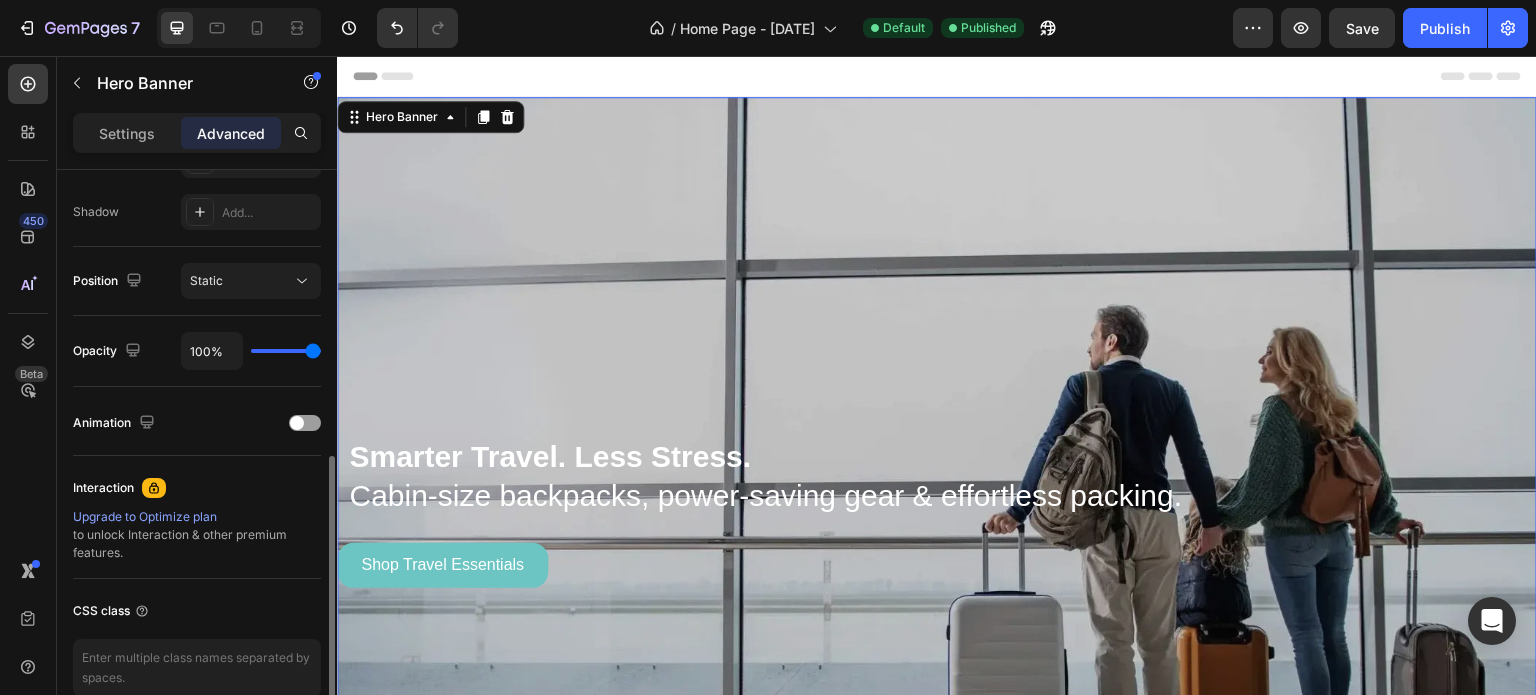drag, startPoint x: 318, startPoint y: 351, endPoint x: 421, endPoint y: 363, distance: 103.69667 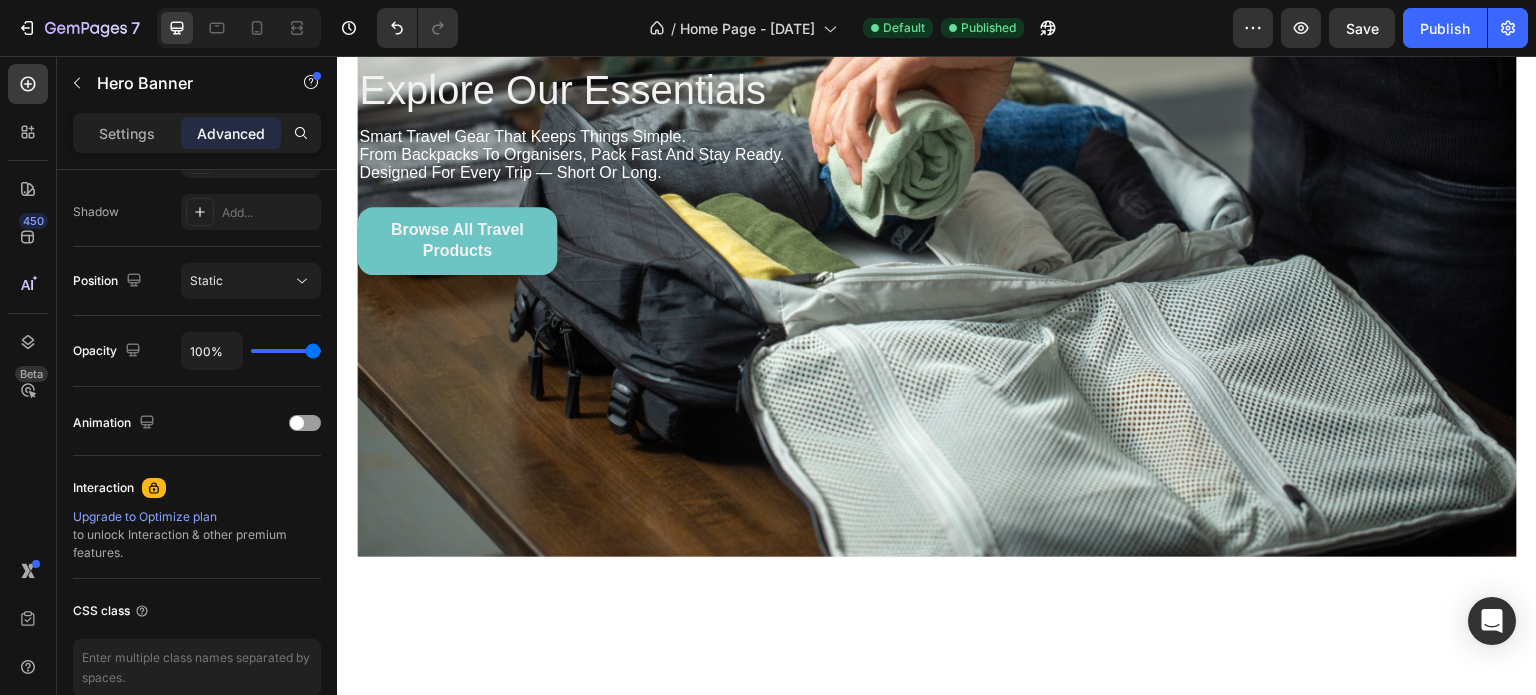 scroll, scrollTop: 2376, scrollLeft: 0, axis: vertical 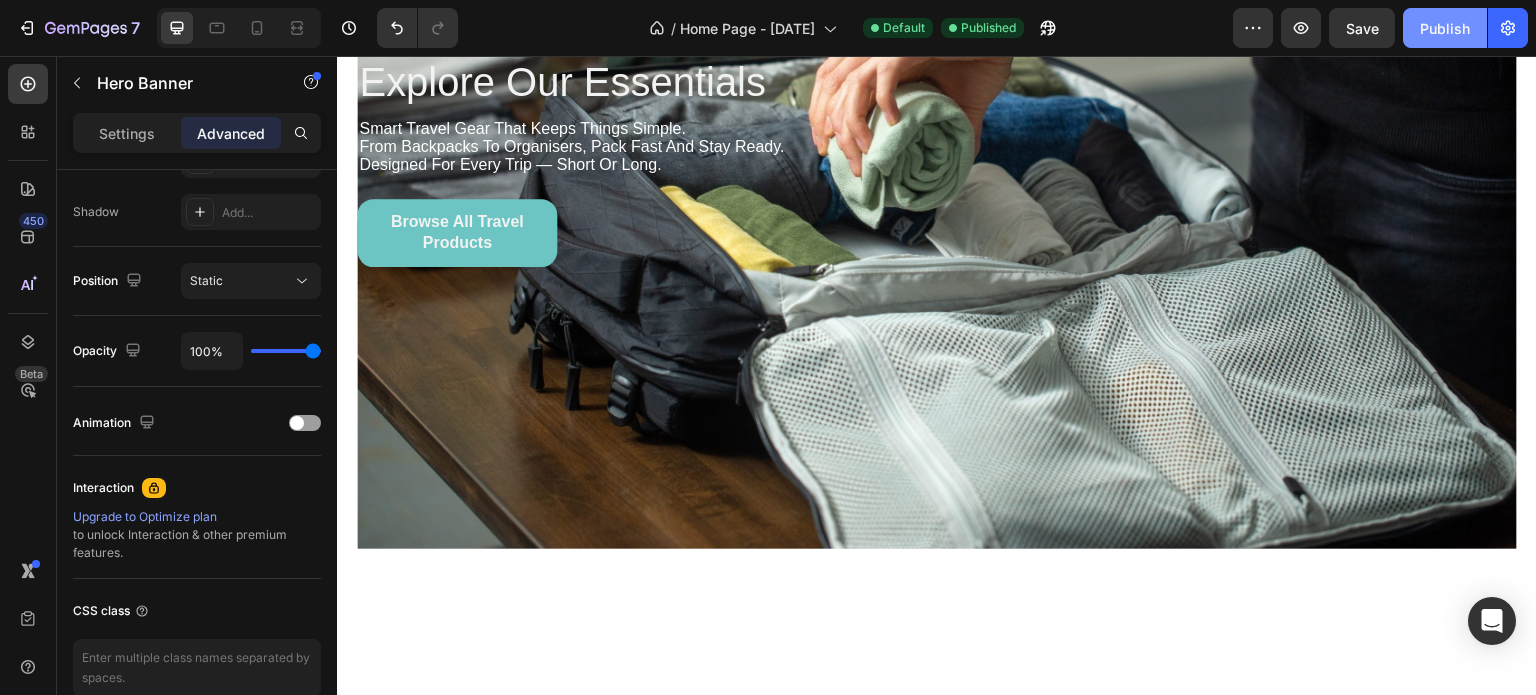 click on "Publish" 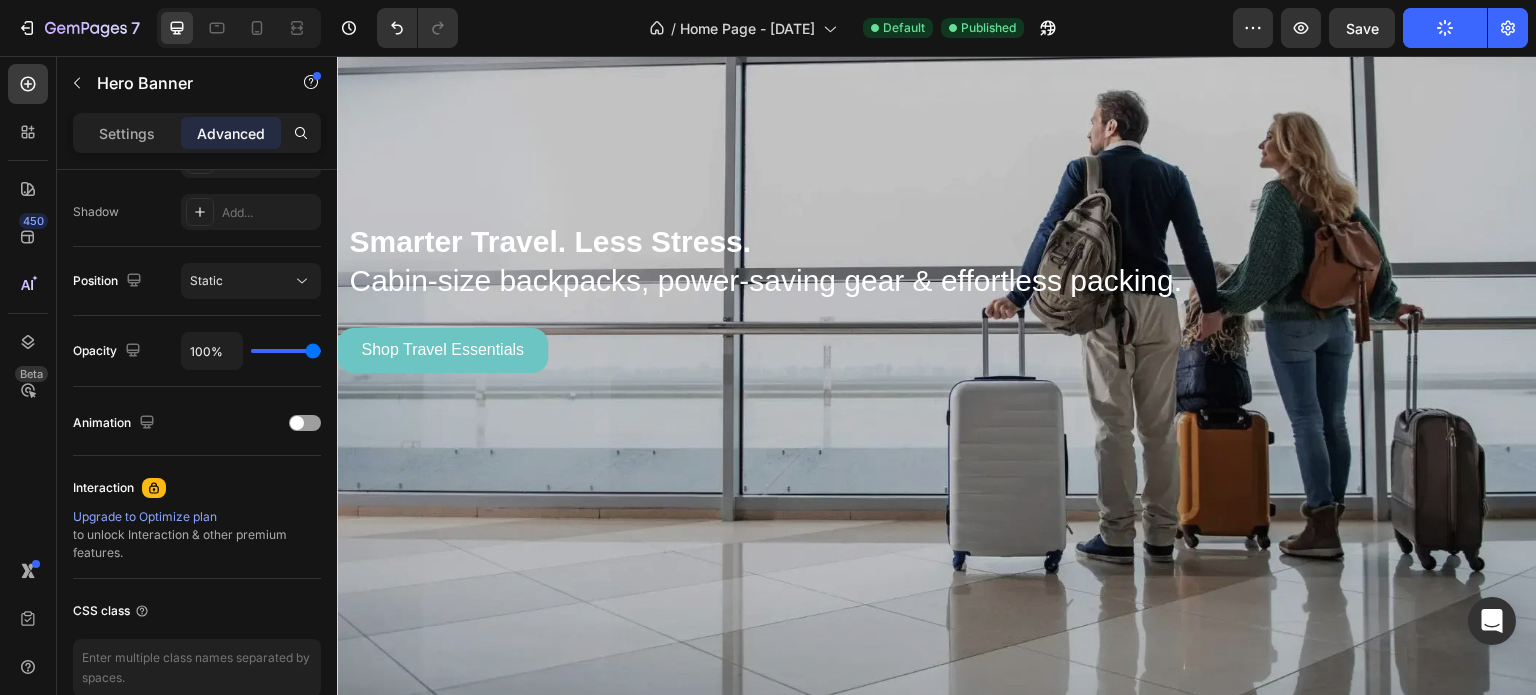 scroll, scrollTop: 0, scrollLeft: 0, axis: both 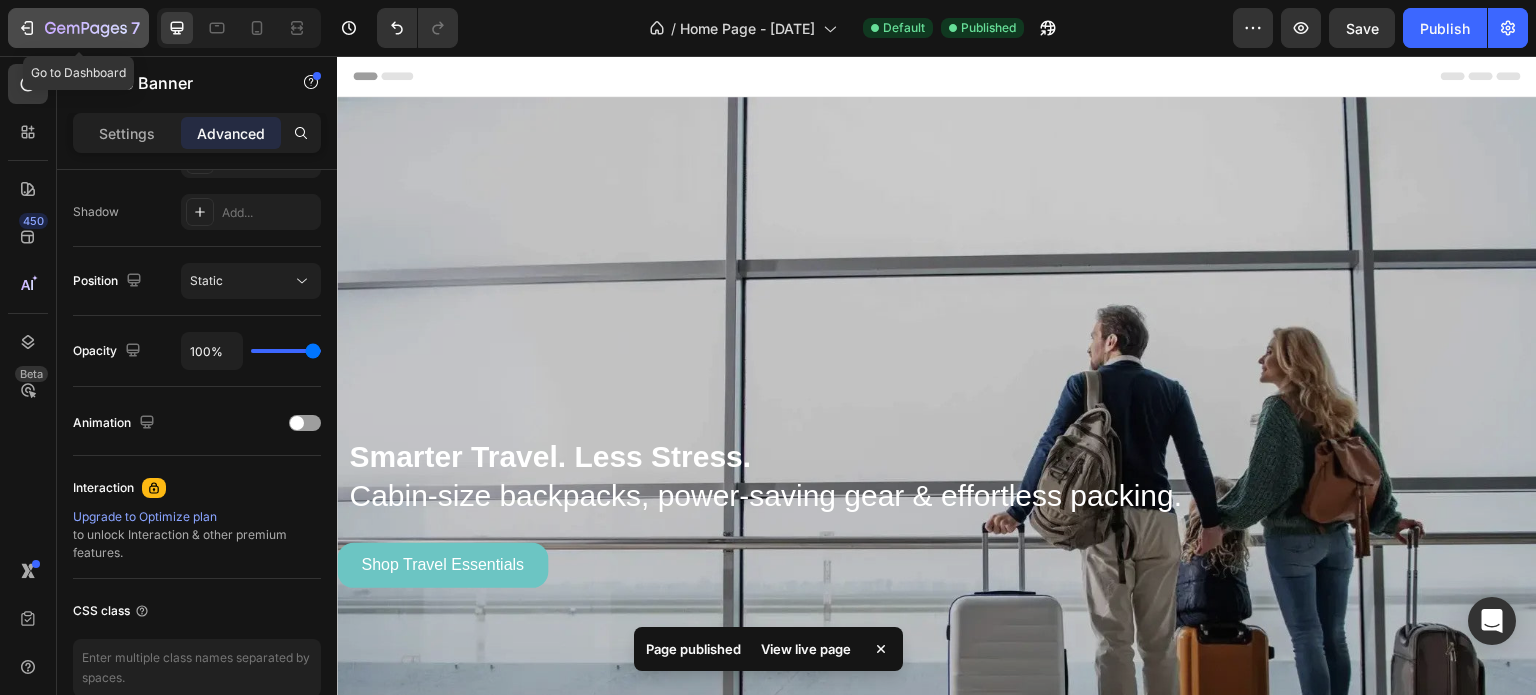 click on "7" 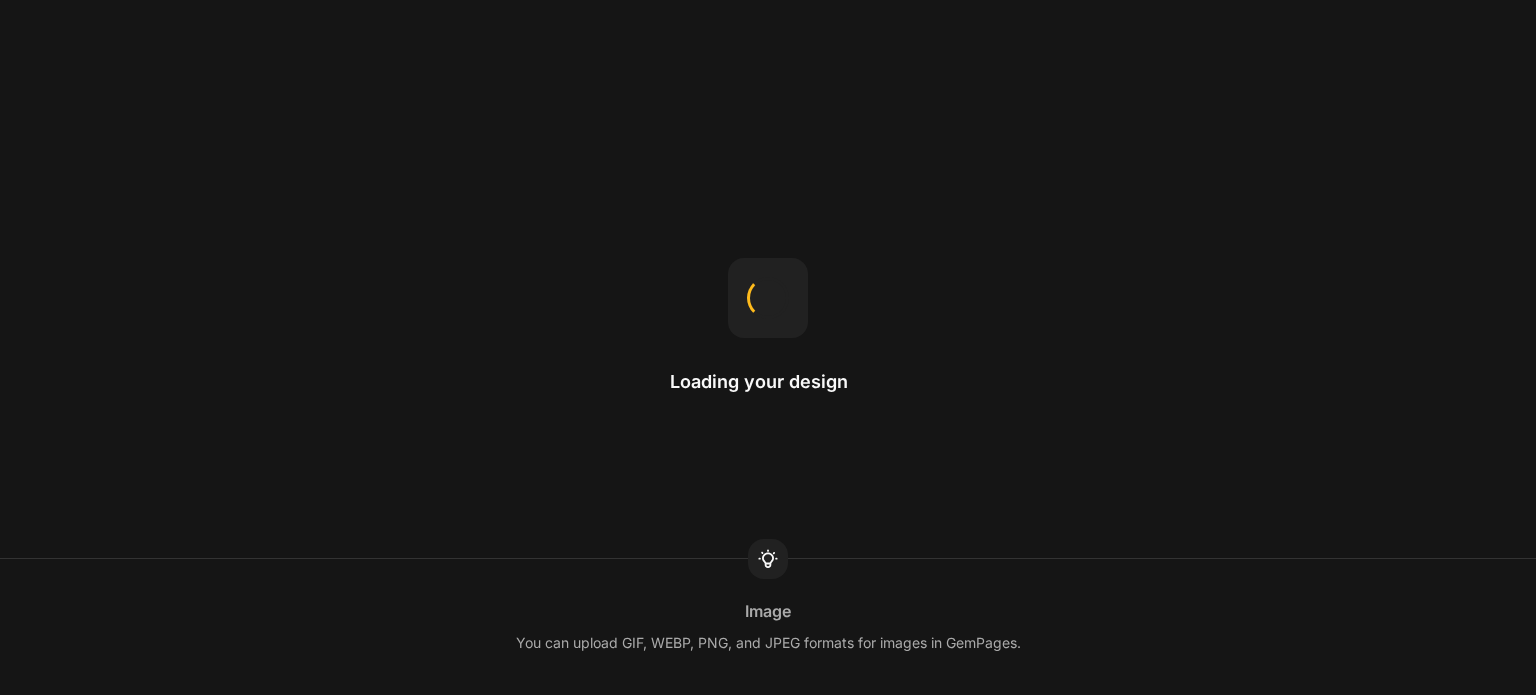 scroll, scrollTop: 0, scrollLeft: 0, axis: both 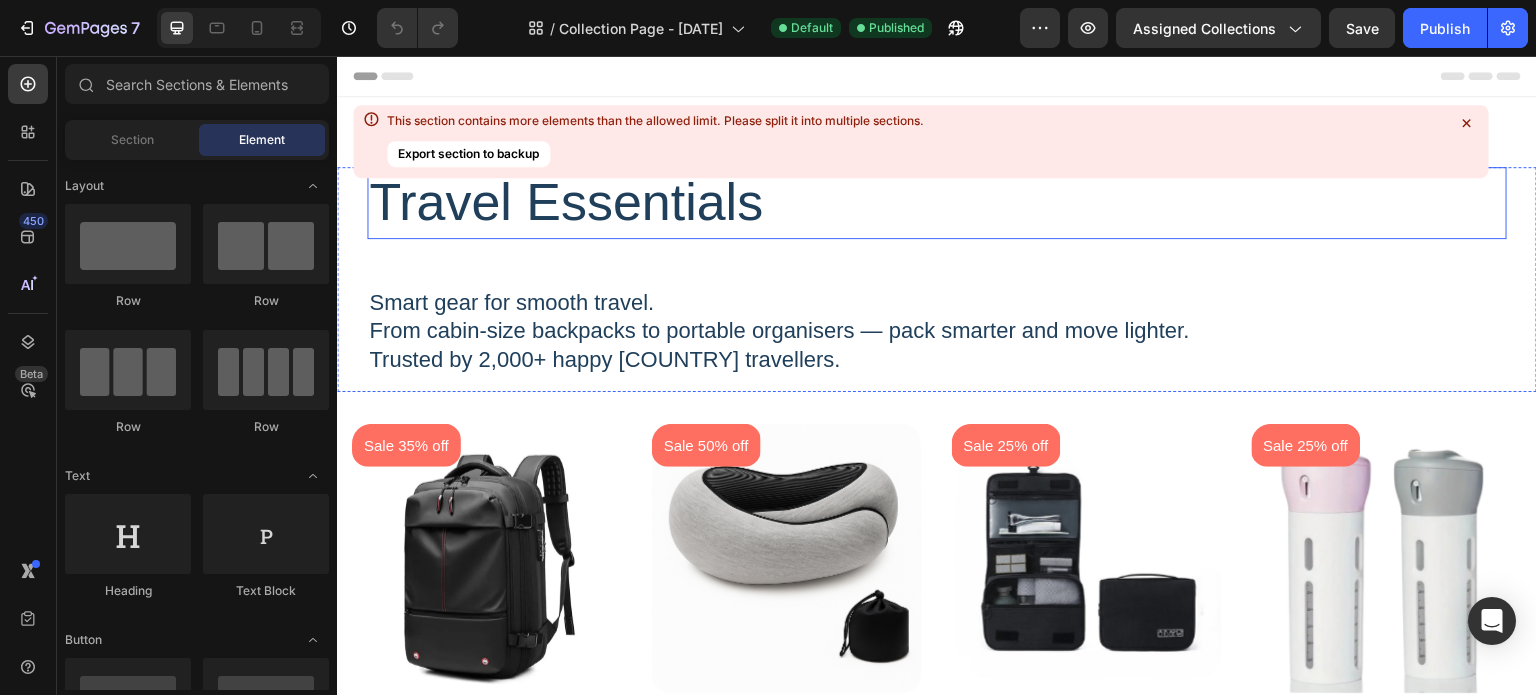 click on "Travel Essentials" at bounding box center (937, 203) 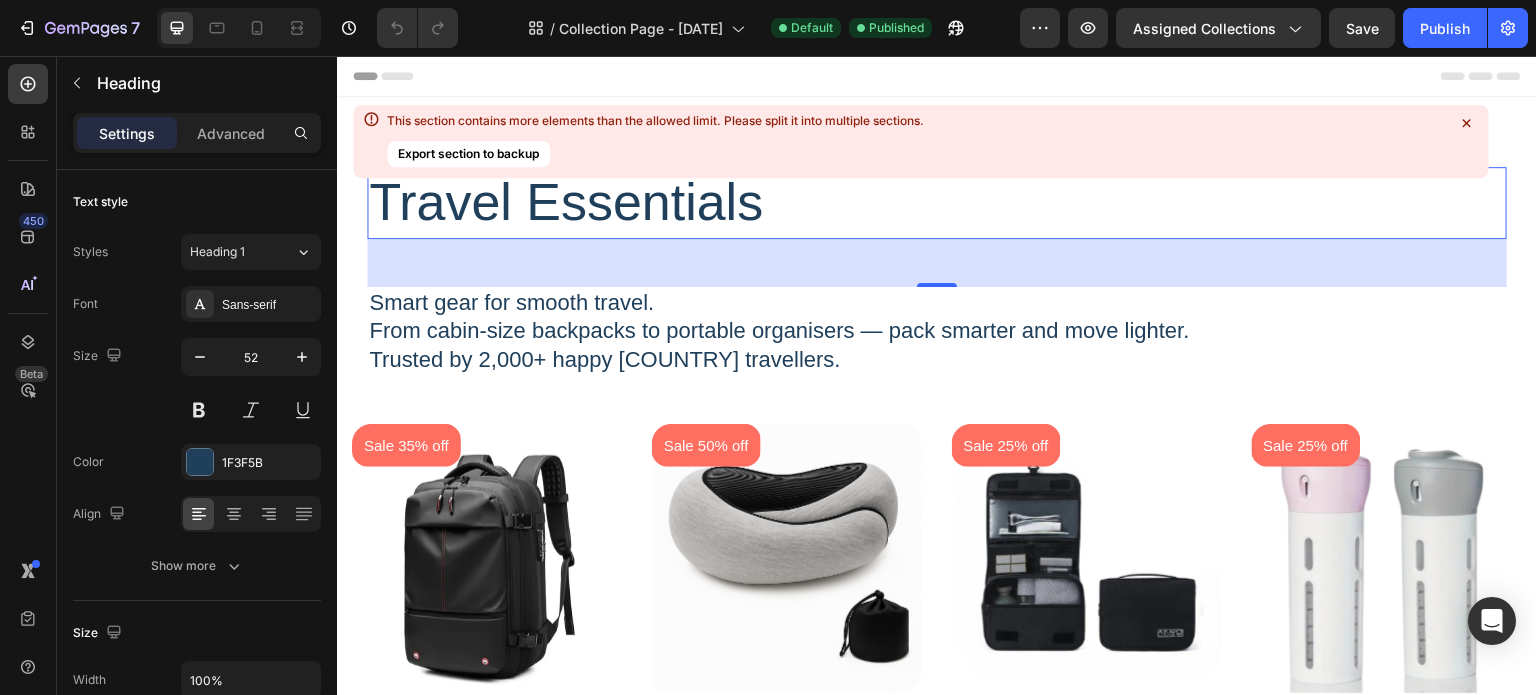 click on "Travel Essentials" at bounding box center [937, 203] 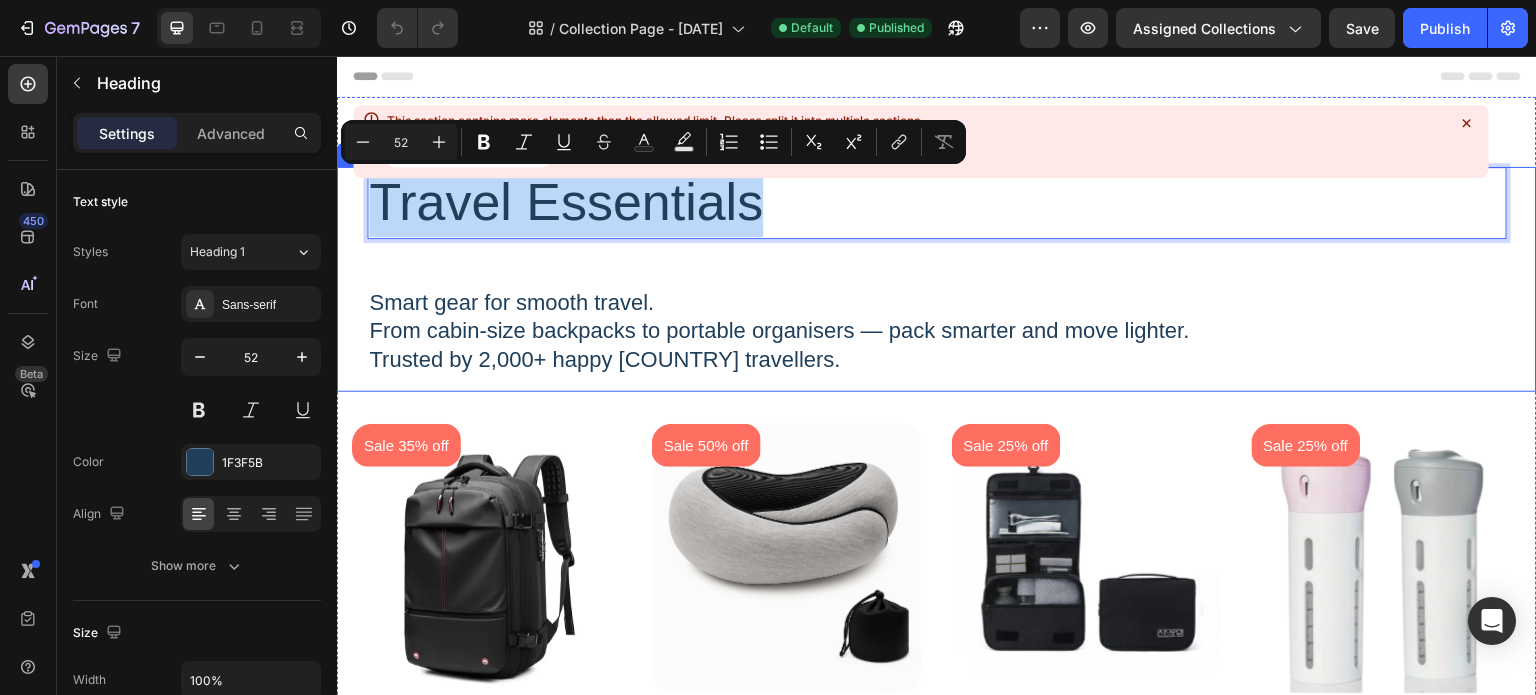 drag, startPoint x: 775, startPoint y: 199, endPoint x: 365, endPoint y: 238, distance: 411.8507 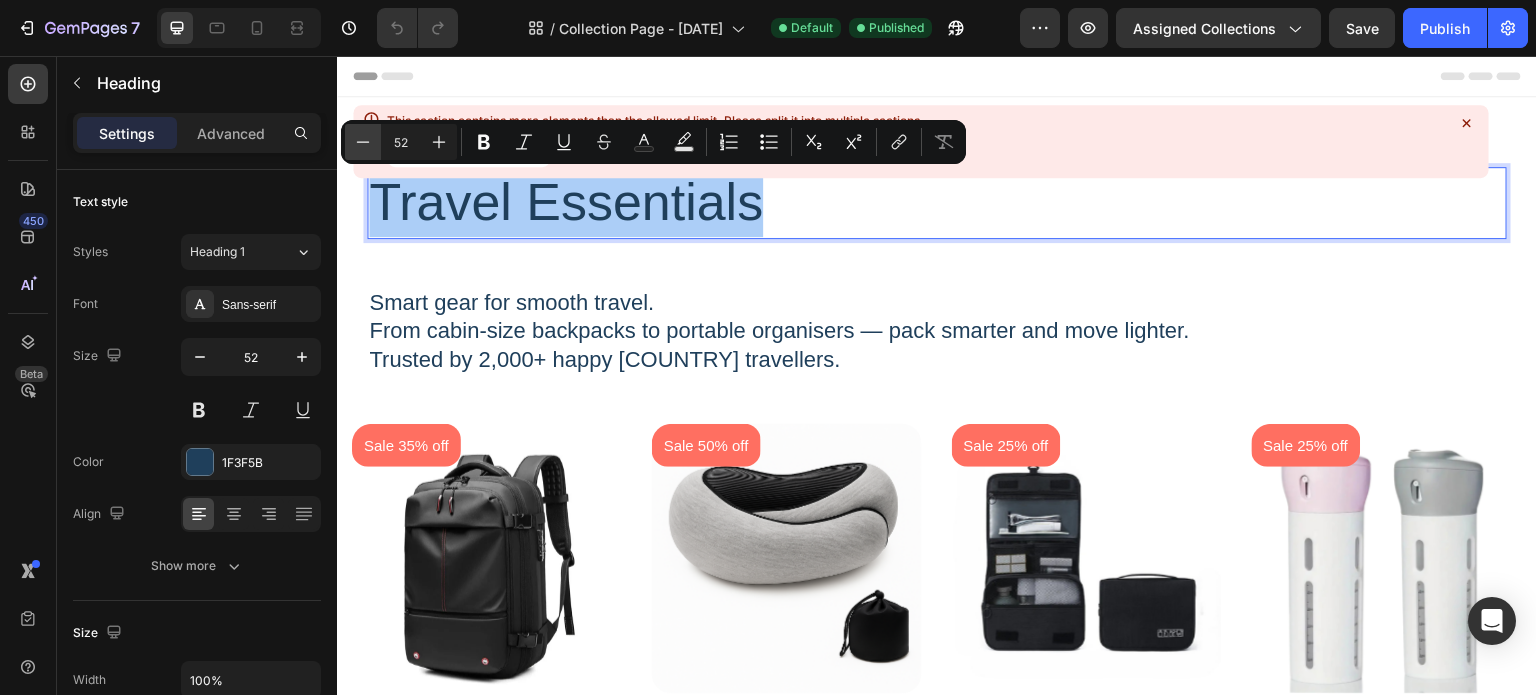 click on "Minus" at bounding box center (363, 142) 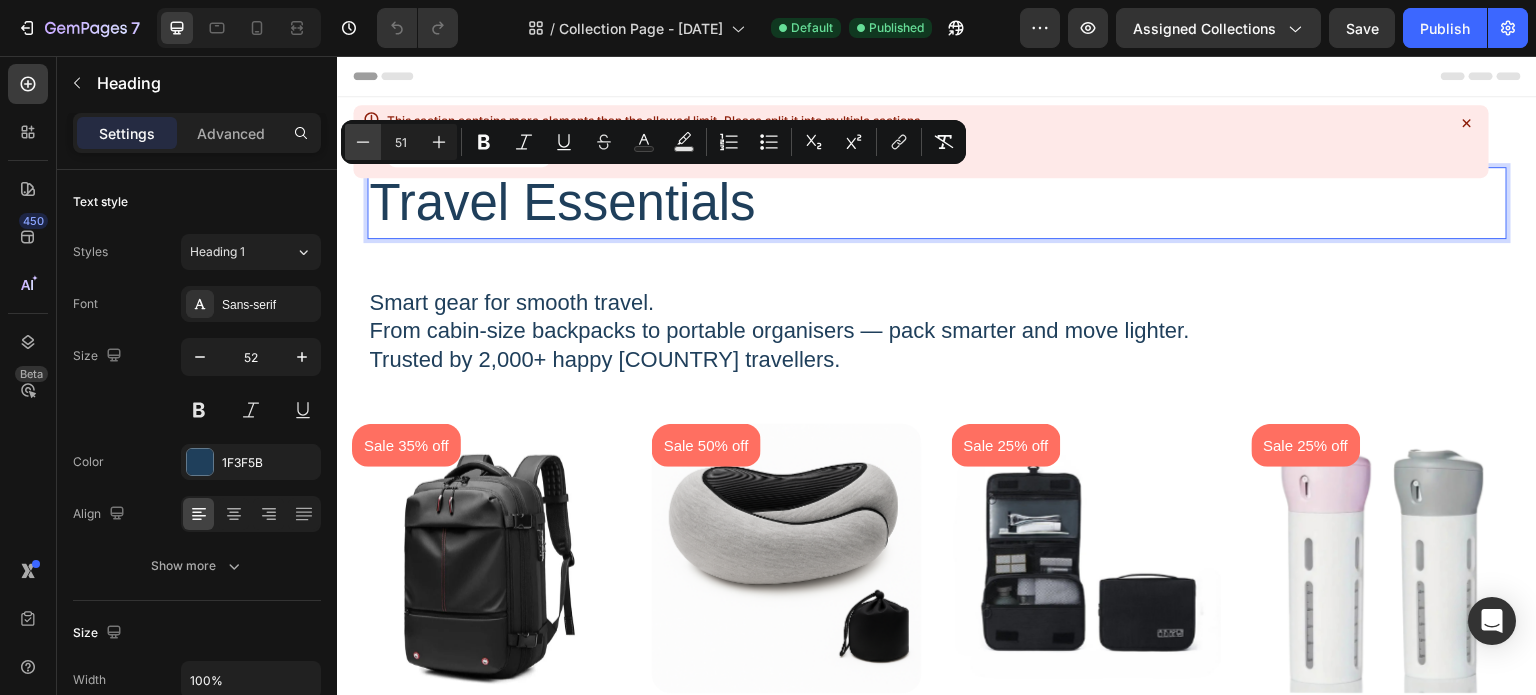 click on "Minus" at bounding box center [363, 142] 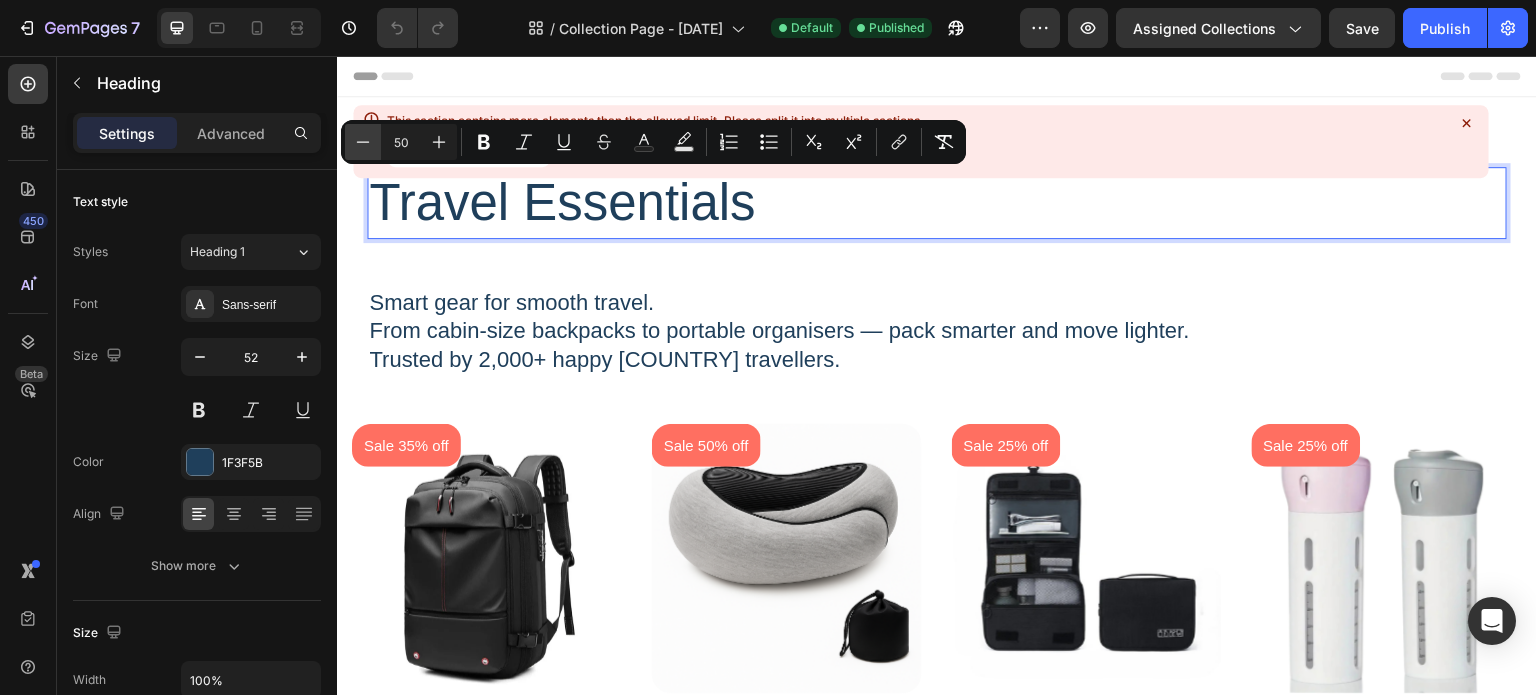 click on "Minus" at bounding box center [363, 142] 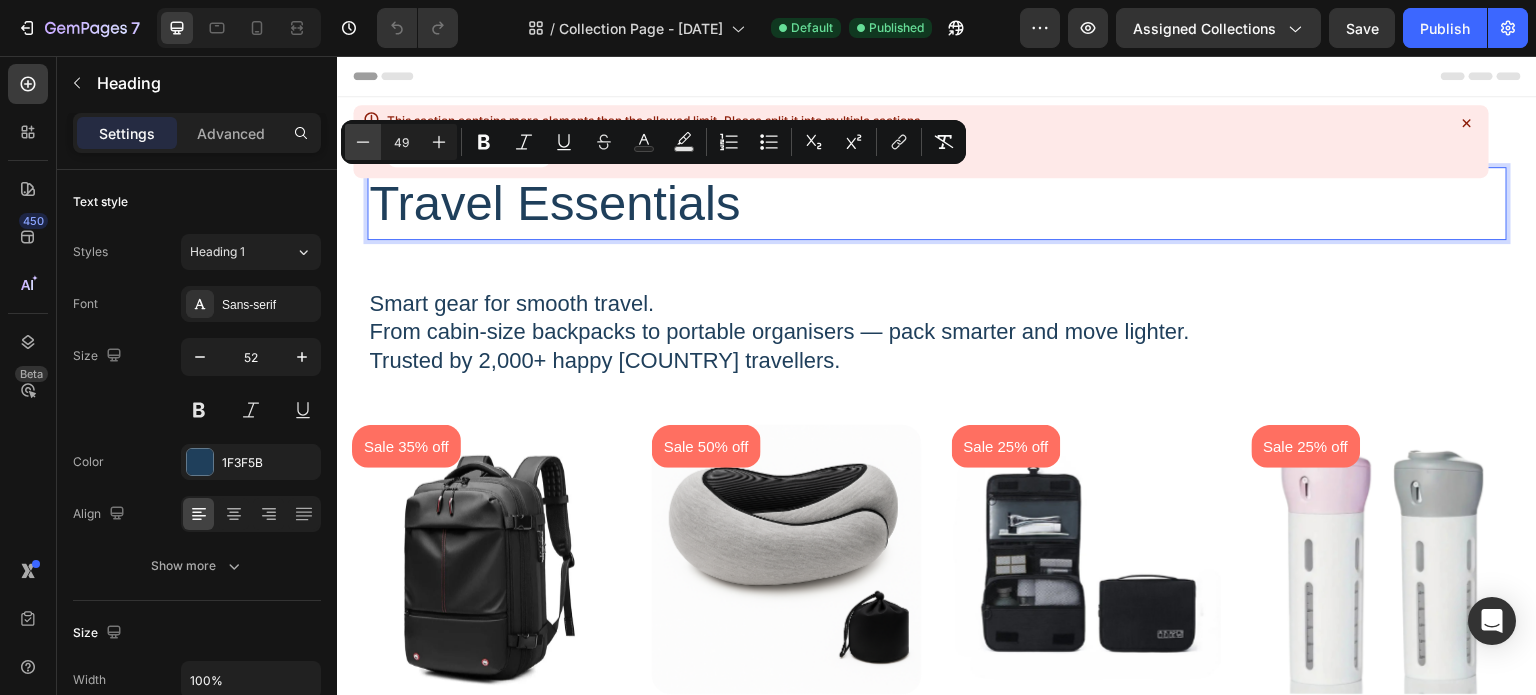 click on "Minus" at bounding box center (363, 142) 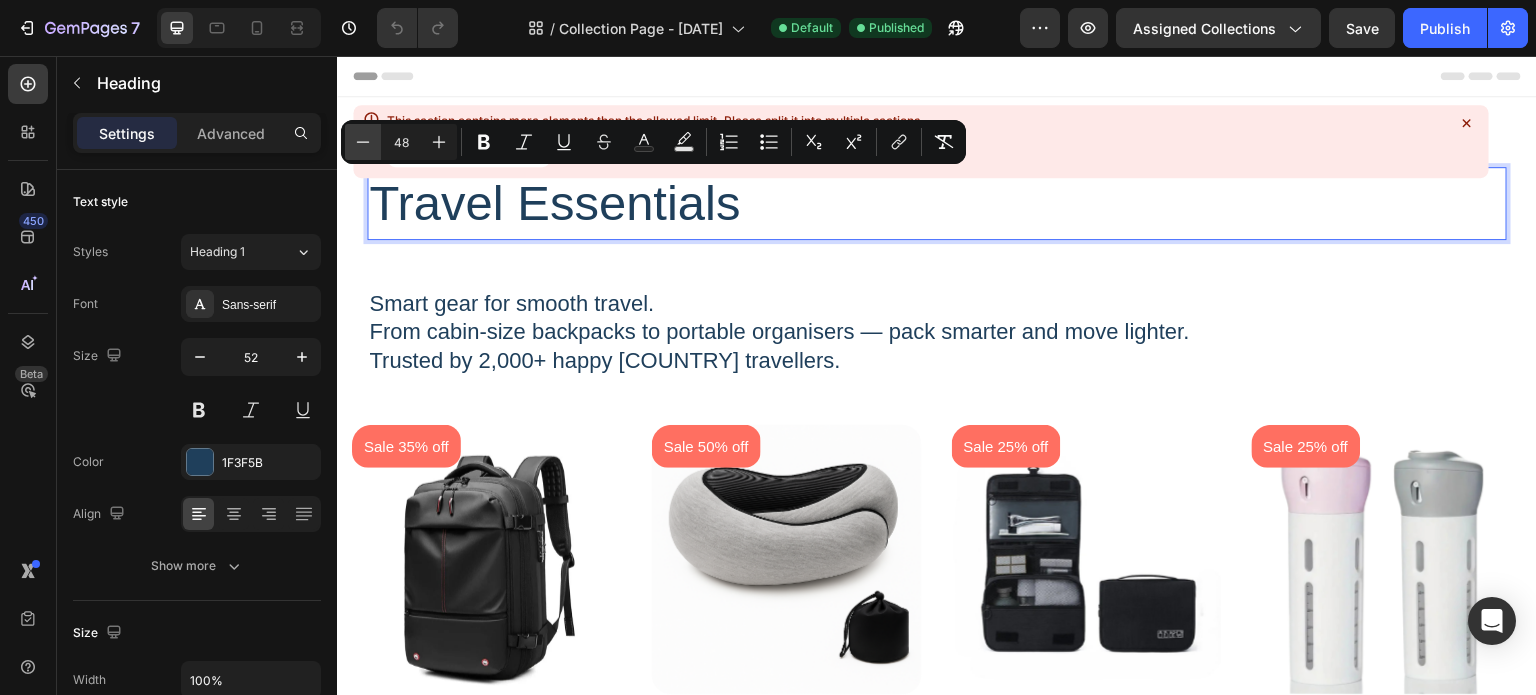 click on "Minus" at bounding box center (363, 142) 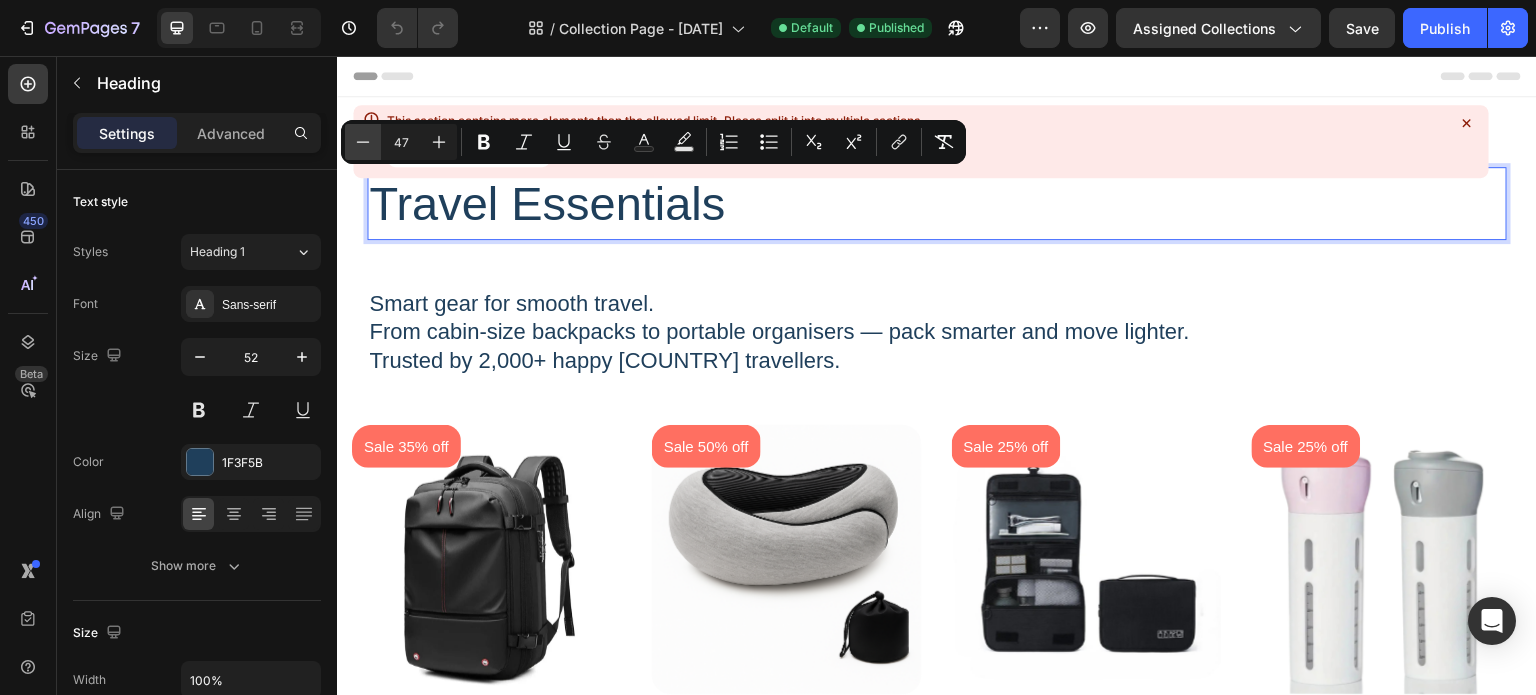 click on "Minus" at bounding box center (363, 142) 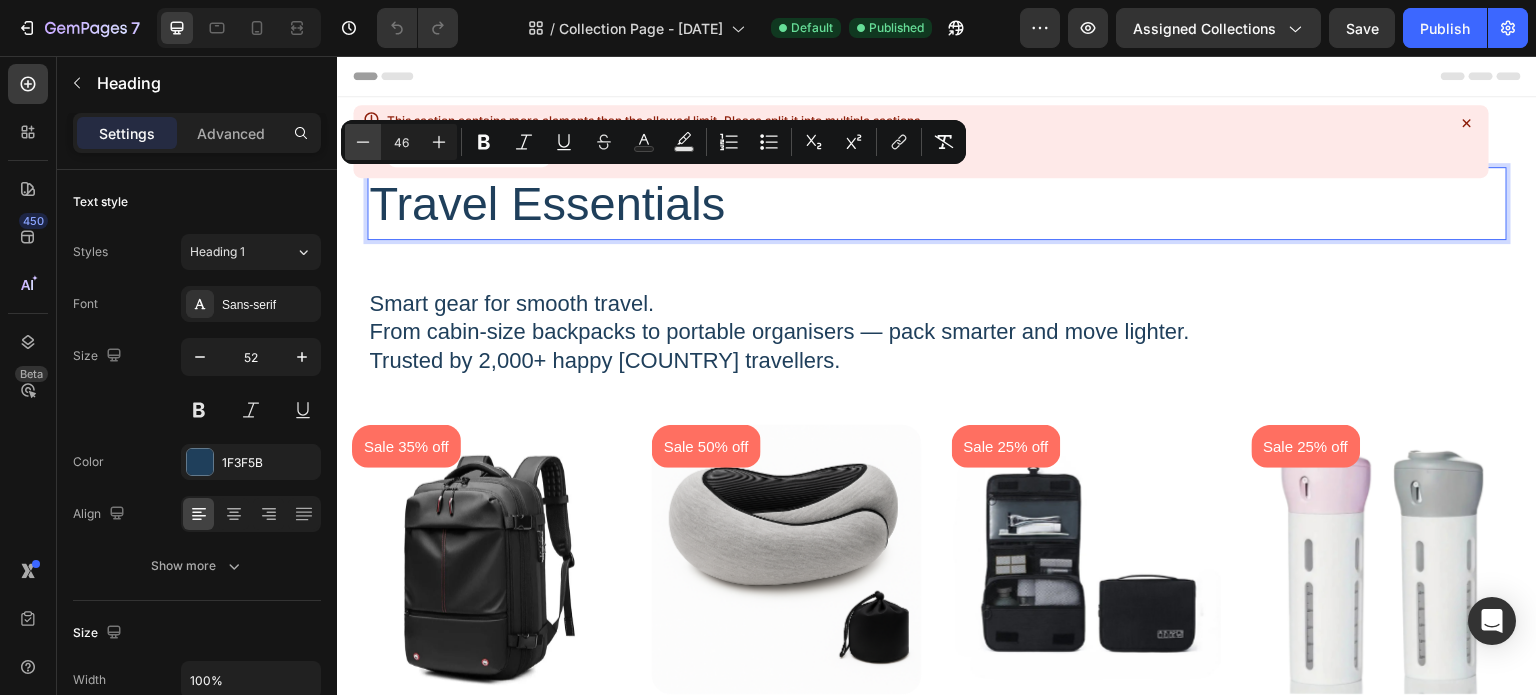 click on "Minus" at bounding box center [363, 142] 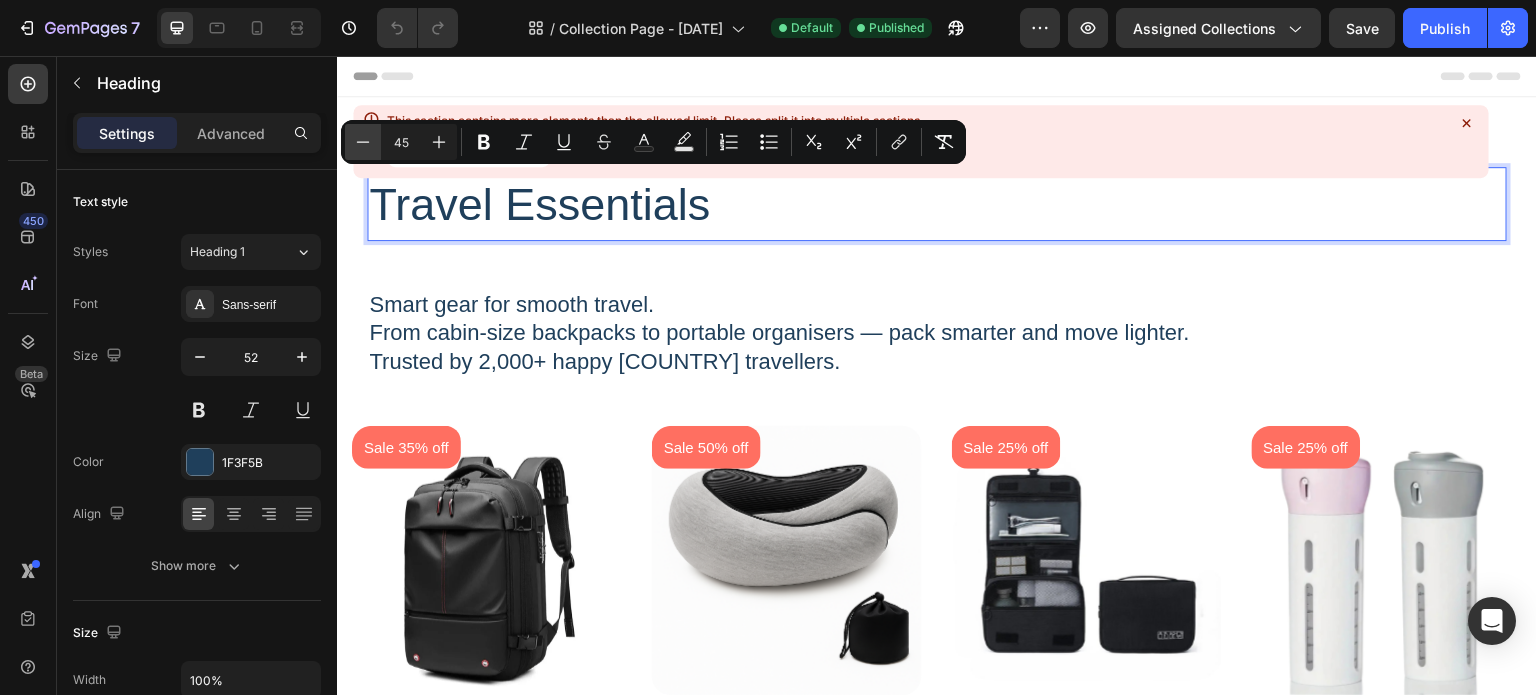 click on "Minus" at bounding box center [363, 142] 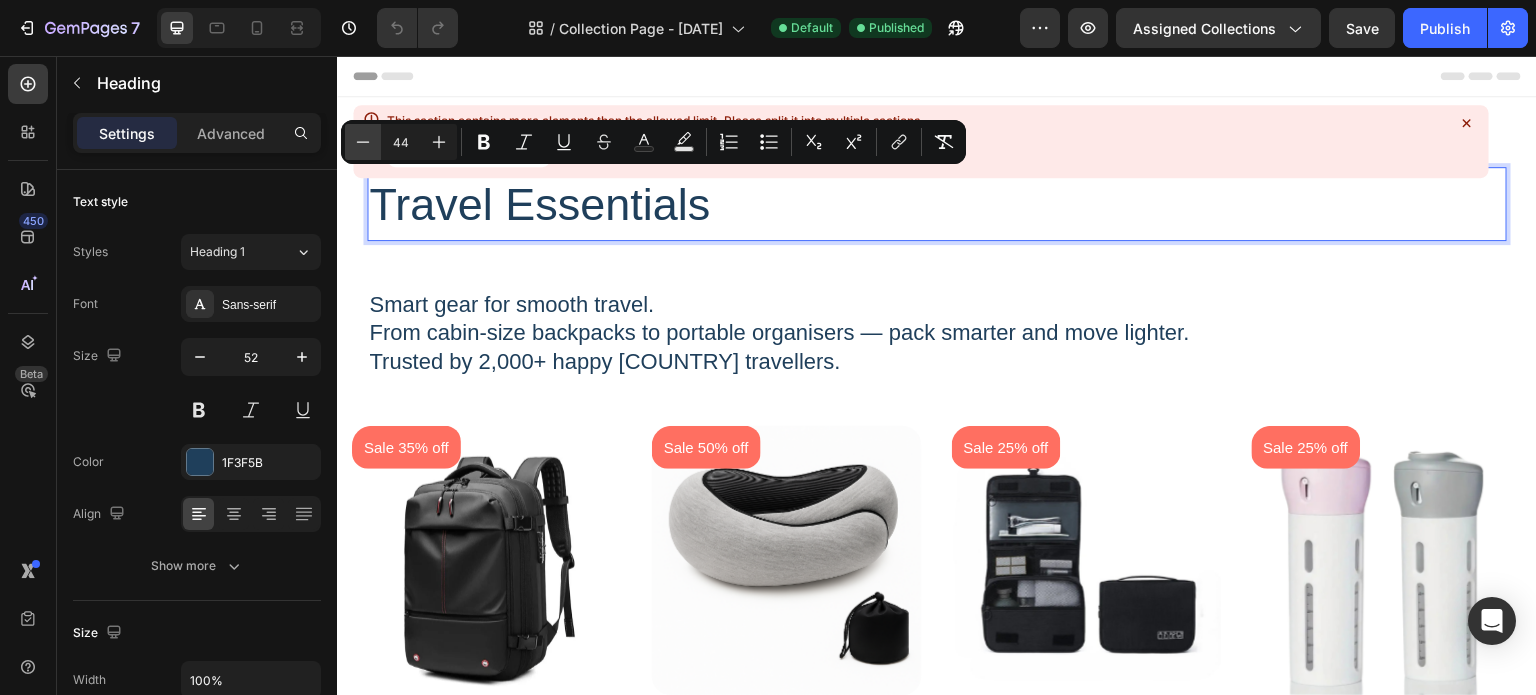 click on "Minus" at bounding box center (363, 142) 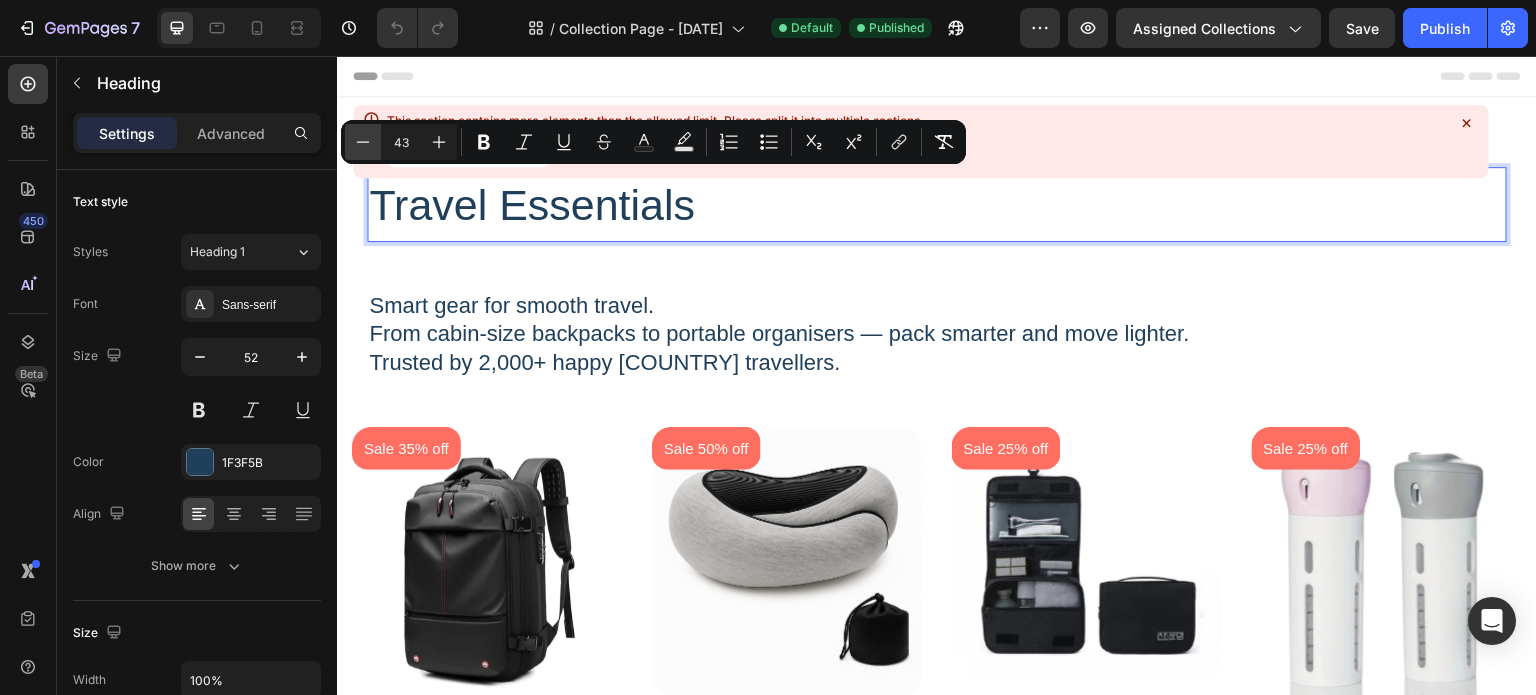 click on "Minus" at bounding box center (363, 142) 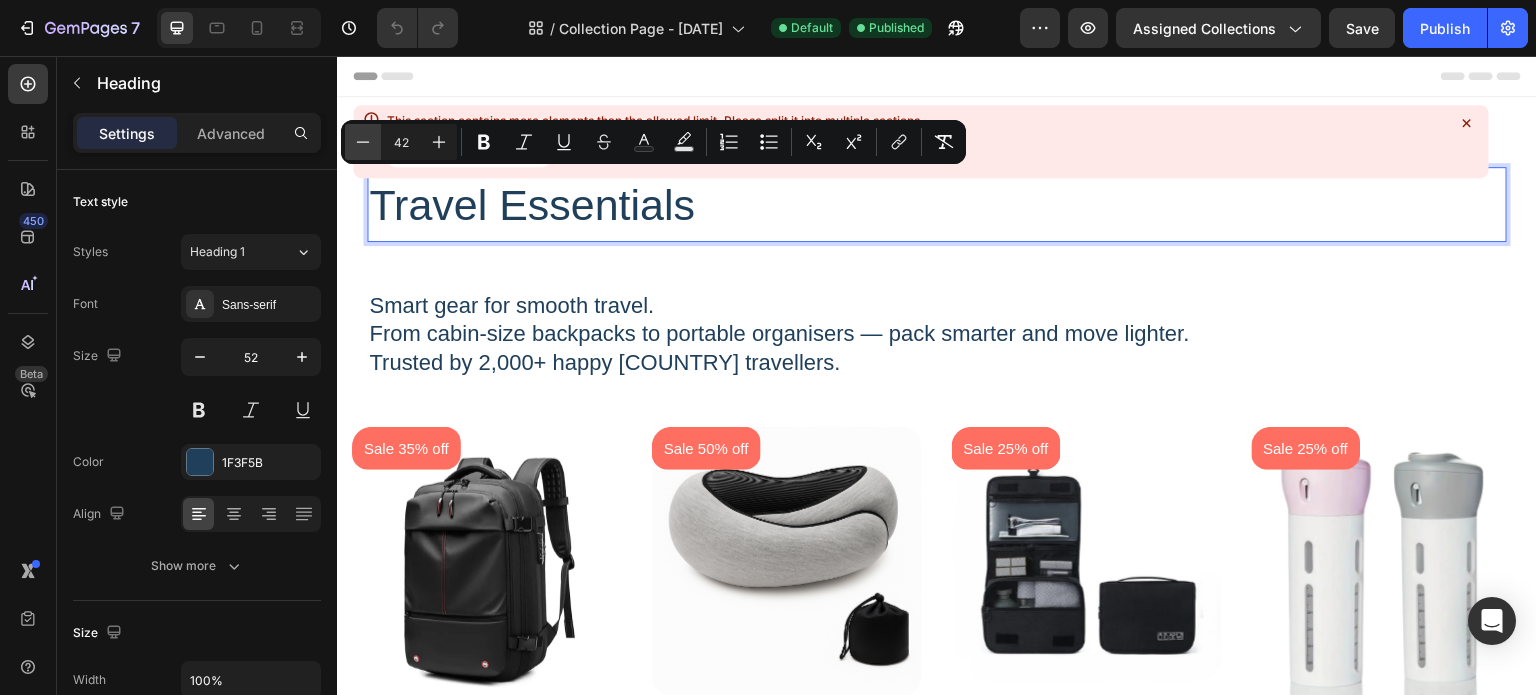 click on "Minus" at bounding box center [363, 142] 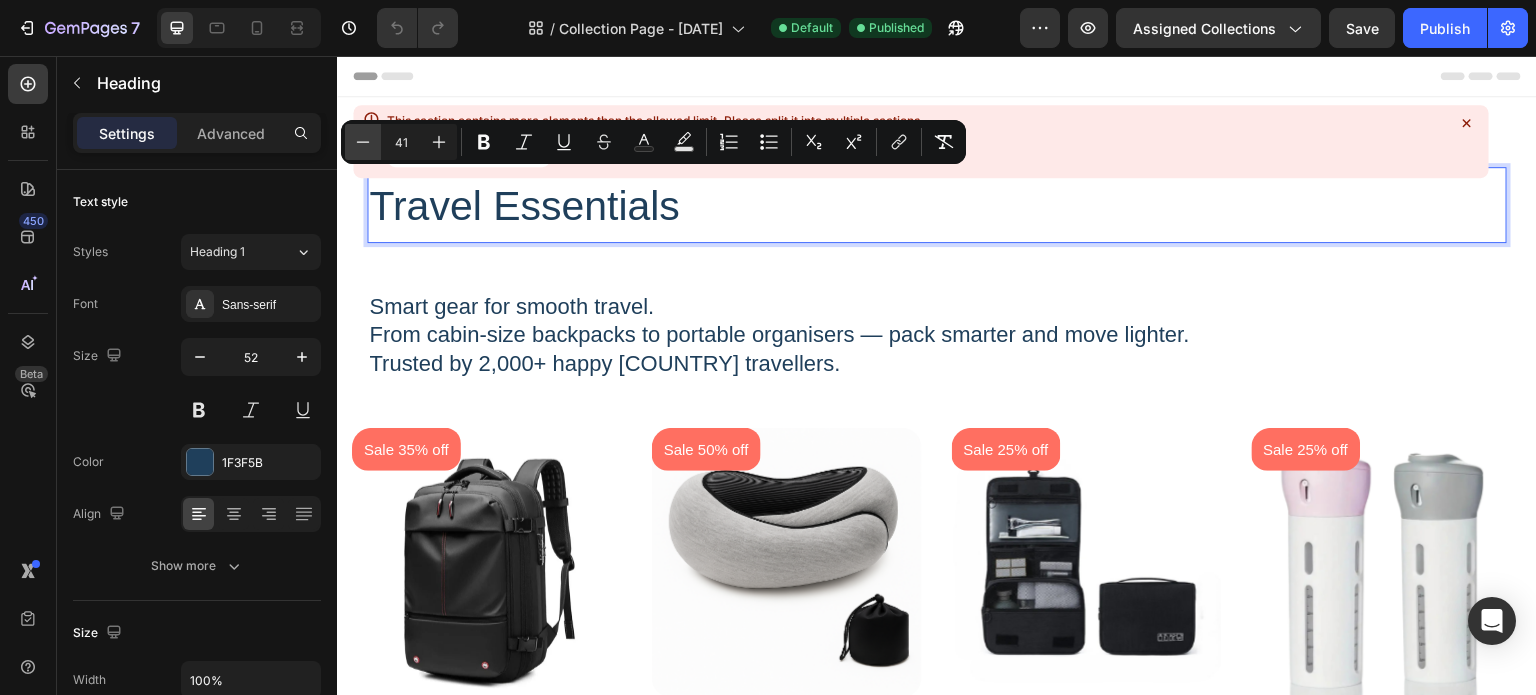 click on "Minus" at bounding box center [363, 142] 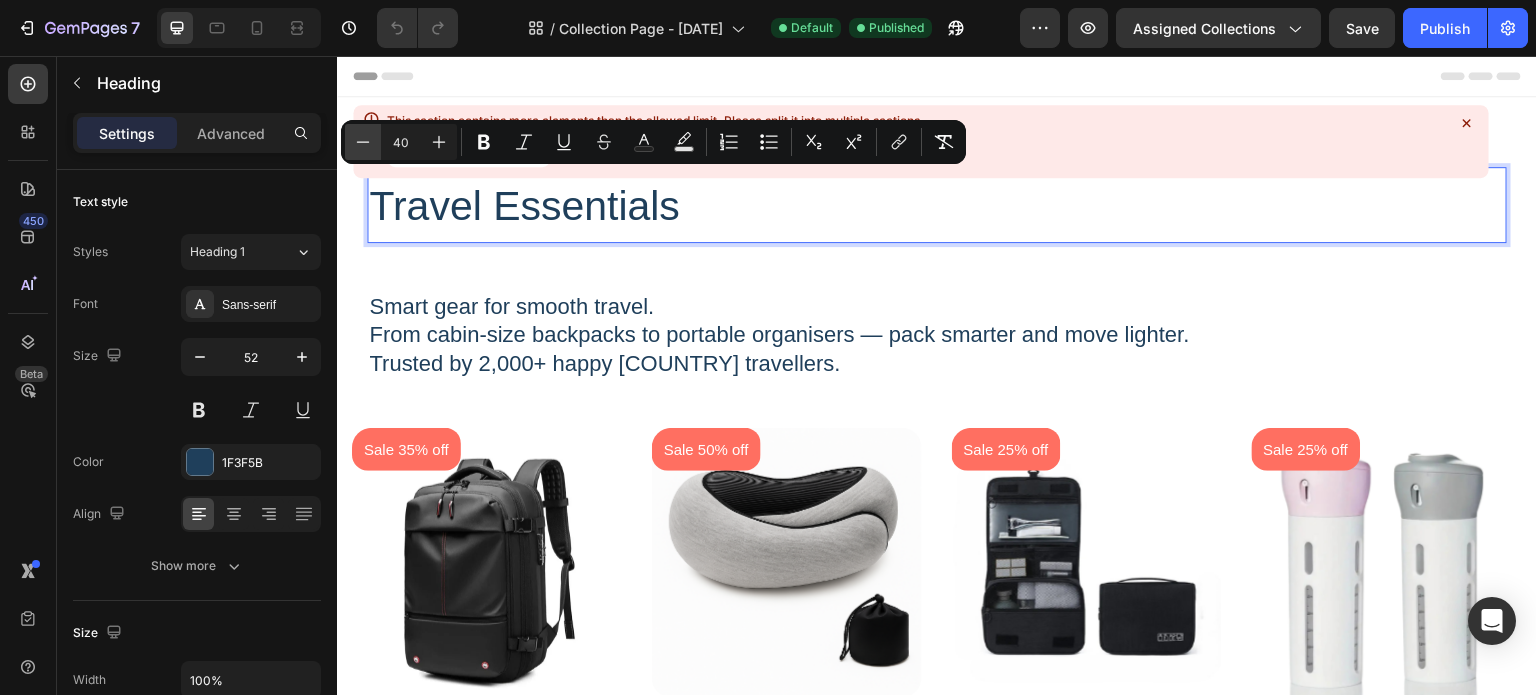 click on "Minus" at bounding box center (363, 142) 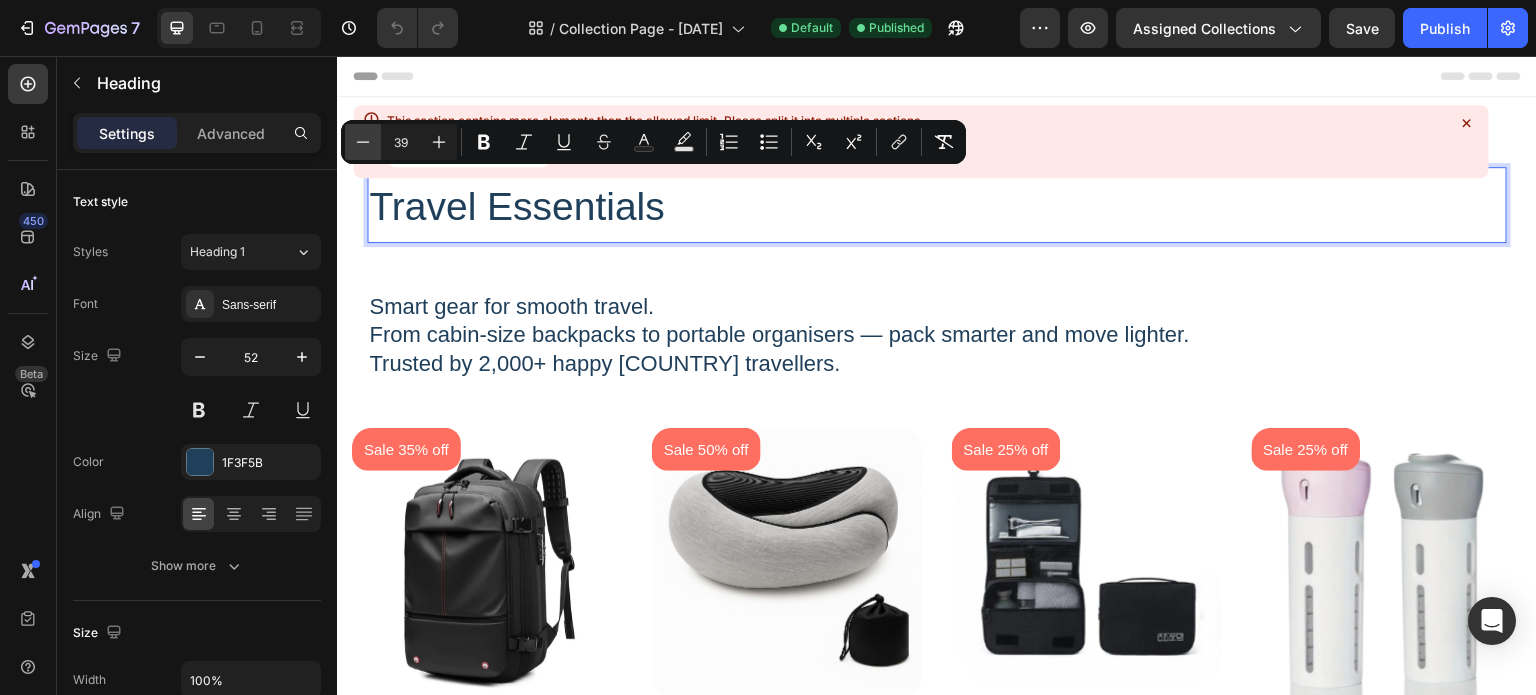 click on "Minus" at bounding box center (363, 142) 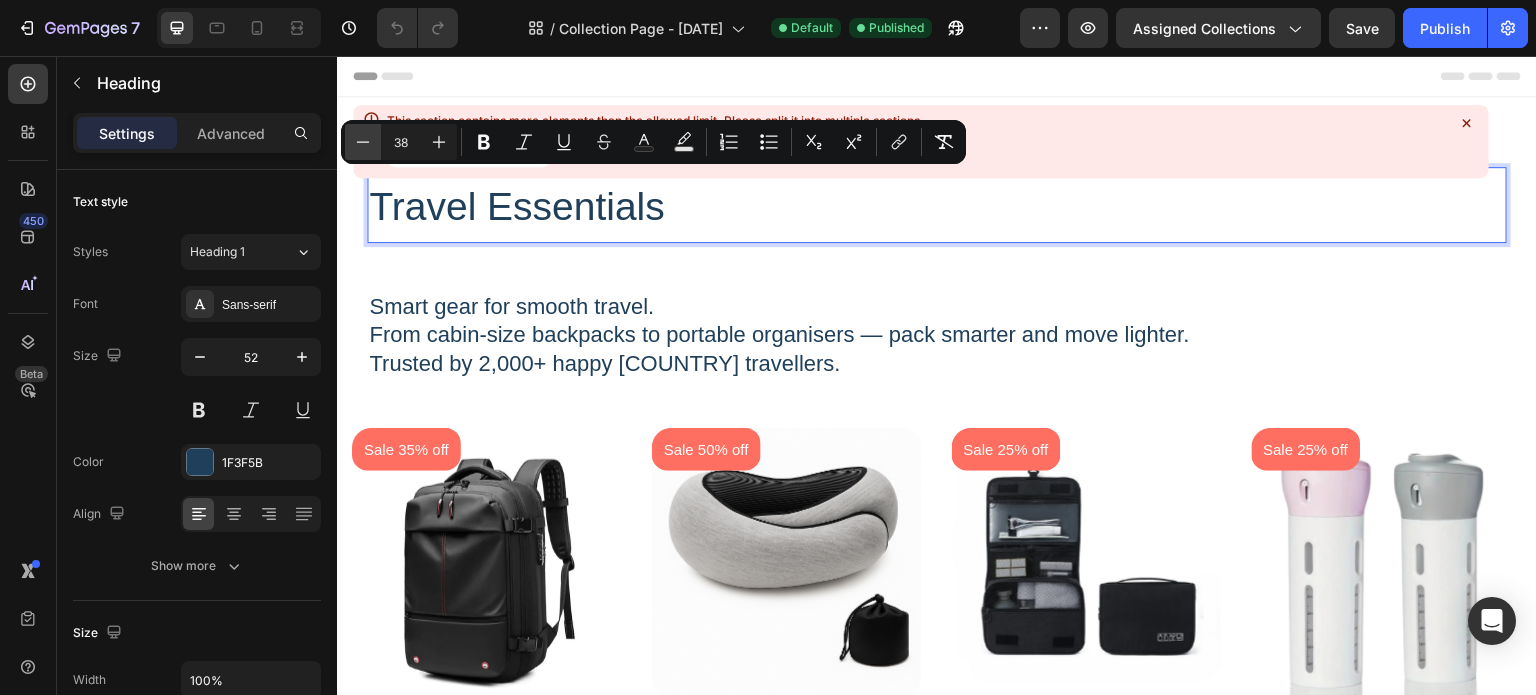 click on "Minus" at bounding box center [363, 142] 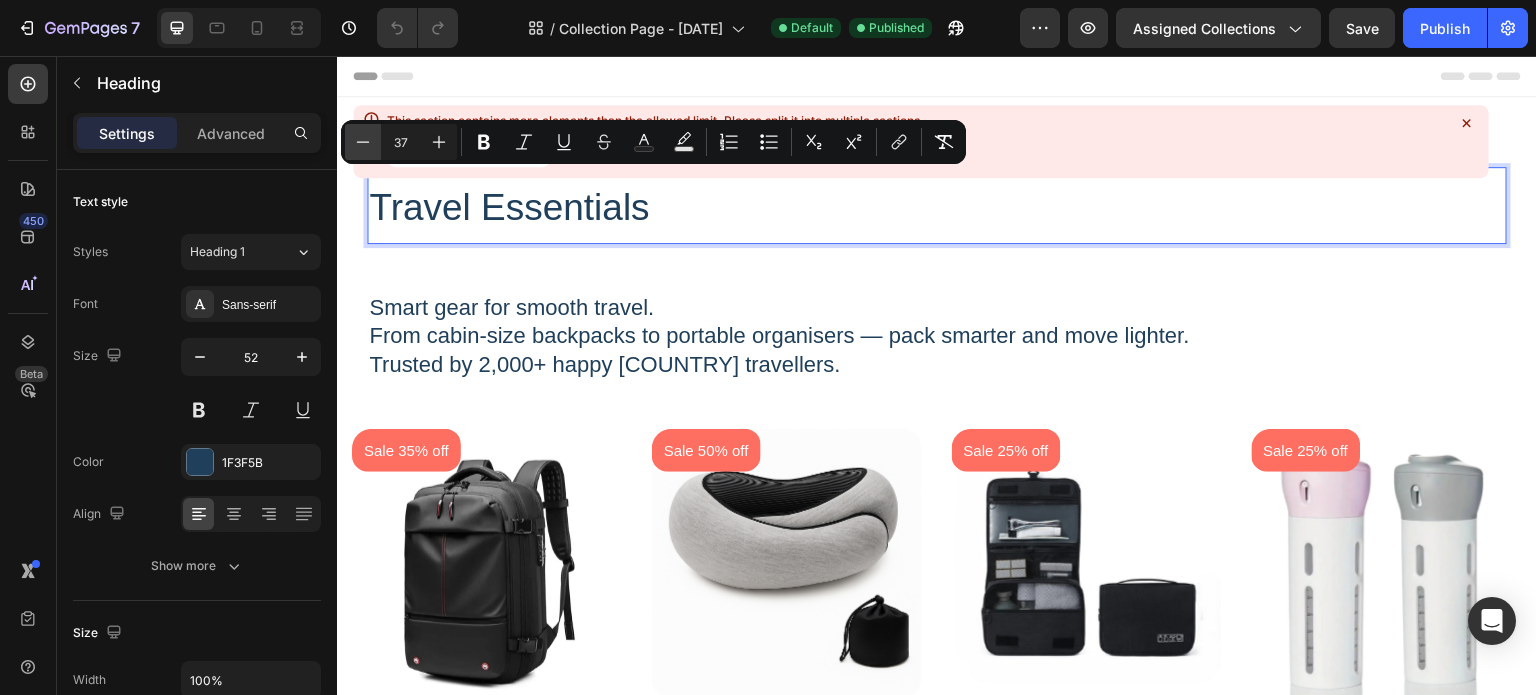 click on "Minus" at bounding box center [363, 142] 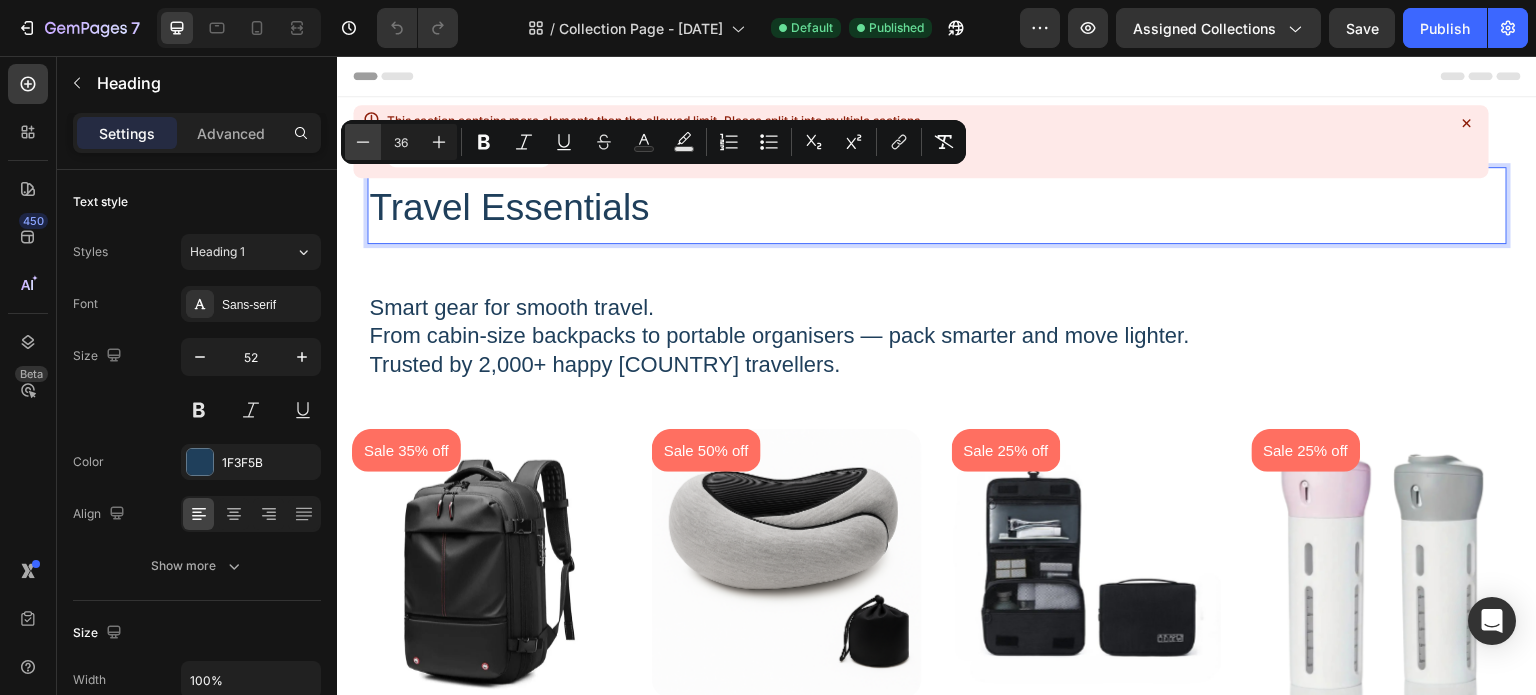 click on "Minus" at bounding box center [363, 142] 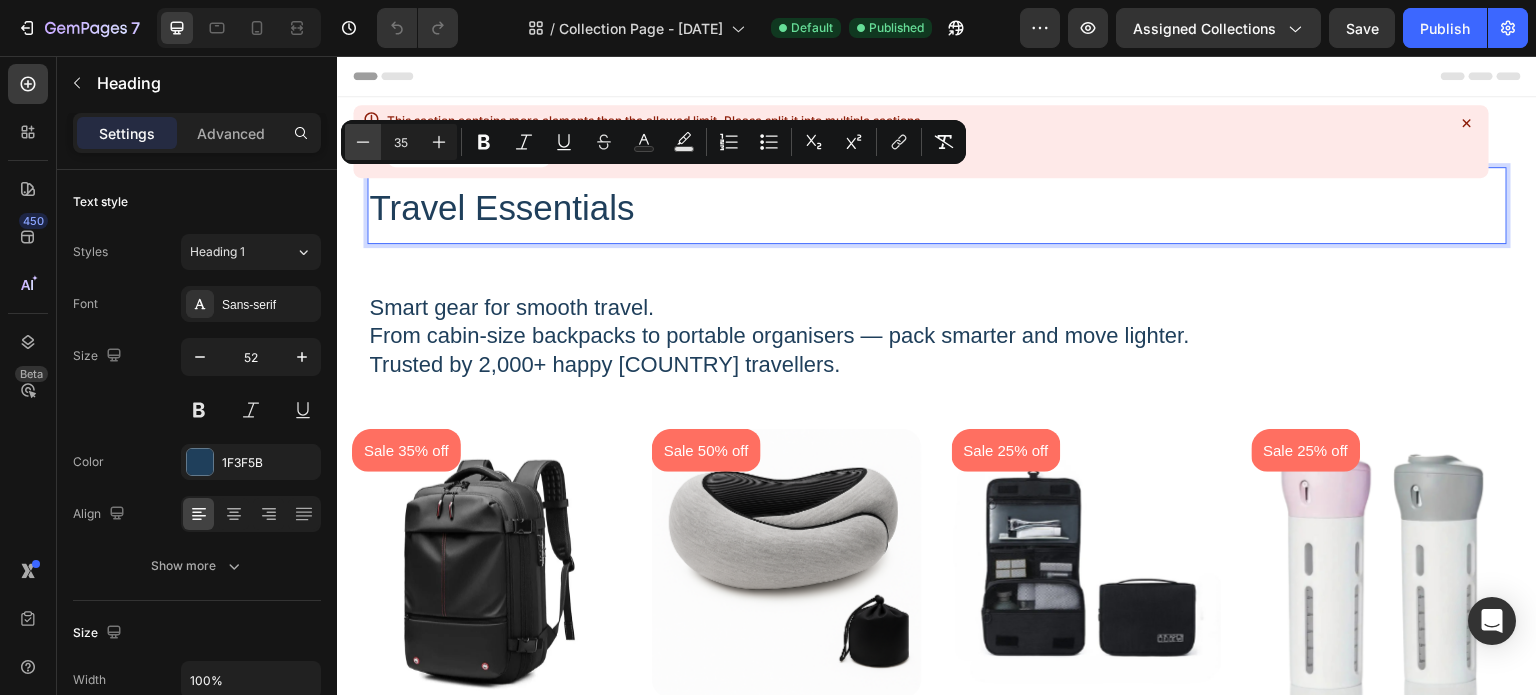 click on "Minus" at bounding box center [363, 142] 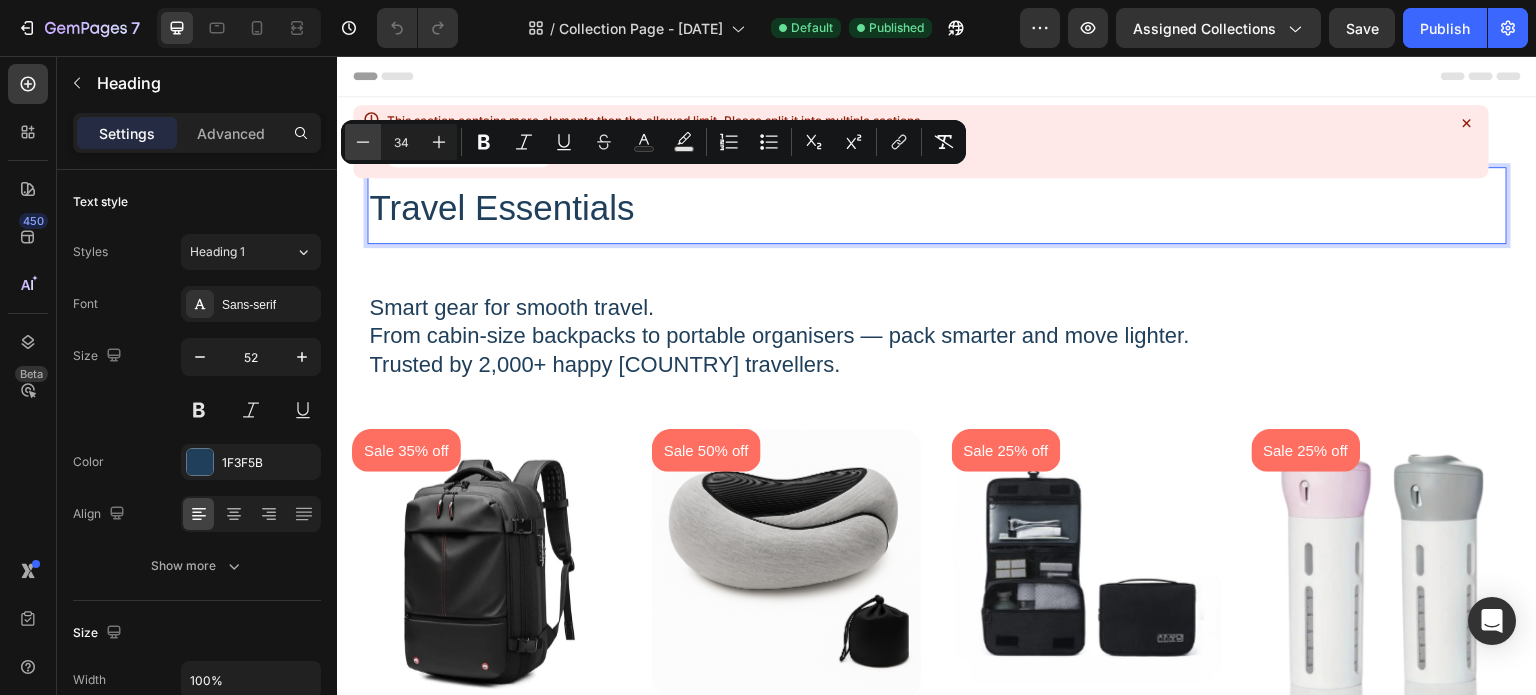 click on "Minus" at bounding box center (363, 142) 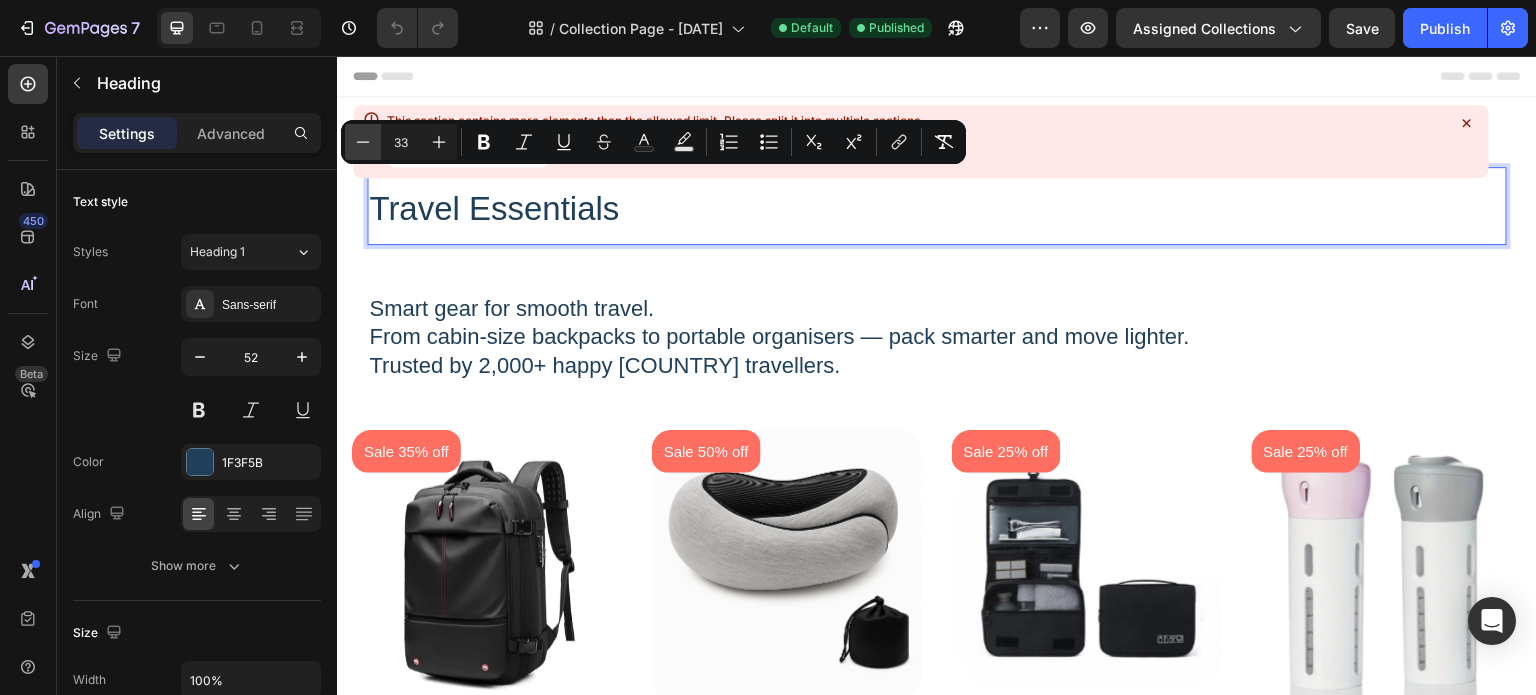 click on "Minus" at bounding box center (363, 142) 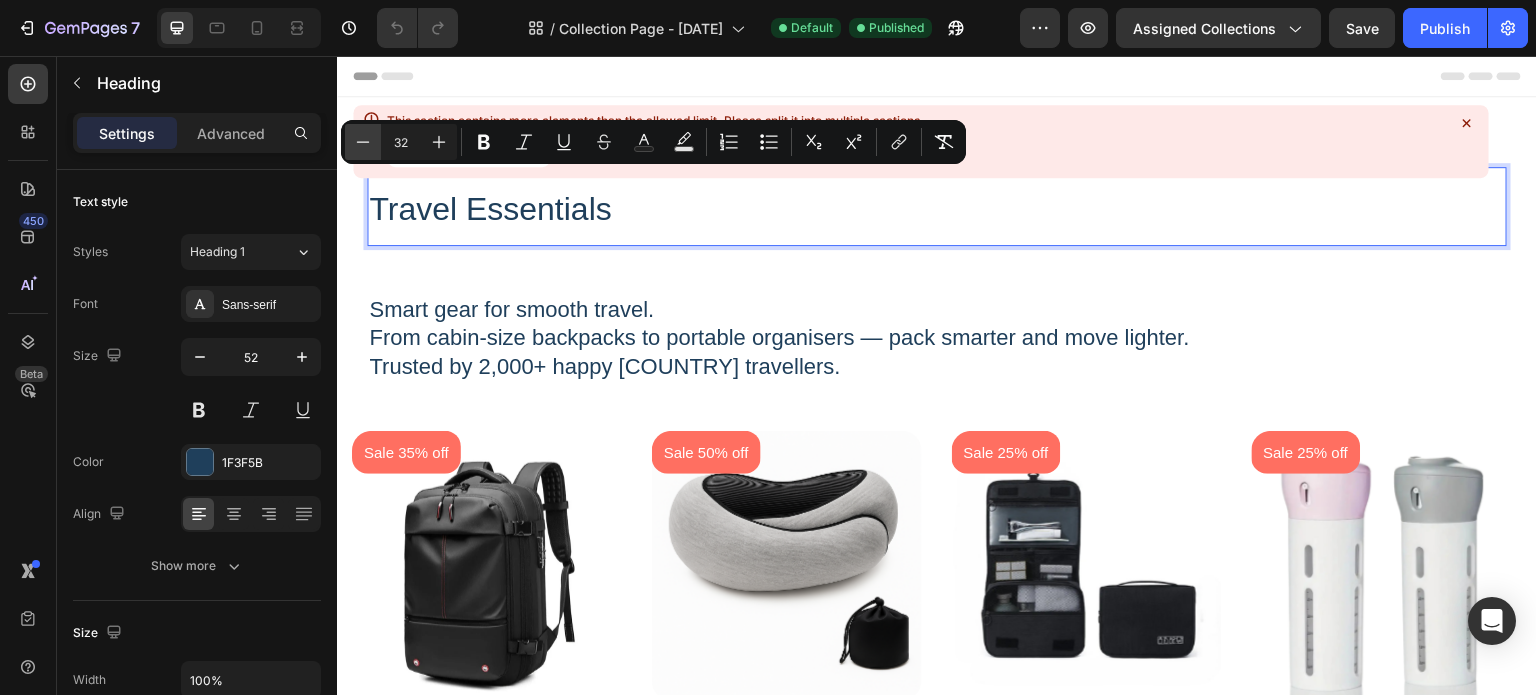 click on "Minus" at bounding box center [363, 142] 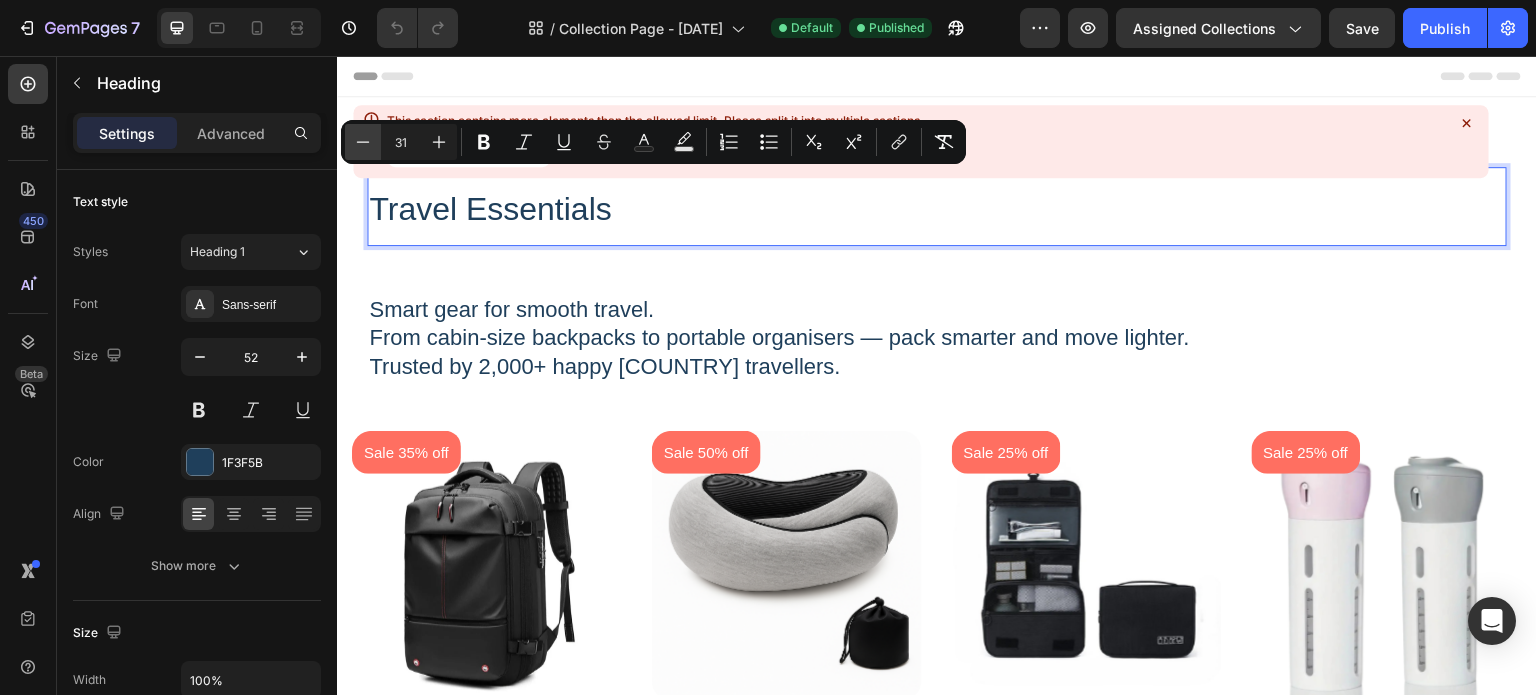 click on "Minus" at bounding box center [363, 142] 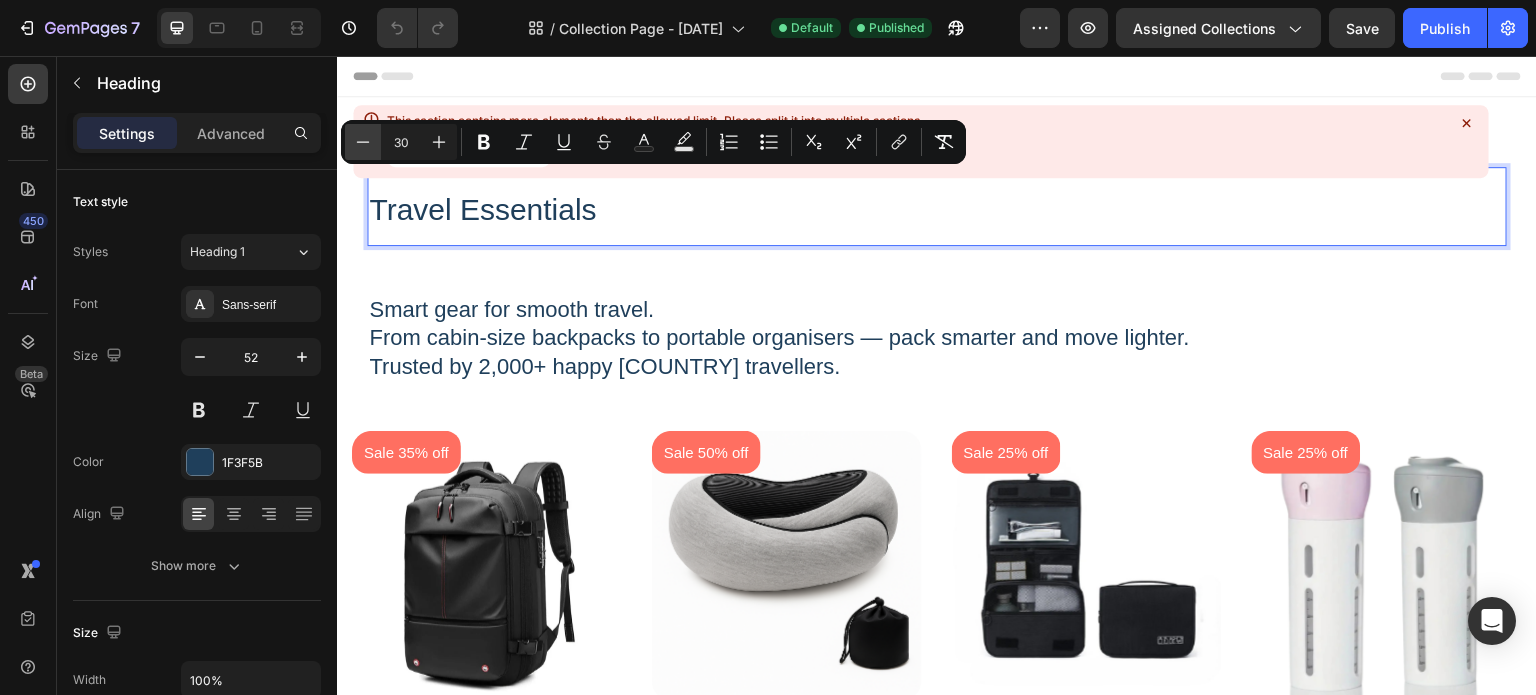 click on "Minus" at bounding box center (363, 142) 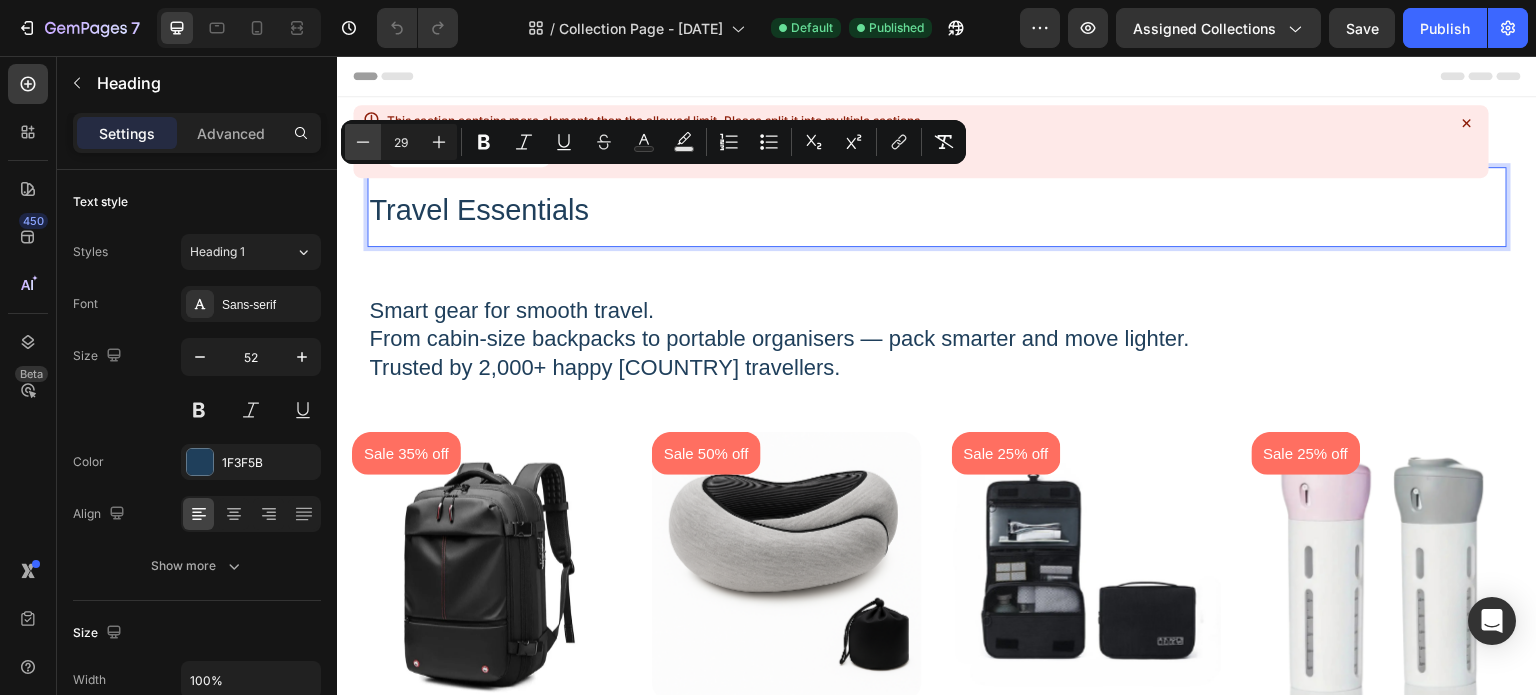click on "Minus" at bounding box center (363, 142) 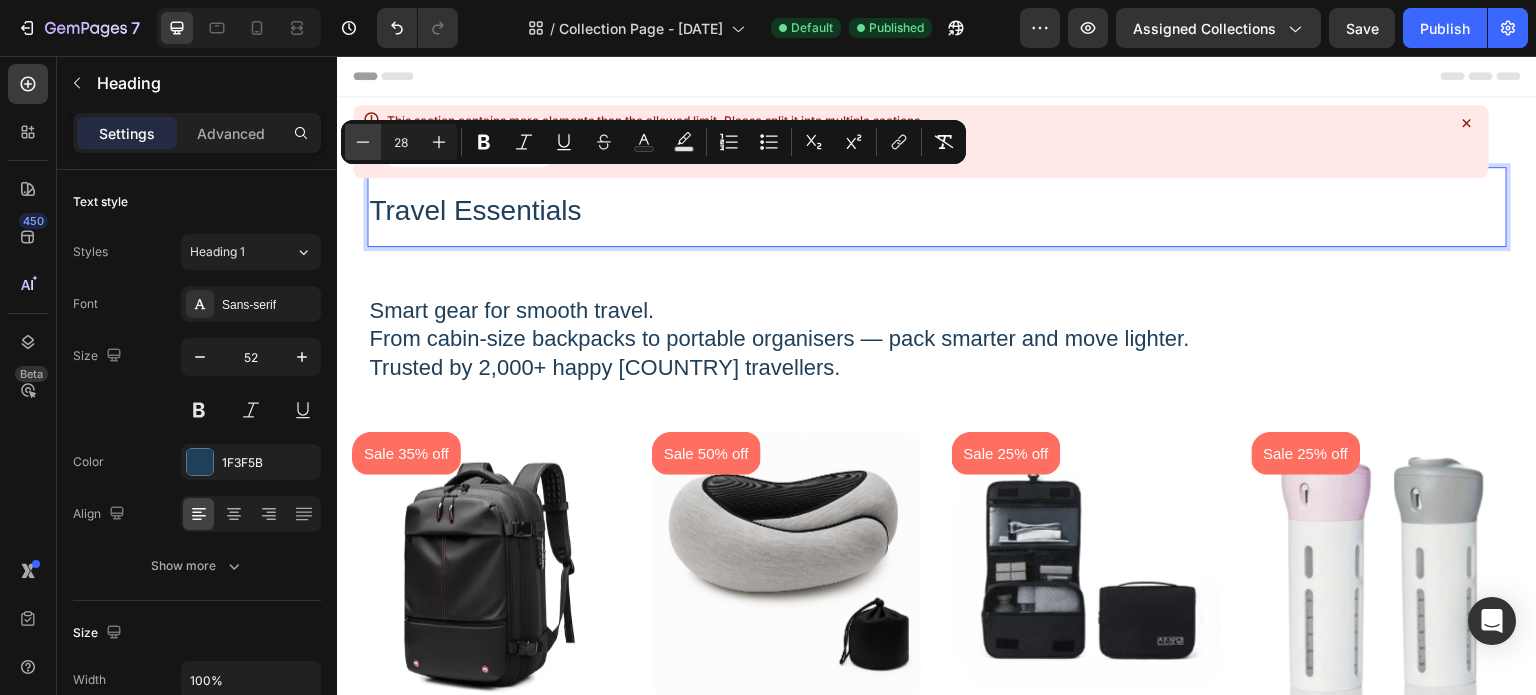 click on "Minus" at bounding box center (363, 142) 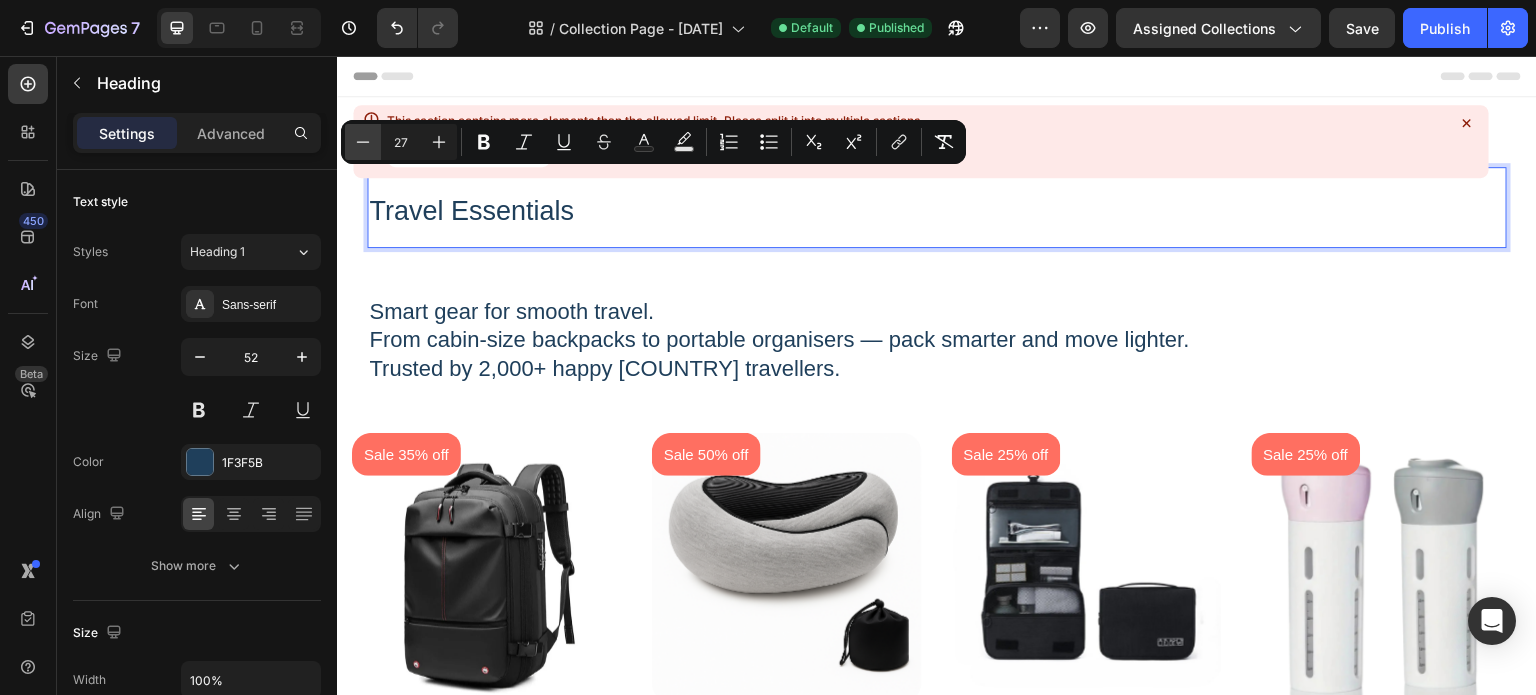 click on "Minus" at bounding box center (363, 142) 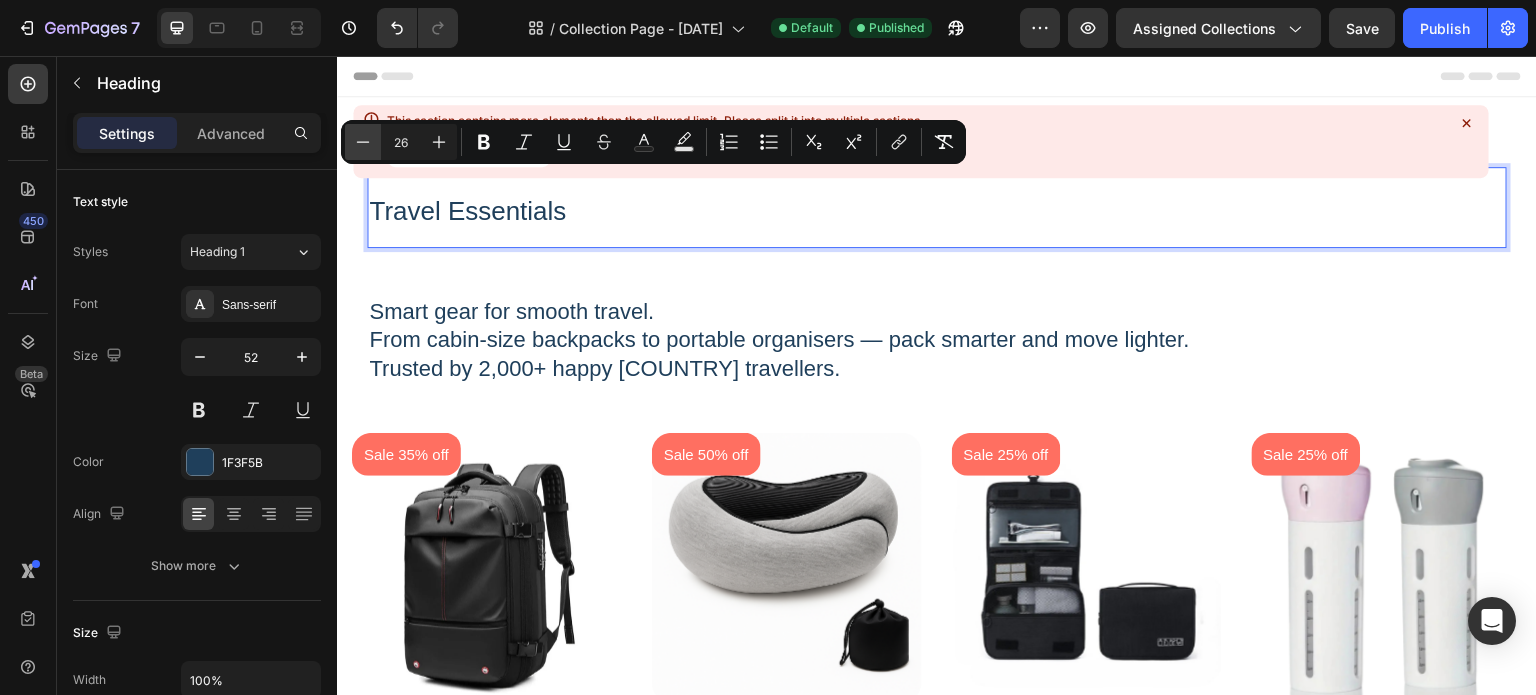 click on "Minus" at bounding box center [363, 142] 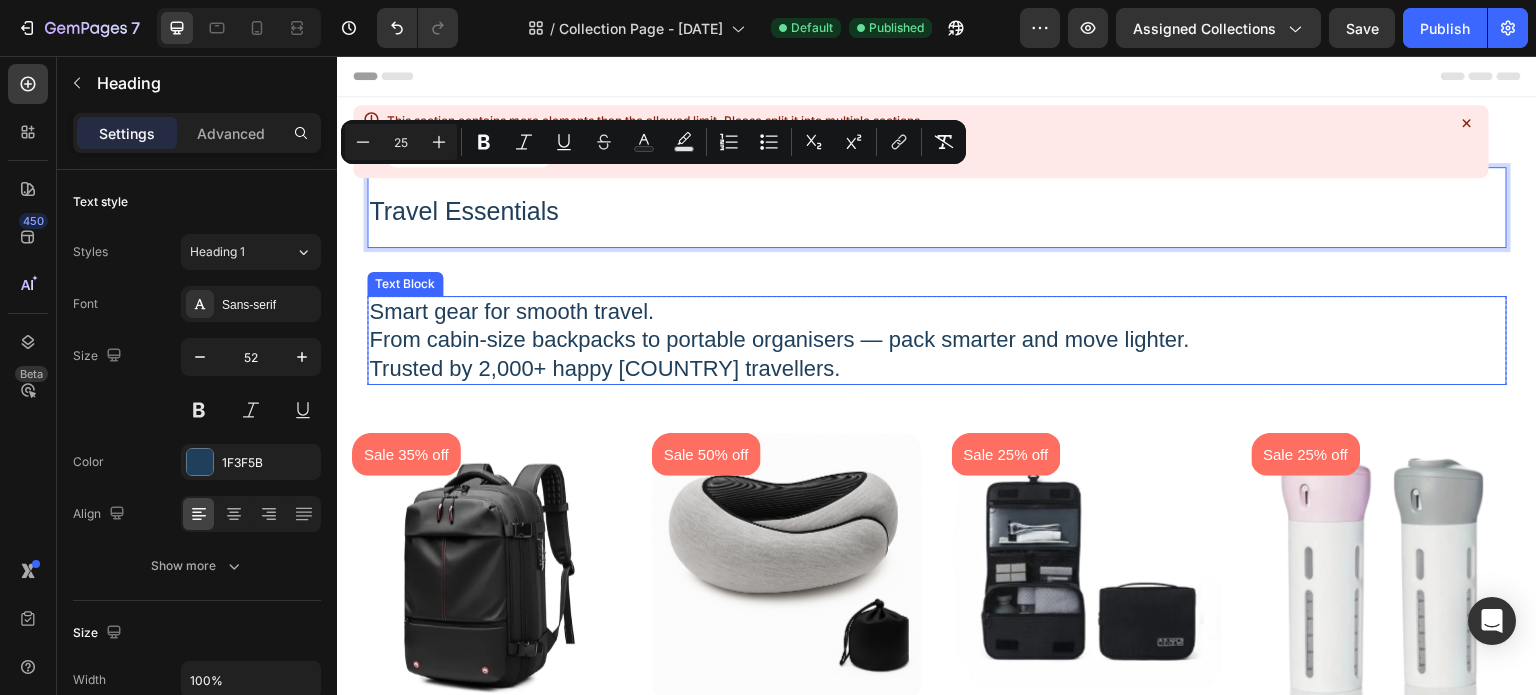 click on "Smart gear for smooth travel. From cabin-size backpacks to portable organisers — pack smarter and move lighter. Trusted by 2,000+ happy [COUNTRY] travellers." at bounding box center [937, 341] 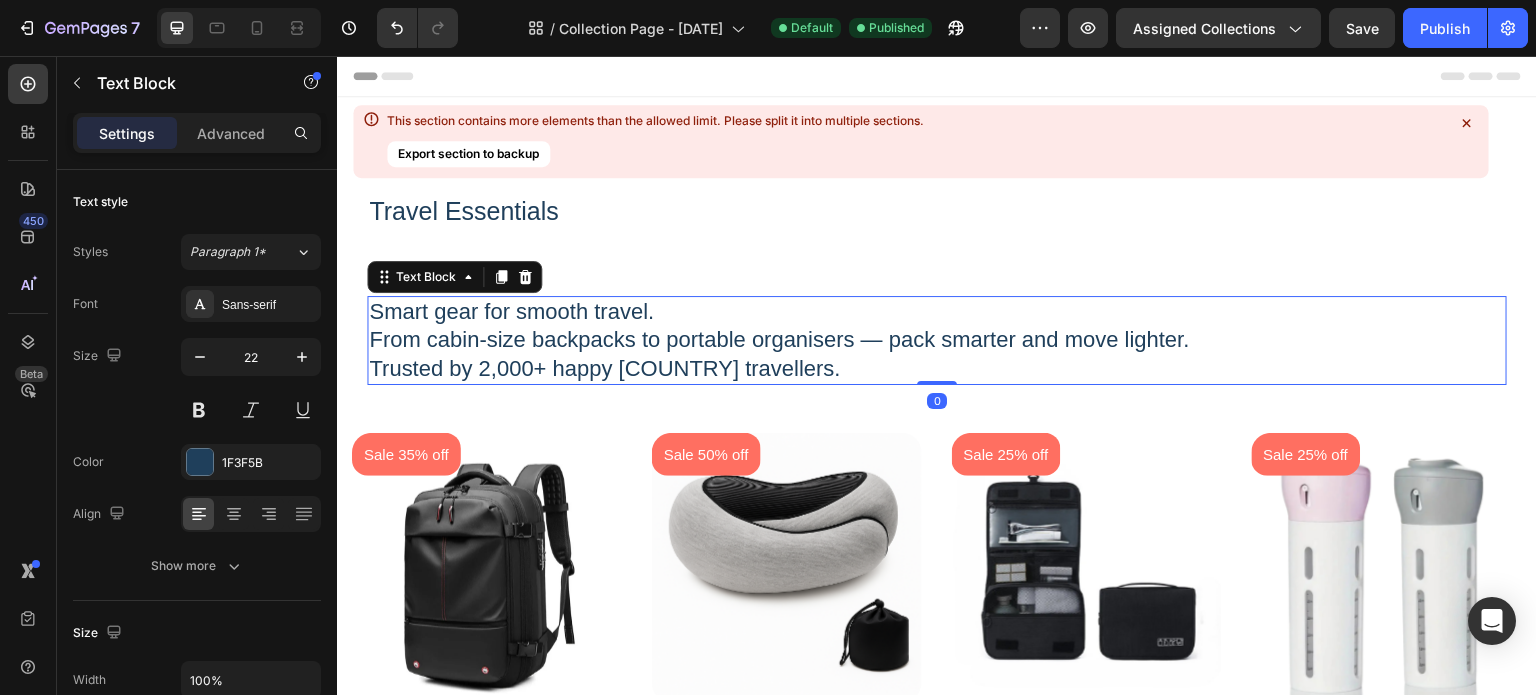 click on "Smart gear for smooth travel. From cabin-size backpacks to portable organisers — pack smarter and move lighter. Trusted by 2,000+ happy [COUNTRY] travellers." at bounding box center [937, 341] 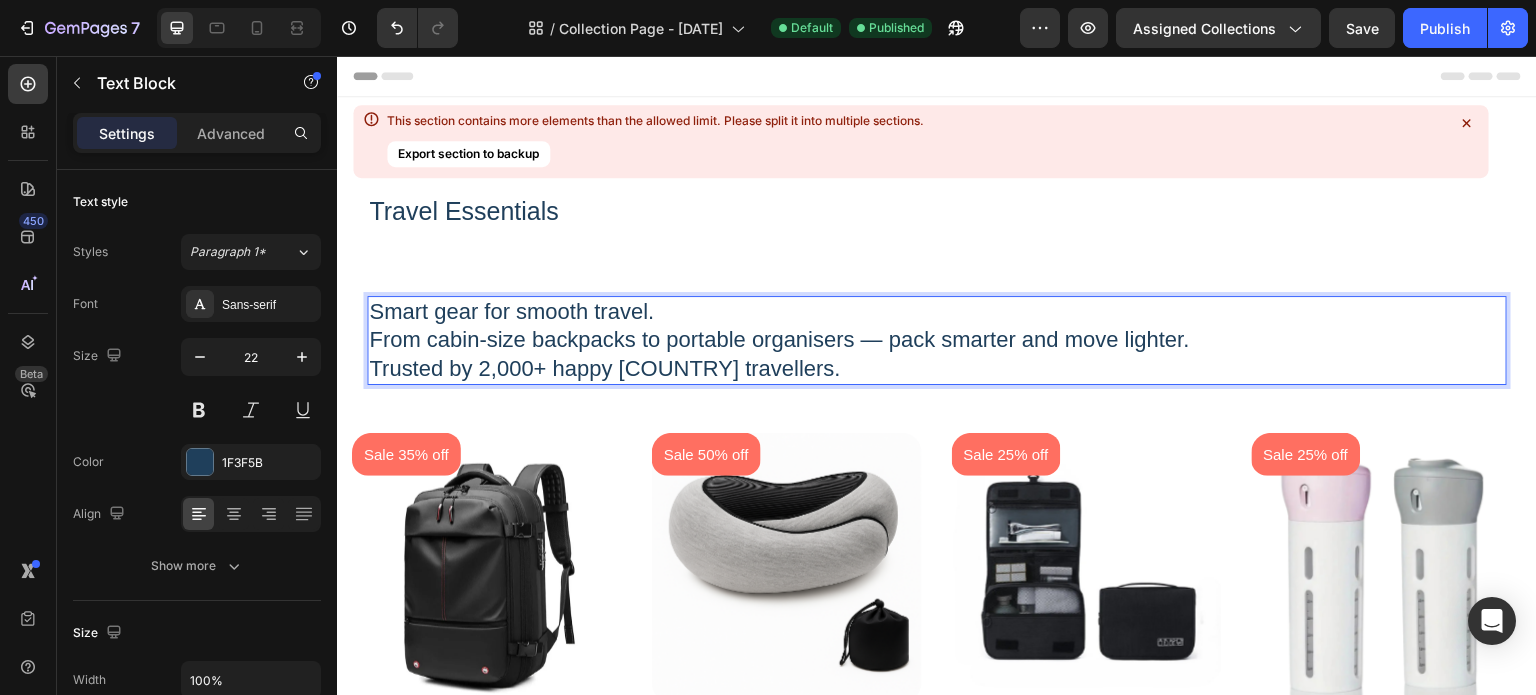 click on "Smart gear for smooth travel. From cabin-size backpacks to portable organisers — pack smarter and move lighter. Trusted by 2,000+ happy [COUNTRY] travellers." at bounding box center [937, 341] 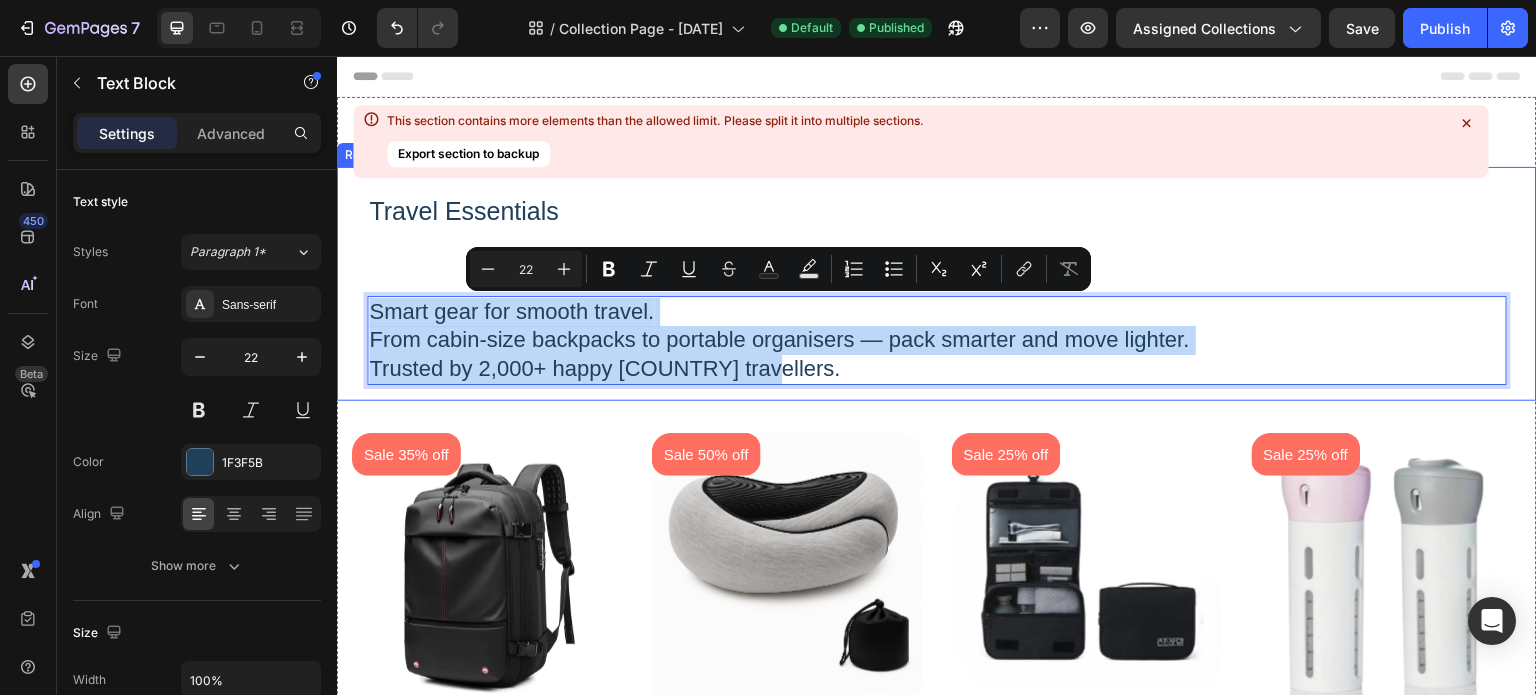 drag, startPoint x: 789, startPoint y: 372, endPoint x: 360, endPoint y: 300, distance: 435 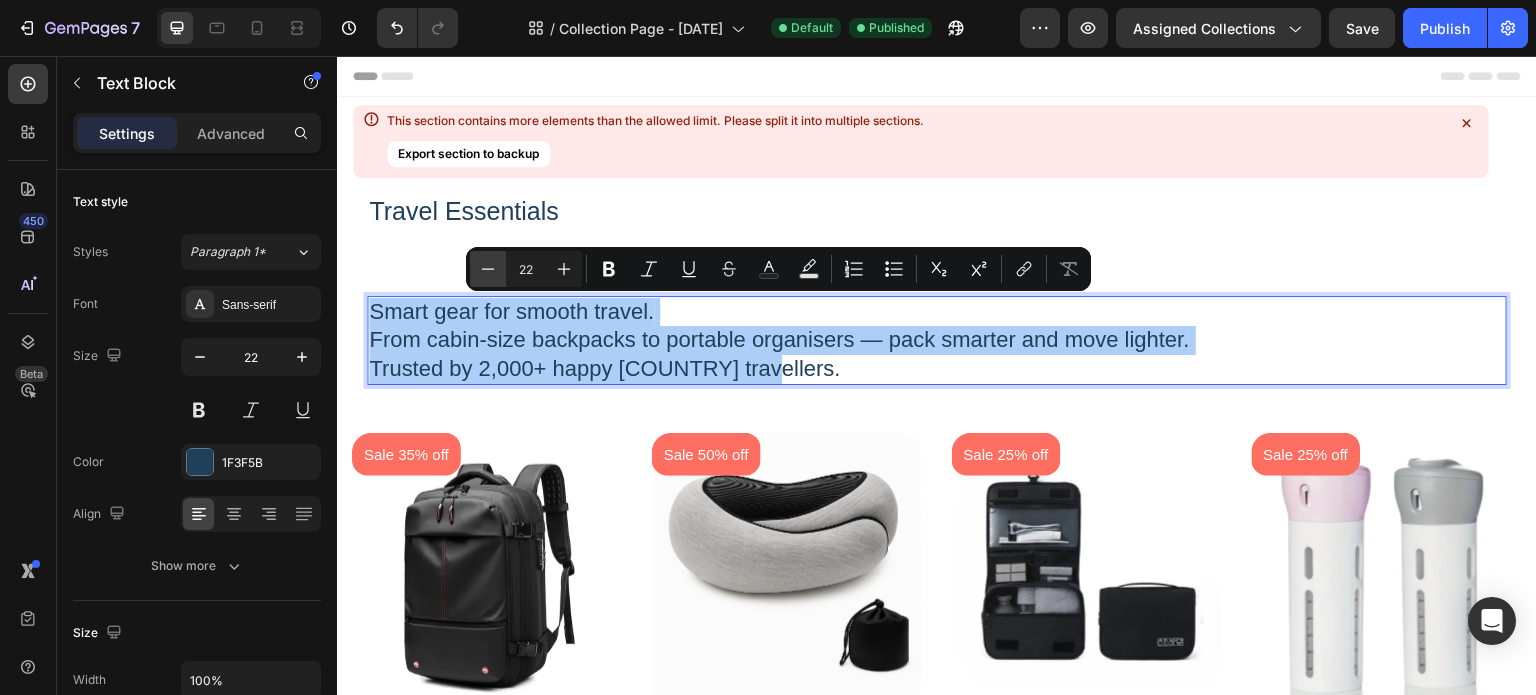 click 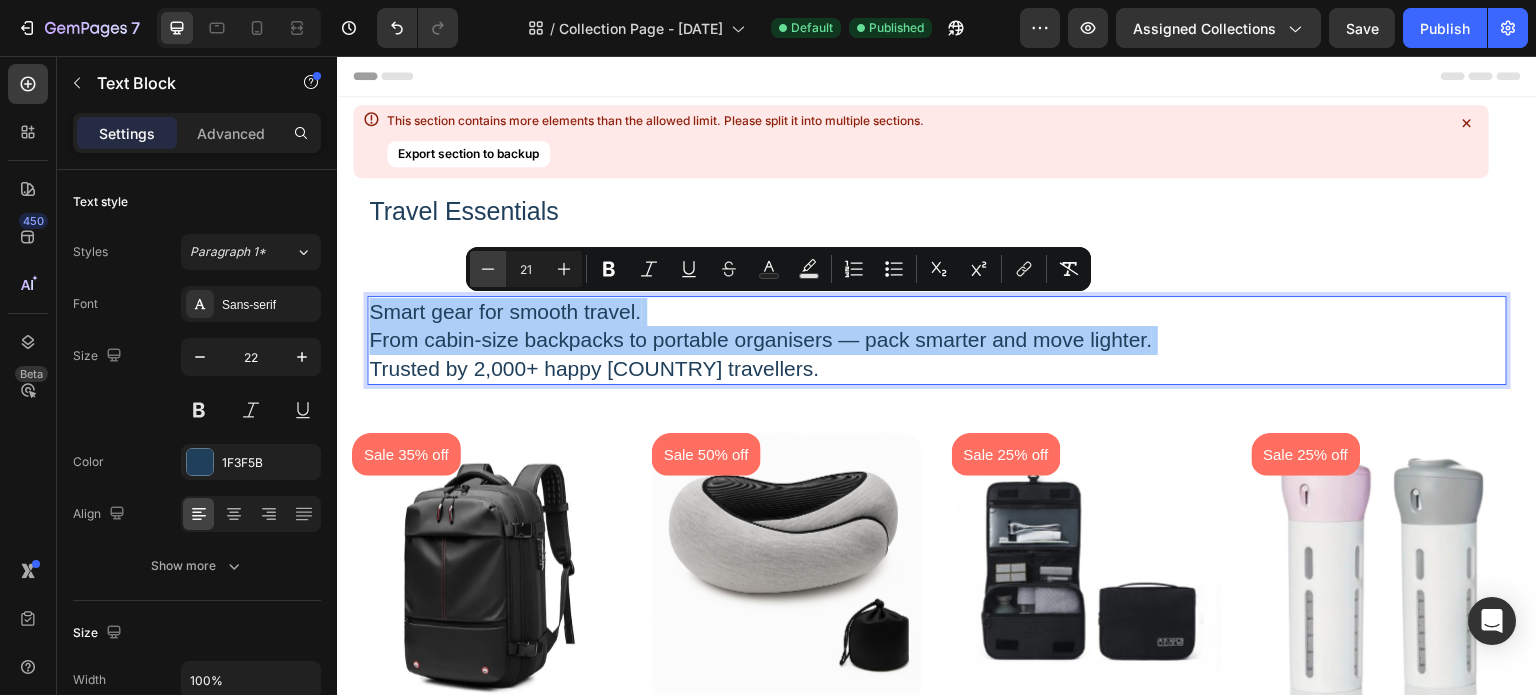 click 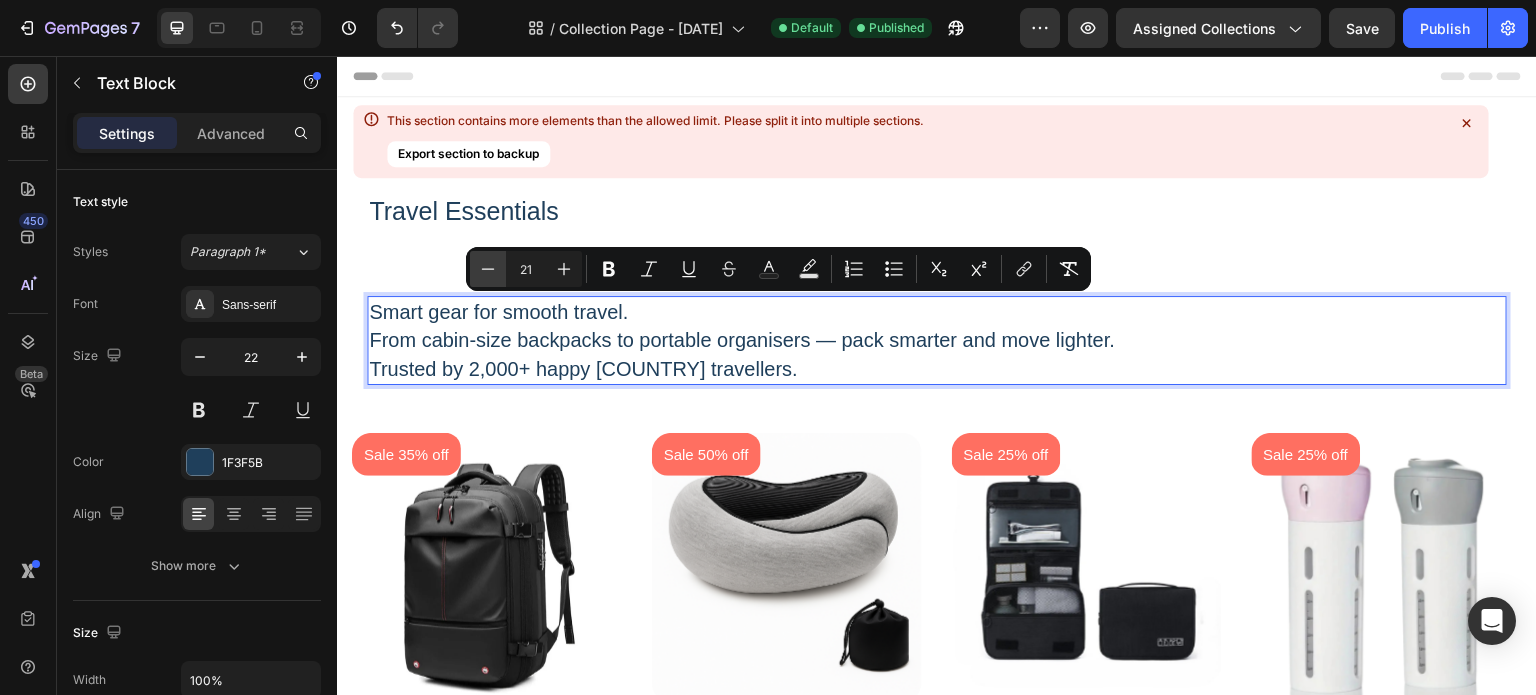 type on "20" 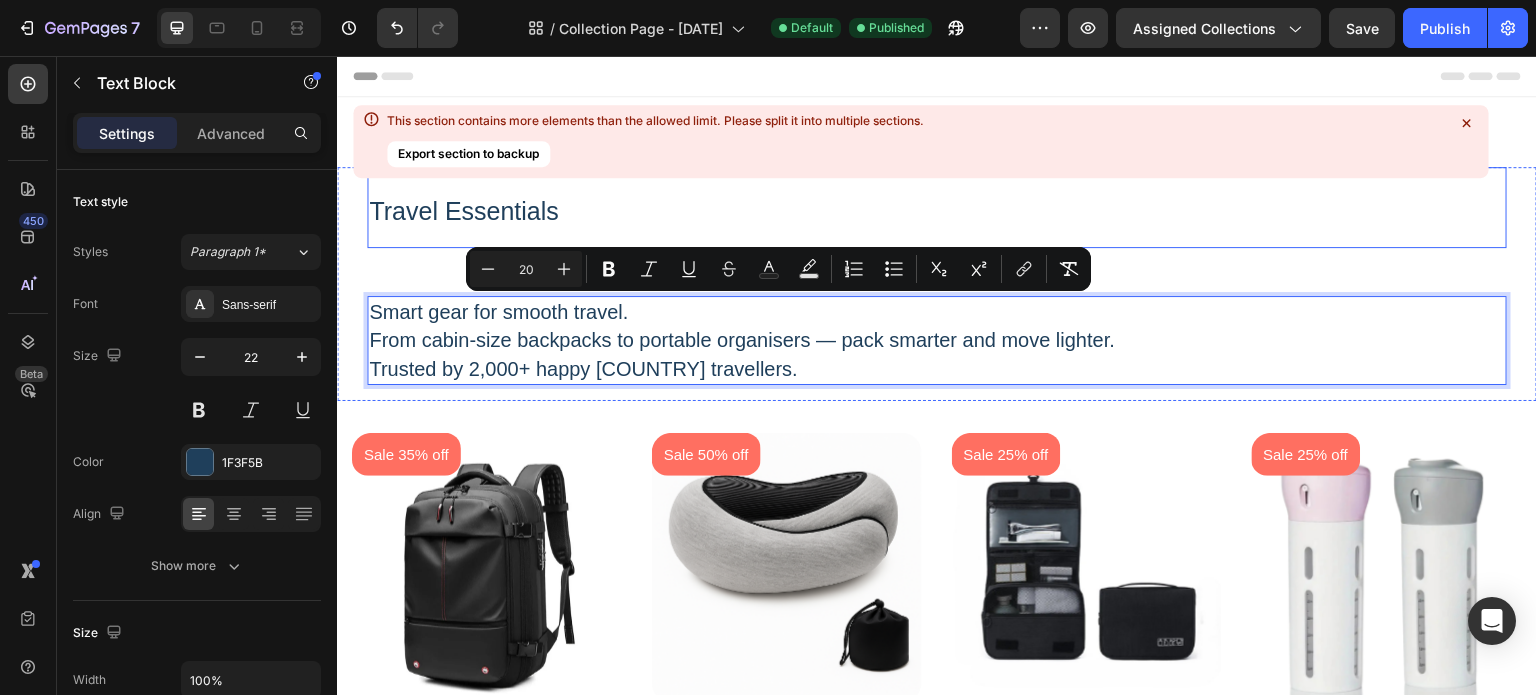 click on "⁠⁠⁠⁠⁠⁠⁠ Travel Essentials" at bounding box center (937, 207) 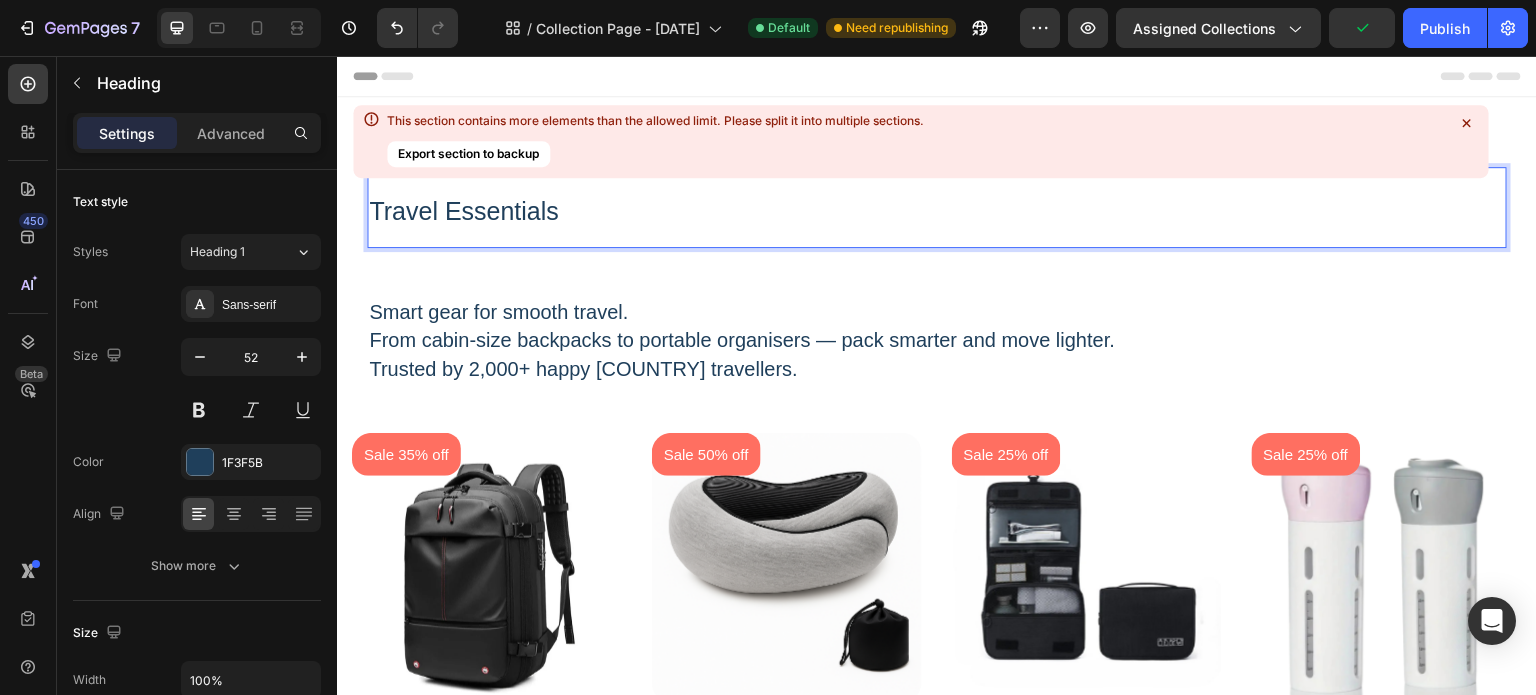 click on "Travel Essentials" at bounding box center [937, 207] 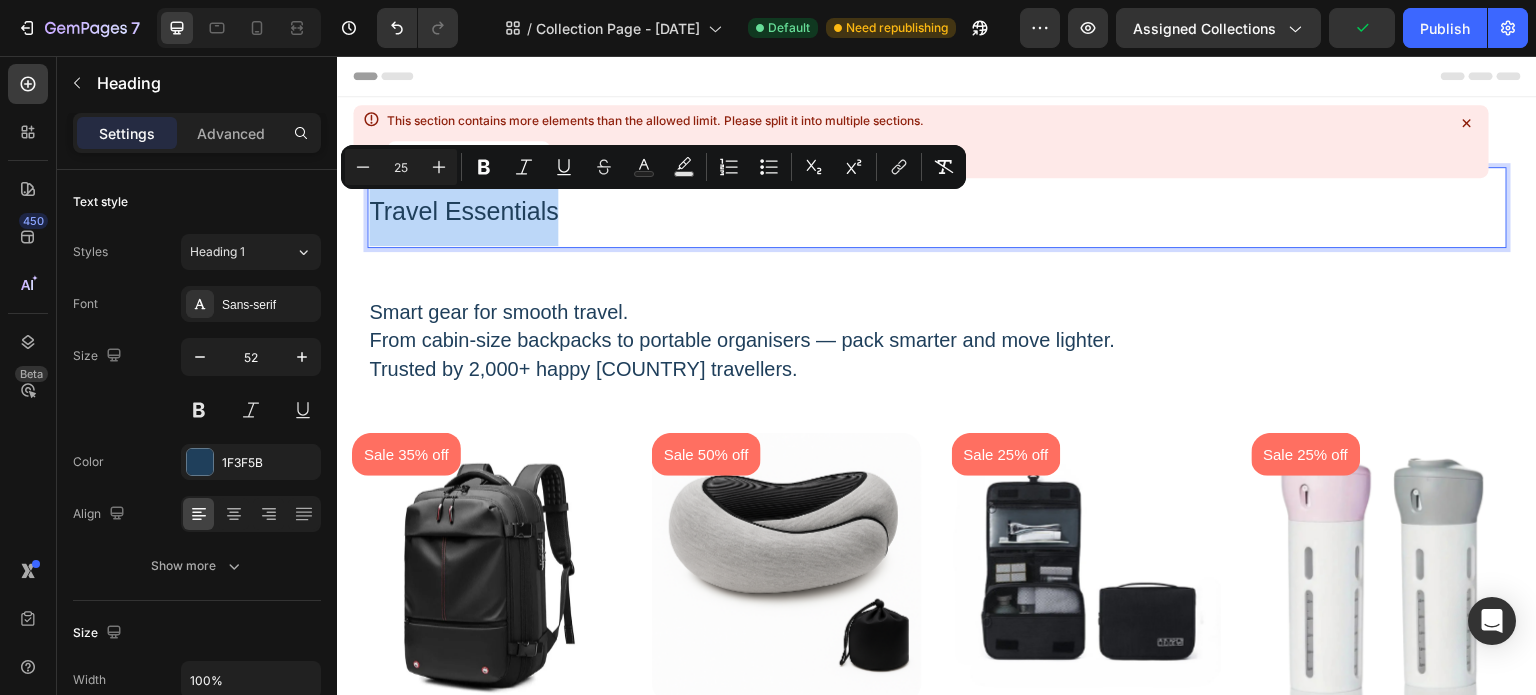 drag, startPoint x: 623, startPoint y: 210, endPoint x: 373, endPoint y: 208, distance: 250.008 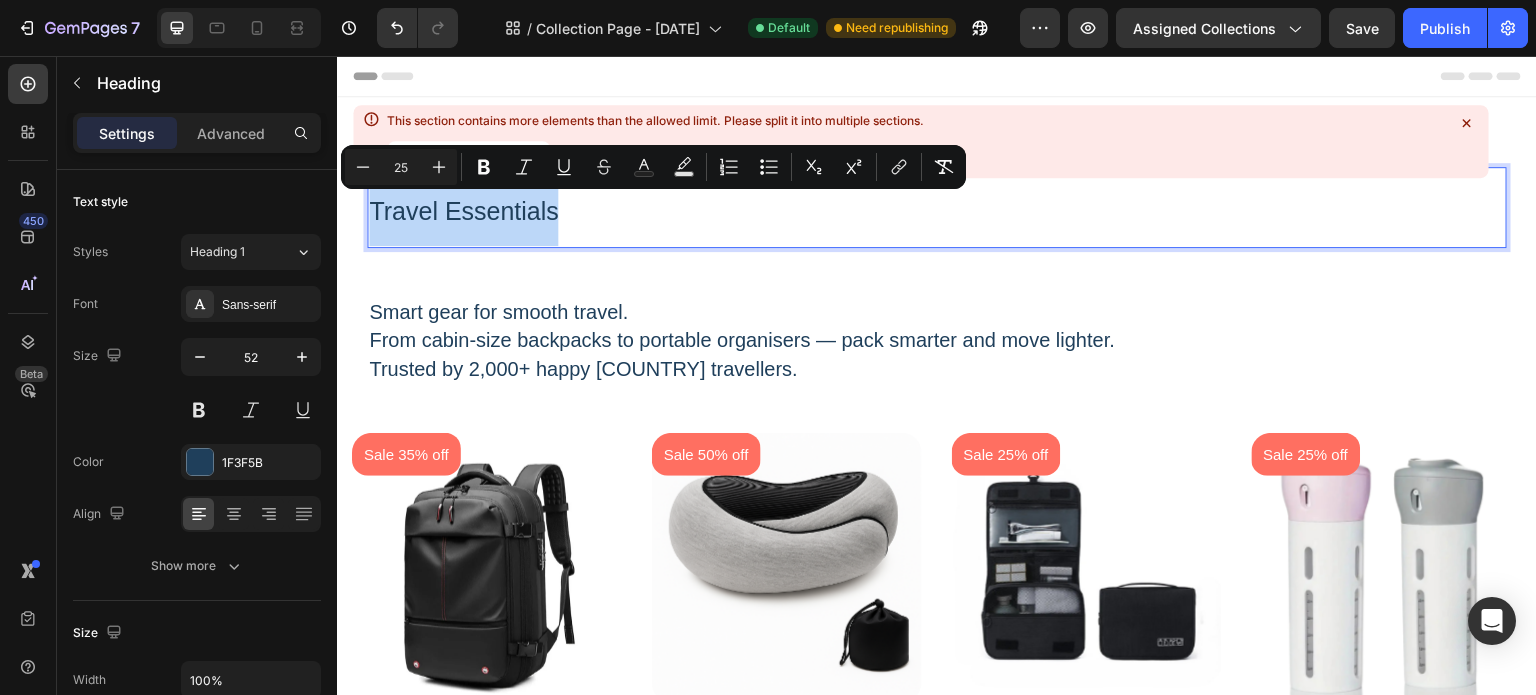 copy on "Travel Essentials" 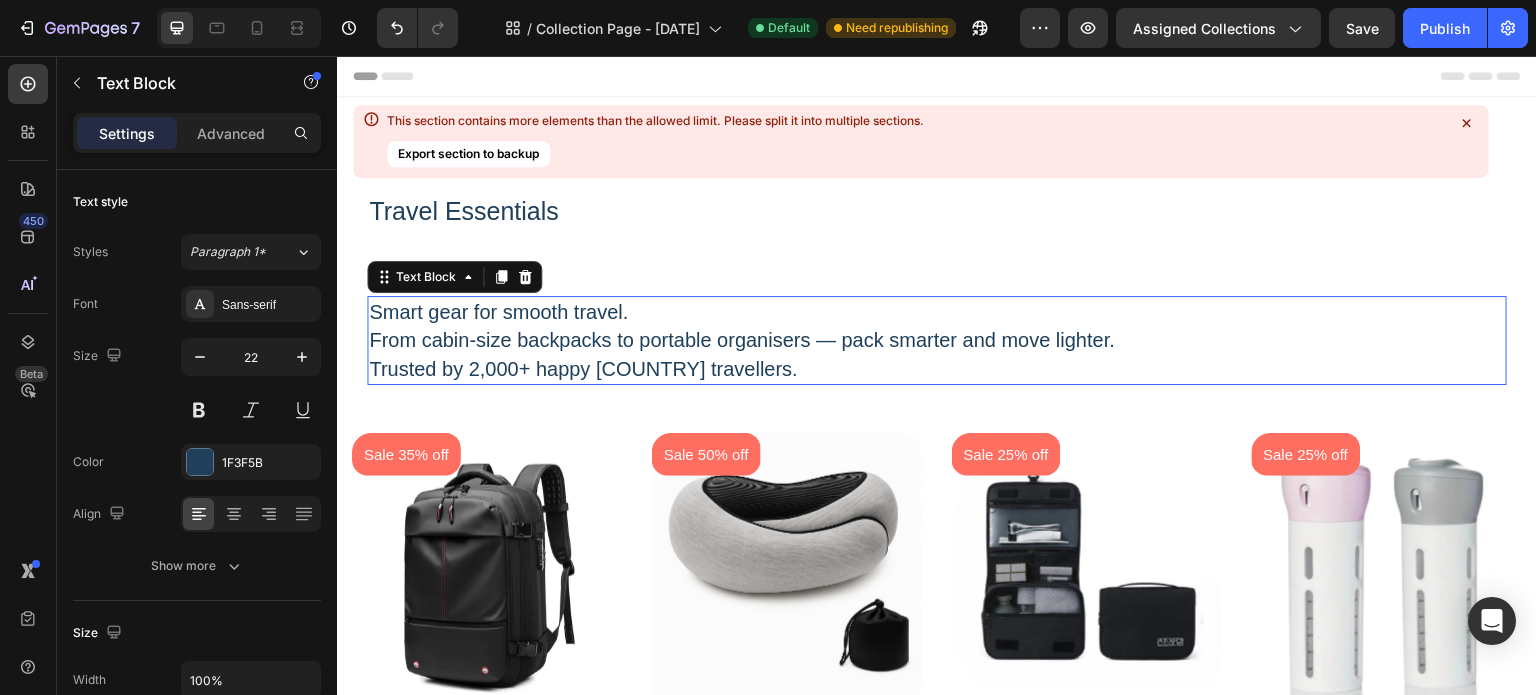 click on "Smart gear for smooth travel. From cabin-size backpacks to portable organisers — pack smarter and move lighter. Trusted by 2,000+ happy [COUNTRY] travellers." at bounding box center (937, 341) 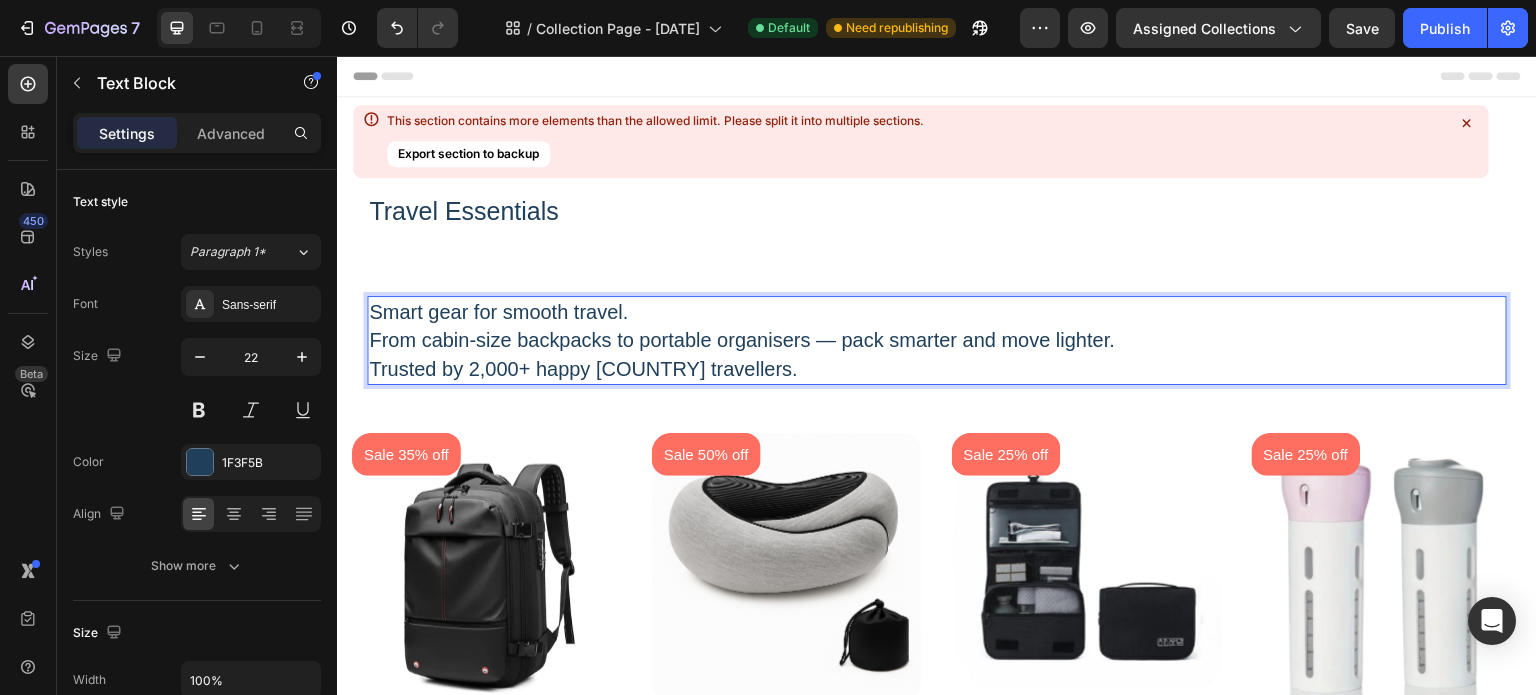 click on "Smart gear for smooth travel." at bounding box center (498, 312) 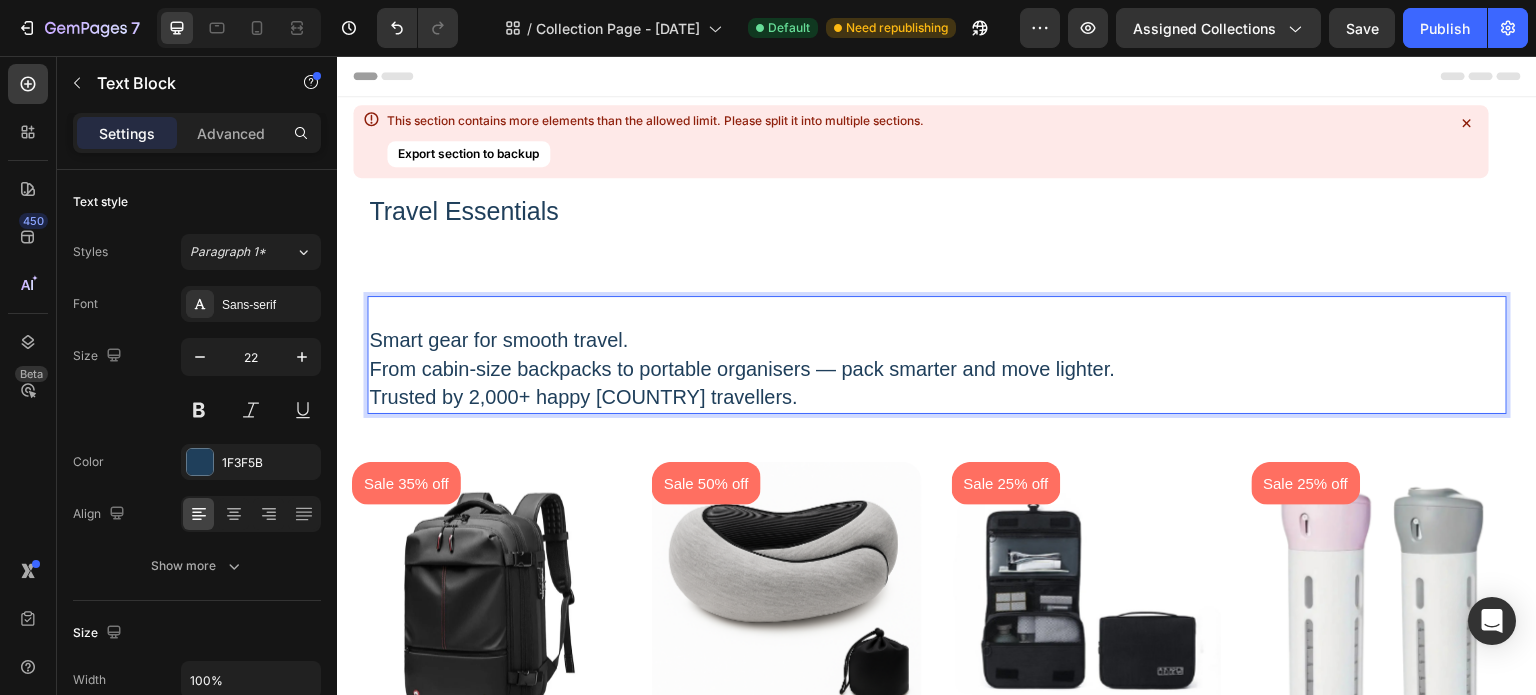 click at bounding box center [937, 312] 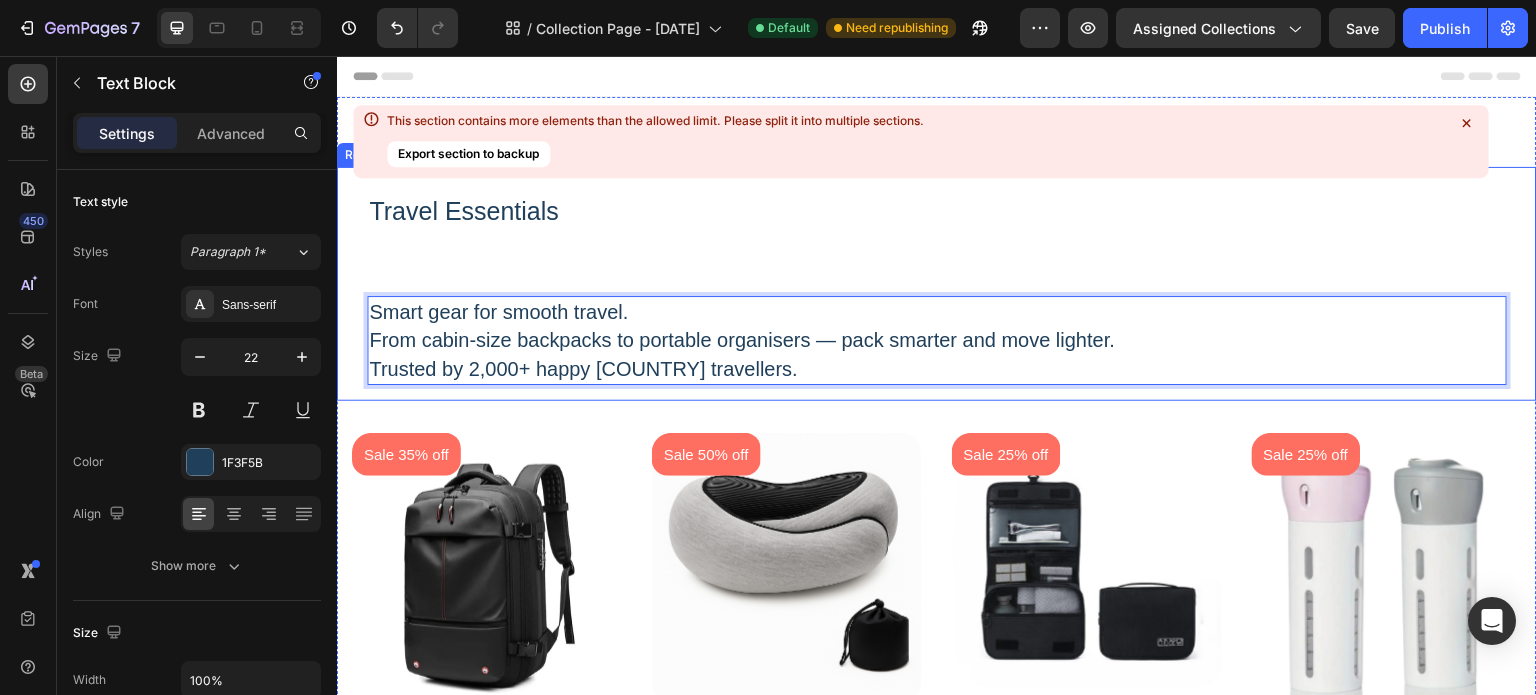 click on "⁠⁠⁠⁠⁠⁠⁠ Travel Essentials Heading Smart gear for smooth travel. From cabin-size backpacks to portable organisers — pack smarter and move lighter. Trusted by 2,000+ happy [COUNTRY] travellers. Text Block   0 Row" at bounding box center (937, 284) 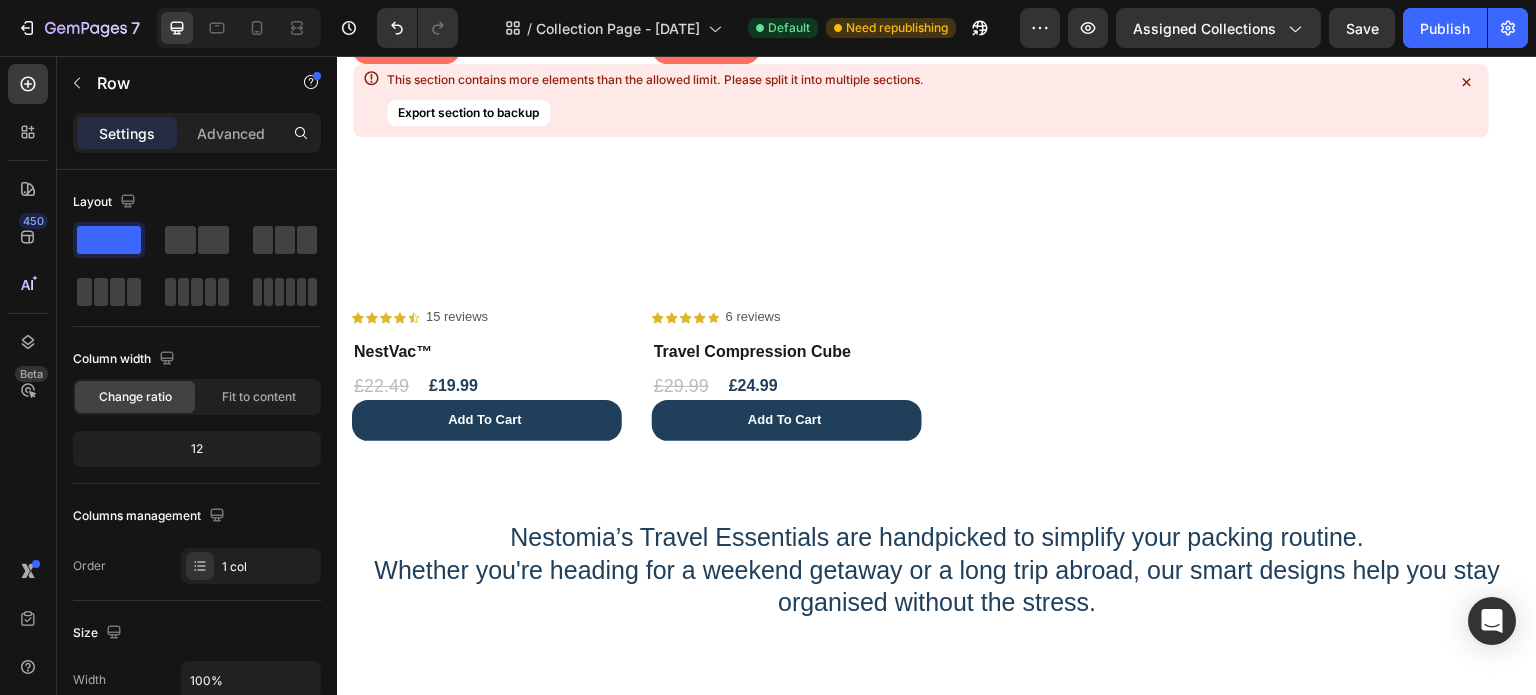 scroll, scrollTop: 1264, scrollLeft: 0, axis: vertical 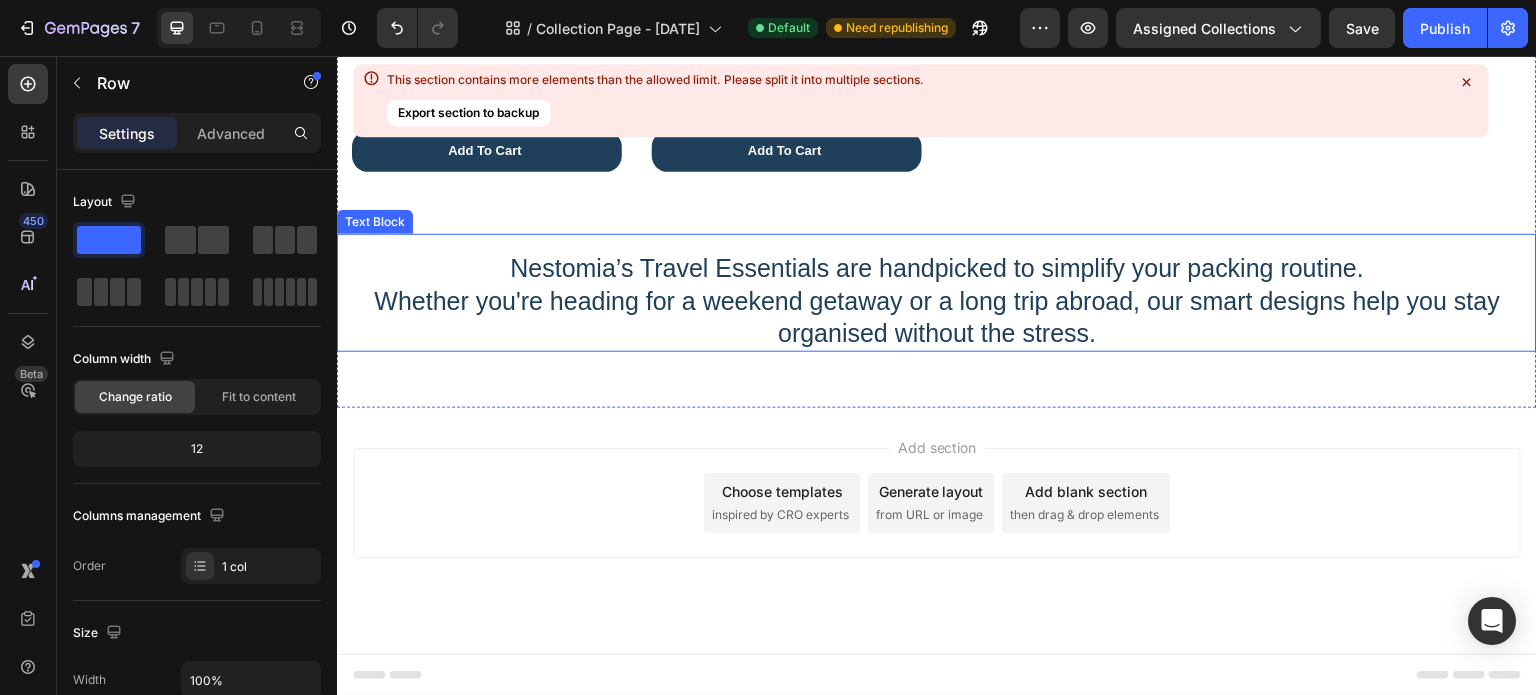 click on "Nestomia’s Travel Essentials are handpicked to simplify your packing routine. Whether you're heading for a weekend getaway or a long trip abroad, our smart designs help you stay organised without the stress." at bounding box center (937, 301) 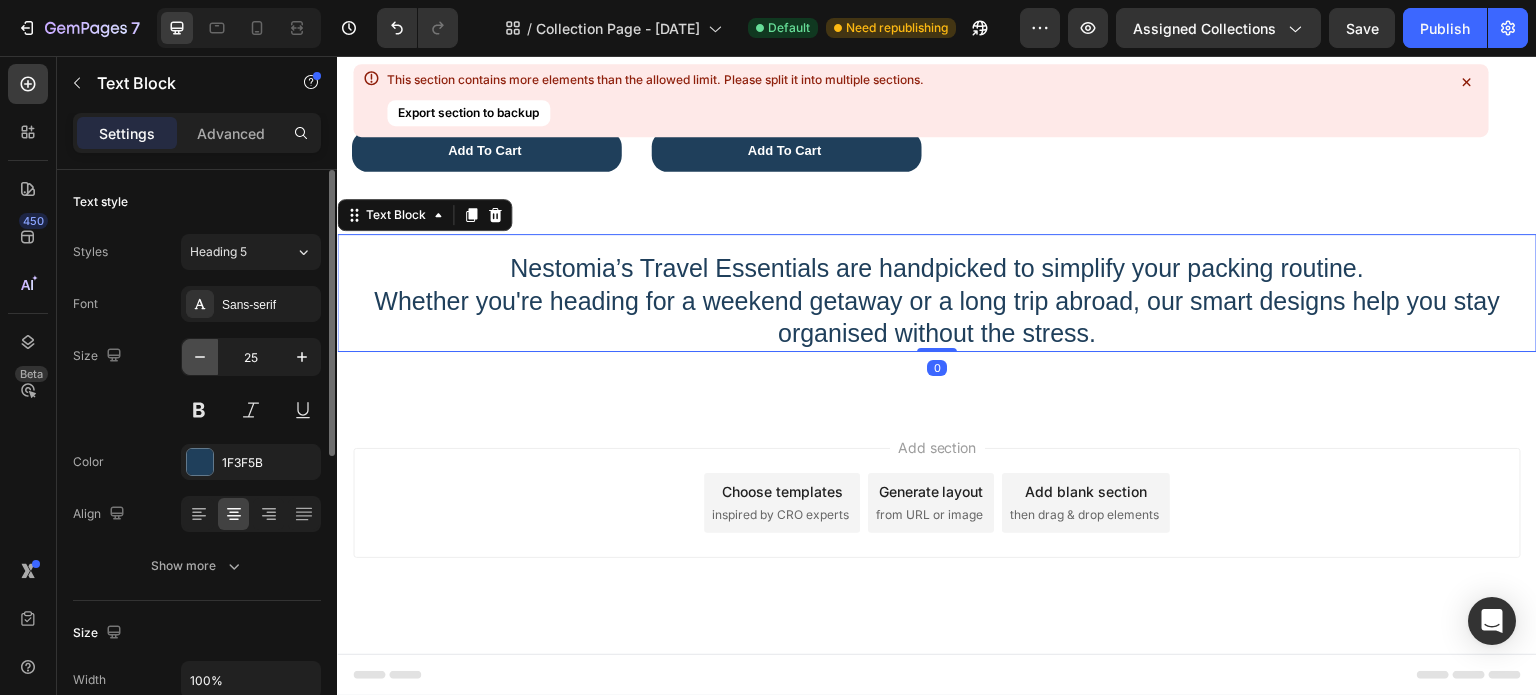 click at bounding box center [200, 357] 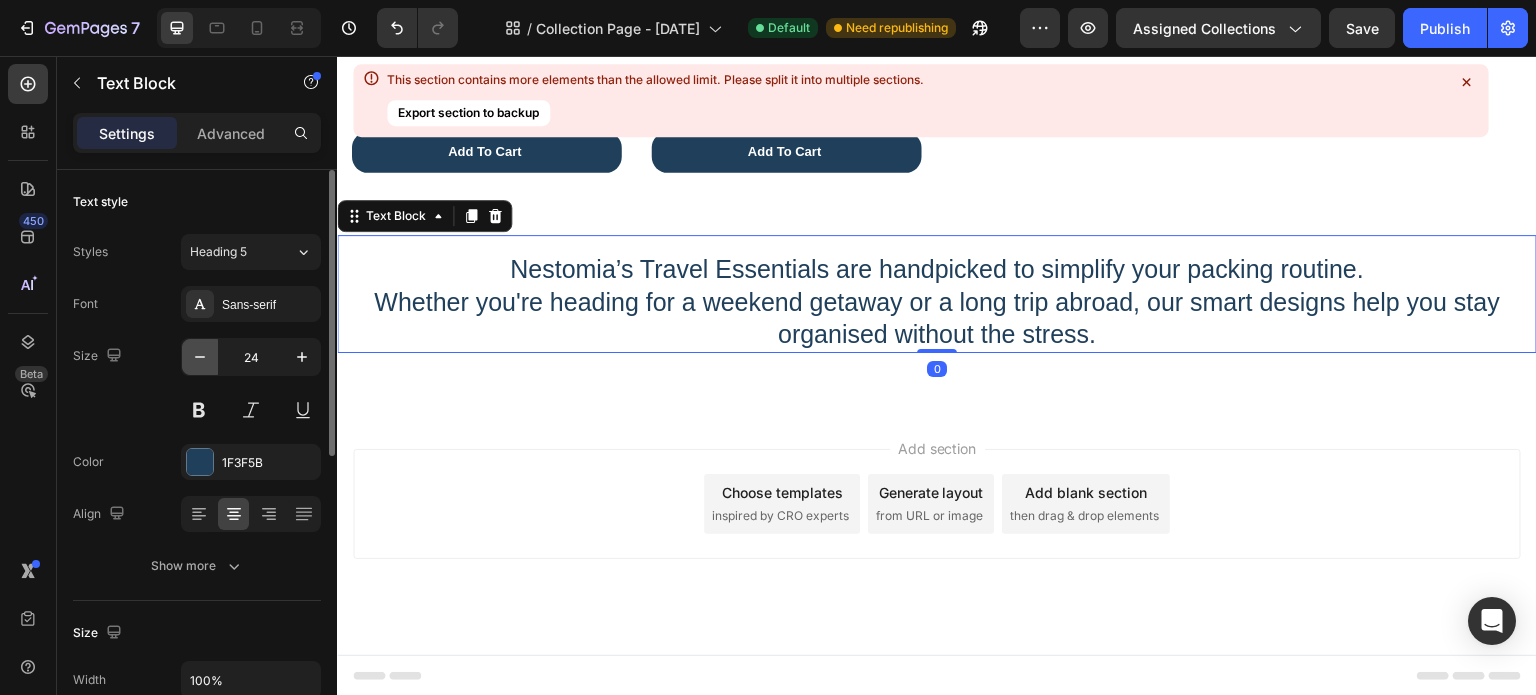 click at bounding box center (200, 357) 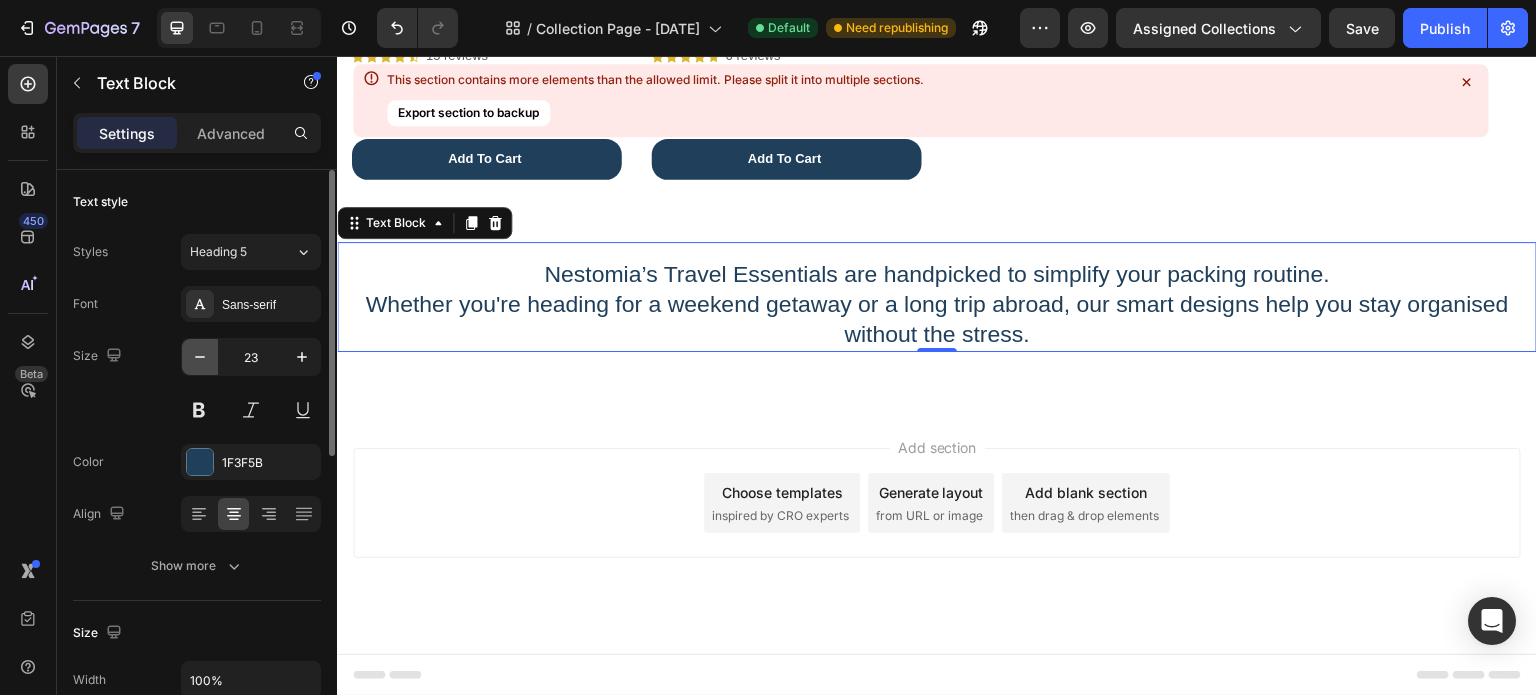 click at bounding box center (200, 357) 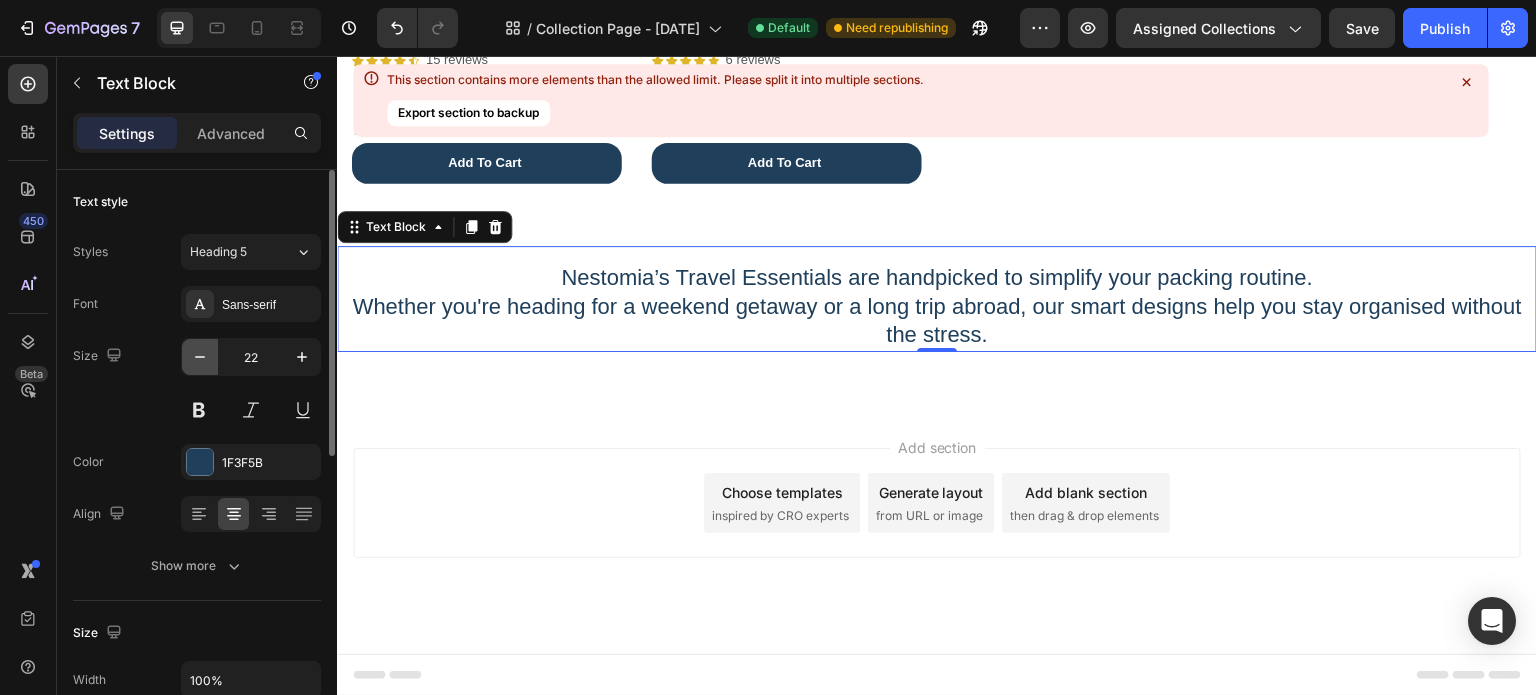 click at bounding box center (200, 357) 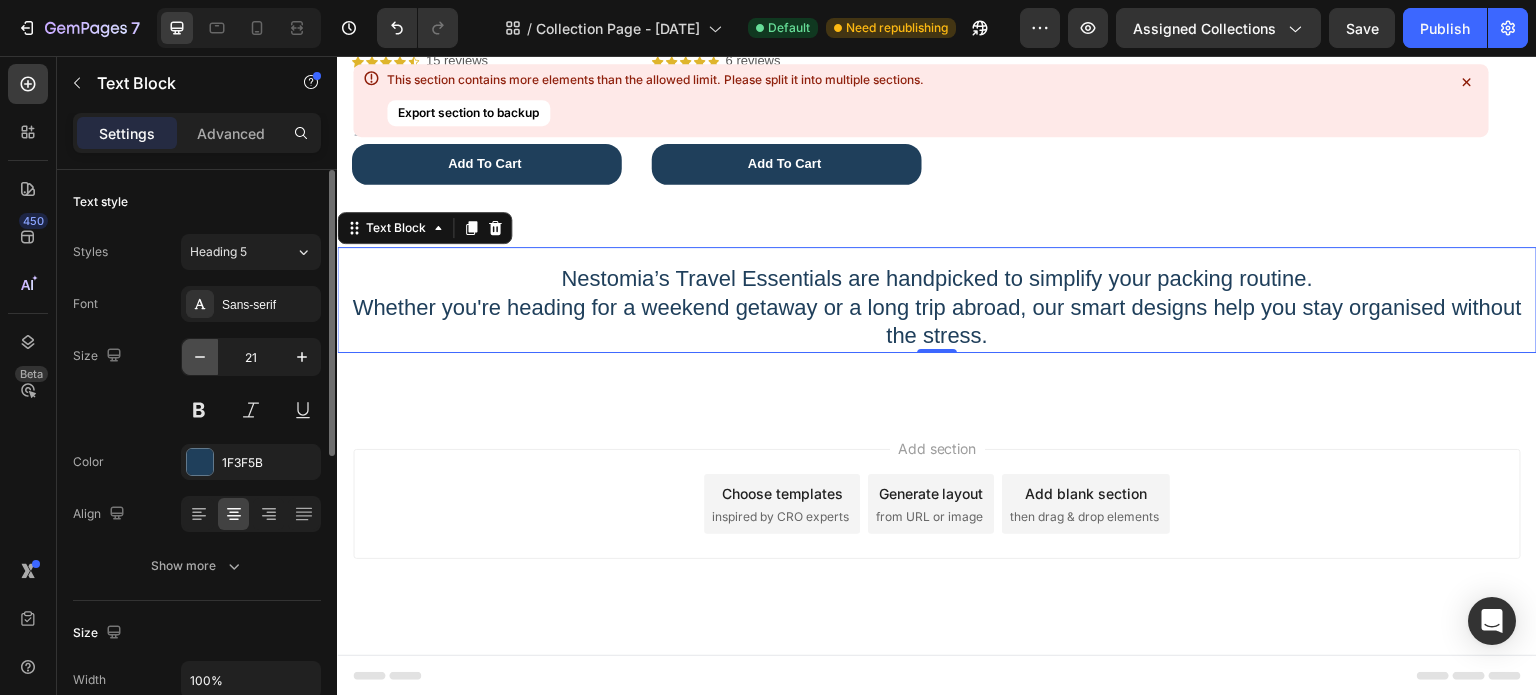 click at bounding box center [200, 357] 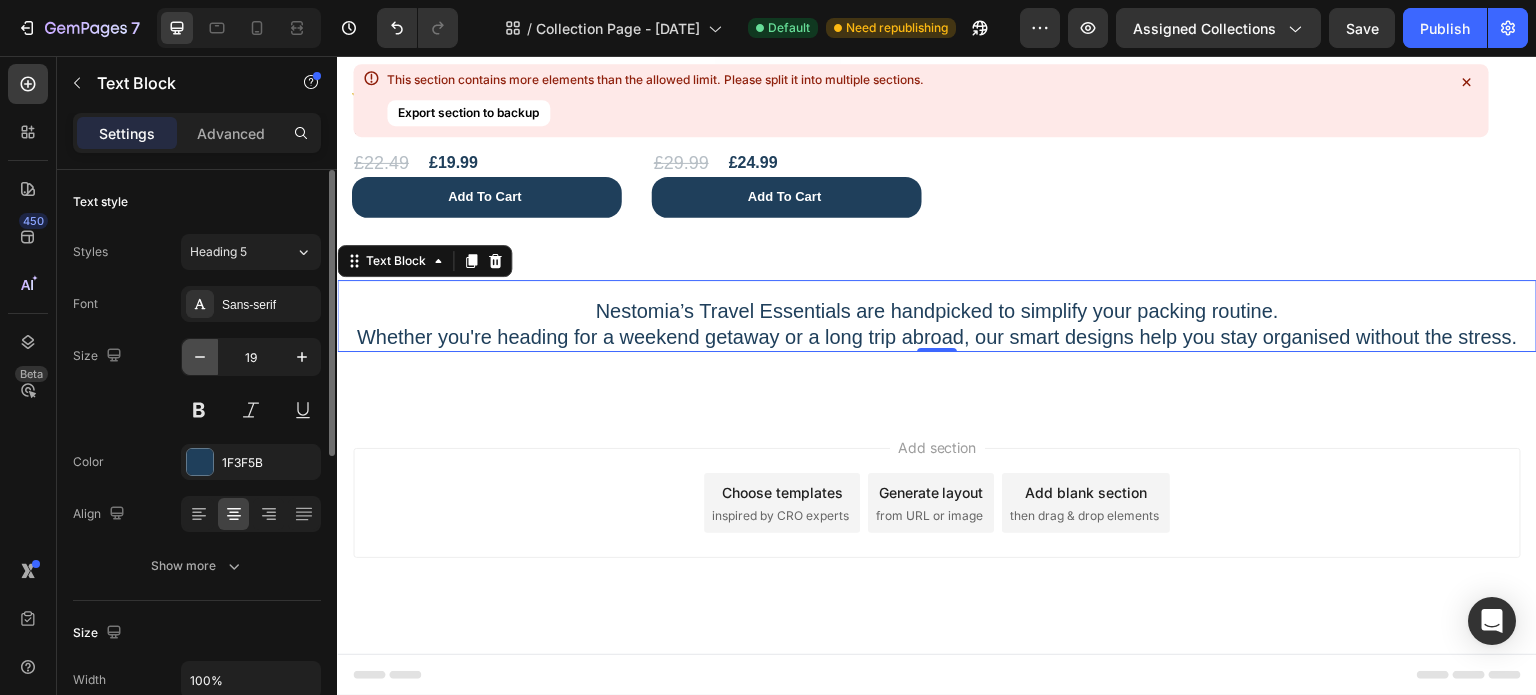 scroll, scrollTop: 1215, scrollLeft: 0, axis: vertical 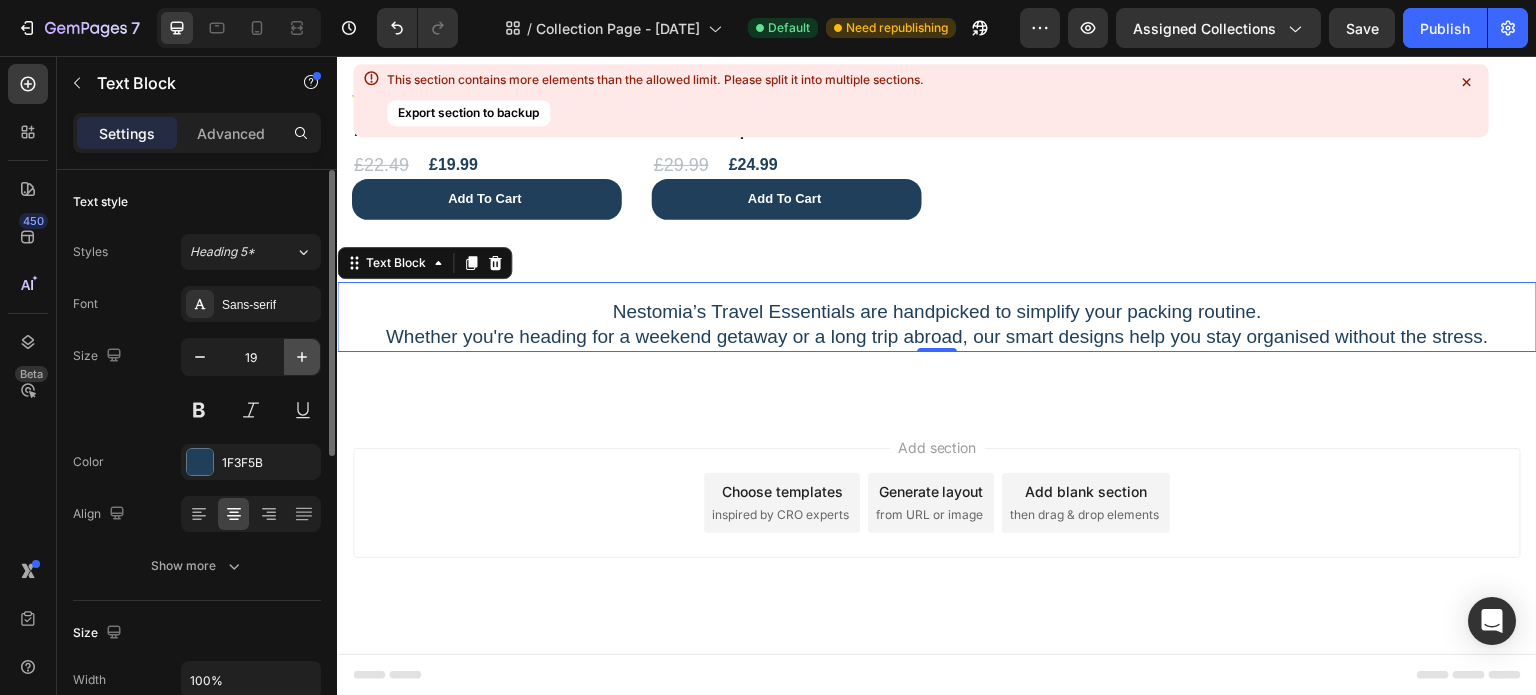 click at bounding box center [302, 357] 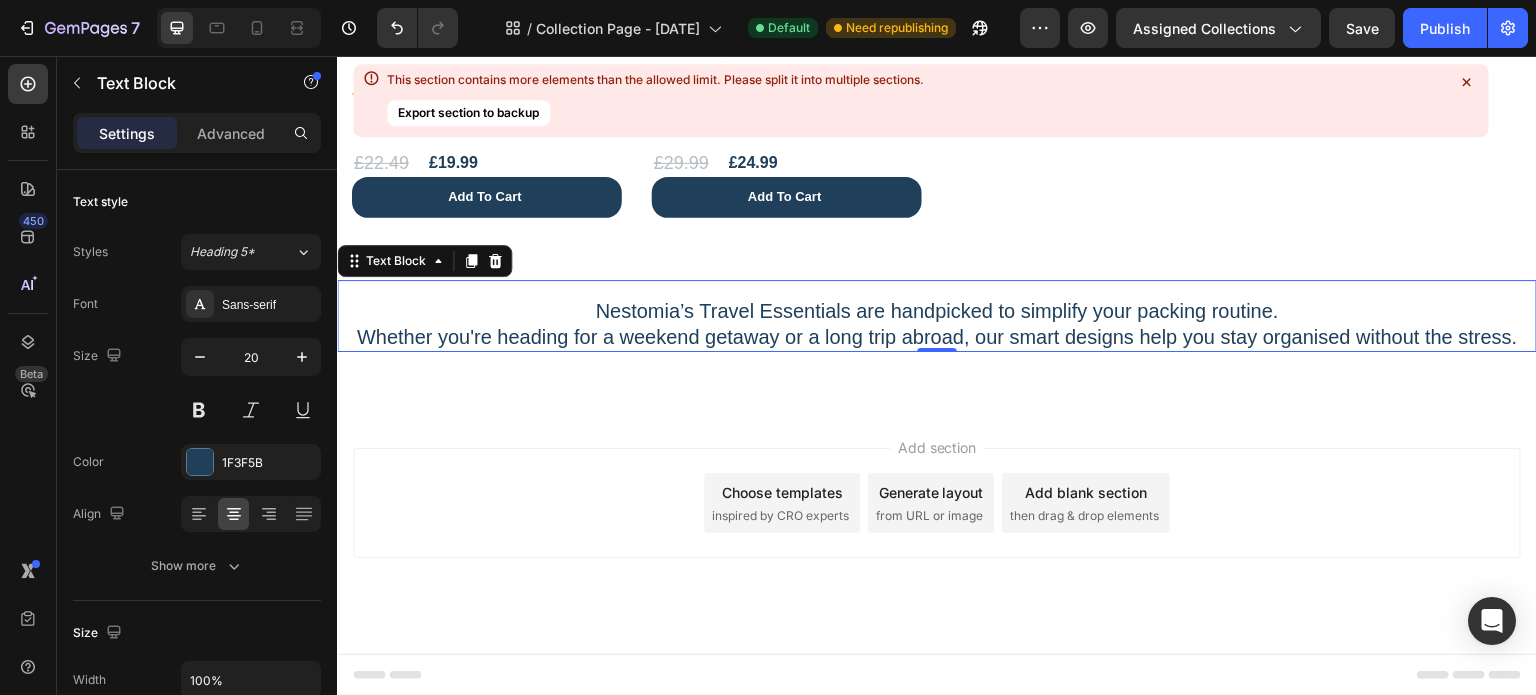 scroll, scrollTop: 1218, scrollLeft: 0, axis: vertical 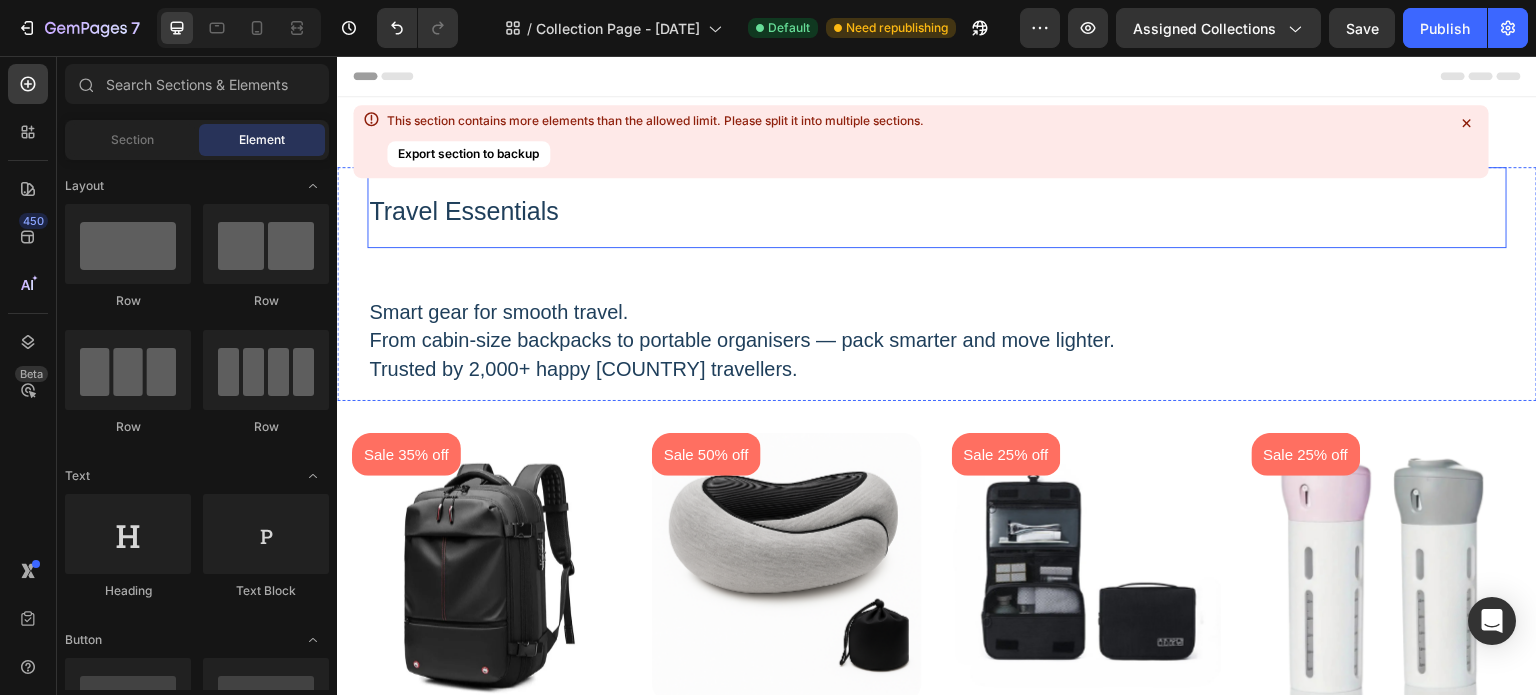click on "⁠⁠⁠⁠⁠⁠⁠ Travel Essentials" at bounding box center (937, 207) 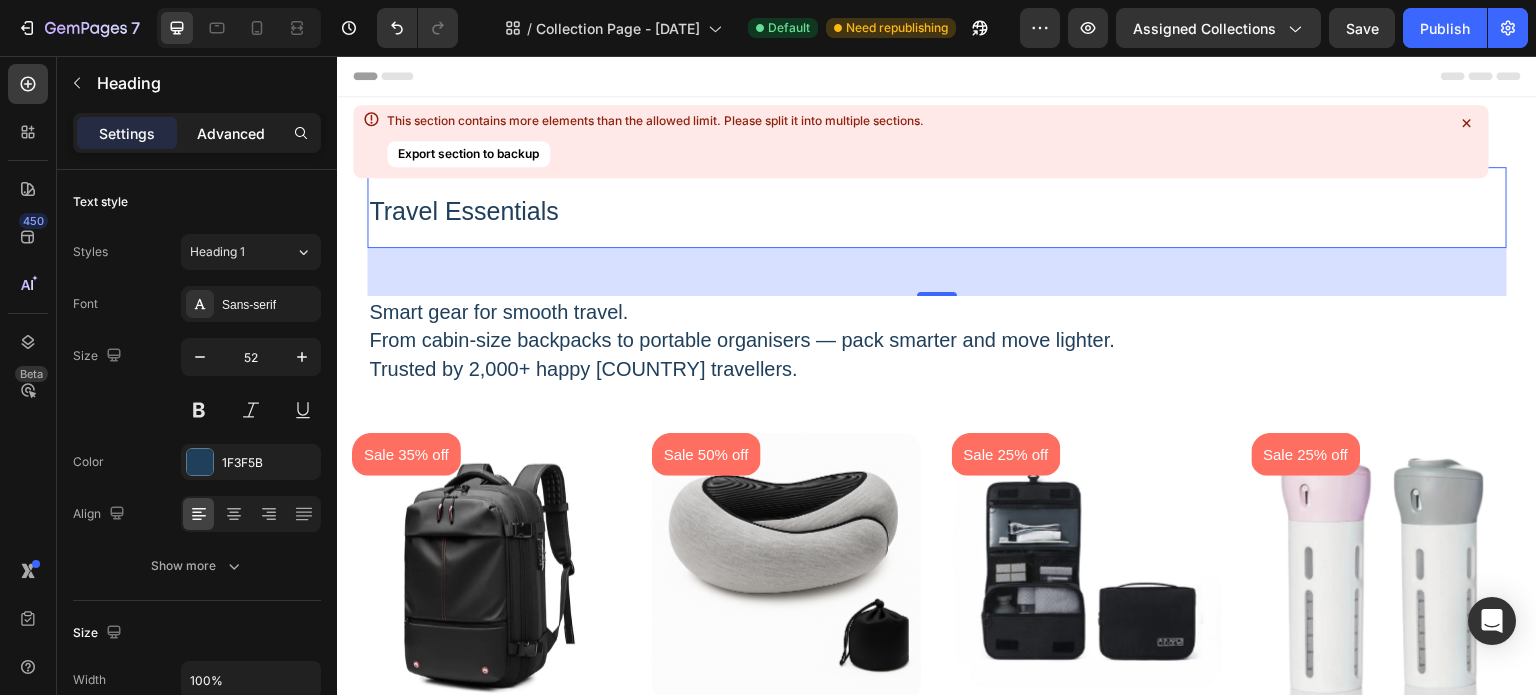 click on "Advanced" 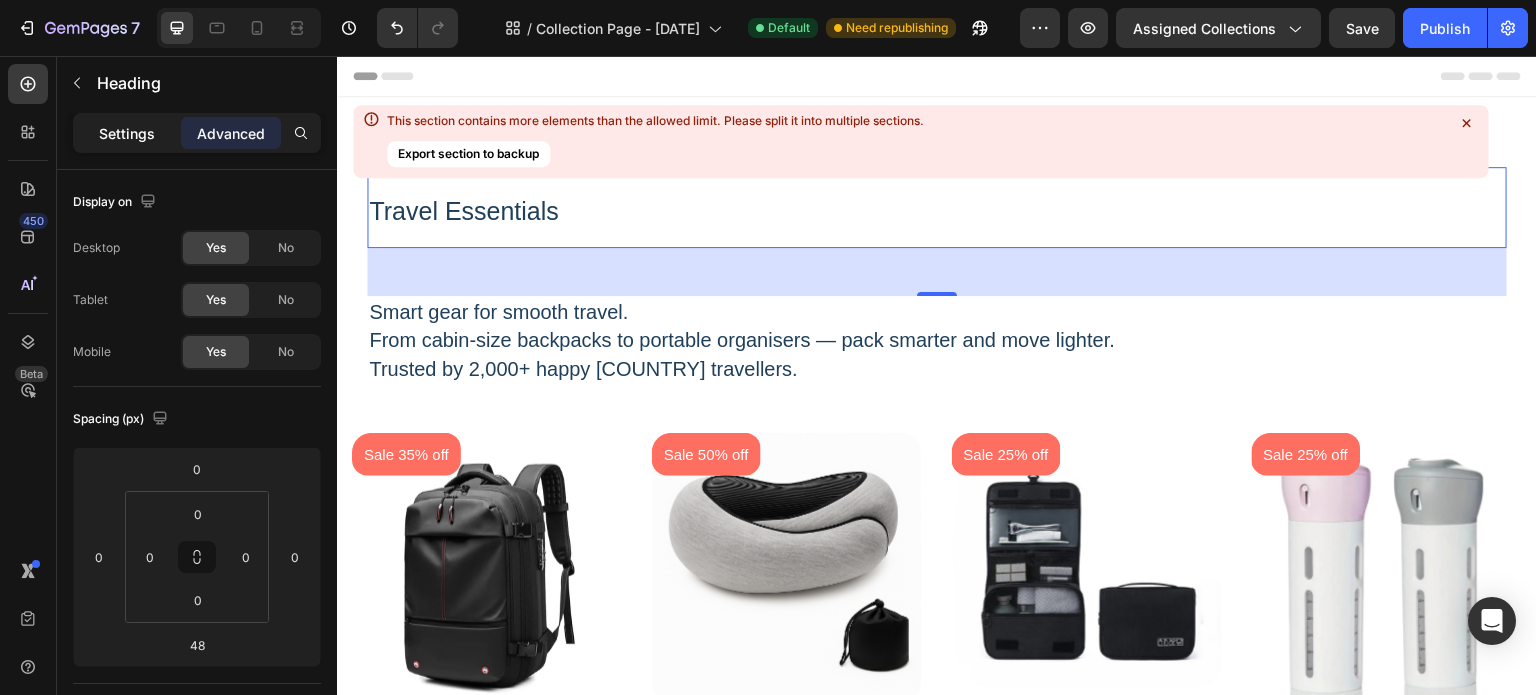 click on "Settings" 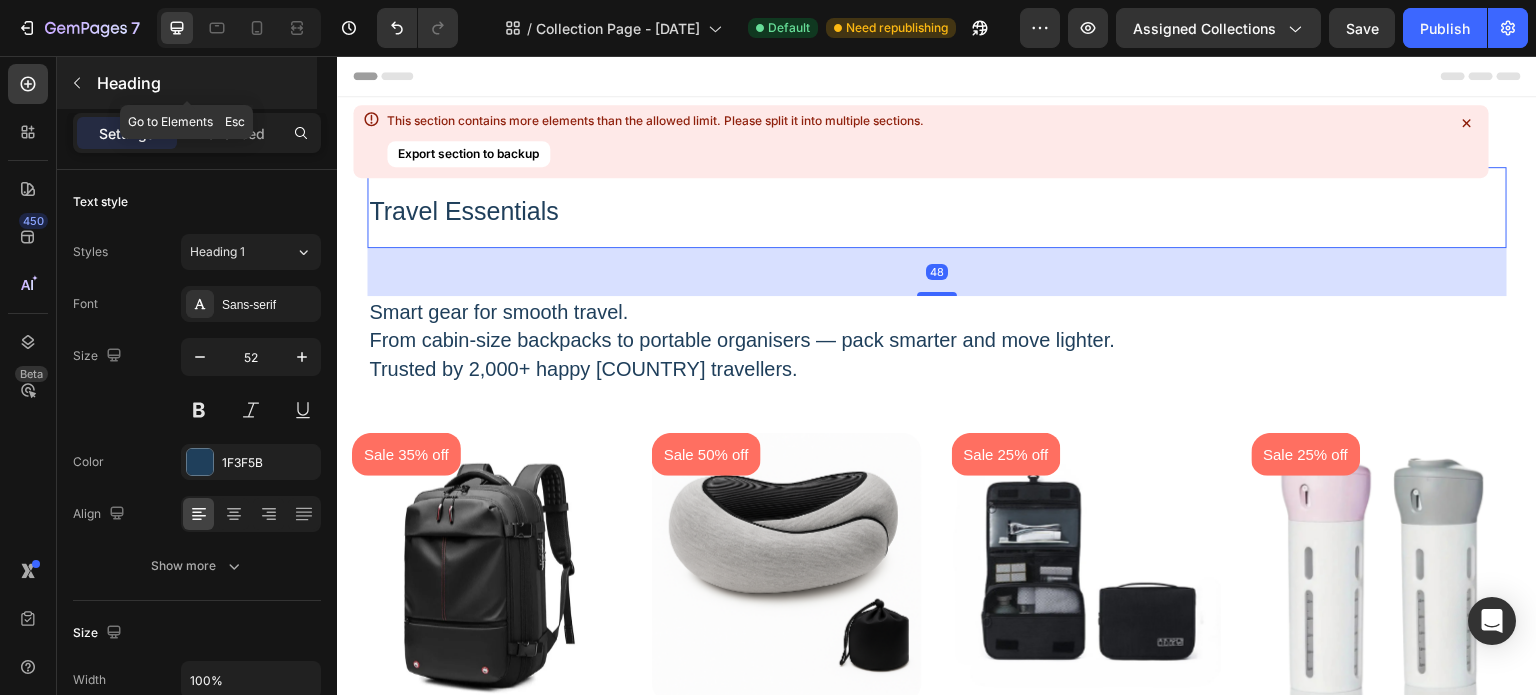 click at bounding box center (77, 83) 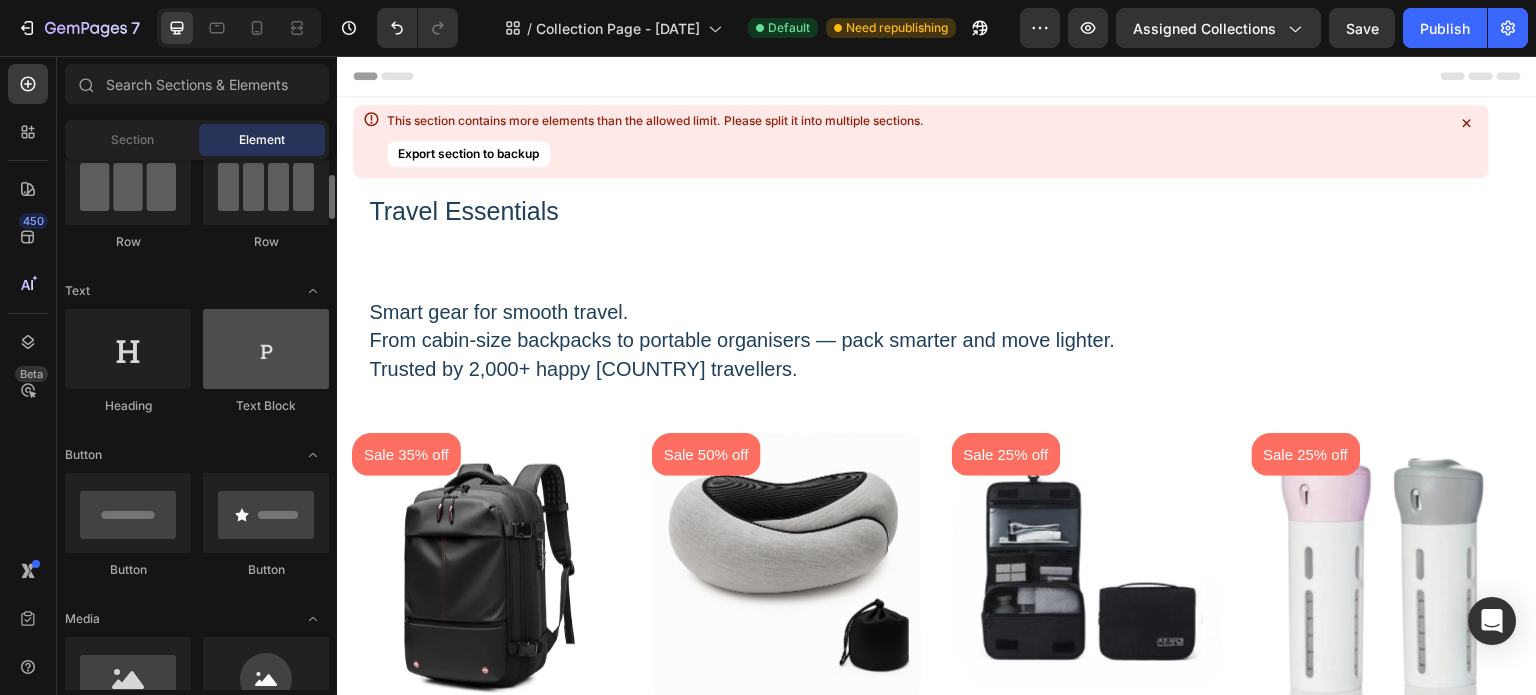 scroll, scrollTop: 186, scrollLeft: 0, axis: vertical 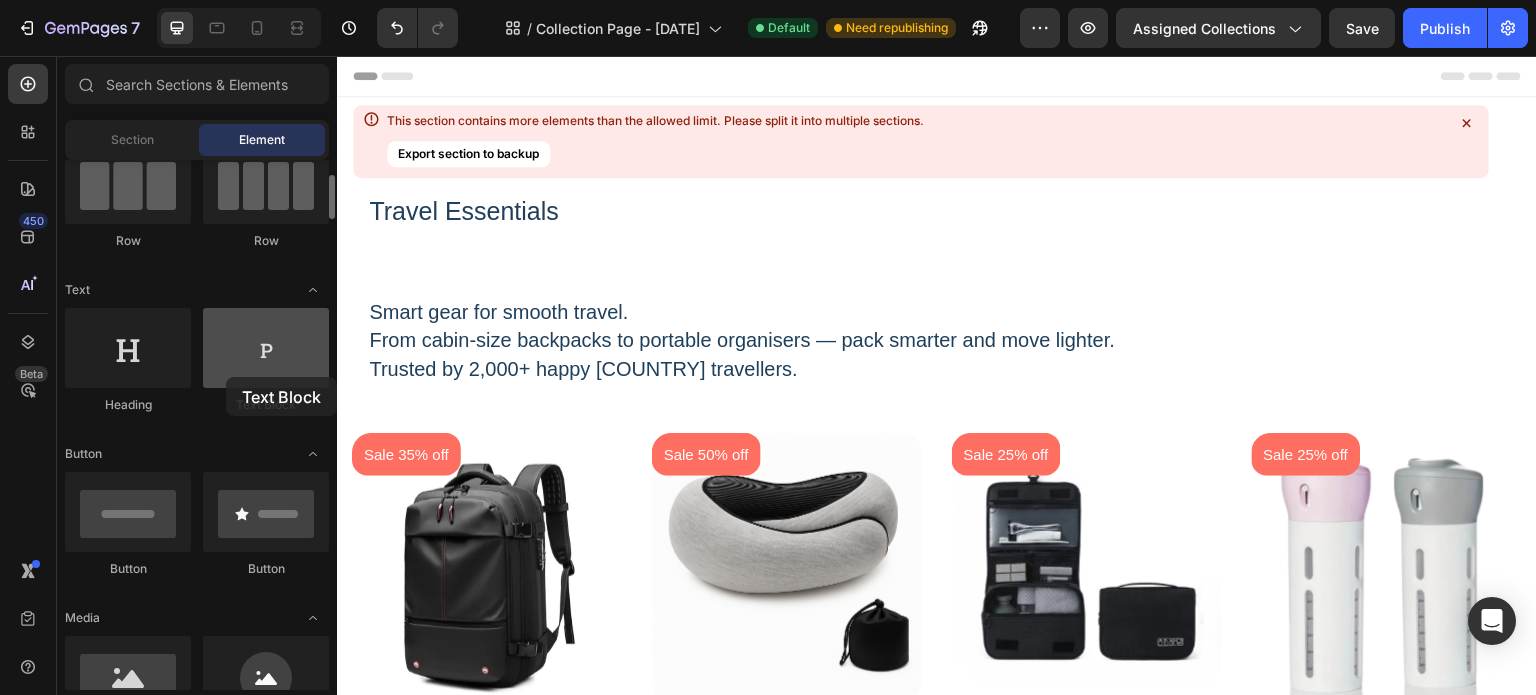 drag, startPoint x: 102, startPoint y: 191, endPoint x: 226, endPoint y: 377, distance: 223.54417 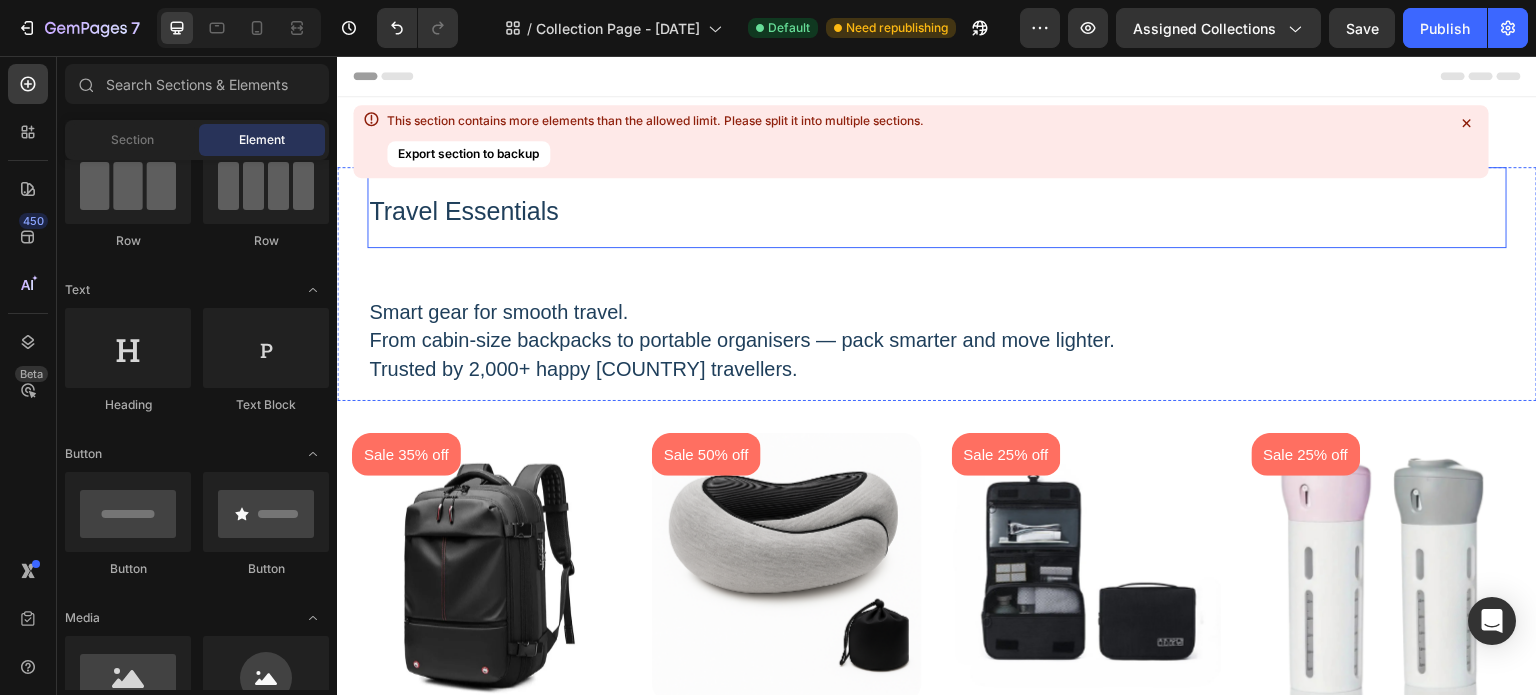 click on "⁠⁠⁠⁠⁠⁠⁠ Travel Essentials" at bounding box center (937, 207) 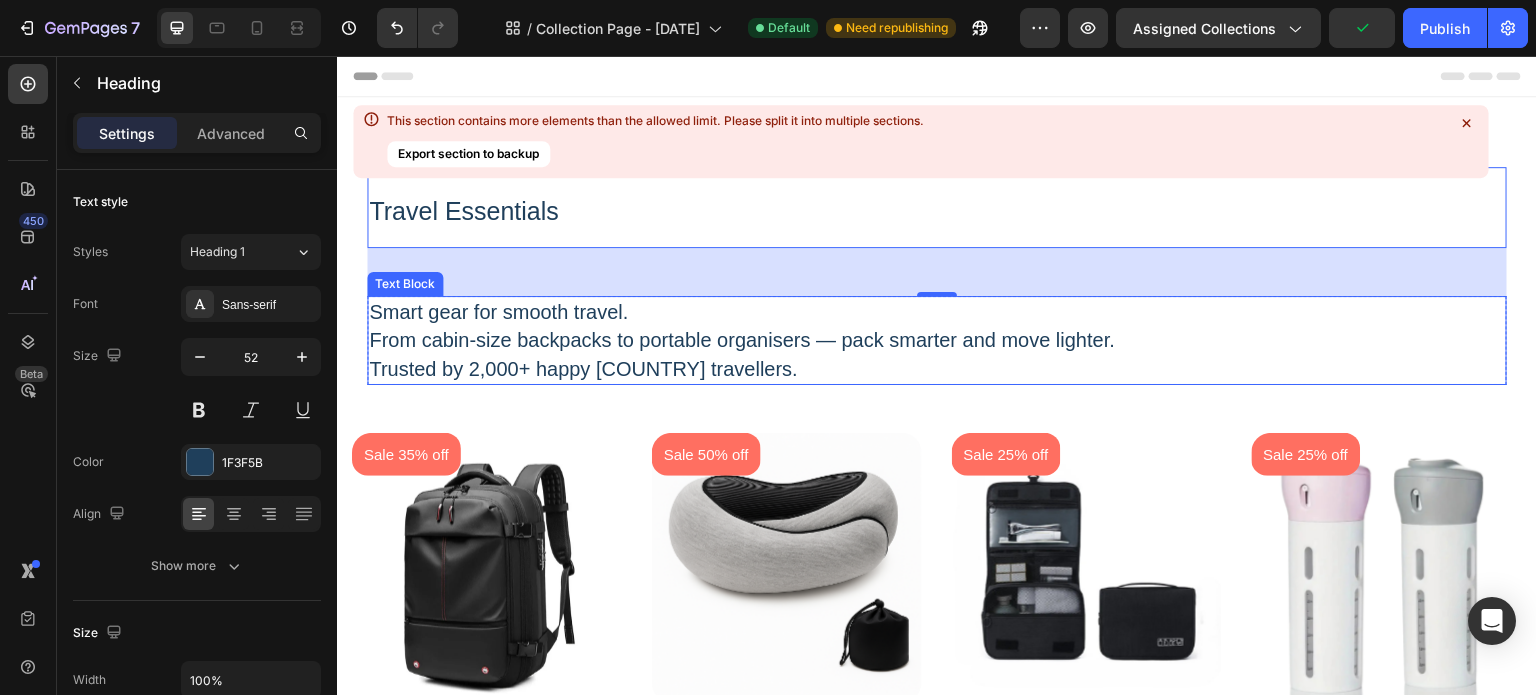 click on "From cabin-size backpacks to portable organisers — pack smarter and move lighter." at bounding box center (742, 340) 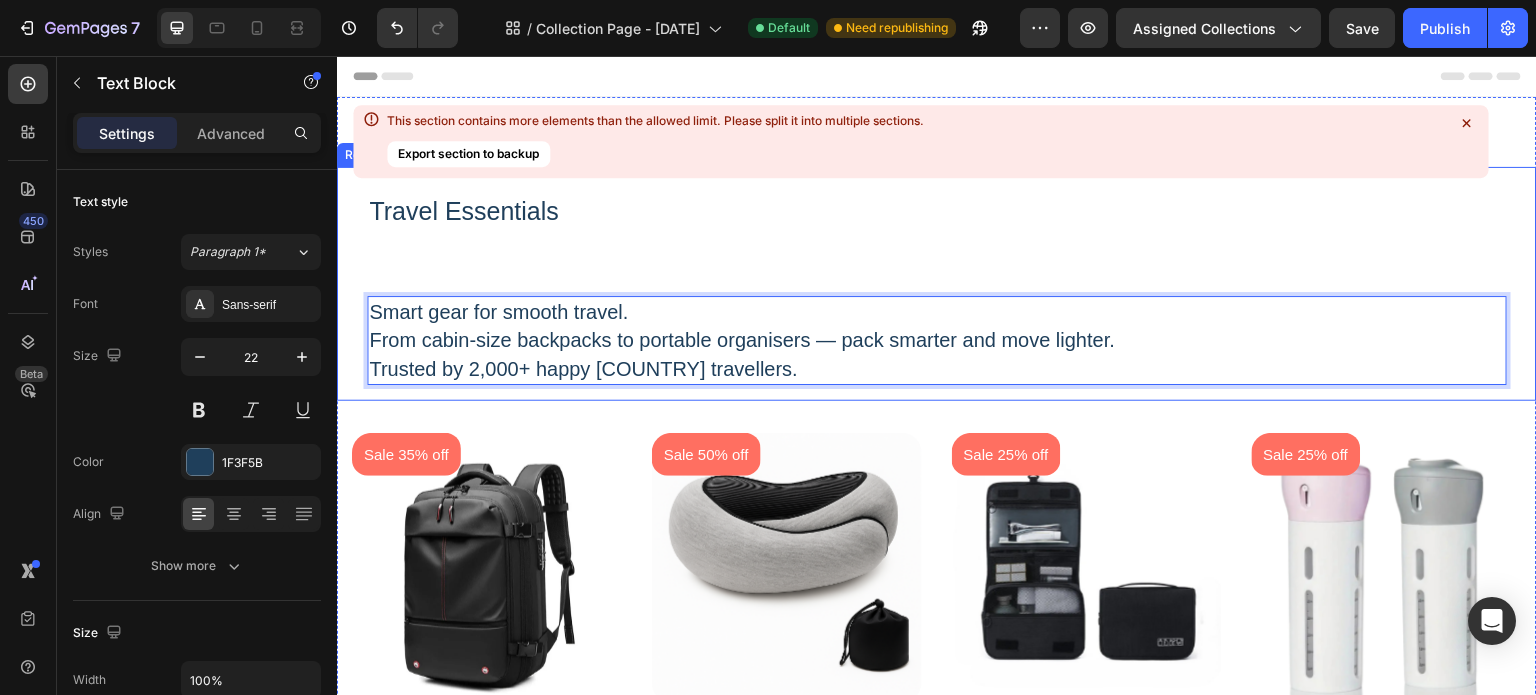 drag, startPoint x: 393, startPoint y: 324, endPoint x: 394, endPoint y: 311, distance: 13.038404 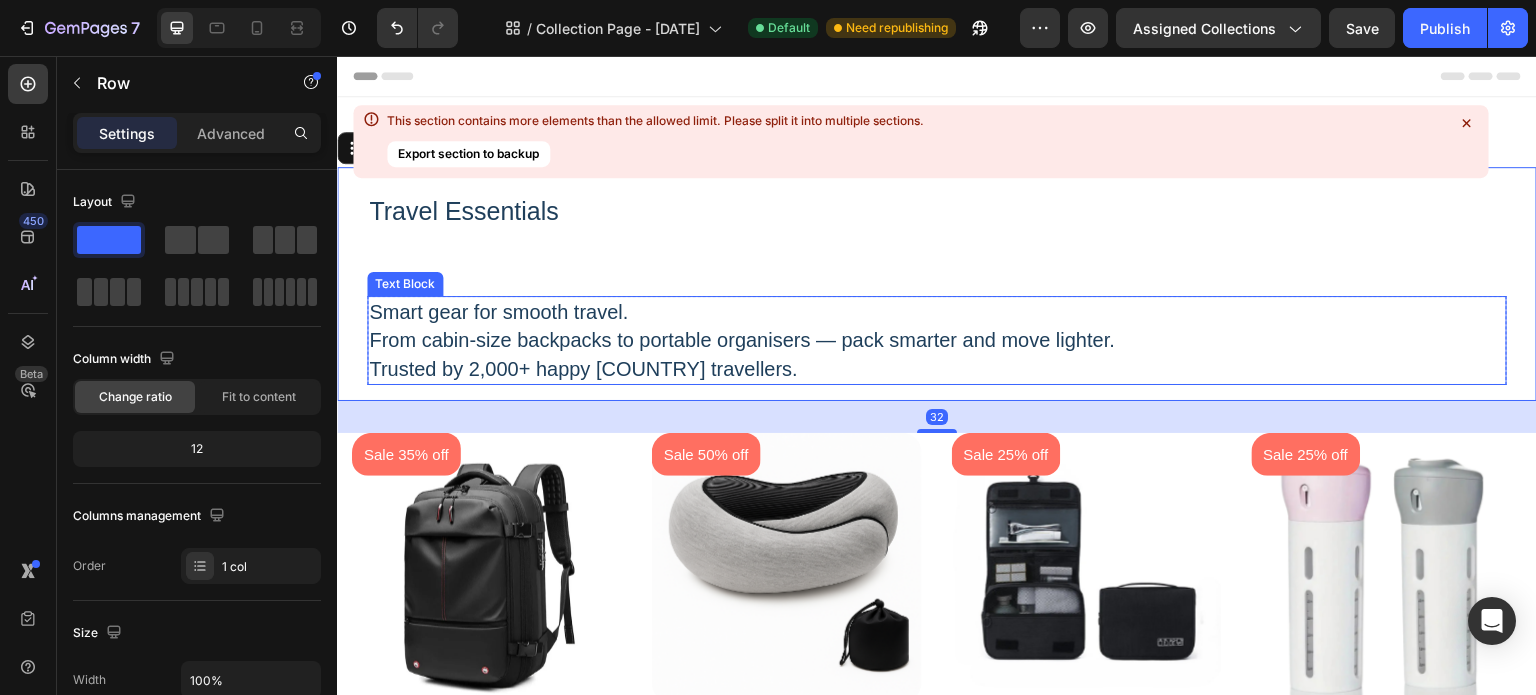 click on "Smart gear for smooth travel. From cabin-size backpacks to portable organisers — pack smarter and move lighter. Trusted by 2,000+ happy [COUNTRY] travellers." at bounding box center [937, 341] 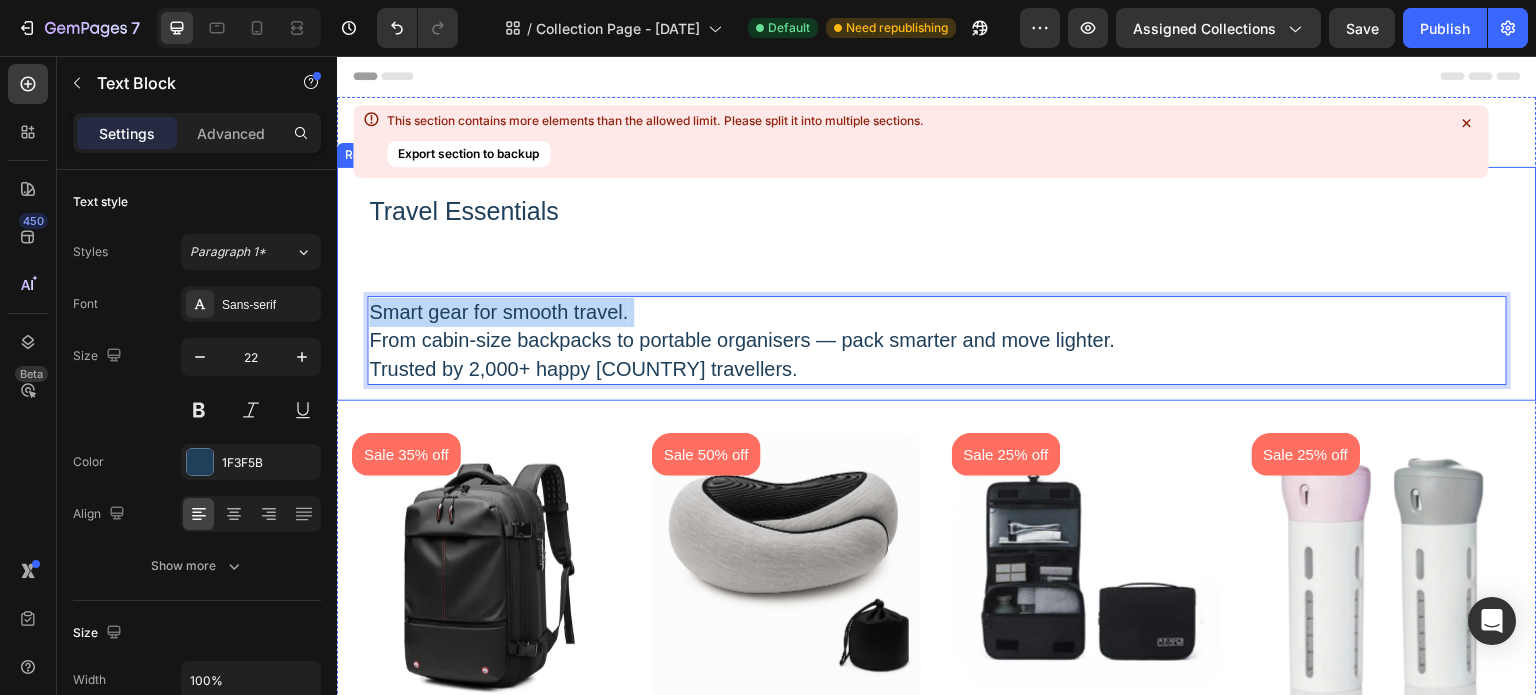 drag, startPoint x: 753, startPoint y: 314, endPoint x: 782, endPoint y: 256, distance: 64.84597 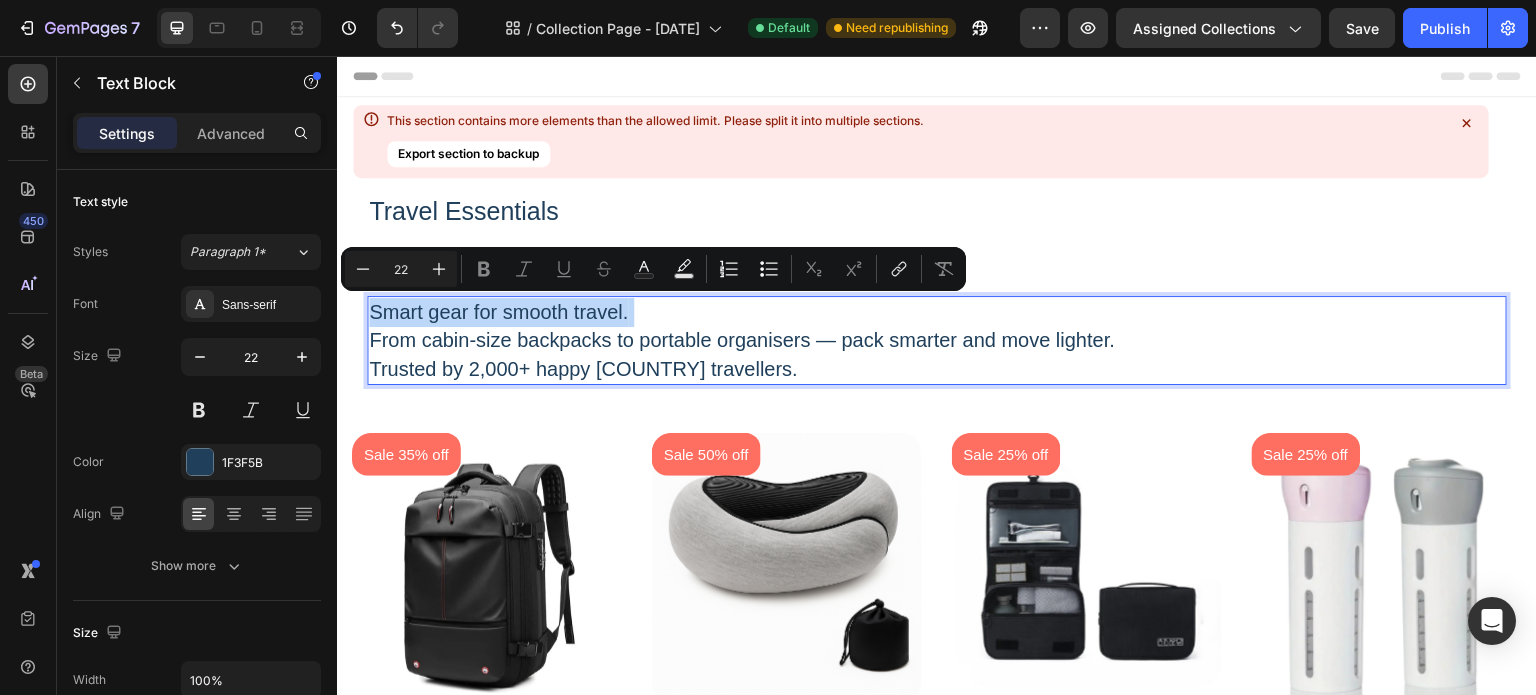 click on "Smart gear for smooth travel. From cabin-size backpacks to portable organisers — pack smarter and move lighter. Trusted by 2,000+ happy [COUNTRY] travellers." at bounding box center [937, 341] 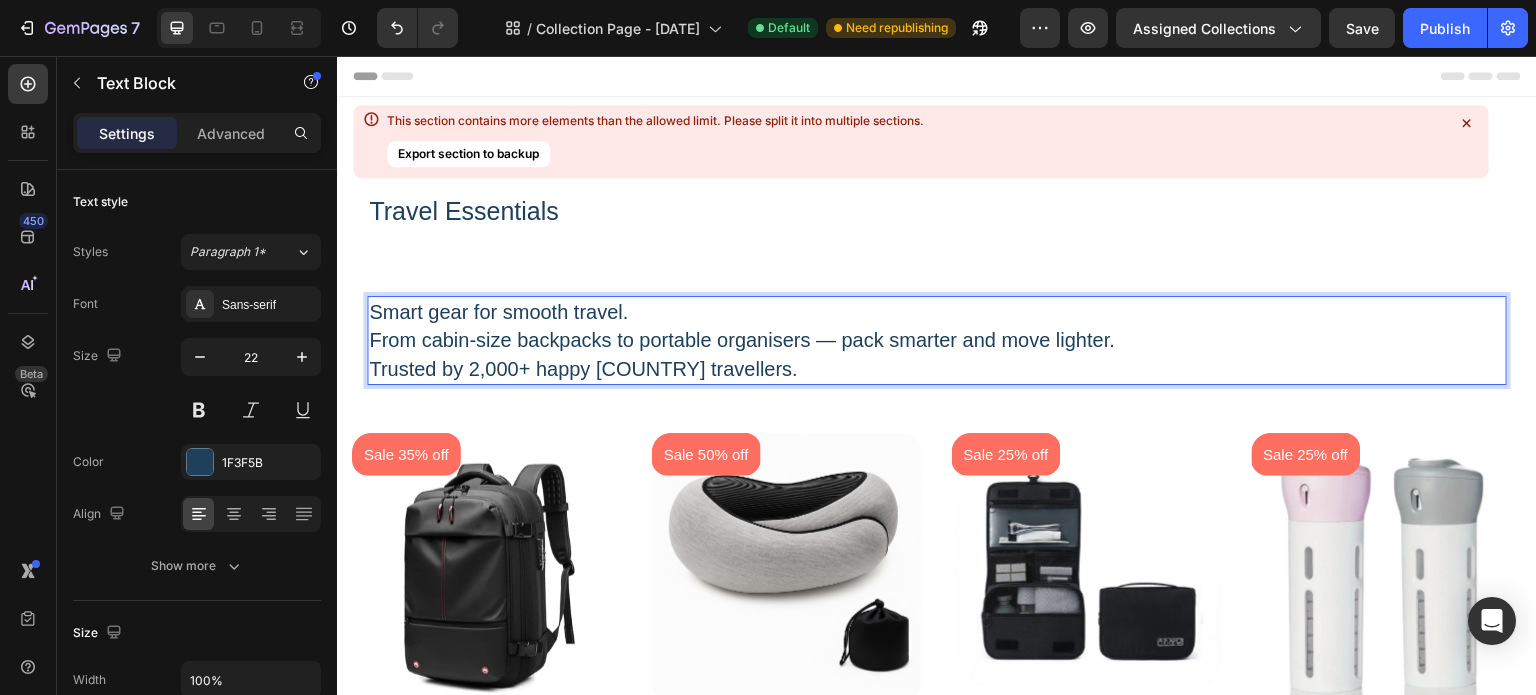 drag, startPoint x: 736, startPoint y: 319, endPoint x: 745, endPoint y: 308, distance: 14.21267 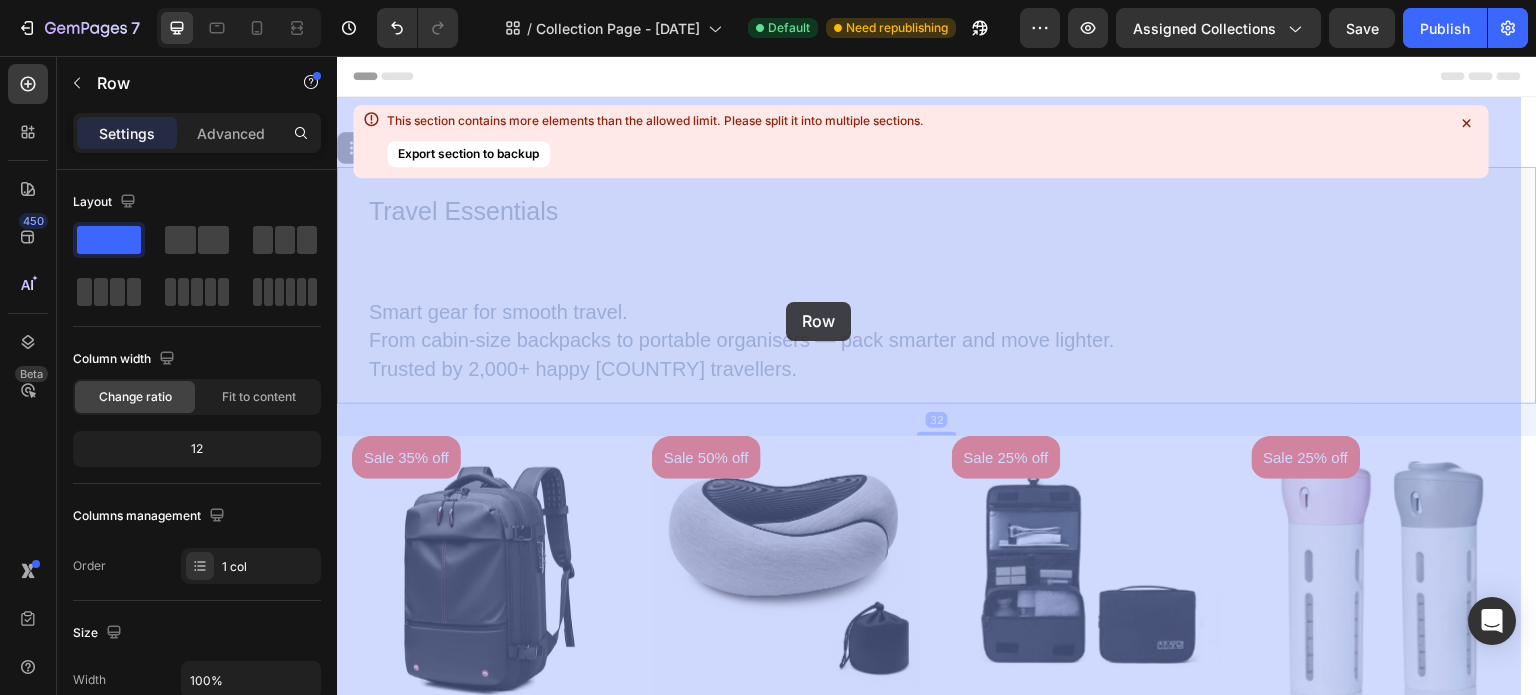 drag, startPoint x: 792, startPoint y: 293, endPoint x: 782, endPoint y: 312, distance: 21.470911 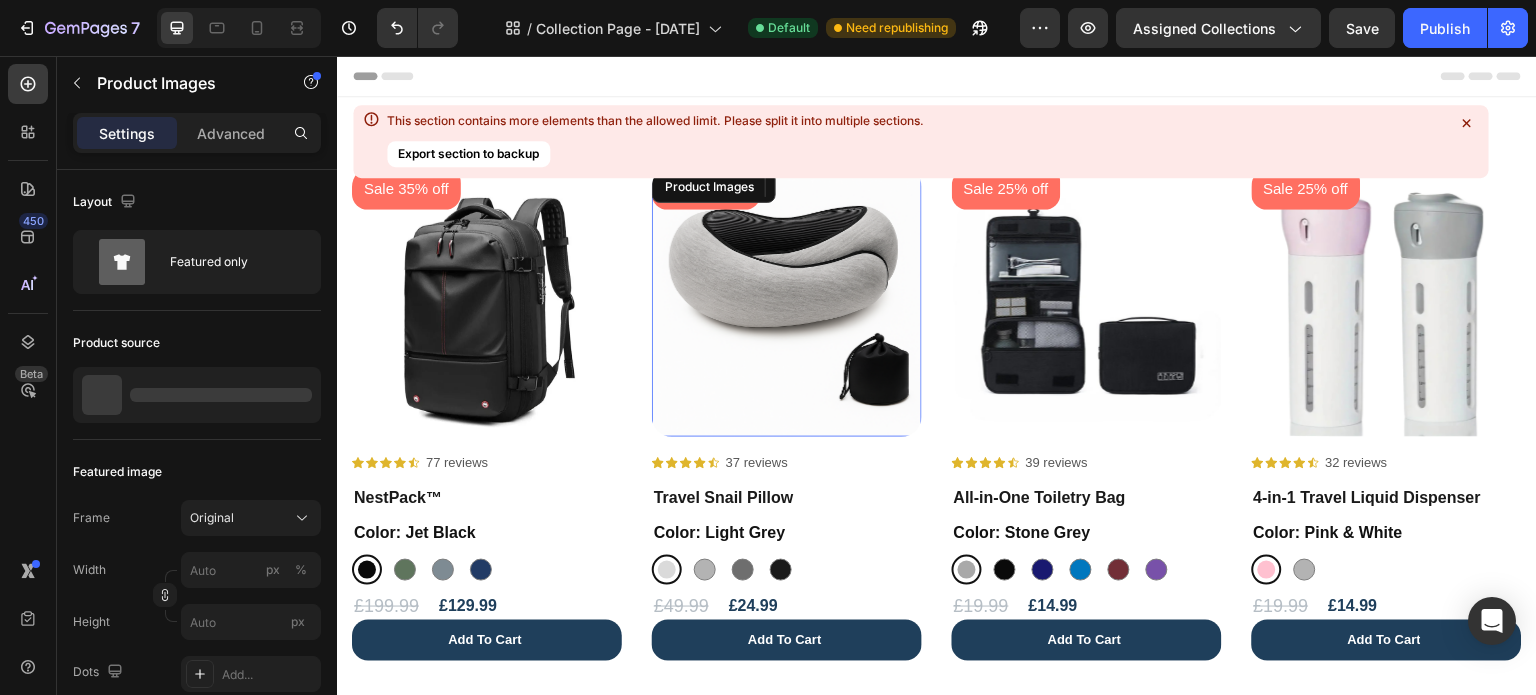 click at bounding box center (787, 302) 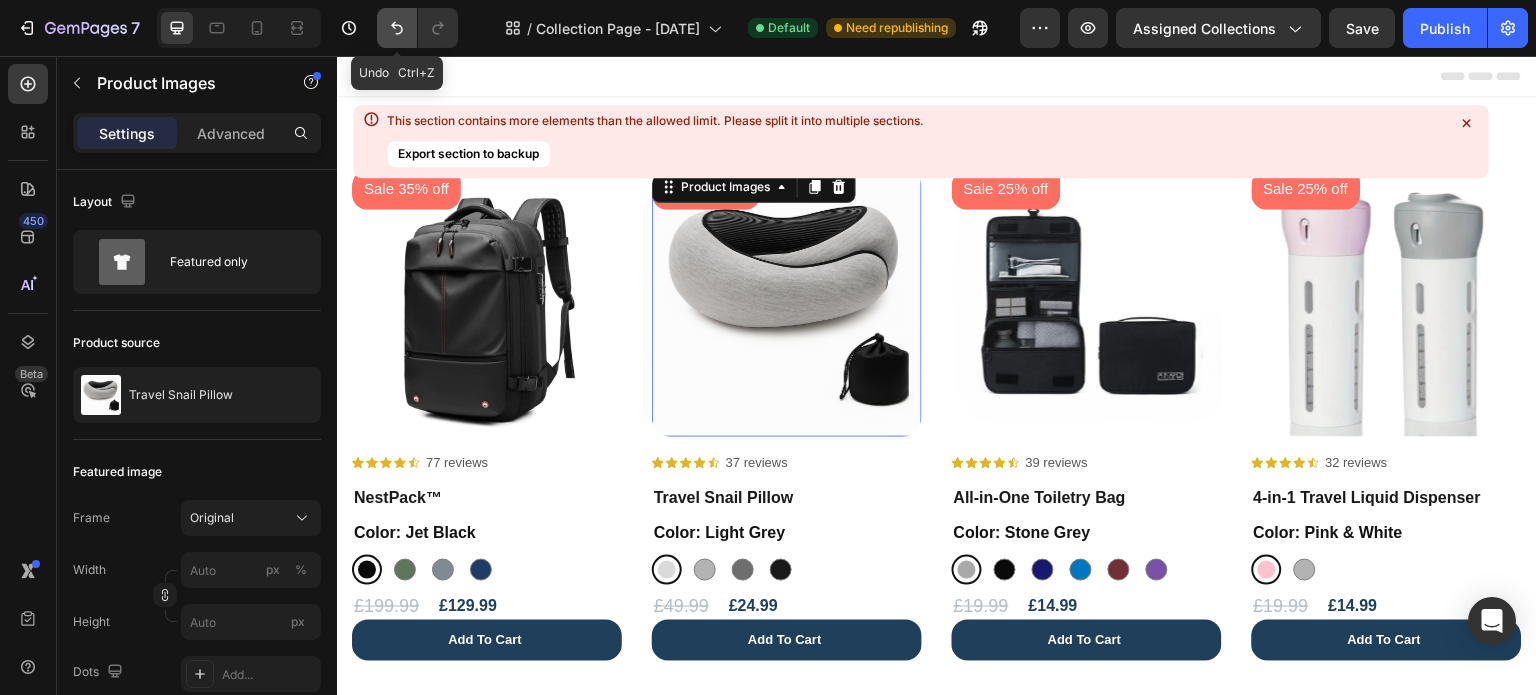 drag, startPoint x: 398, startPoint y: 26, endPoint x: 168, endPoint y: 47, distance: 230.95671 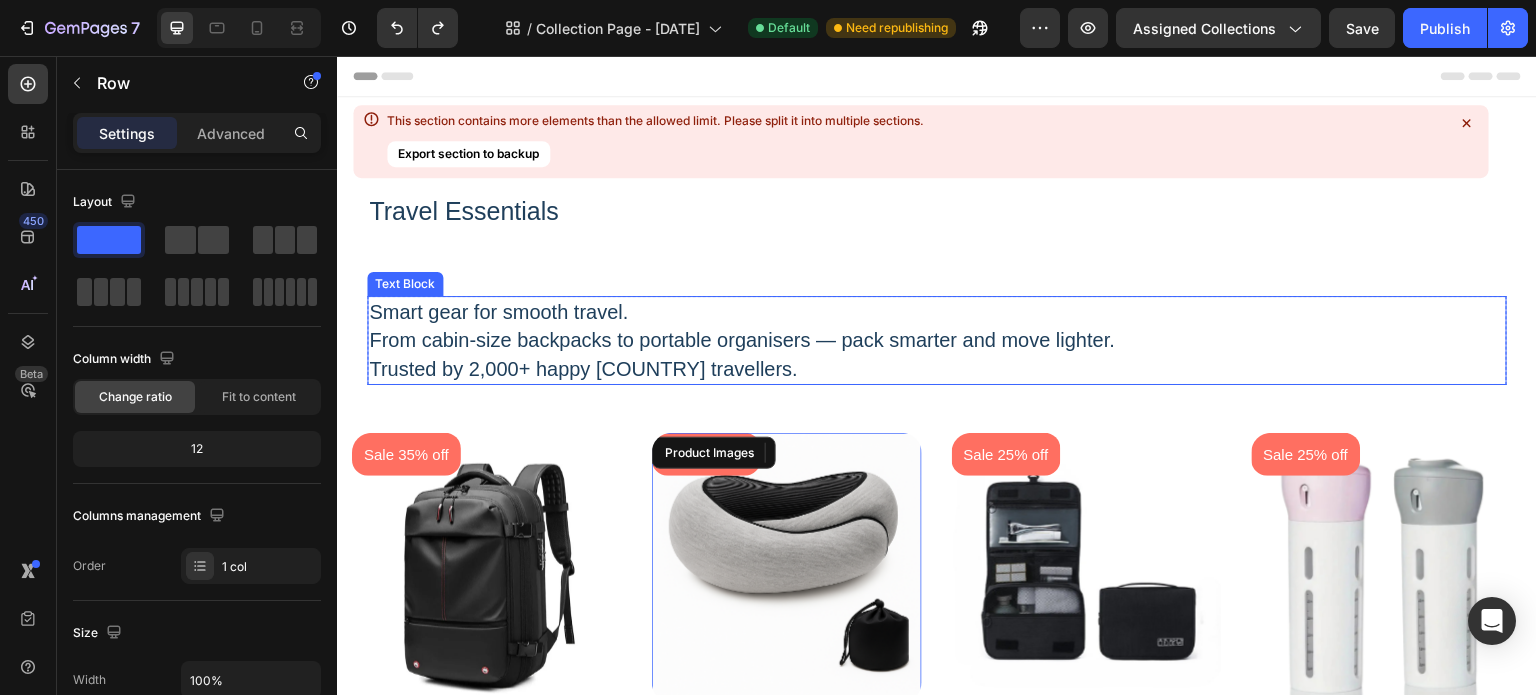 click on "Smart gear for smooth travel. From cabin-size backpacks to portable organisers — pack smarter and move lighter. Trusted by 2,000+ happy [COUNTRY] travellers." at bounding box center (937, 341) 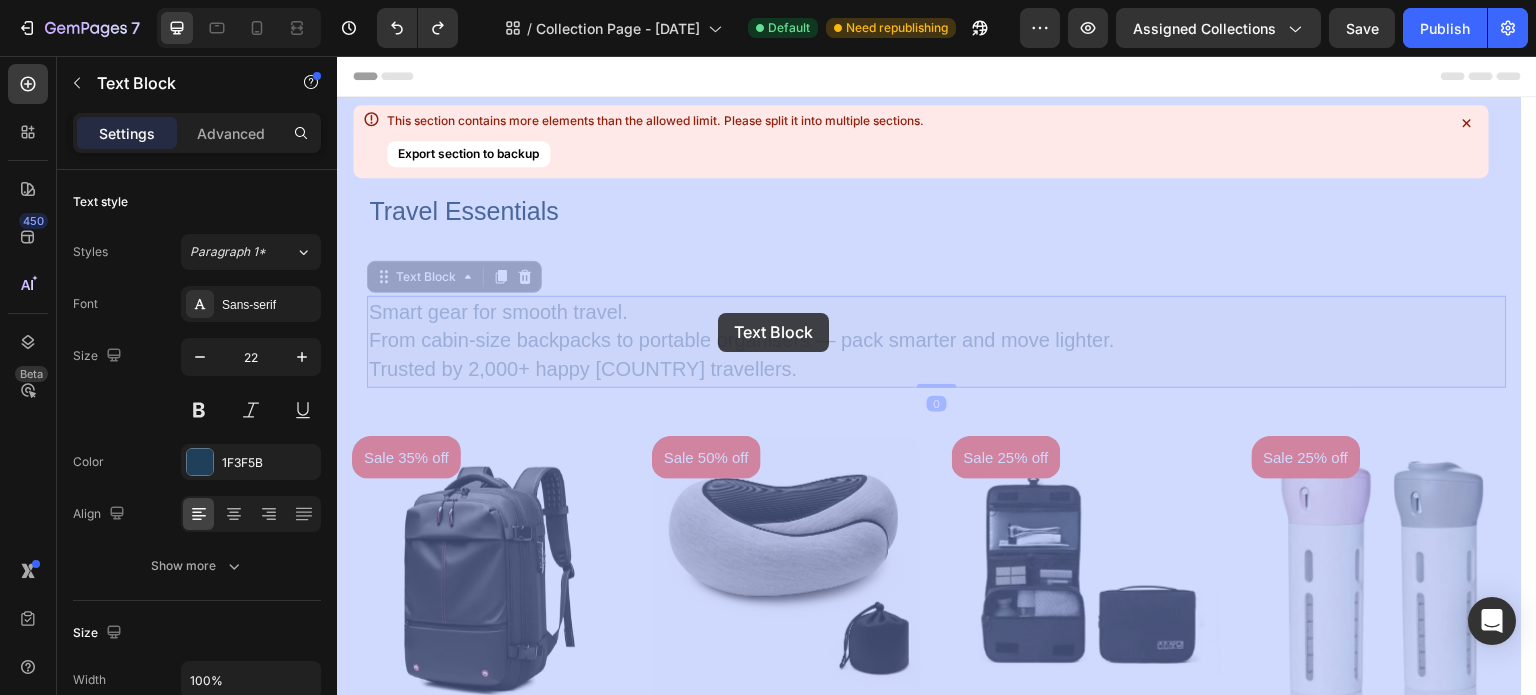 drag, startPoint x: 664, startPoint y: 306, endPoint x: 718, endPoint y: 313, distance: 54.451813 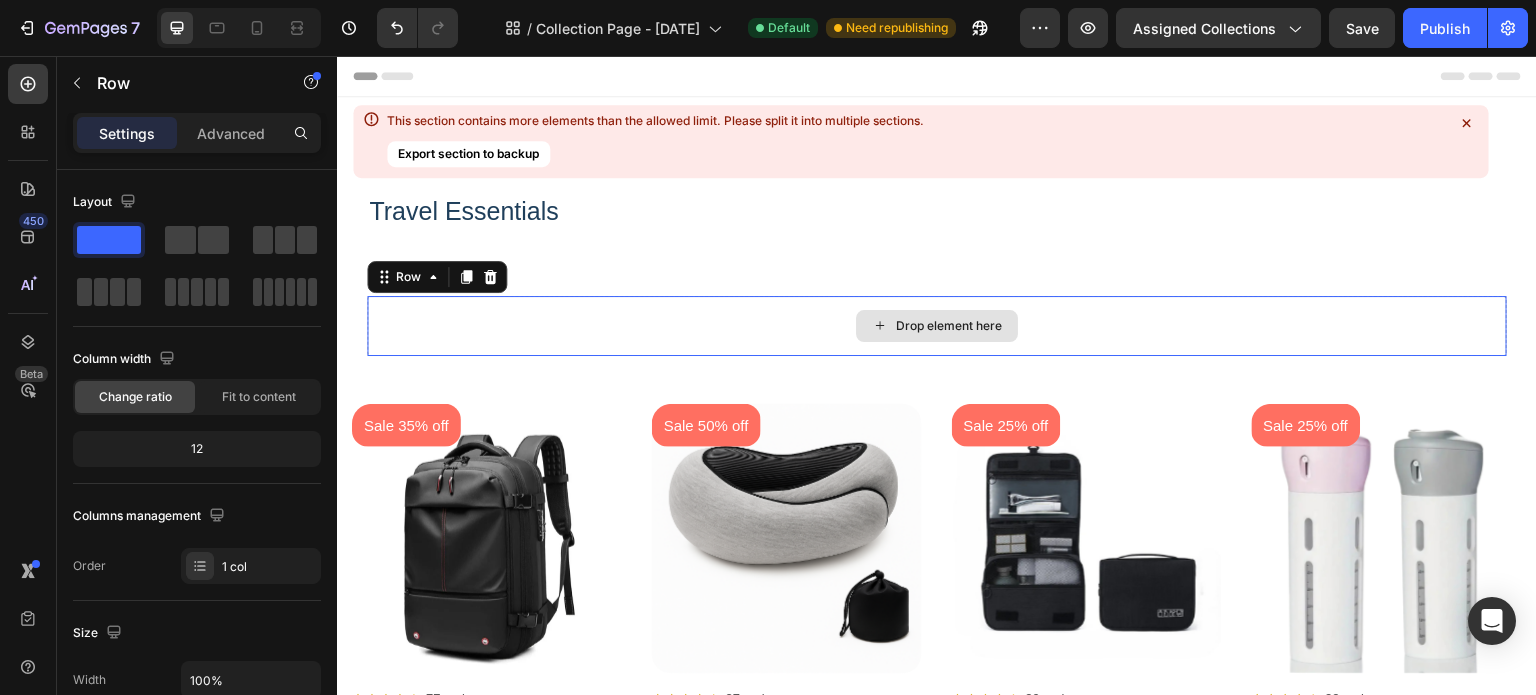 click on "Drop element here" at bounding box center [937, 326] 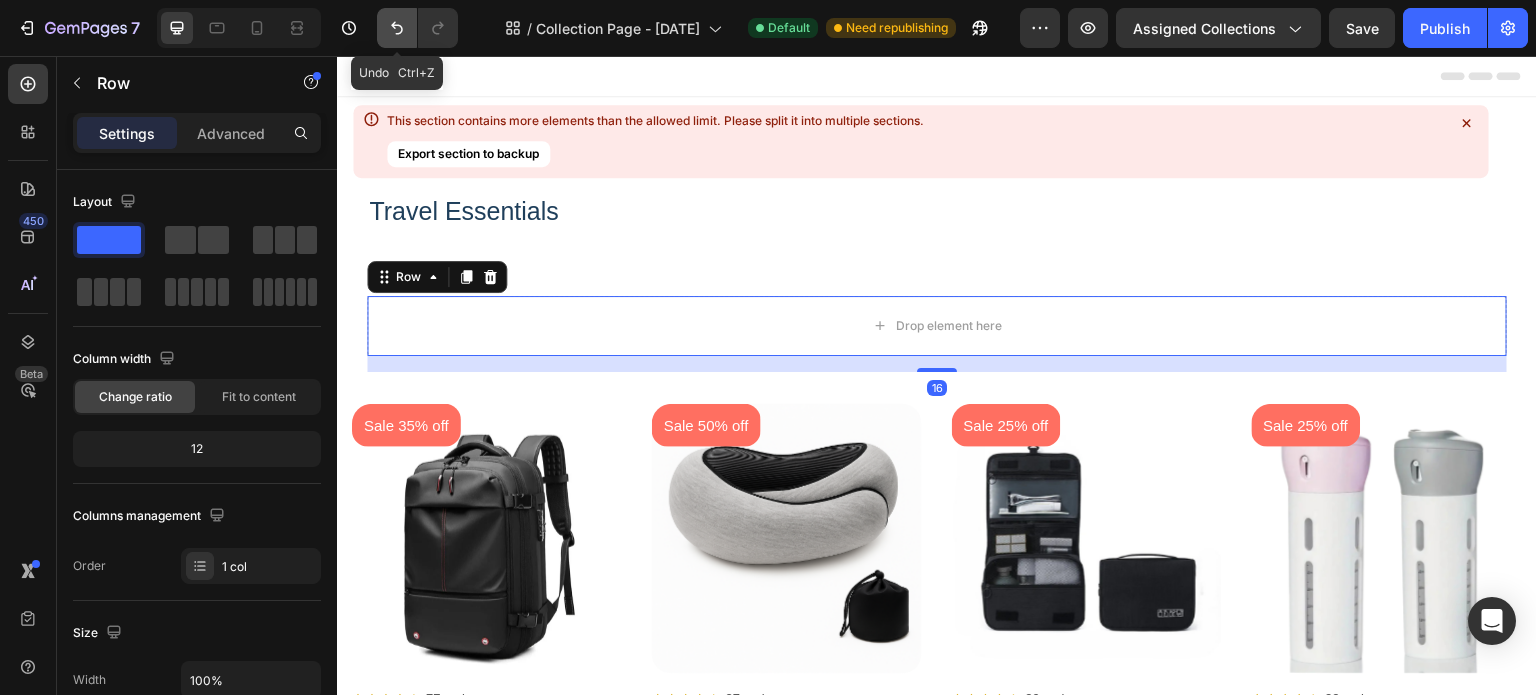 click 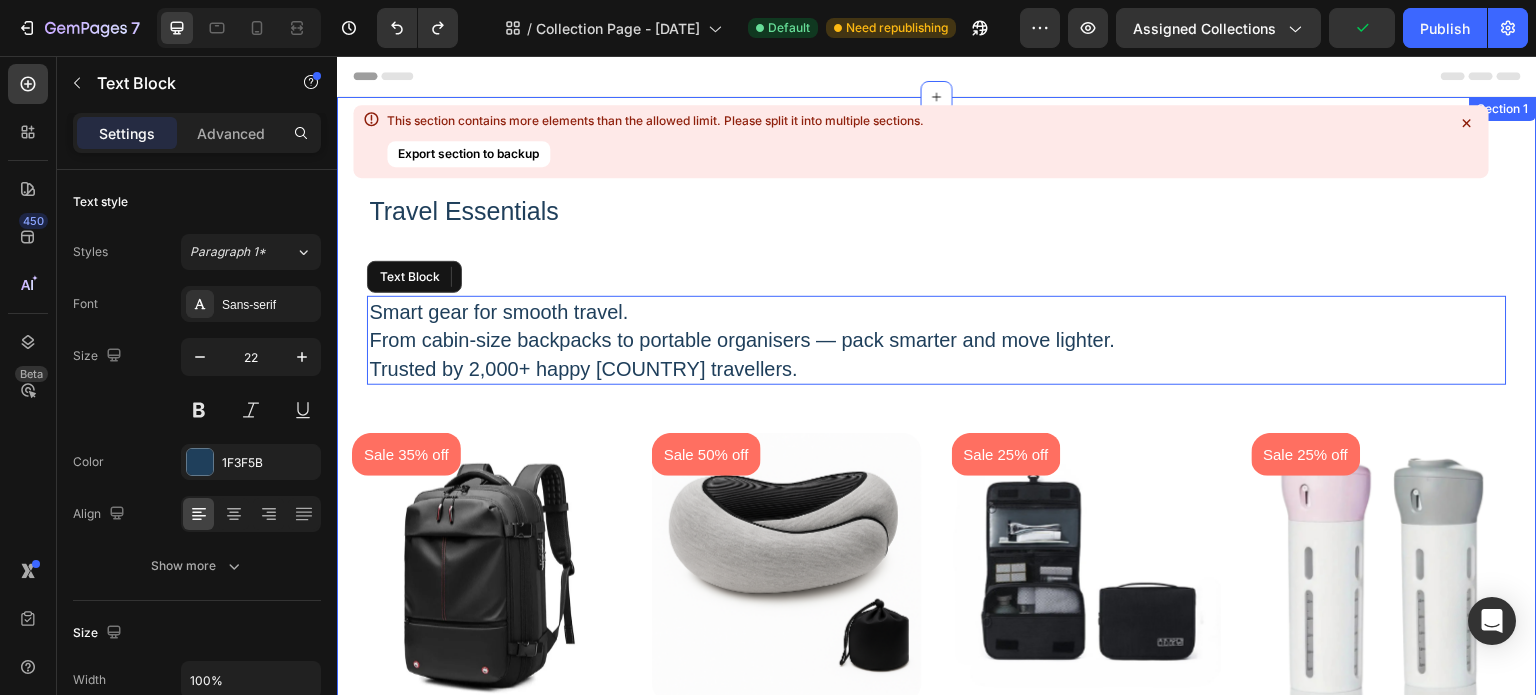 click 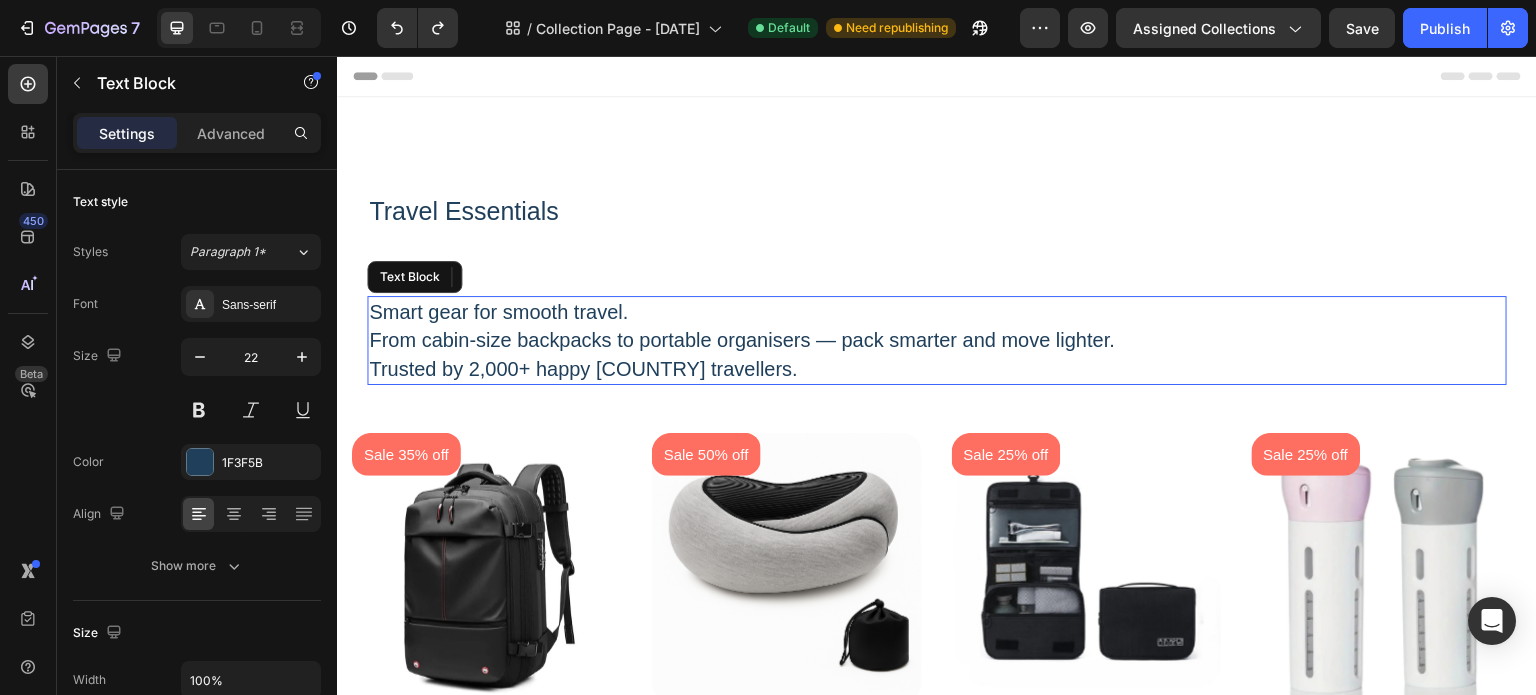 click on "Smart gear for smooth travel. From cabin-size backpacks to portable organisers — pack smarter and move lighter. Trusted by 2,000+ happy [COUNTRY] travellers." at bounding box center (937, 341) 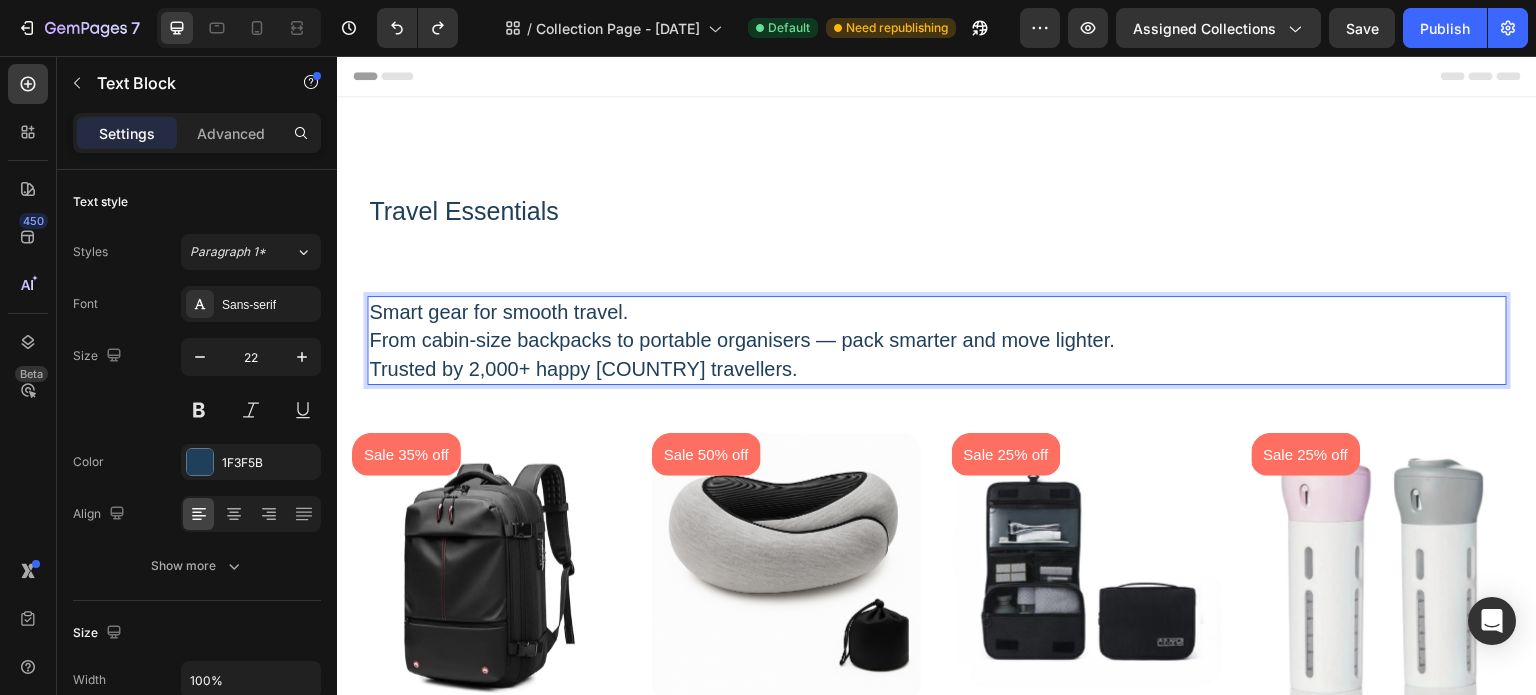 drag, startPoint x: 679, startPoint y: 308, endPoint x: 655, endPoint y: 307, distance: 24.020824 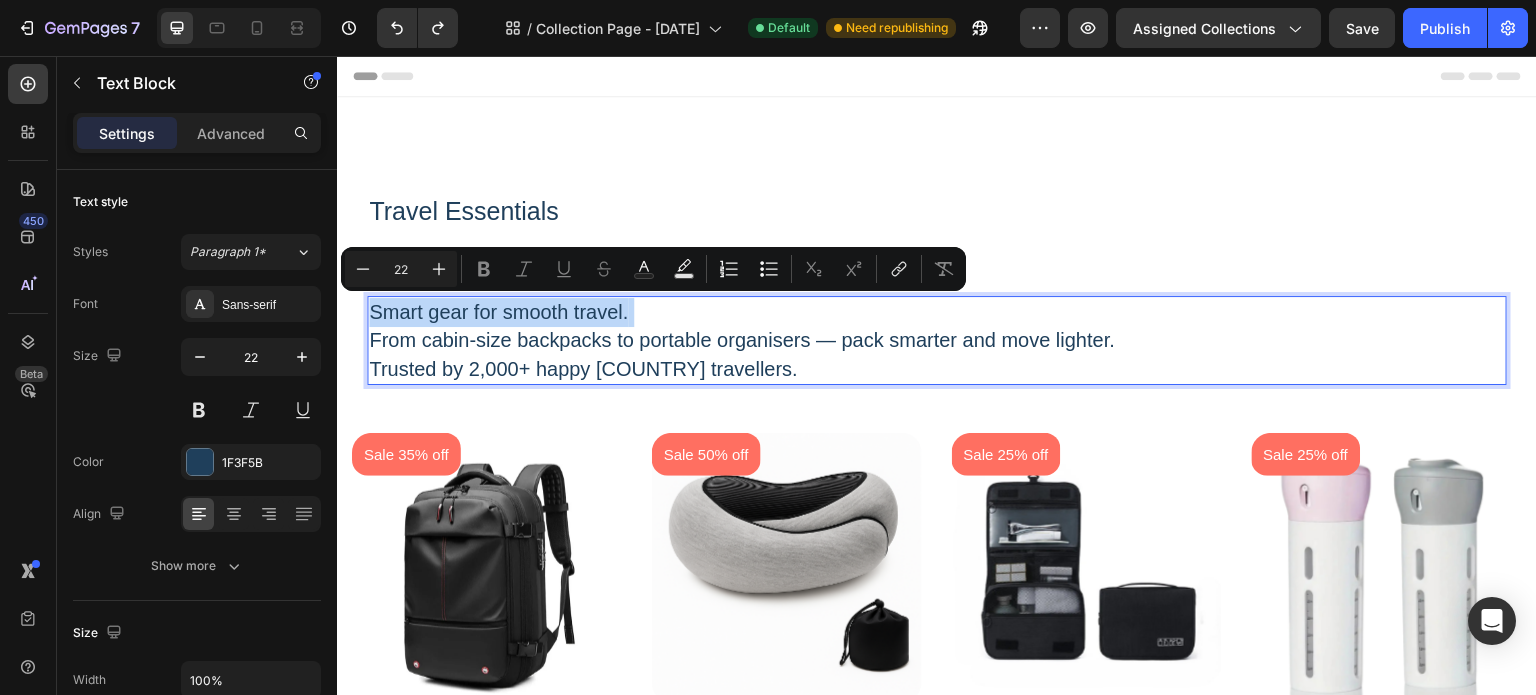 click on "Smart gear for smooth travel. From cabin-size backpacks to portable organisers — pack smarter and move lighter. Trusted by 2,000+ happy [COUNTRY] travellers." at bounding box center (937, 341) 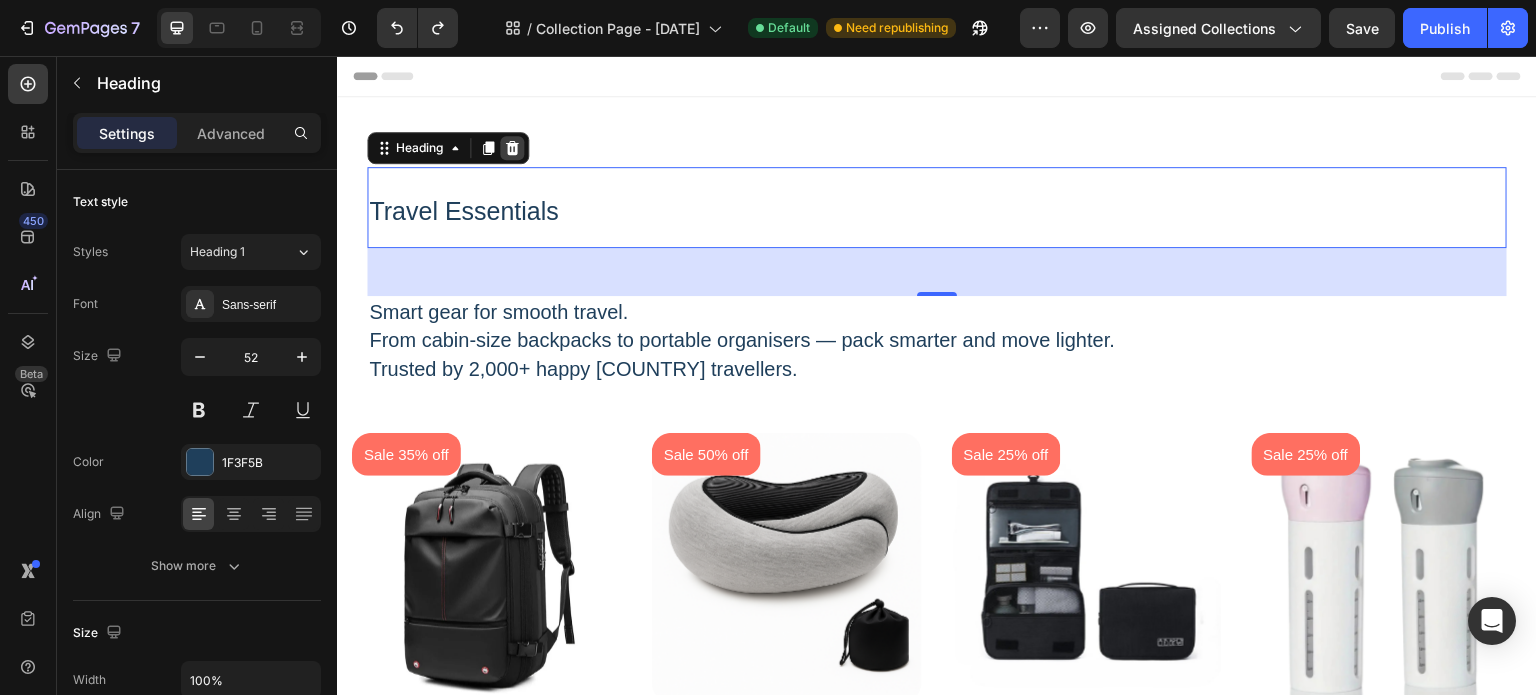 click 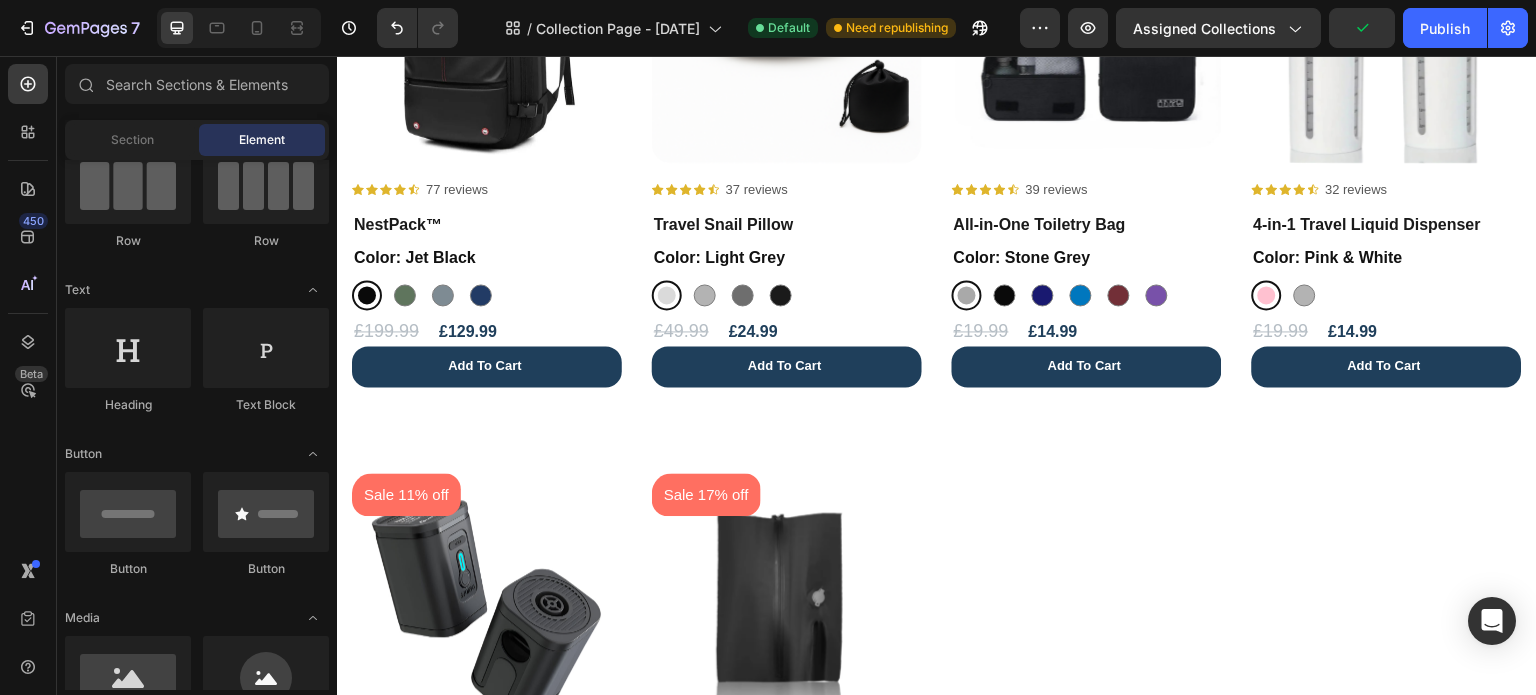 scroll, scrollTop: 0, scrollLeft: 0, axis: both 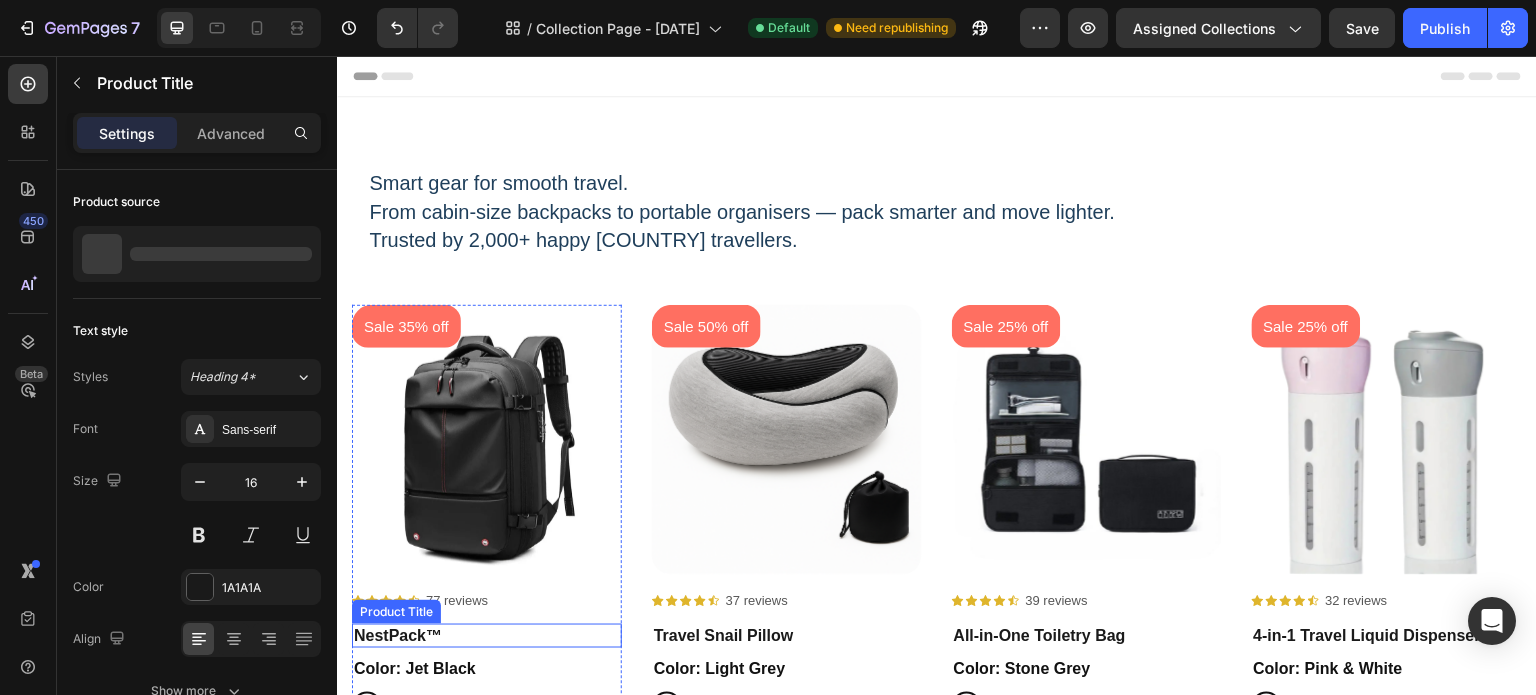 click on "NestPack™" at bounding box center [487, 636] 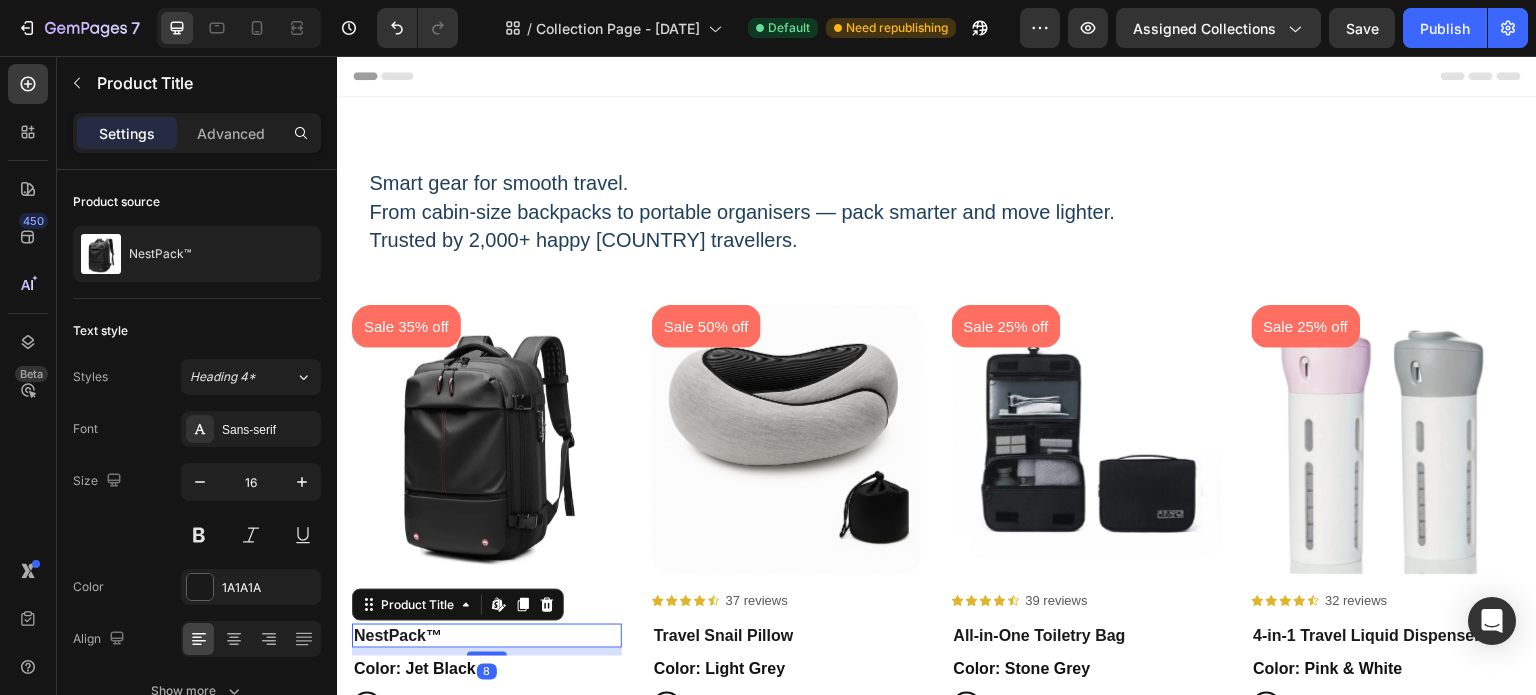 click on "NestPack™" at bounding box center [487, 636] 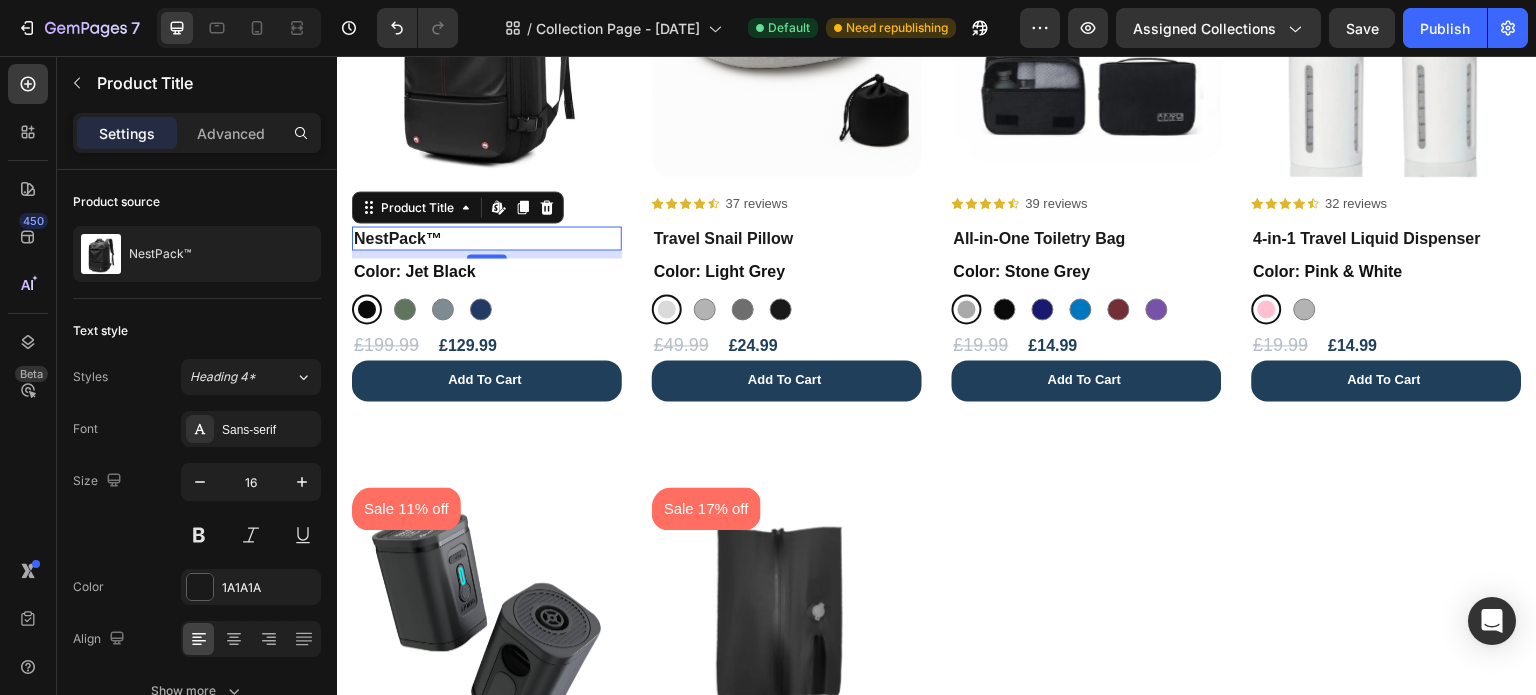 scroll, scrollTop: 0, scrollLeft: 0, axis: both 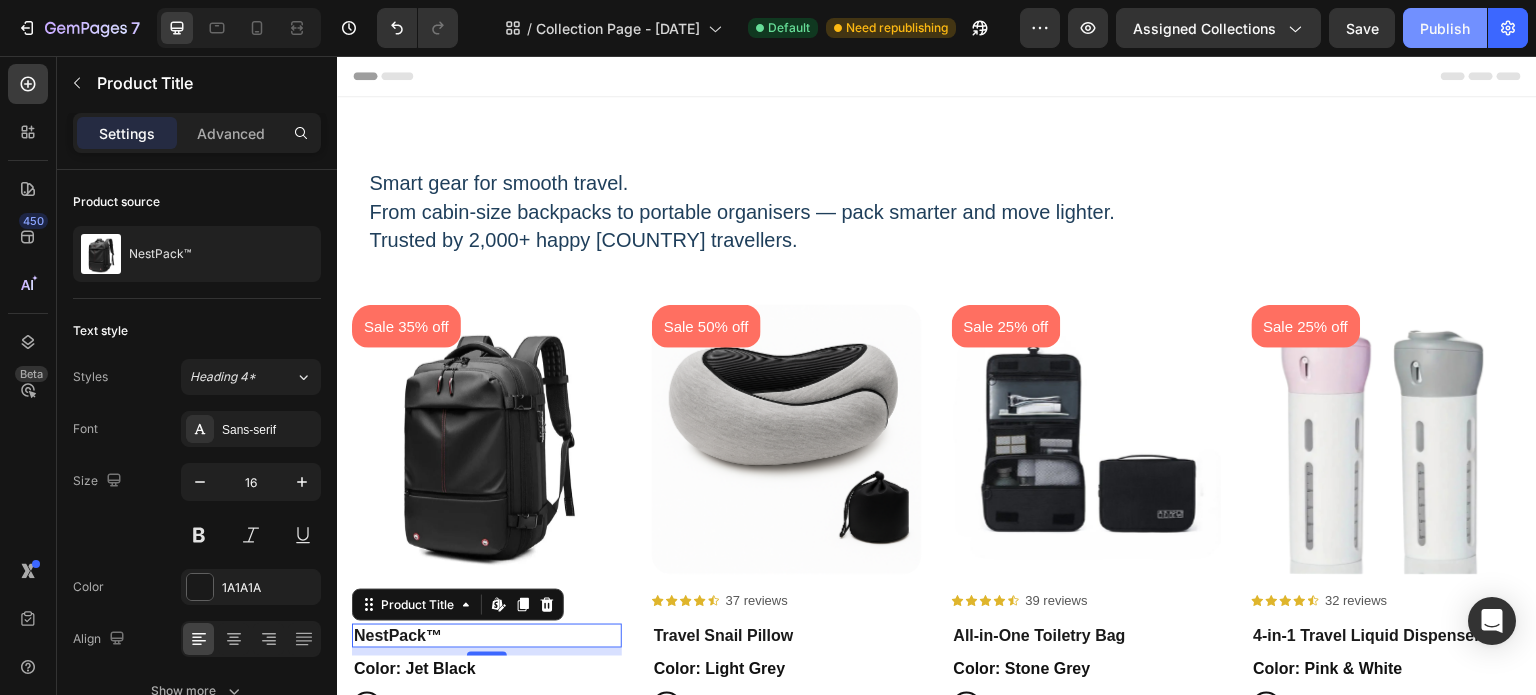 click on "Publish" at bounding box center [1445, 28] 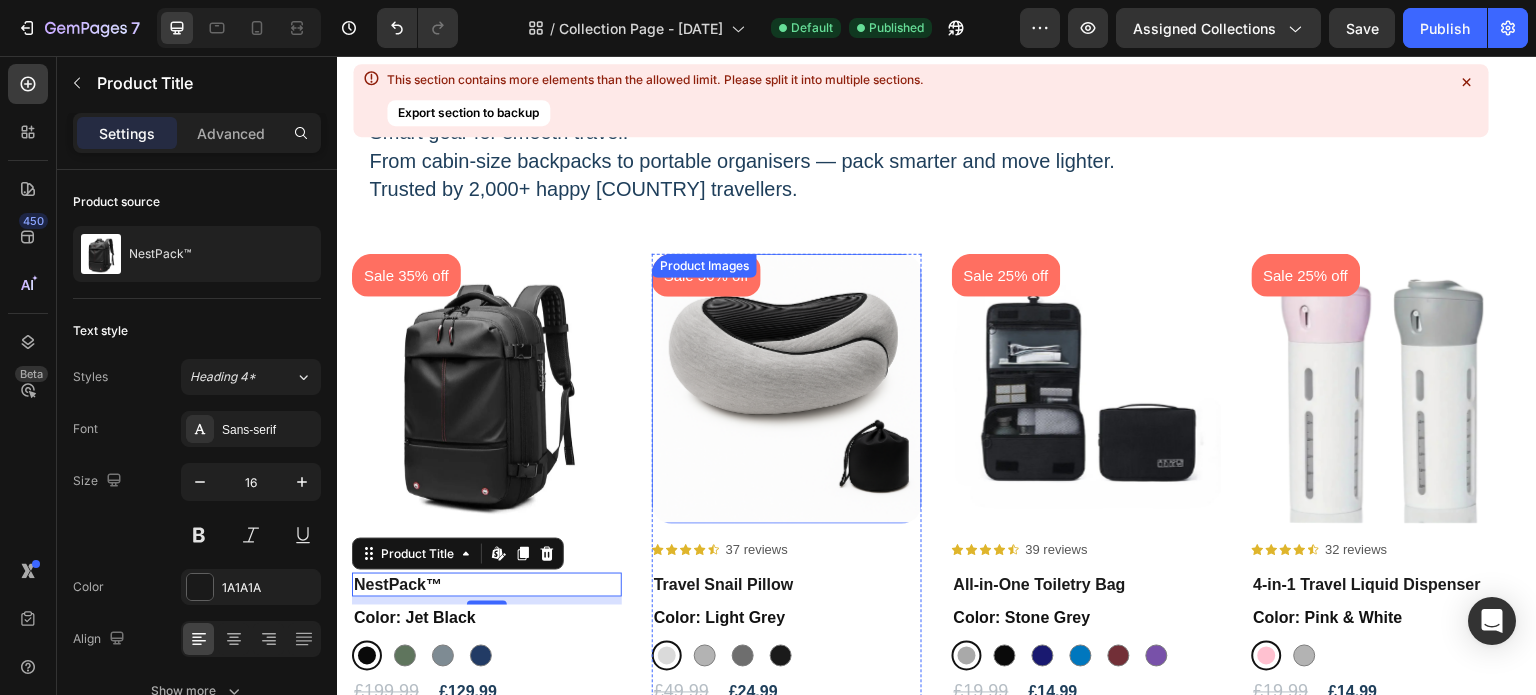 scroll, scrollTop: 0, scrollLeft: 0, axis: both 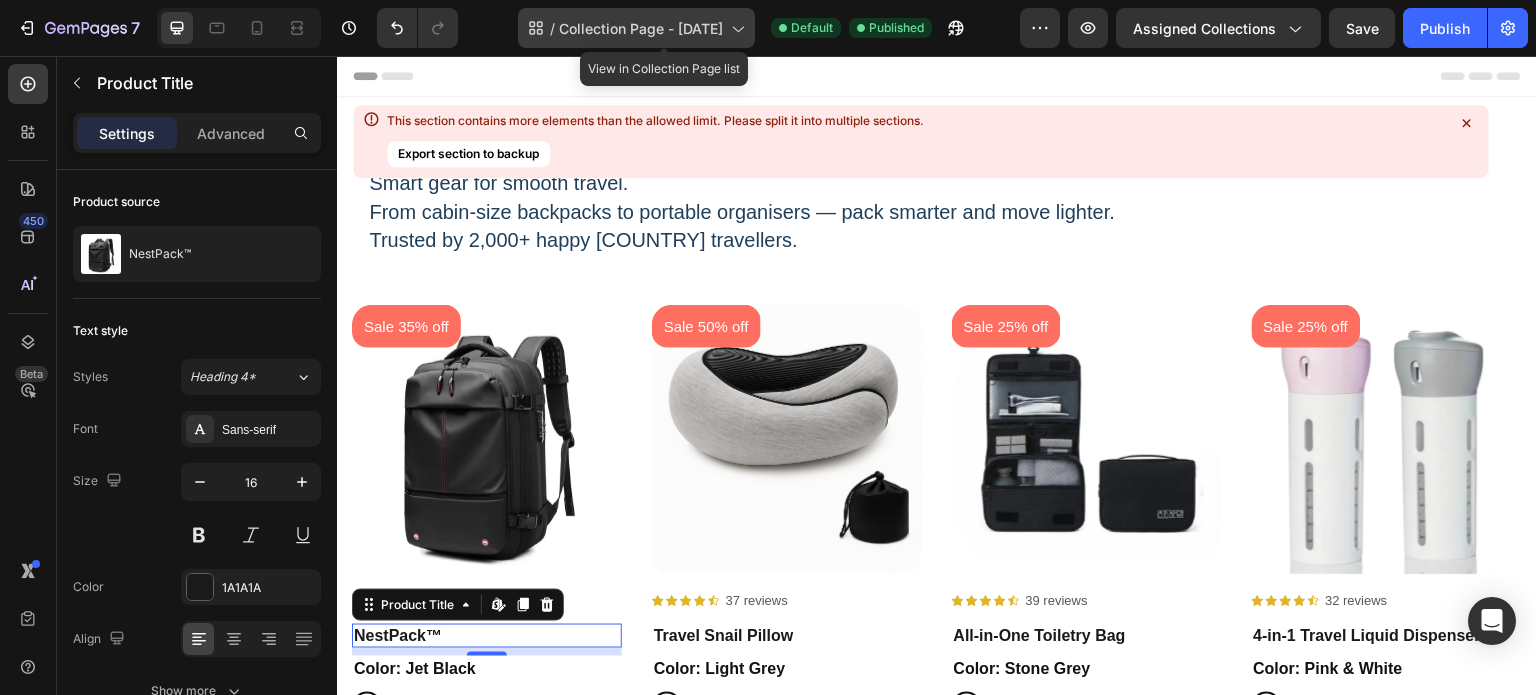 click on "/  Collection Page - [DATE]" 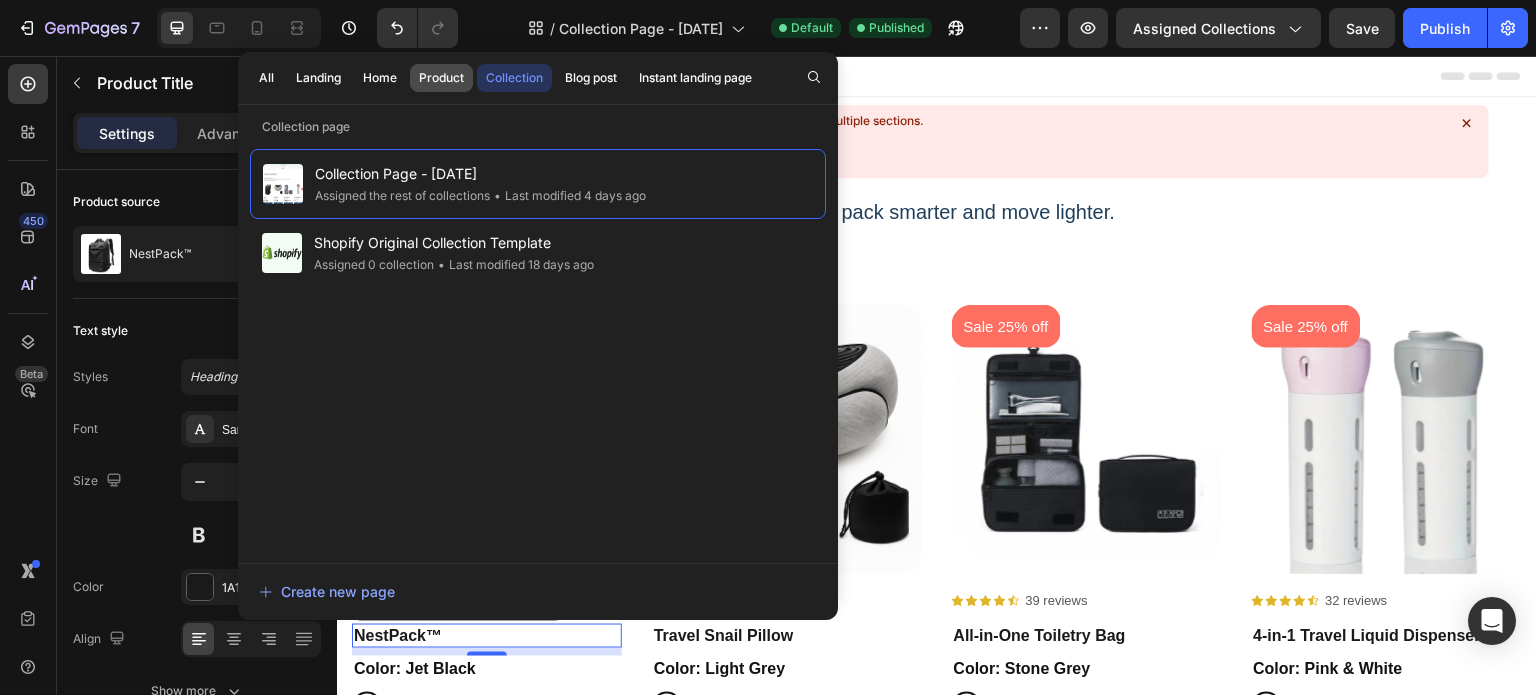 click on "Product" 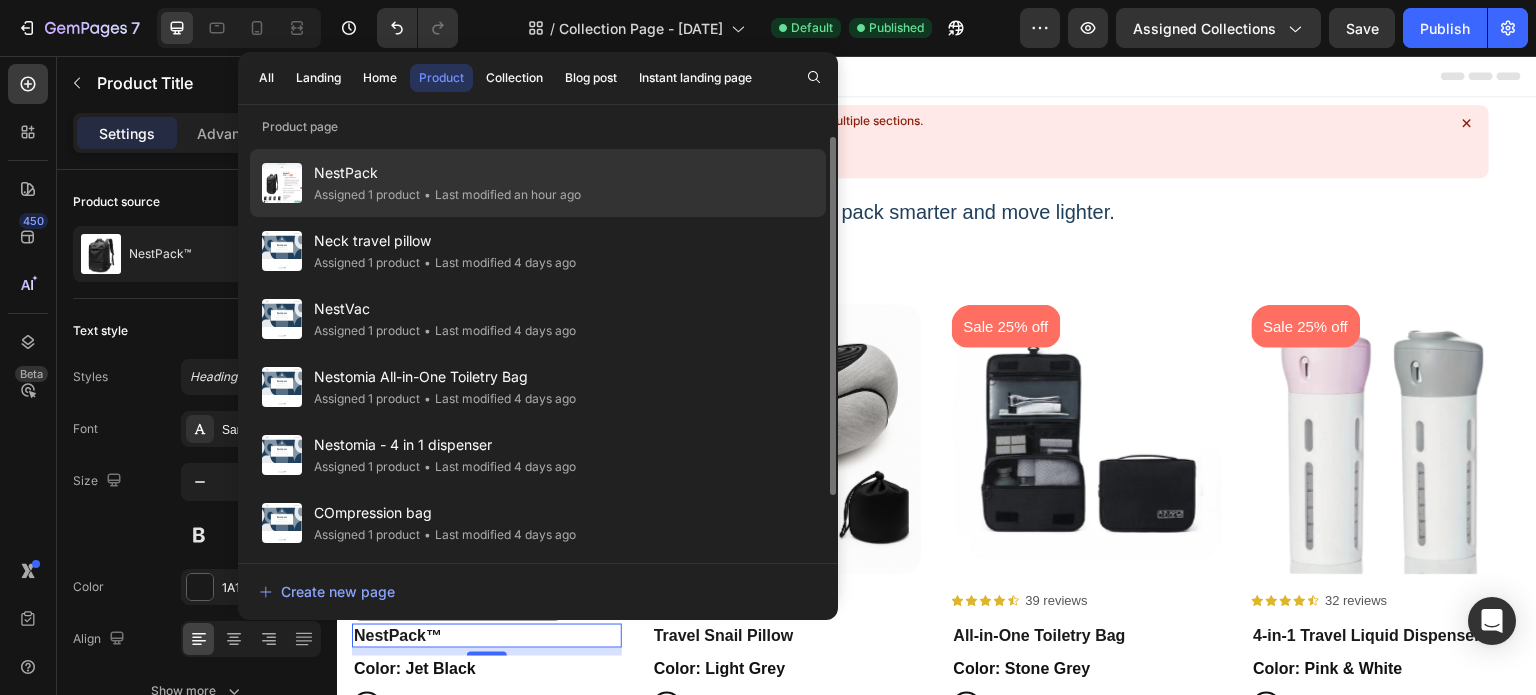 click on "NestPack" at bounding box center [447, 173] 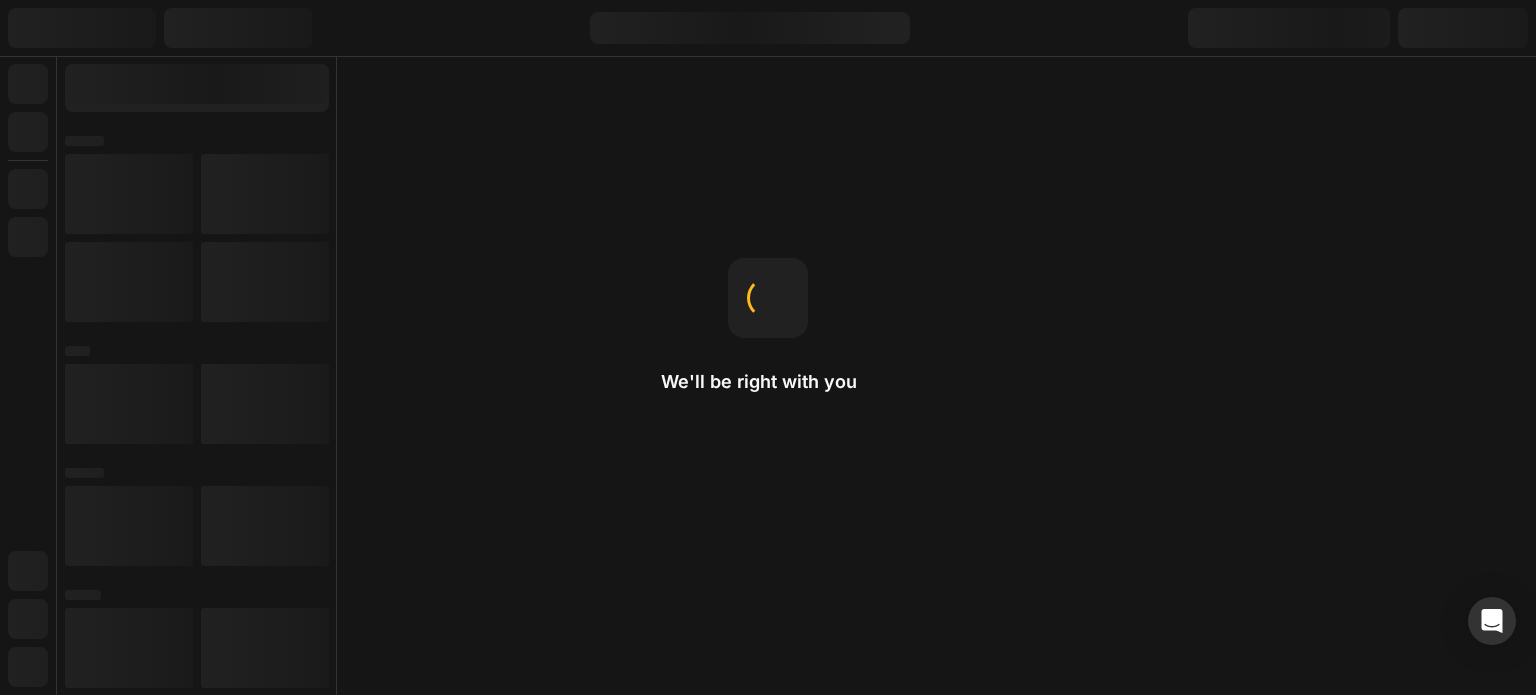 scroll, scrollTop: 0, scrollLeft: 0, axis: both 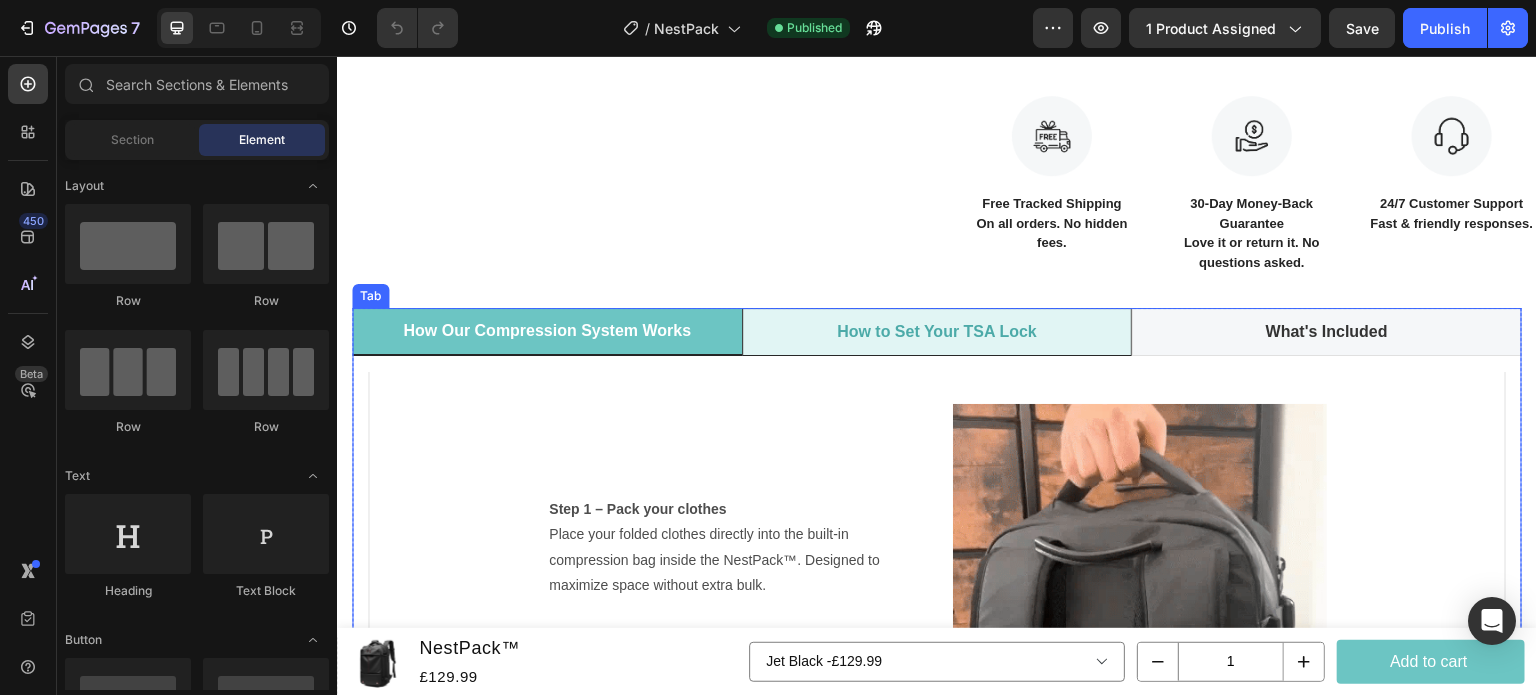 click on "How to Set Your TSA Lock" at bounding box center (937, 332) 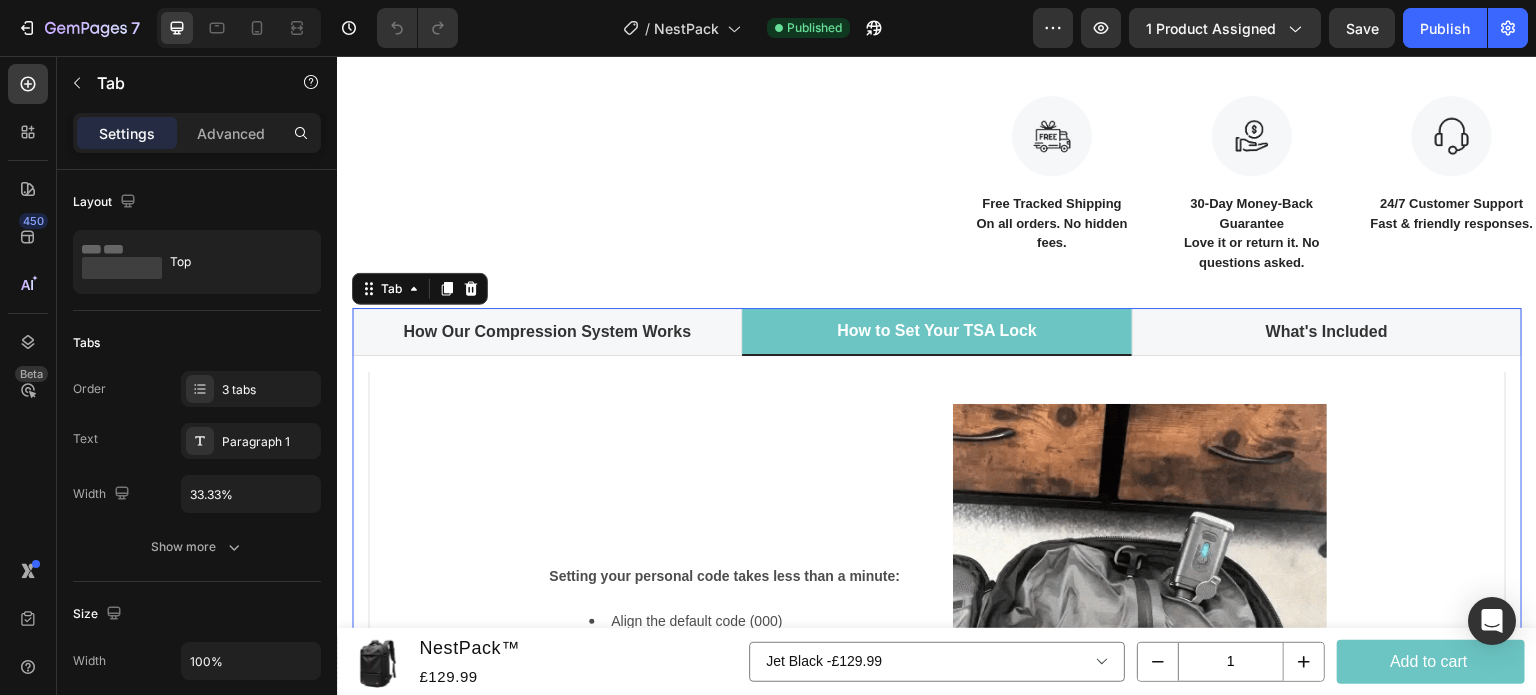 click on "How to Set Your TSA Lock" at bounding box center [937, 332] 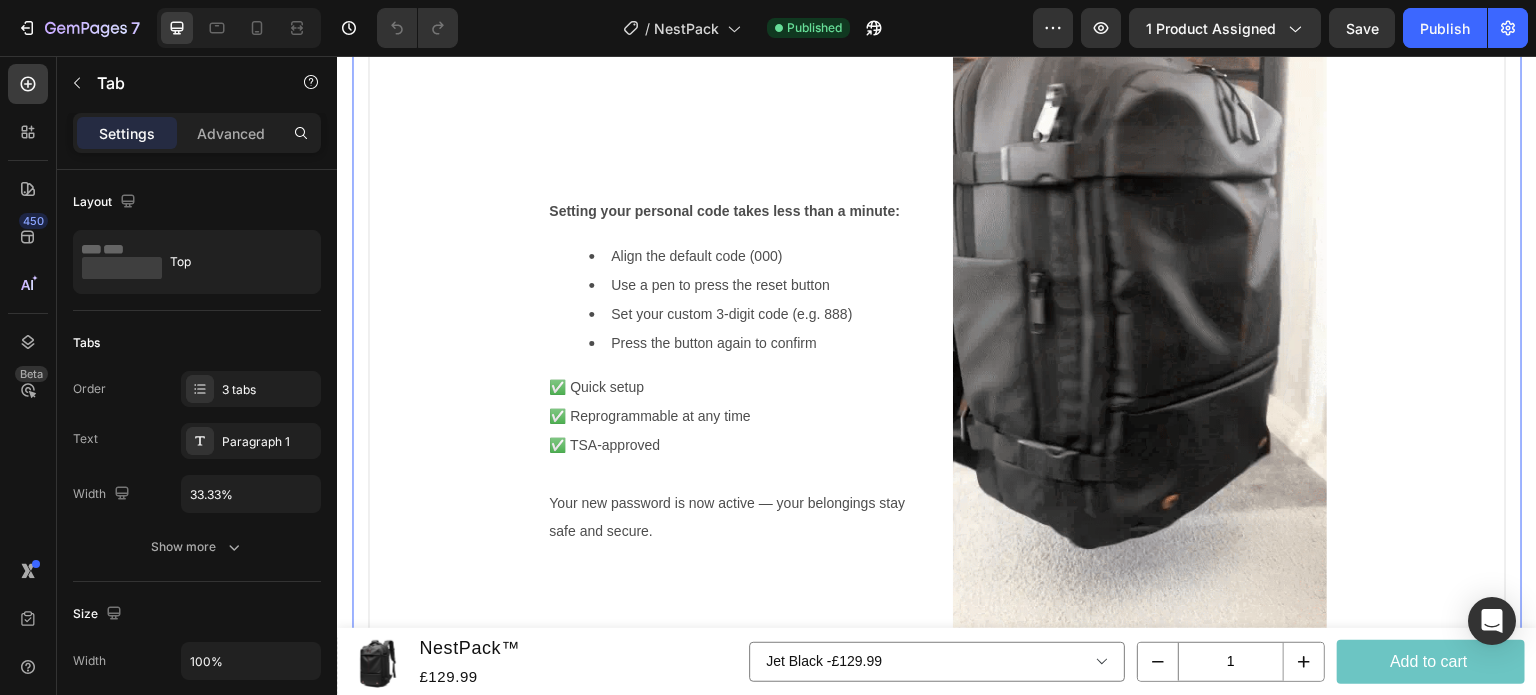 scroll, scrollTop: 1731, scrollLeft: 0, axis: vertical 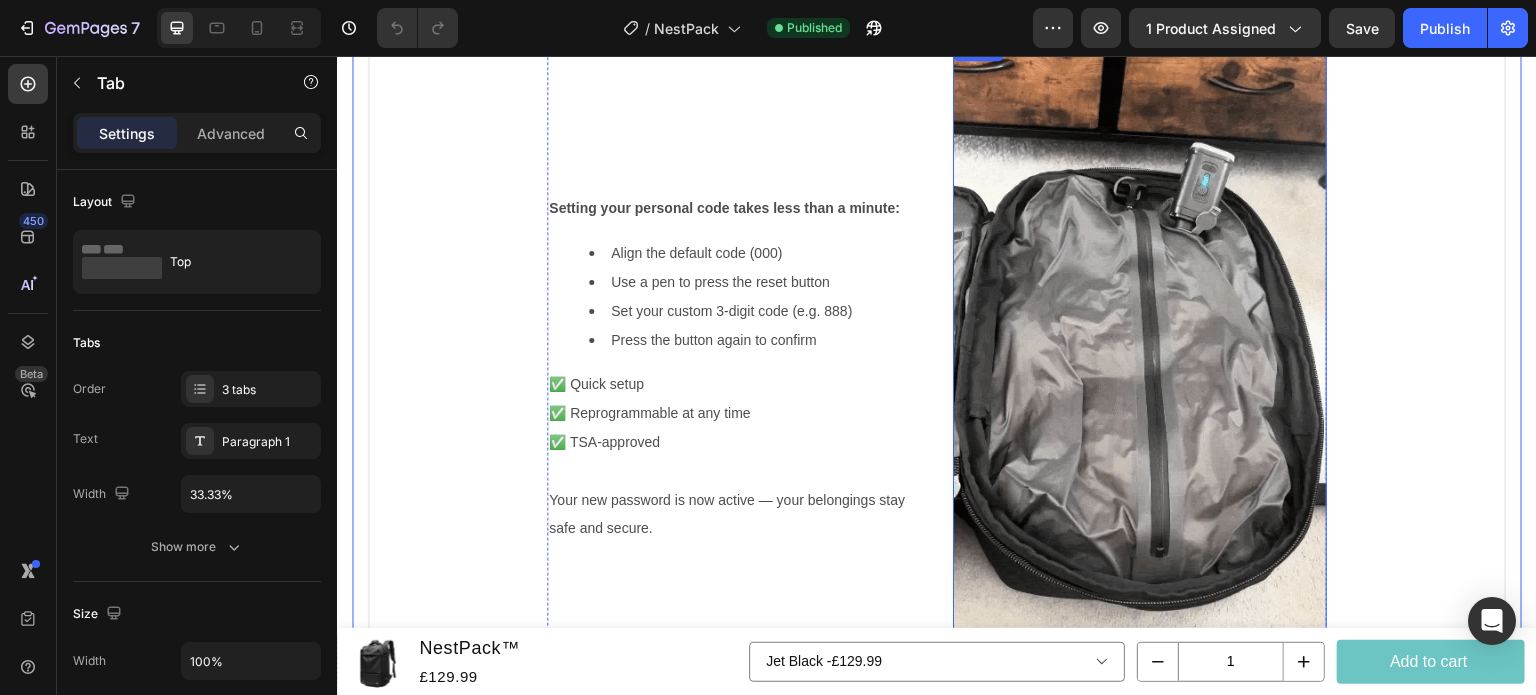 click at bounding box center (1140, 369) 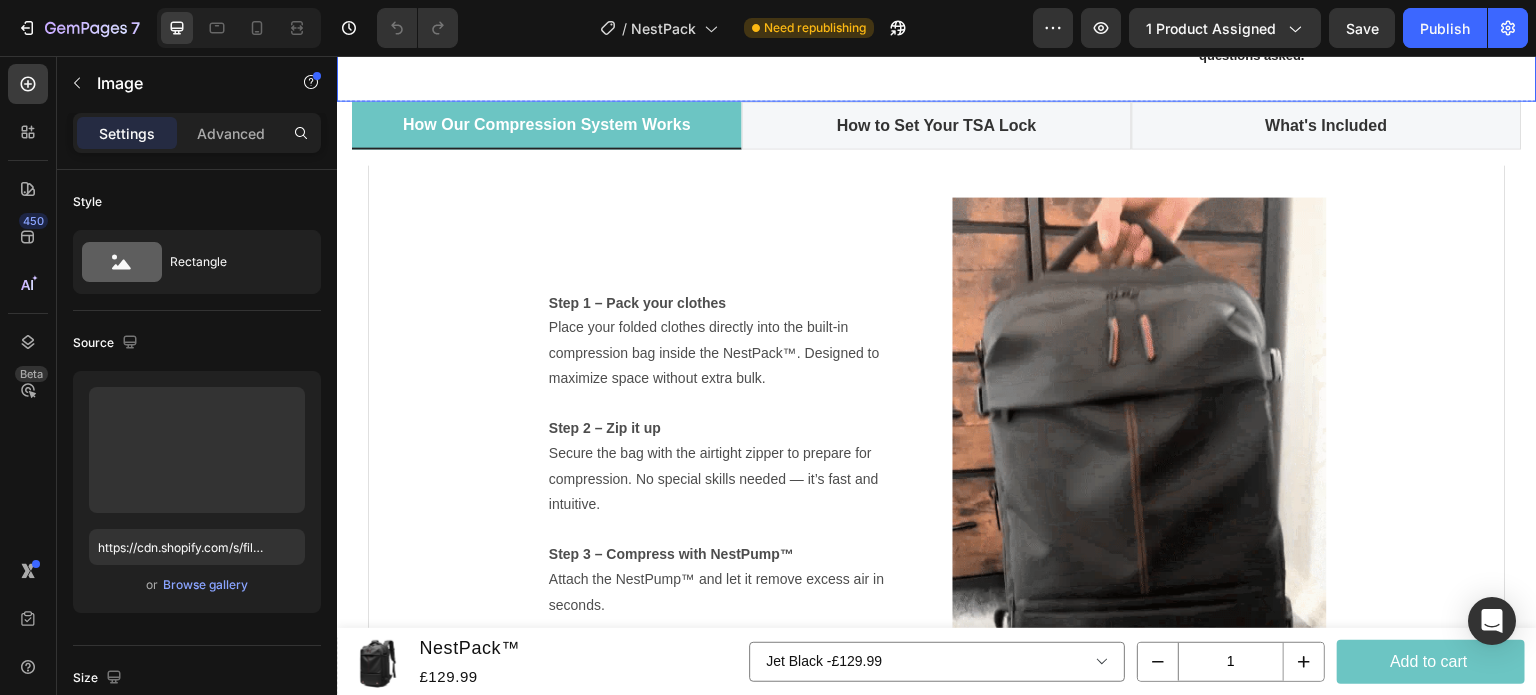 scroll, scrollTop: 1544, scrollLeft: 0, axis: vertical 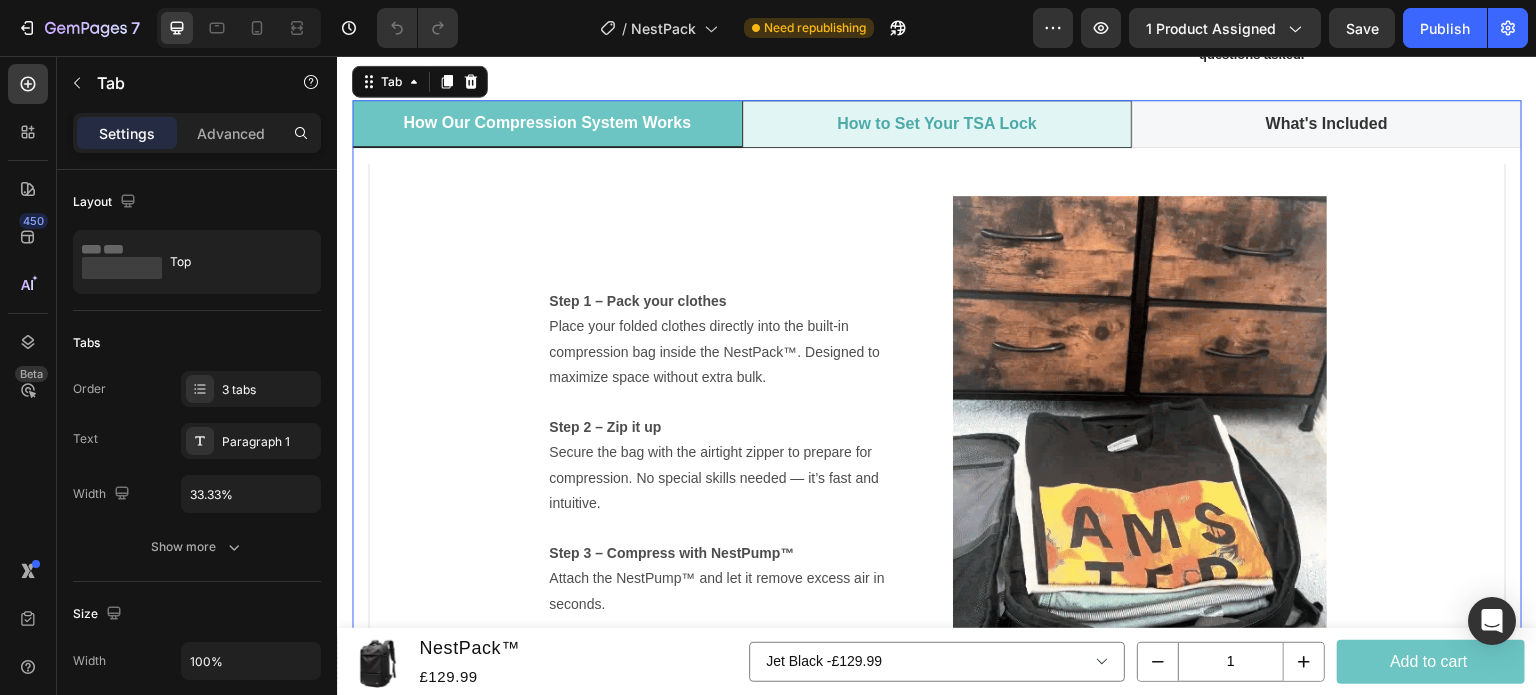 click on "How to Set Your TSA Lock" at bounding box center (937, 124) 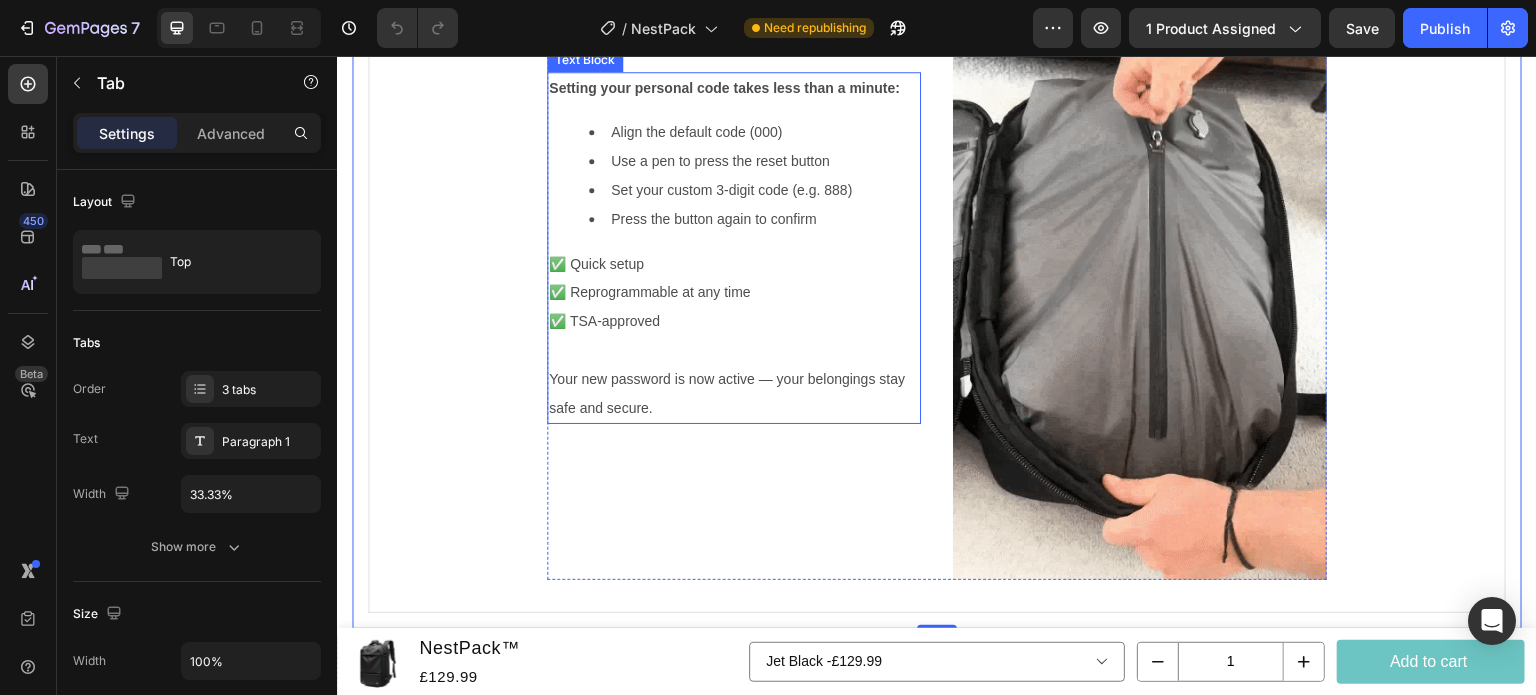 scroll, scrollTop: 1443, scrollLeft: 0, axis: vertical 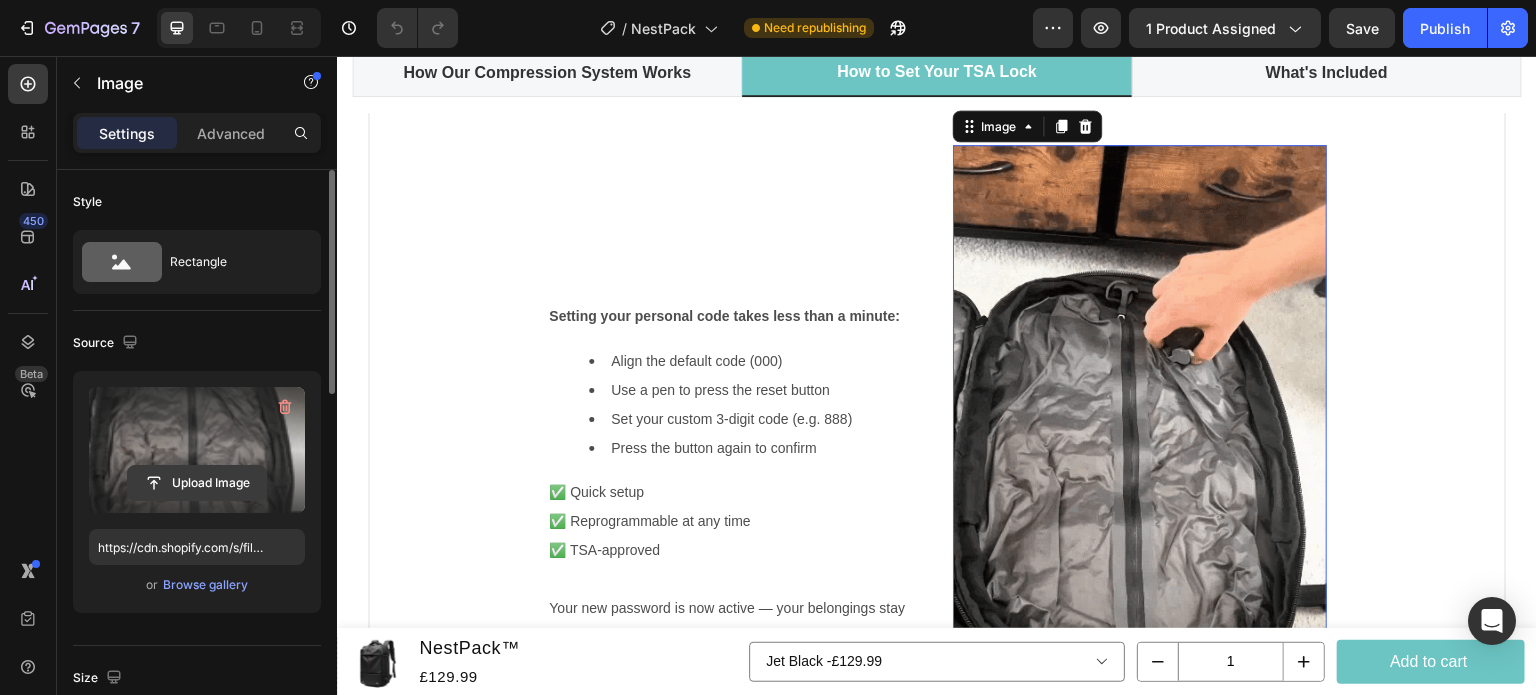 click 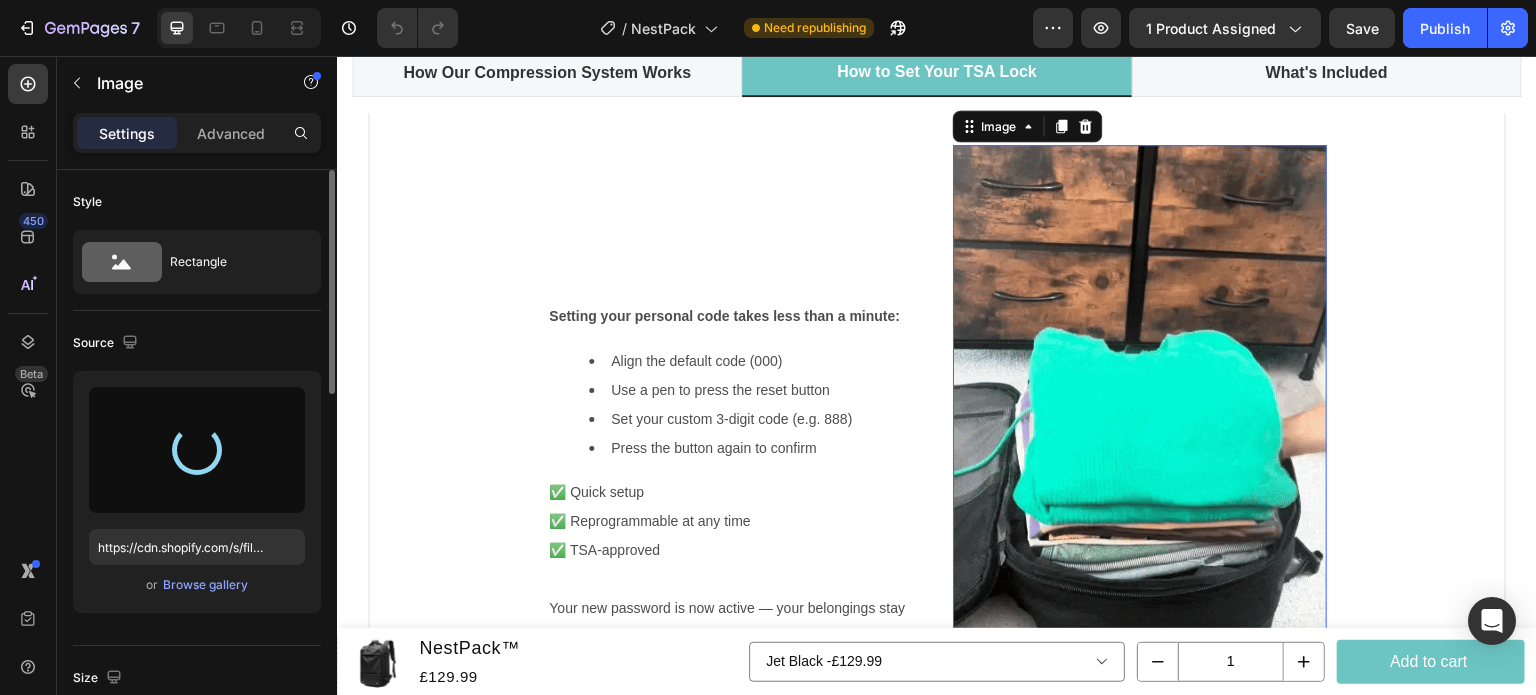 type on "https://cdn.shopify.com/s/files/1/0771/2201/1427/files/gempages_552268567072998184-d478e0de-7f04-45fb-8914-012bddc25ae2.png" 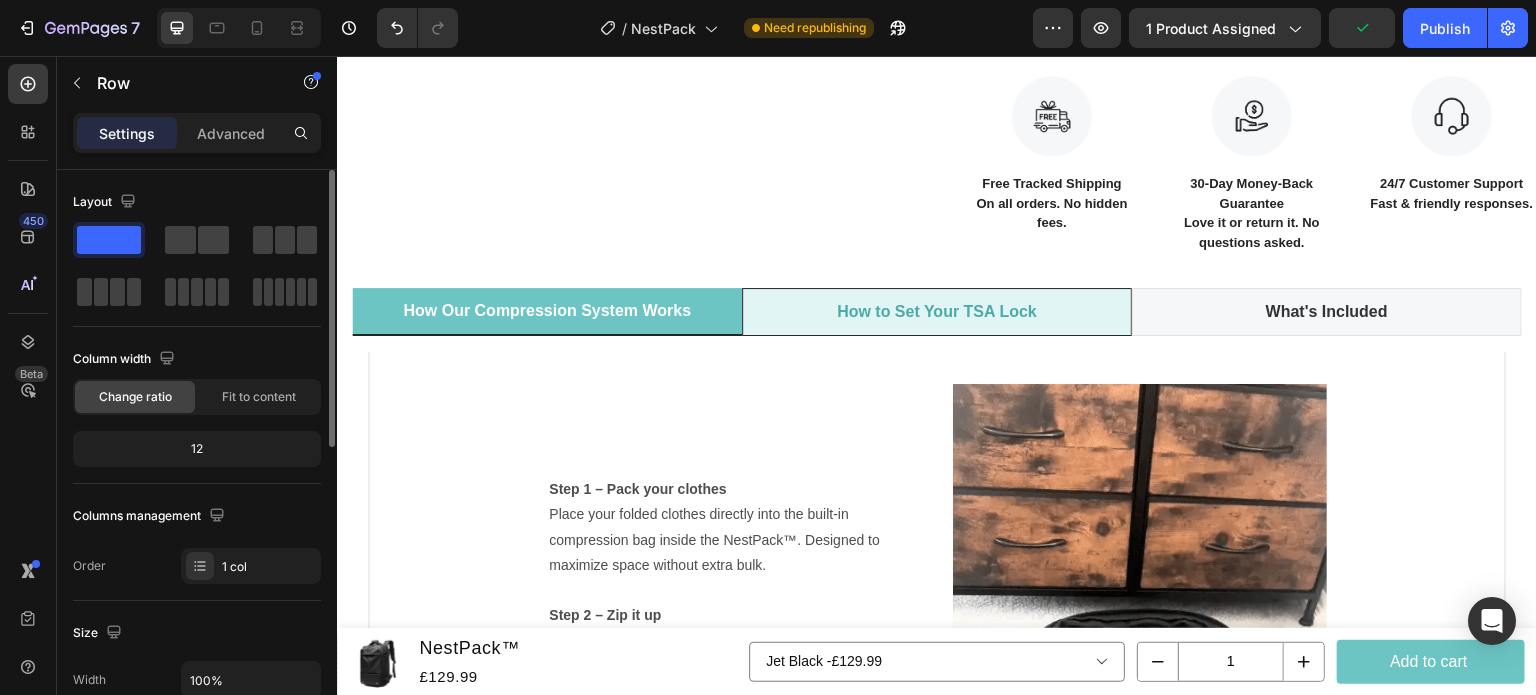 scroll, scrollTop: 1351, scrollLeft: 0, axis: vertical 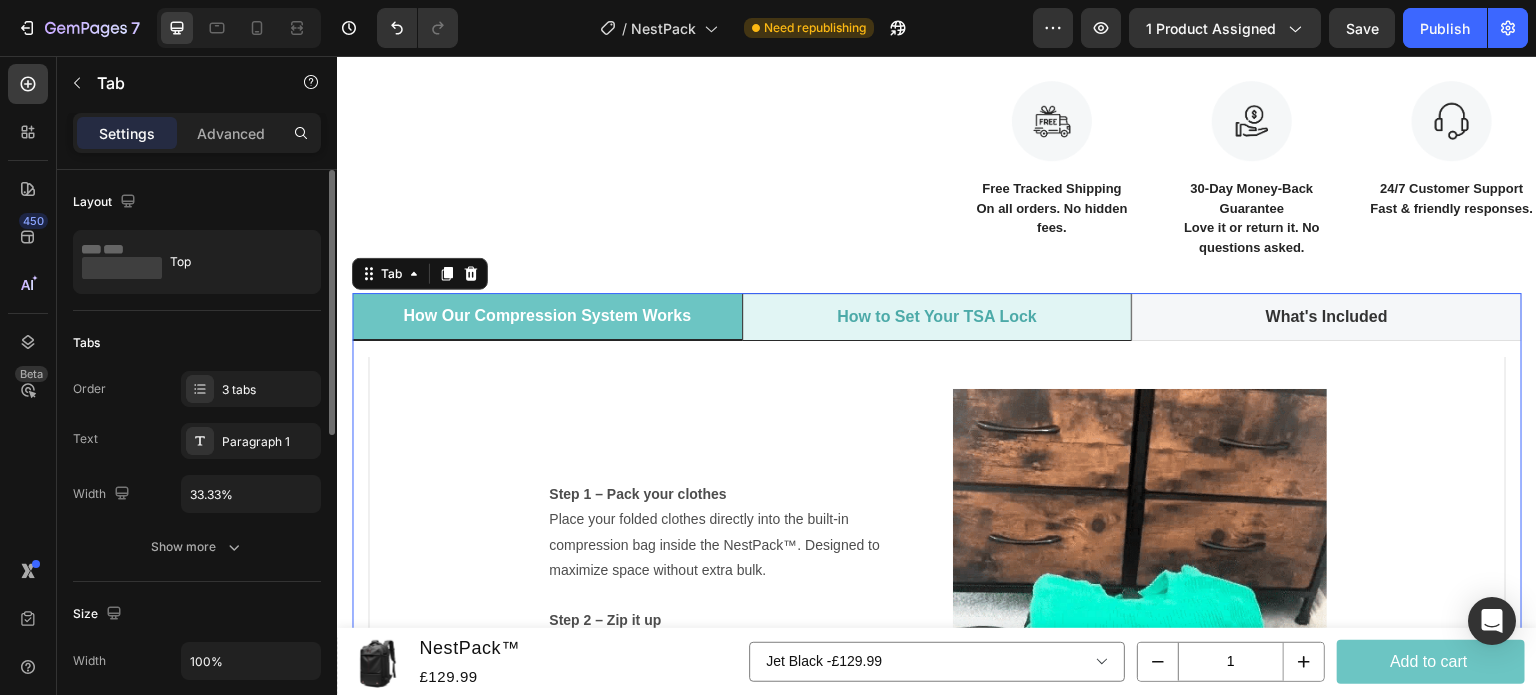 click on "How to Set Your TSA Lock" at bounding box center [937, 317] 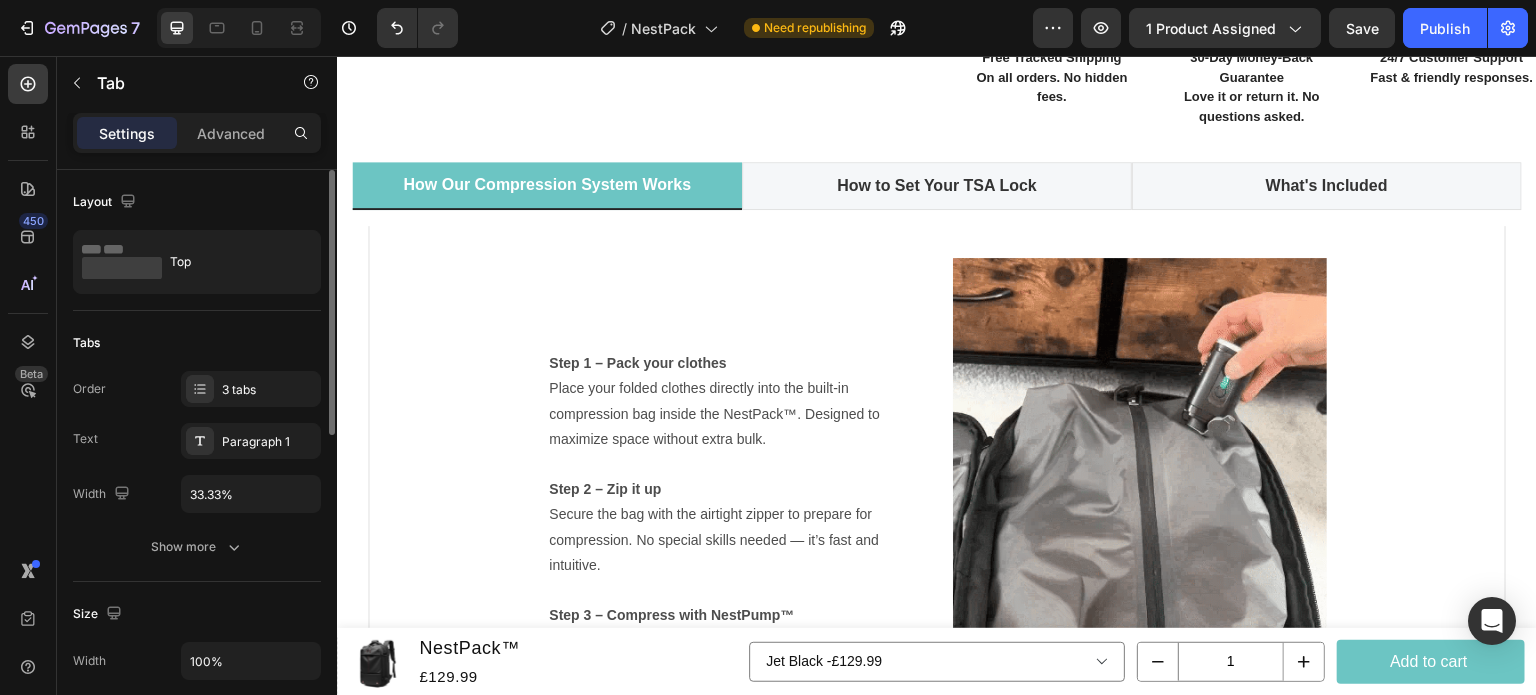 scroll, scrollTop: 1483, scrollLeft: 0, axis: vertical 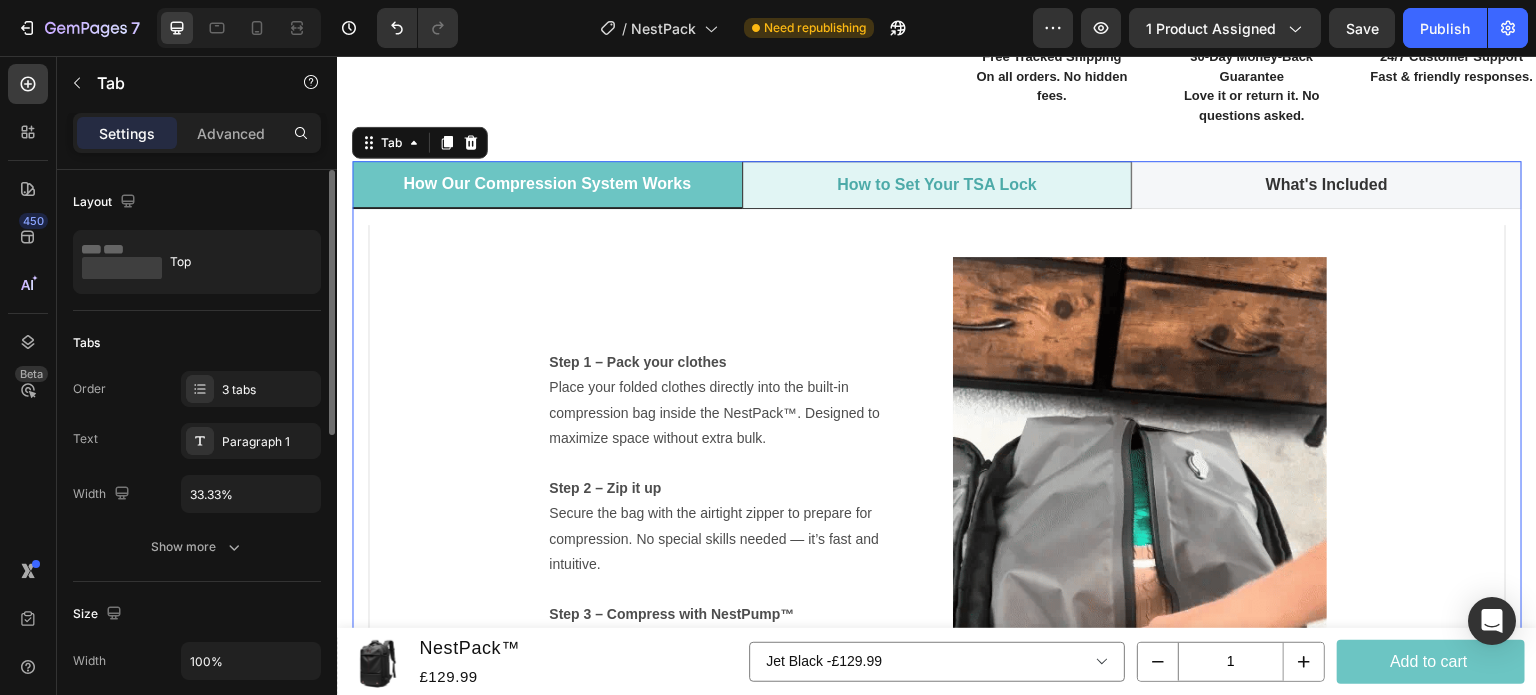 click on "How to Set Your TSA Lock" at bounding box center (937, 185) 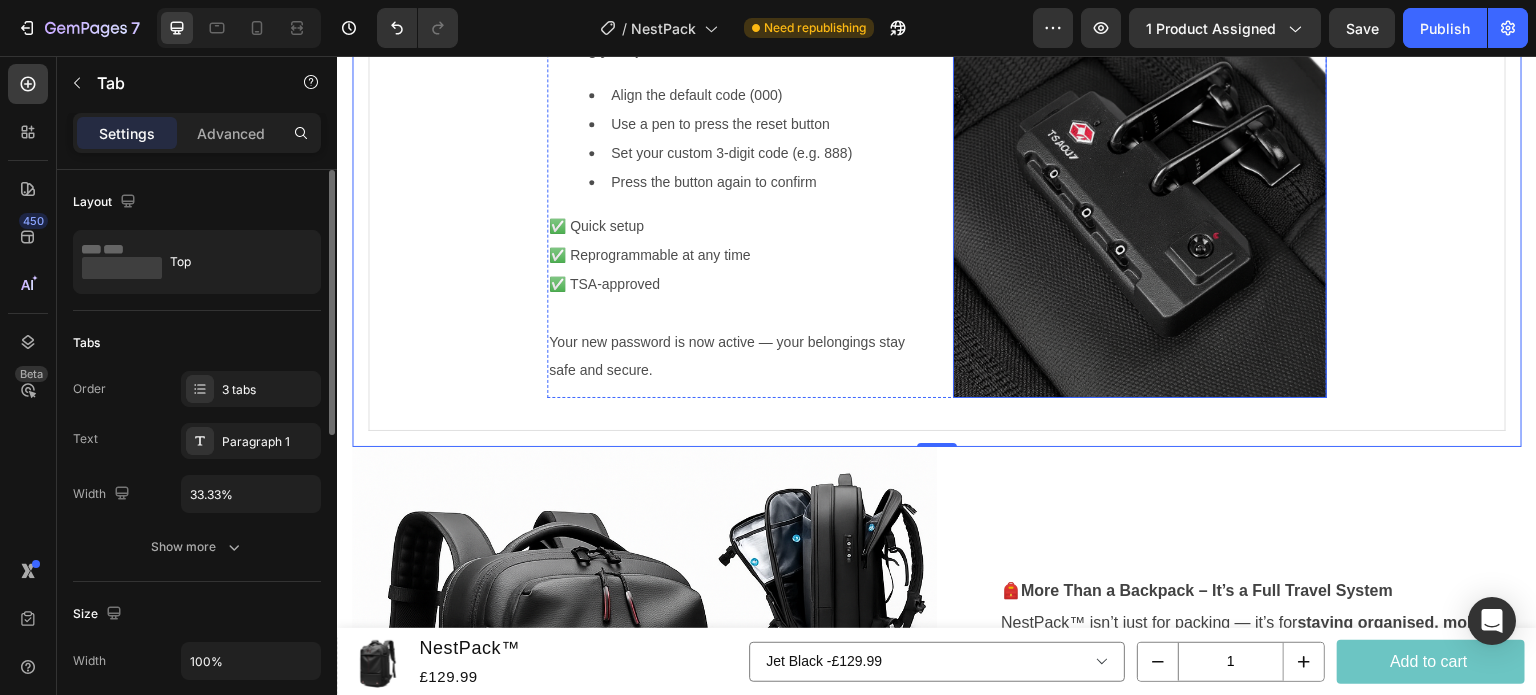 scroll, scrollTop: 1744, scrollLeft: 0, axis: vertical 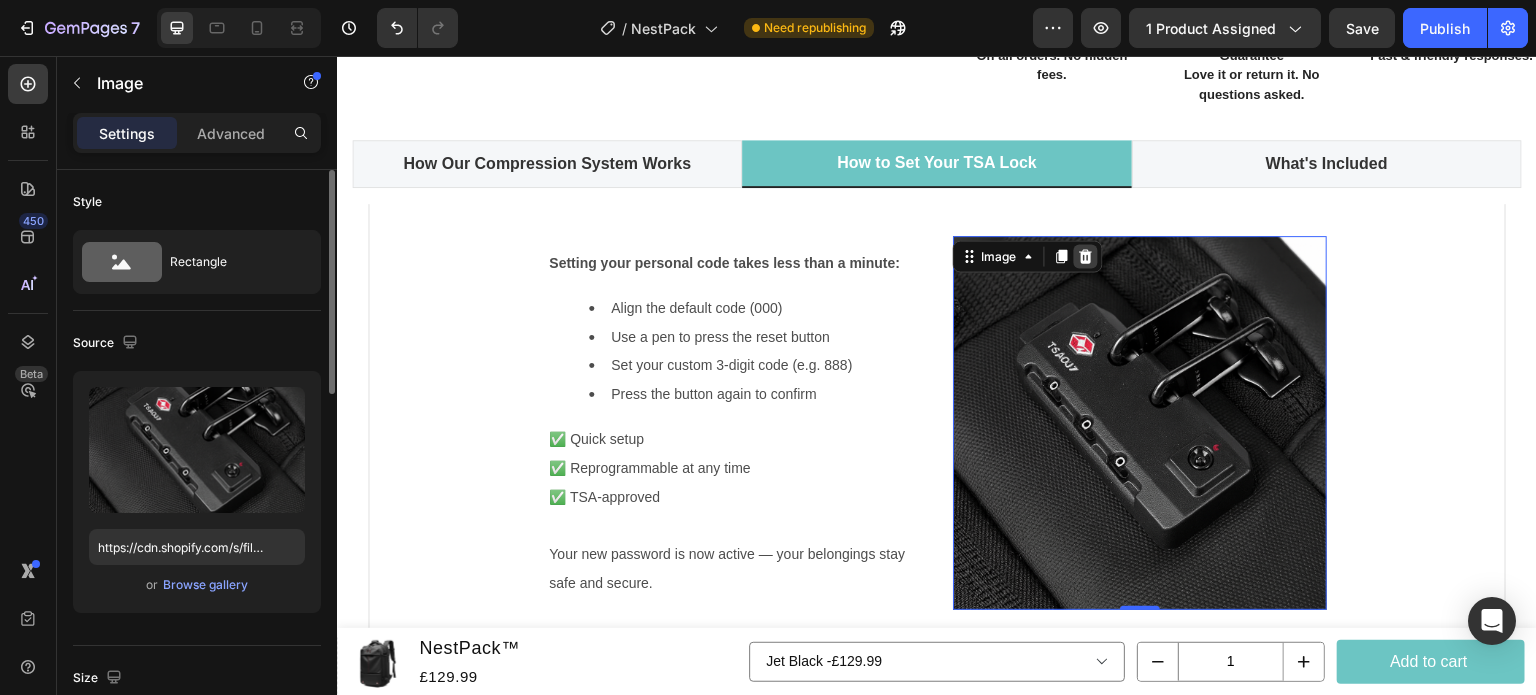 click at bounding box center [1086, 256] 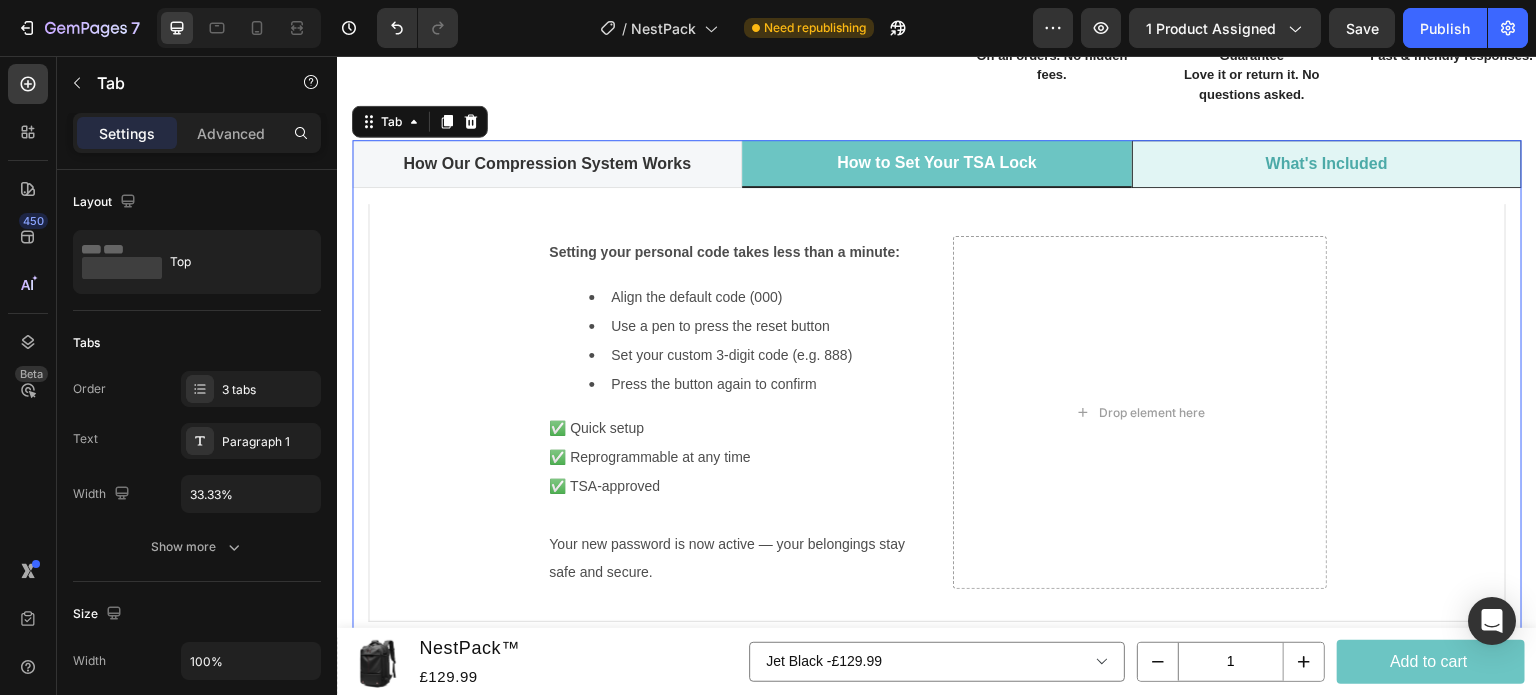click on "What's Included" at bounding box center (1327, 164) 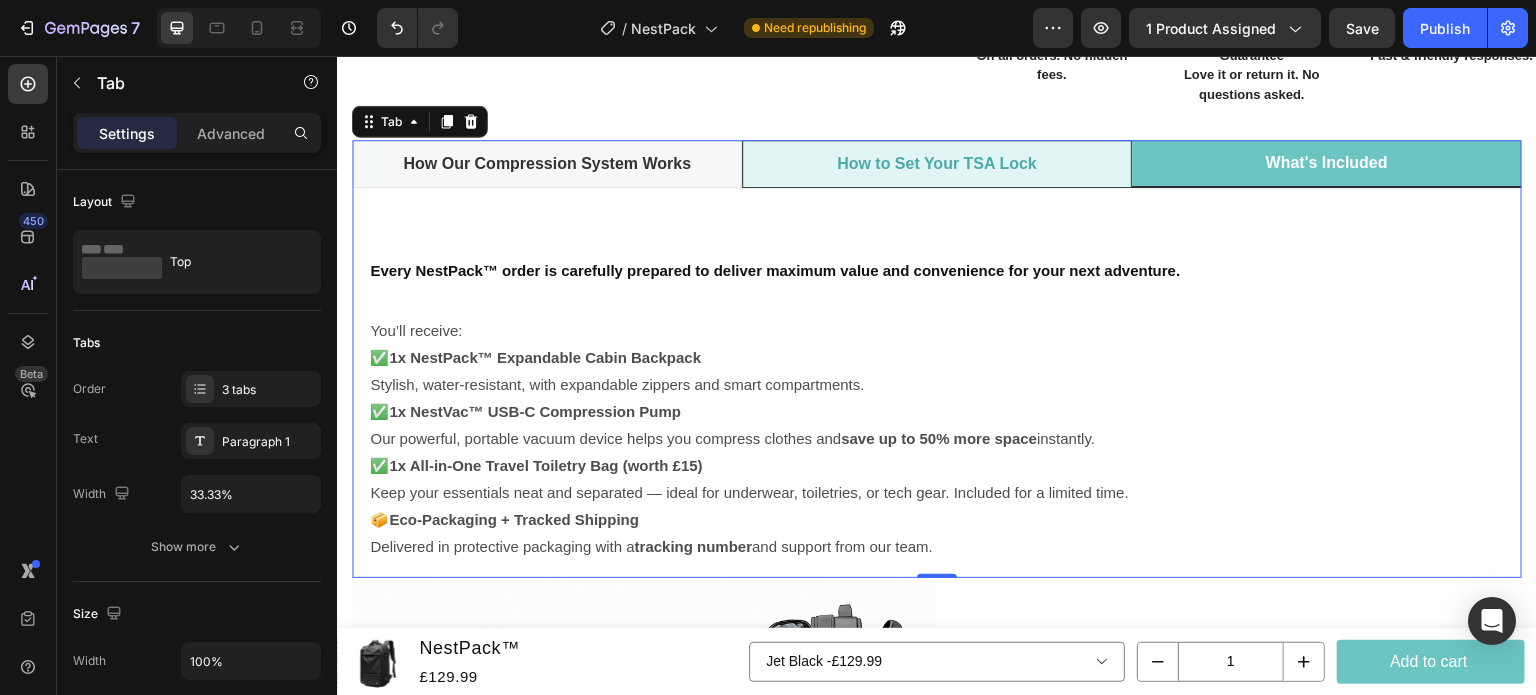 click on "How to Set Your TSA Lock" at bounding box center [937, 164] 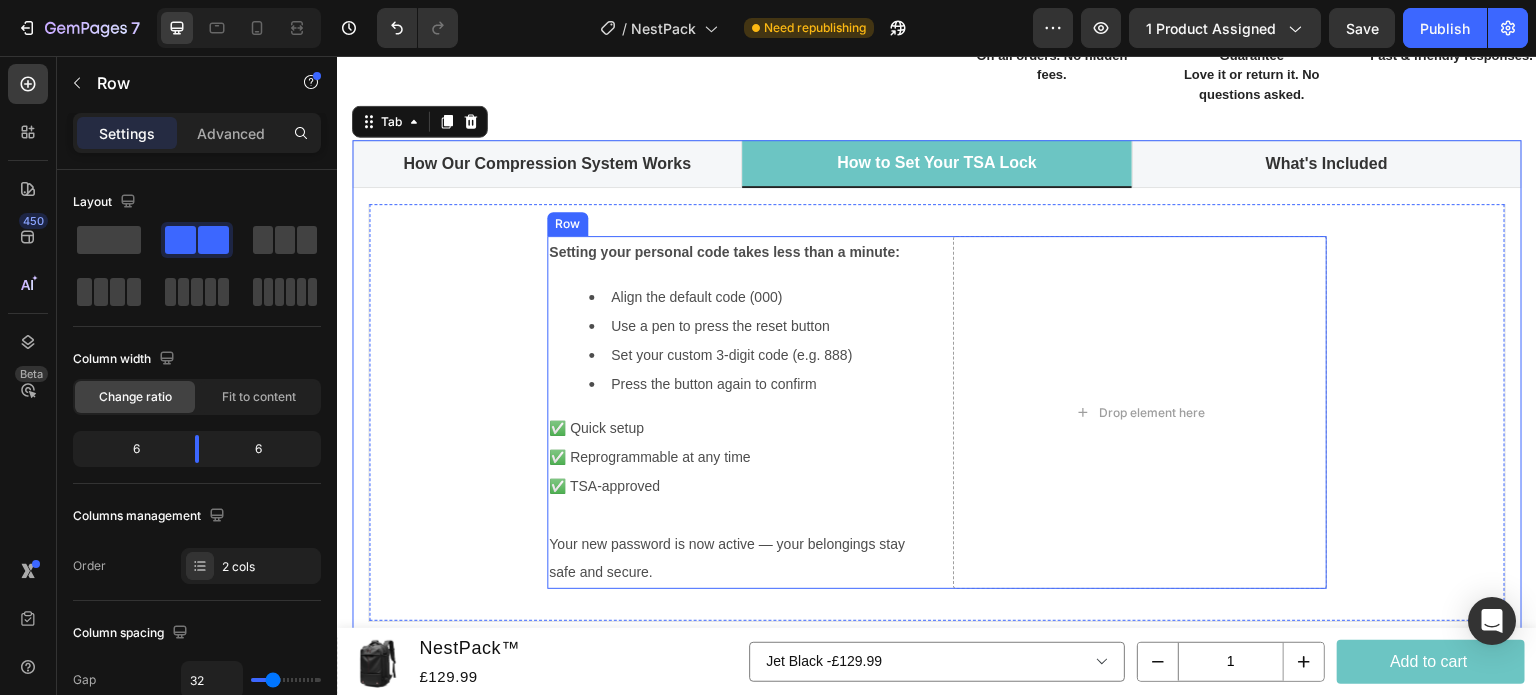 click on "Setting your personal code takes less than a minute: Align the default code ([DIGITS]) Use a pen to press the reset button Set your custom 3-digit code (e.g. [DIGITS]) Press the button again to confirm ✅ Quick setup  ✅ Reprogrammable at any time ✅ TSA-approved   Your new password is now active — your belongings stay safe and secure. Text Block
Drop element here Row" at bounding box center (937, 412) 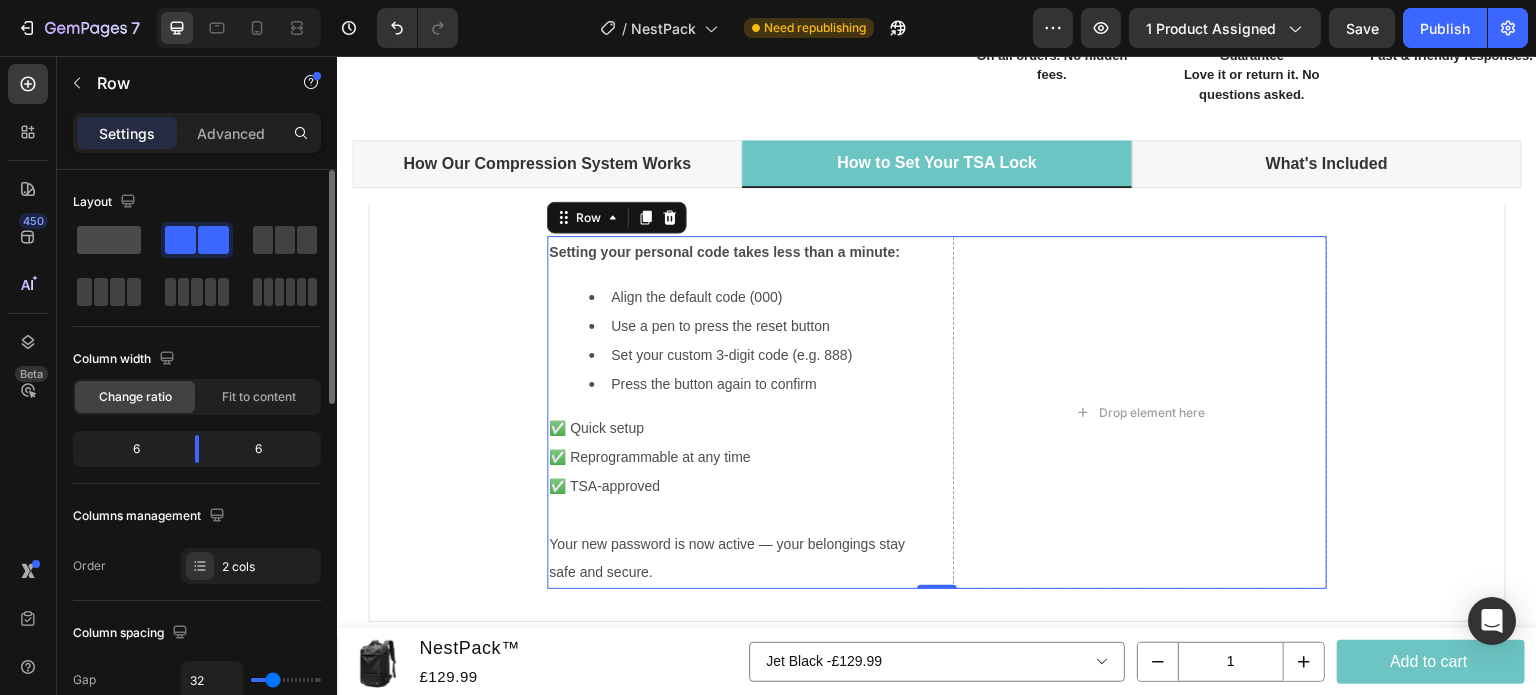 click 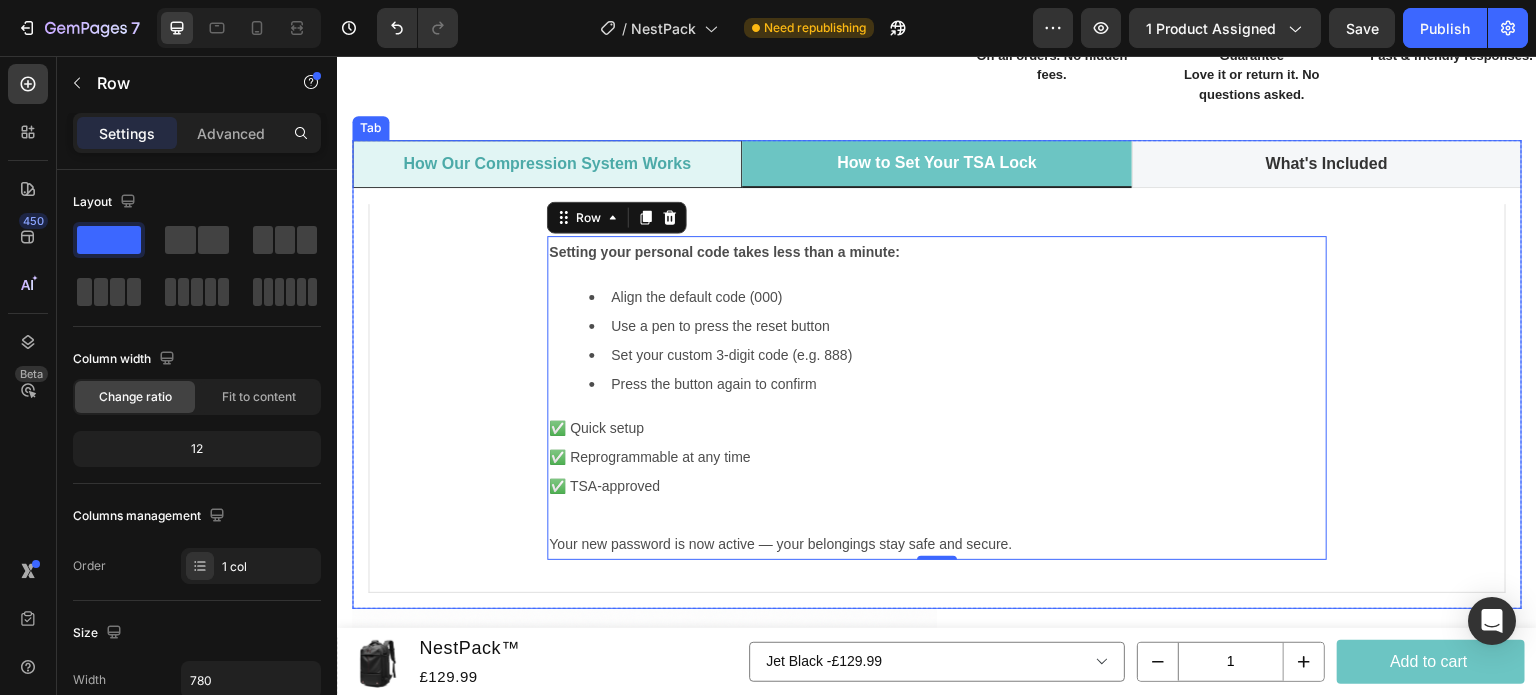 click on "How Our Compression System Works" at bounding box center (547, 164) 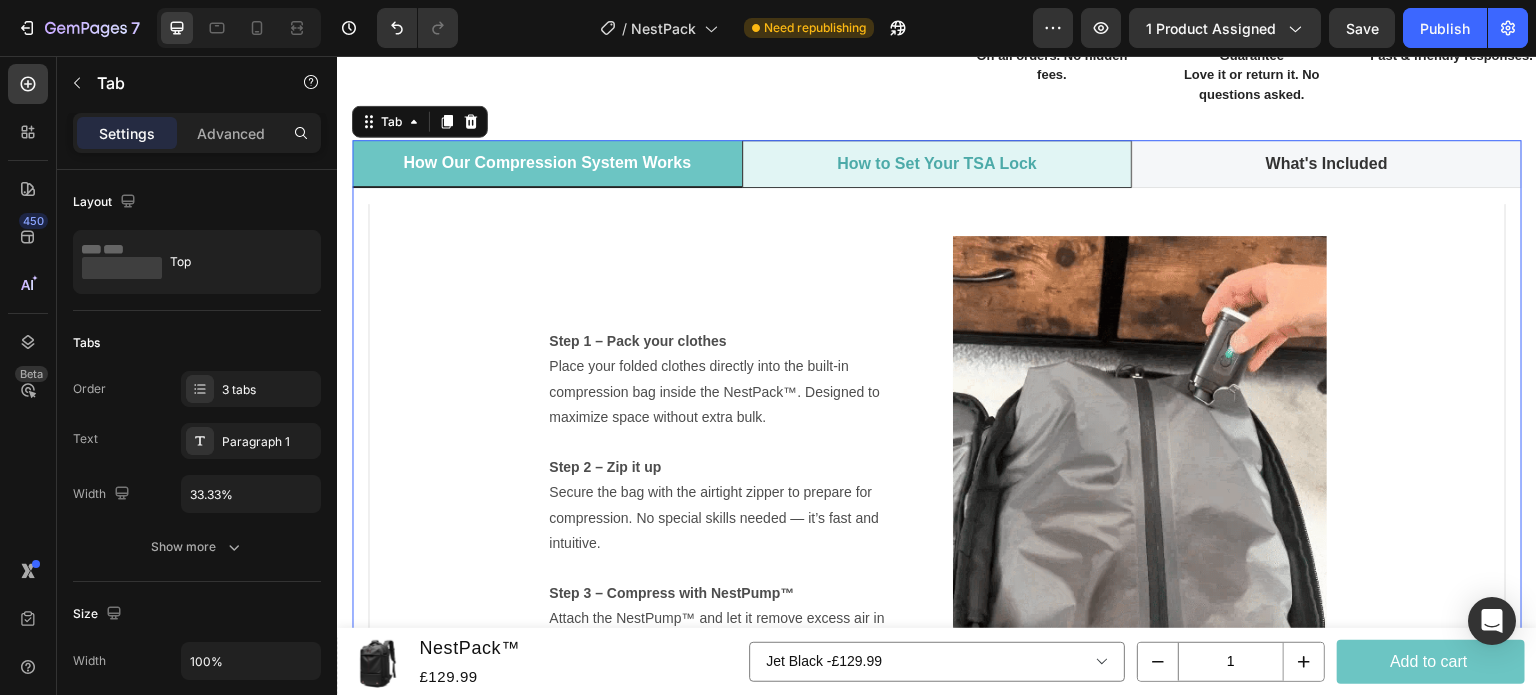 click on "How to Set Your TSA Lock" at bounding box center (937, 164) 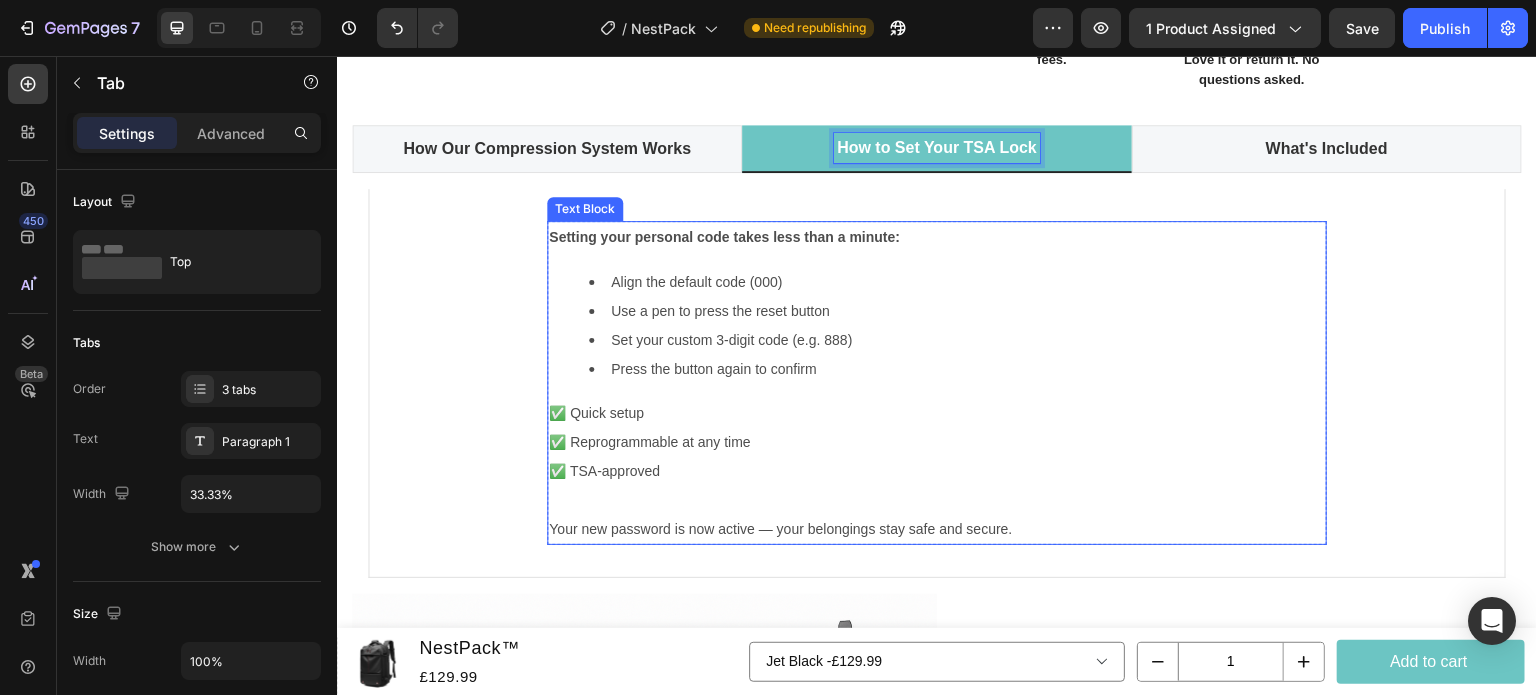 scroll, scrollTop: 1518, scrollLeft: 0, axis: vertical 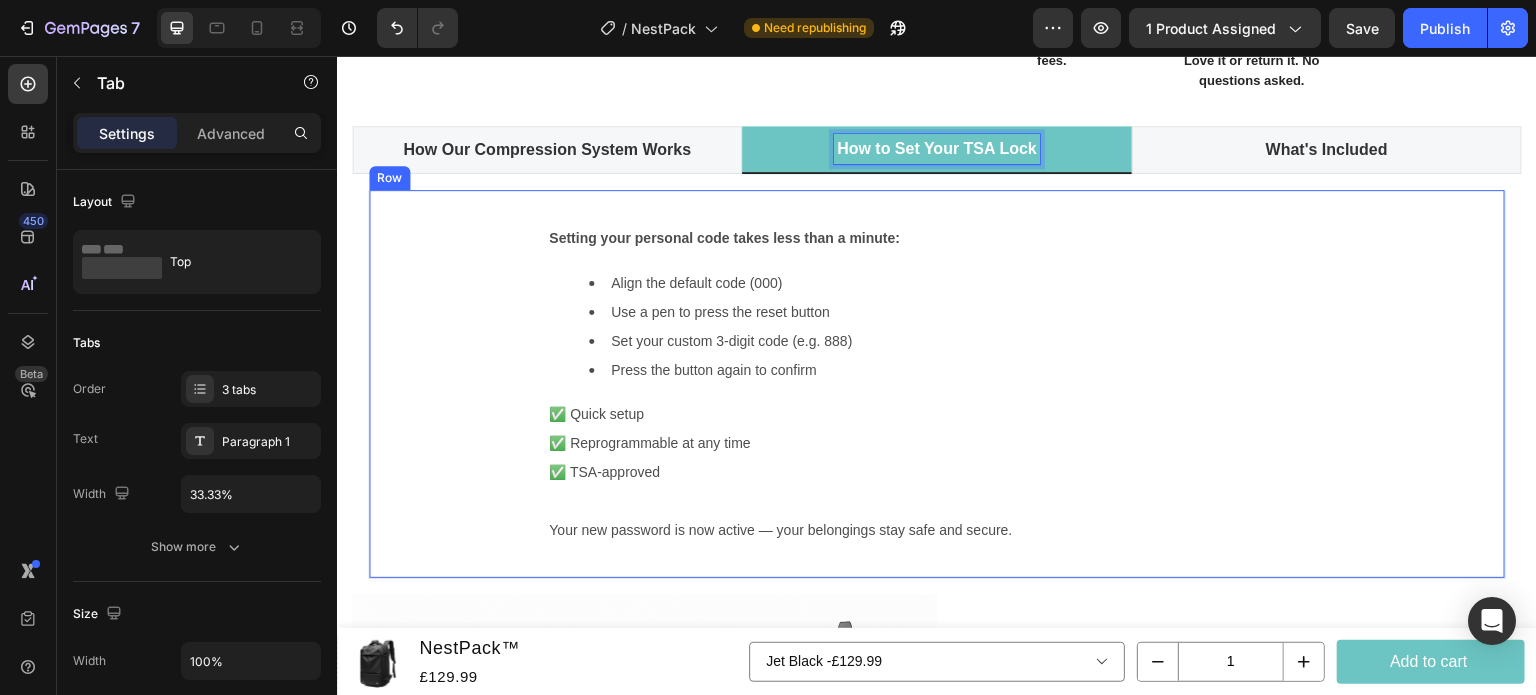 click on "Setting your personal code takes less than a minute: Align the default code ([DIGITS]) Use a pen to press the reset button Set your custom 3-digit code (e.g. [DIGITS]) Press the button again to confirm ✅ Quick setup  ✅ Reprogrammable at any time ✅ TSA-approved   Your new password is now active — your belongings stay safe and secure. Text Block Row" at bounding box center [937, 384] 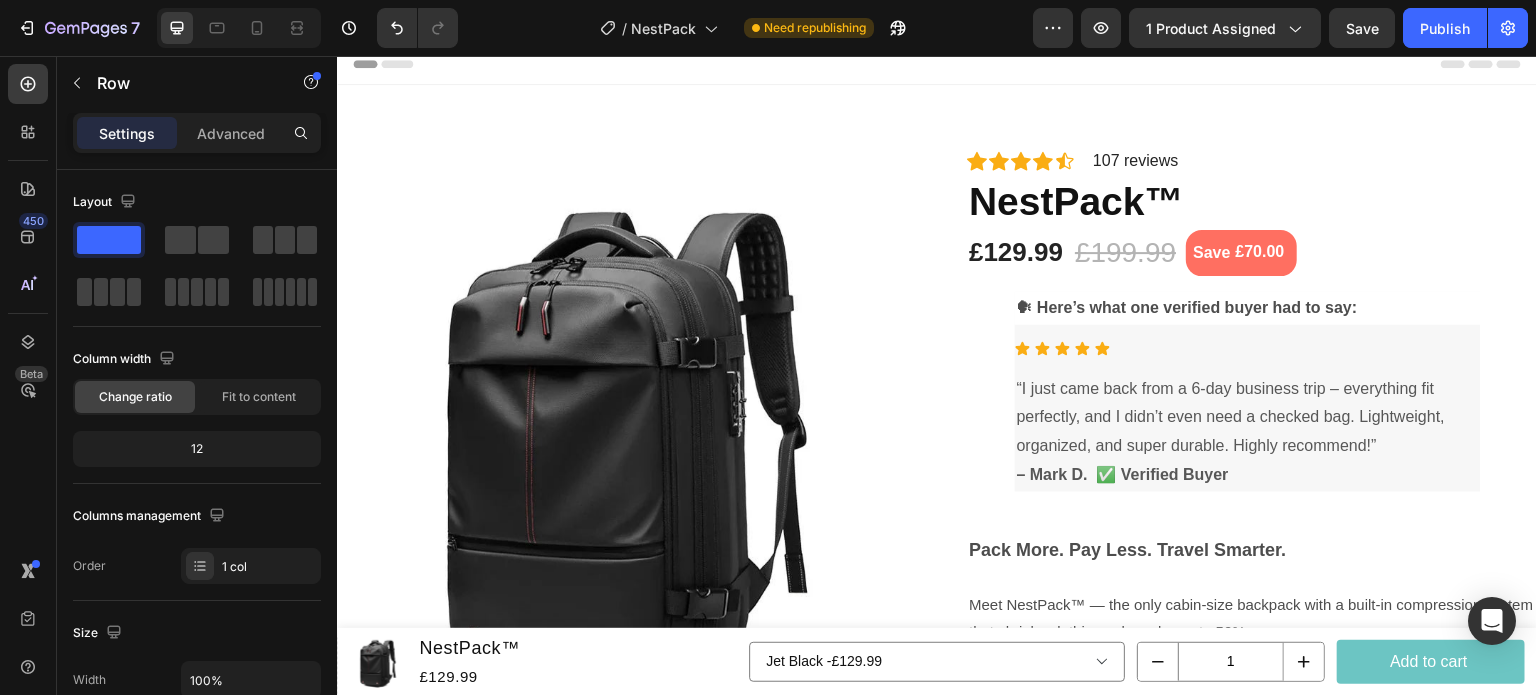 scroll, scrollTop: 0, scrollLeft: 0, axis: both 